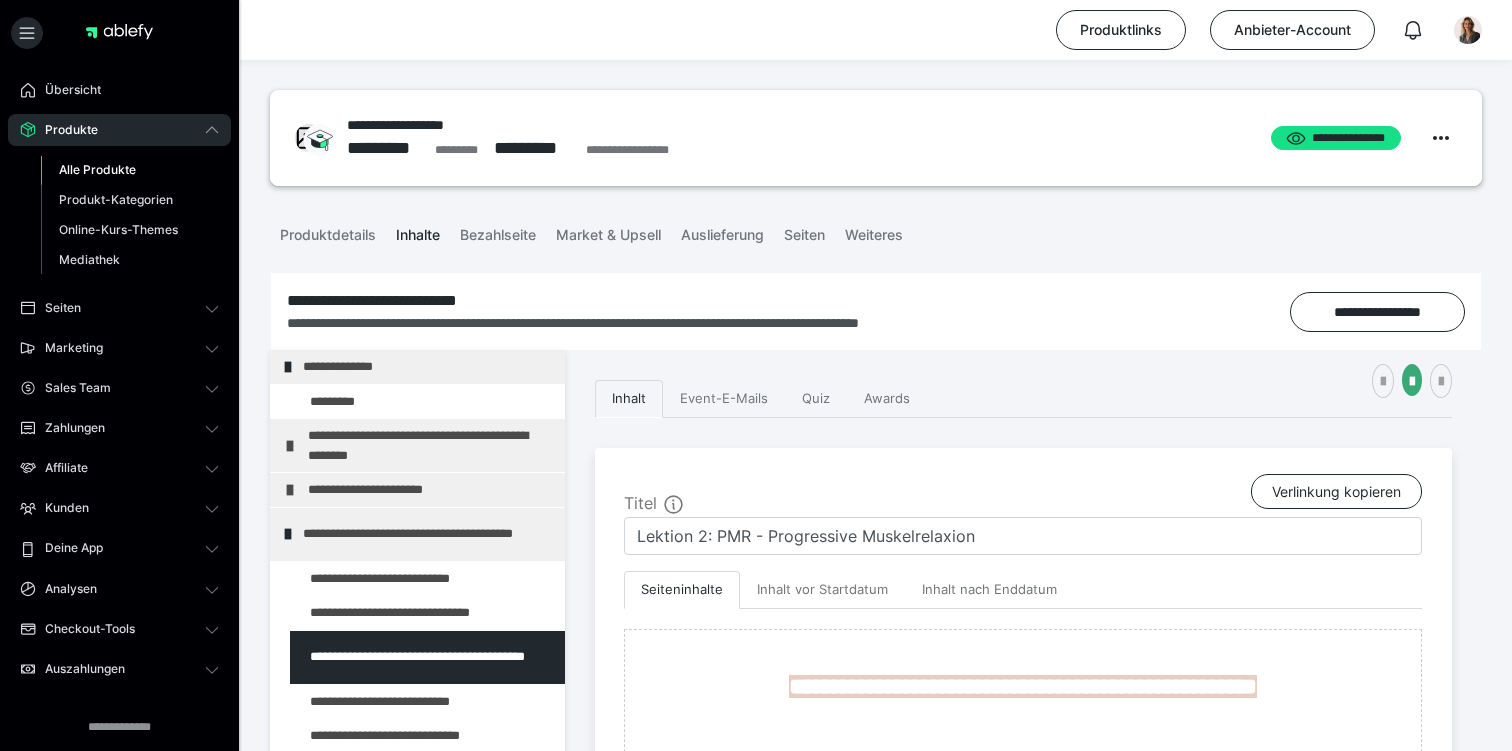 scroll, scrollTop: 290, scrollLeft: 0, axis: vertical 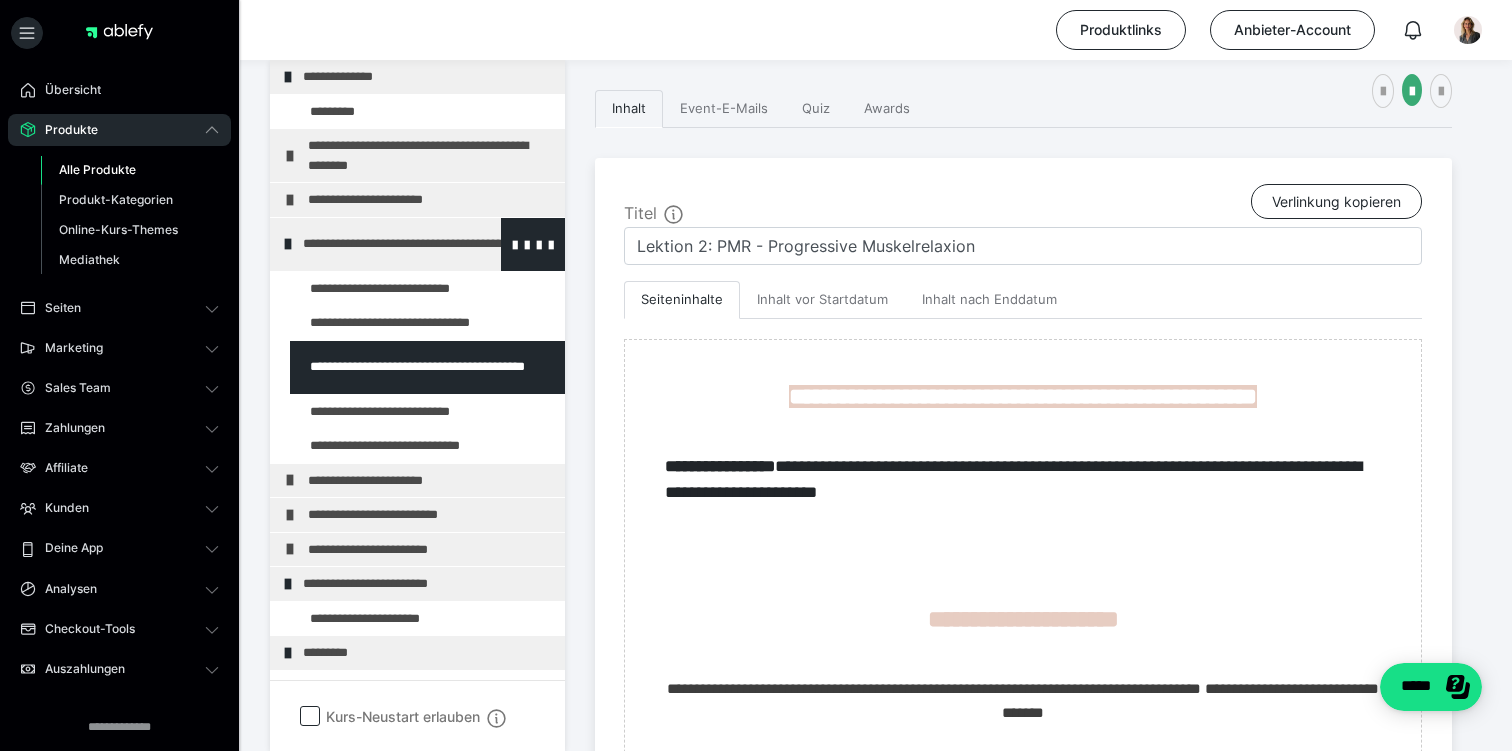 click on "**********" at bounding box center [426, 244] 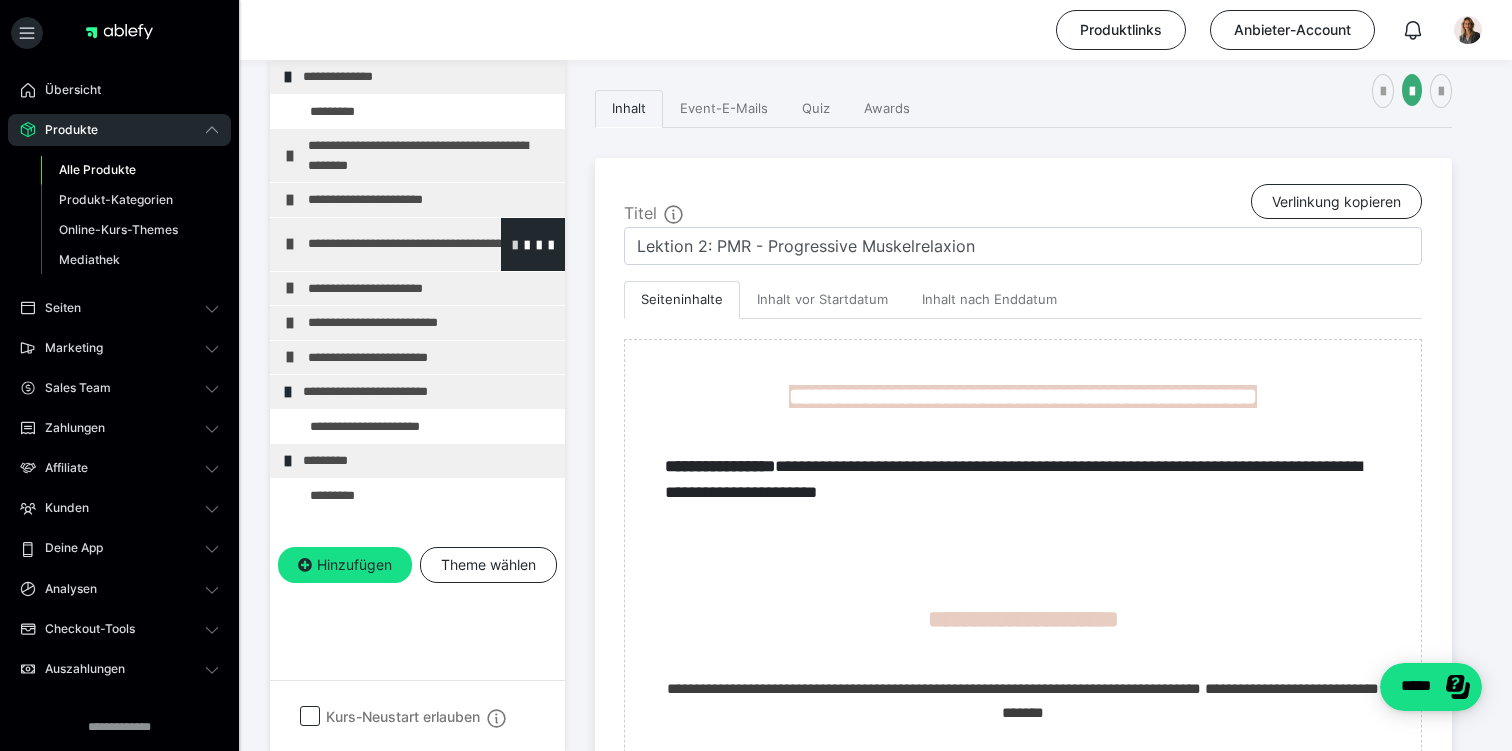 click at bounding box center (515, 244) 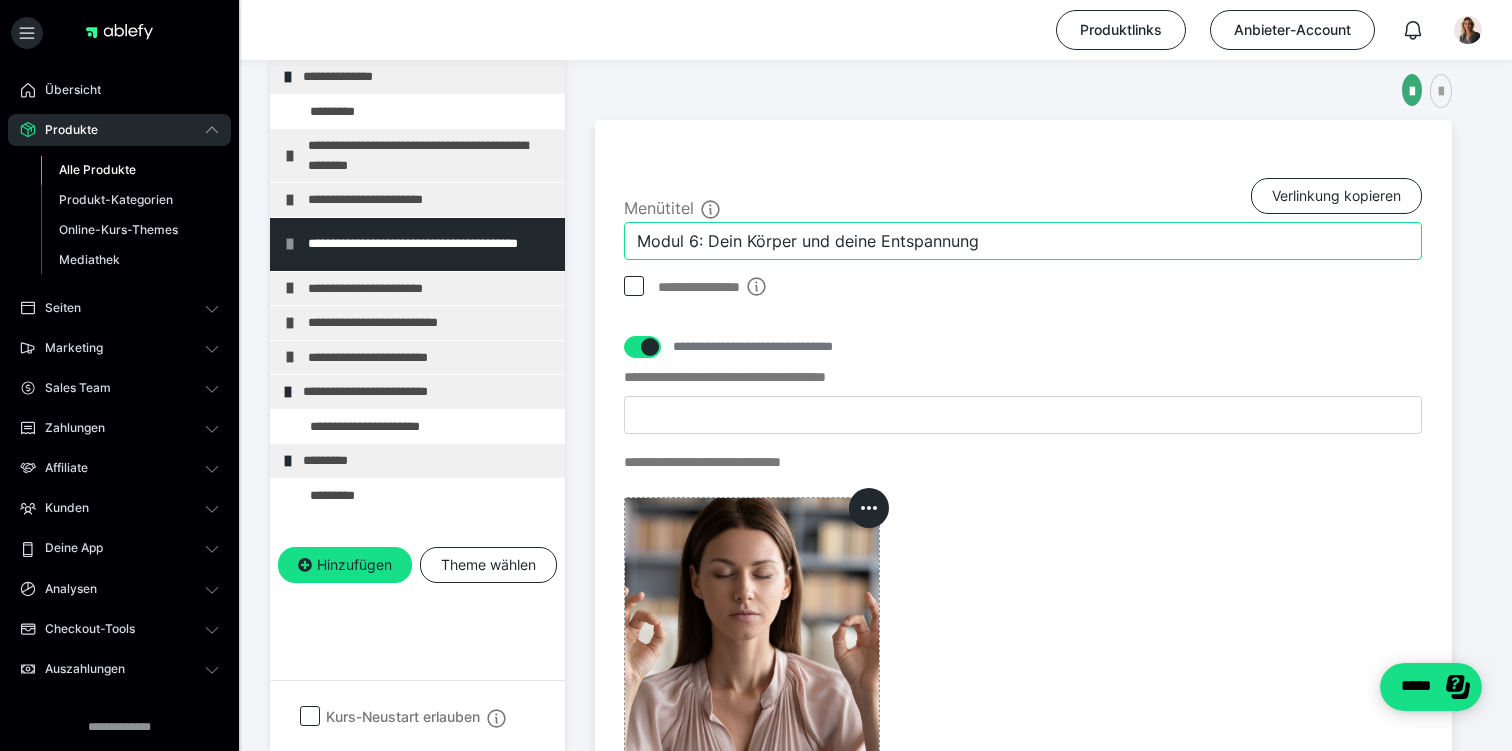click on "Modul 6: Dein Körper und deine Entspannung" at bounding box center [1023, 241] 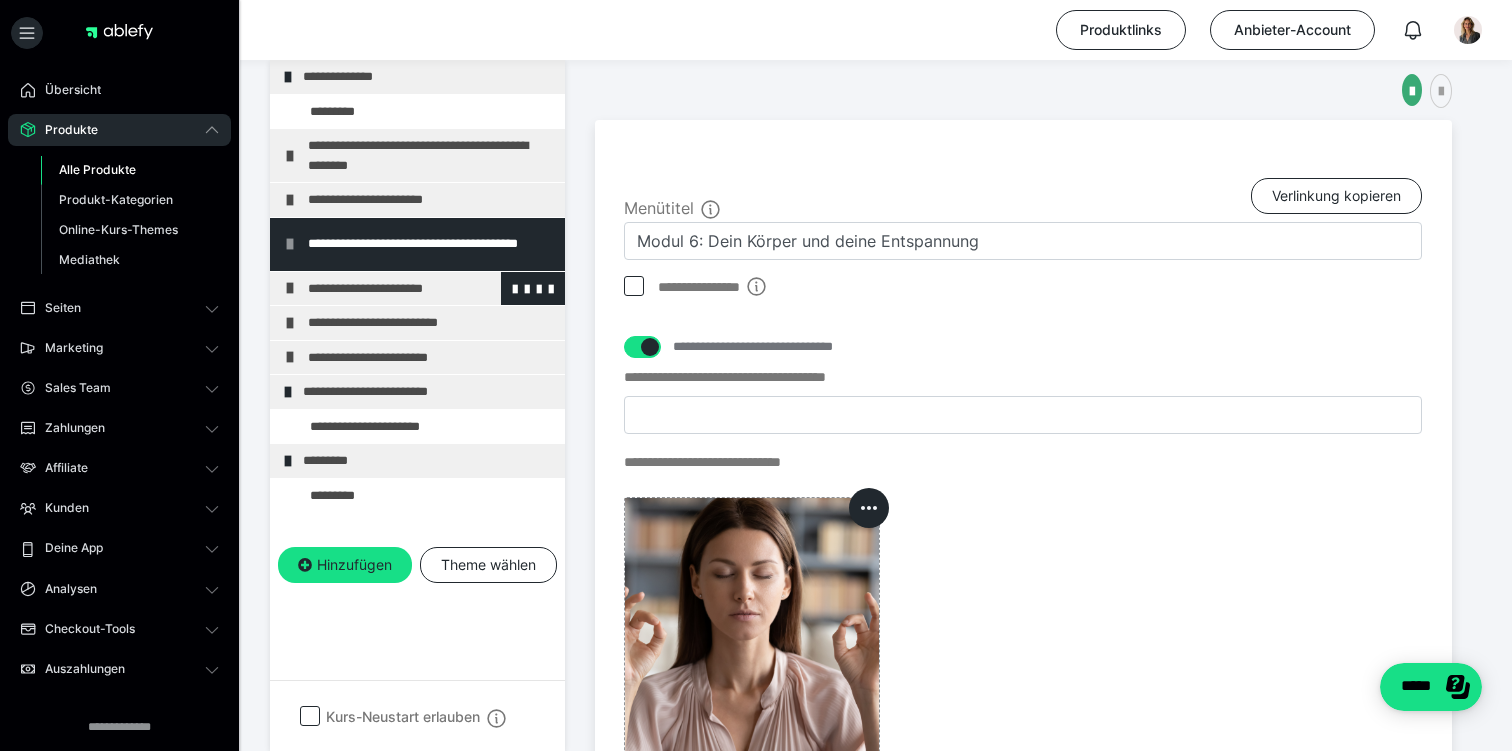 click on "**********" at bounding box center [431, 289] 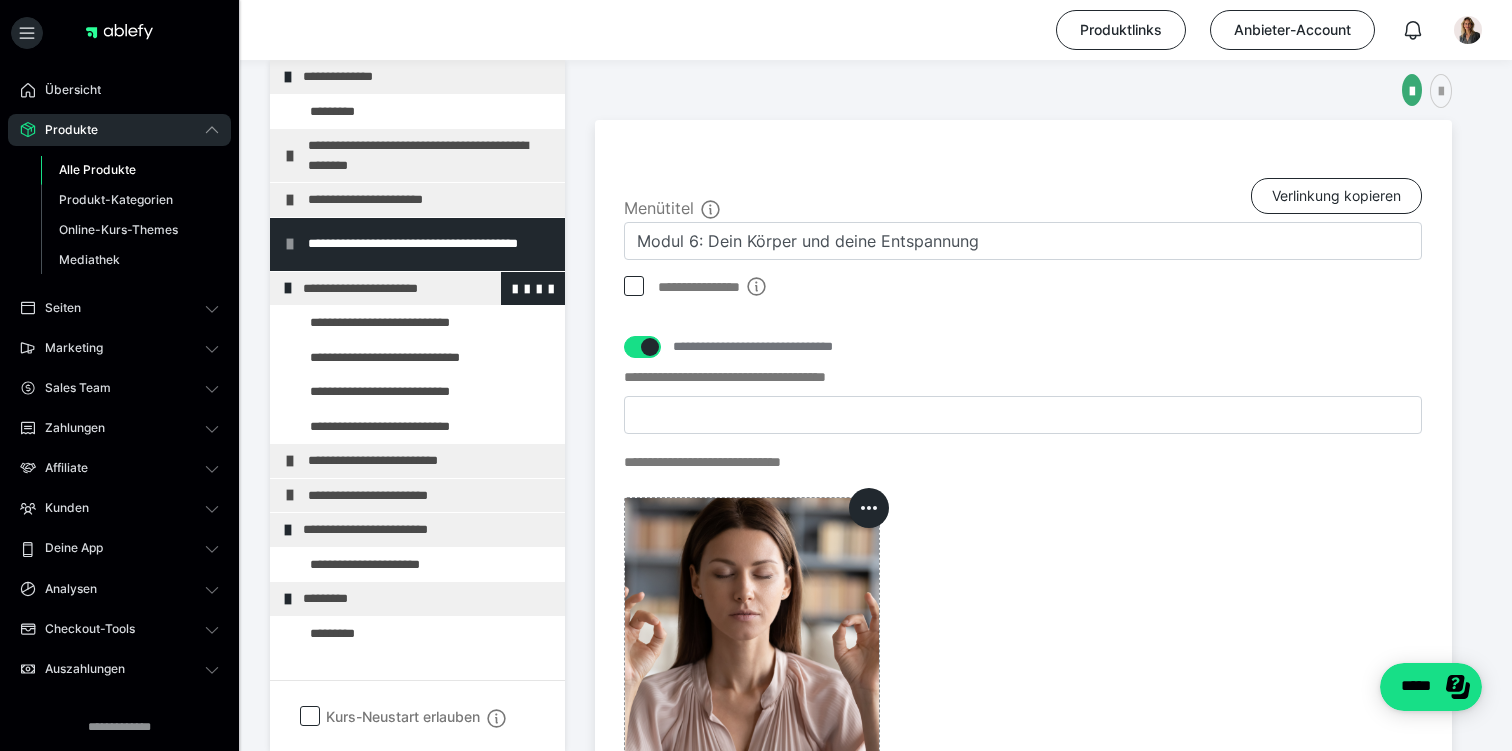 click on "**********" at bounding box center [426, 289] 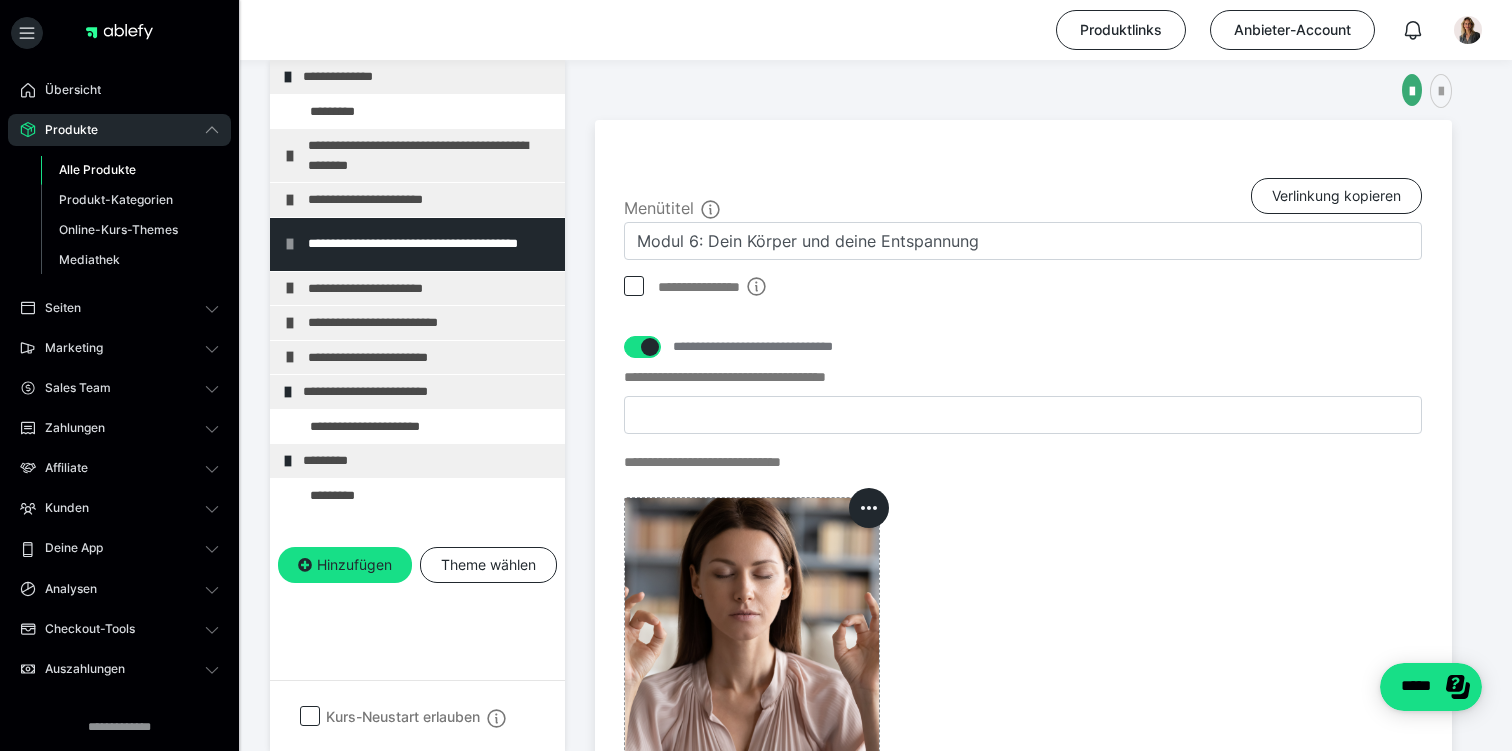 click on "**********" at bounding box center [431, 289] 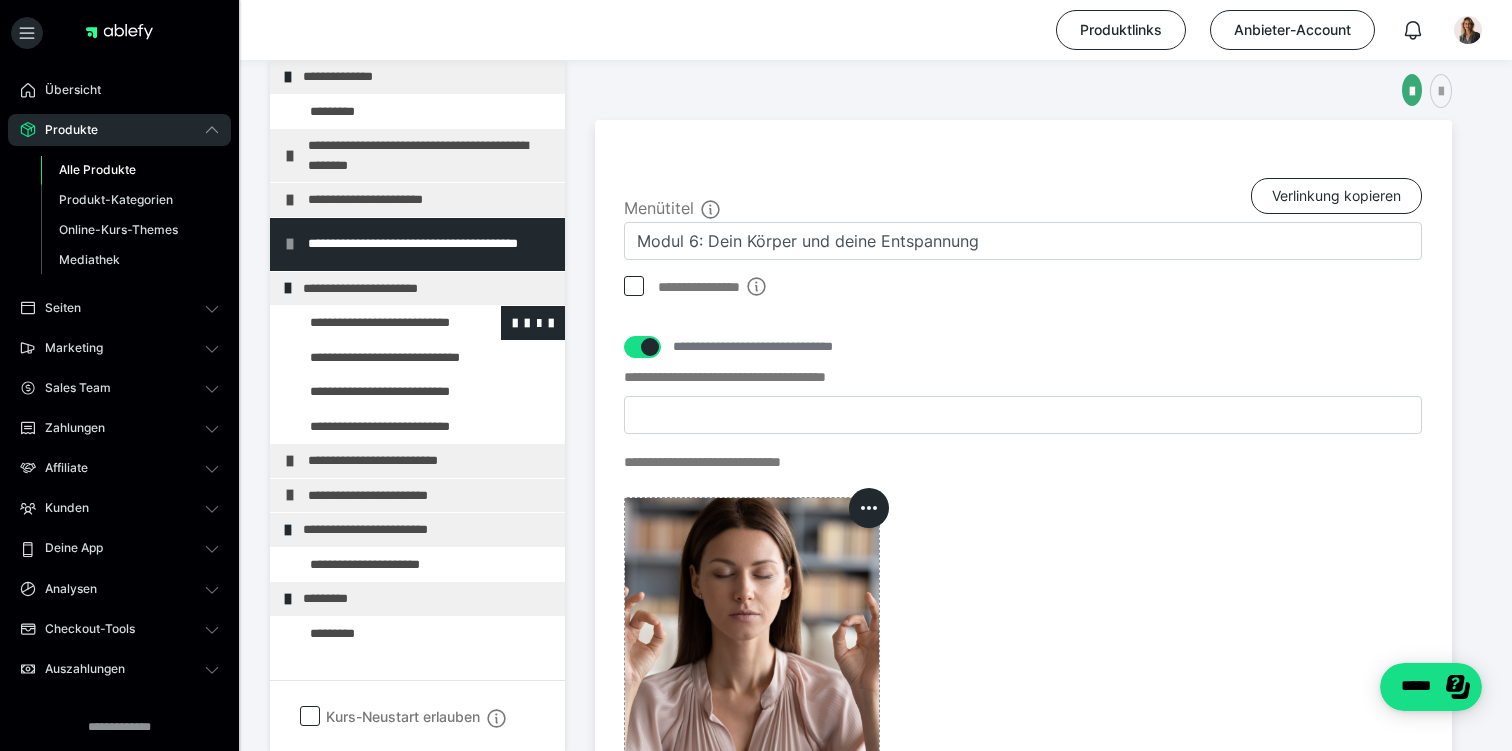 click at bounding box center (375, 323) 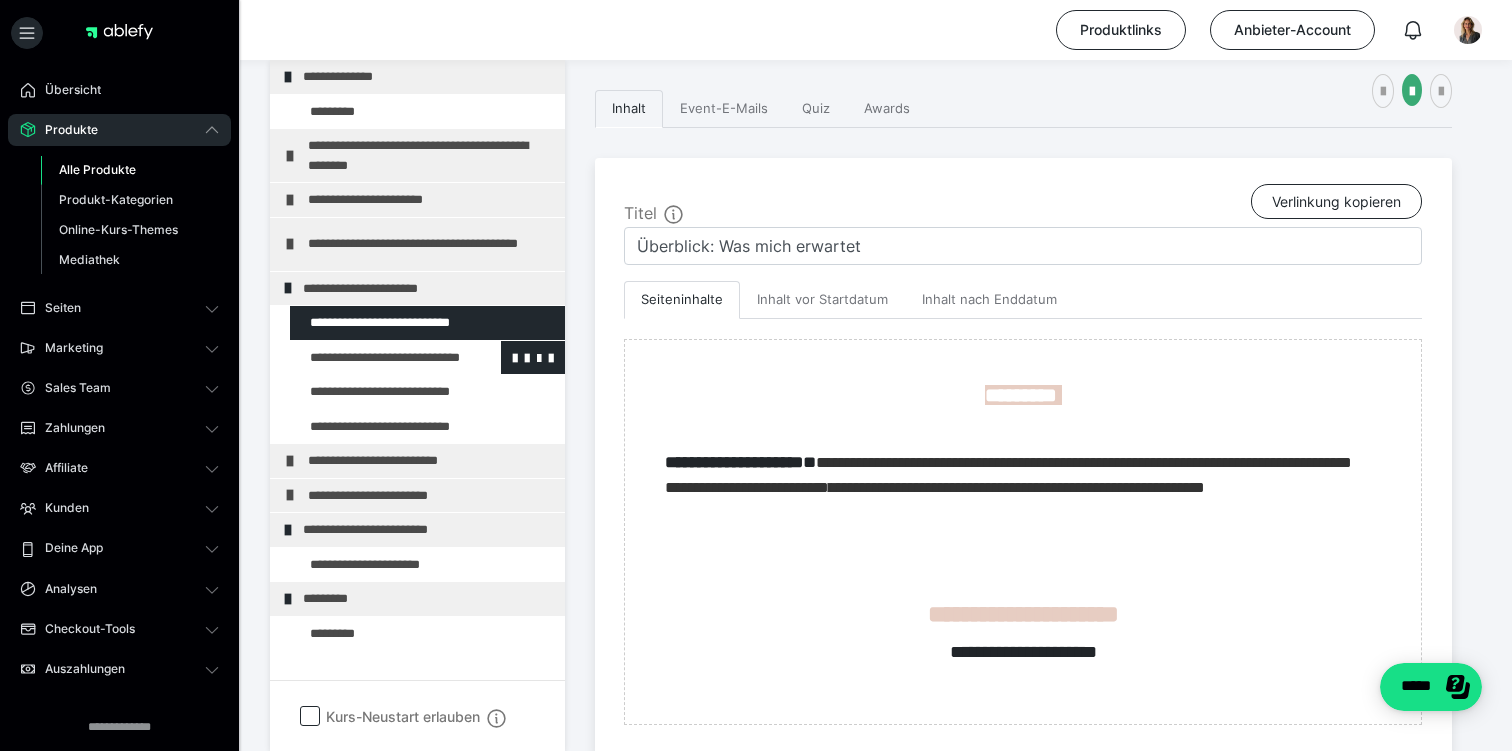 click at bounding box center [375, 358] 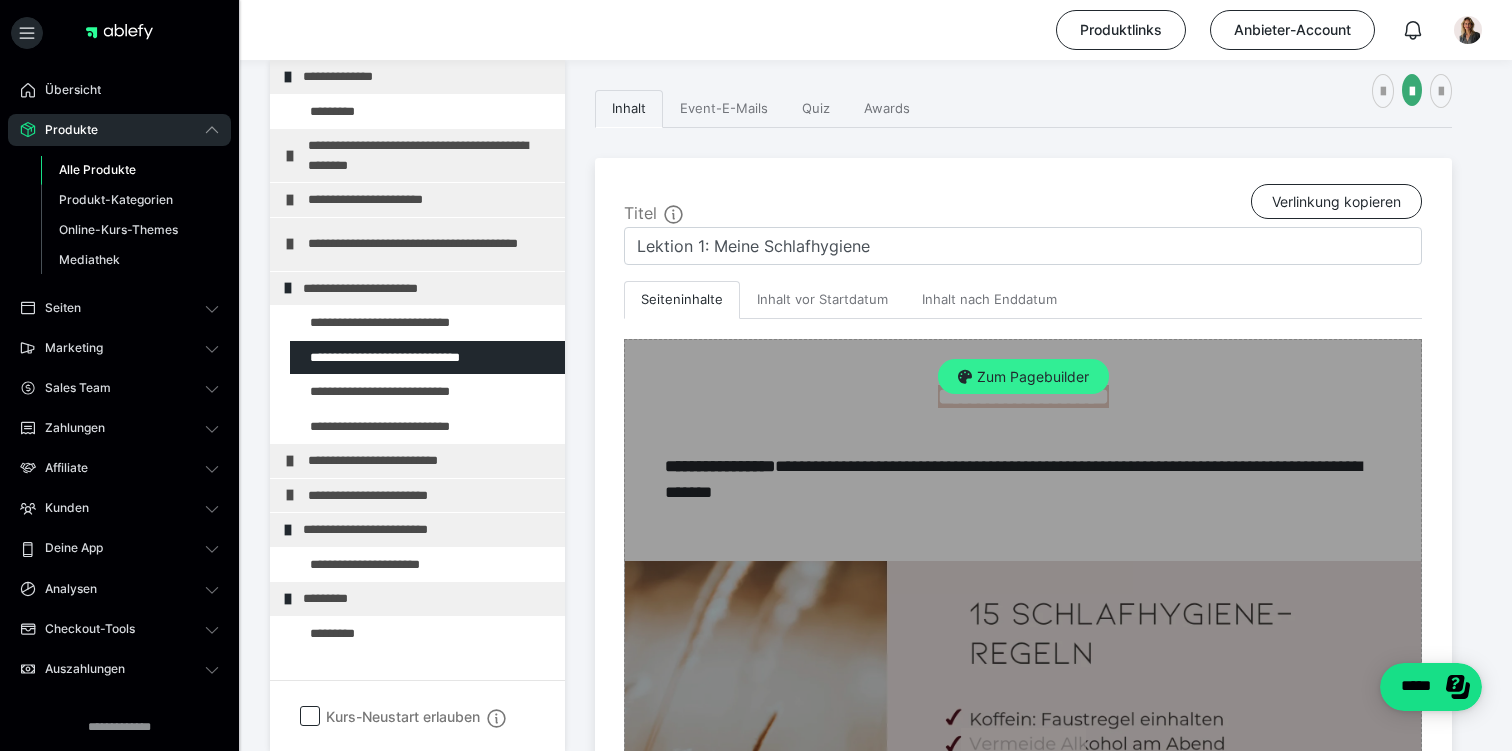 click on "Zum Pagebuilder" at bounding box center (1023, 377) 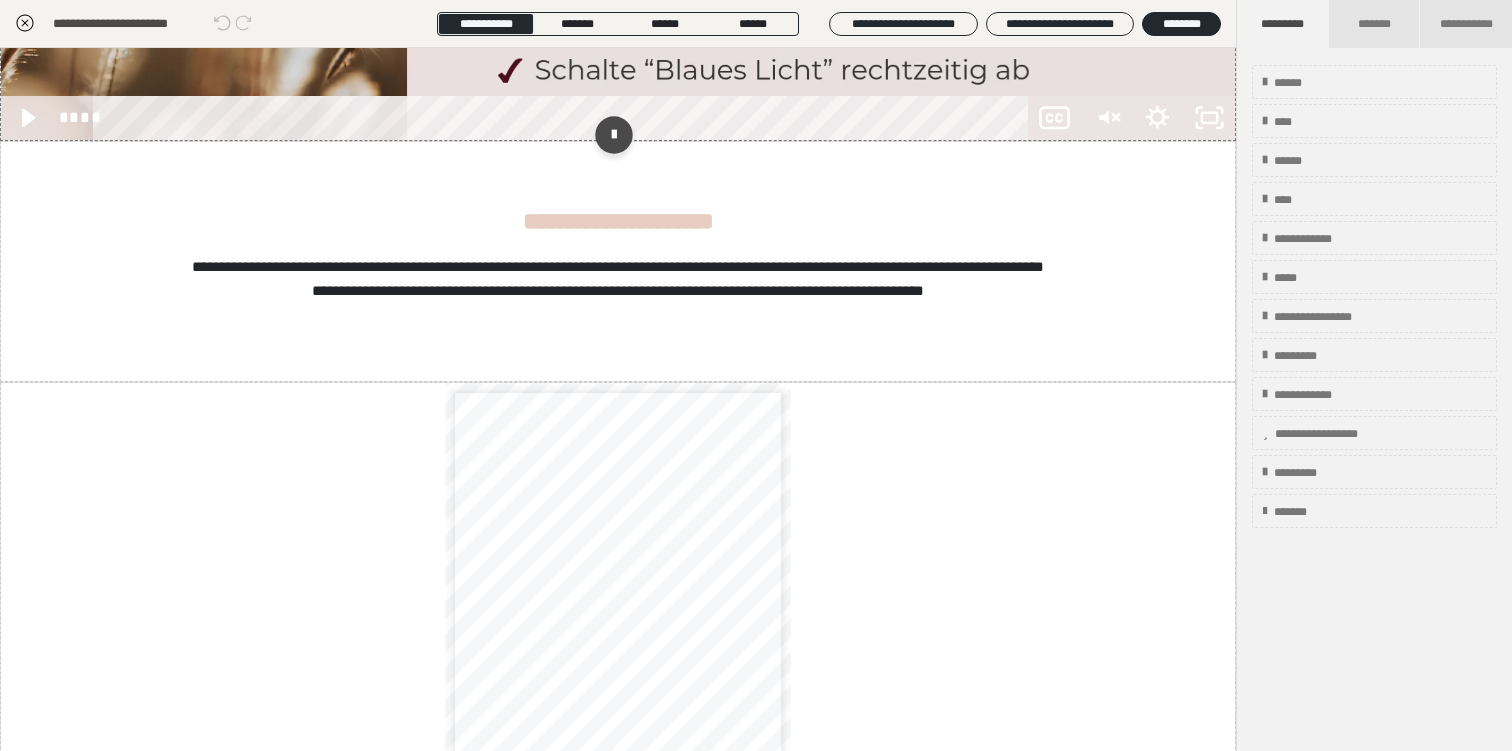 scroll, scrollTop: 849, scrollLeft: 0, axis: vertical 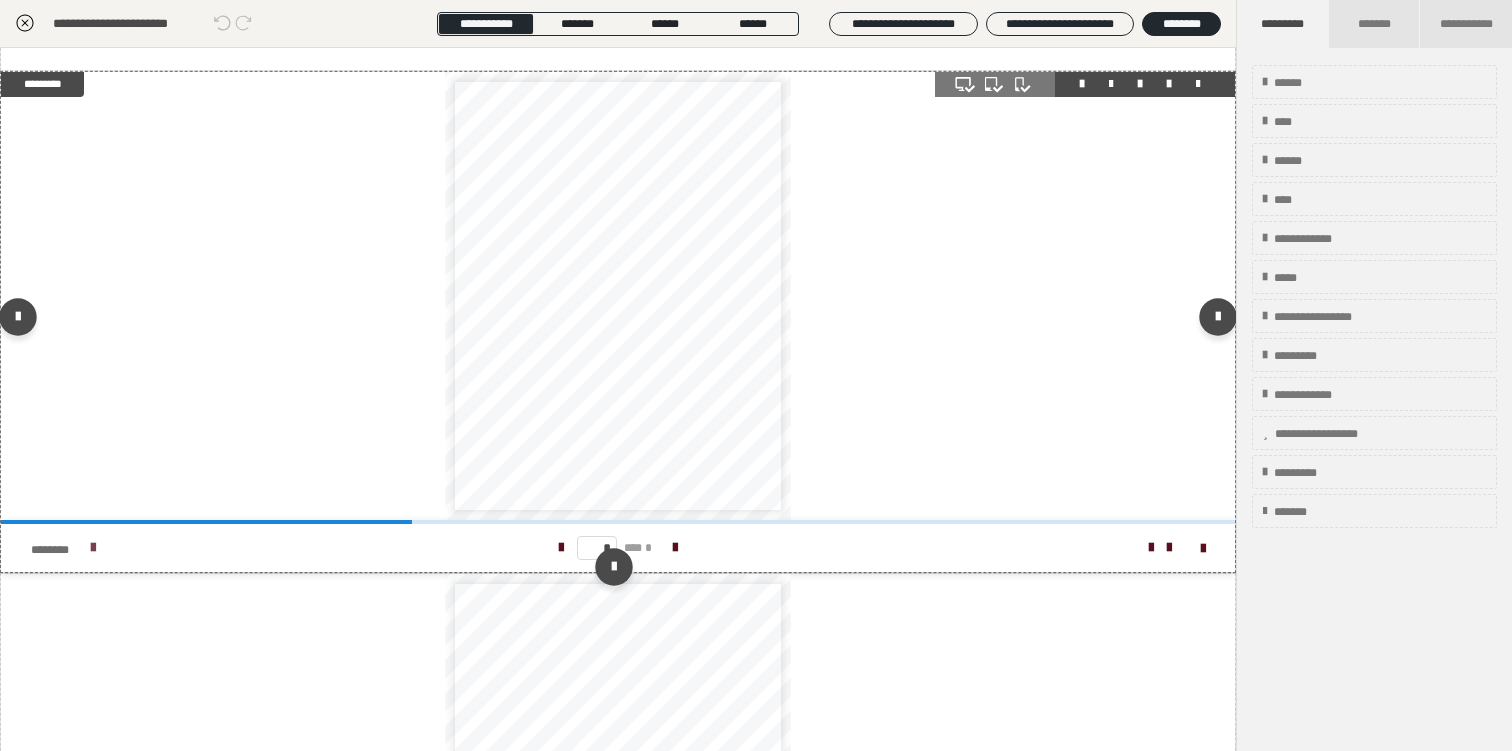 click on "********" at bounding box center (57, 550) 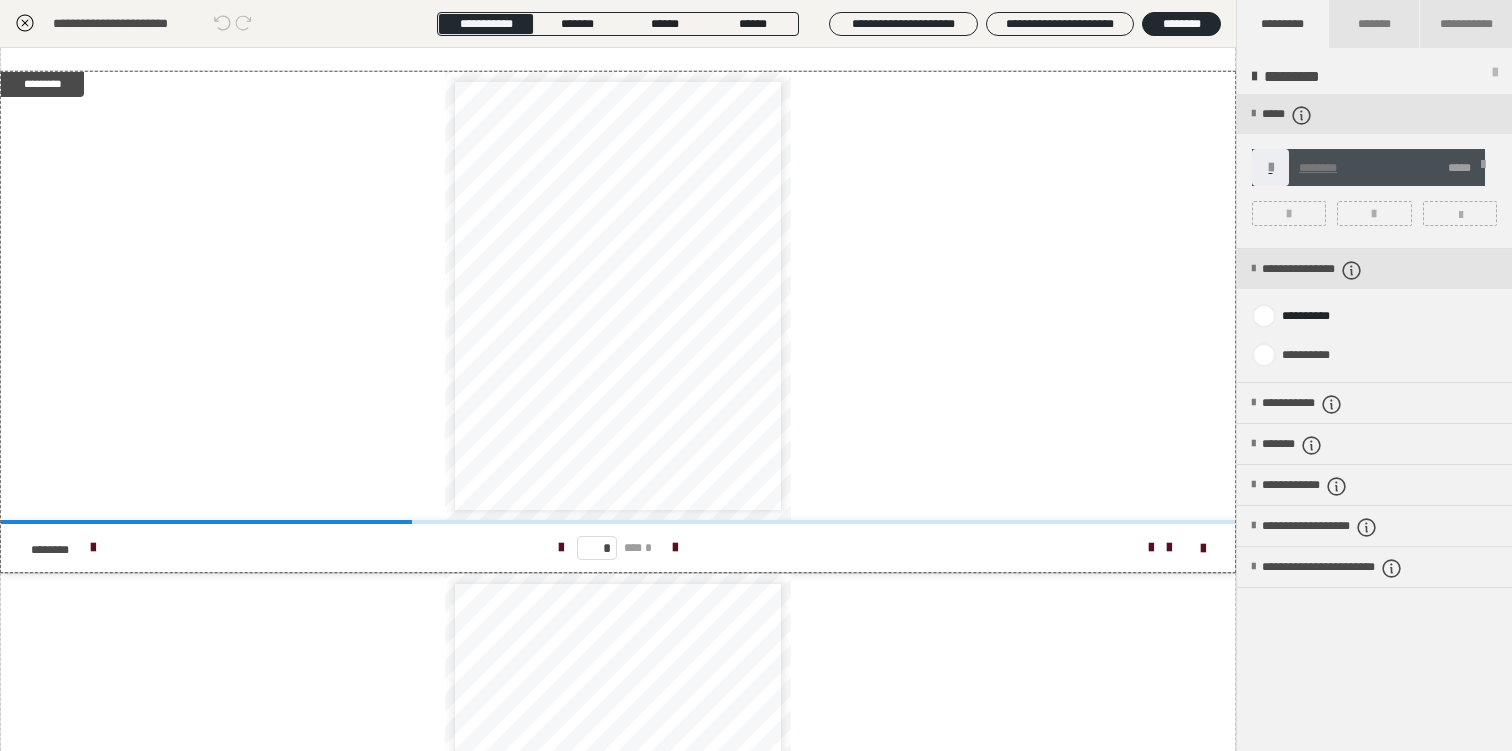 click on "********" at bounding box center [1318, 168] 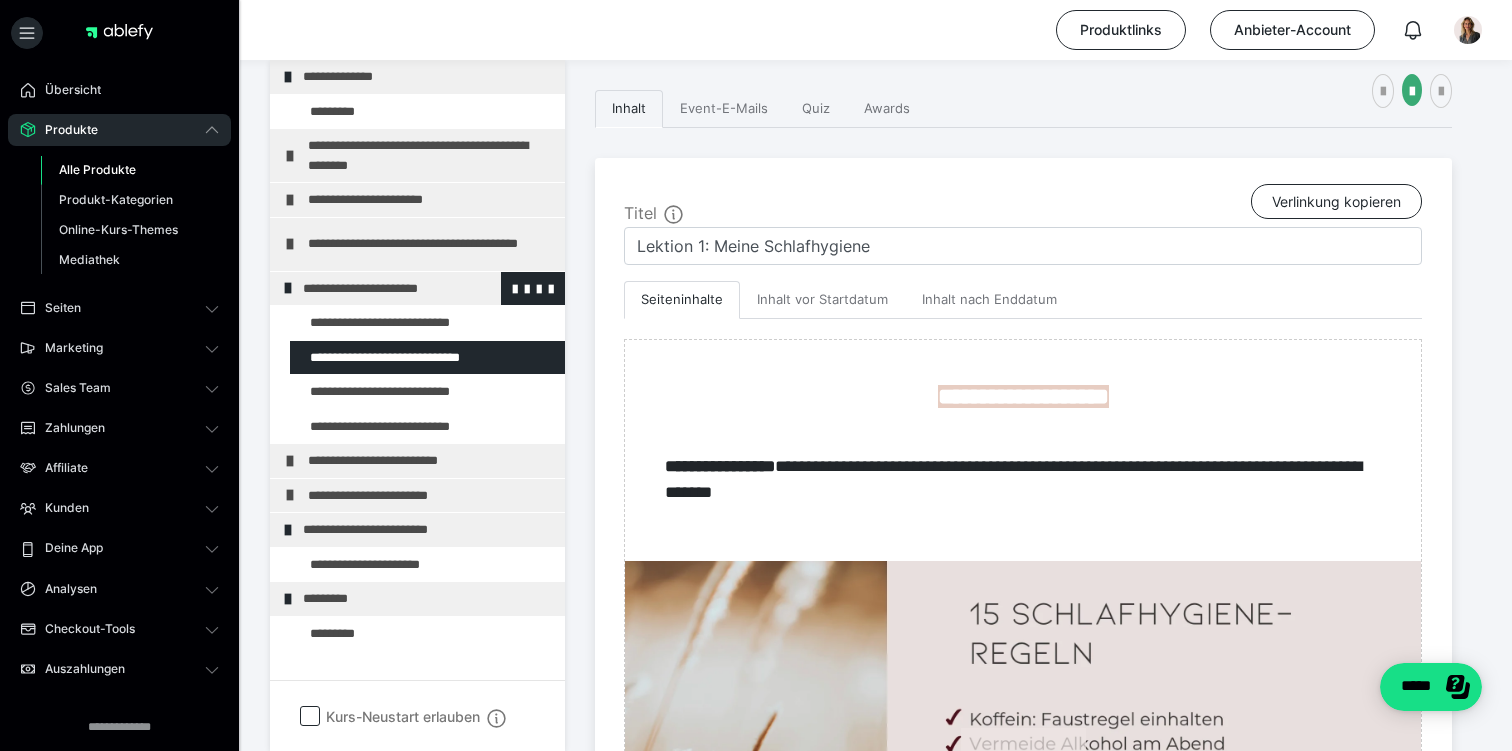 click on "**********" at bounding box center (426, 289) 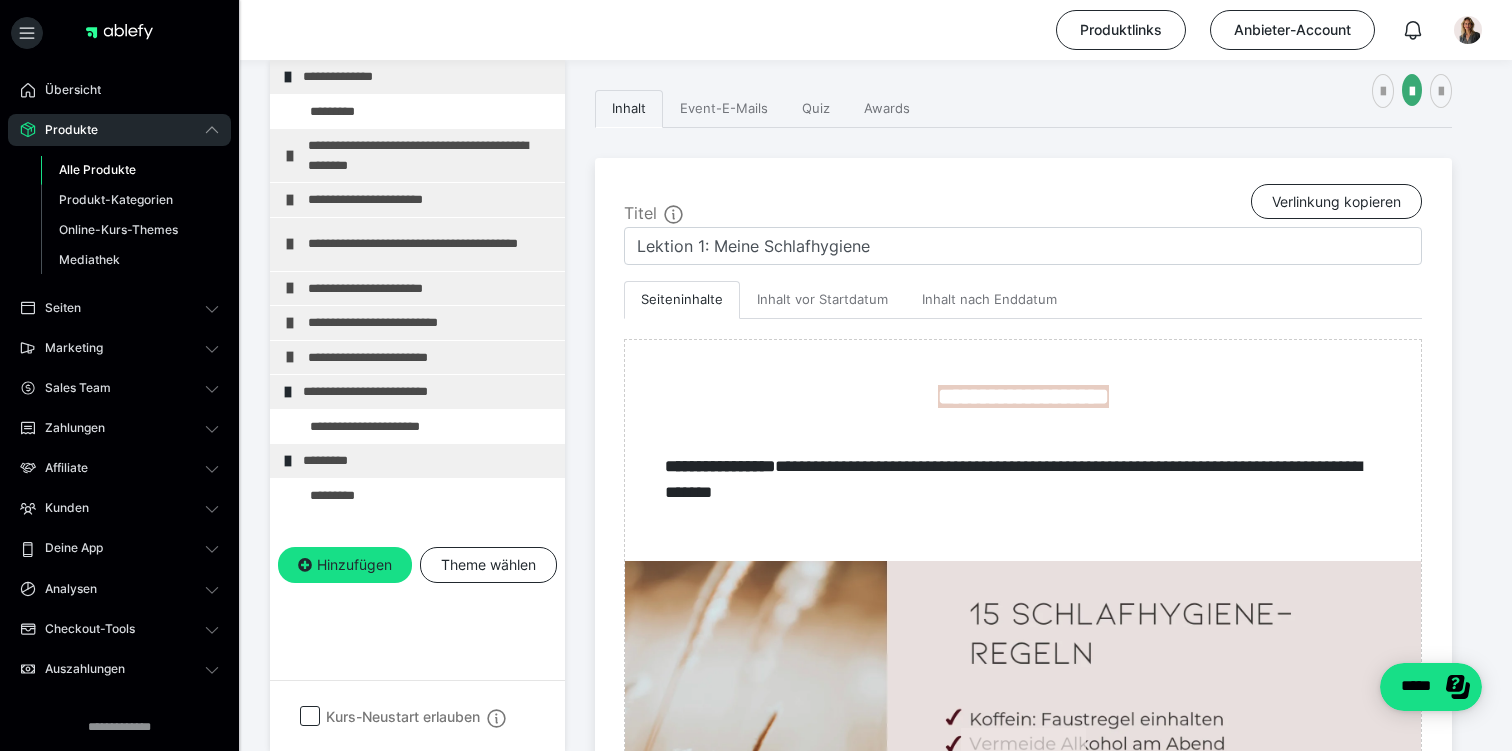 click on "**********" at bounding box center (431, 289) 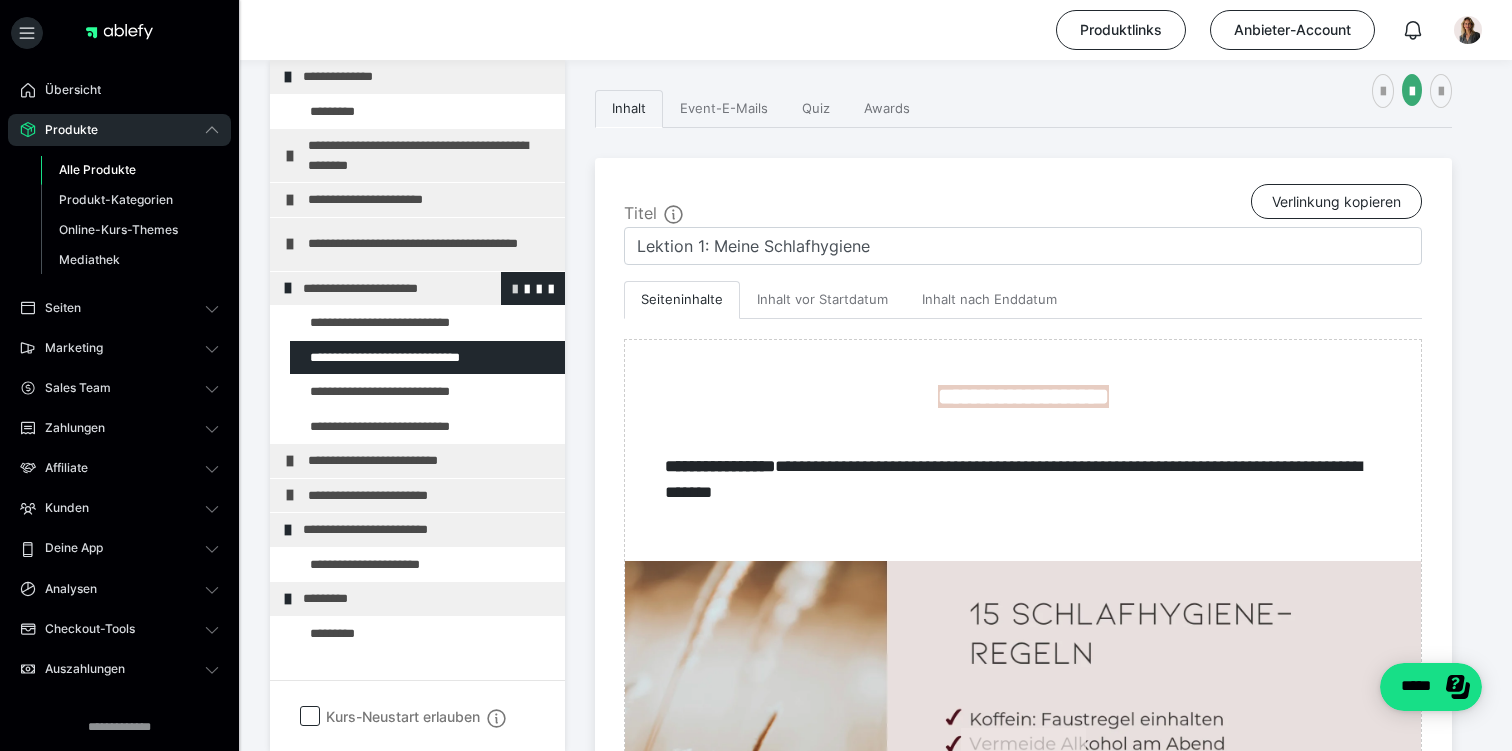 click at bounding box center (515, 288) 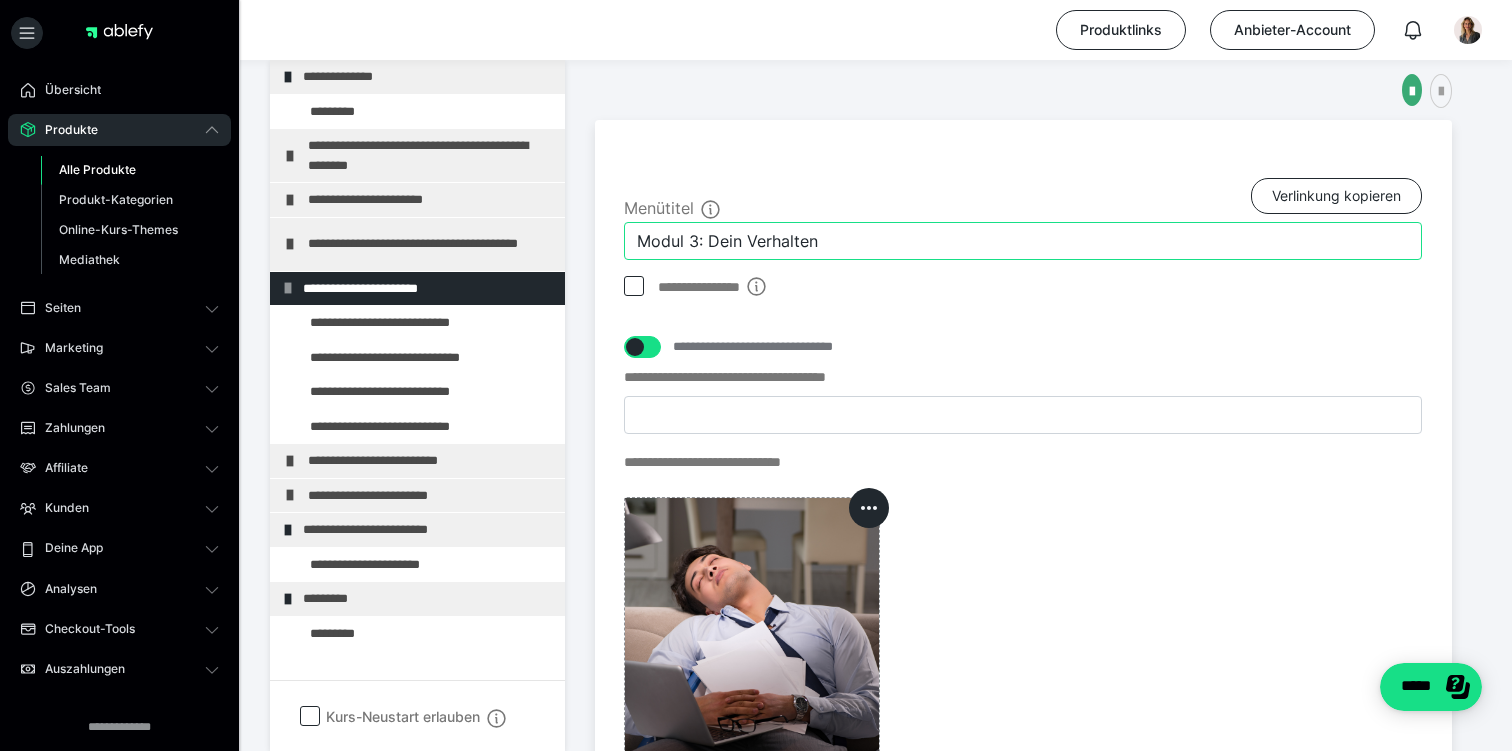 click on "Modul 3: Dein Verhalten" at bounding box center [1023, 241] 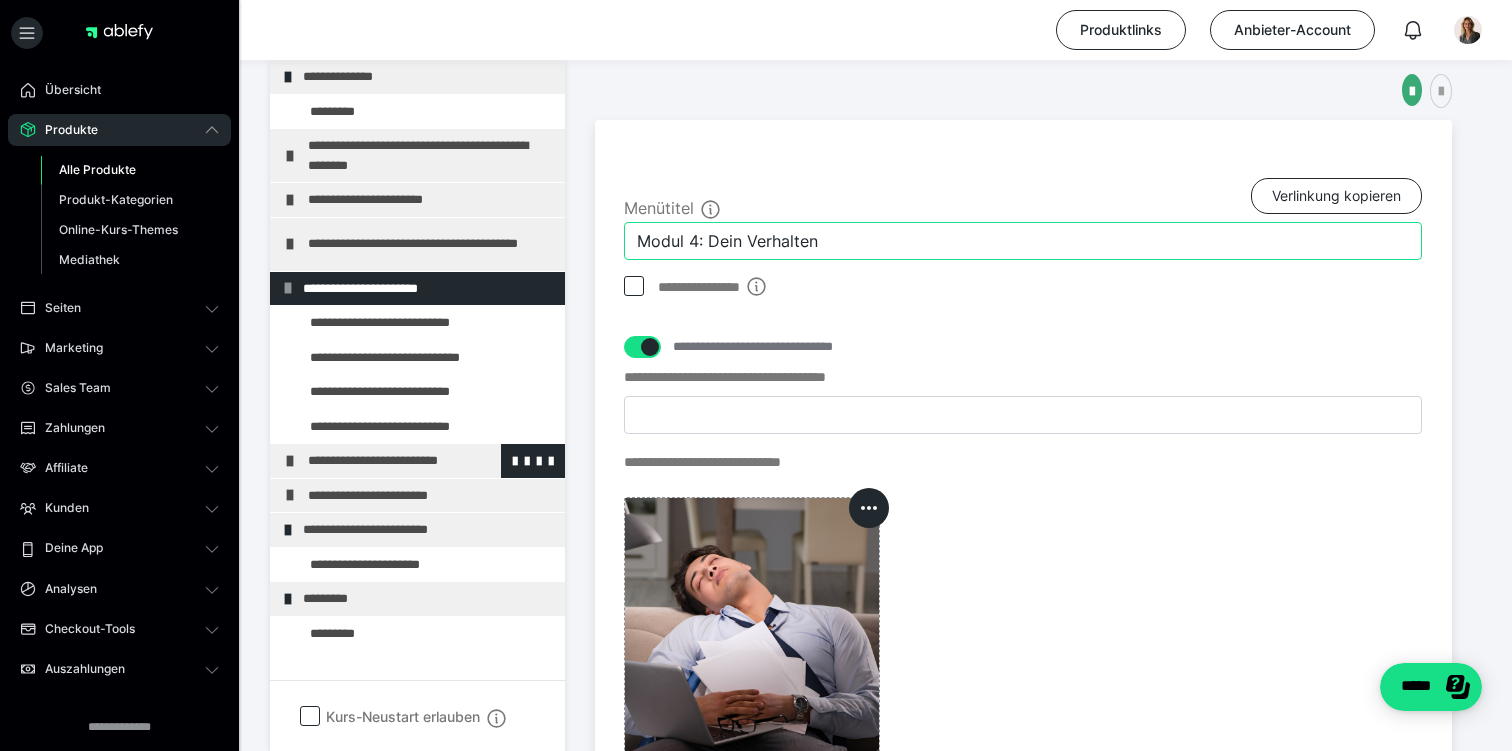 type on "Modul 4: Dein Verhalten" 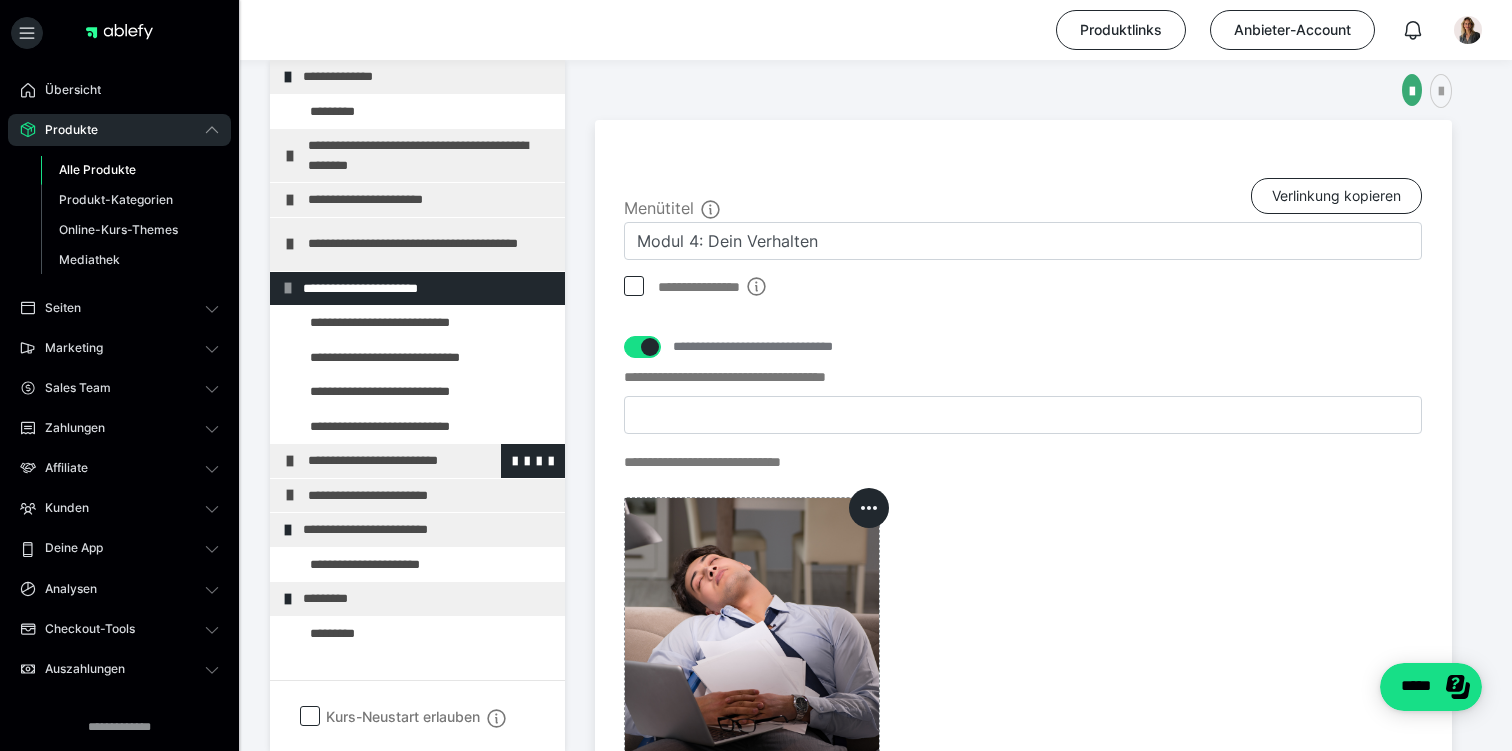 click on "**********" at bounding box center (431, 461) 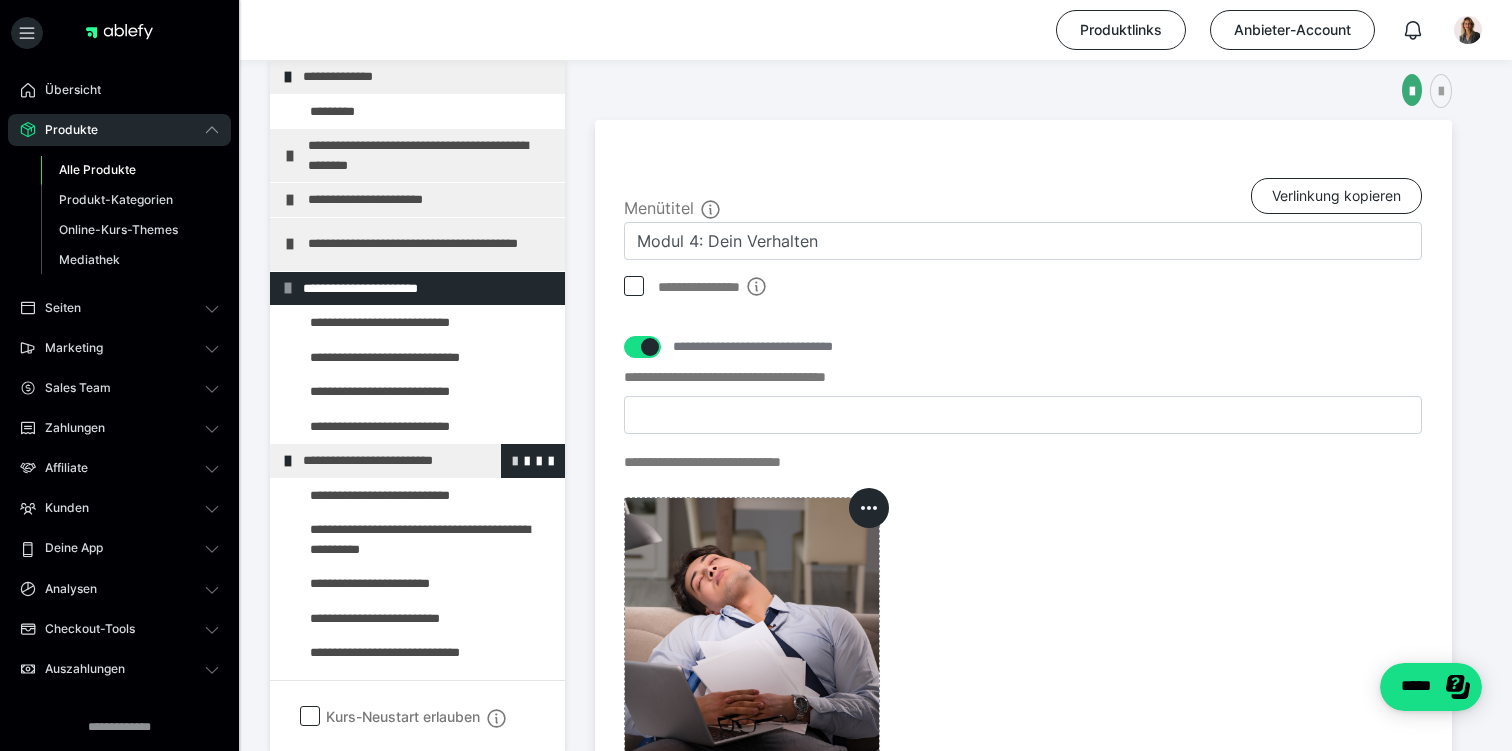 click at bounding box center [515, 460] 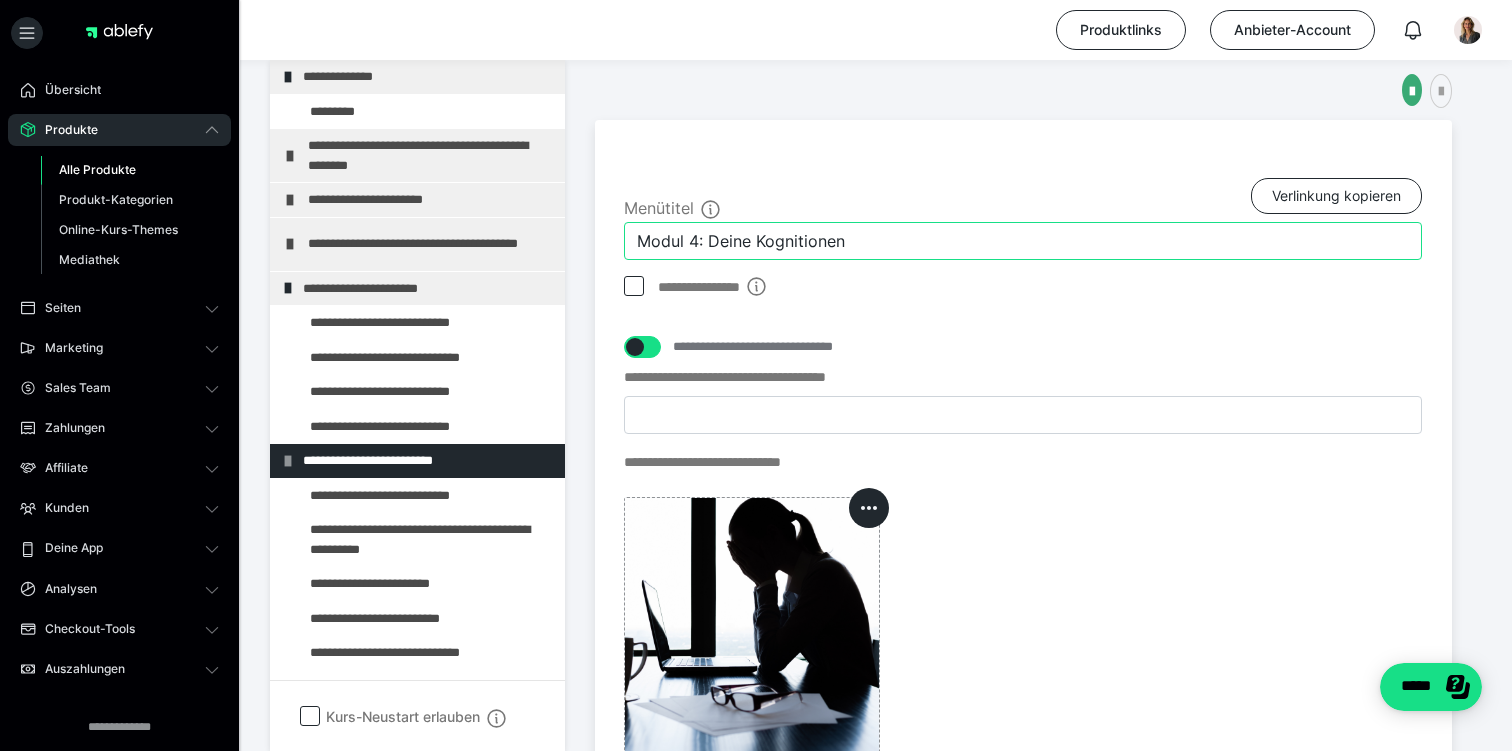 click on "Modul 4: Deine Kognitionen" at bounding box center [1023, 241] 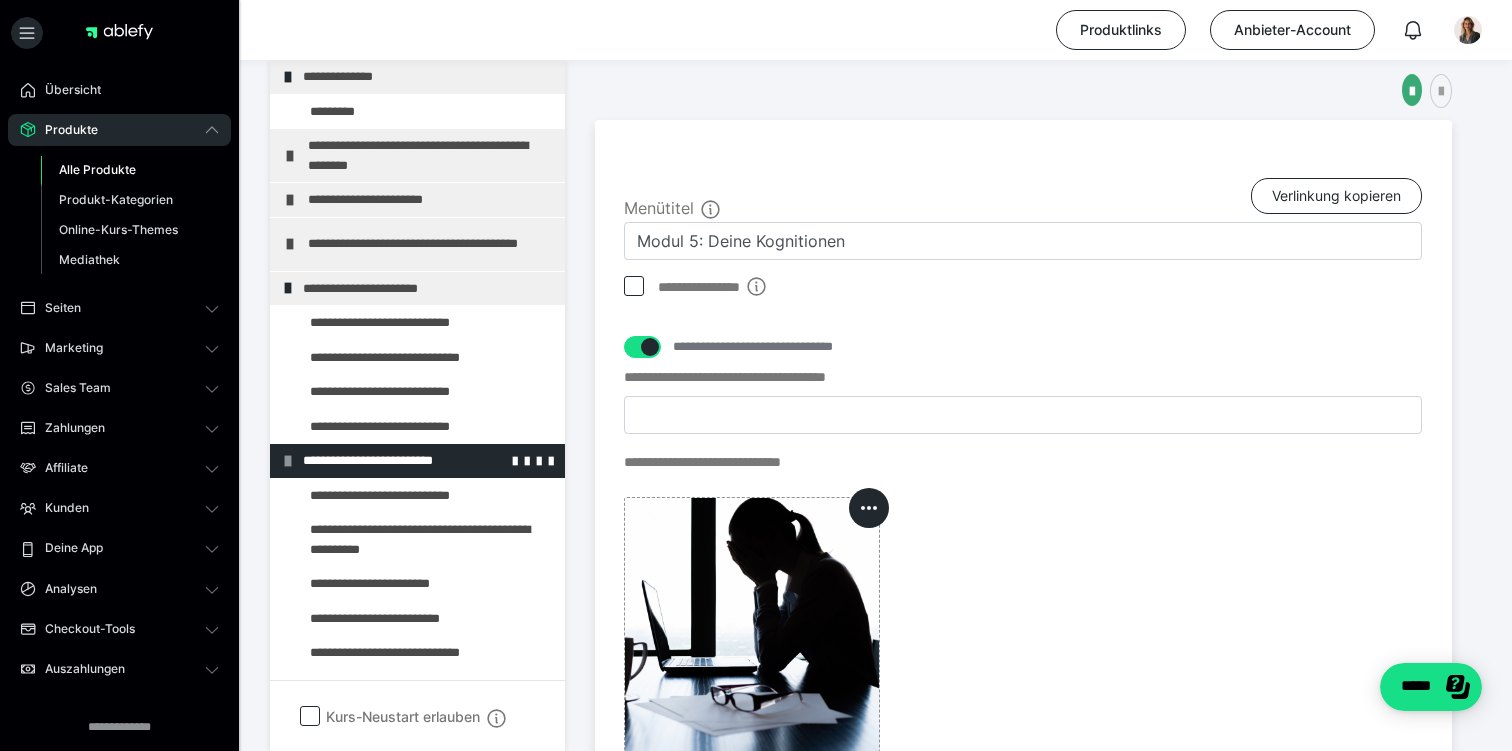 click at bounding box center [288, 461] 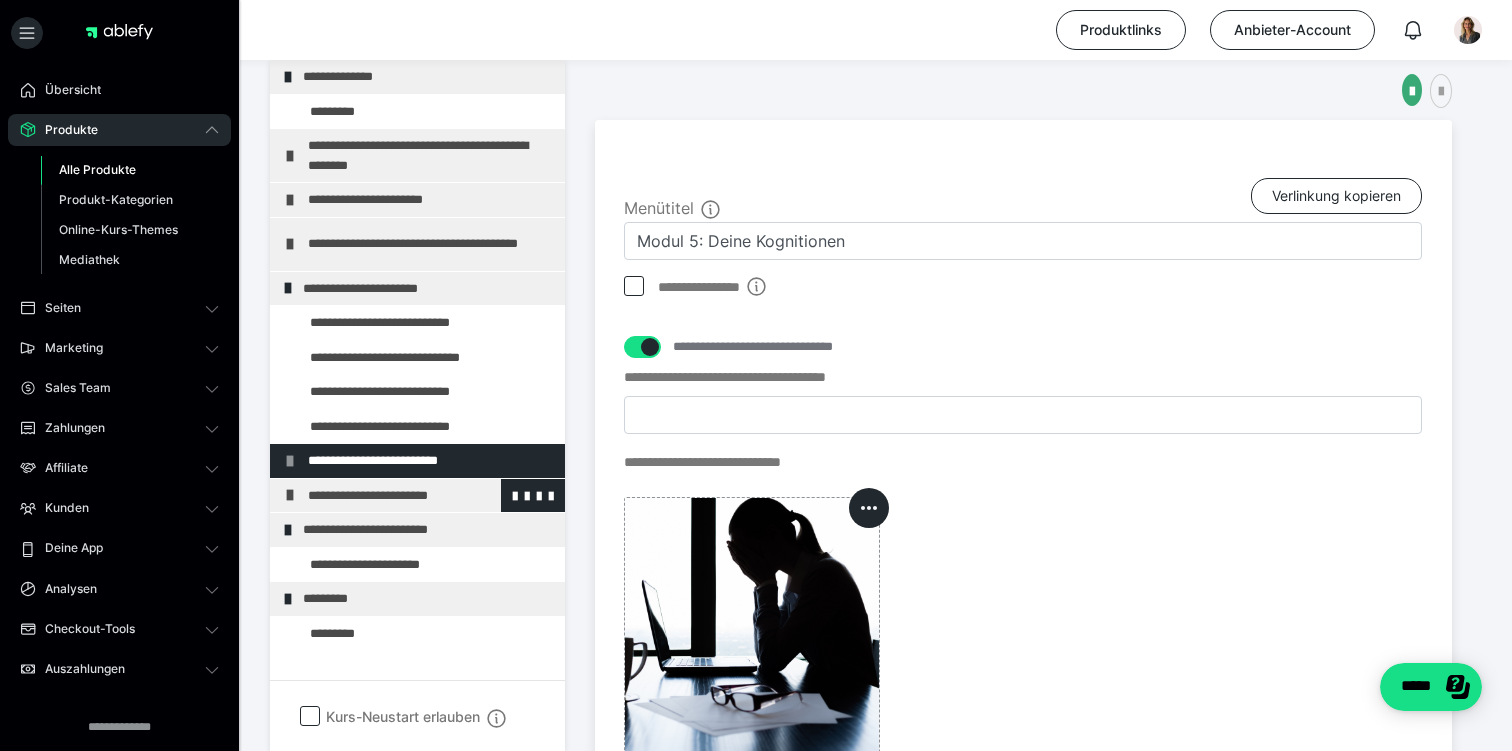 click on "**********" at bounding box center [431, 496] 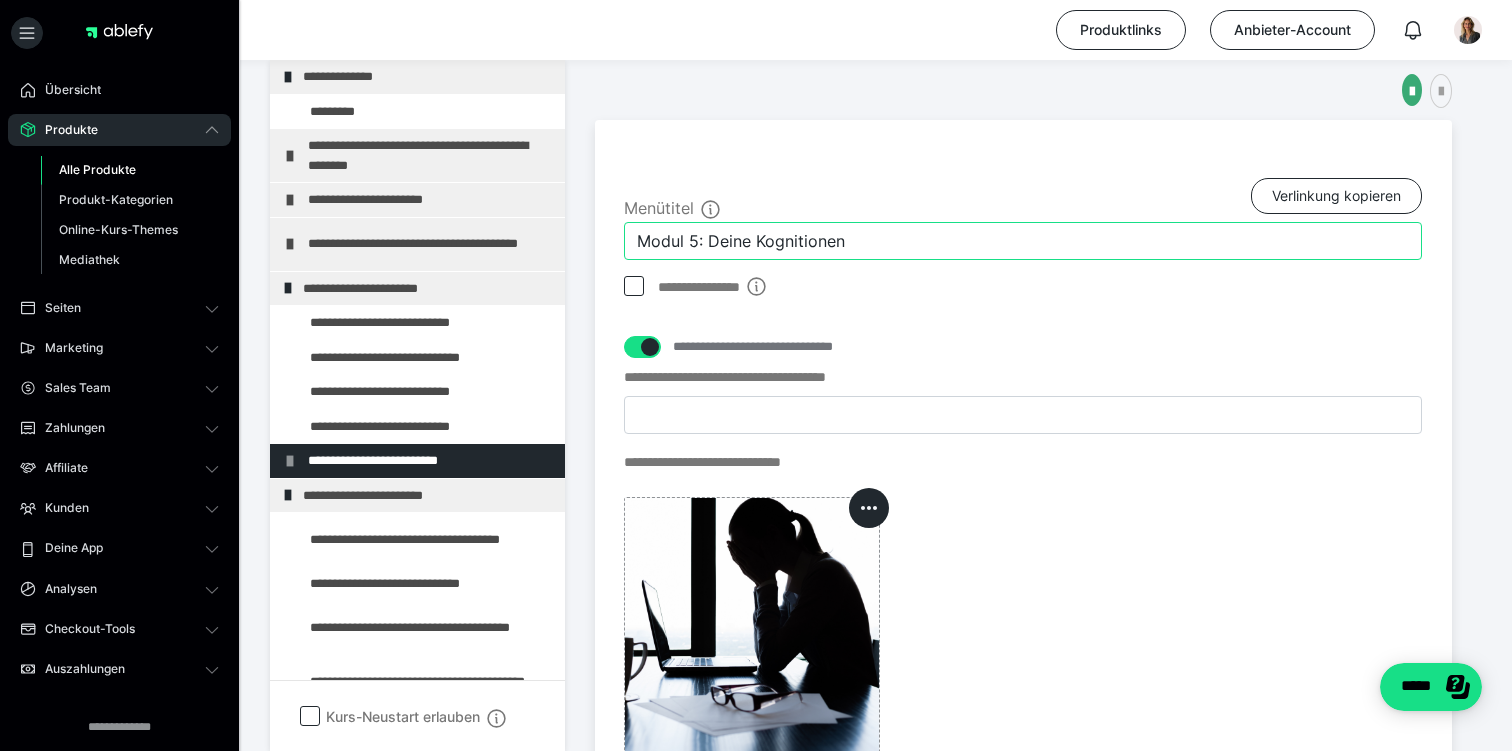 click on "Modul 5: Deine Kognitionen" at bounding box center [1023, 241] 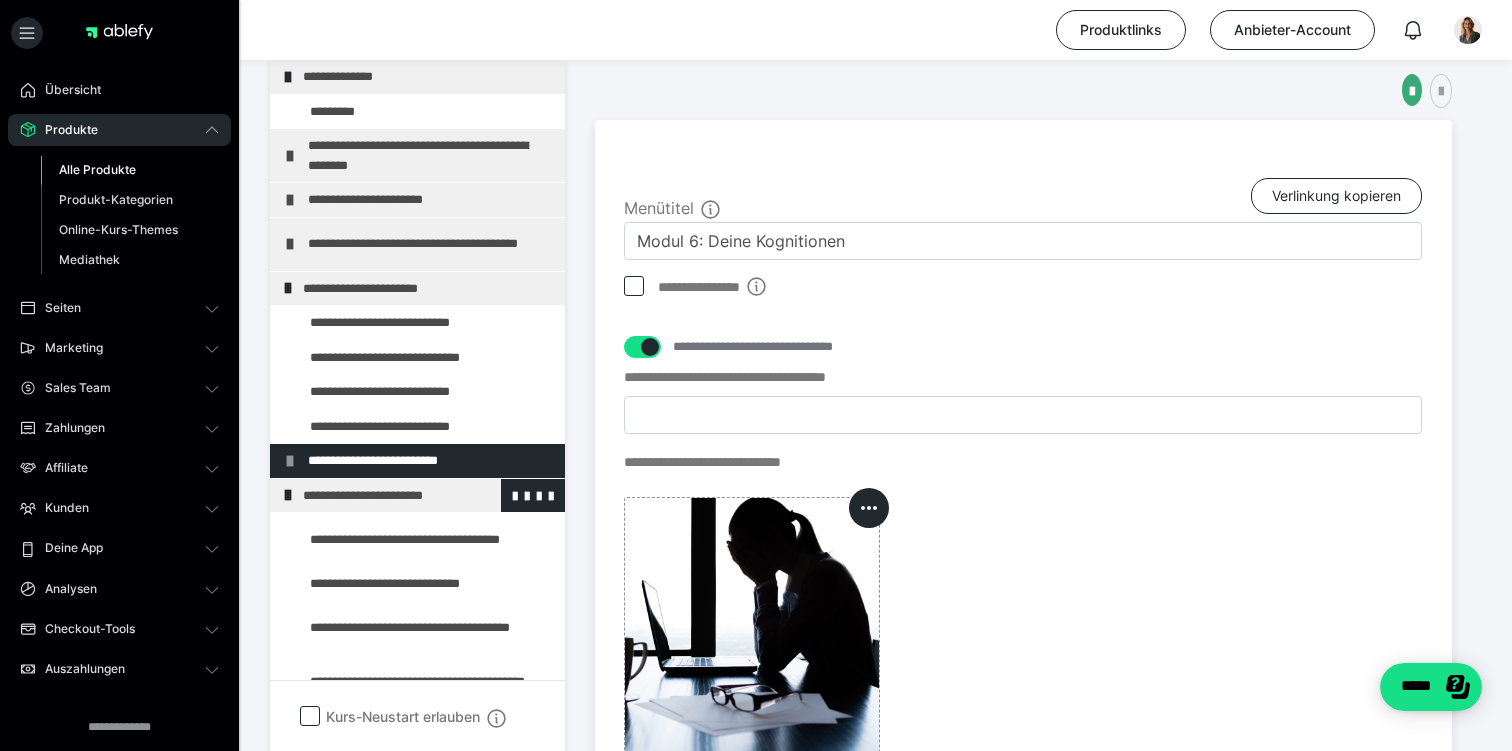 click at bounding box center (288, 495) 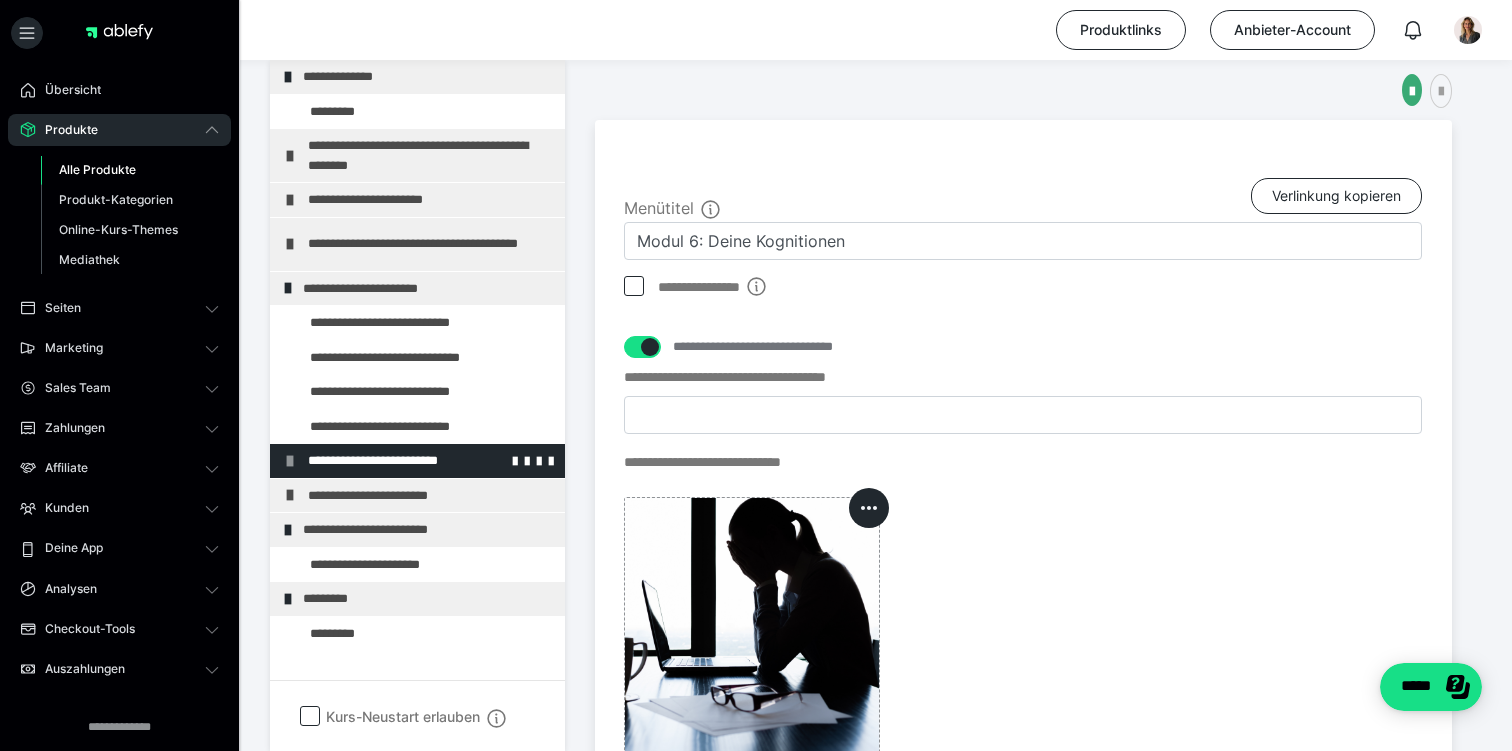 click on "**********" at bounding box center (417, 461) 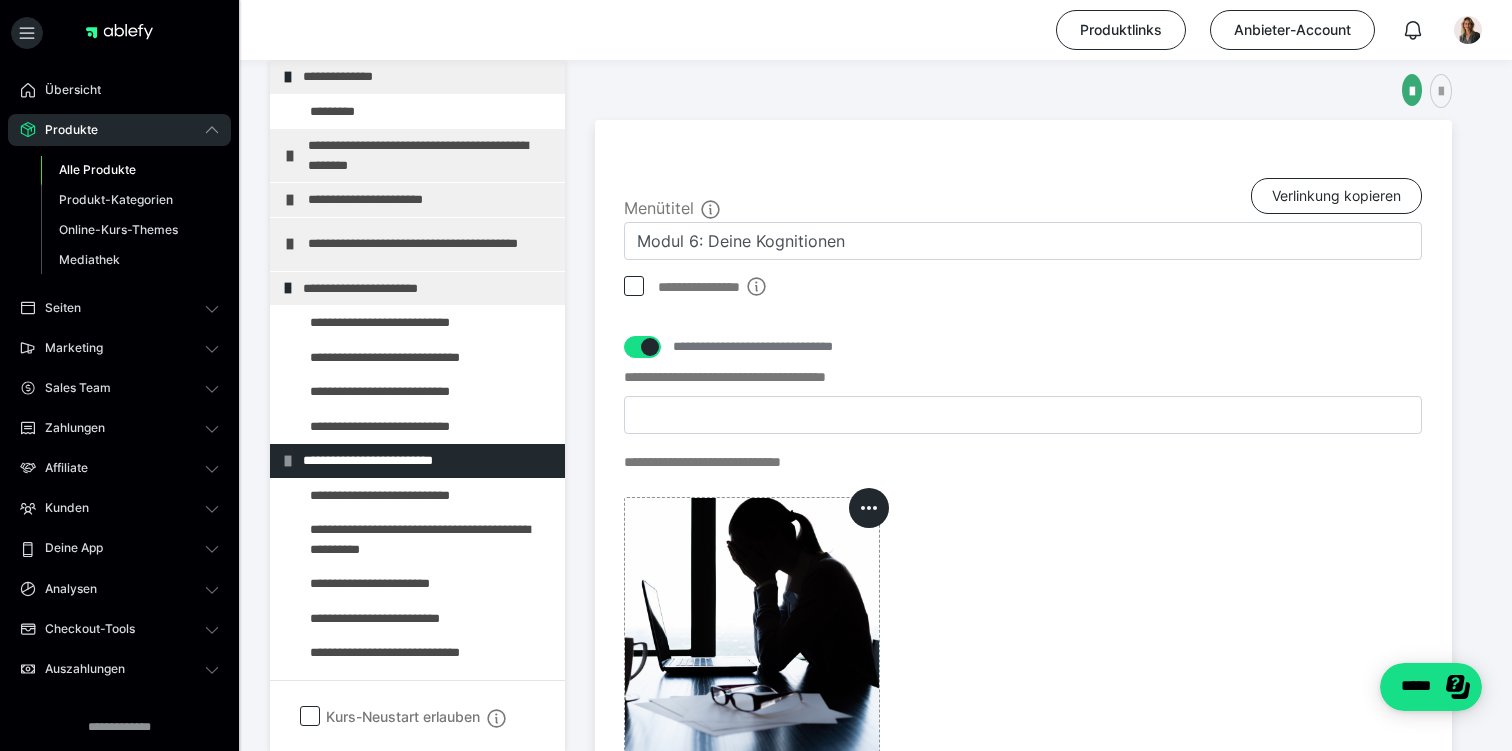 click on "**********" at bounding box center (417, 374) 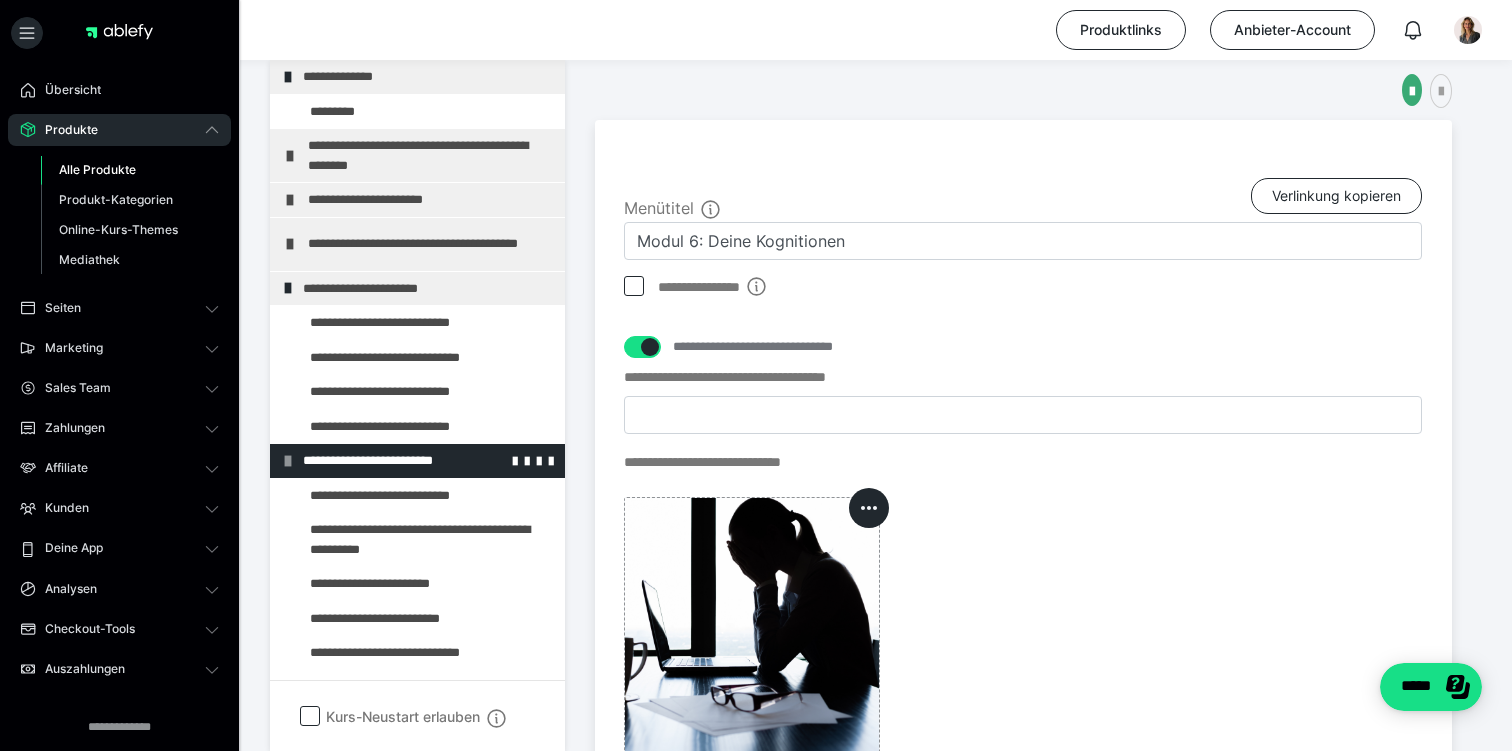 click at bounding box center [288, 461] 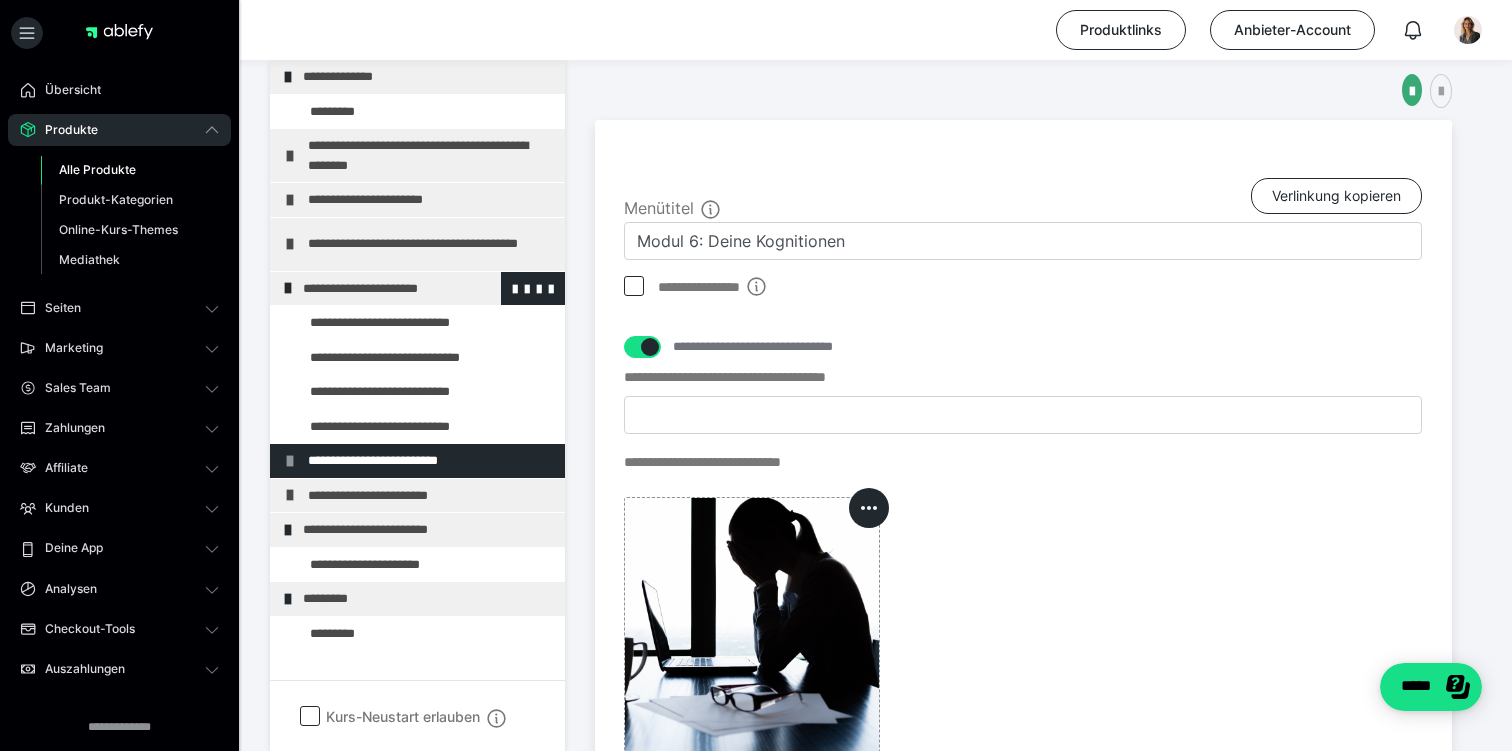 click at bounding box center (288, 288) 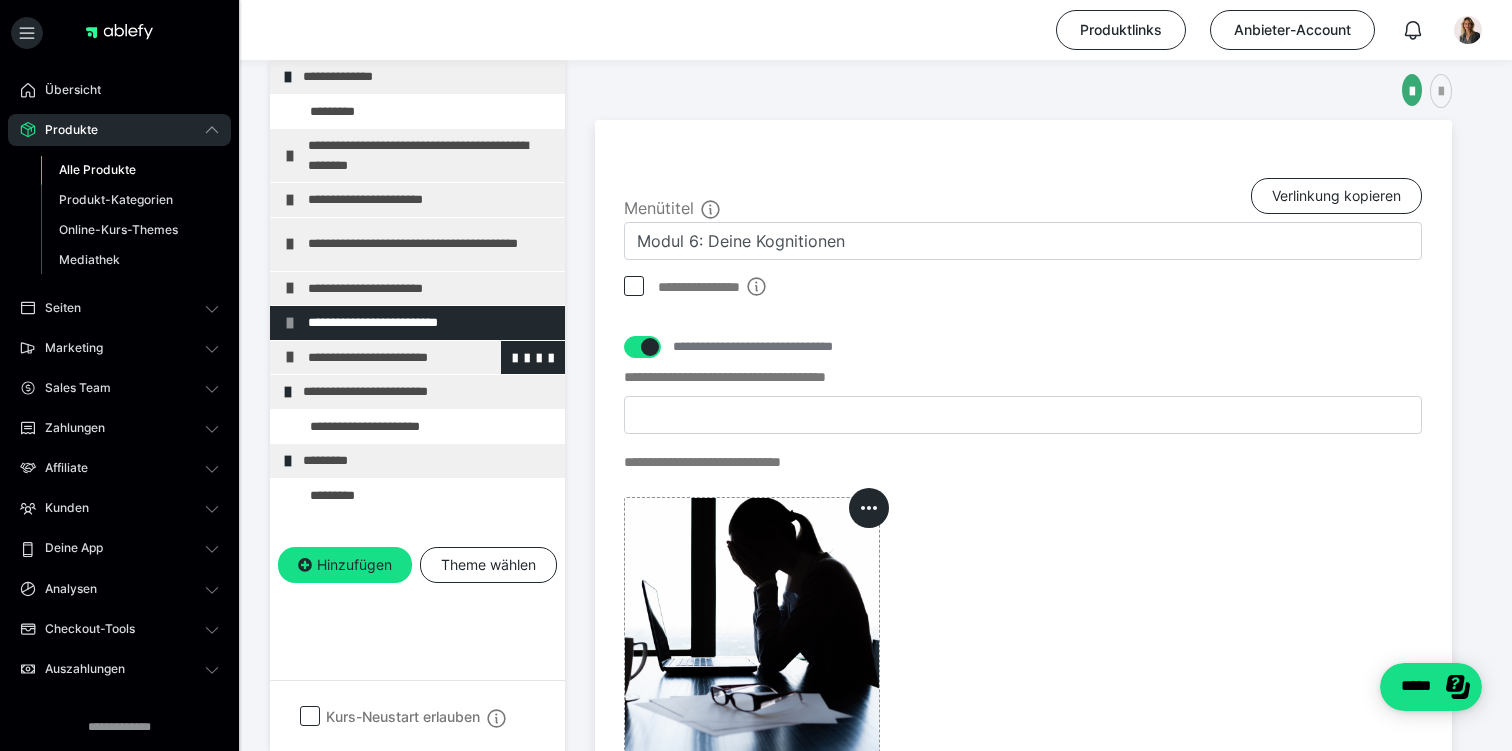 click on "**********" at bounding box center [431, 358] 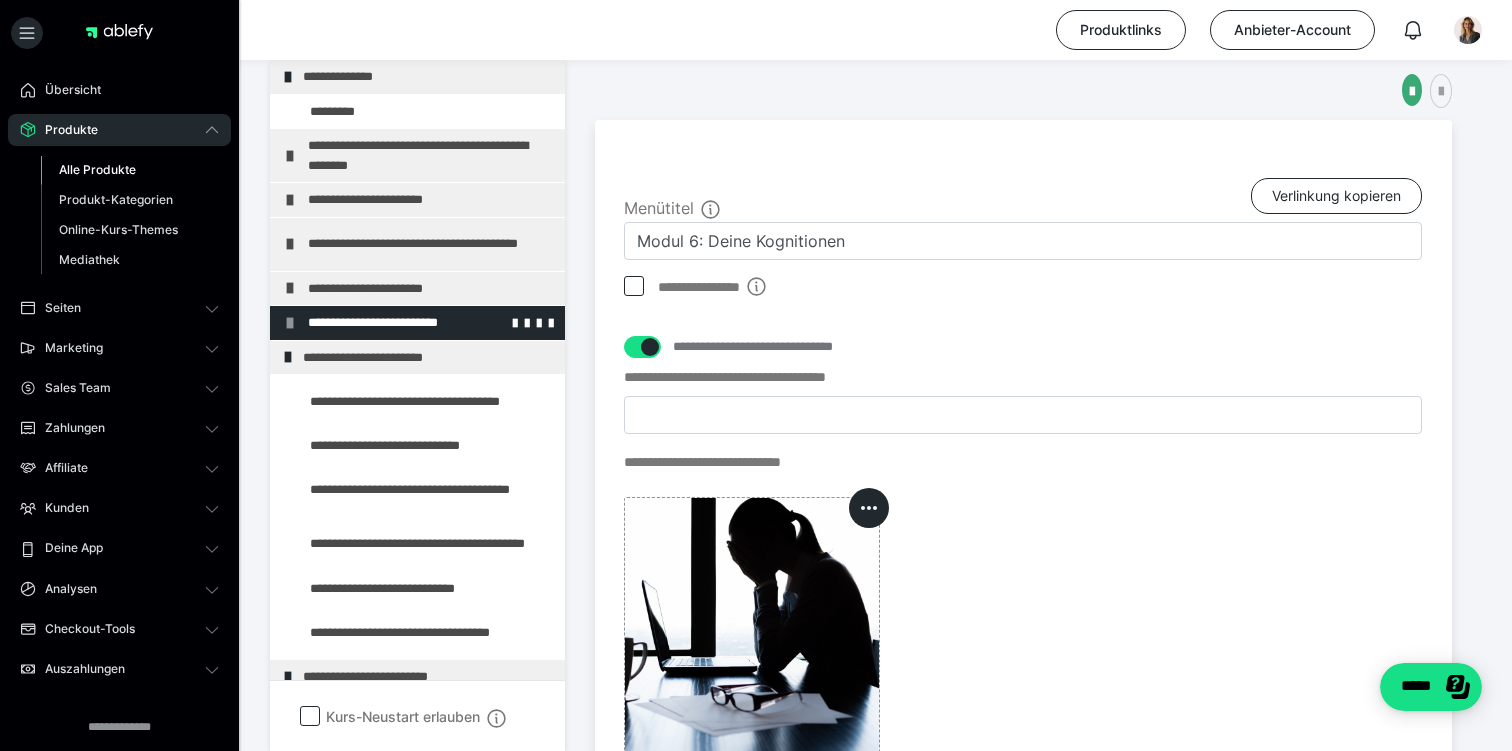 click on "**********" at bounding box center (431, 323) 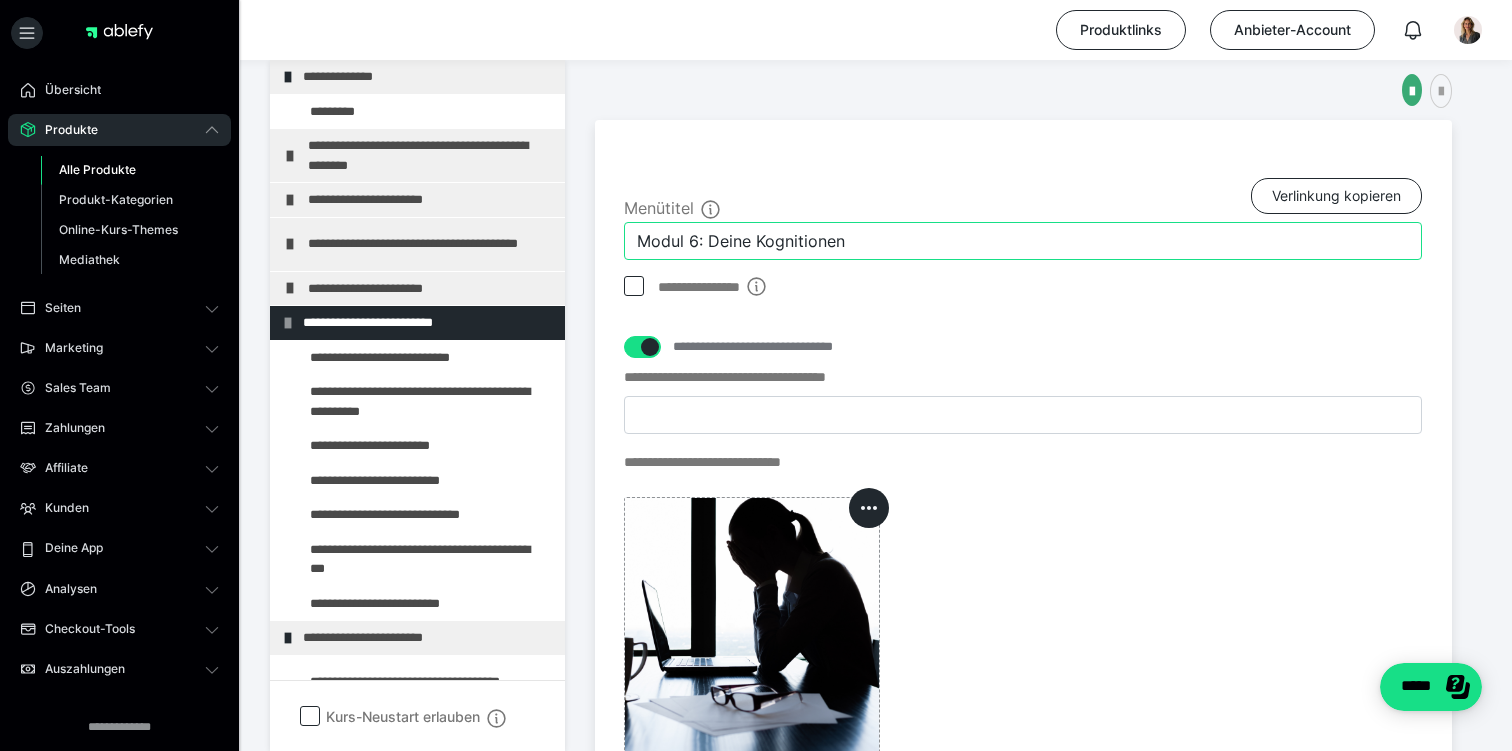 click on "Modul 6: Deine Kognitionen" at bounding box center [1023, 241] 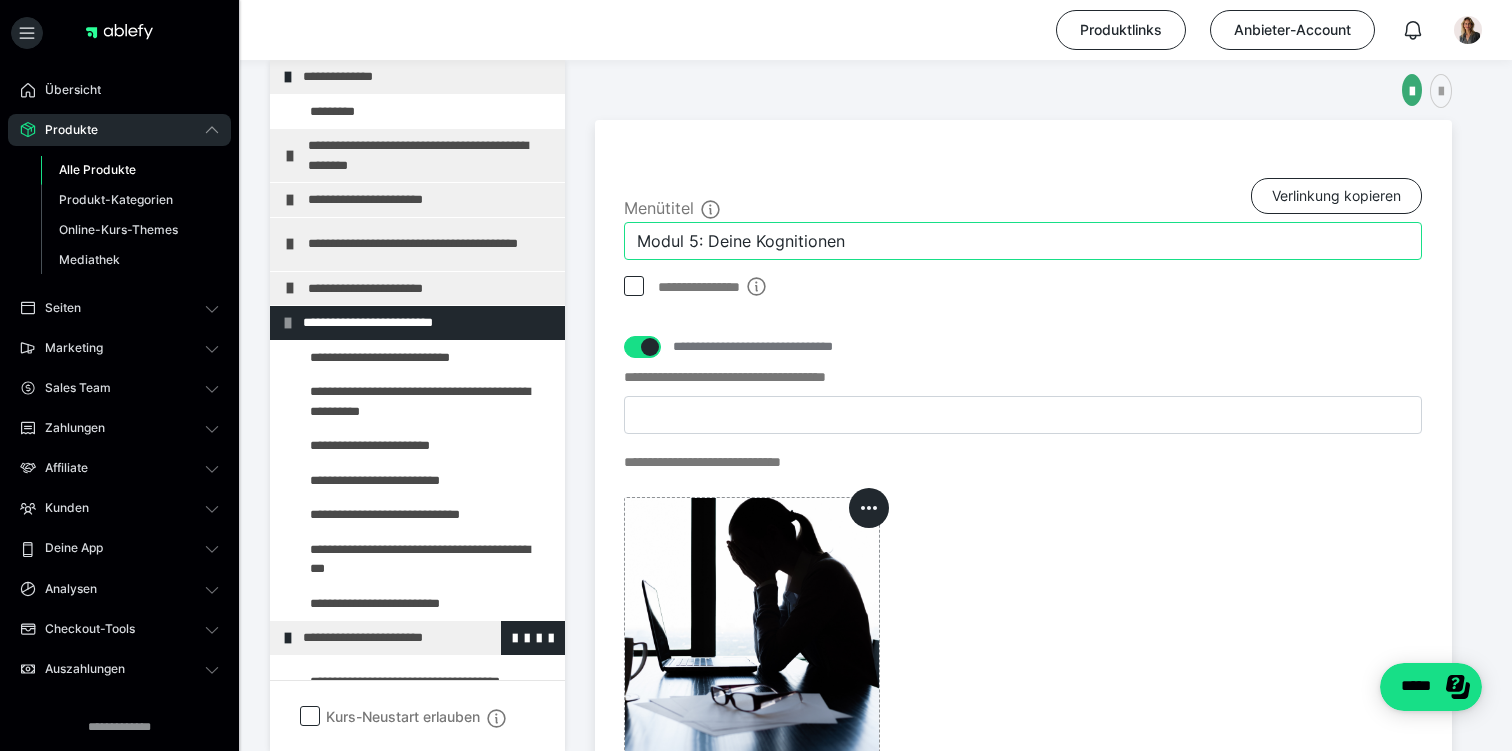 type on "Modul 5: Deine Kognitionen" 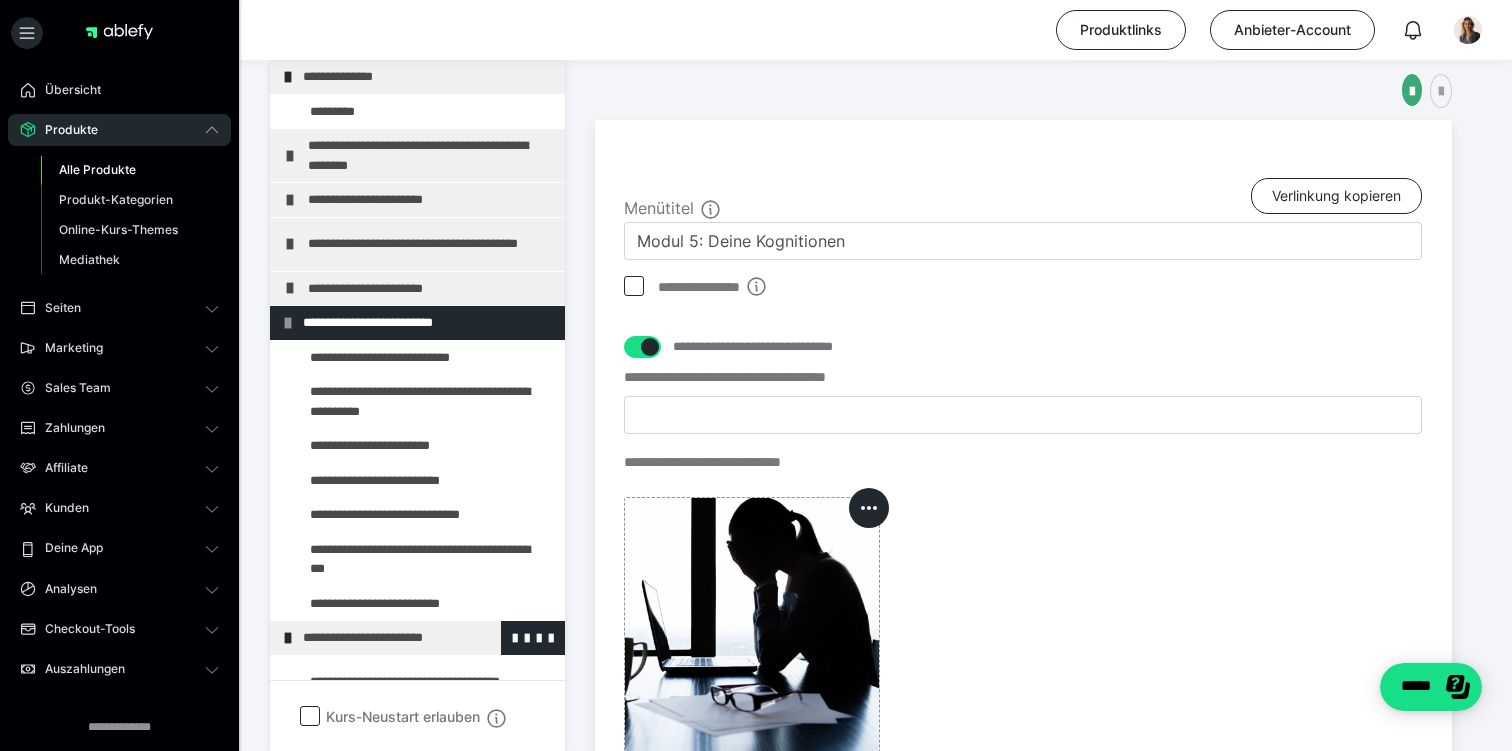 click on "**********" at bounding box center (426, 638) 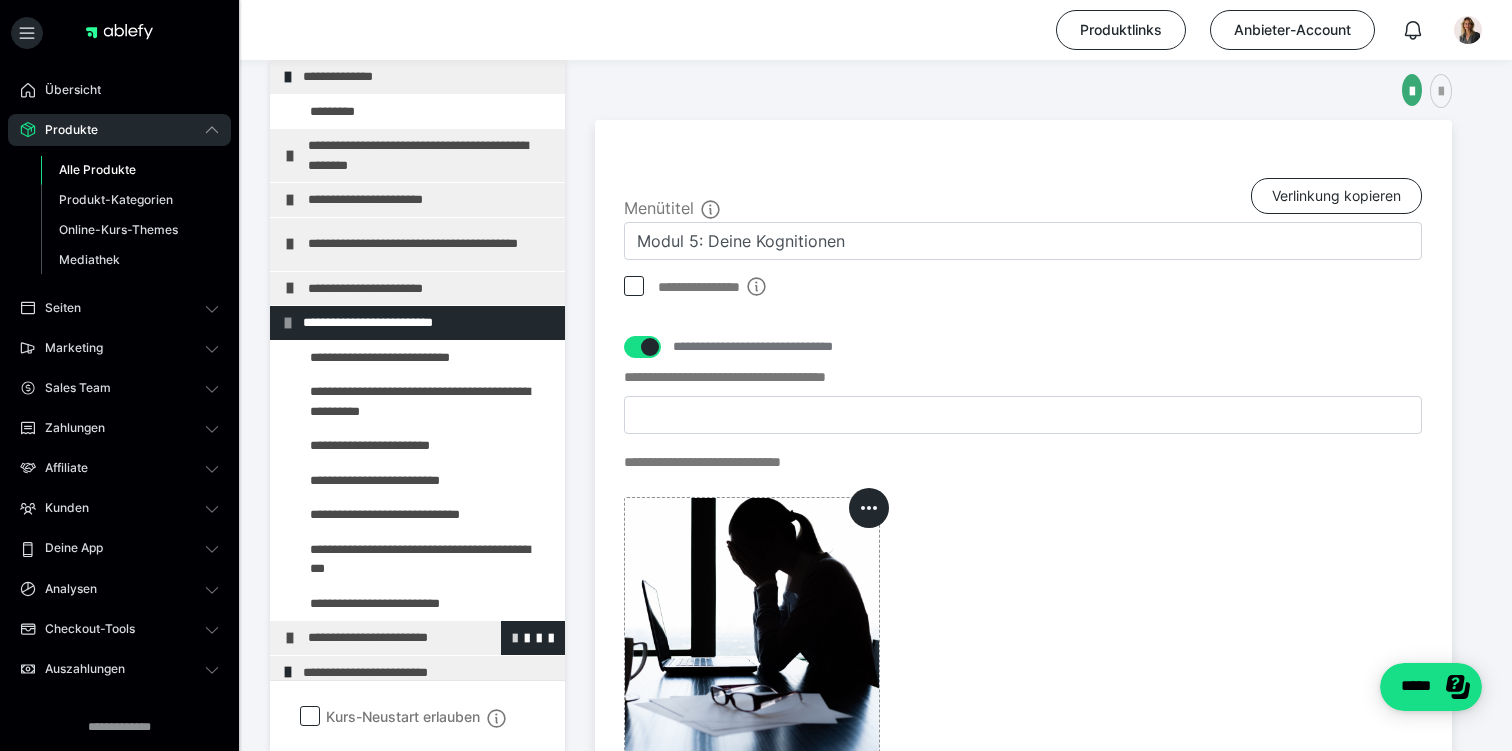 click at bounding box center (515, 637) 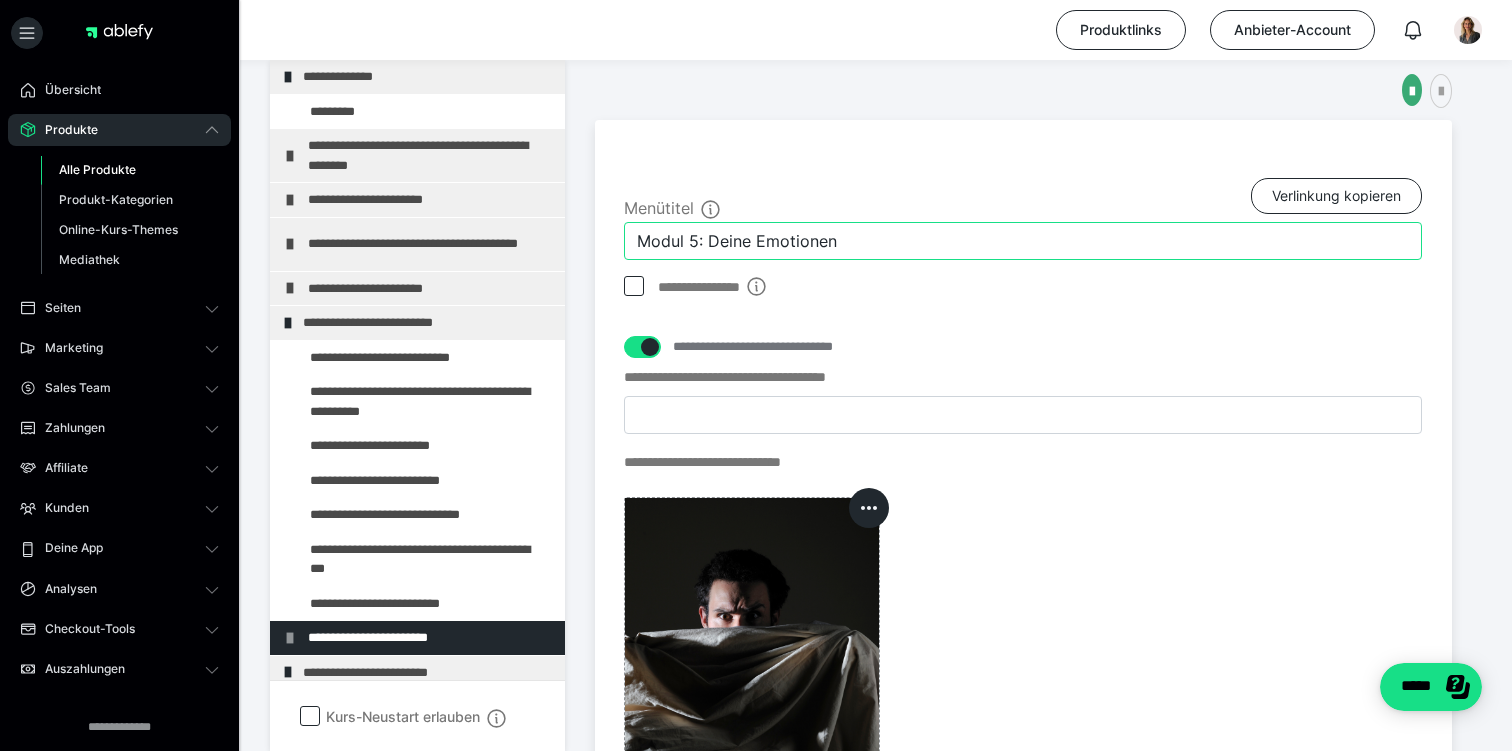 click on "Modul 5: Deine Emotionen" at bounding box center (1023, 241) 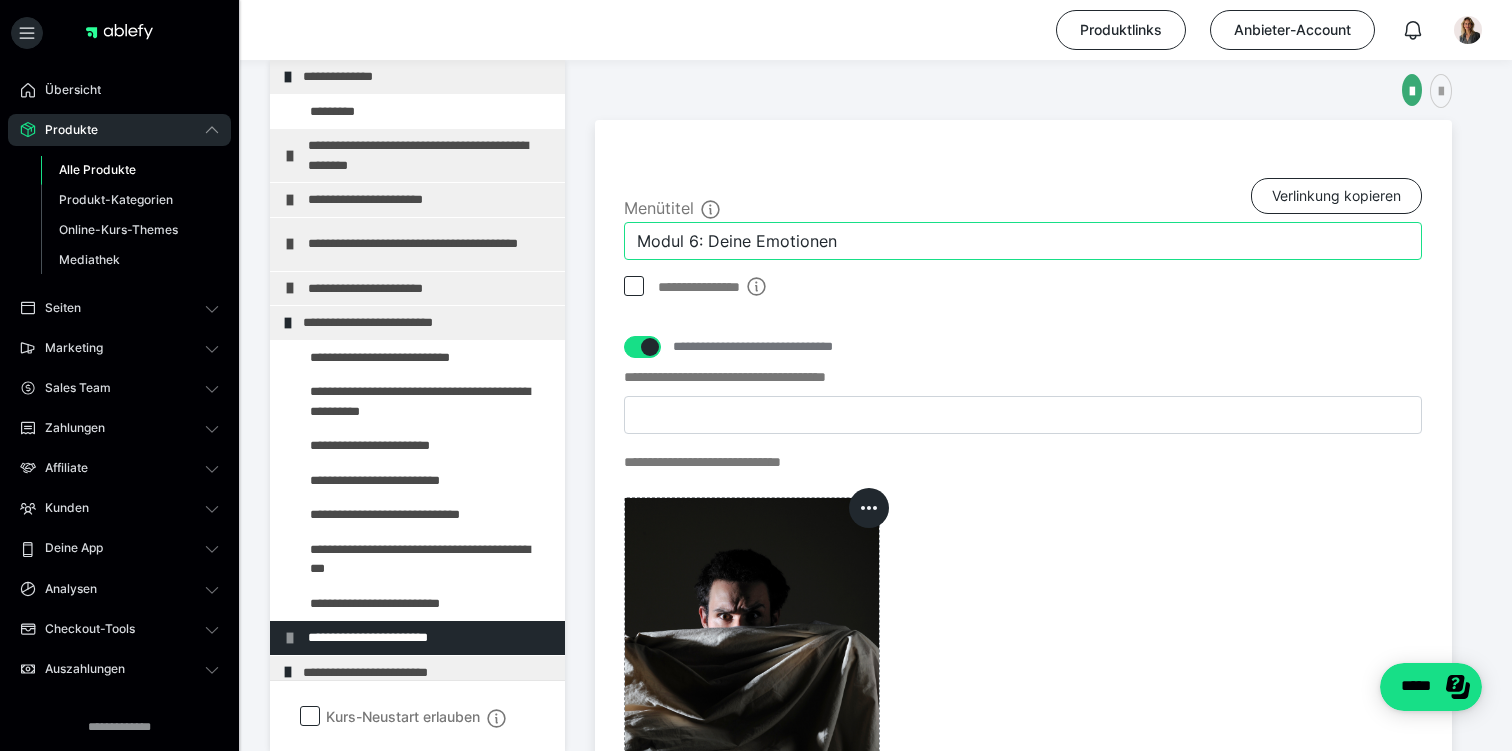type on "Modul 6: Deine Emotionen" 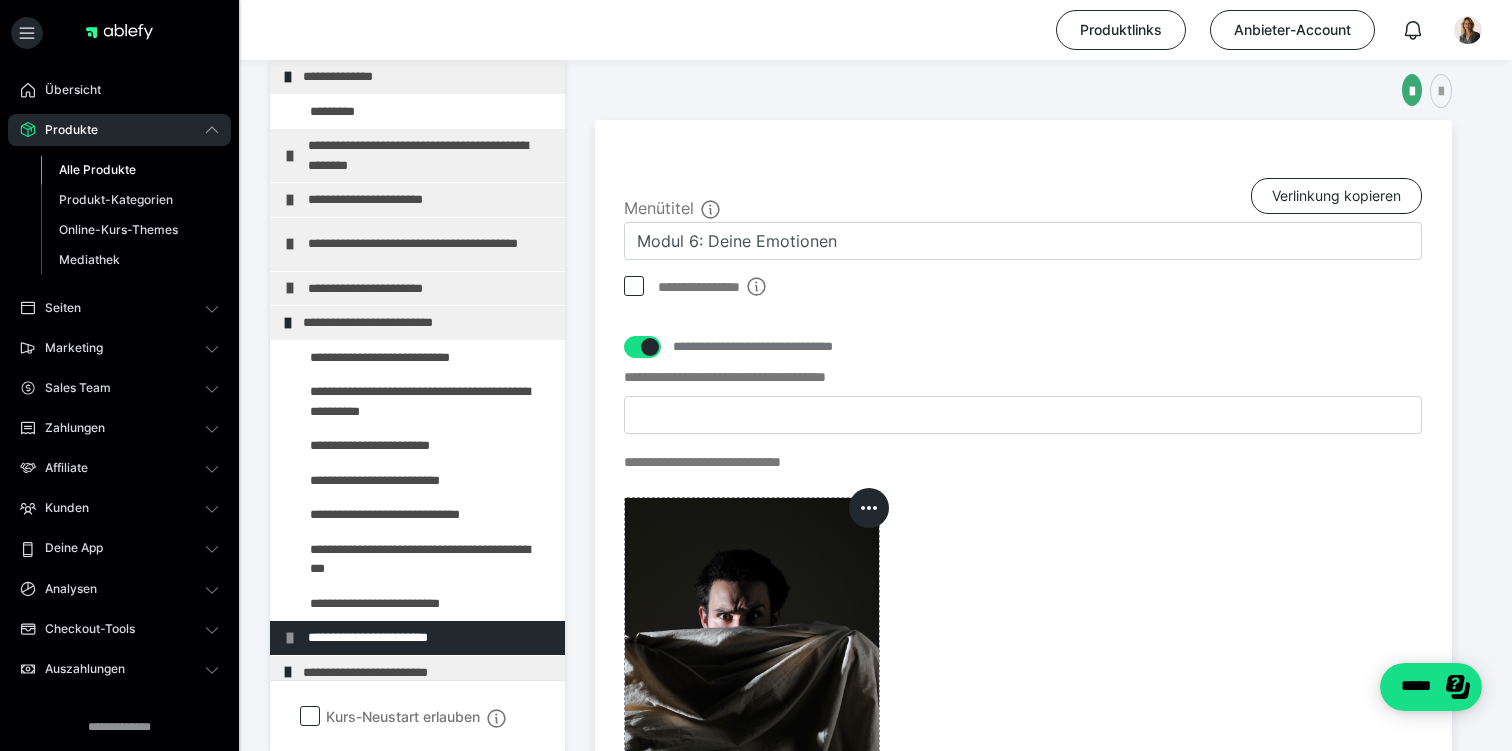 click on "**********" at bounding box center (876, 505) 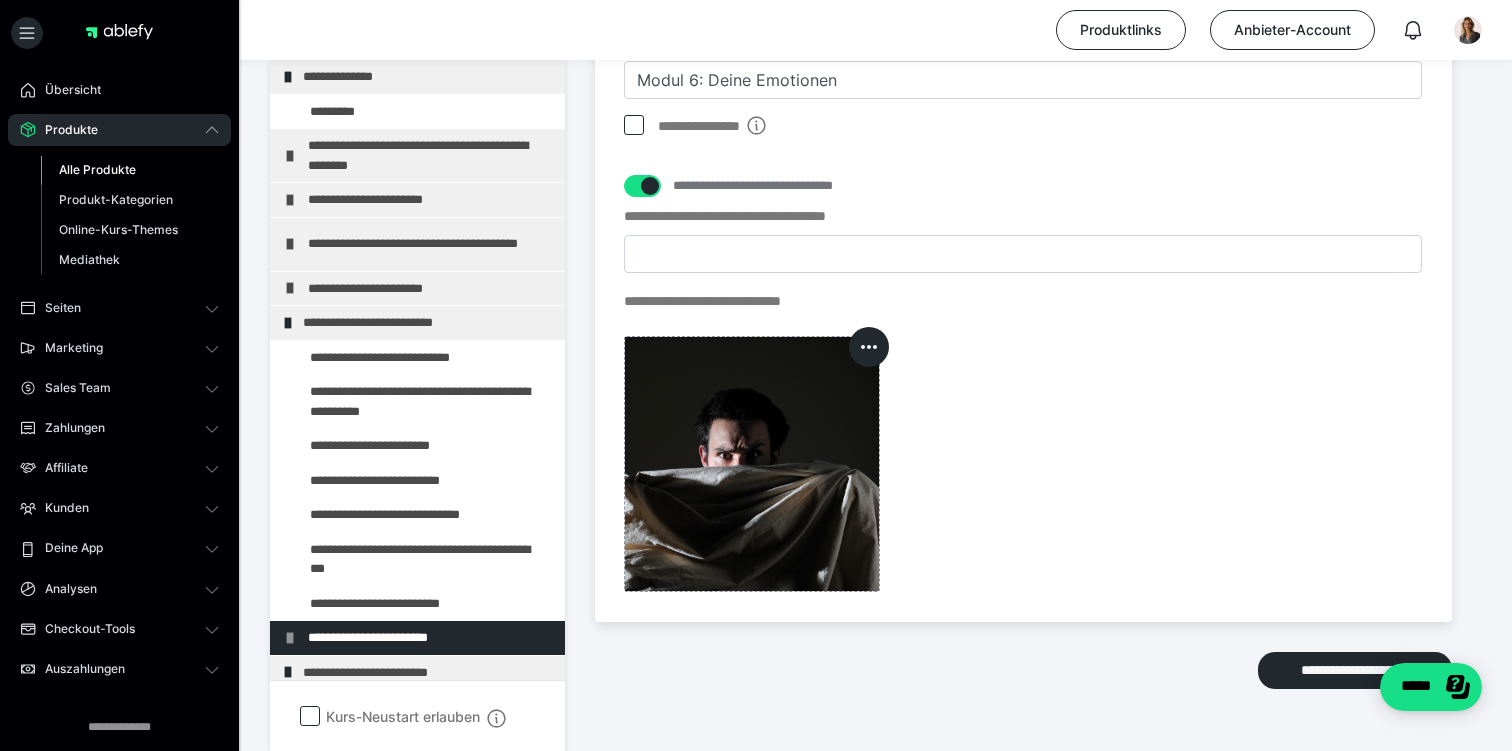 scroll, scrollTop: 453, scrollLeft: 0, axis: vertical 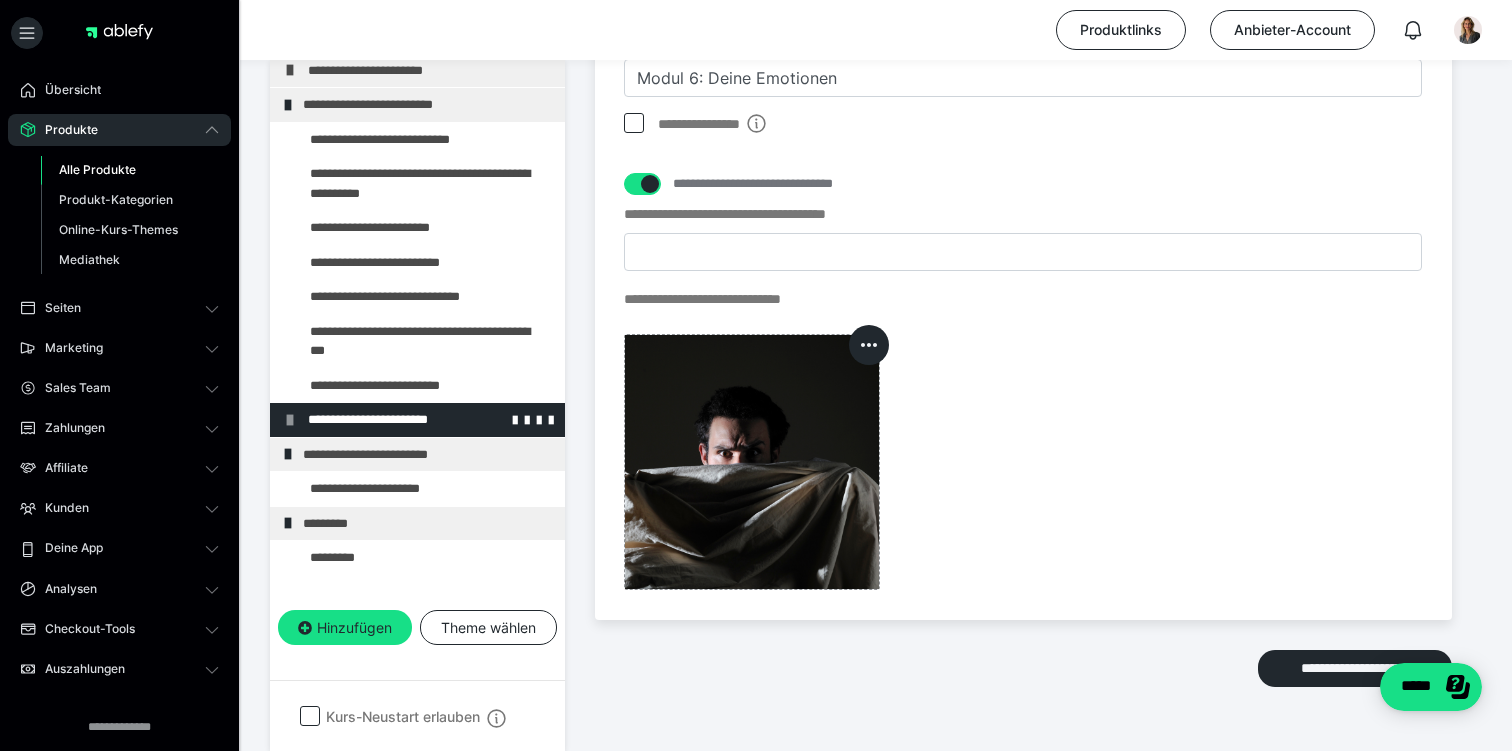 click at bounding box center (290, 420) 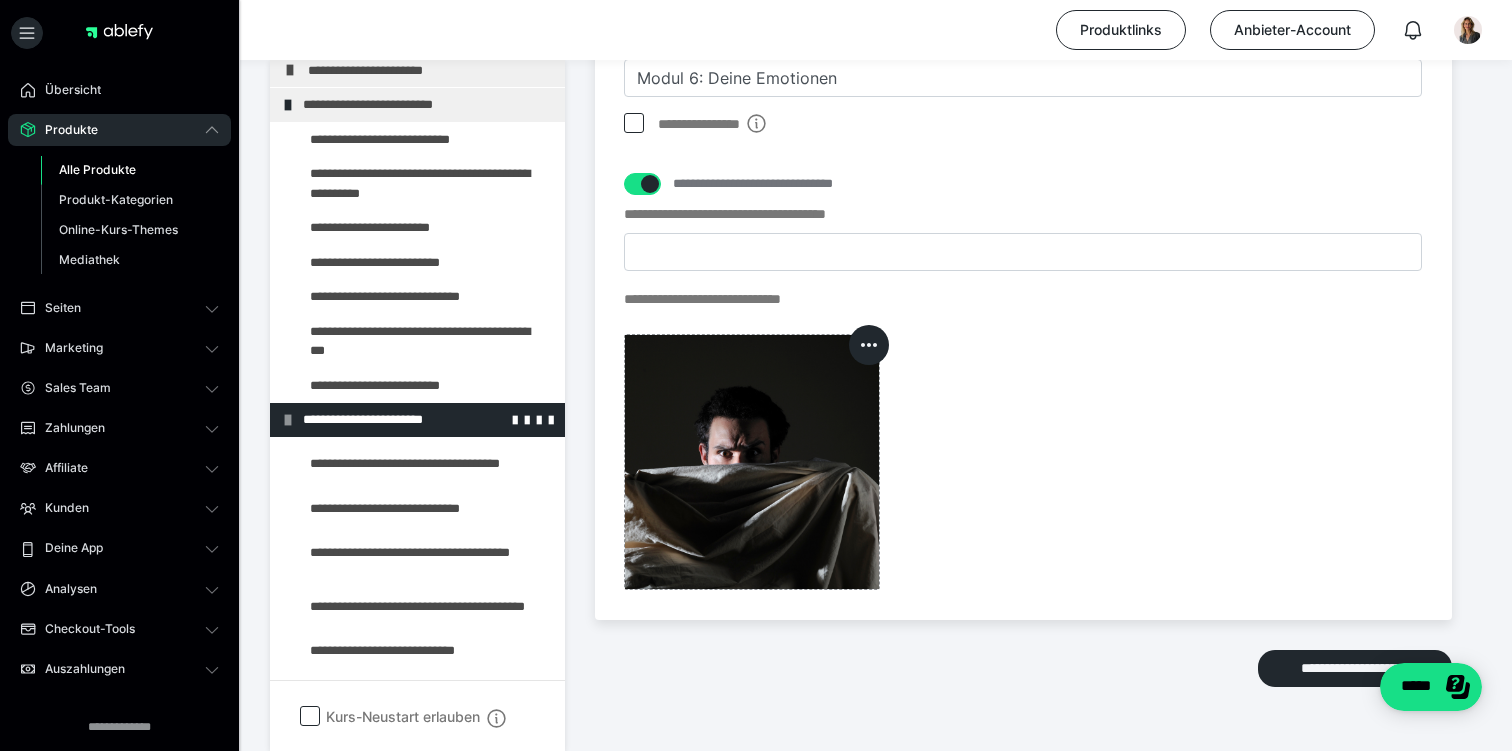 click at bounding box center (288, 420) 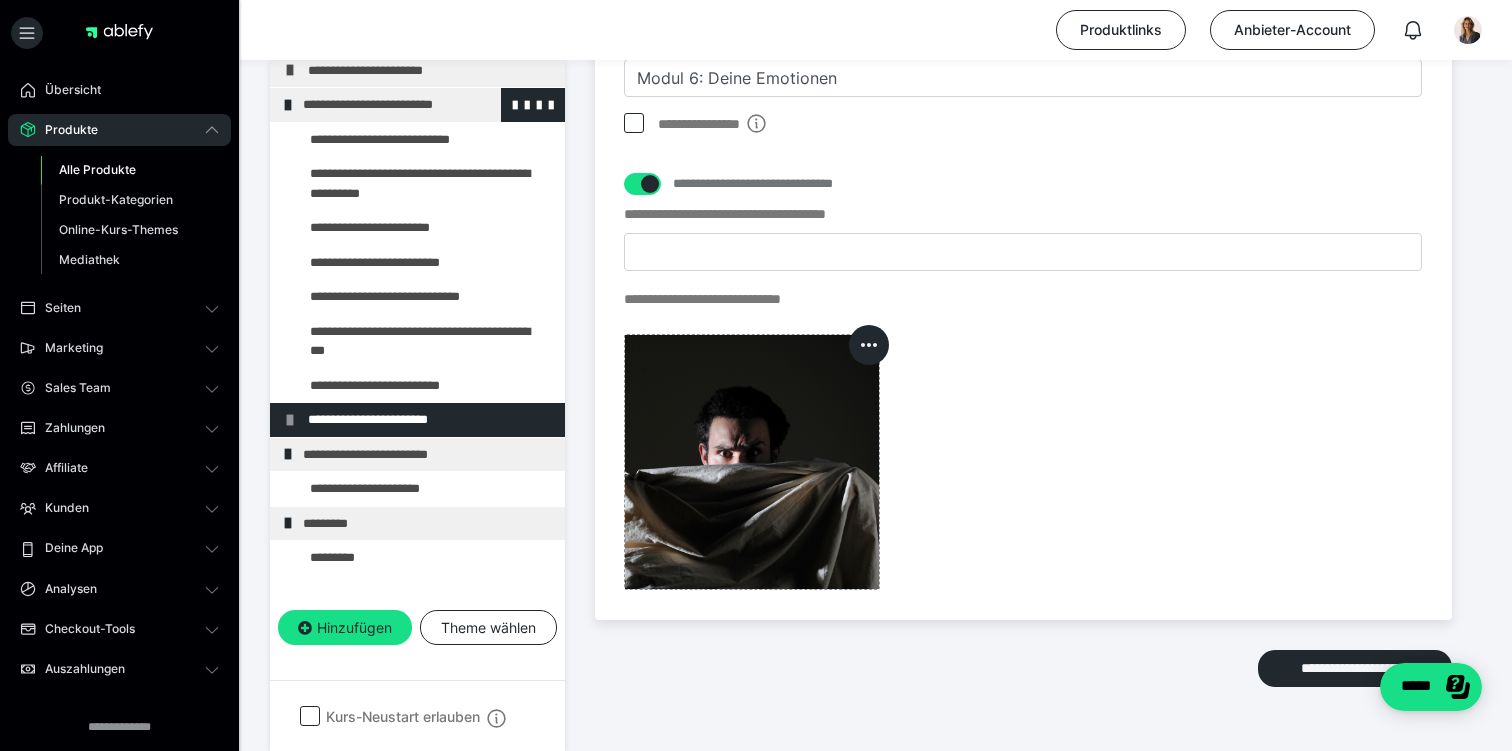 click on "**********" at bounding box center [417, 105] 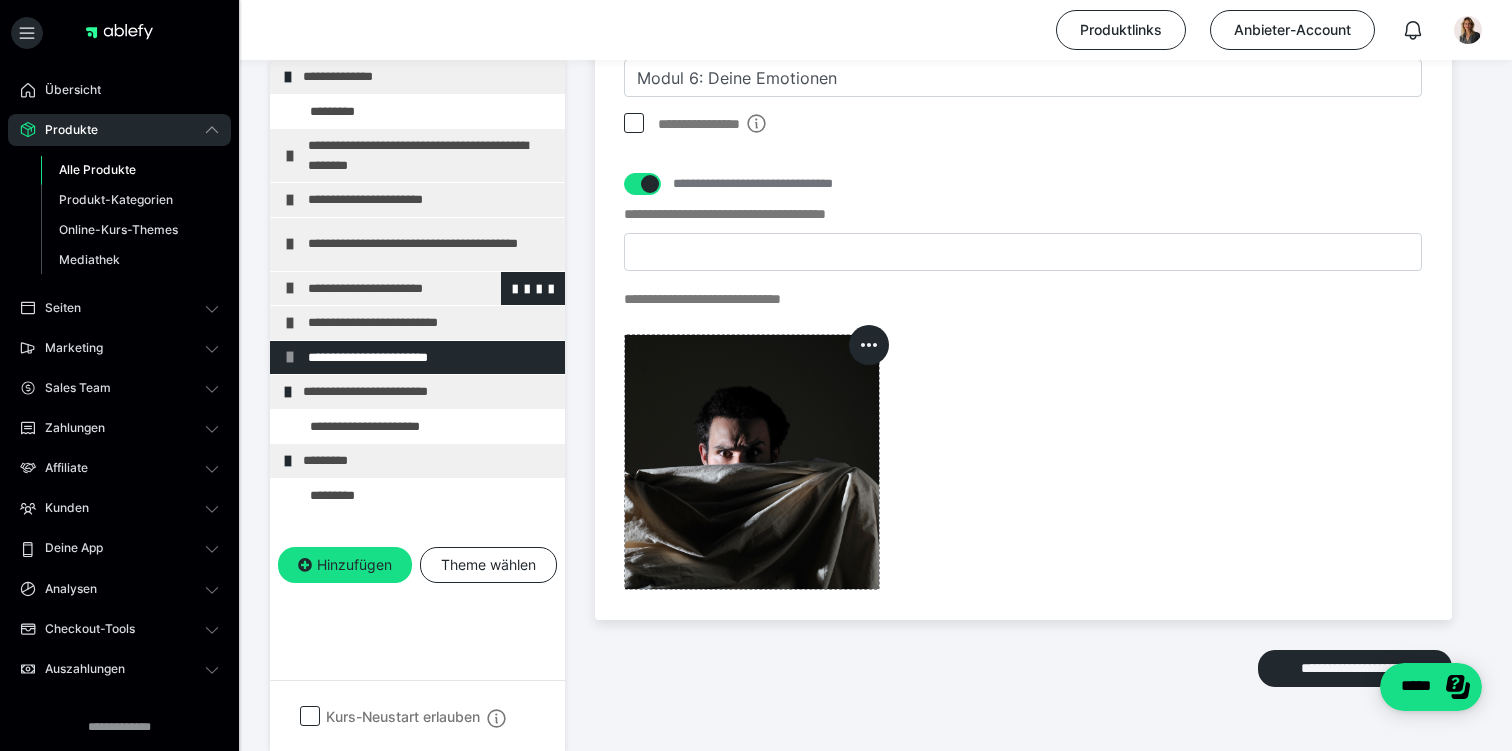 click on "**********" at bounding box center (431, 289) 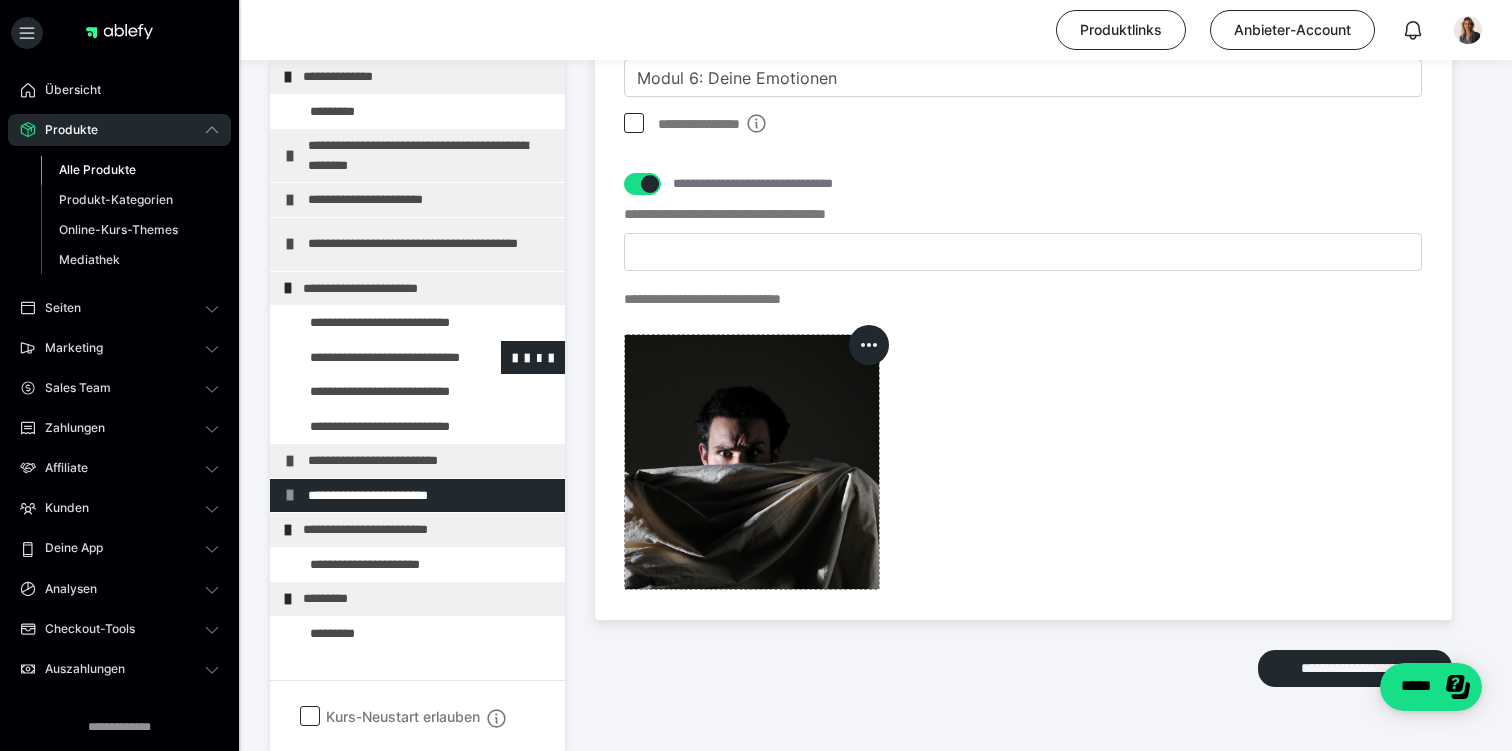 click at bounding box center (375, 358) 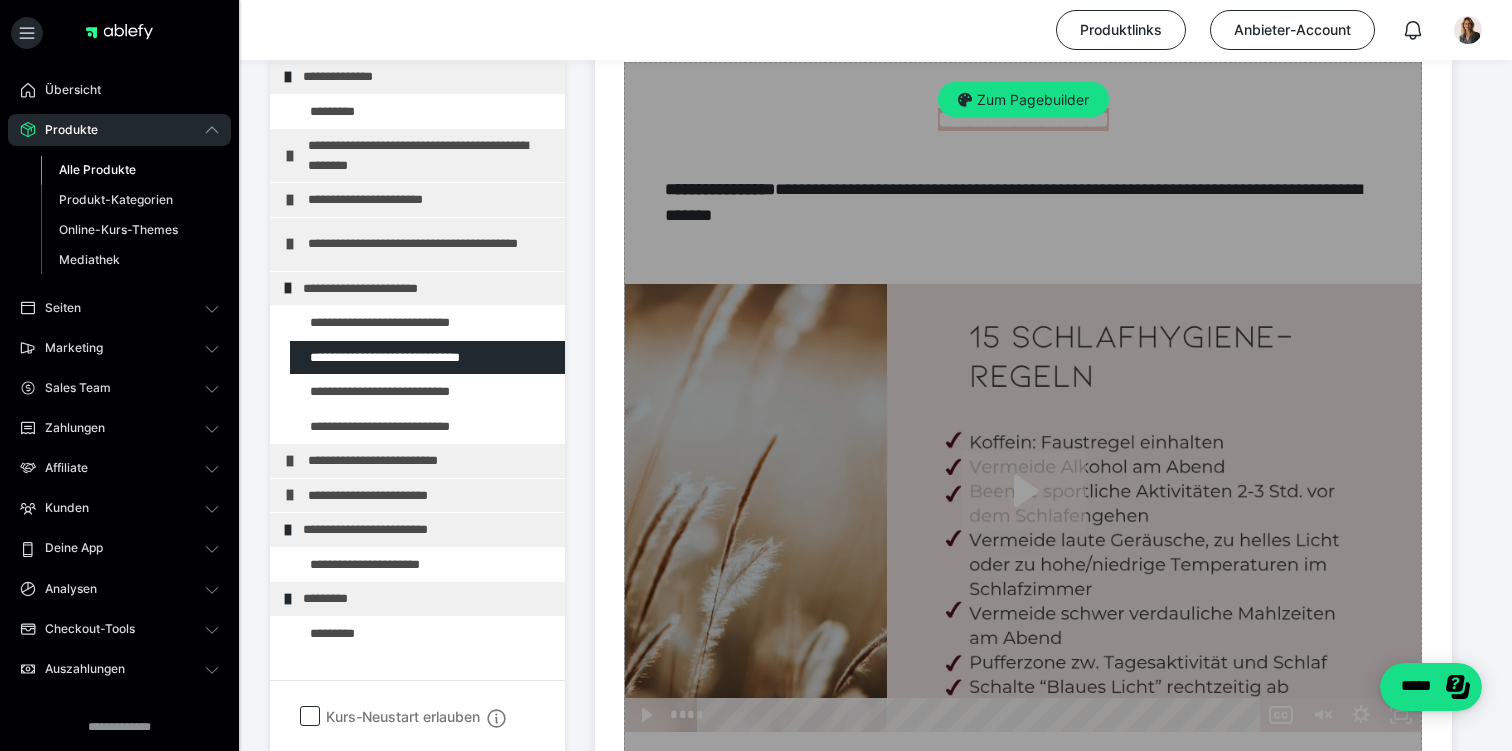 scroll, scrollTop: 558, scrollLeft: 0, axis: vertical 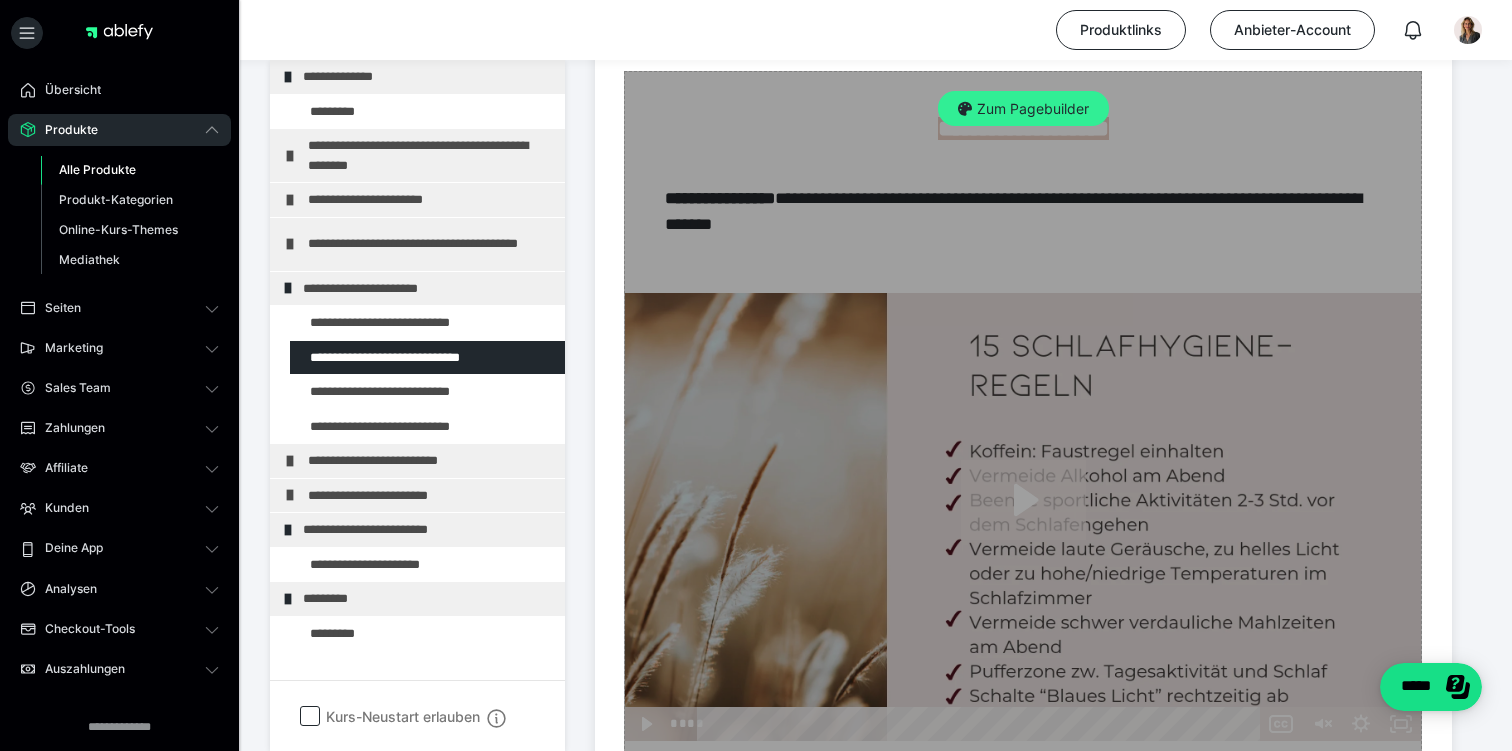 click on "Zum Pagebuilder" at bounding box center [1023, 109] 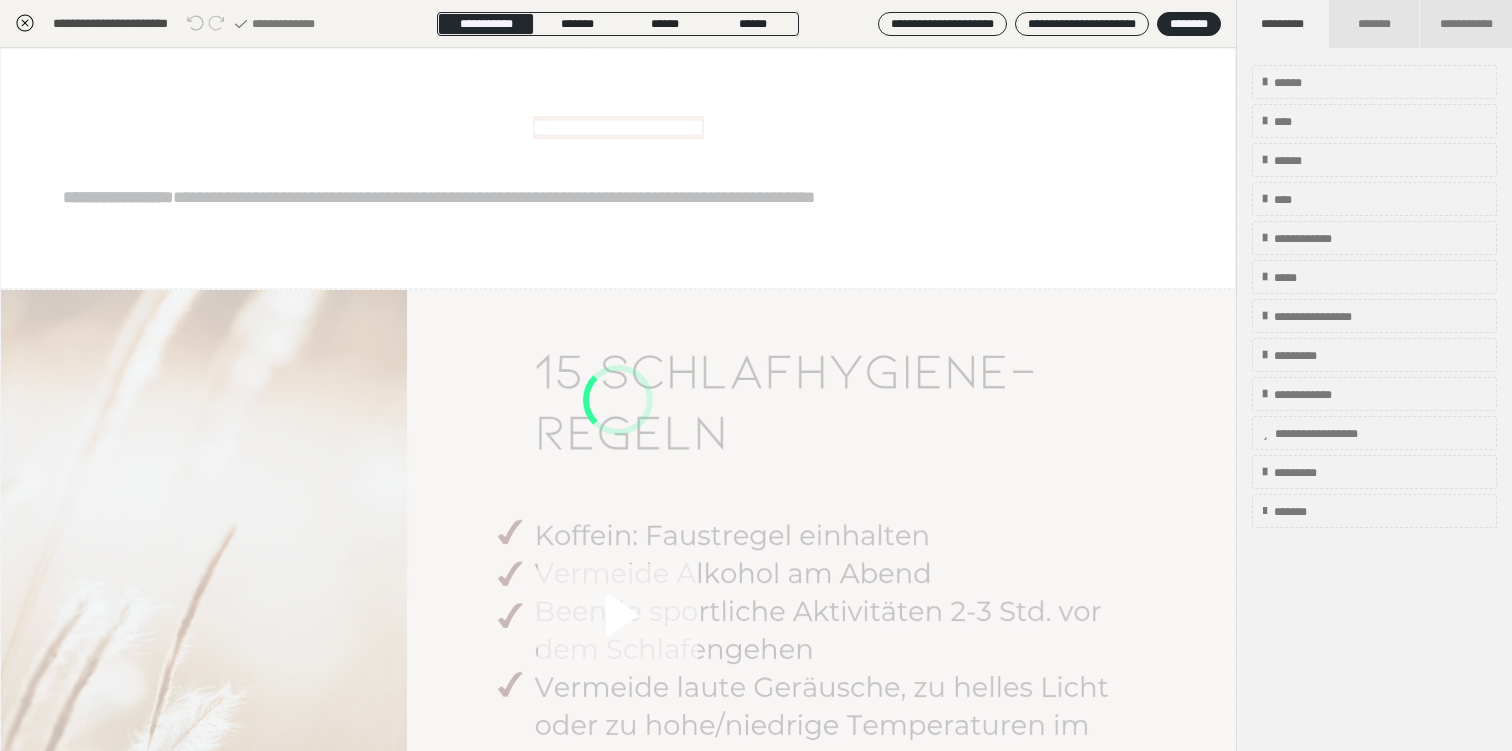 scroll, scrollTop: 290, scrollLeft: 0, axis: vertical 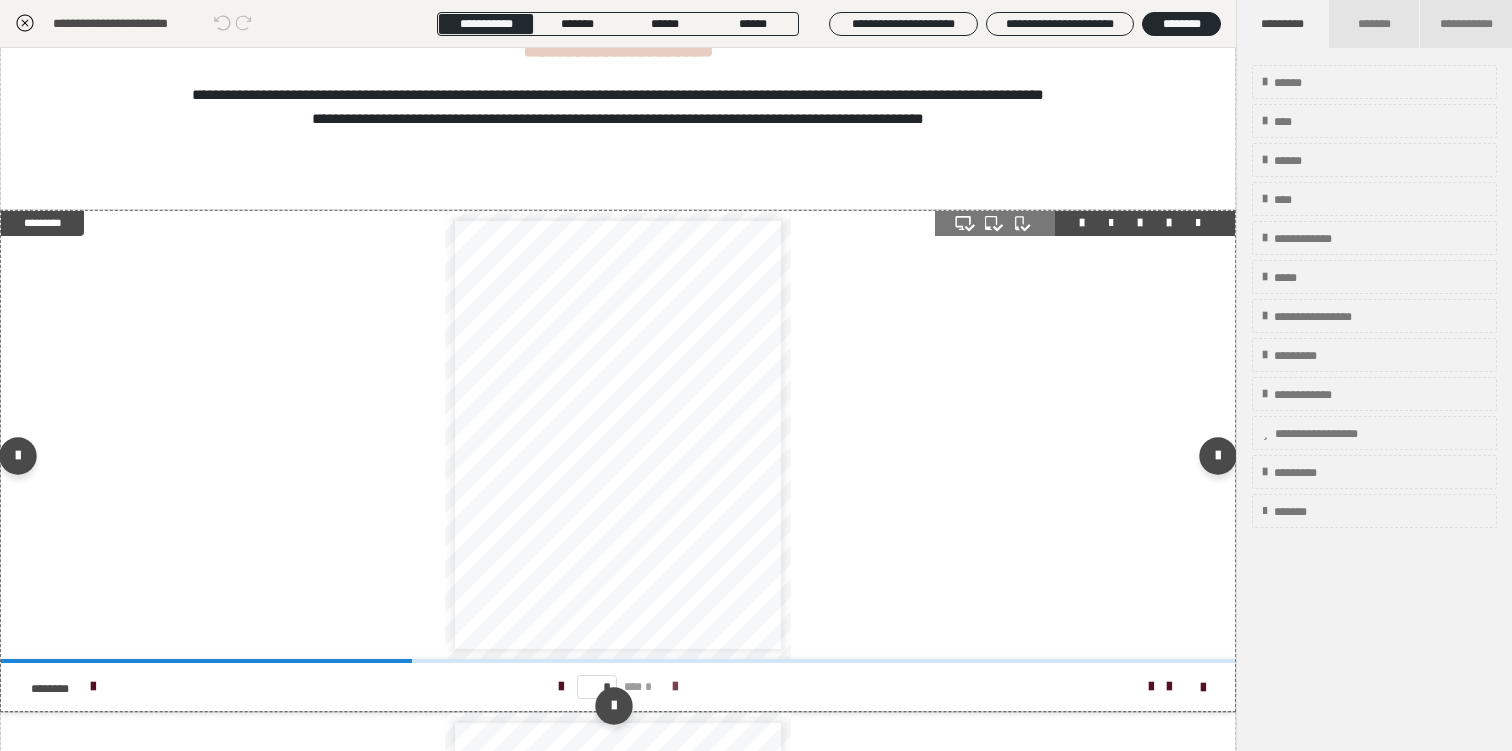 click at bounding box center [675, 687] 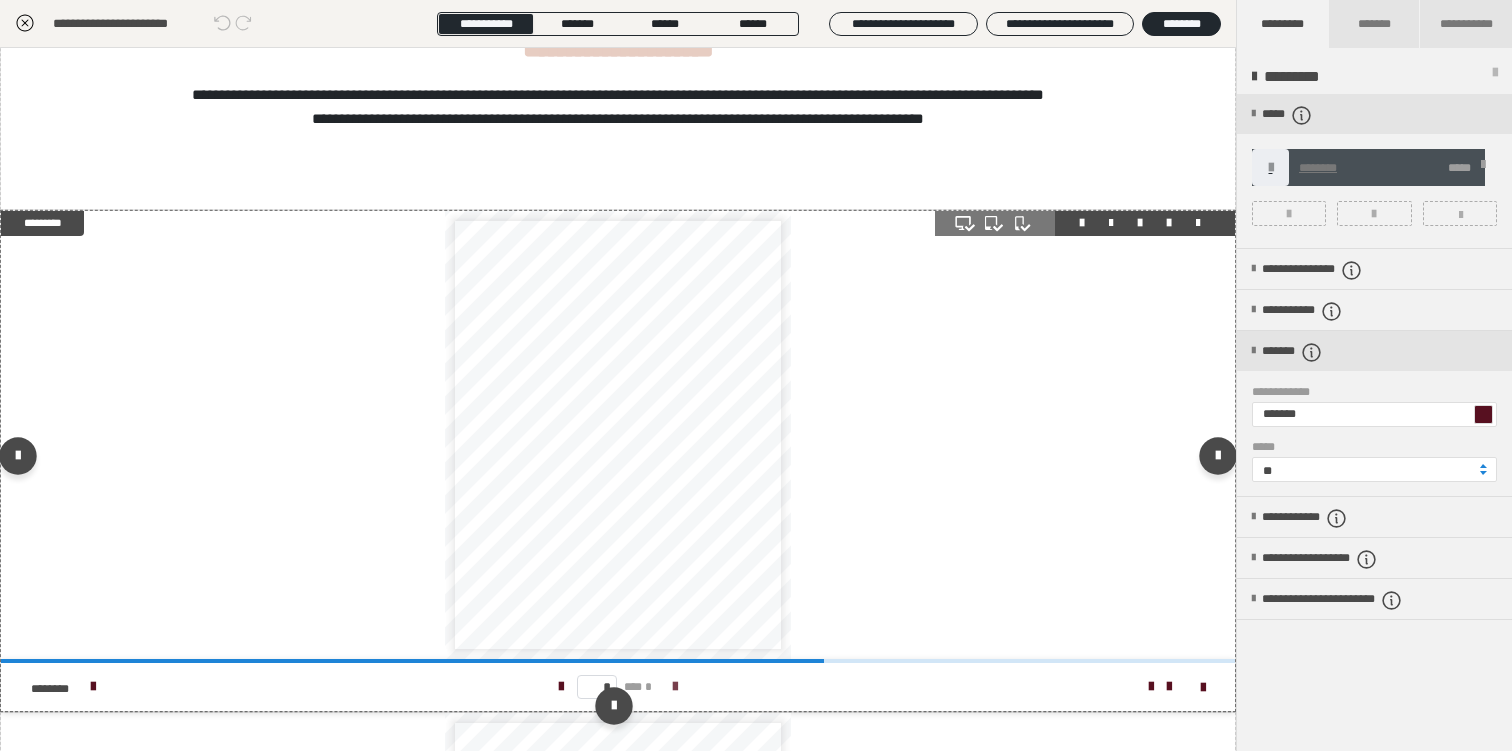 click at bounding box center (675, 687) 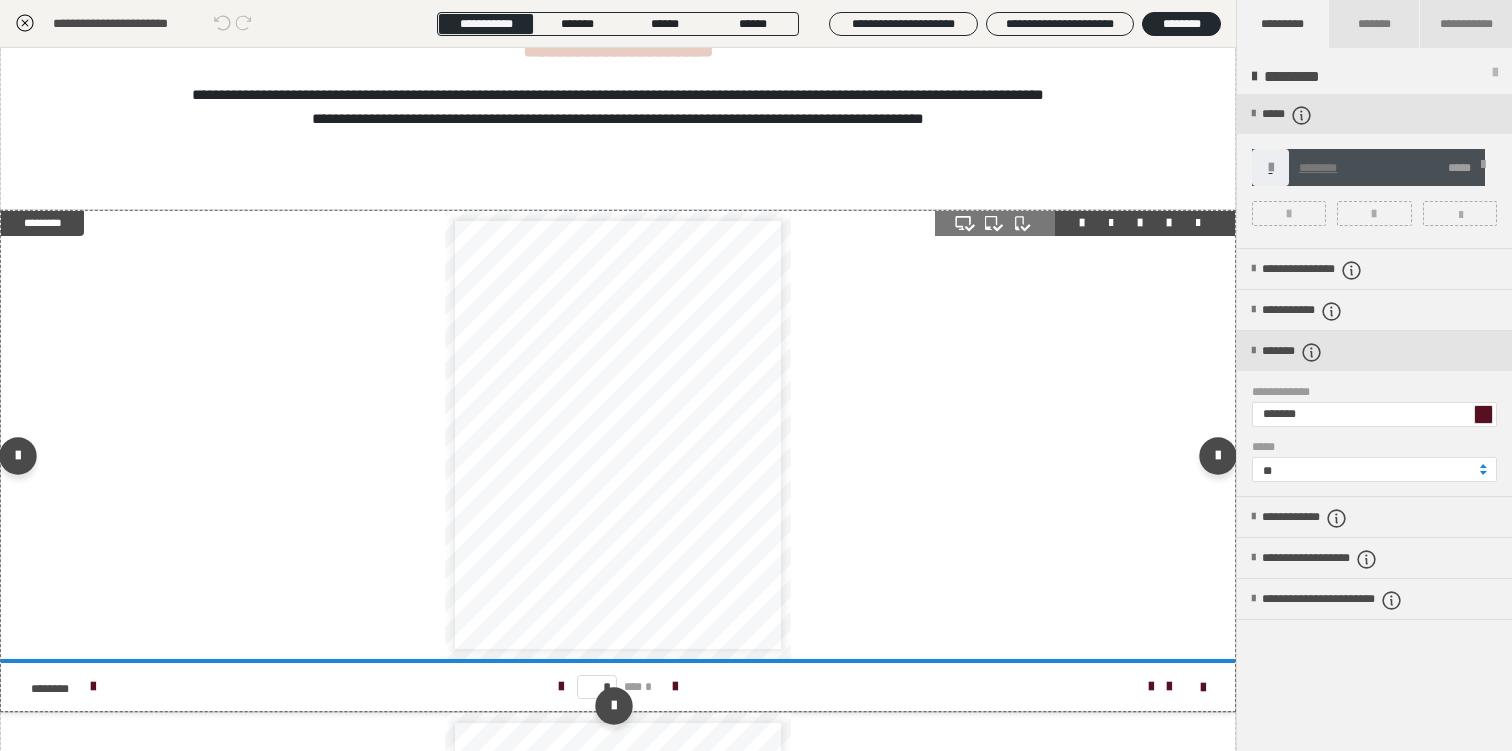 click on "**********" at bounding box center (618, 434) 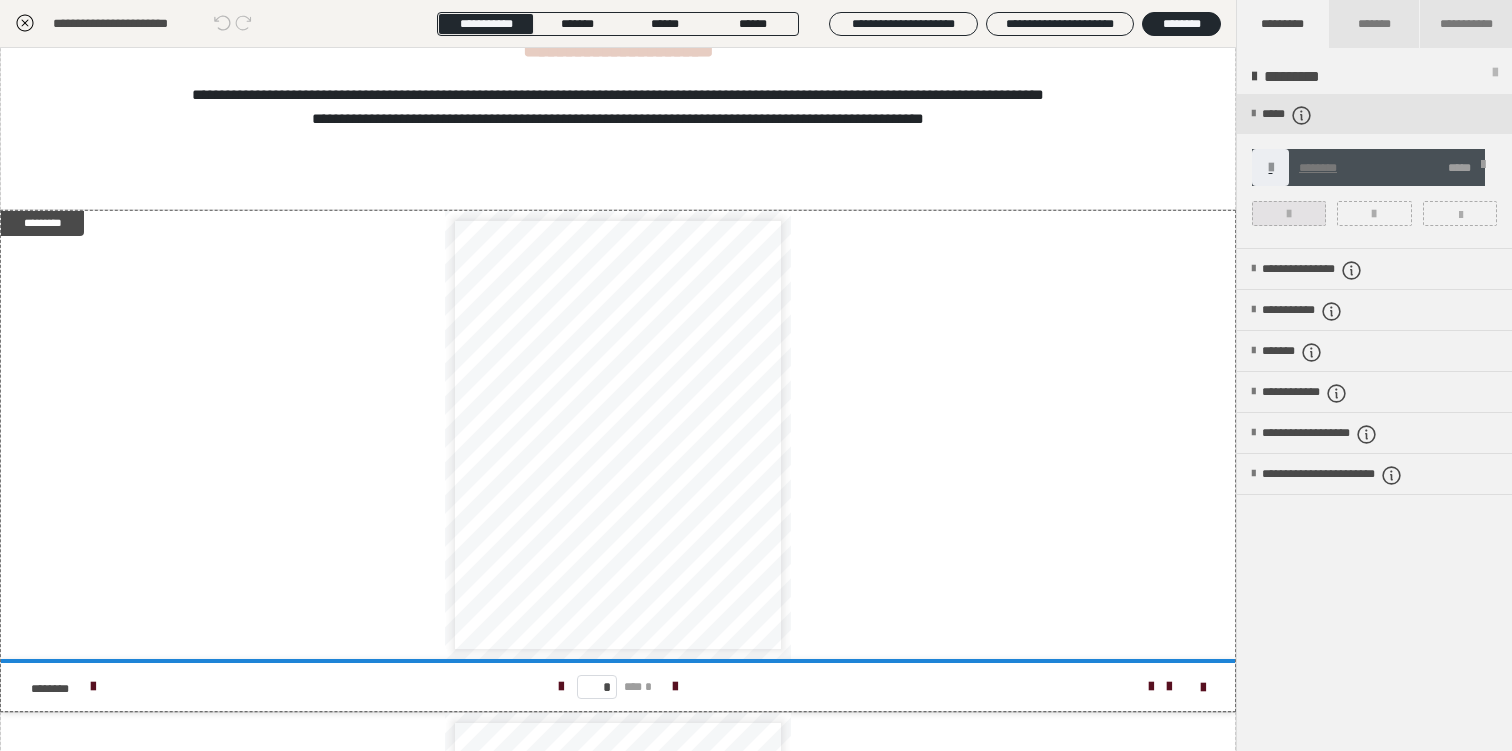 click at bounding box center (1289, 213) 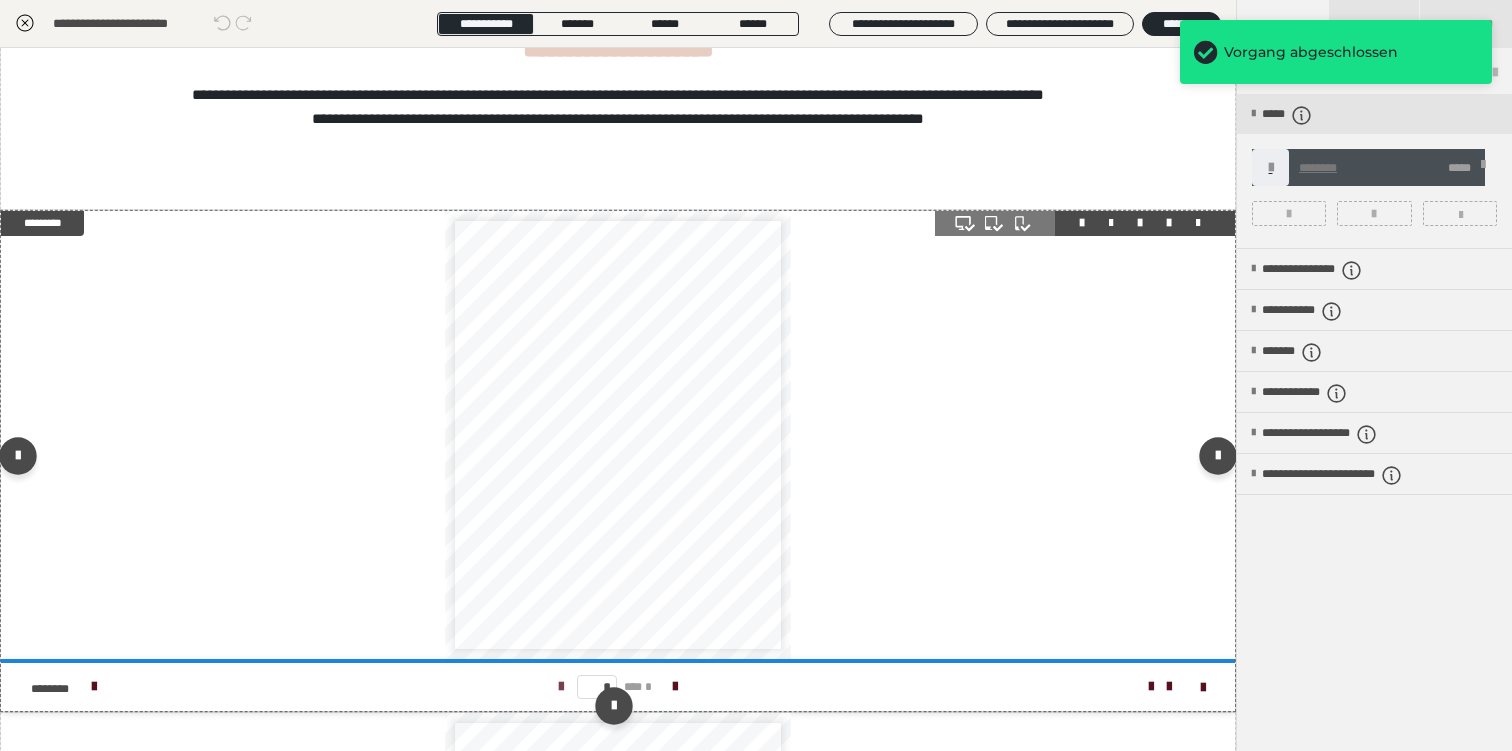 click at bounding box center (561, 687) 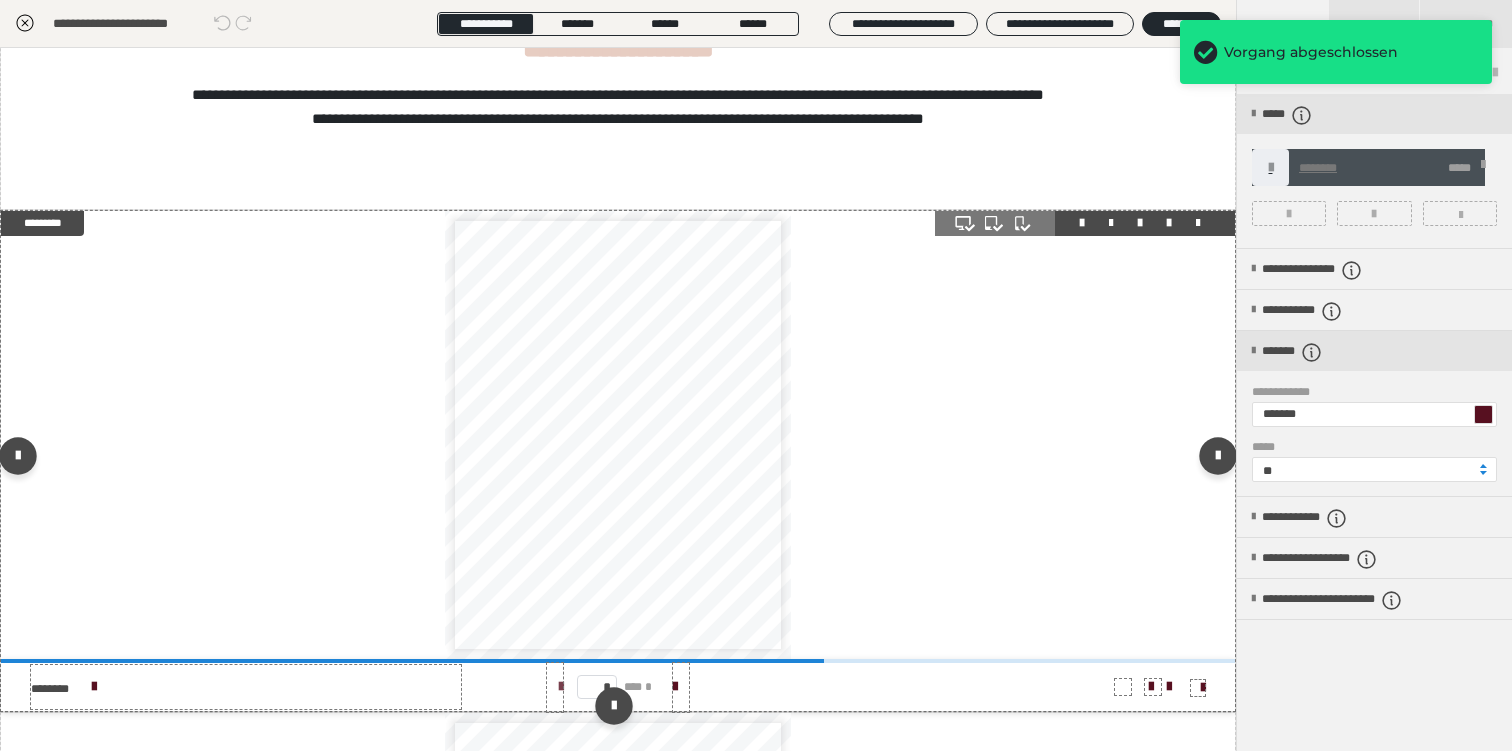 click at bounding box center [561, 687] 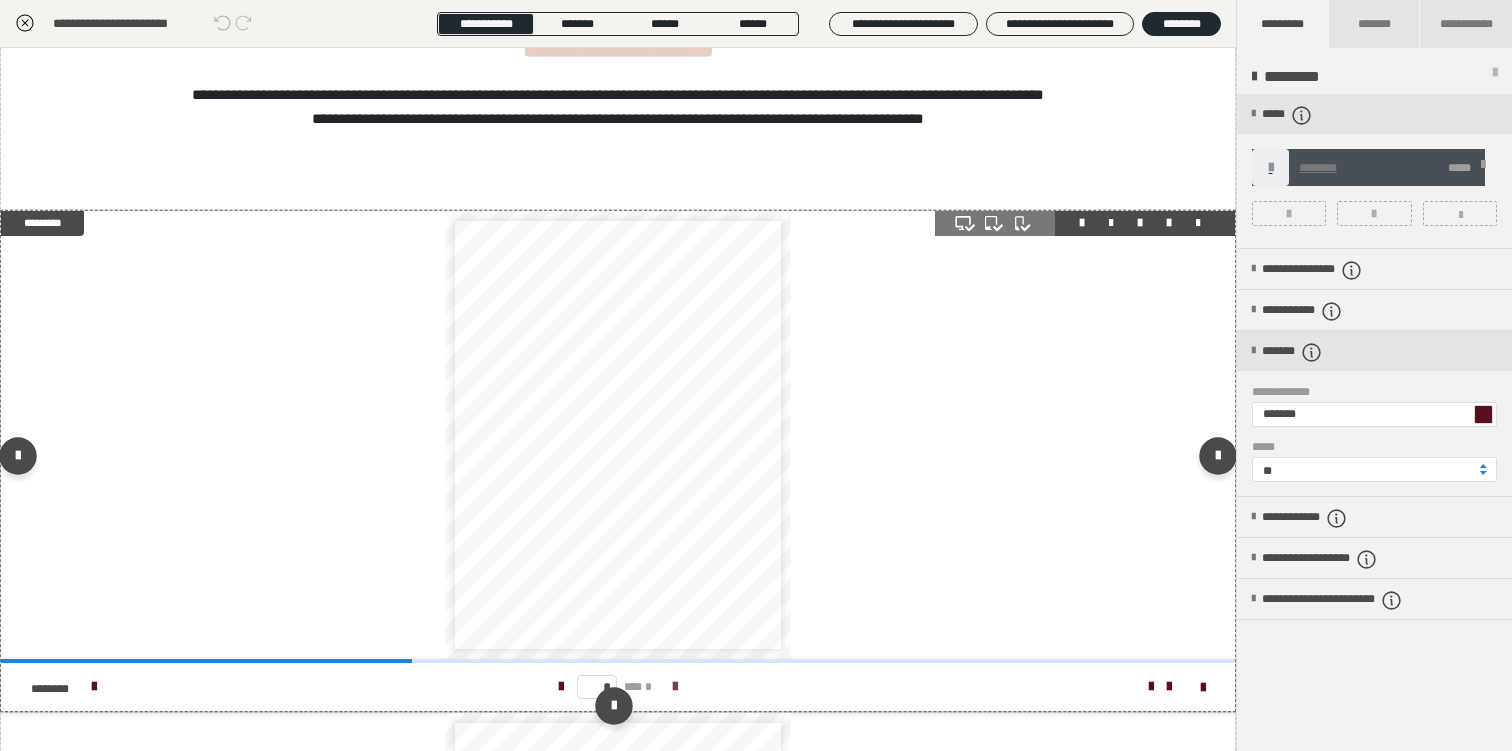 click at bounding box center [675, 687] 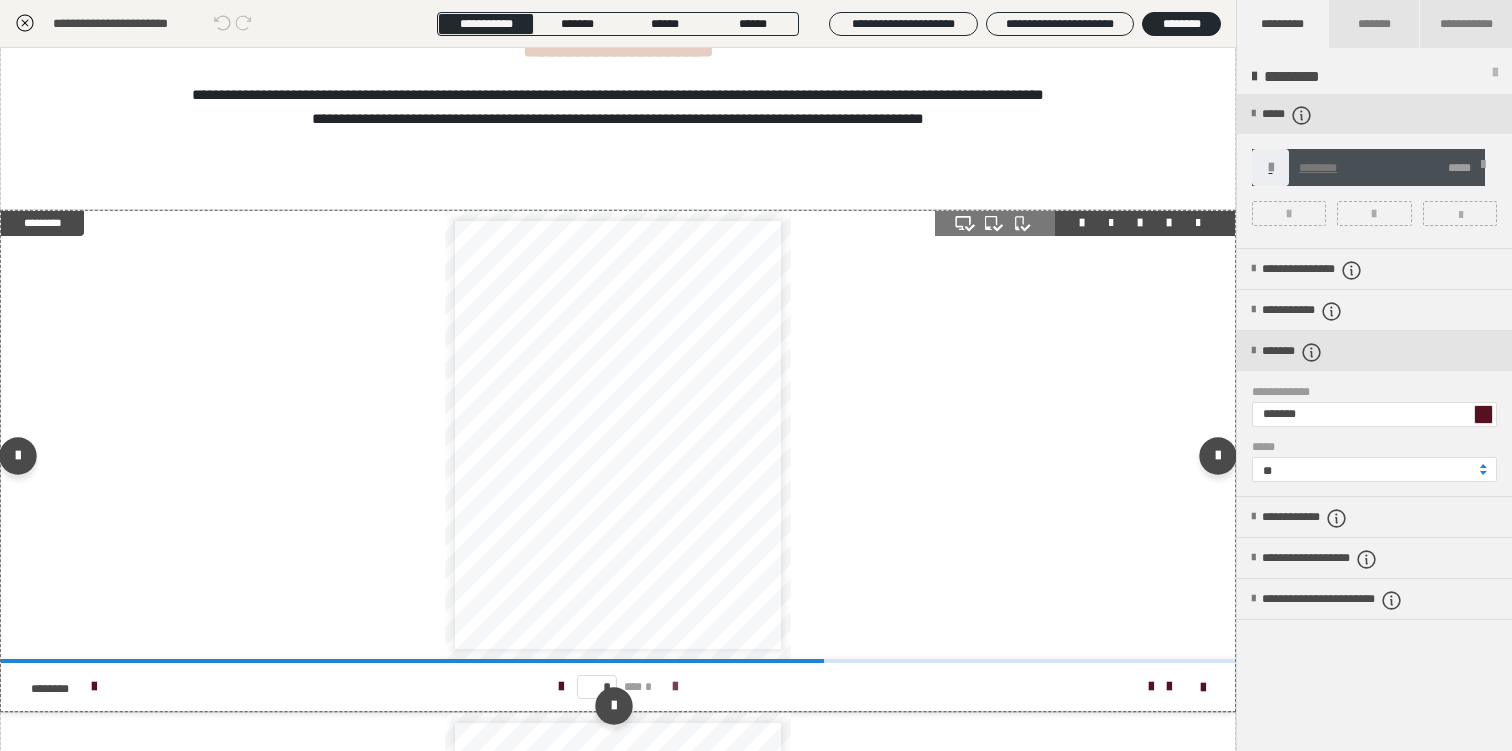 click at bounding box center [675, 687] 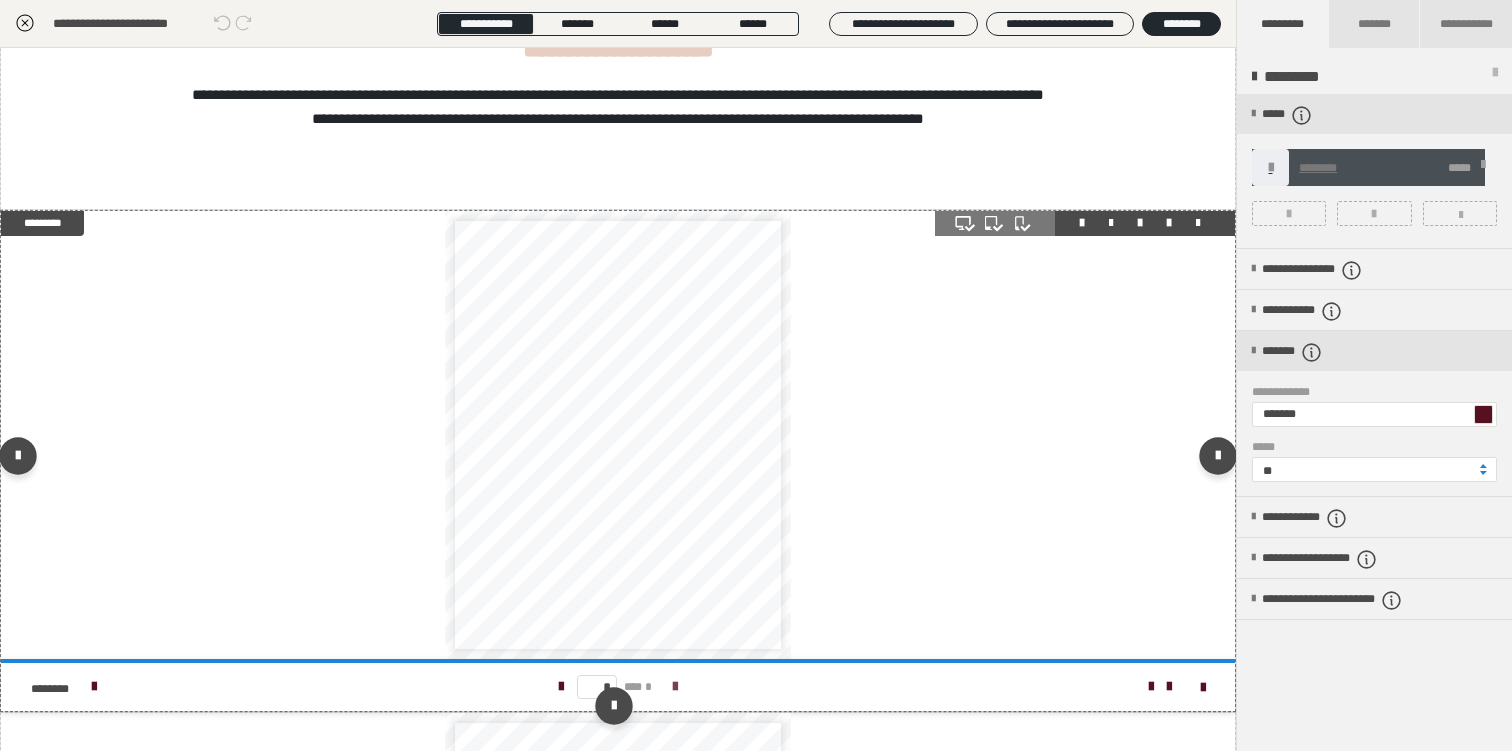click on "* *** *" at bounding box center [618, 687] 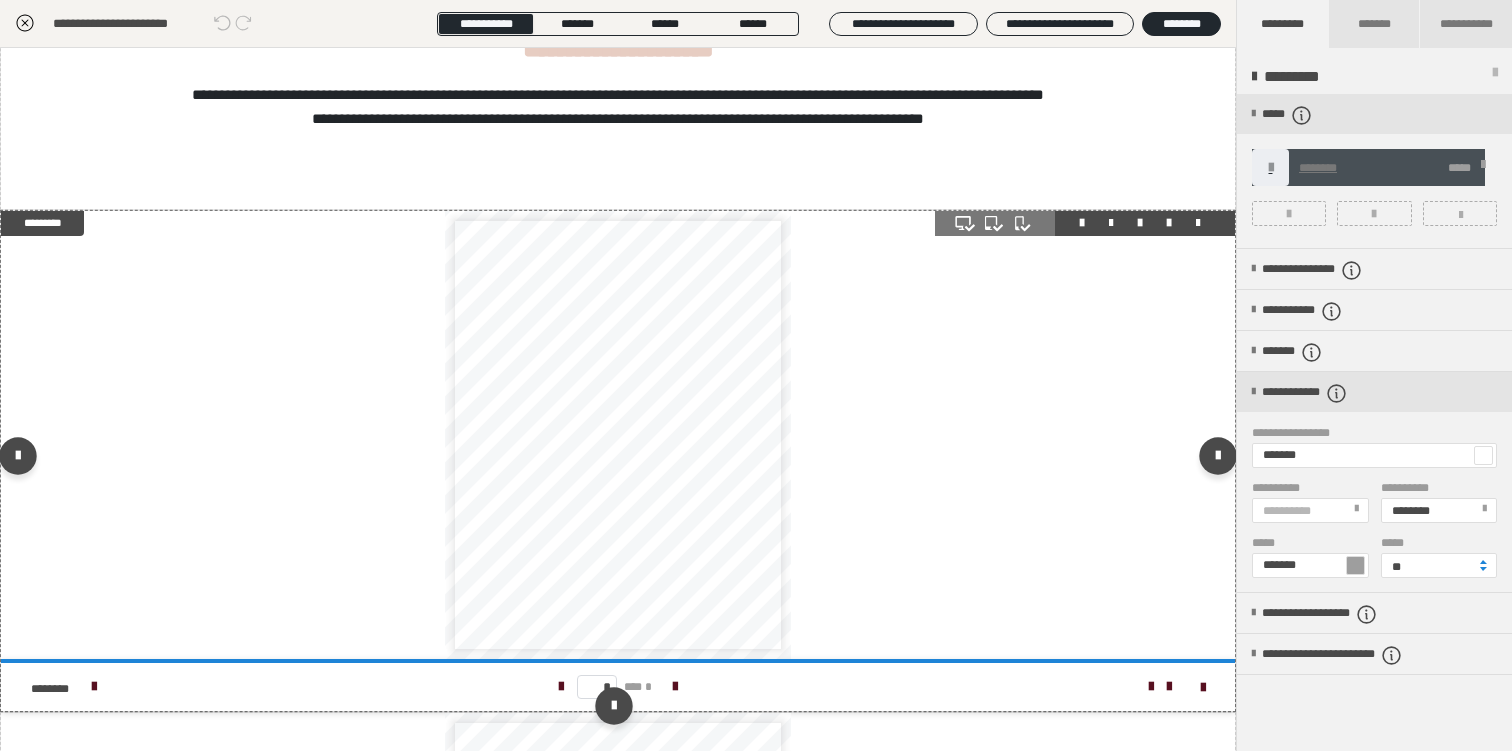scroll, scrollTop: 1, scrollLeft: 0, axis: vertical 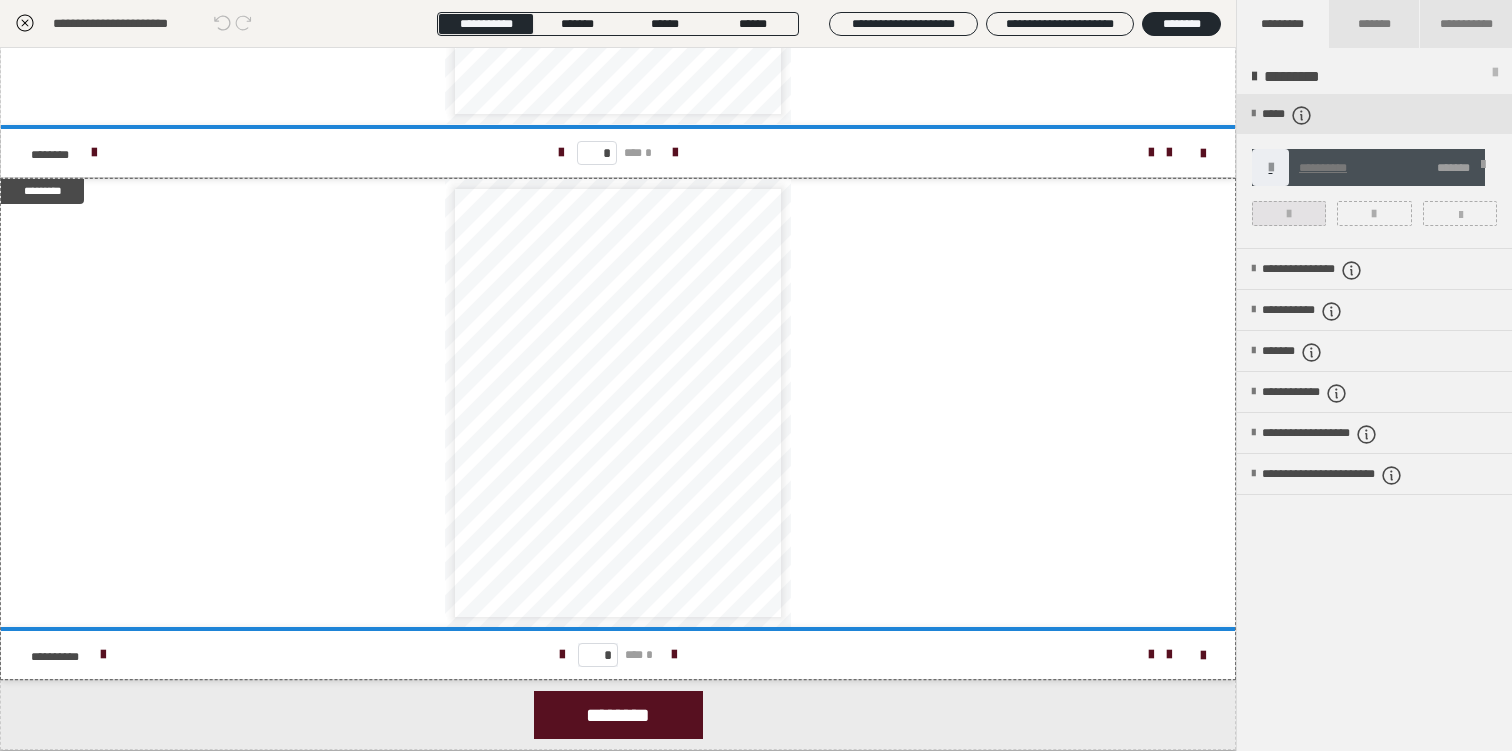 click at bounding box center [1289, 213] 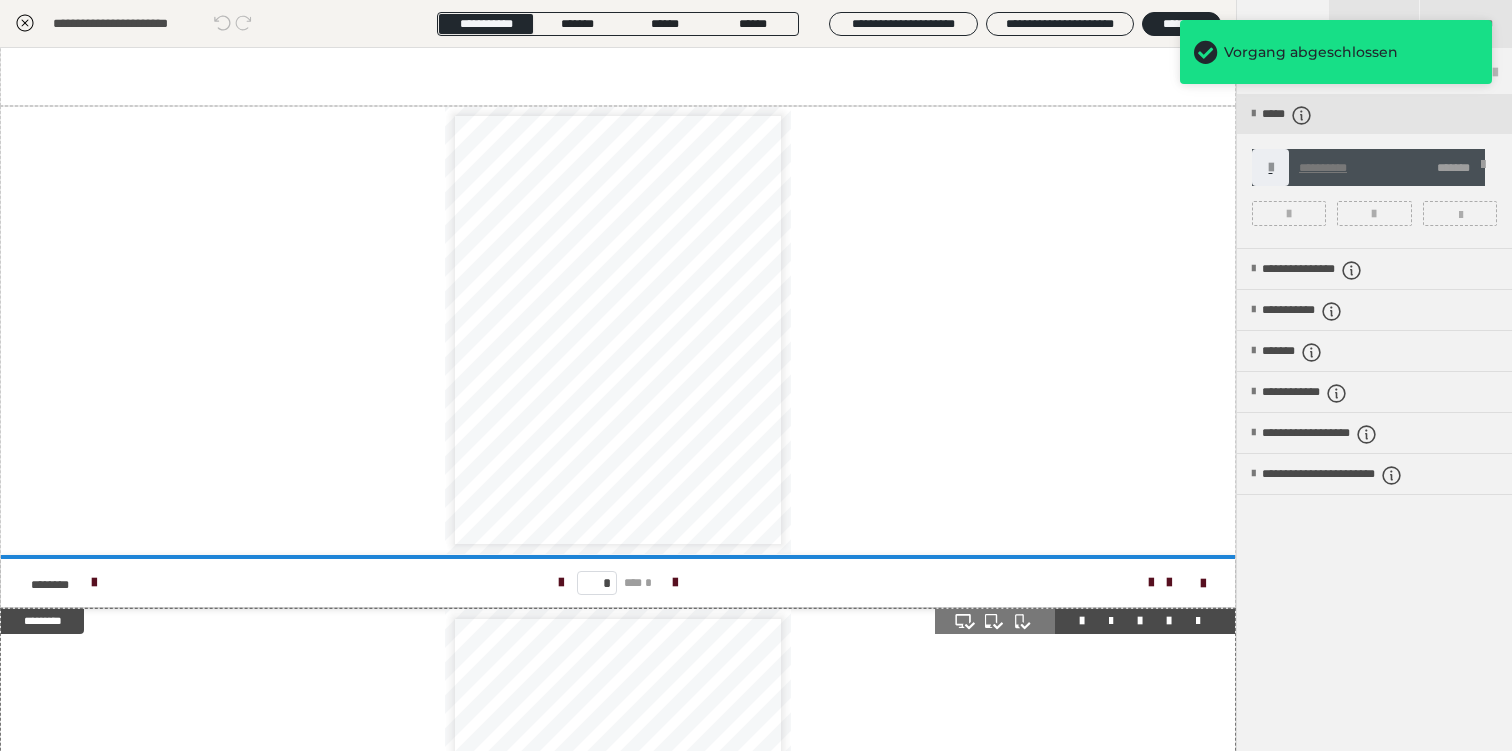 scroll, scrollTop: 1118, scrollLeft: 0, axis: vertical 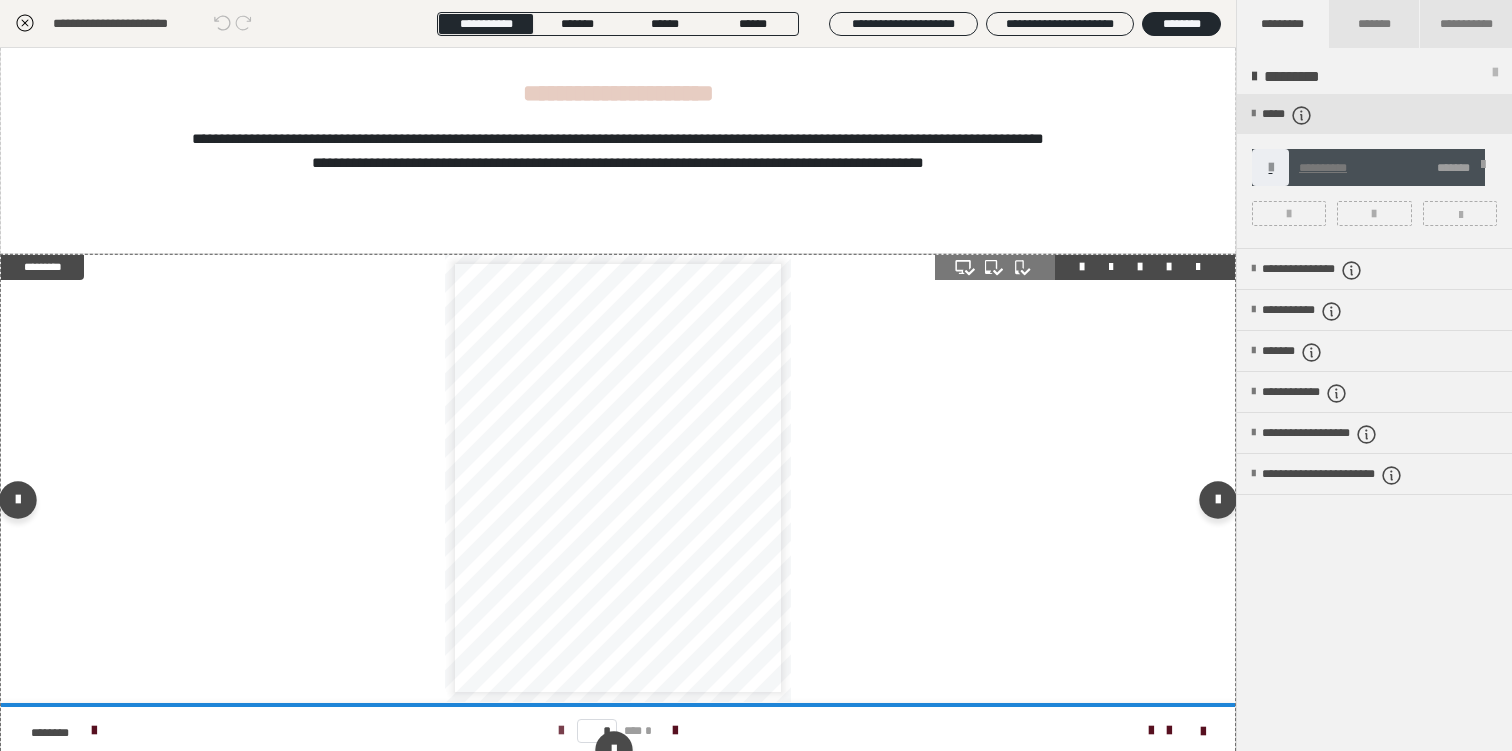 click at bounding box center [561, 731] 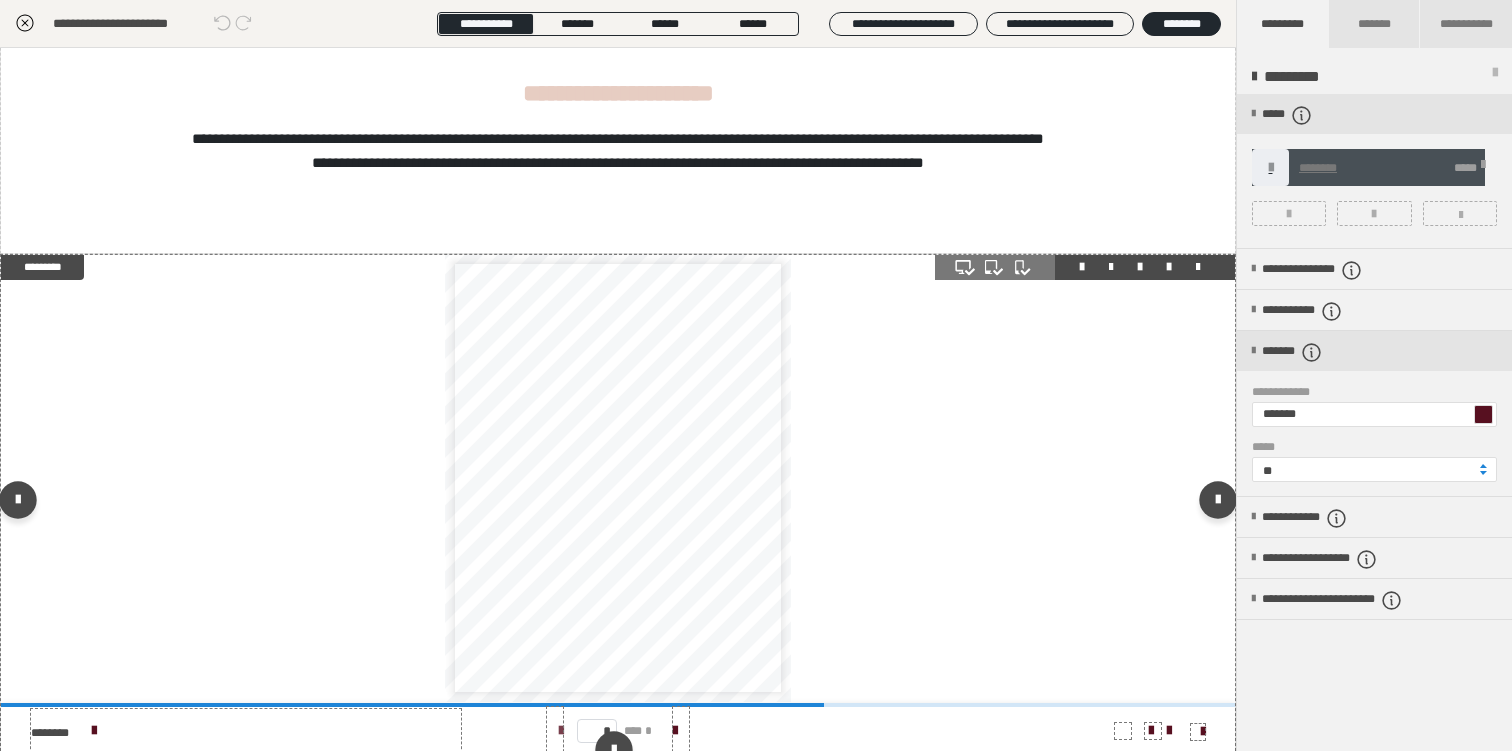 click at bounding box center (561, 731) 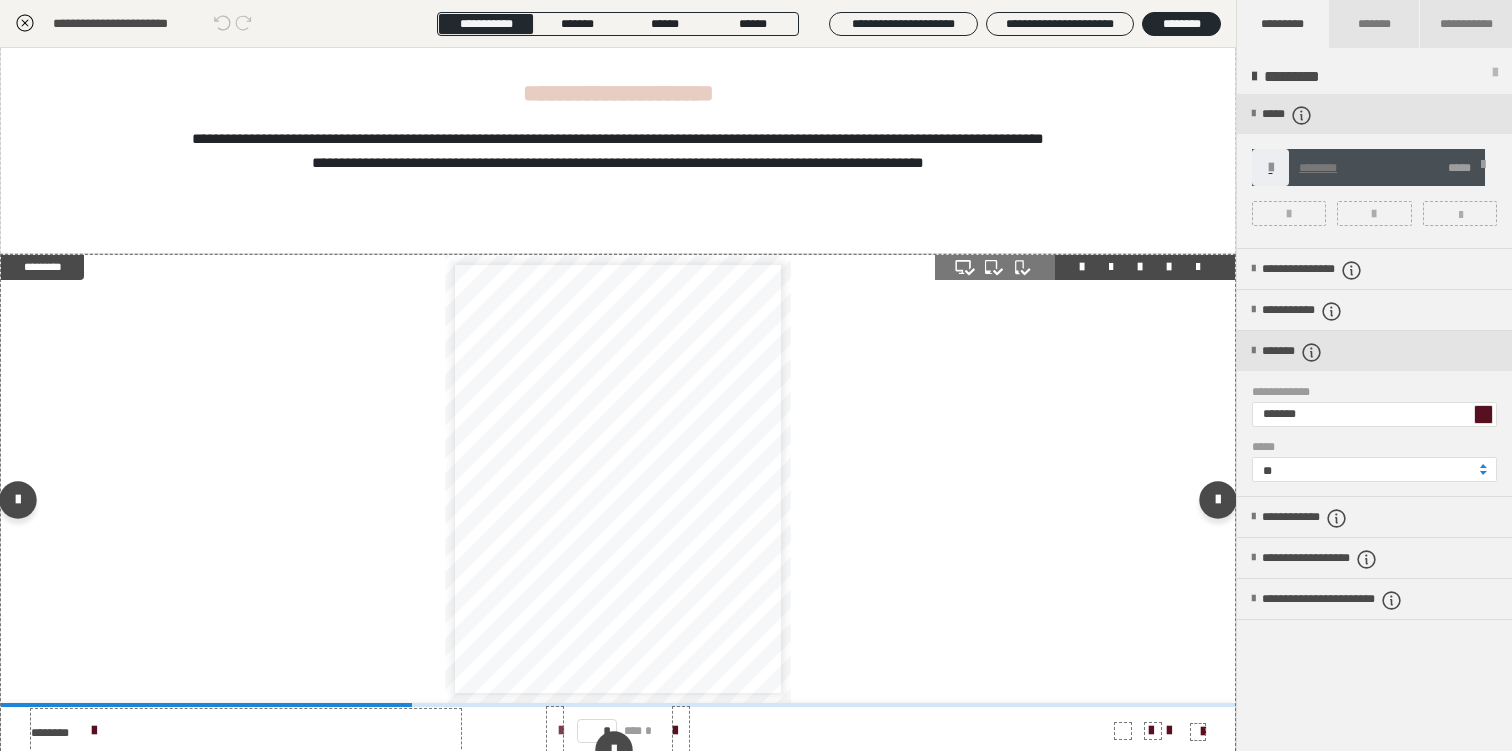 scroll, scrollTop: 0, scrollLeft: 0, axis: both 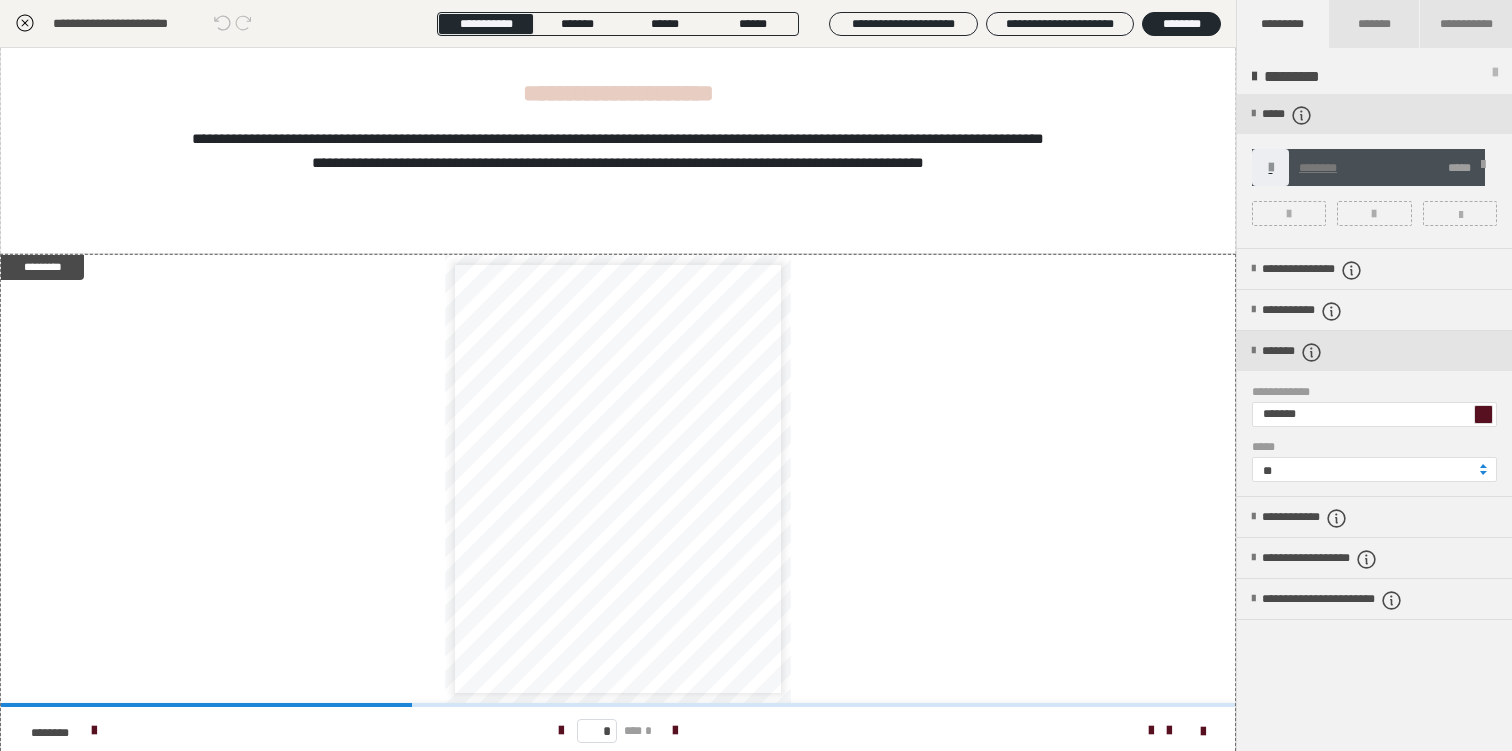 click 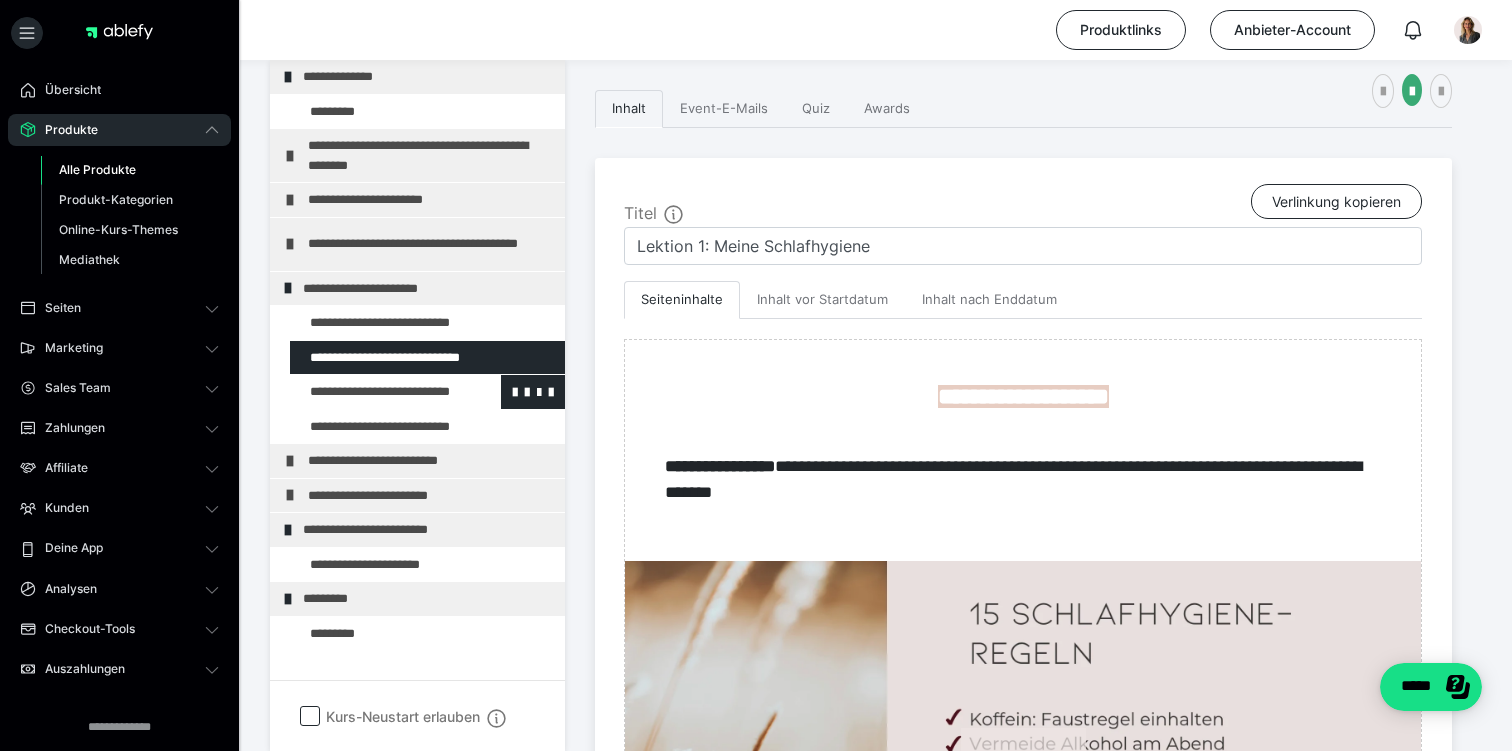 click at bounding box center (375, 392) 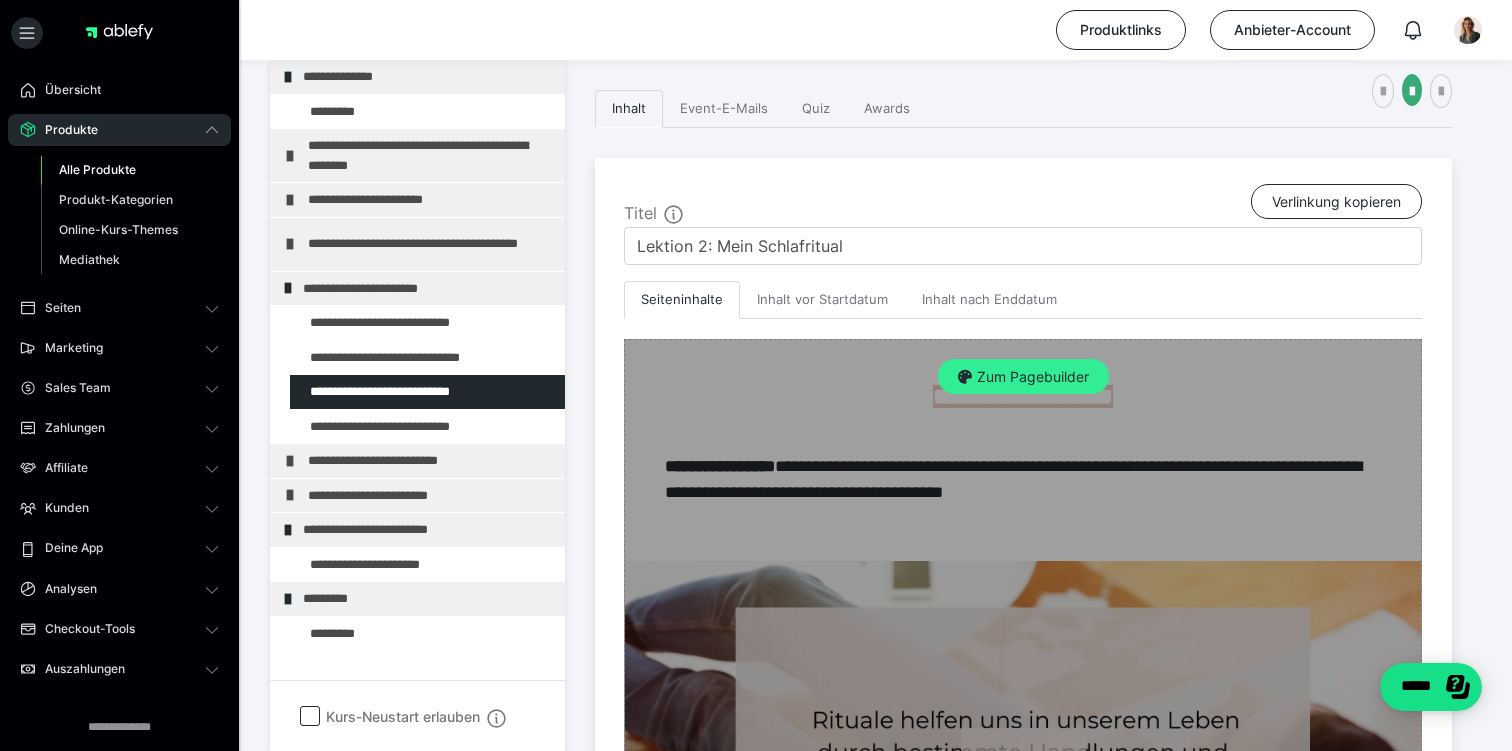 click on "Zum Pagebuilder" at bounding box center [1023, 377] 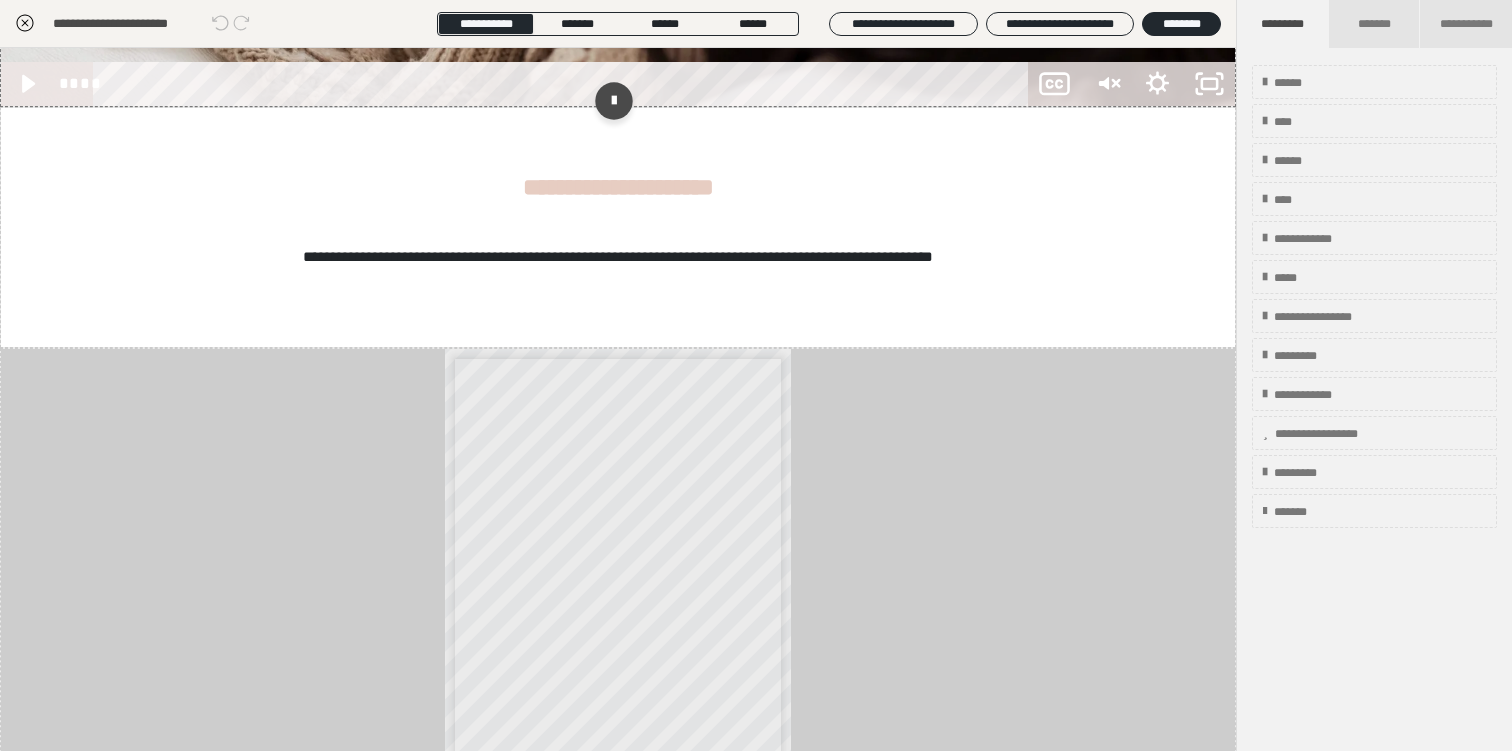 scroll, scrollTop: 896, scrollLeft: 0, axis: vertical 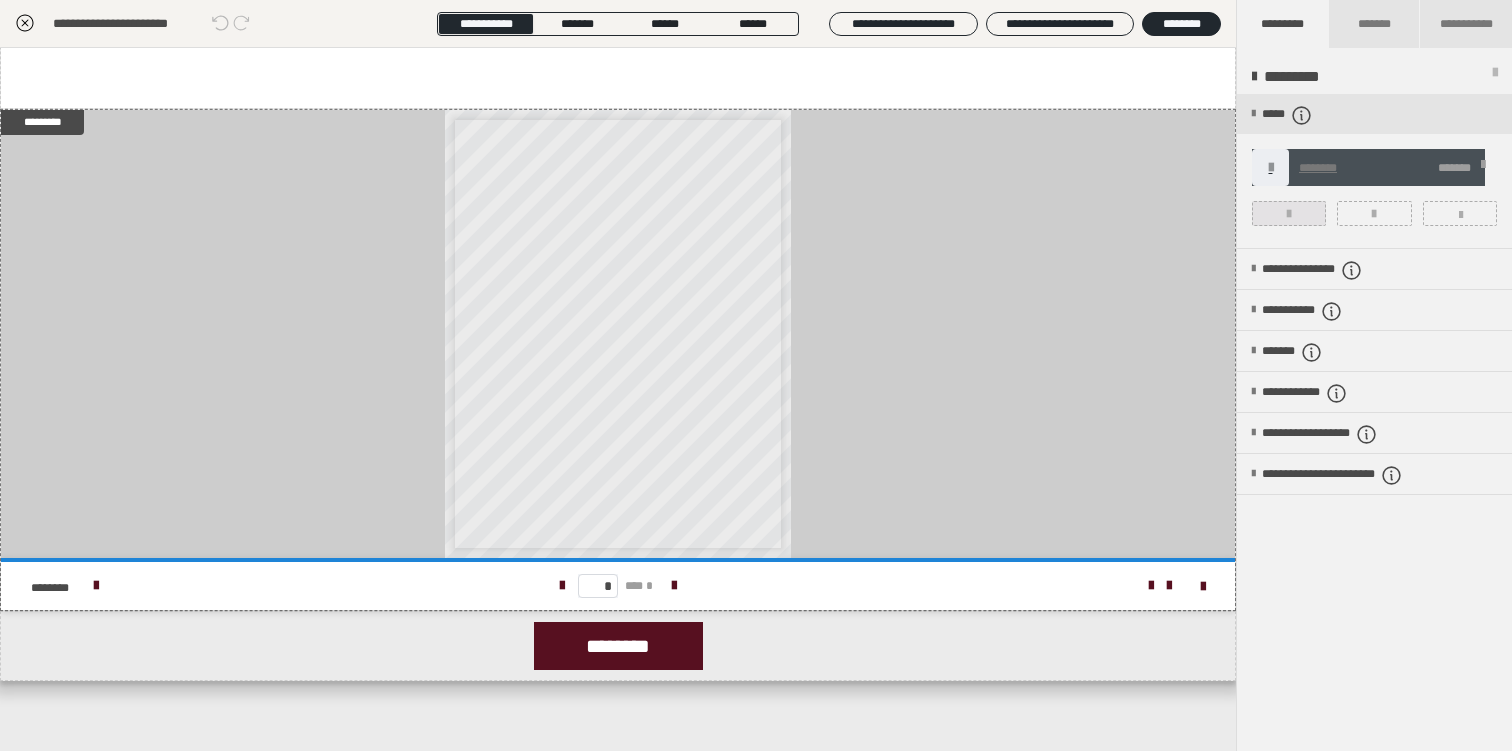 click at bounding box center [1289, 214] 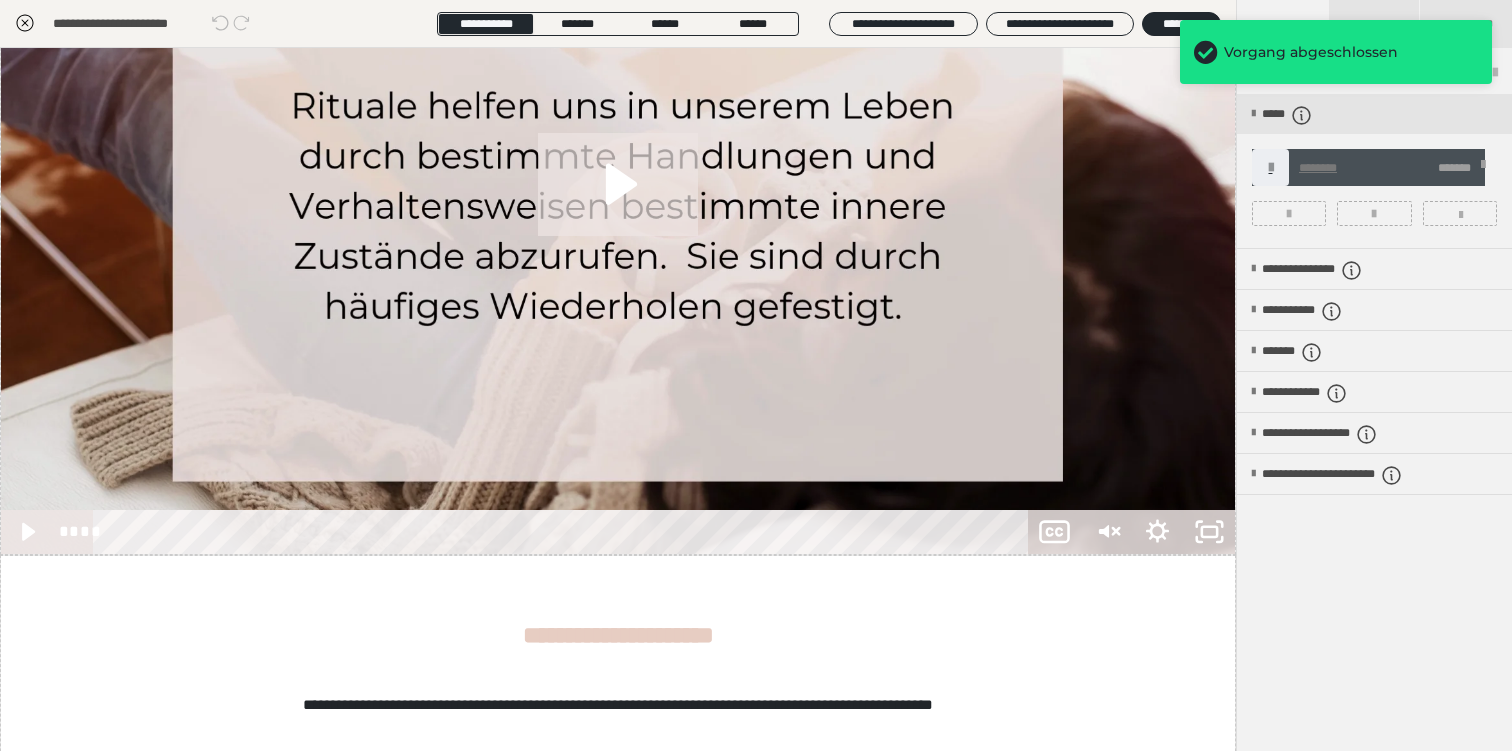 scroll, scrollTop: 423, scrollLeft: 0, axis: vertical 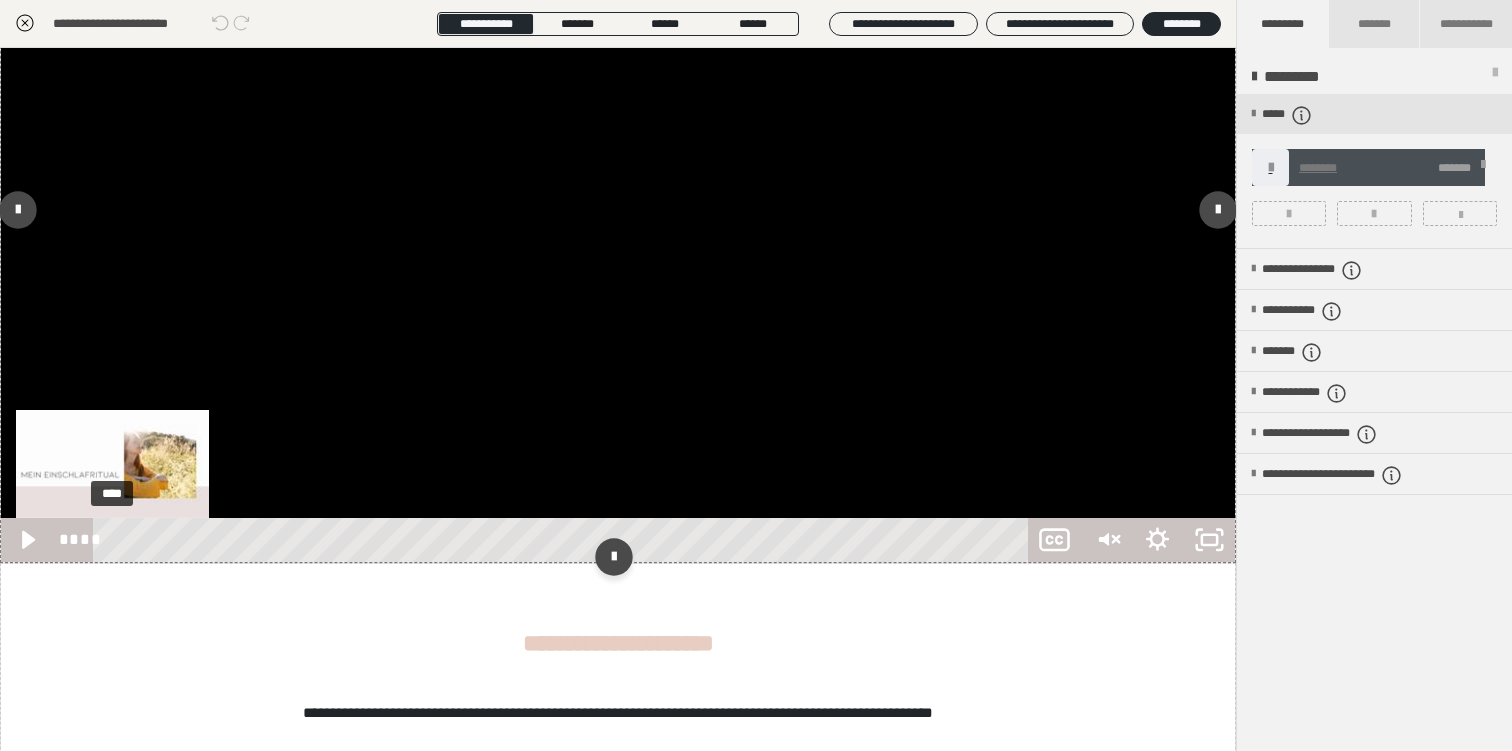 click on "**** ****" at bounding box center (540, 540) 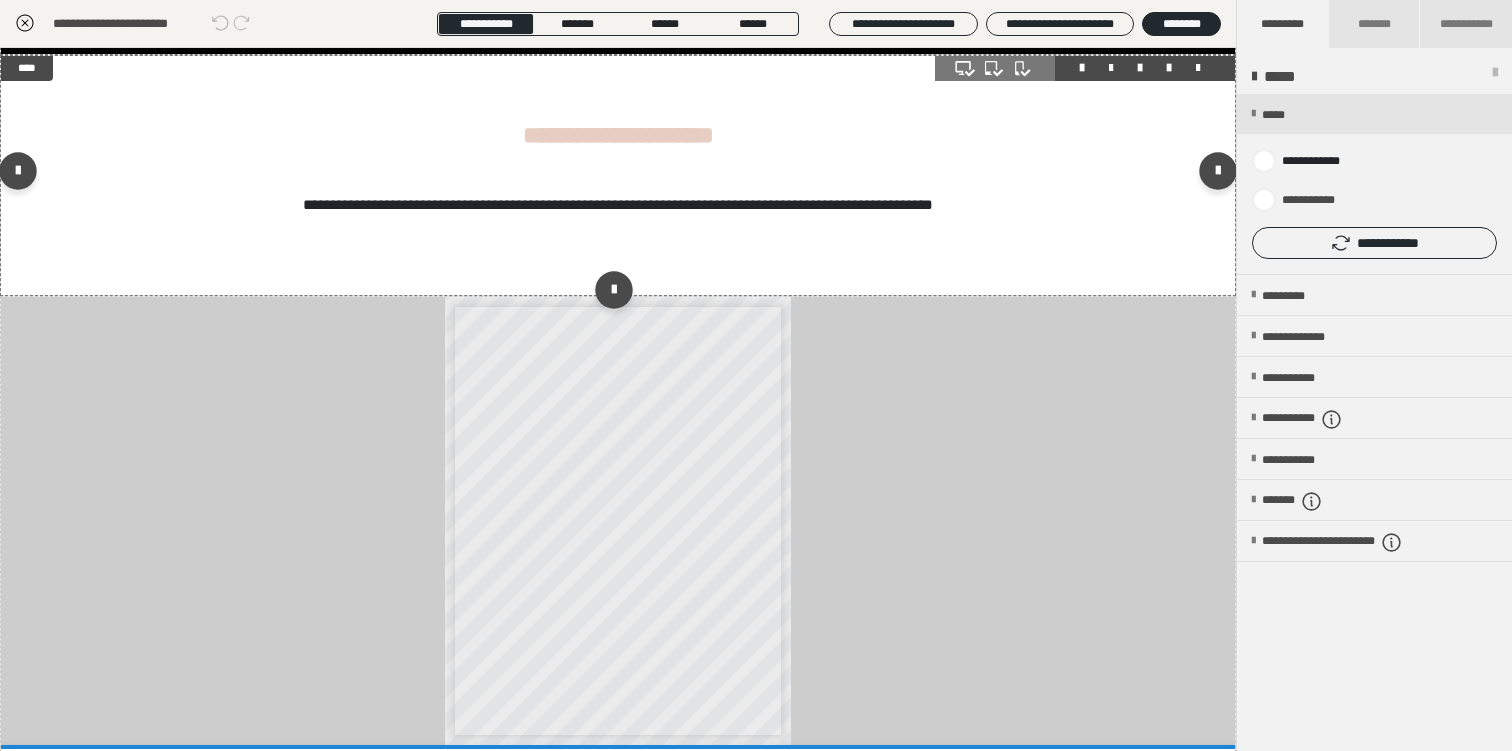 scroll, scrollTop: 939, scrollLeft: 0, axis: vertical 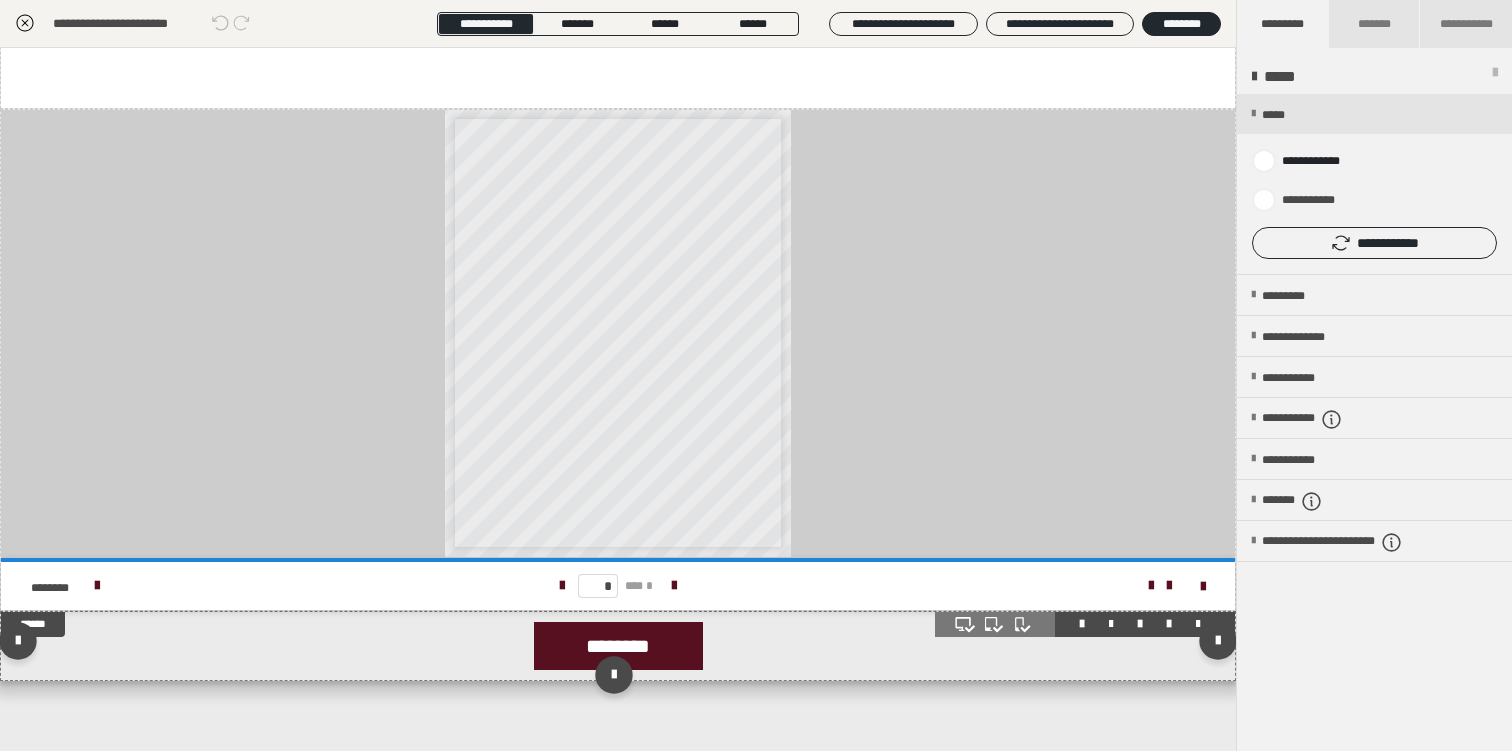 click on "********" at bounding box center [618, 646] 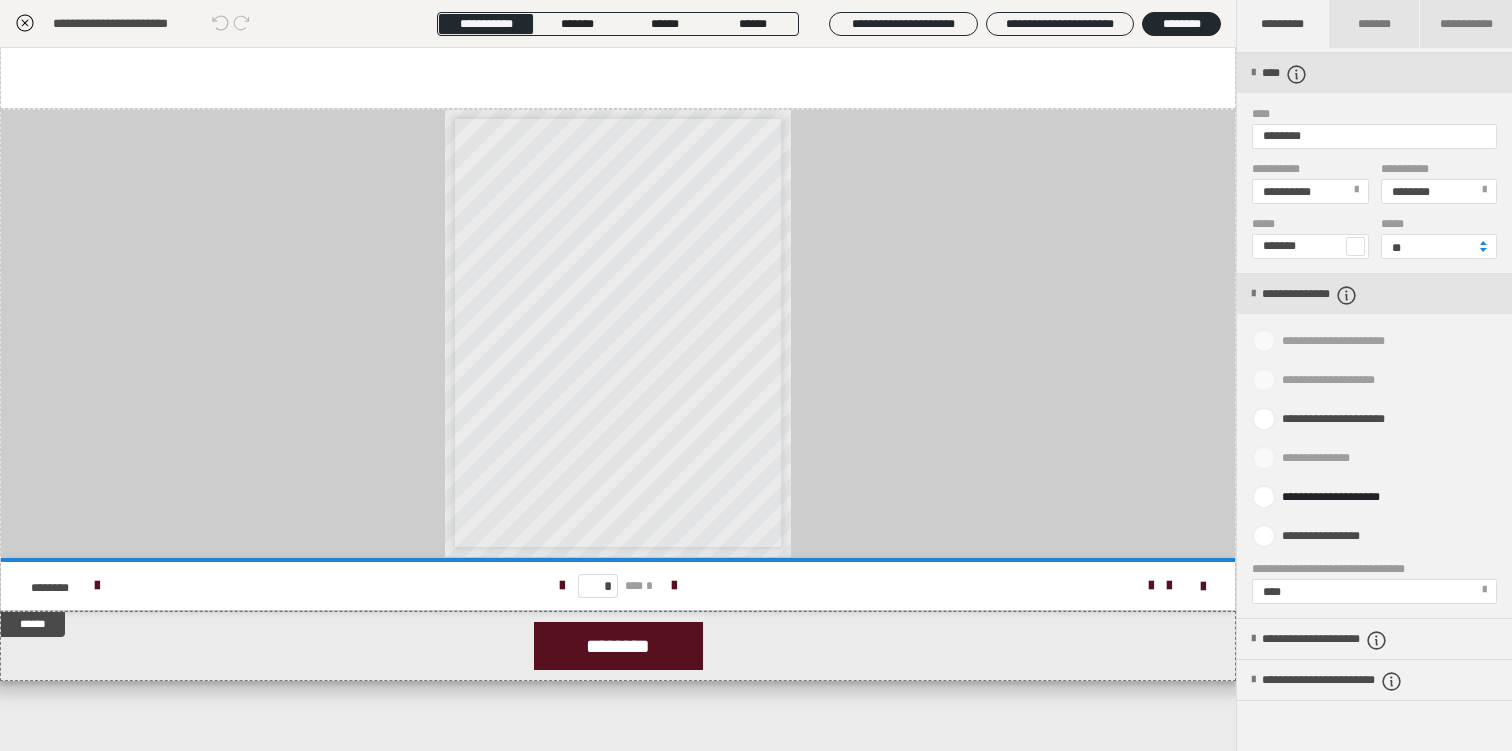 scroll, scrollTop: 849, scrollLeft: 0, axis: vertical 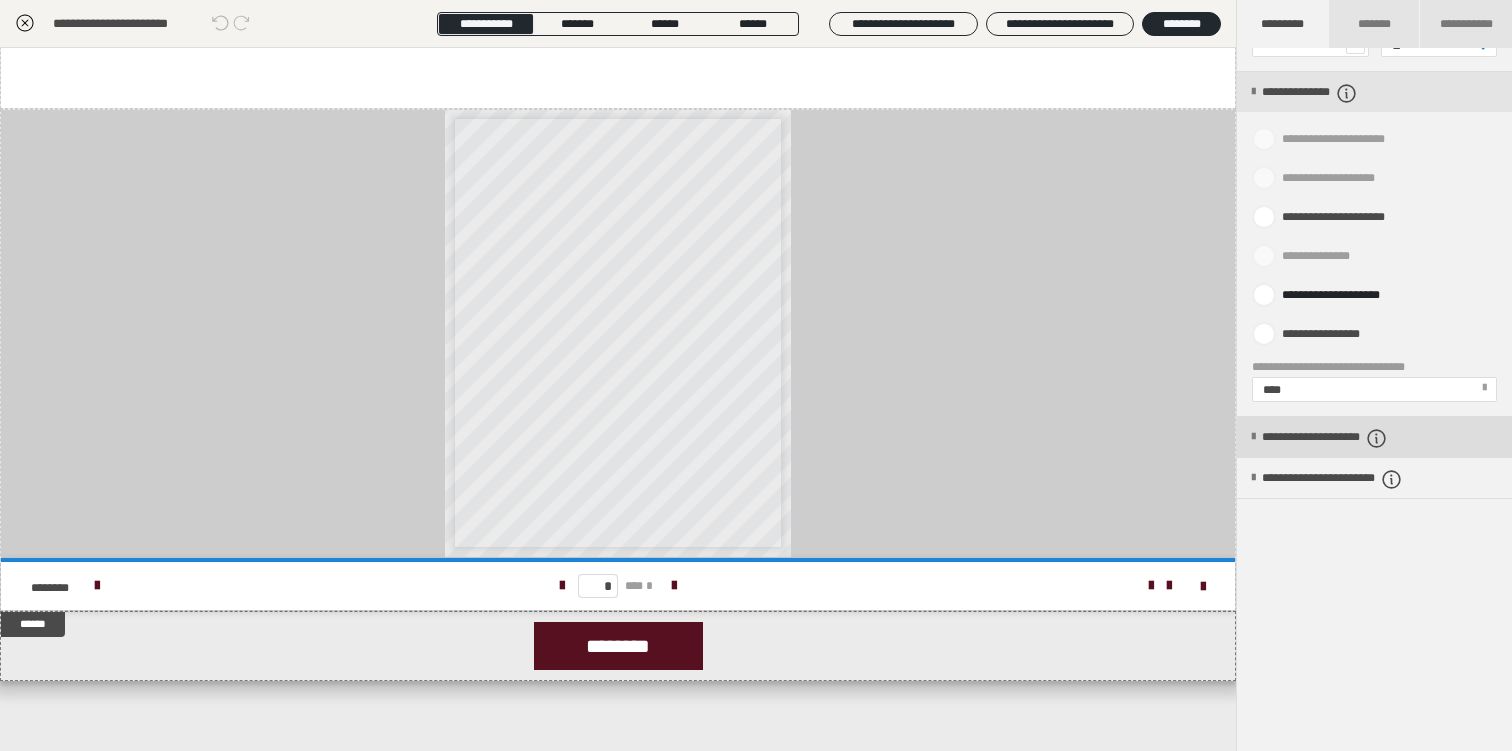 click on "**********" at bounding box center (1354, 438) 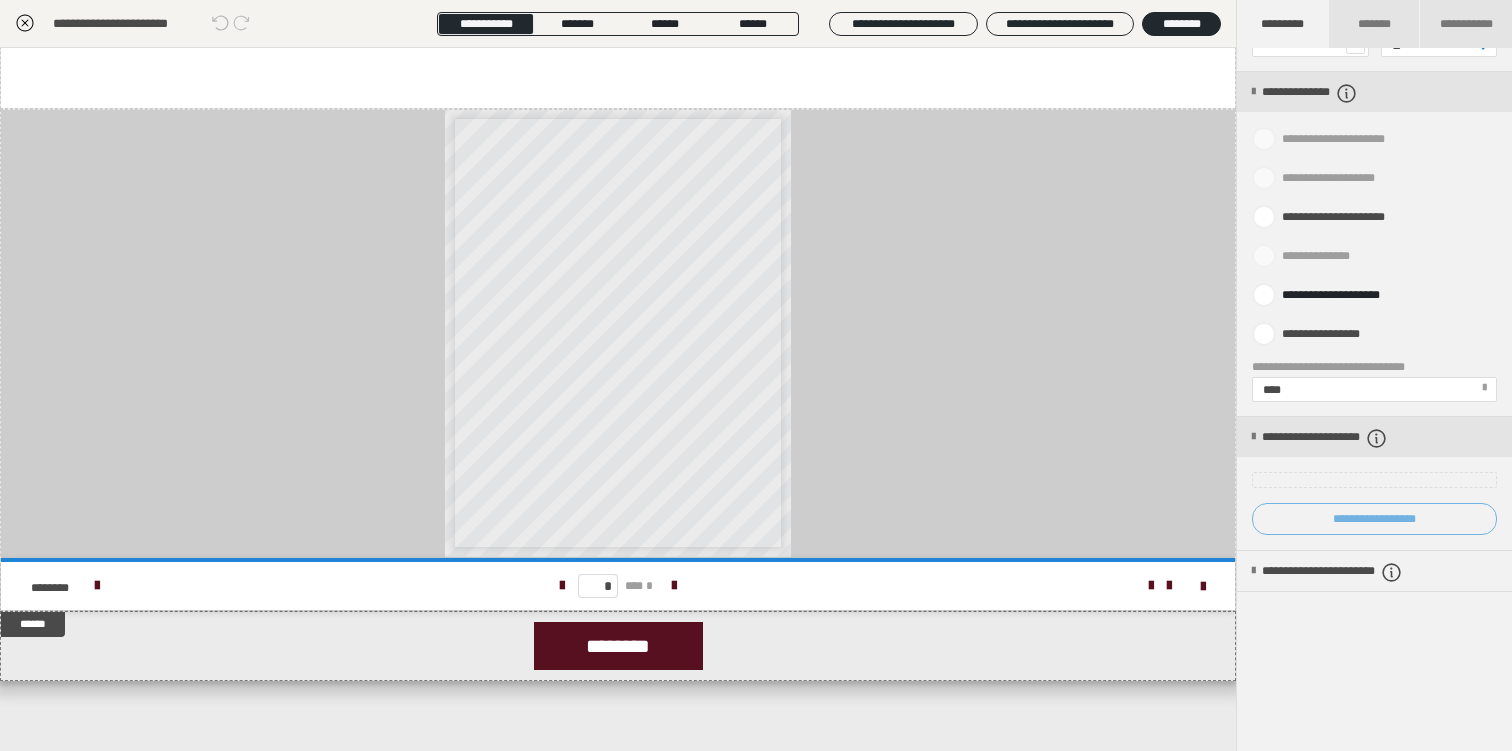 click on "**********" at bounding box center [1374, 519] 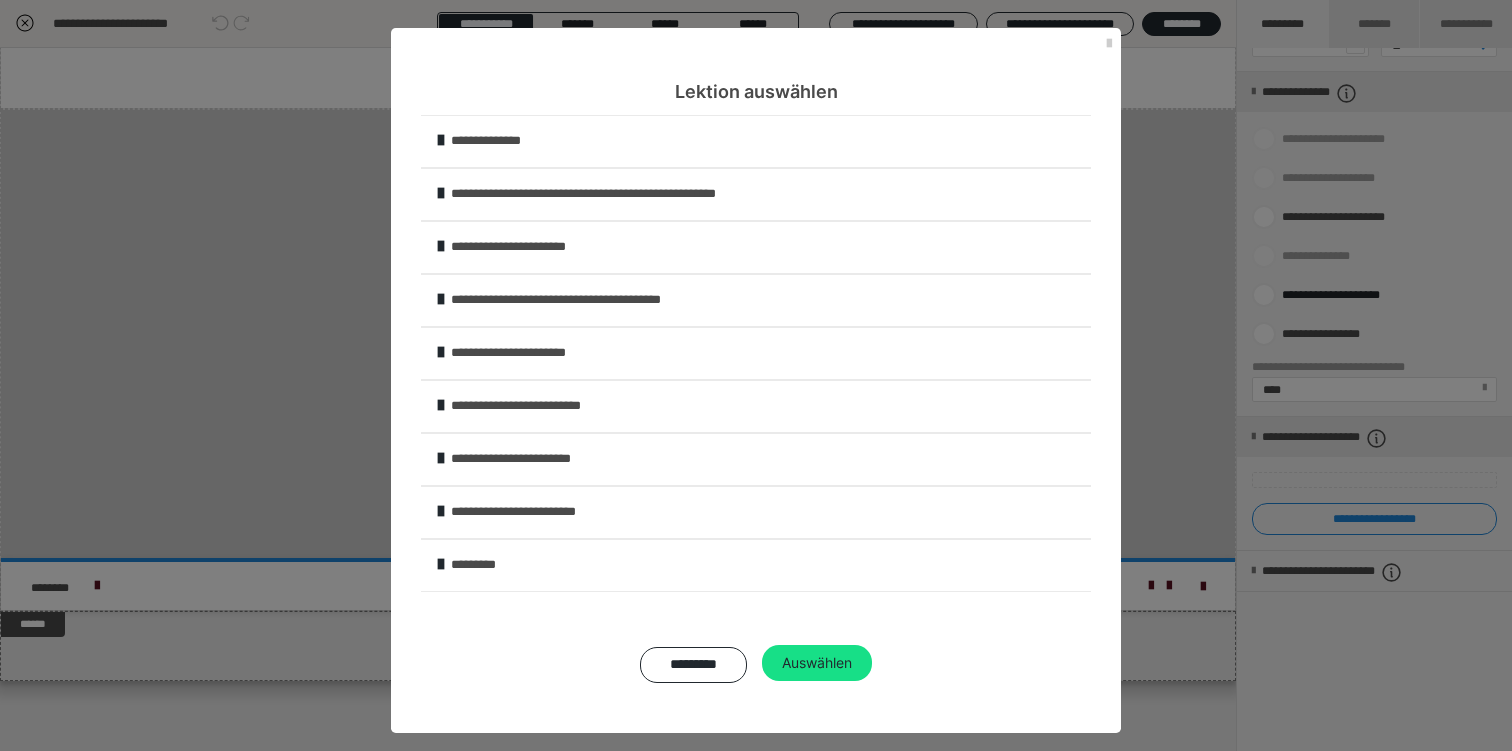 click on "**********" at bounding box center [769, 353] 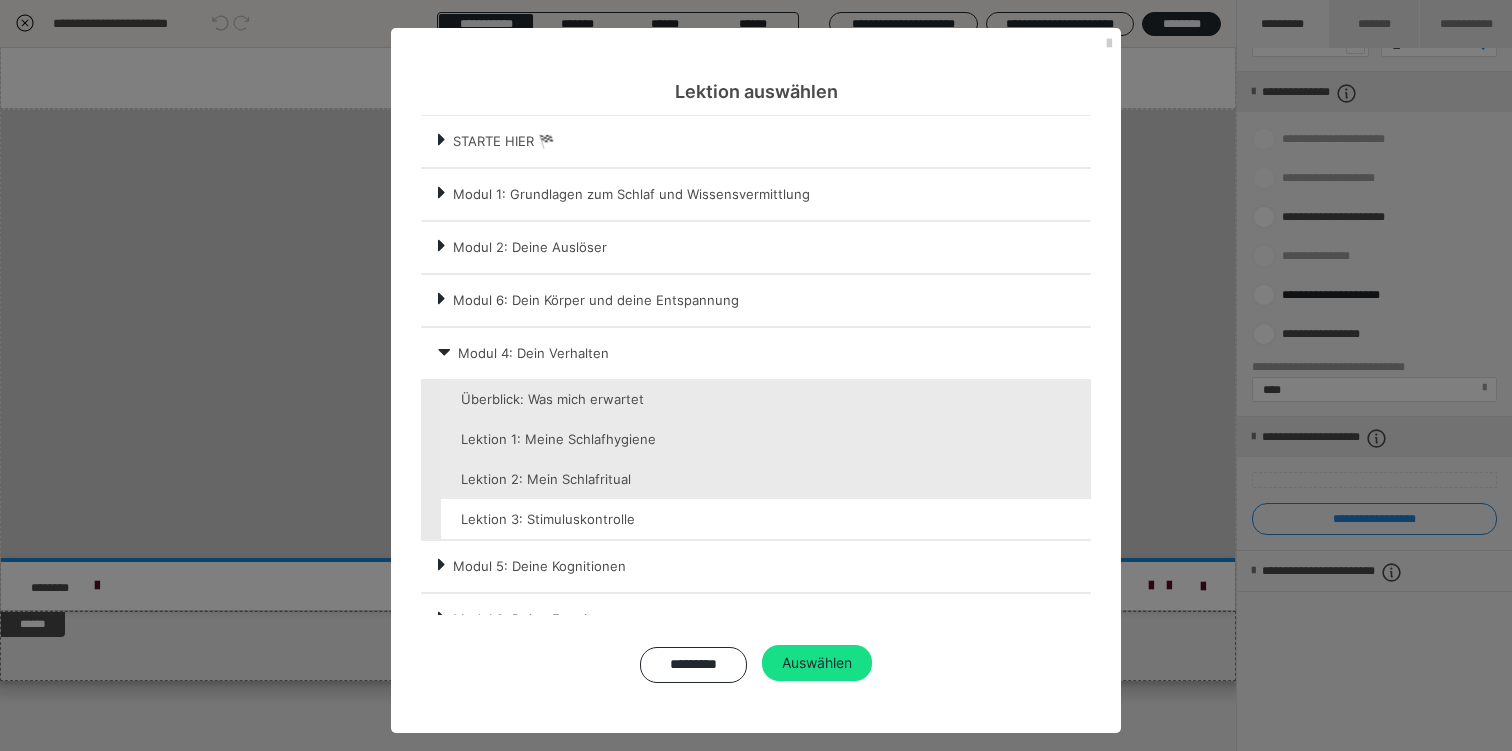 click at bounding box center (766, 519) 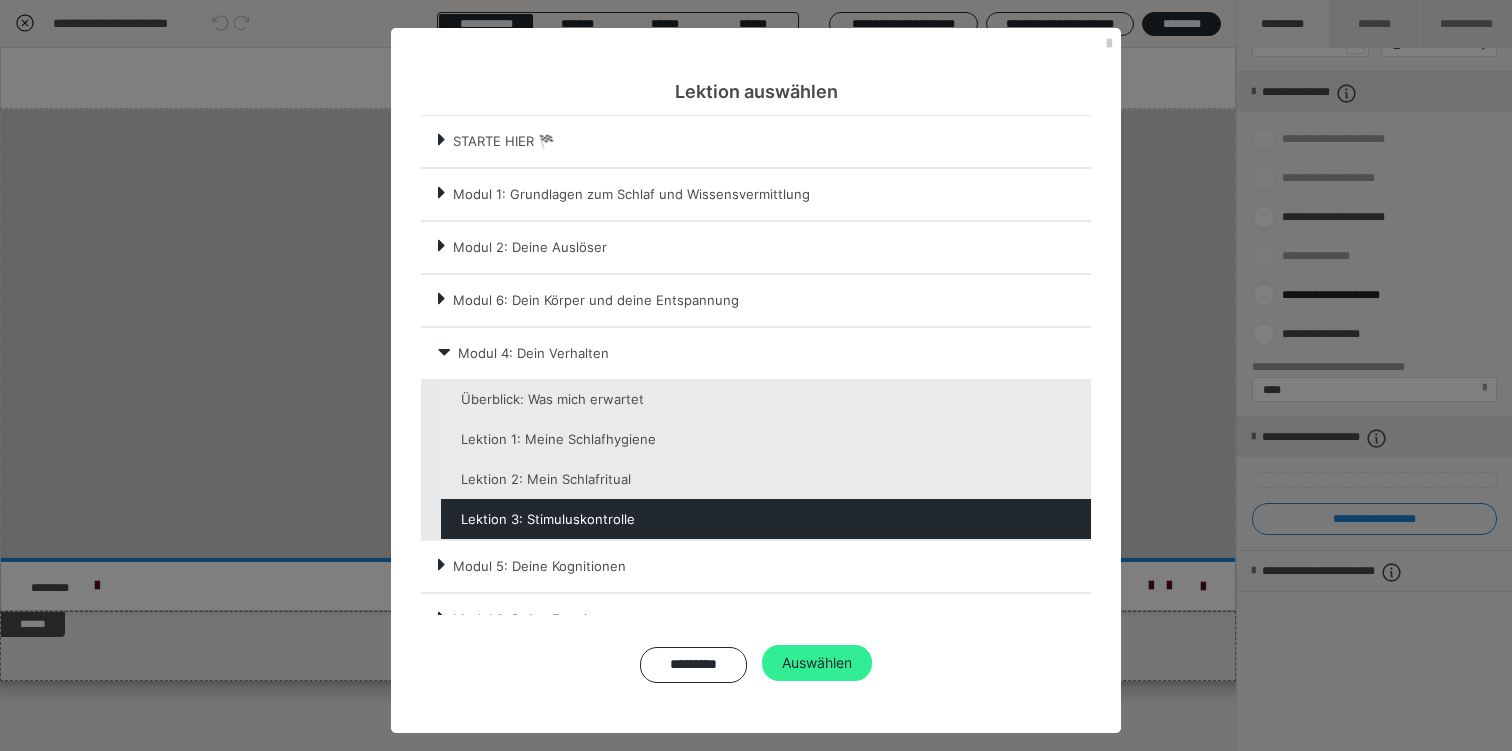click on "Auswählen" at bounding box center [817, 663] 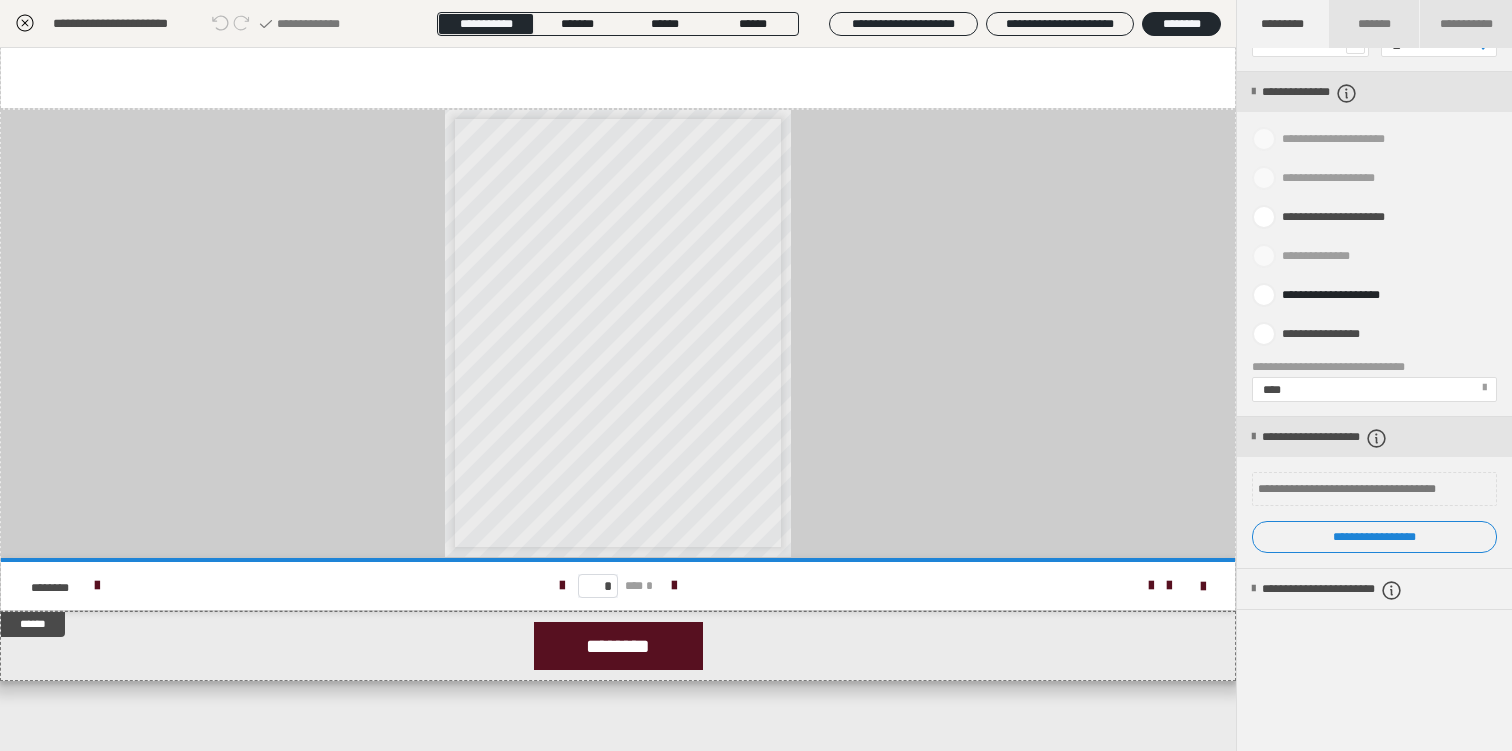 click 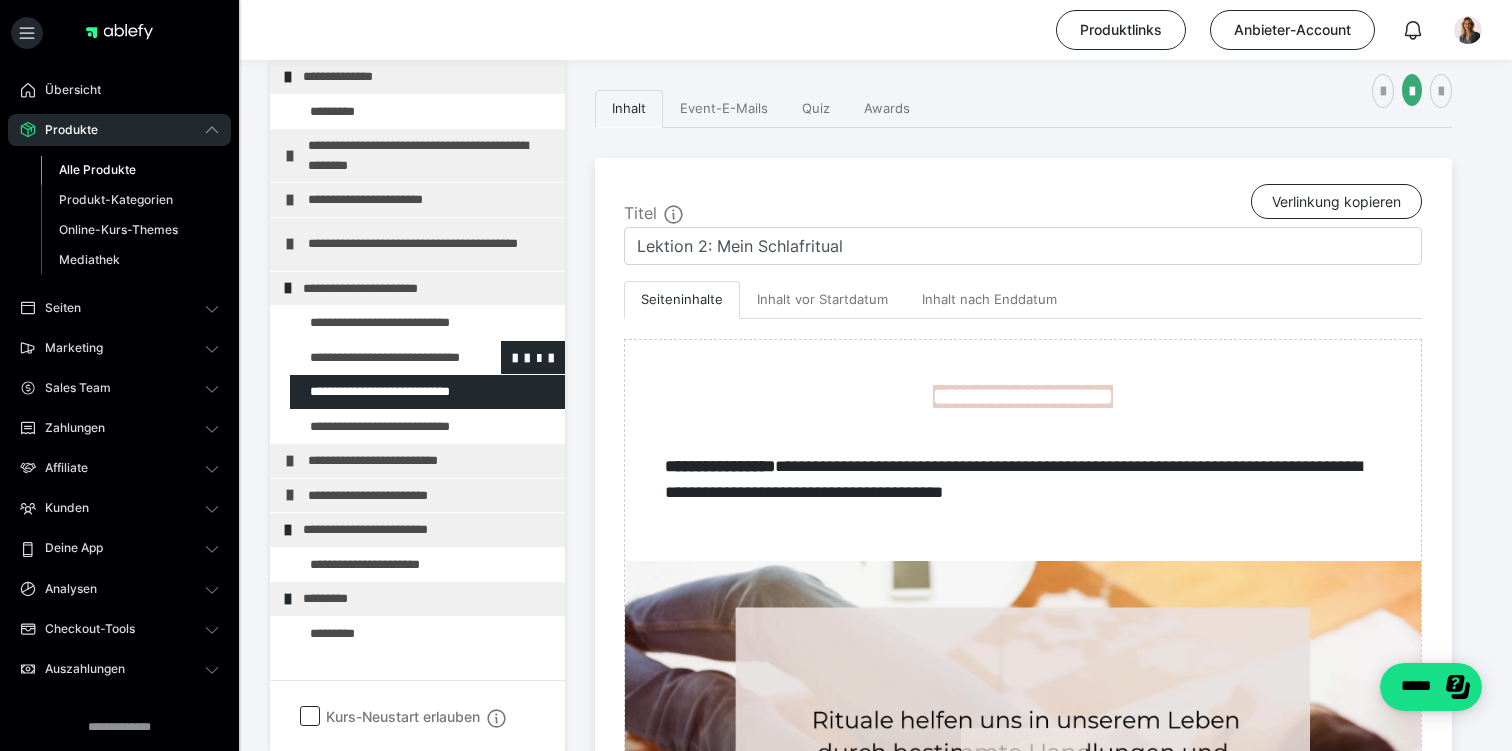 click at bounding box center [375, 358] 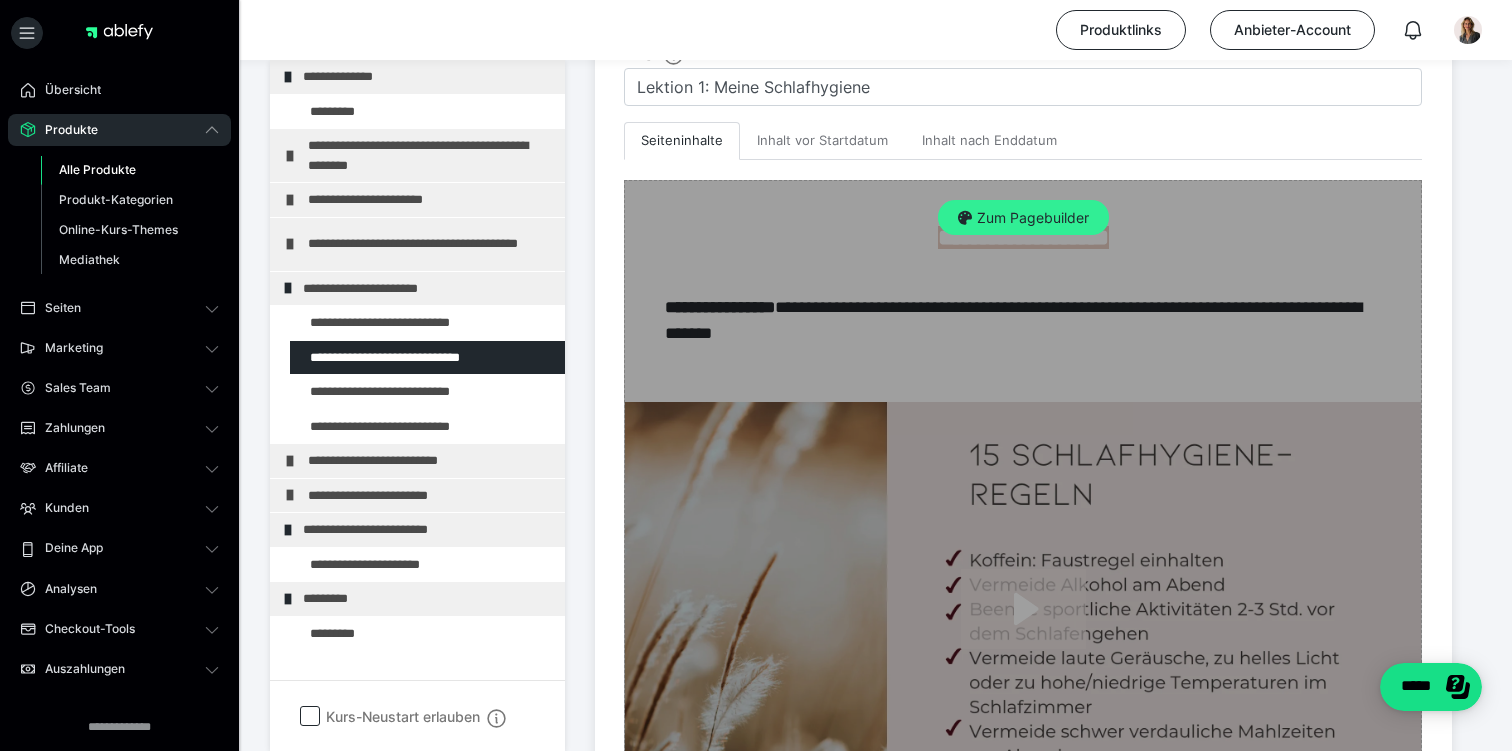click on "Zum Pagebuilder" at bounding box center [1023, 218] 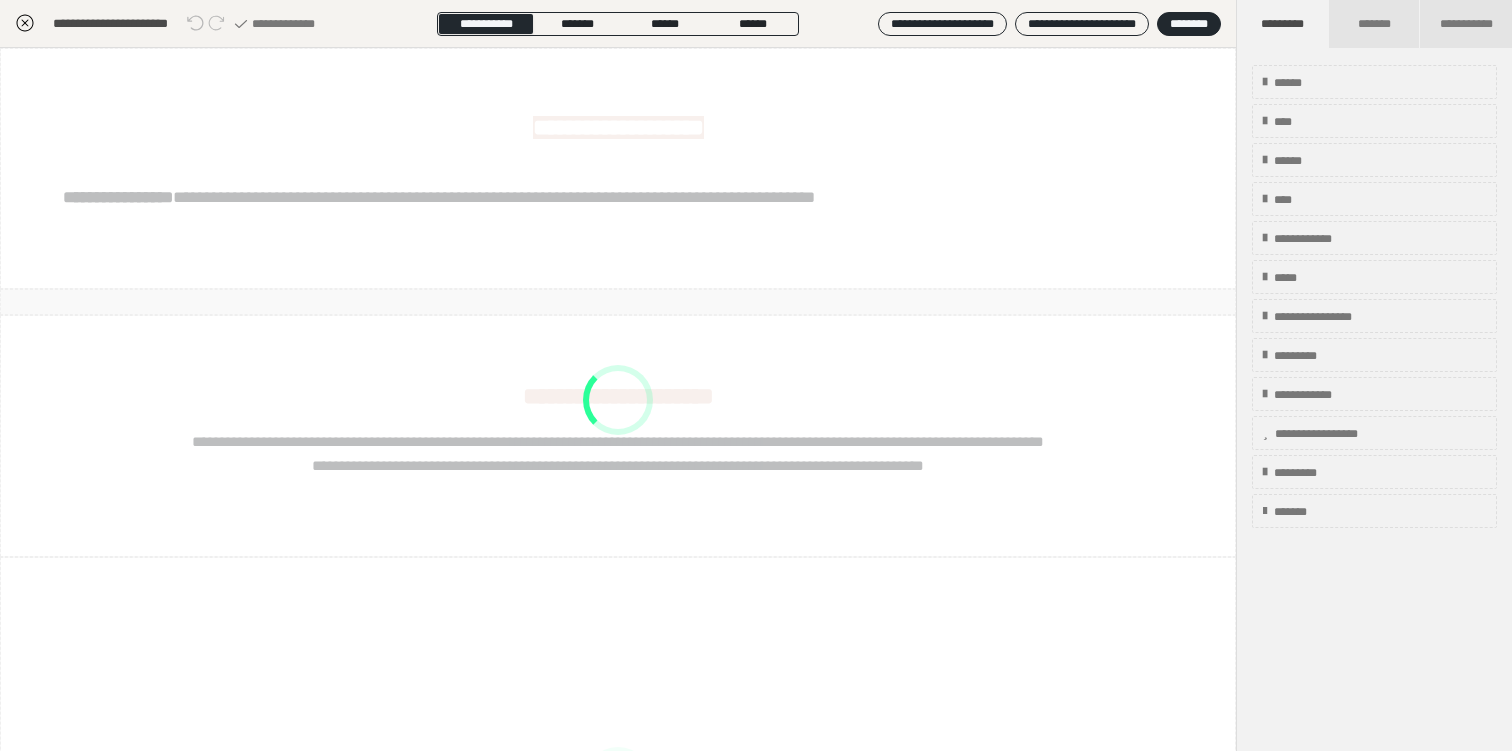 scroll, scrollTop: 290, scrollLeft: 0, axis: vertical 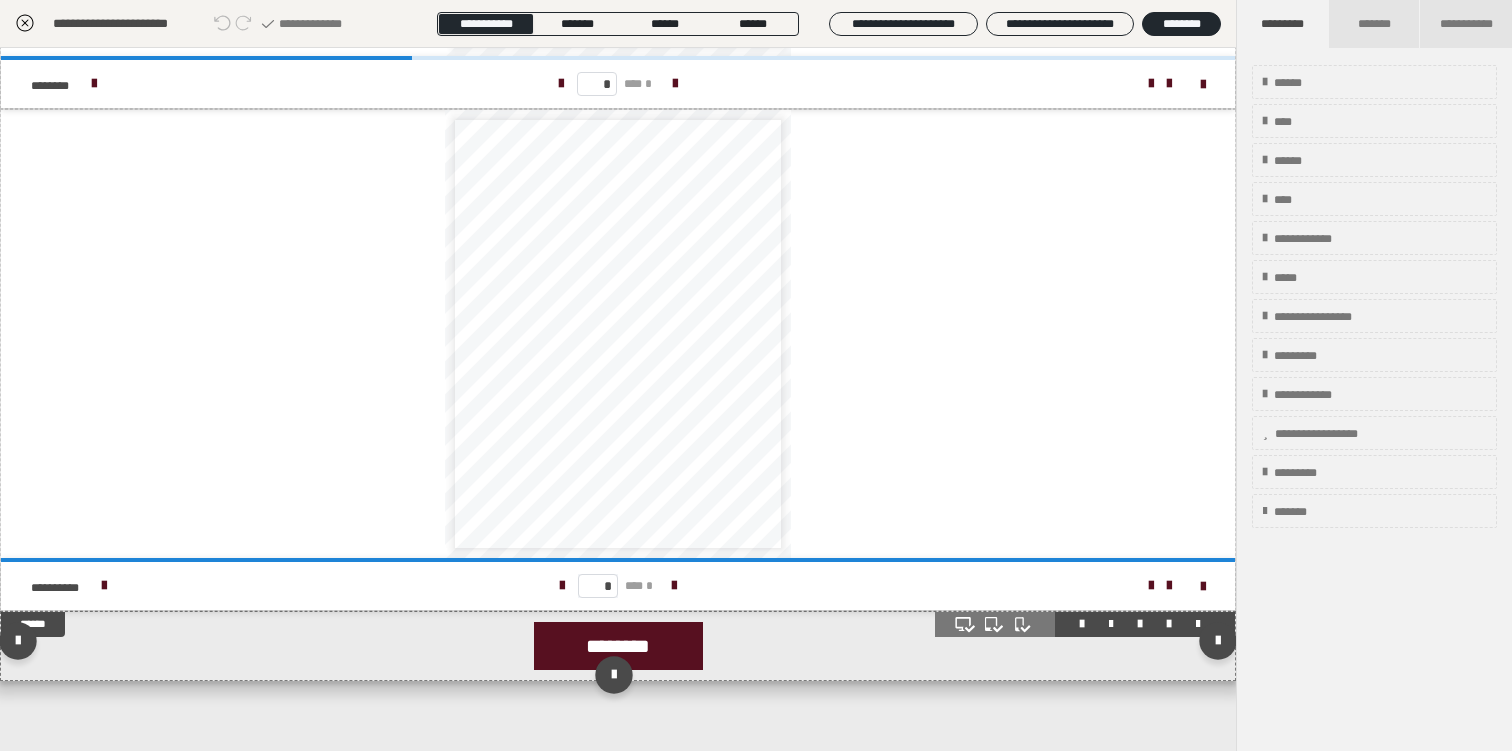 click on "********" at bounding box center [618, 646] 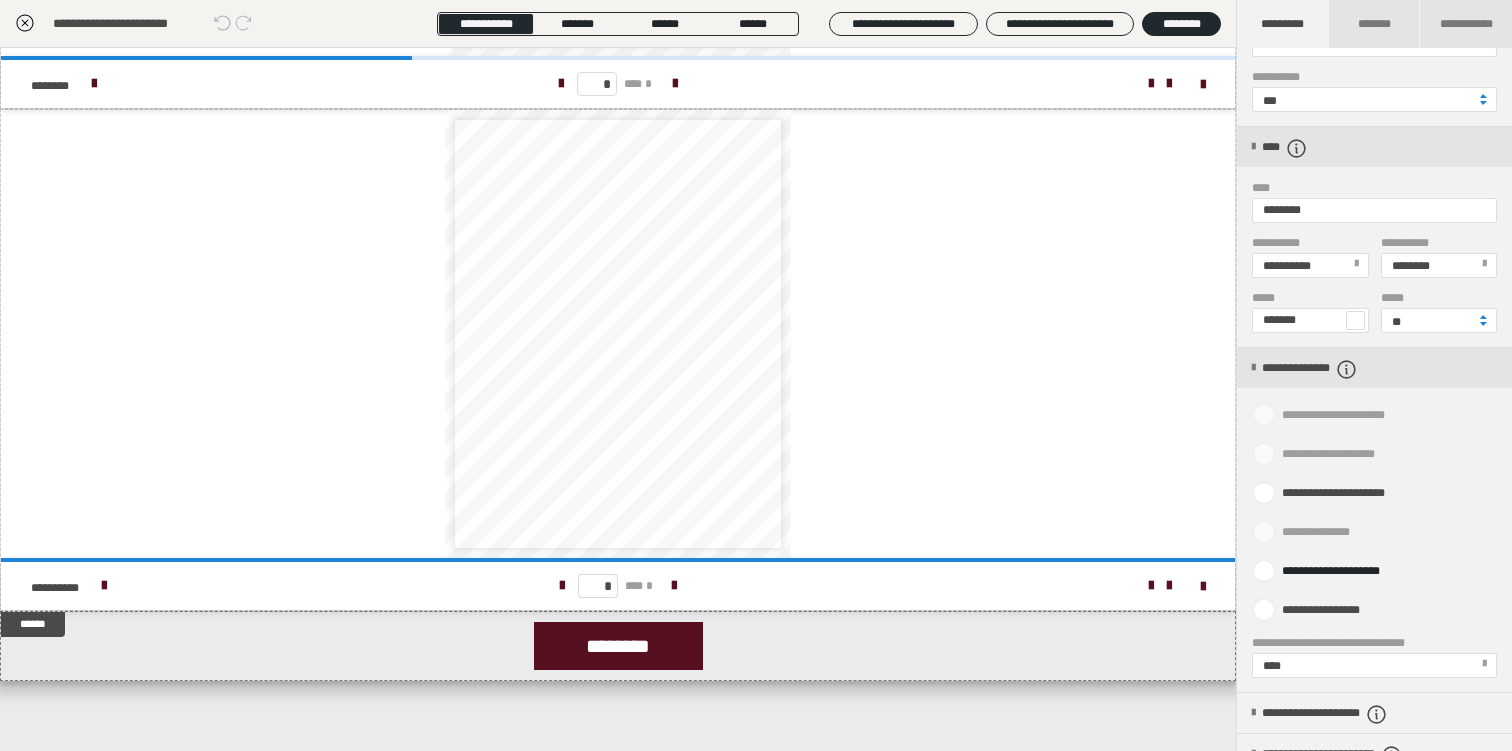 scroll, scrollTop: 849, scrollLeft: 0, axis: vertical 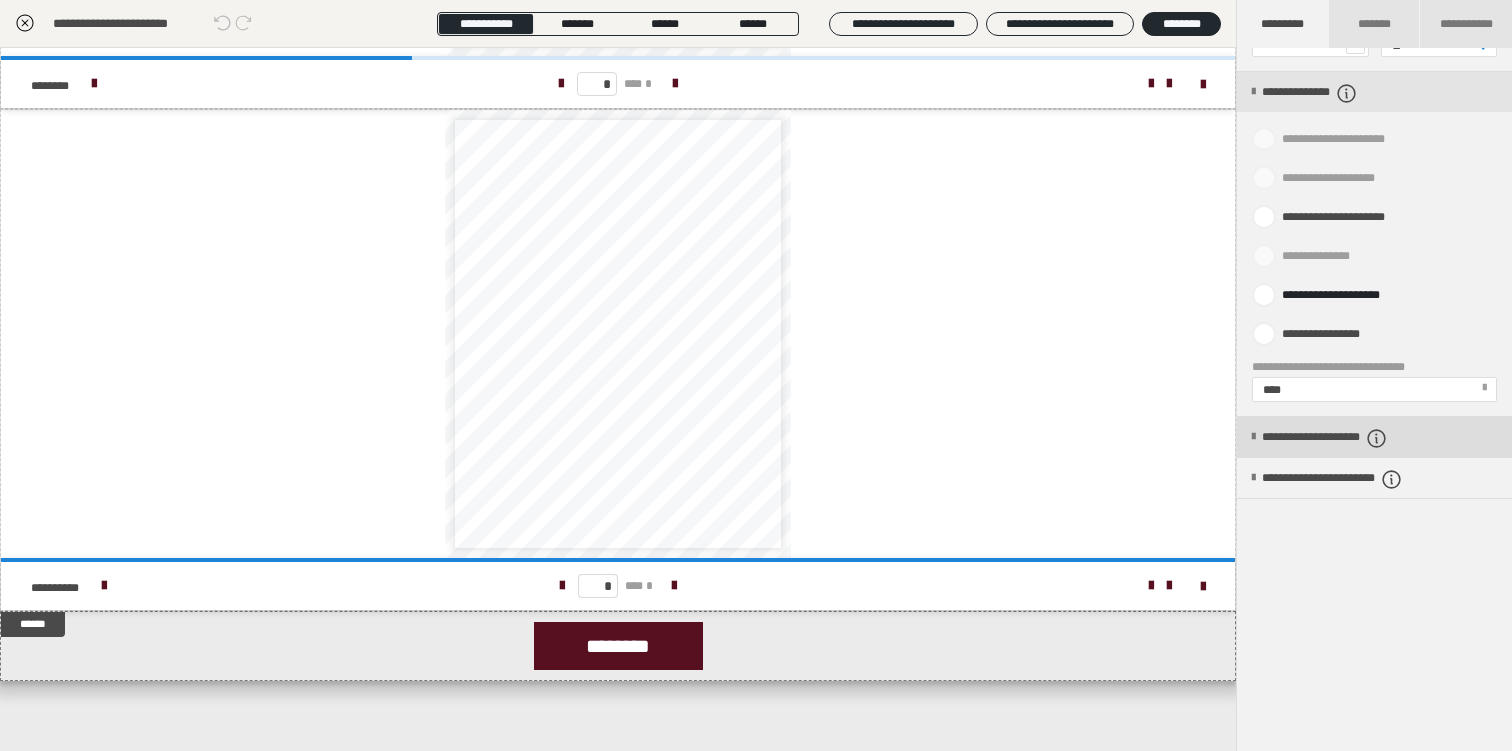 click on "**********" at bounding box center [1374, 437] 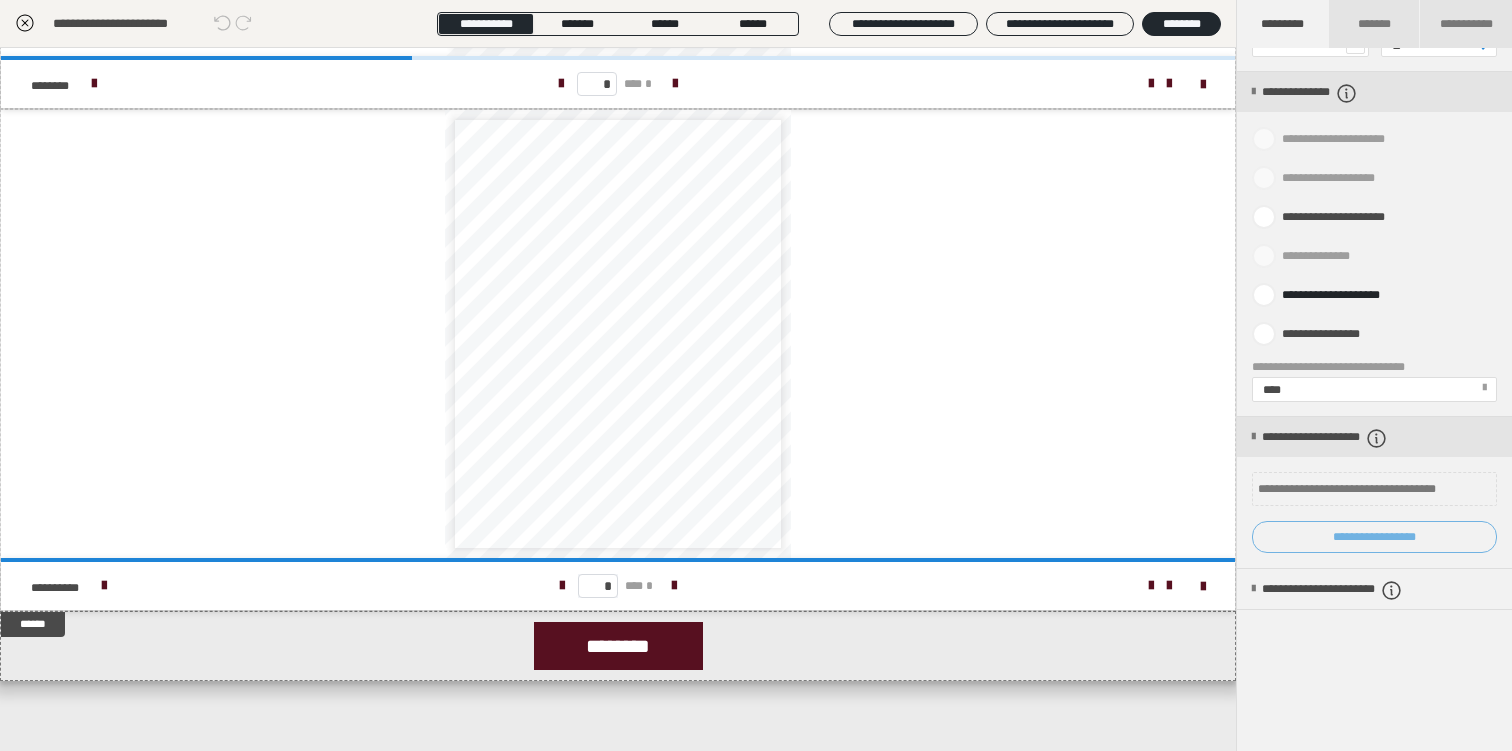click on "**********" at bounding box center [1374, 537] 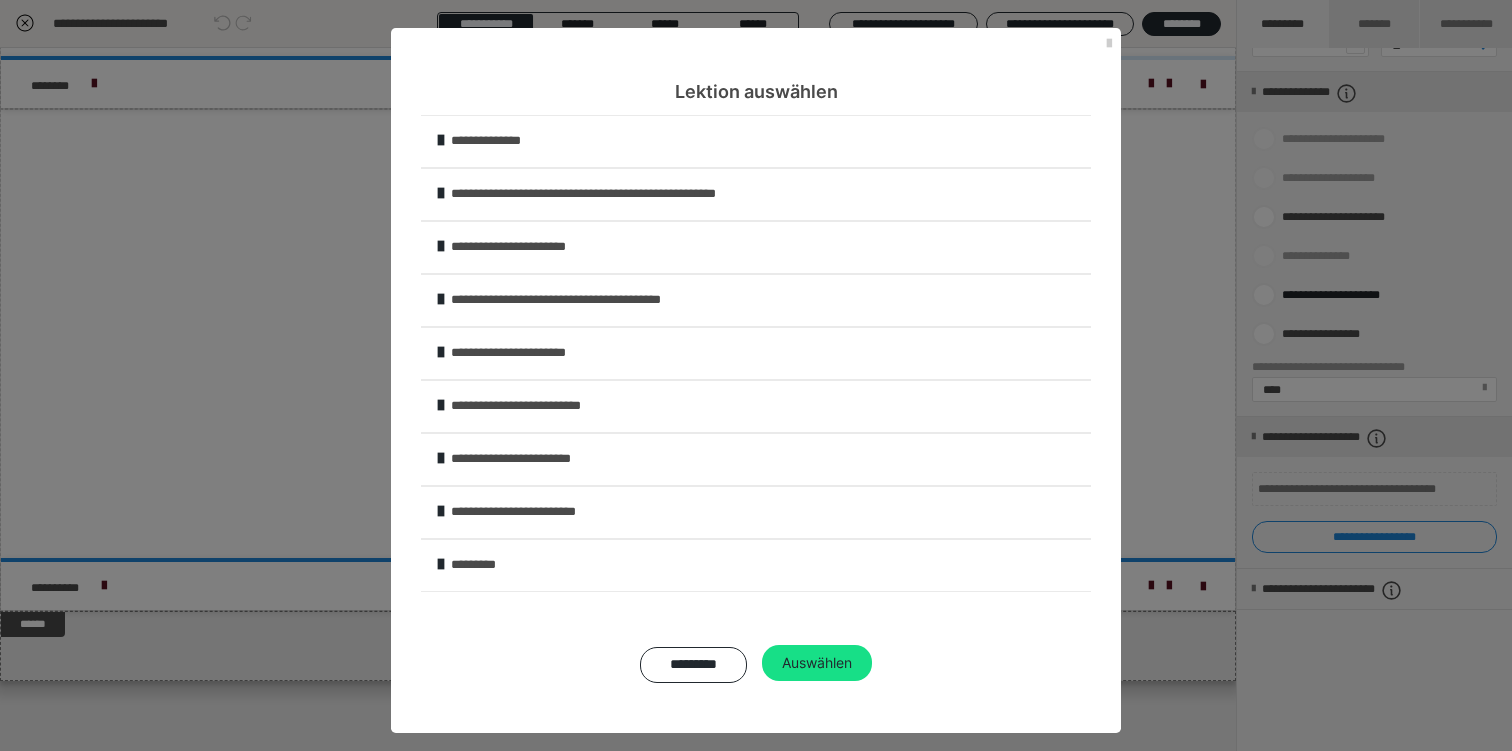 click on "**********" at bounding box center (769, 353) 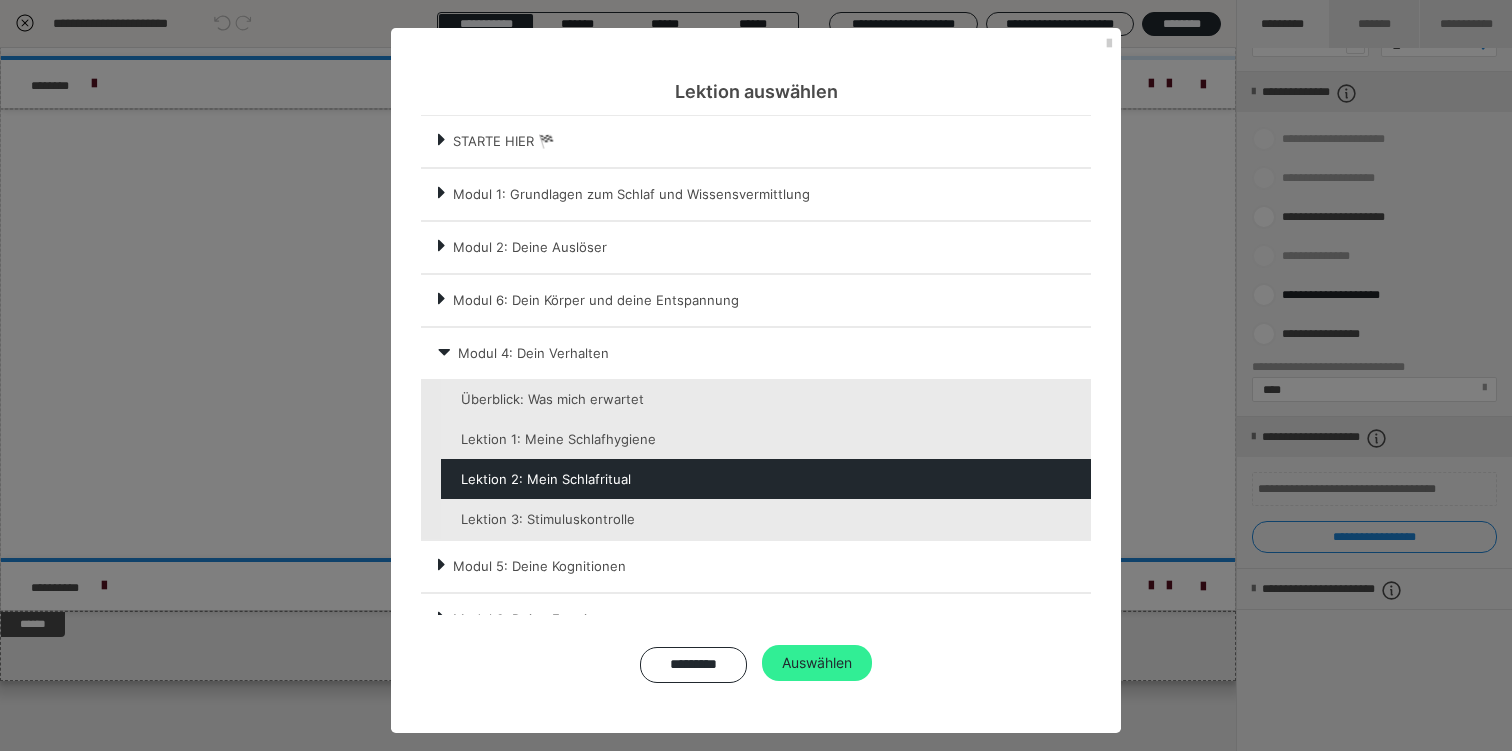 click on "Auswählen" at bounding box center (817, 663) 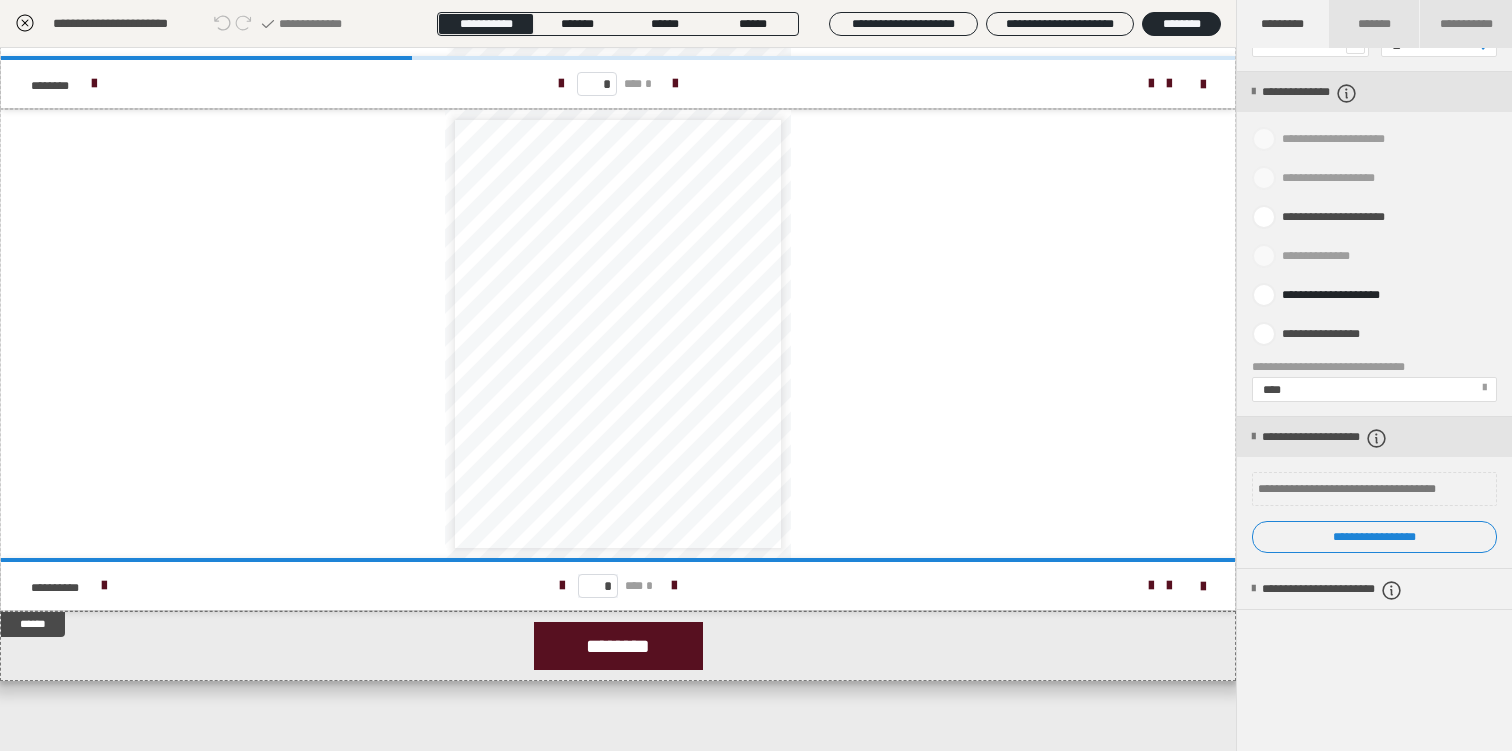click 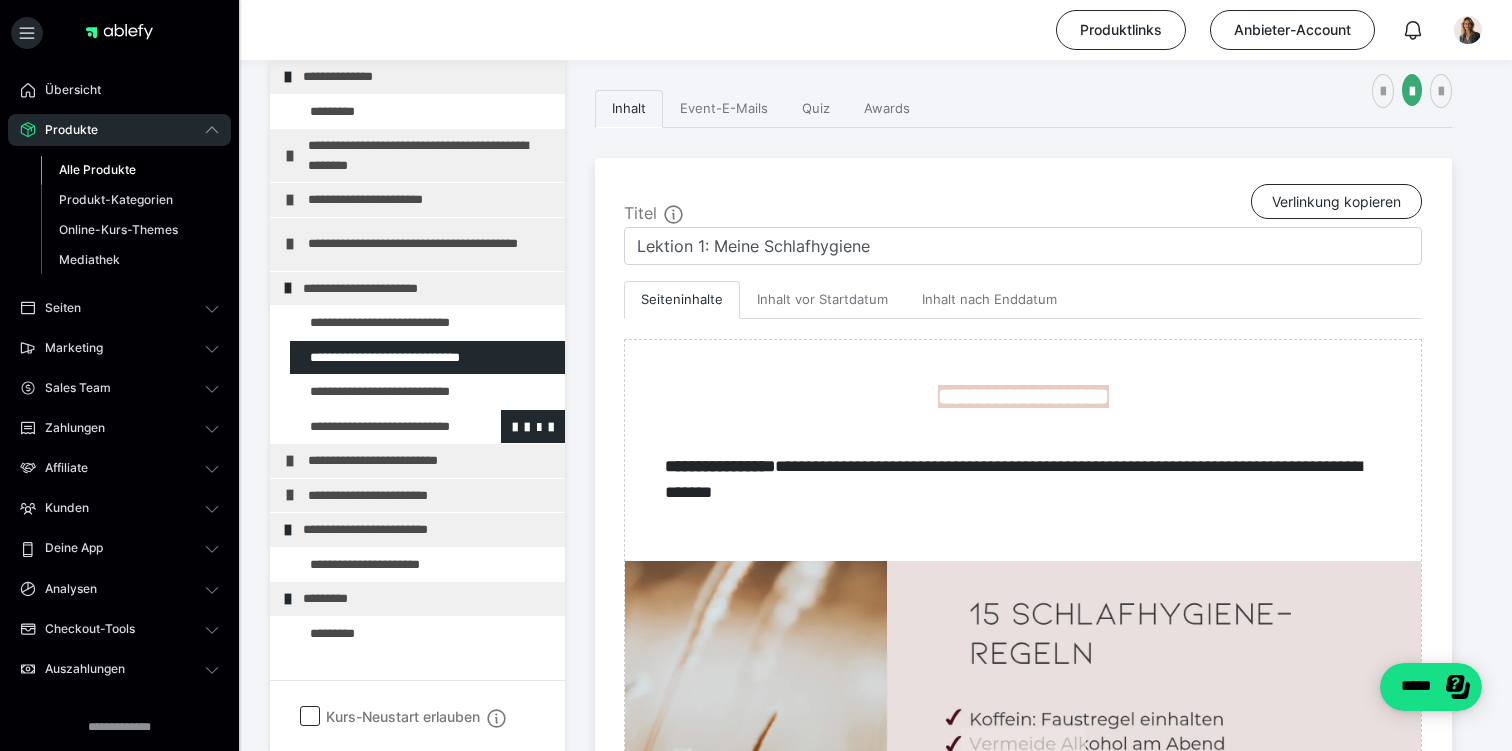 click at bounding box center [375, 427] 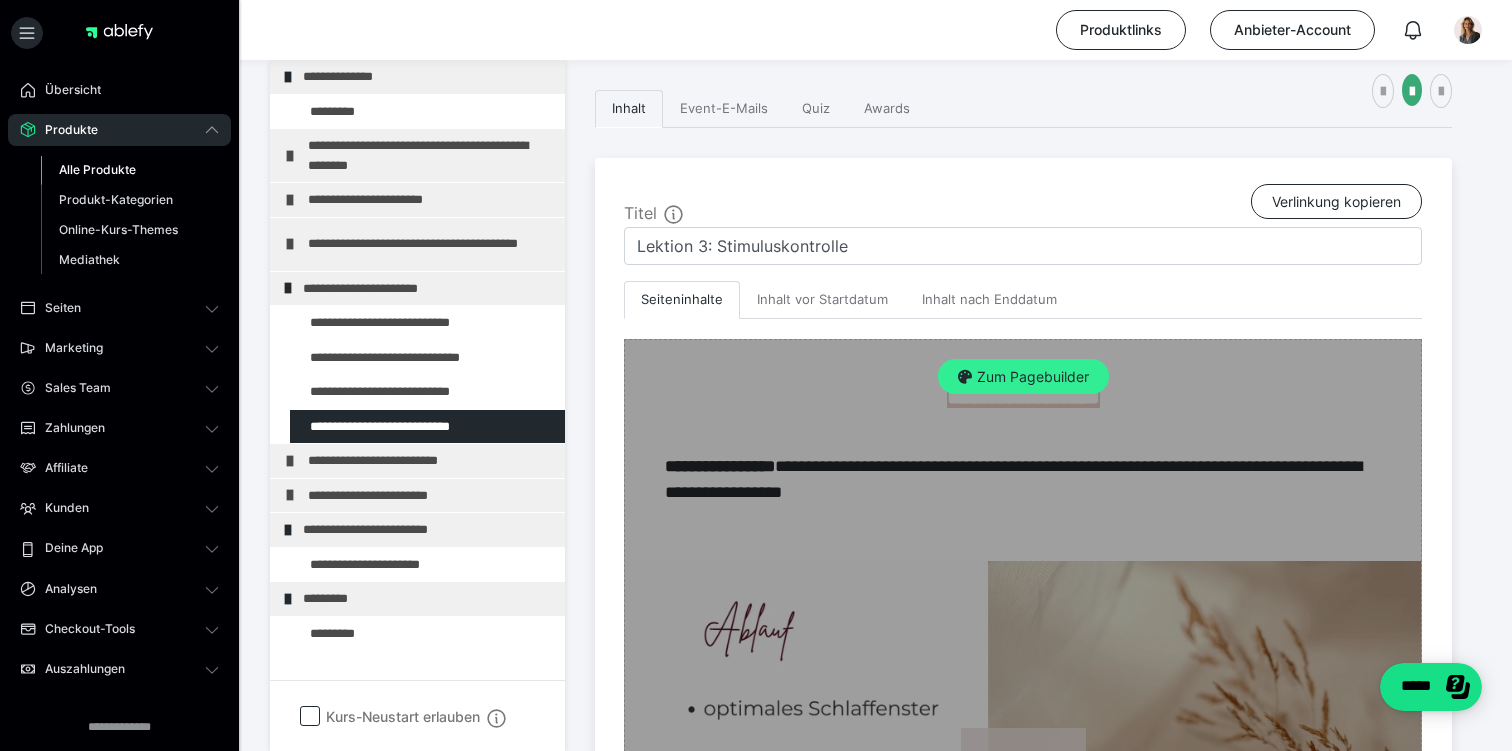 click on "Zum Pagebuilder" at bounding box center (1023, 377) 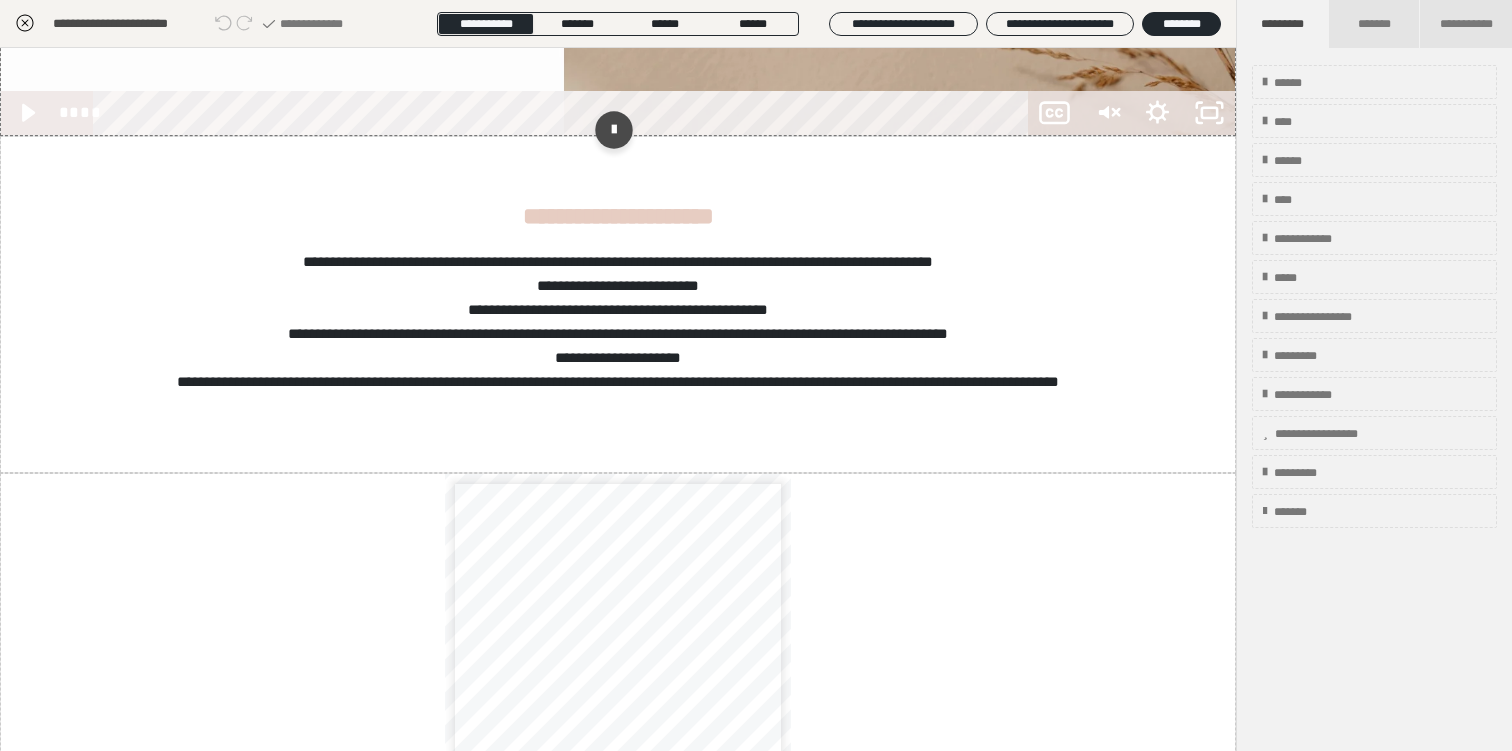 scroll, scrollTop: 908, scrollLeft: 0, axis: vertical 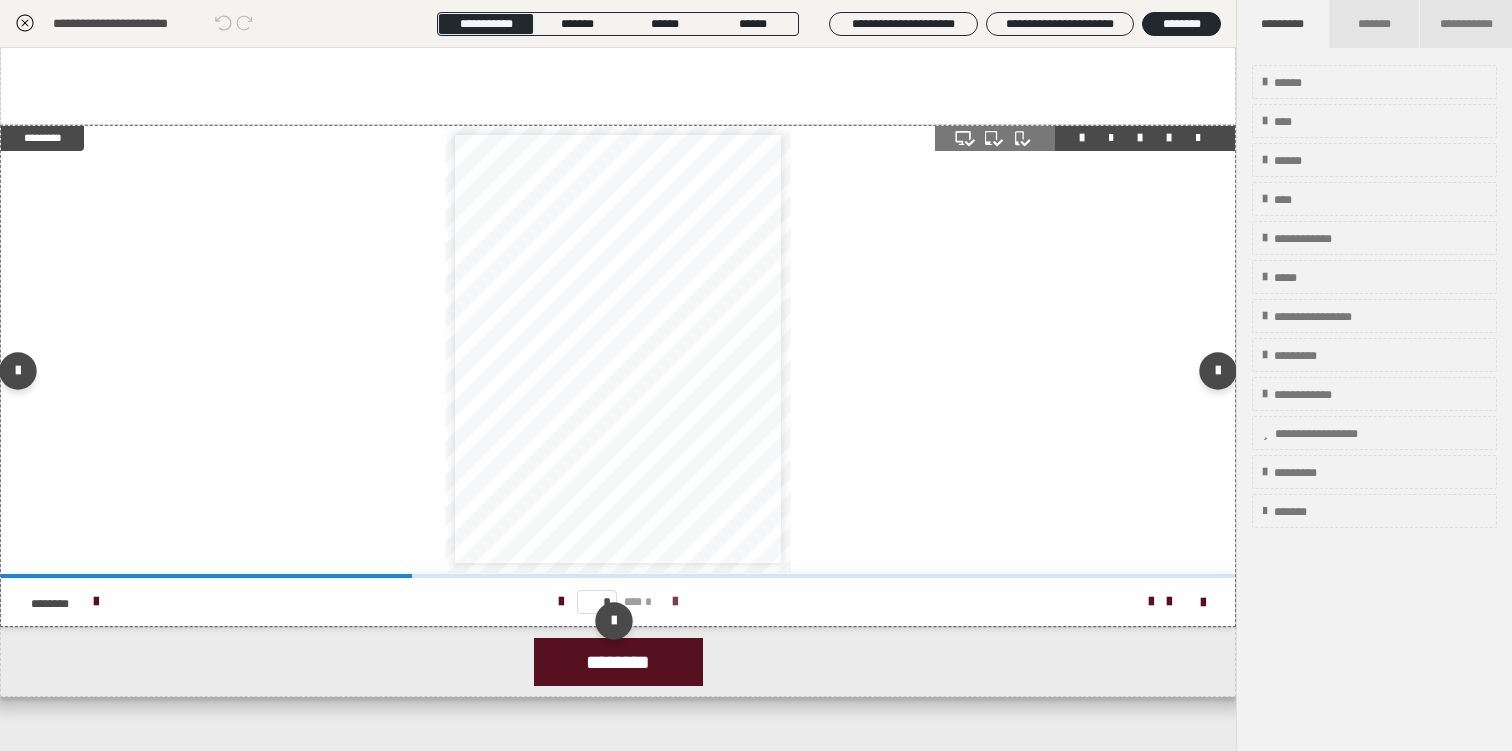 click at bounding box center [675, 602] 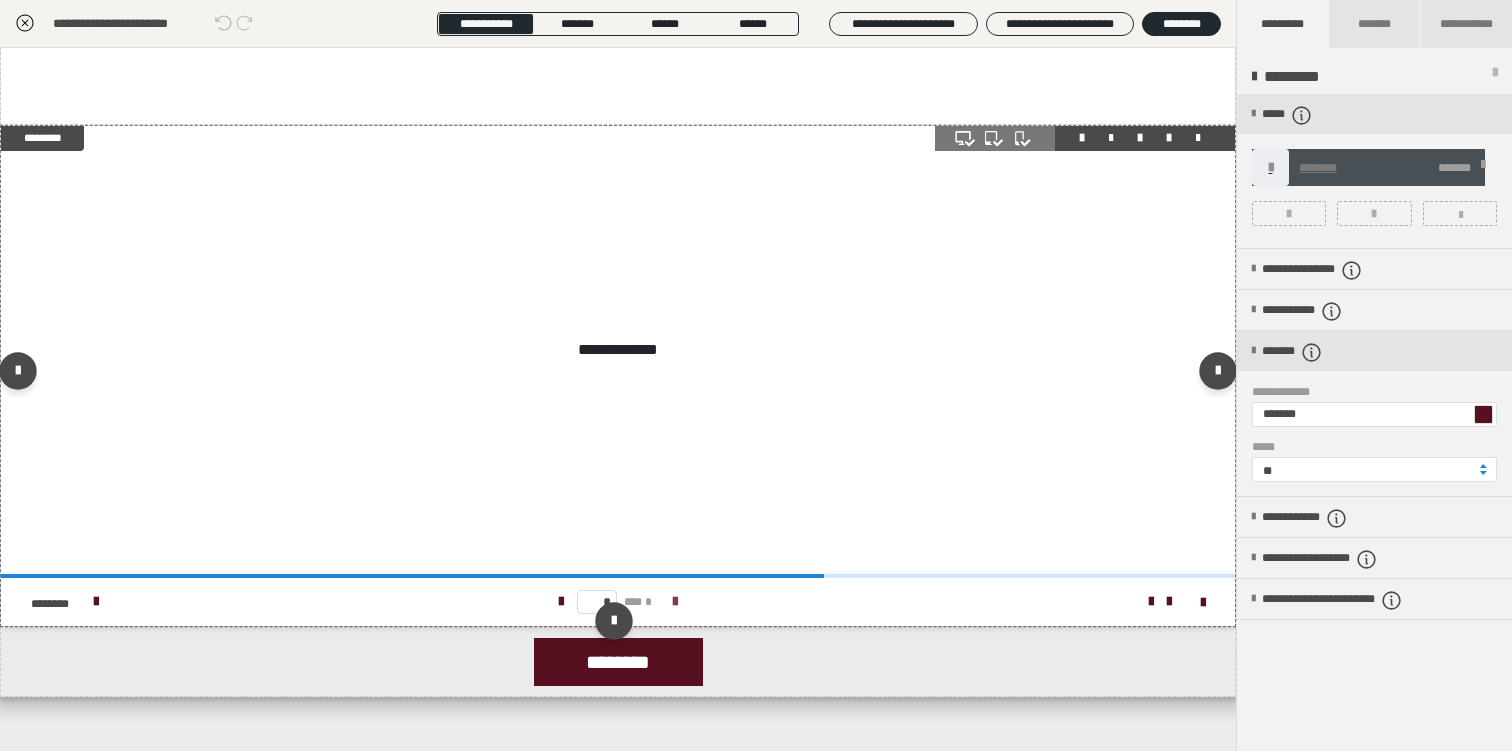 scroll, scrollTop: 0, scrollLeft: 0, axis: both 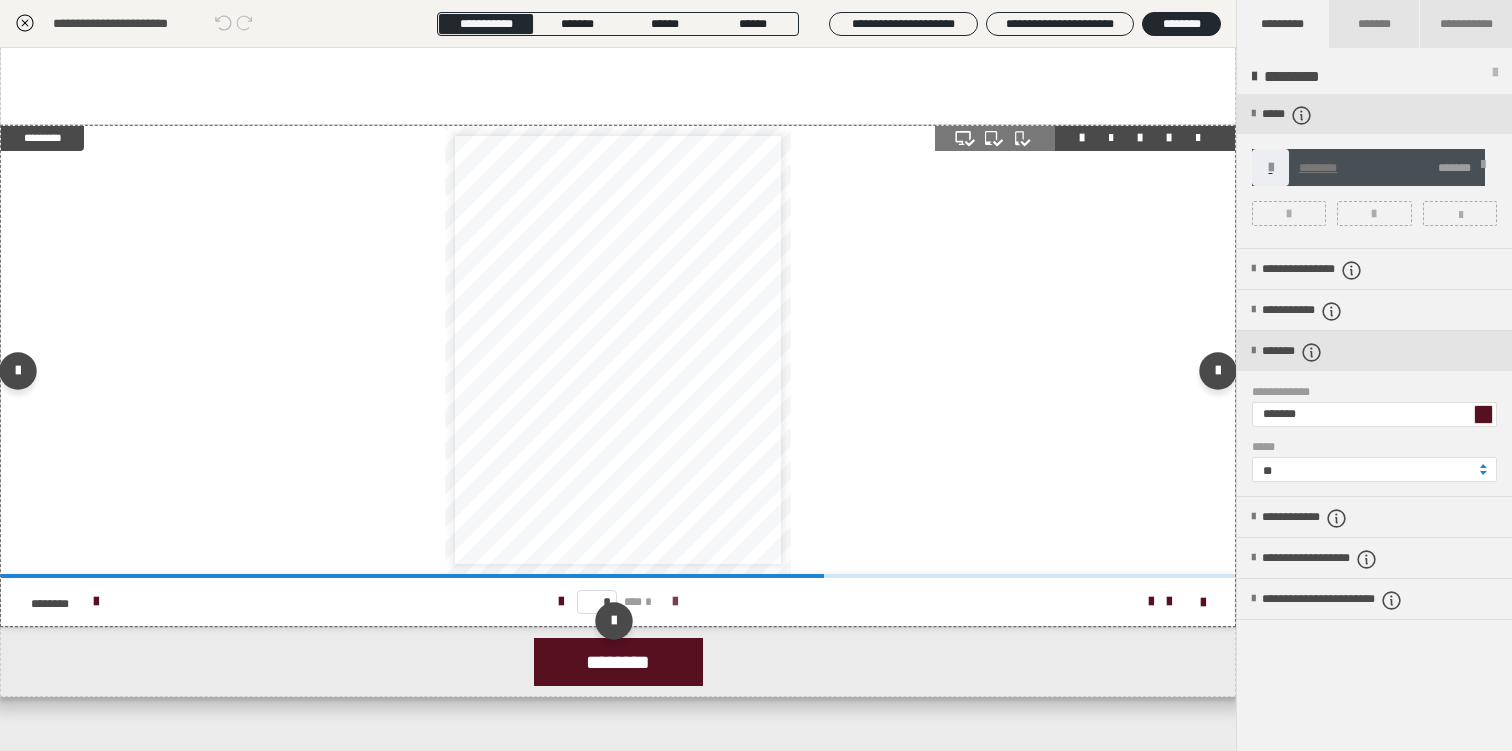 click at bounding box center (675, 602) 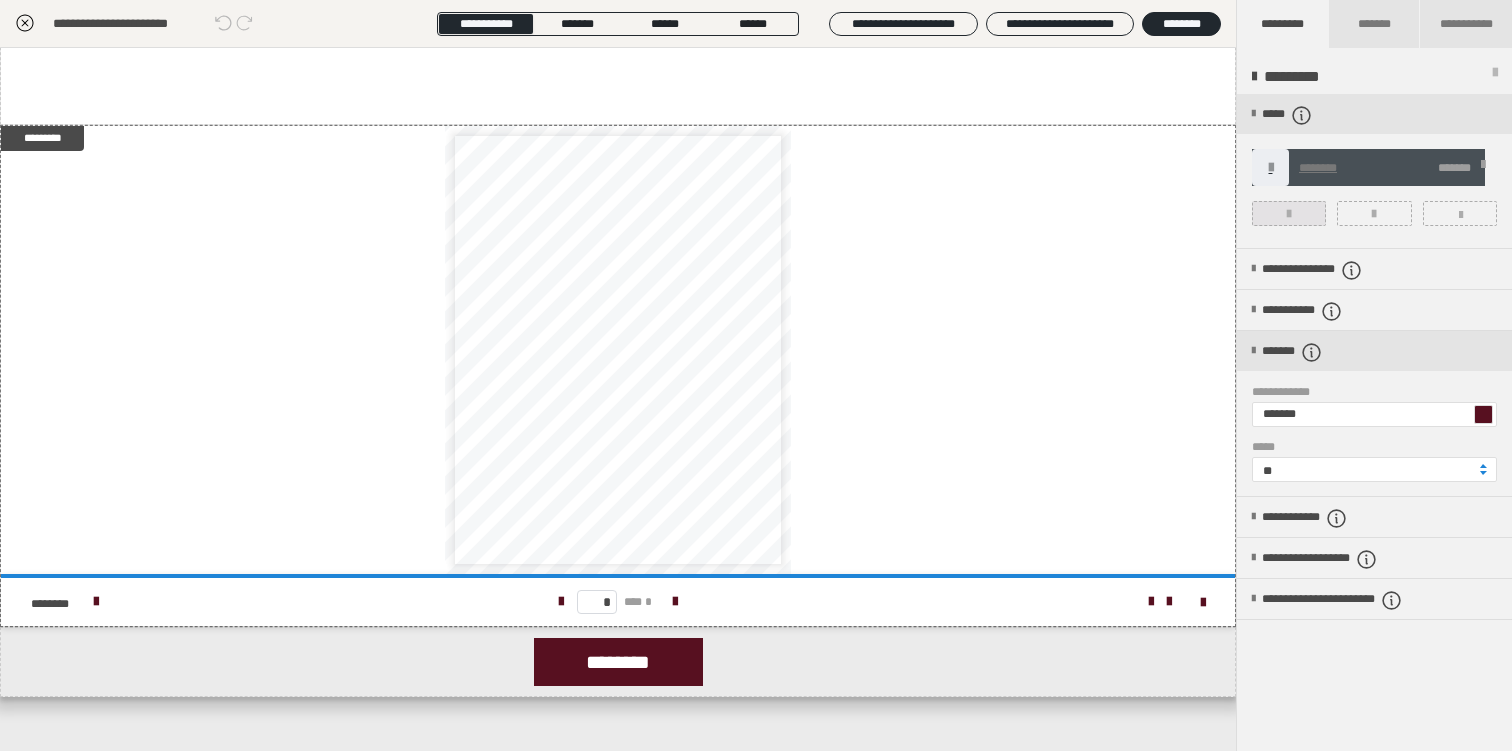 click at bounding box center [1289, 213] 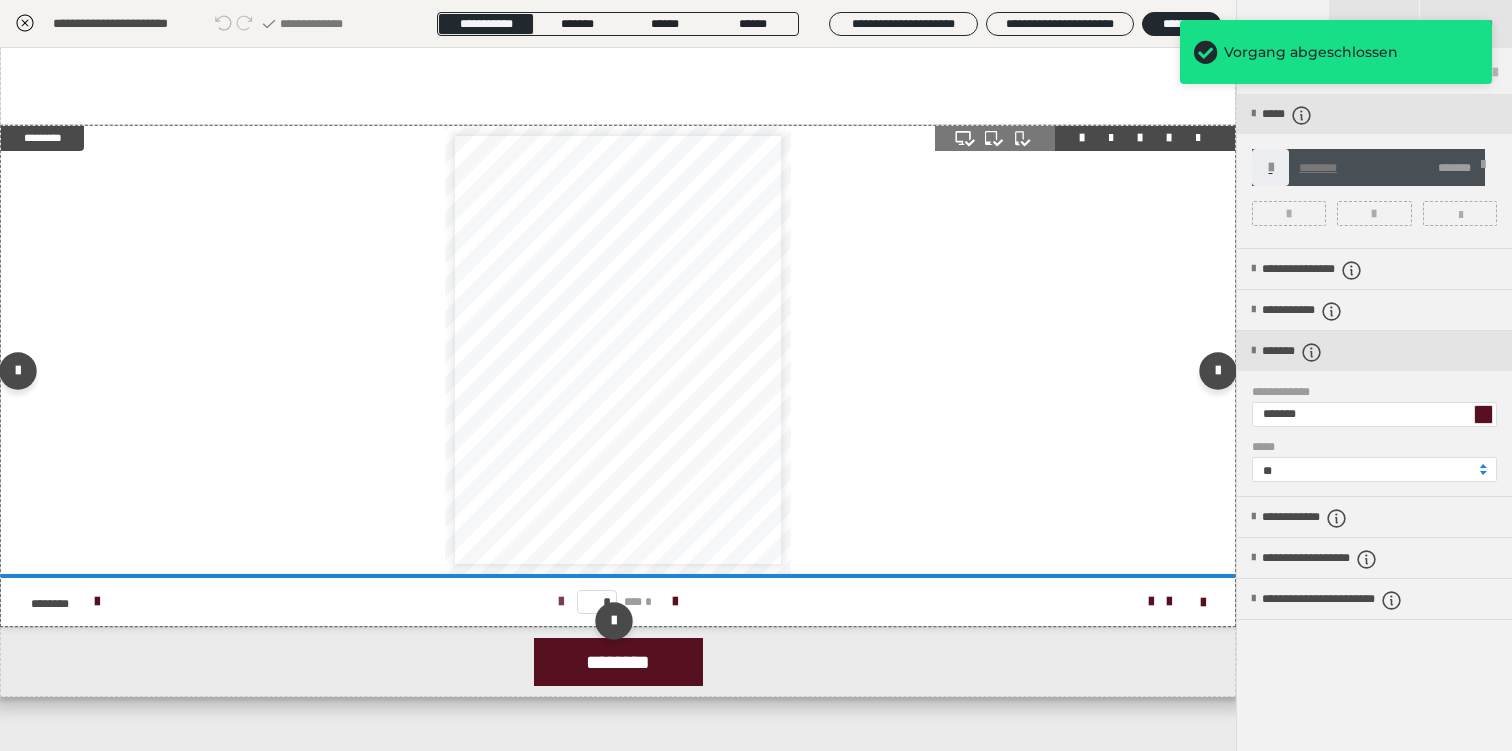 click at bounding box center (561, 602) 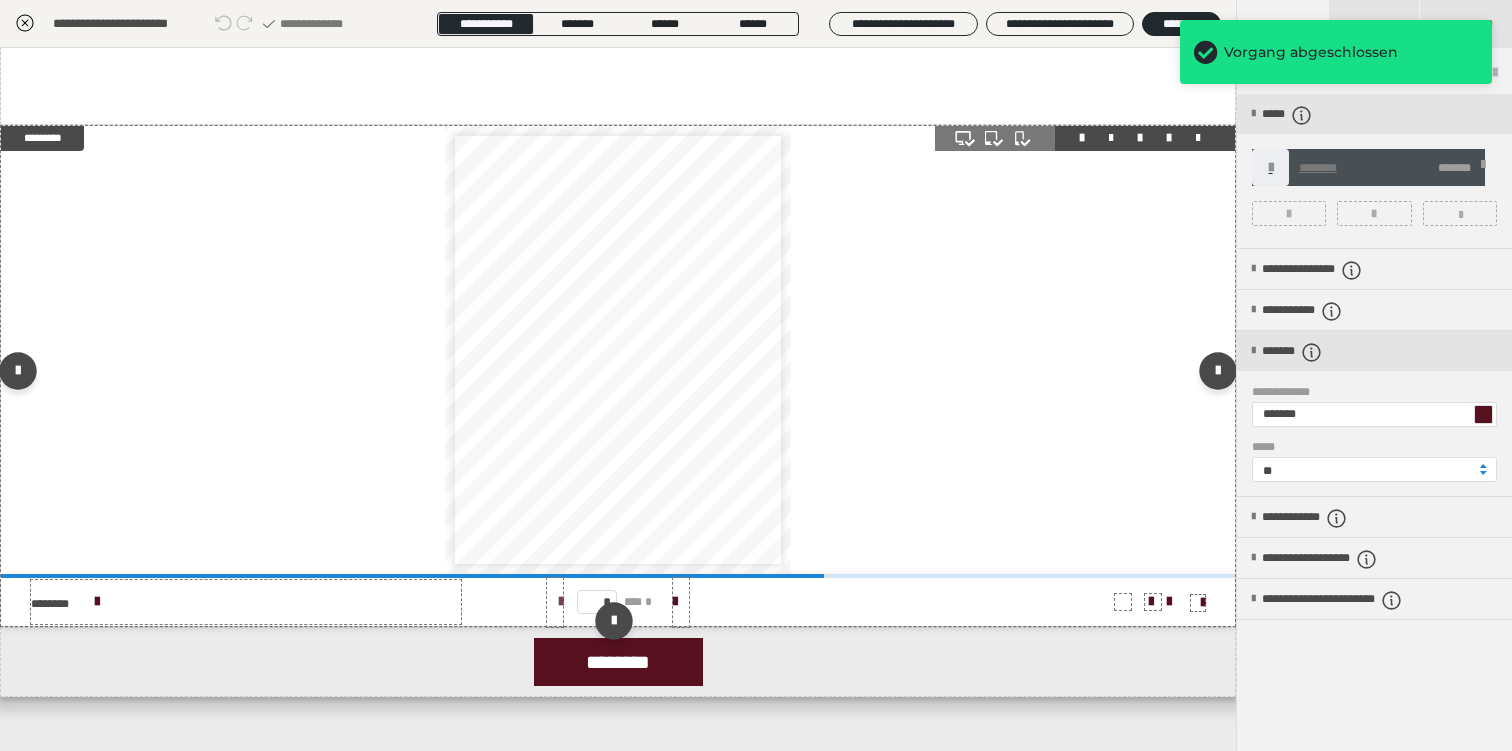 click at bounding box center (561, 602) 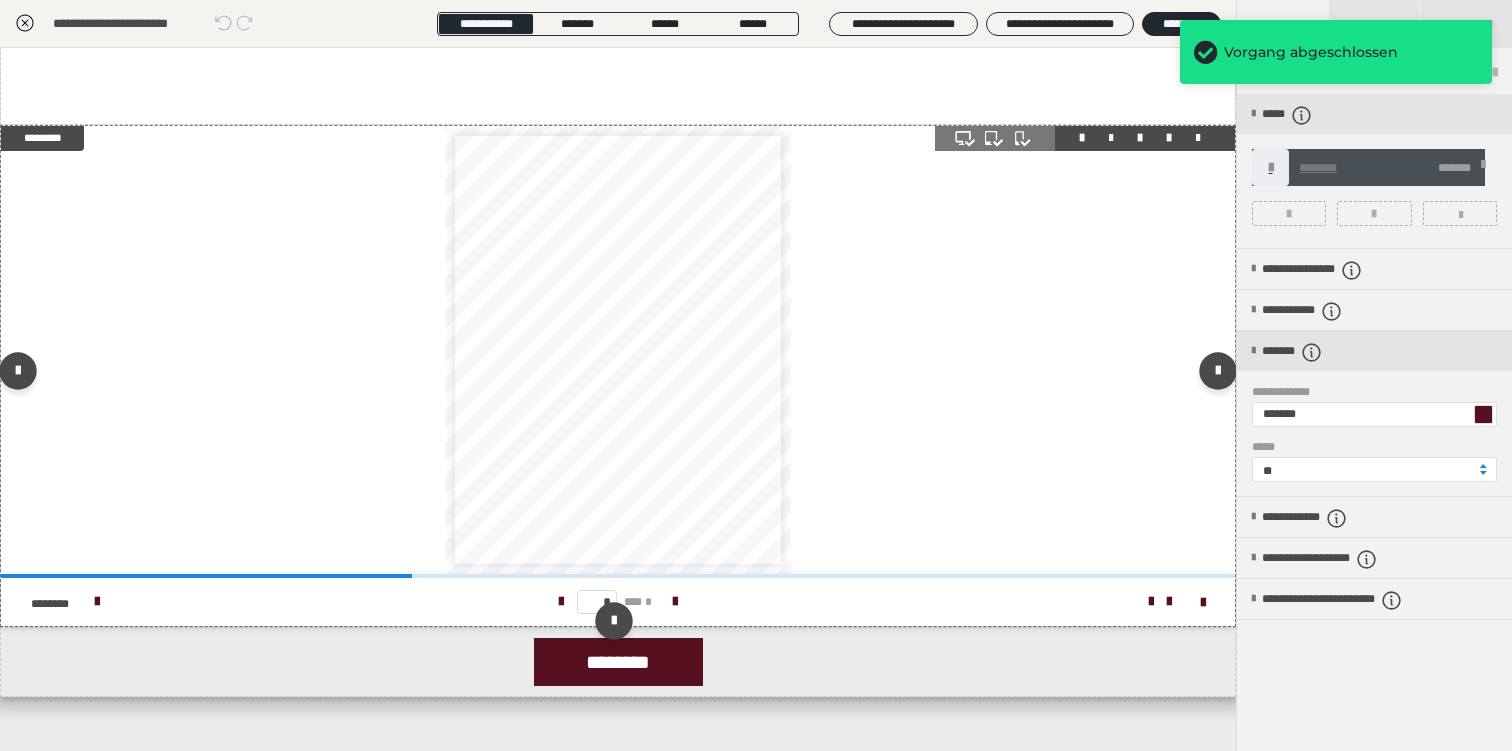 scroll, scrollTop: 1214, scrollLeft: 0, axis: vertical 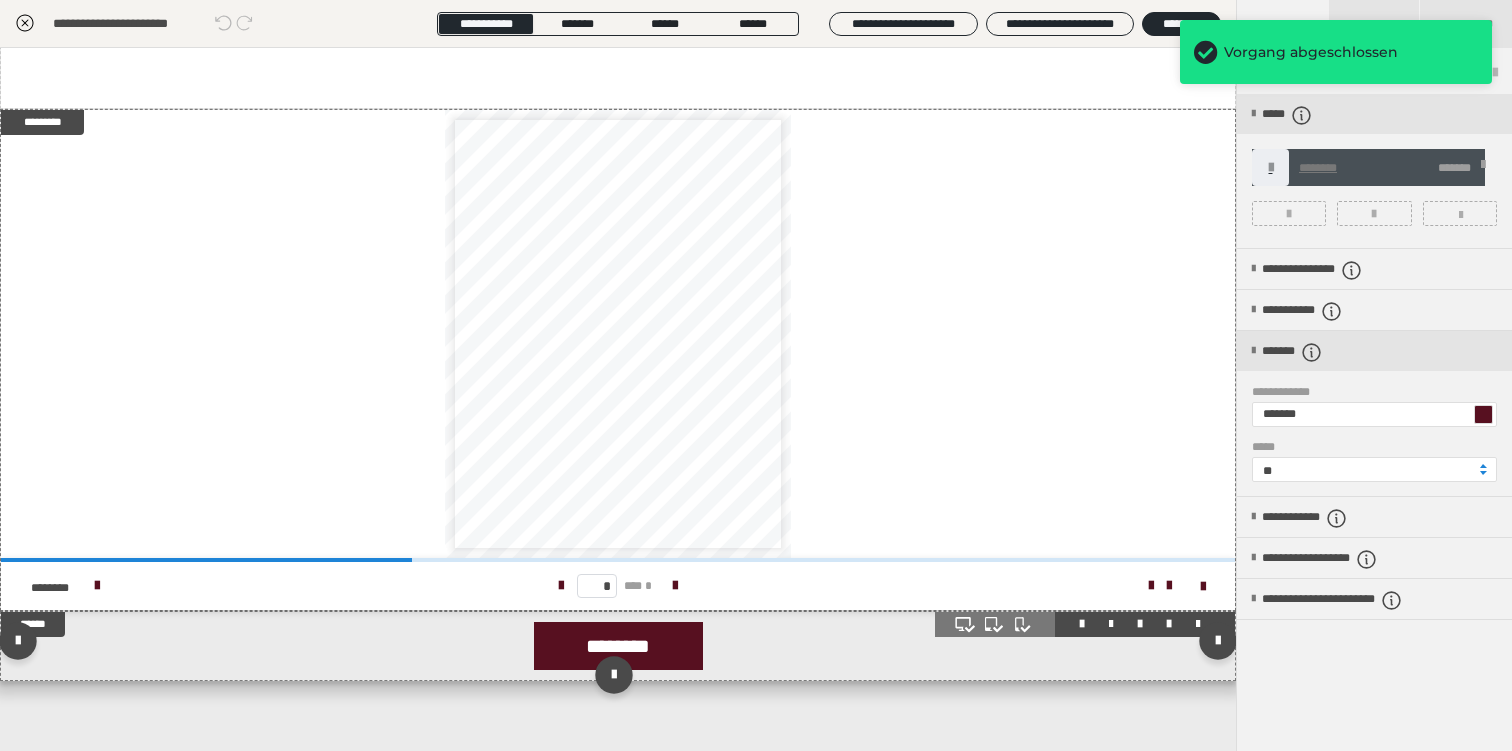 click on "********" at bounding box center [618, 646] 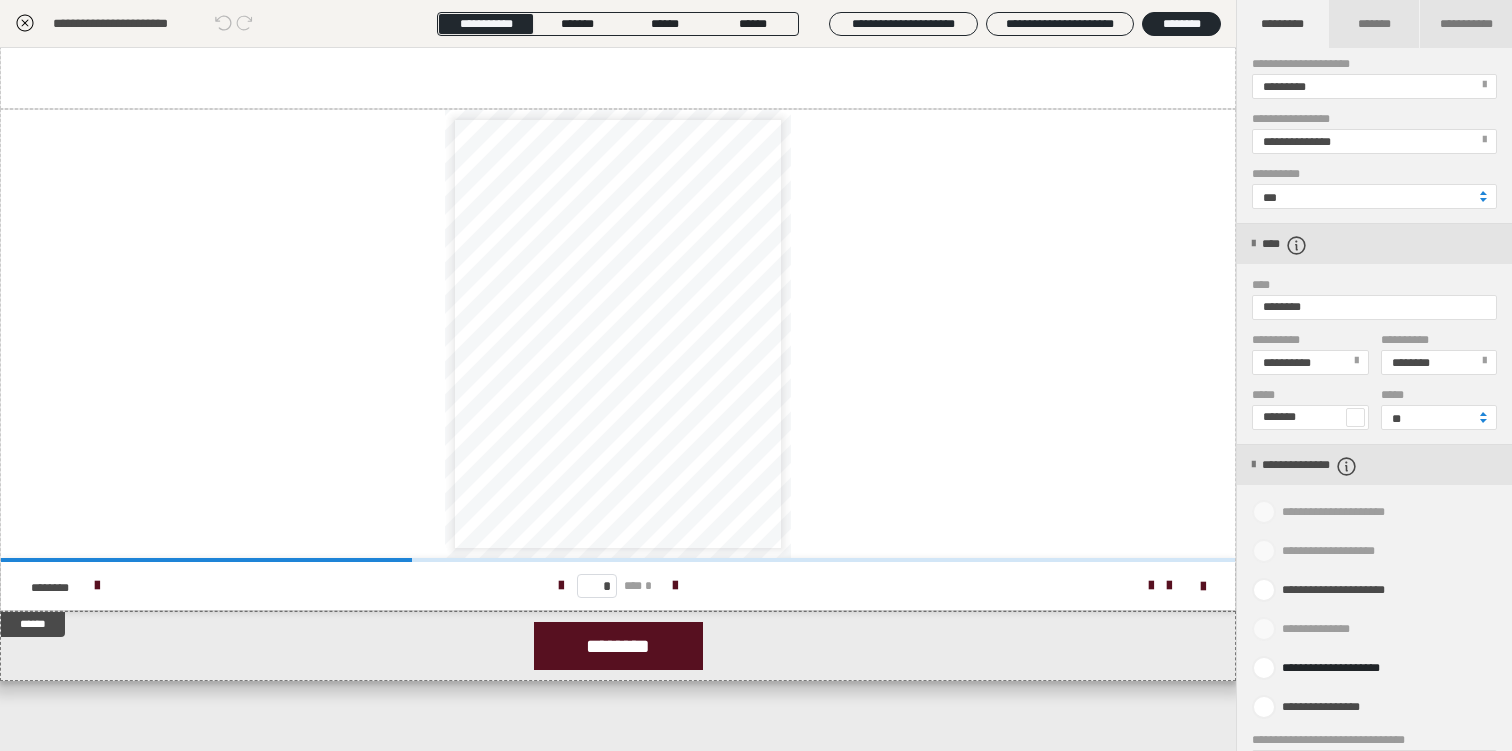 scroll, scrollTop: 849, scrollLeft: 0, axis: vertical 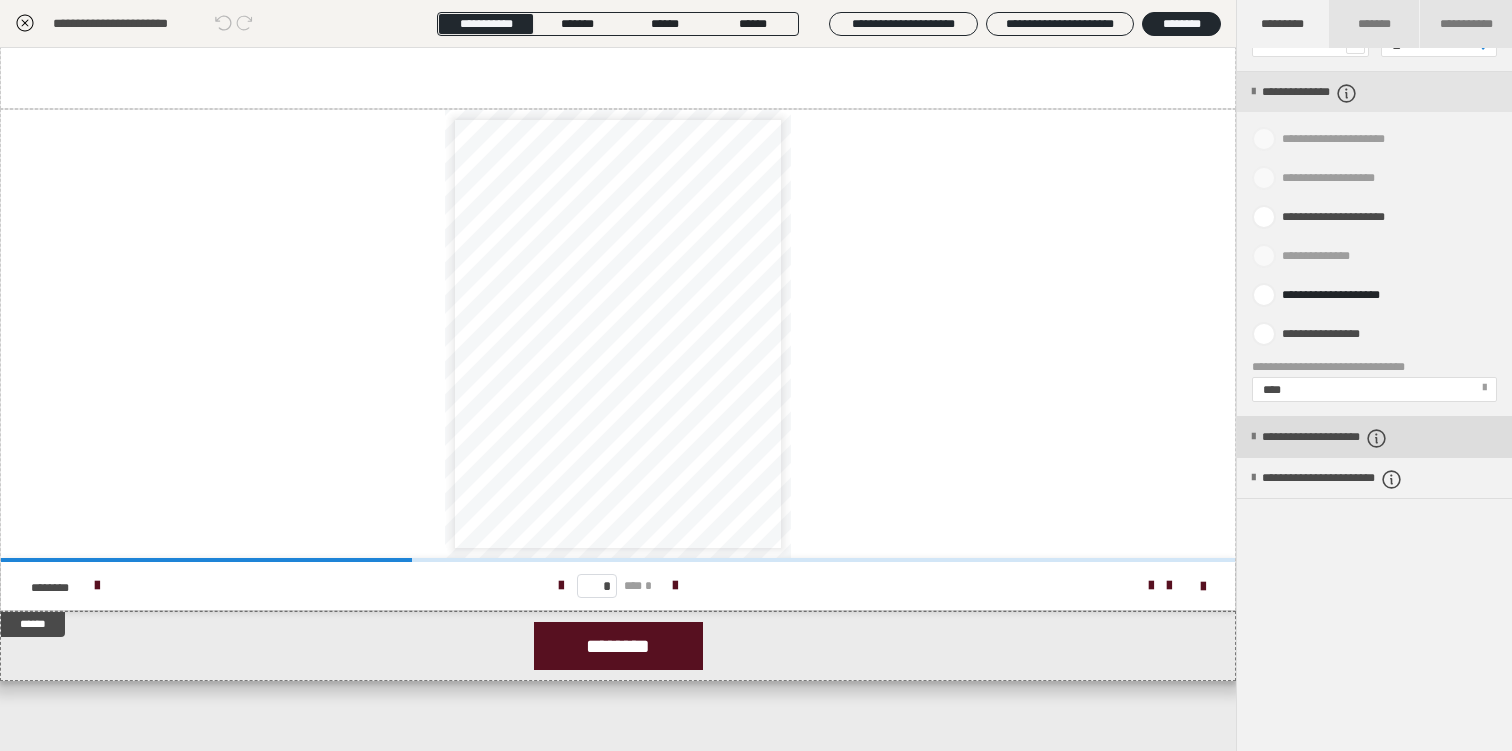 click on "**********" at bounding box center (1354, 438) 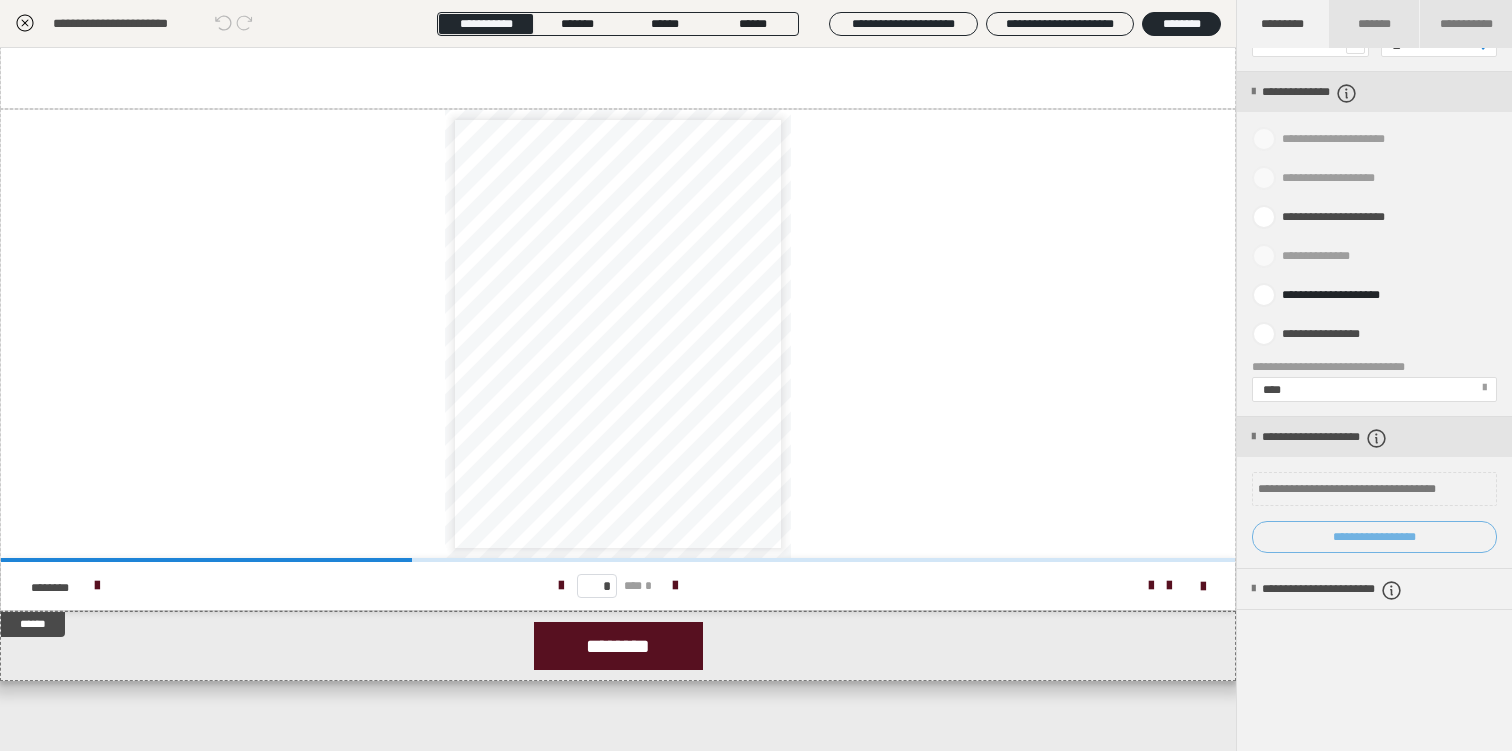 click on "**********" at bounding box center (1374, 537) 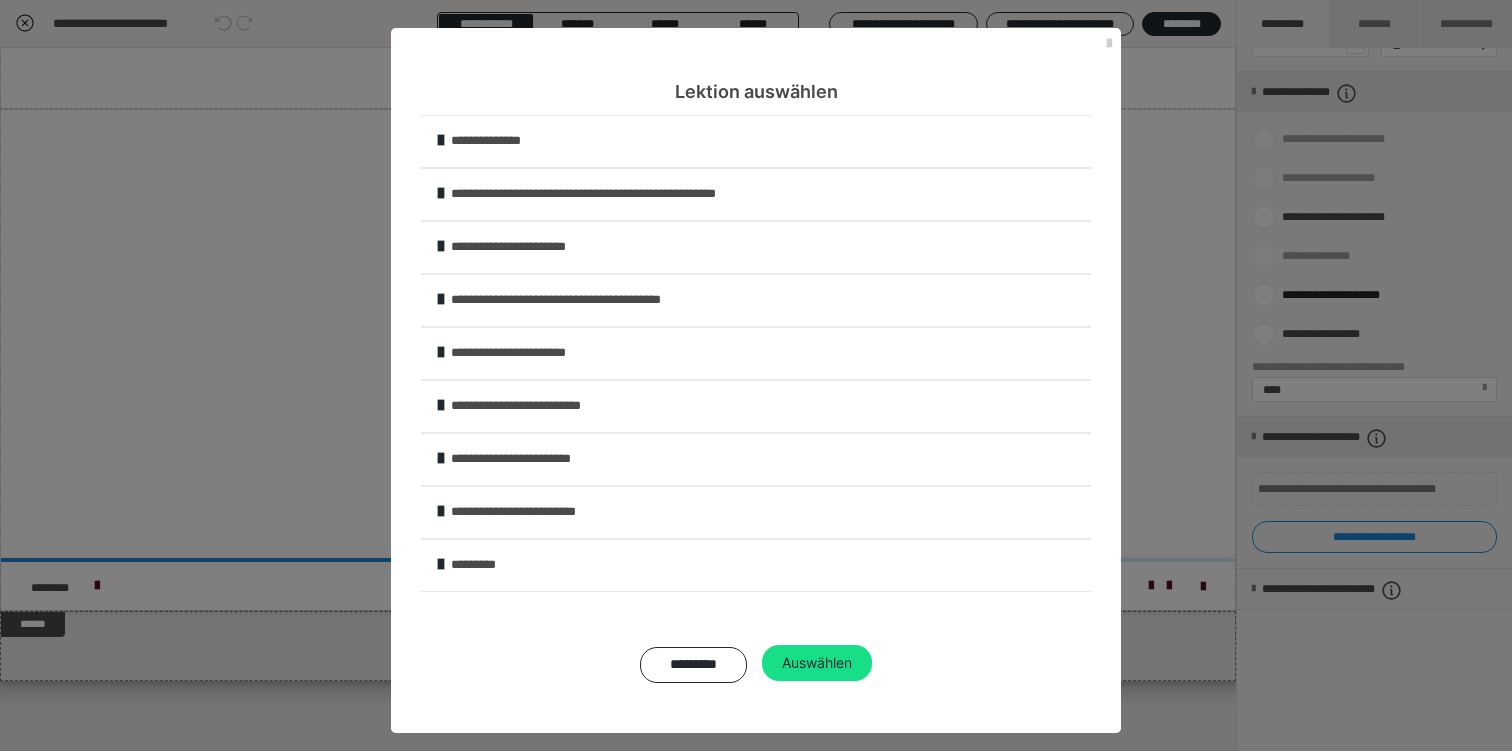 click on "**********" at bounding box center [769, 353] 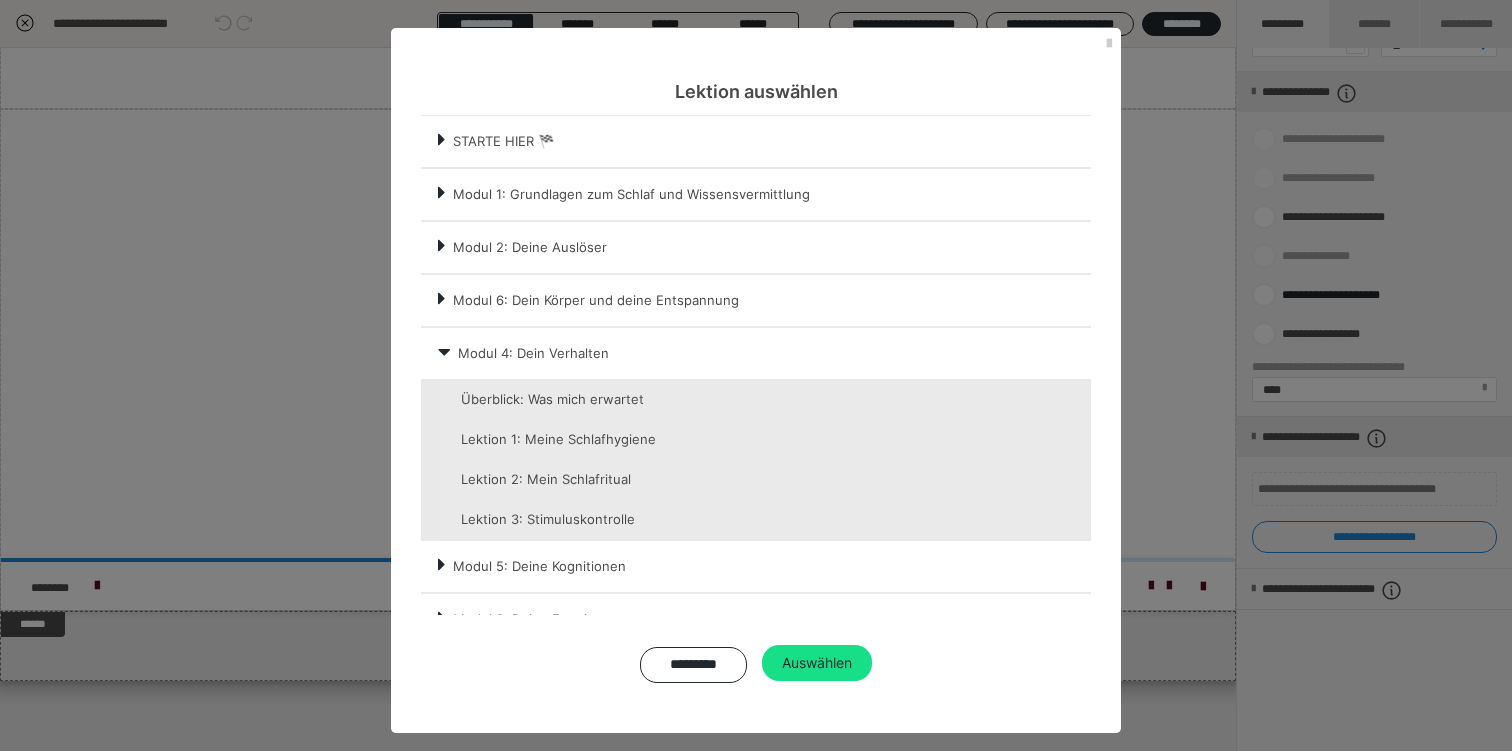 click on "Modul 5: Deine Kognitionen" at bounding box center (771, 566) 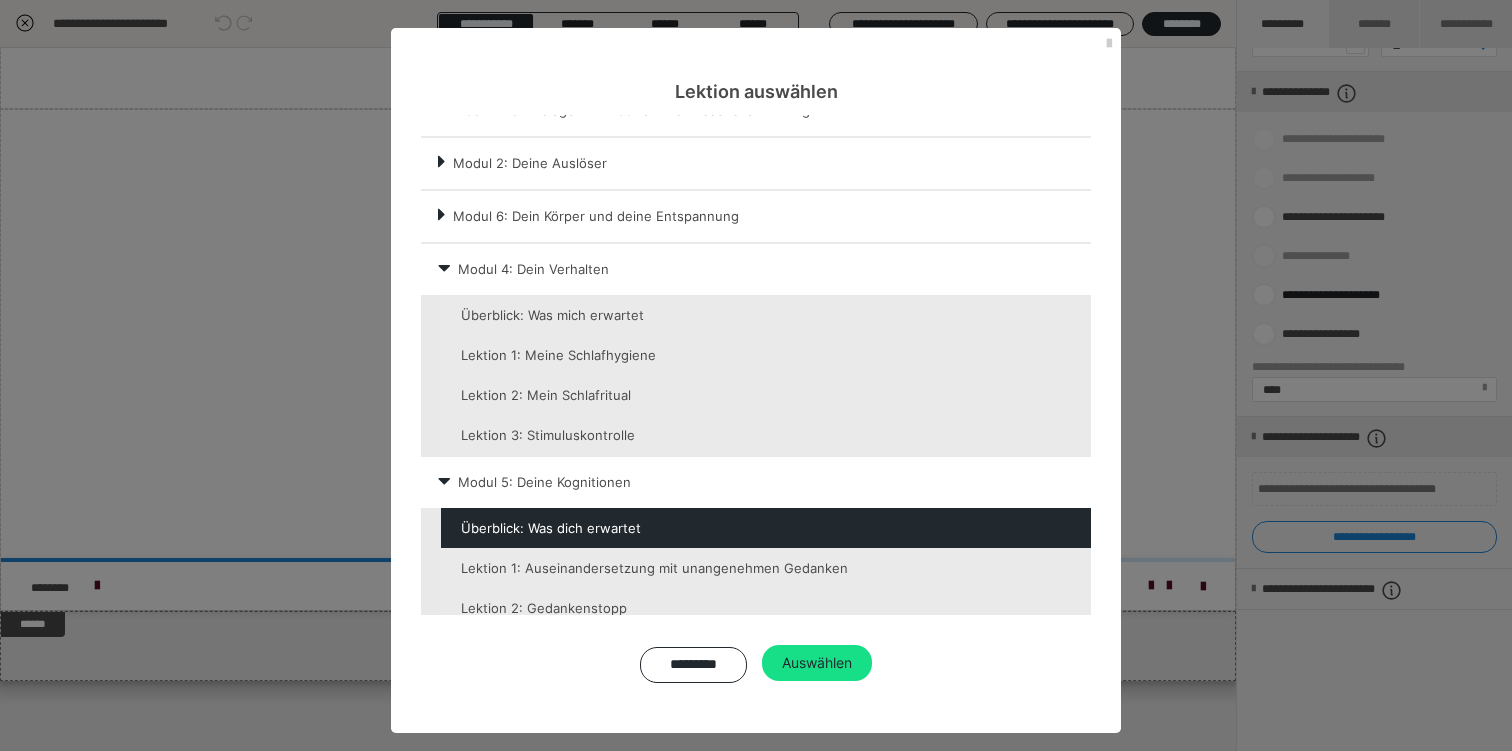 scroll, scrollTop: 86, scrollLeft: 0, axis: vertical 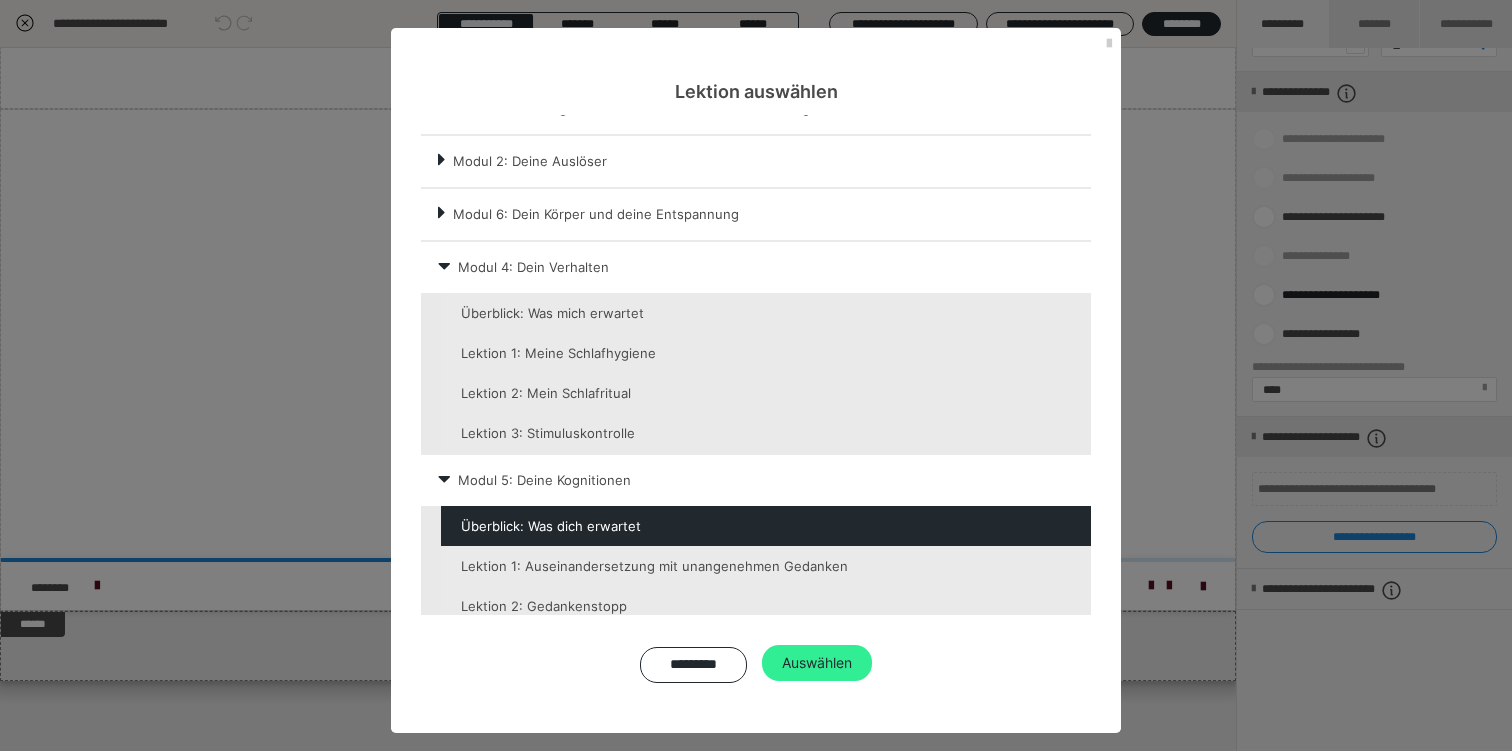 click on "Auswählen" at bounding box center [817, 663] 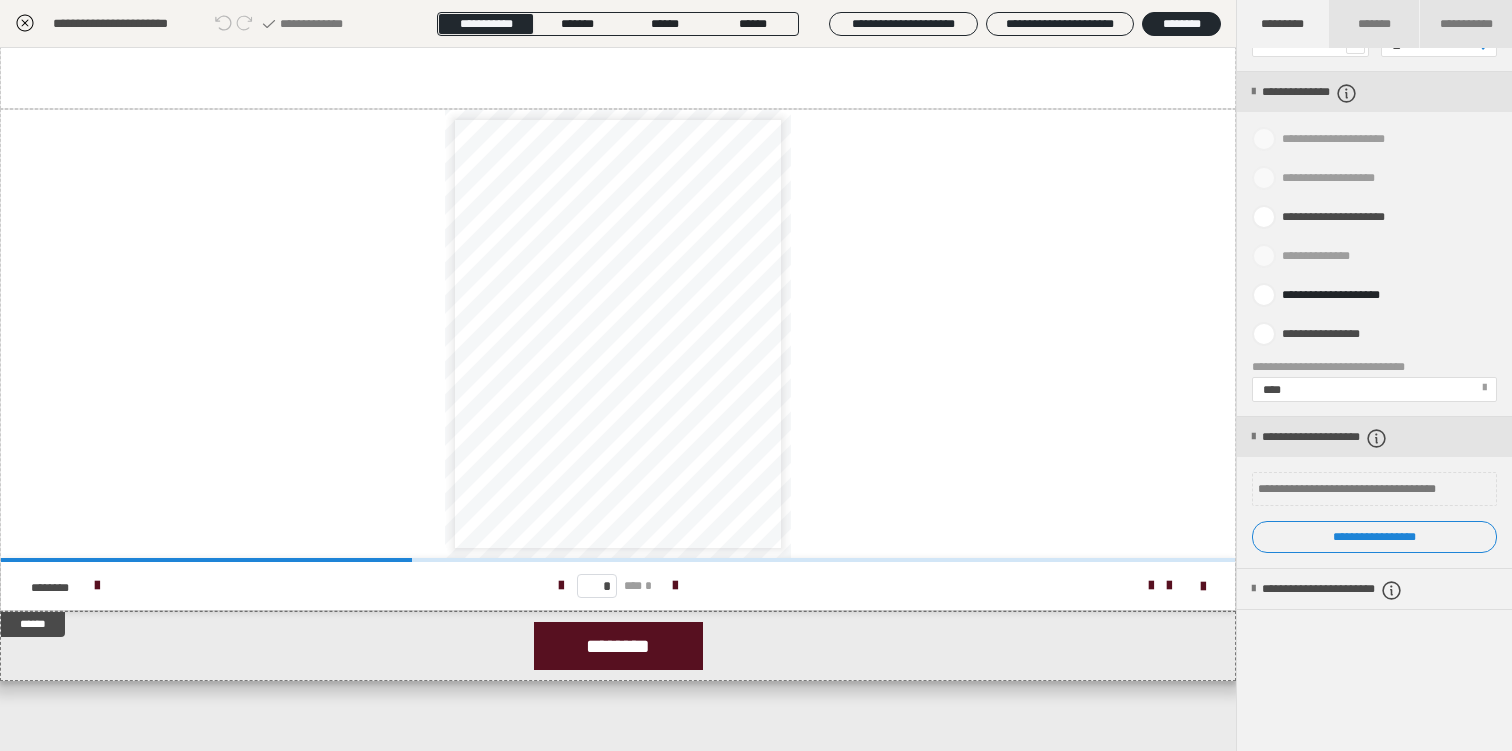 click 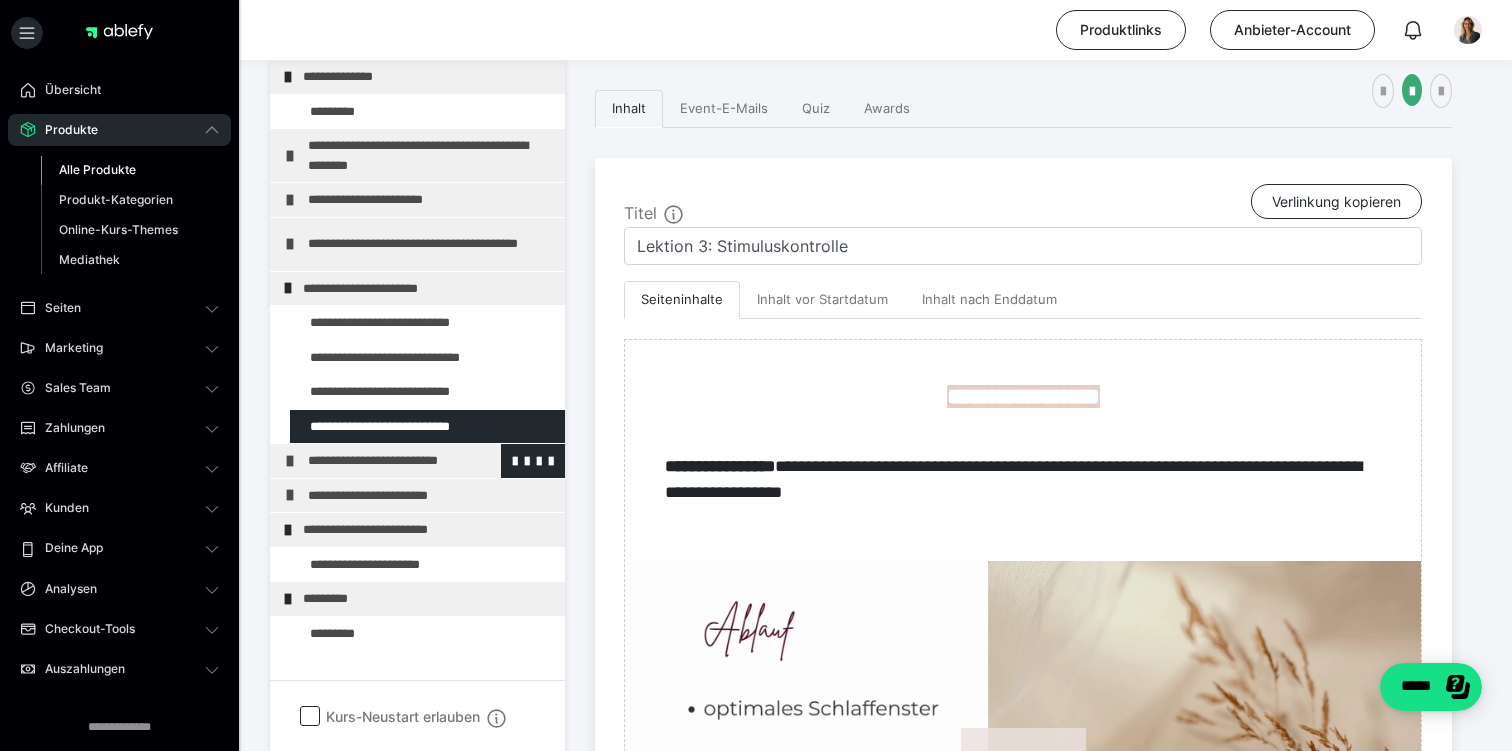 click on "**********" at bounding box center [431, 461] 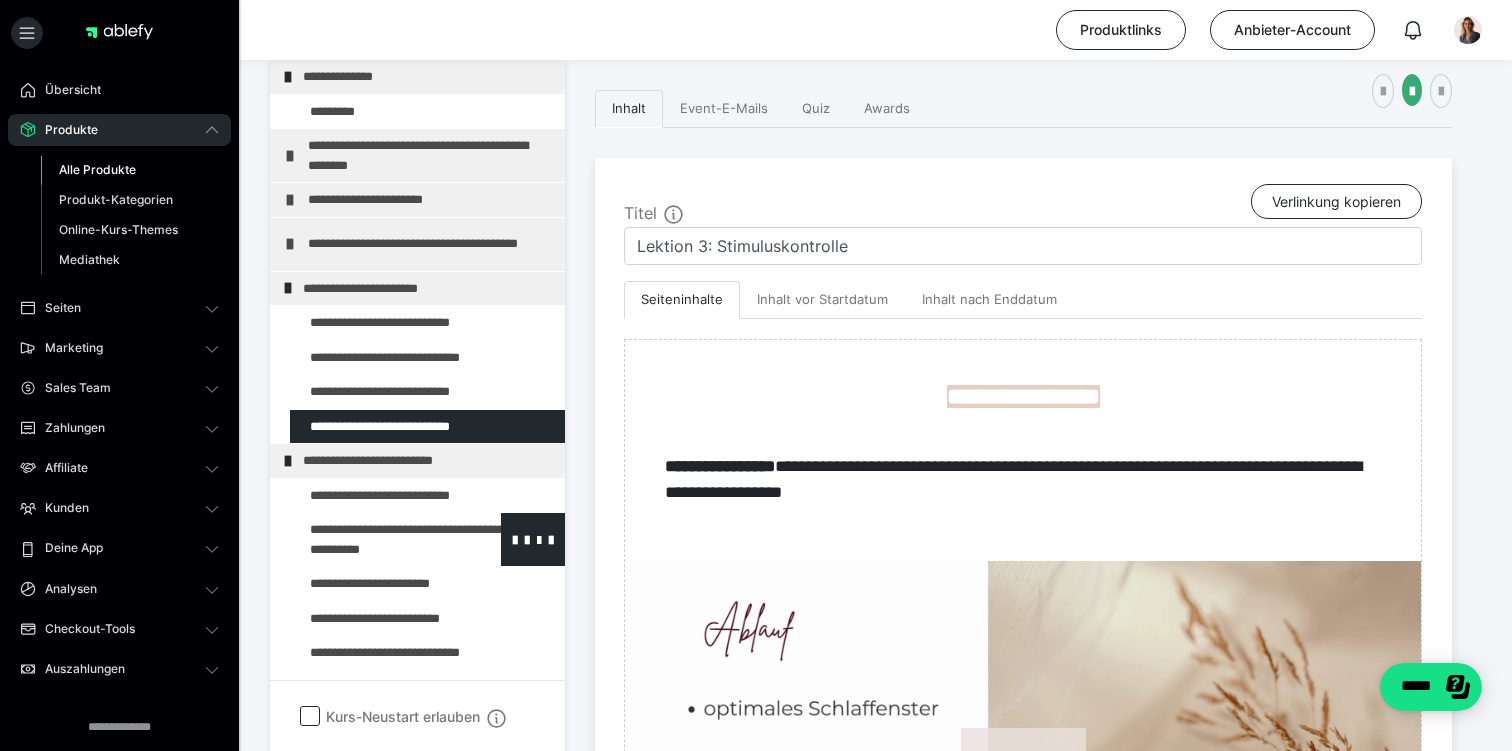 click at bounding box center (375, 539) 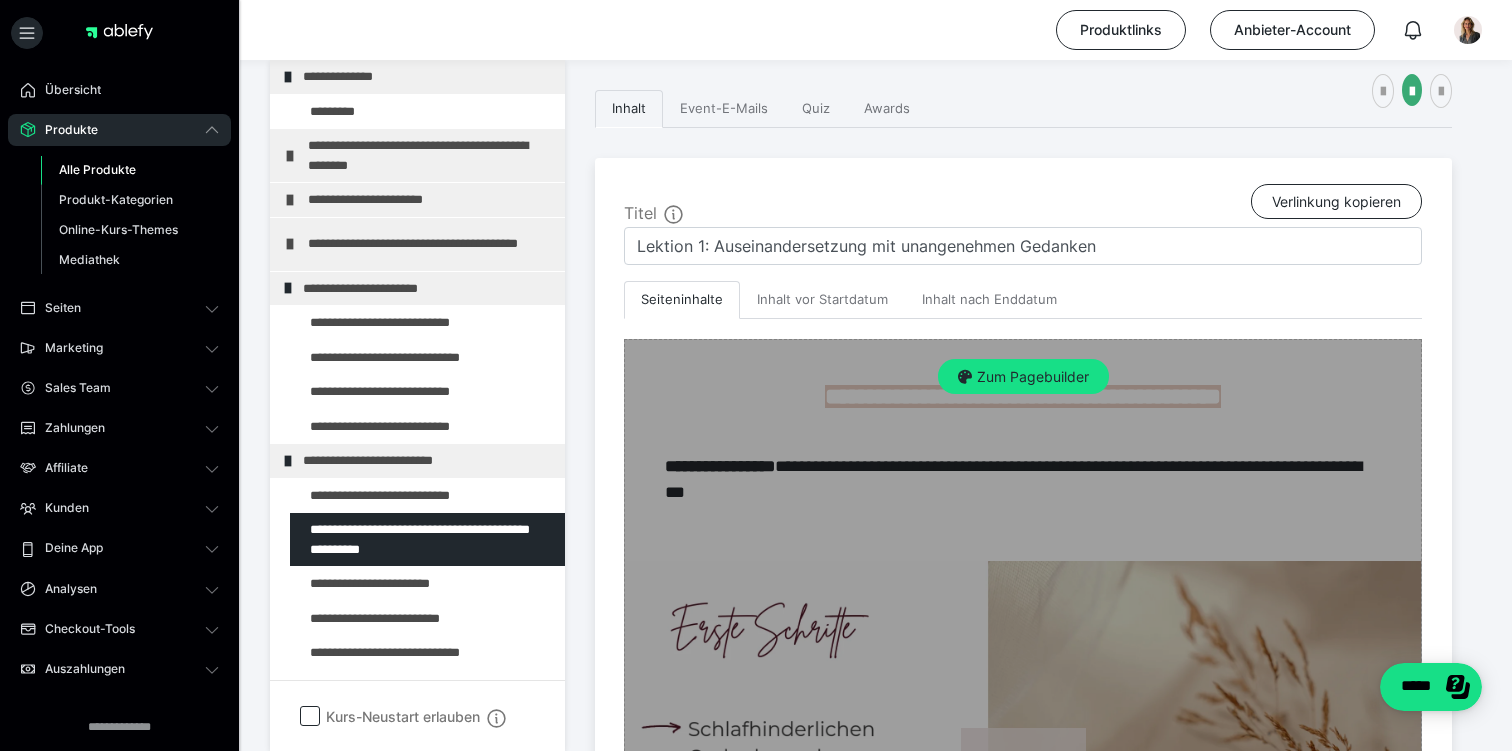 scroll, scrollTop: 512, scrollLeft: 0, axis: vertical 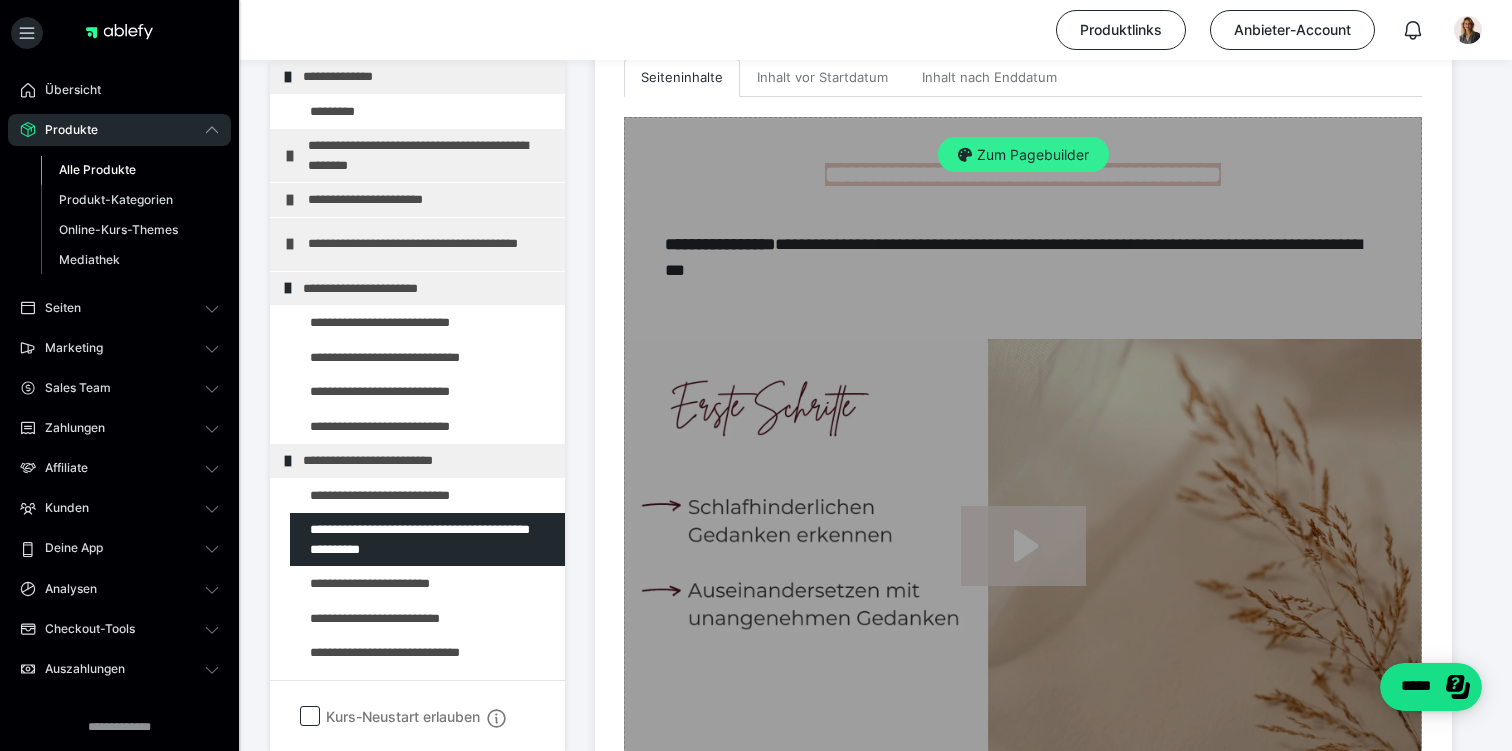 drag, startPoint x: 1008, startPoint y: 136, endPoint x: 1006, endPoint y: 153, distance: 17.117243 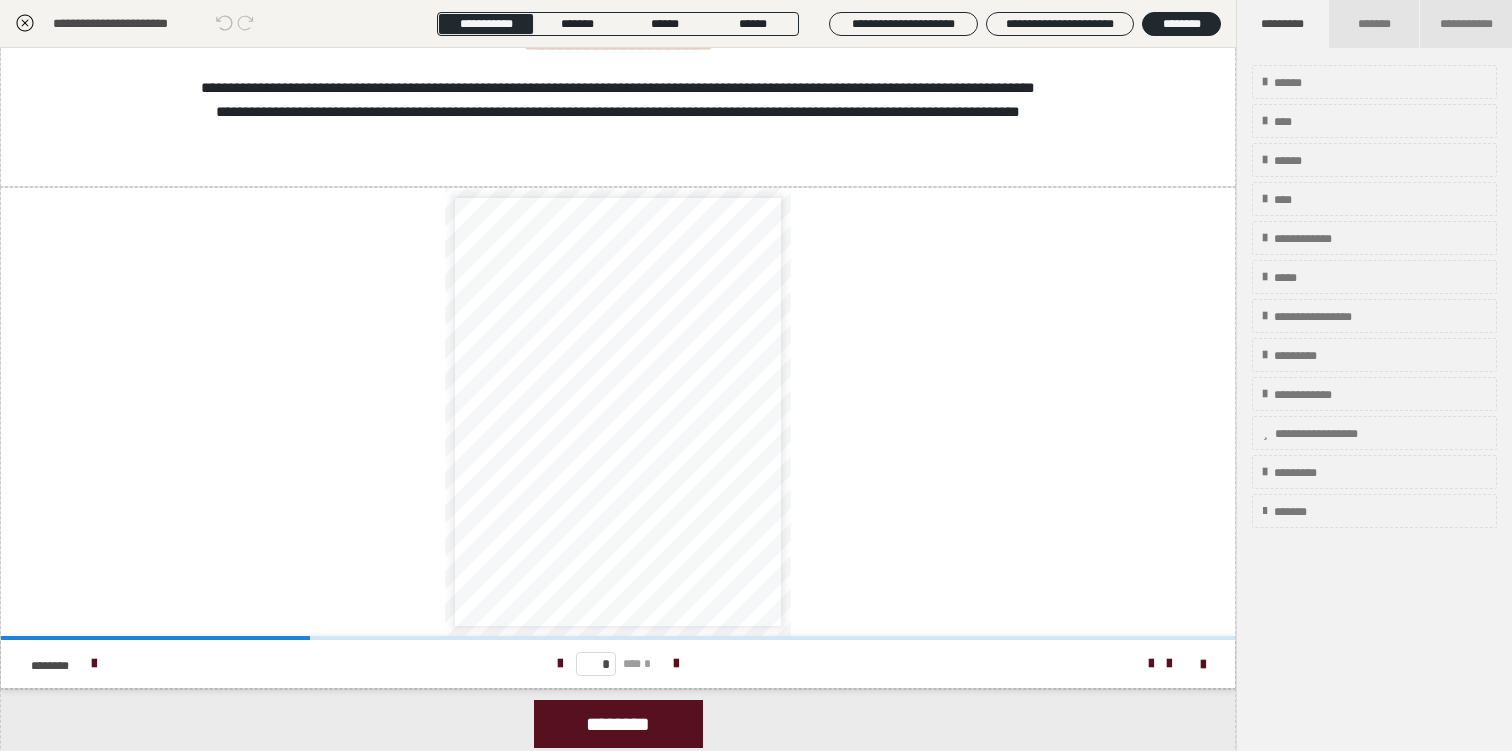 scroll, scrollTop: 1027, scrollLeft: 0, axis: vertical 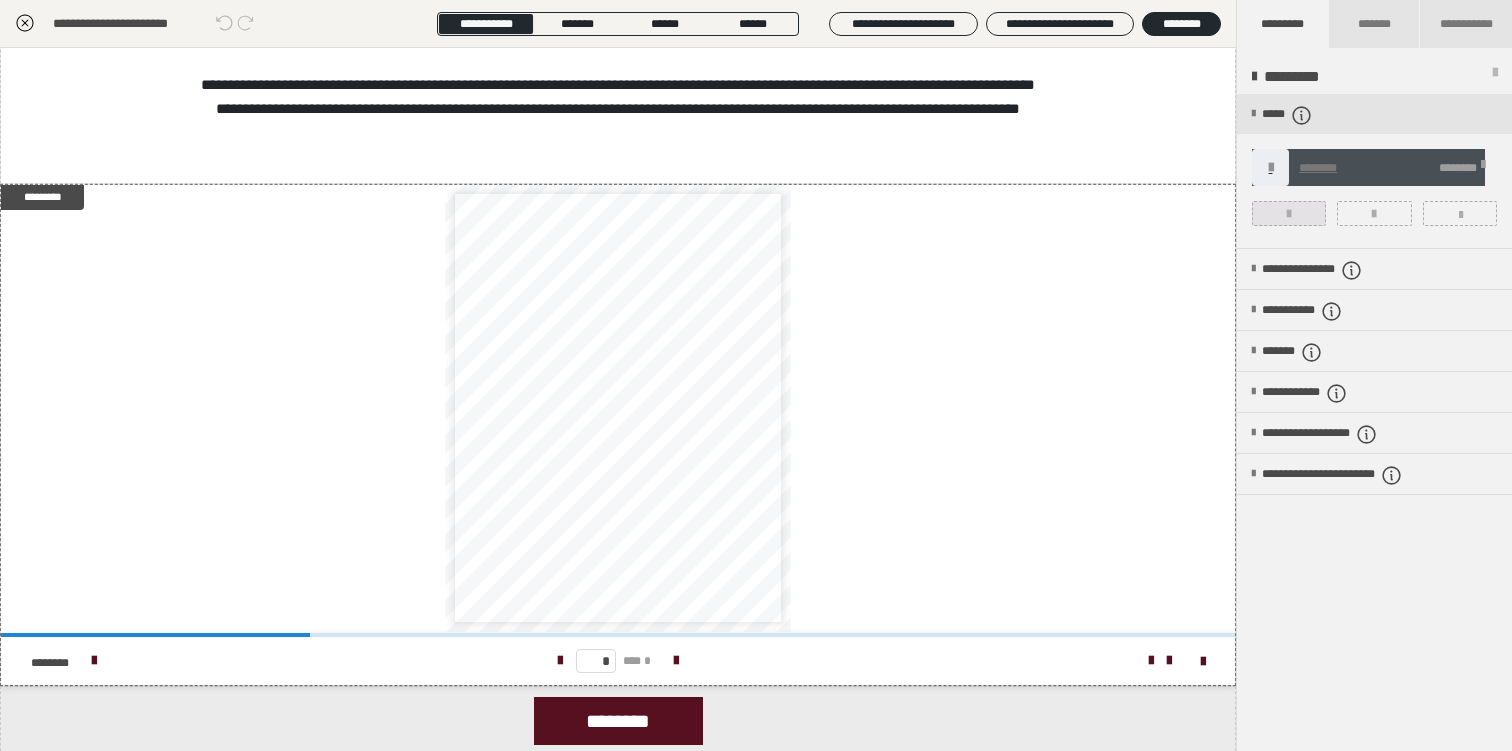click at bounding box center [1289, 213] 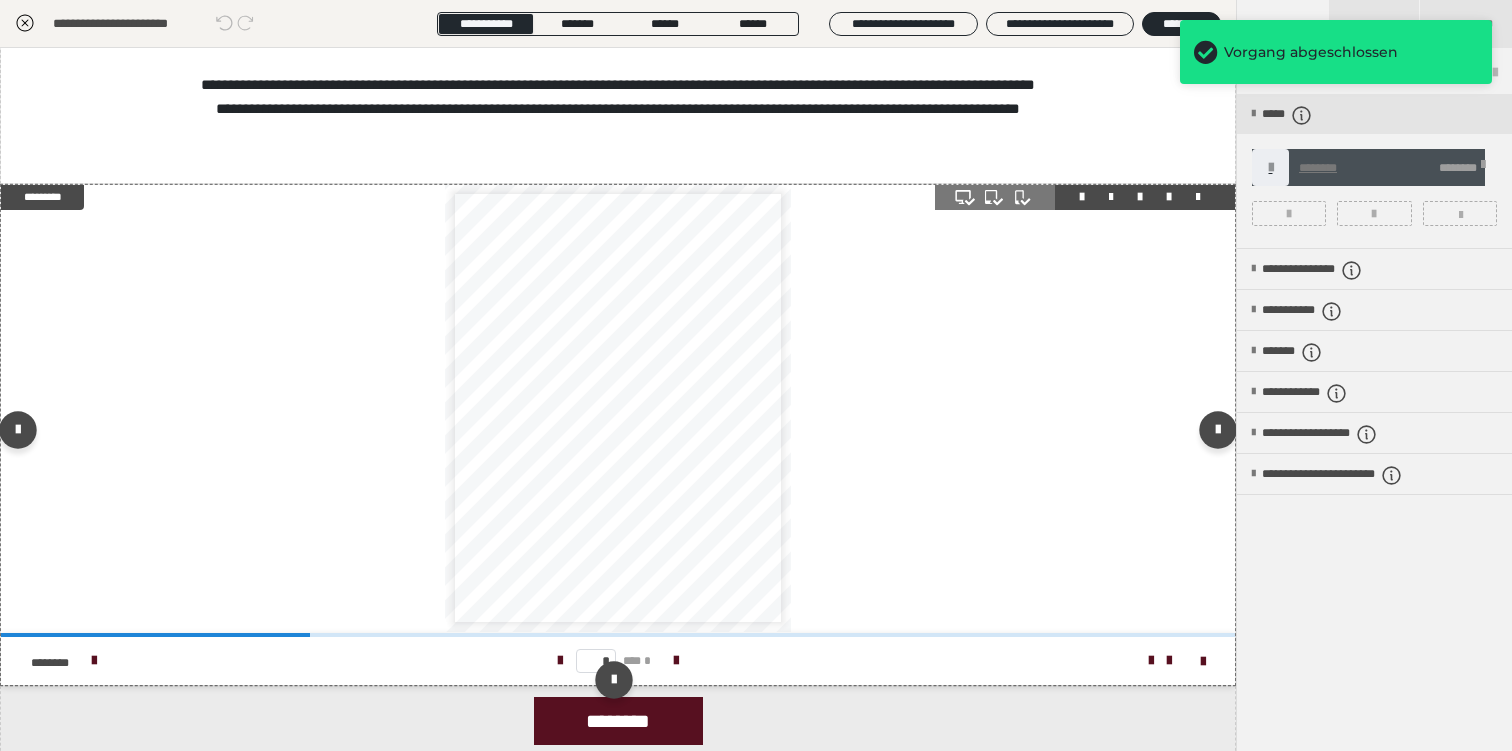 click at bounding box center [676, 661] 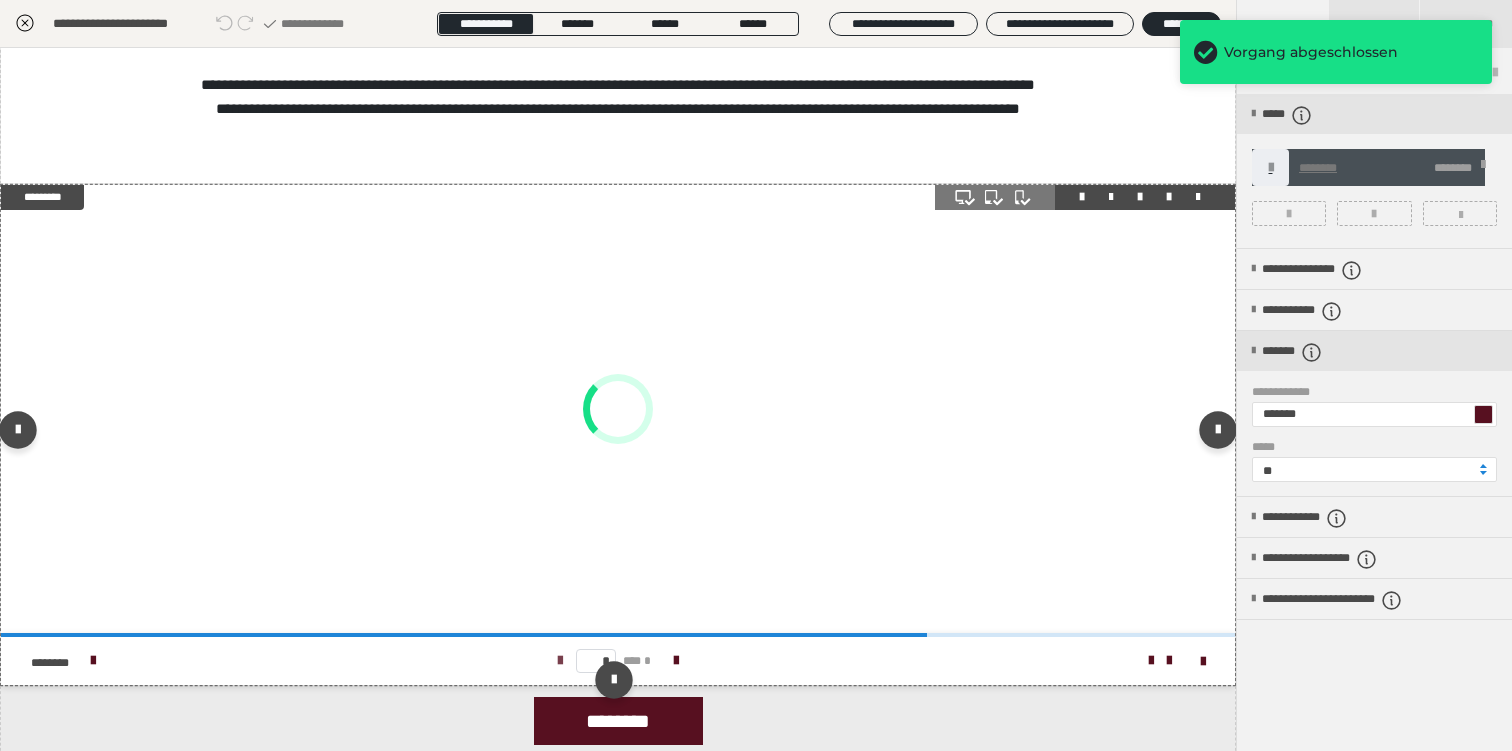 scroll, scrollTop: 0, scrollLeft: 0, axis: both 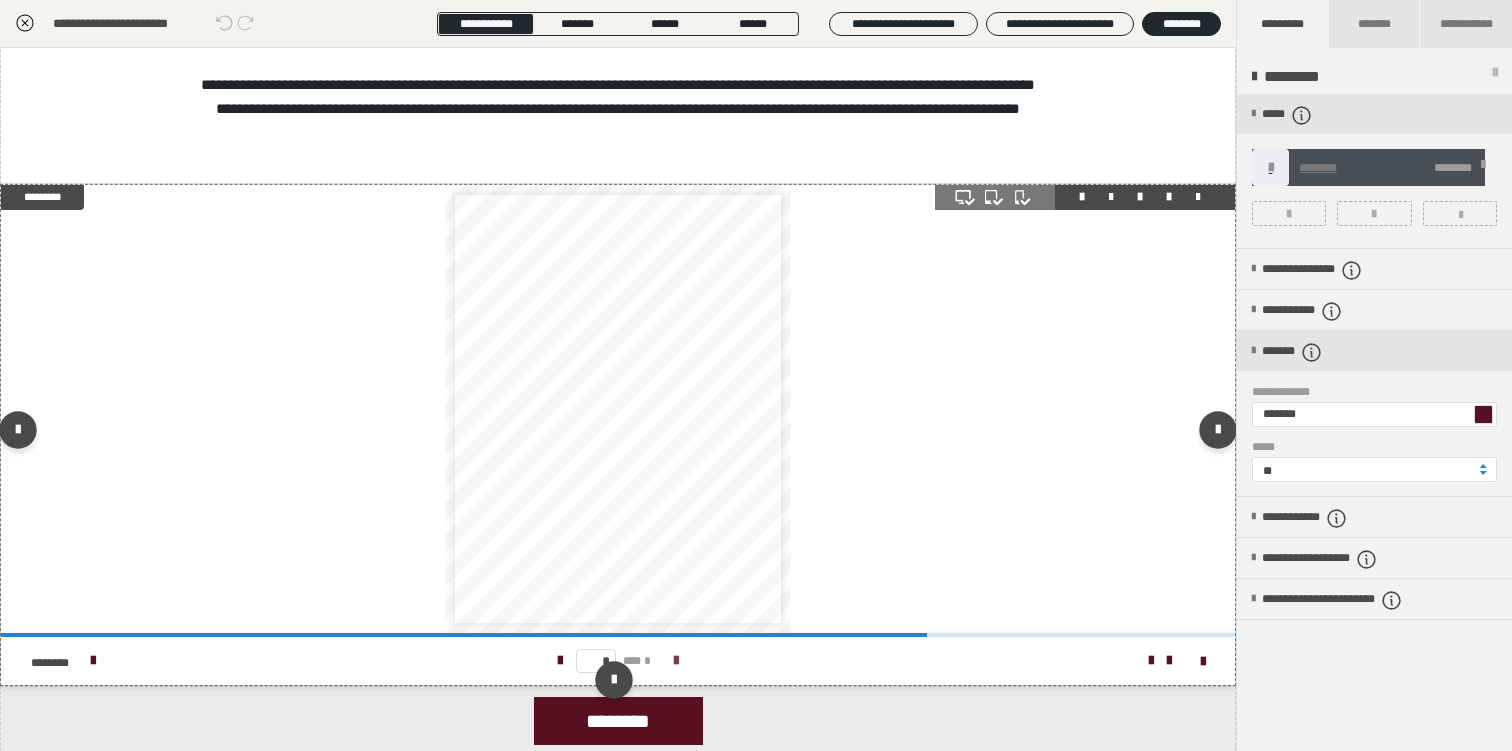 click at bounding box center [676, 661] 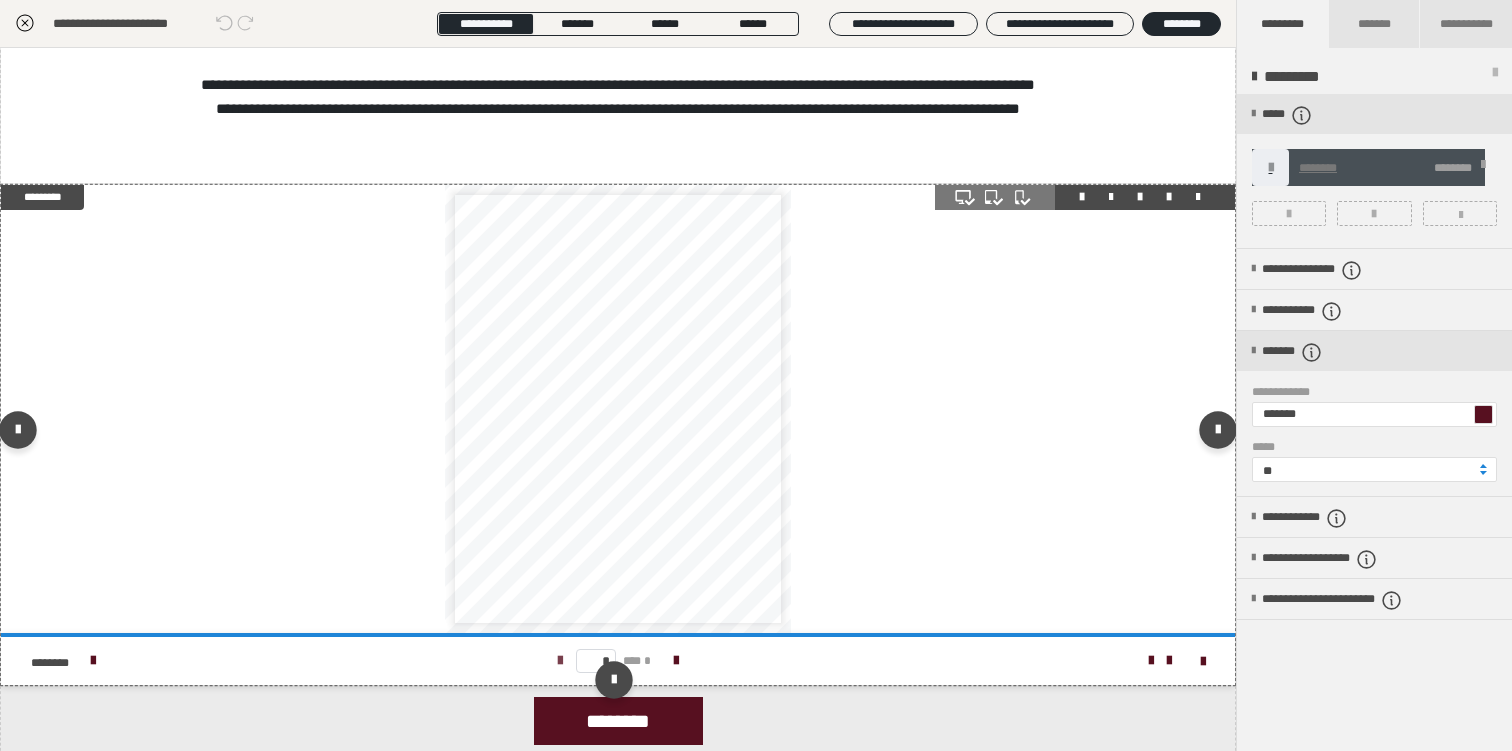 click at bounding box center [560, 661] 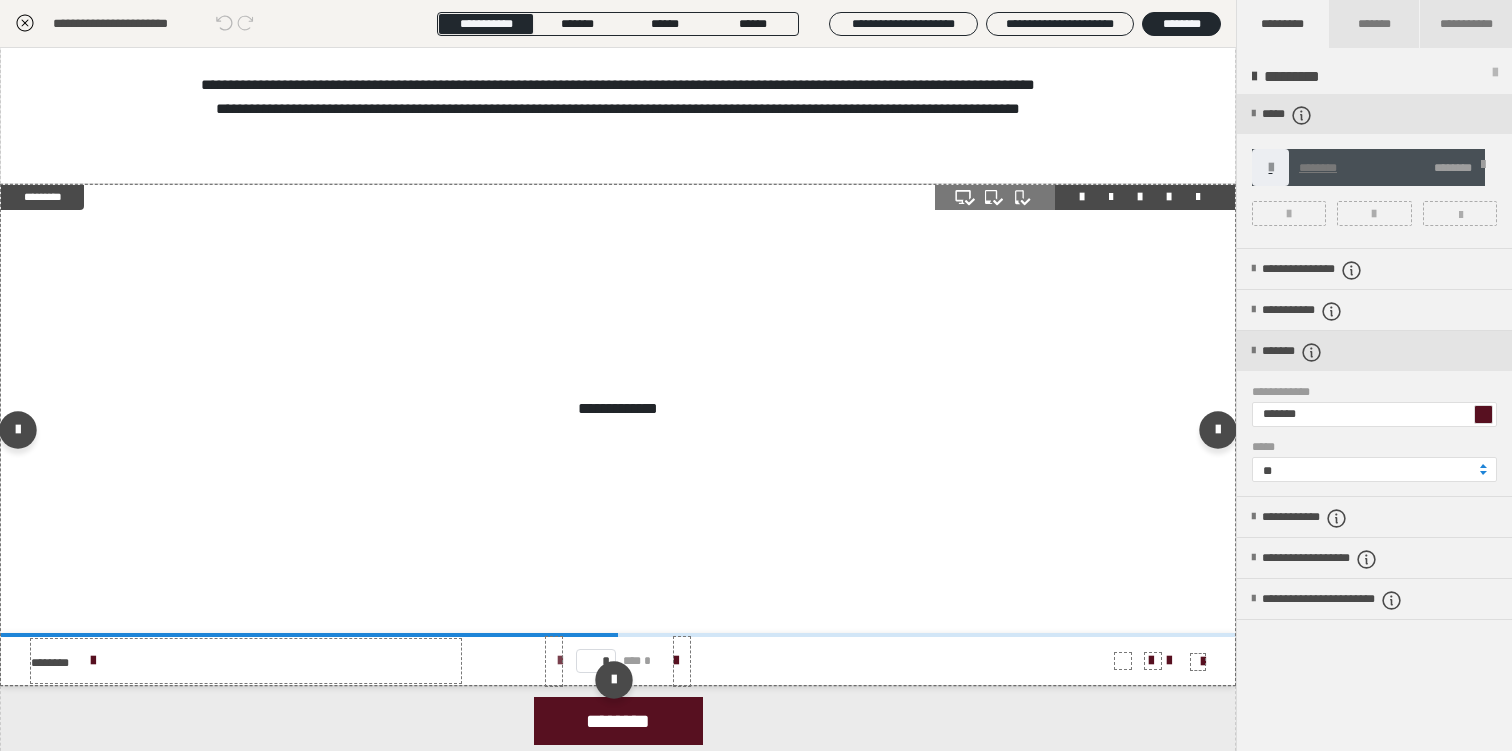 click at bounding box center [560, 661] 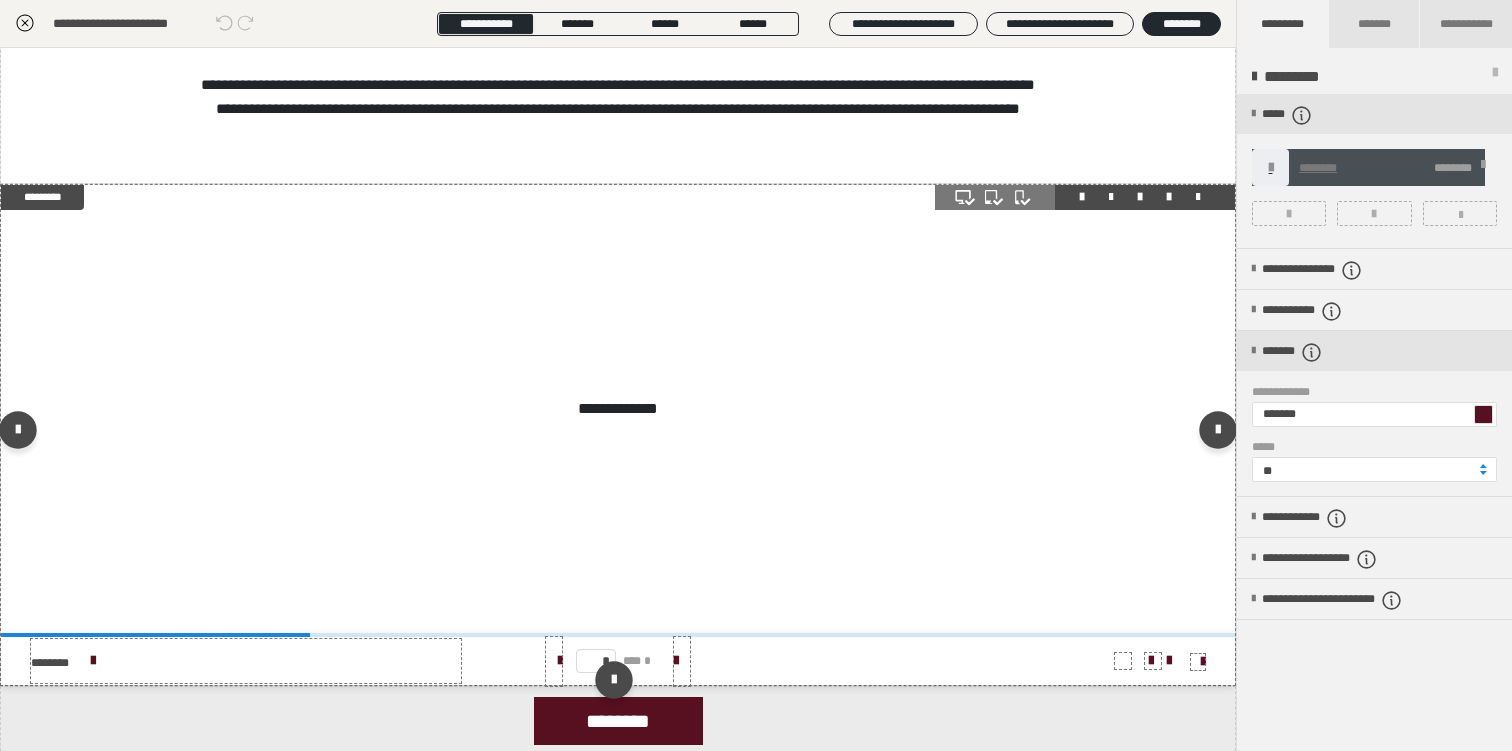 type on "*" 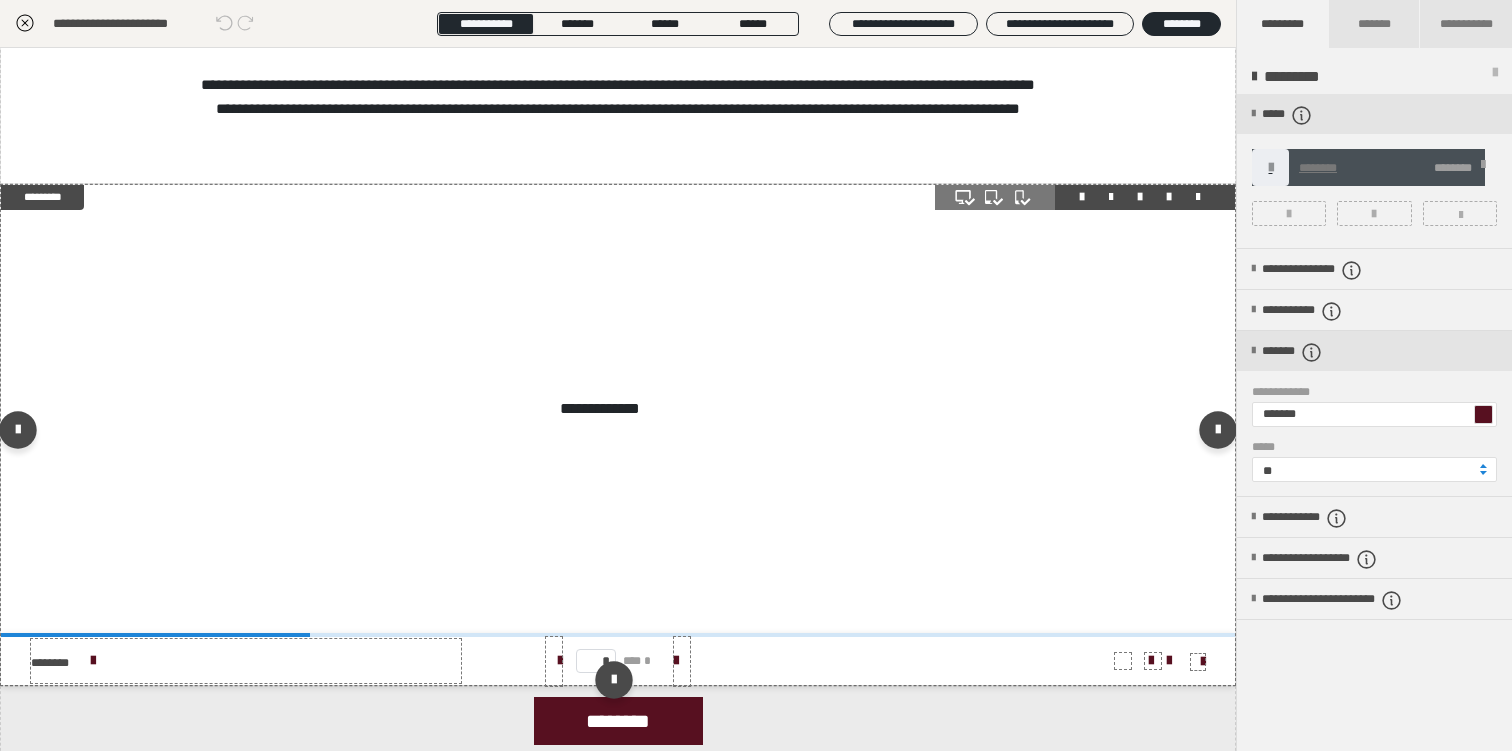 click on "* *** *" at bounding box center (618, 661) 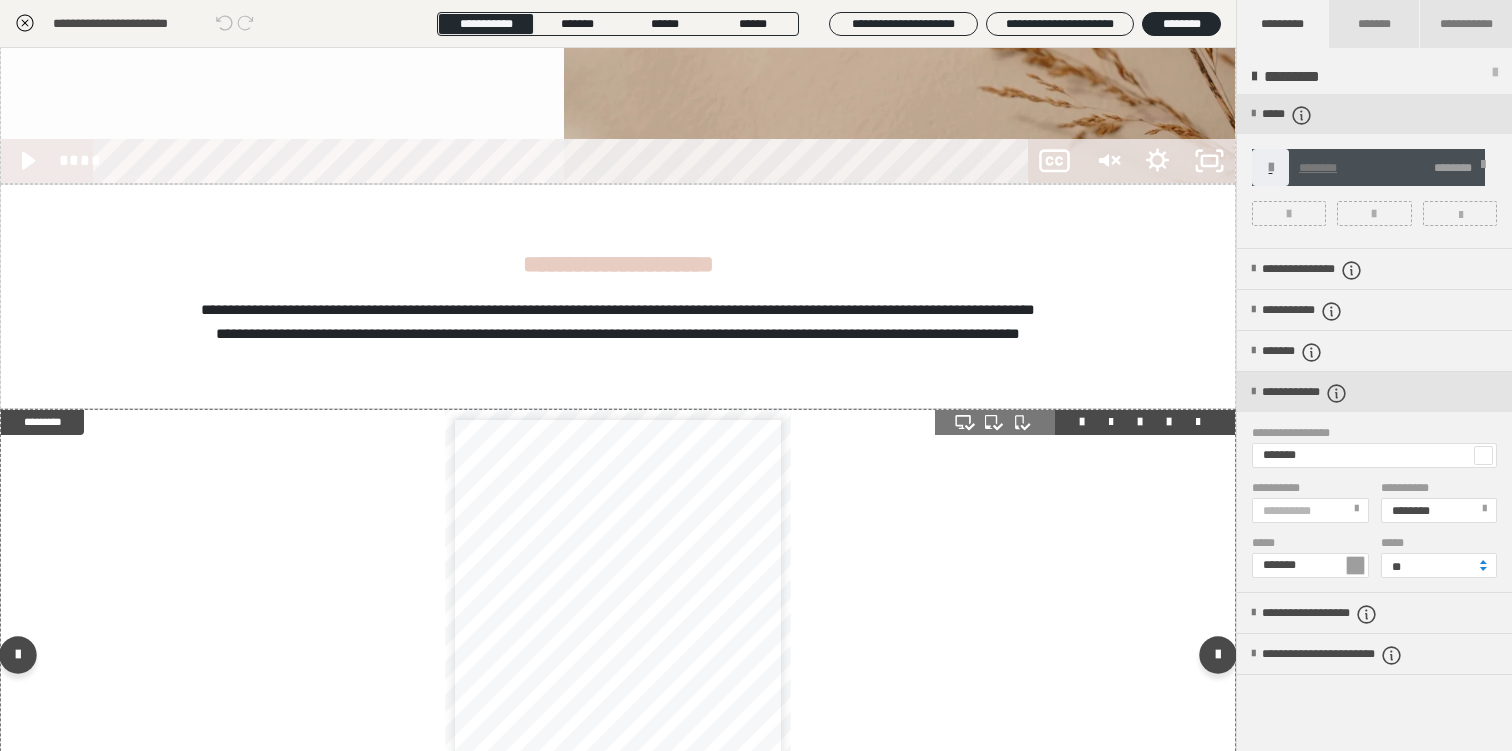scroll, scrollTop: 803, scrollLeft: 0, axis: vertical 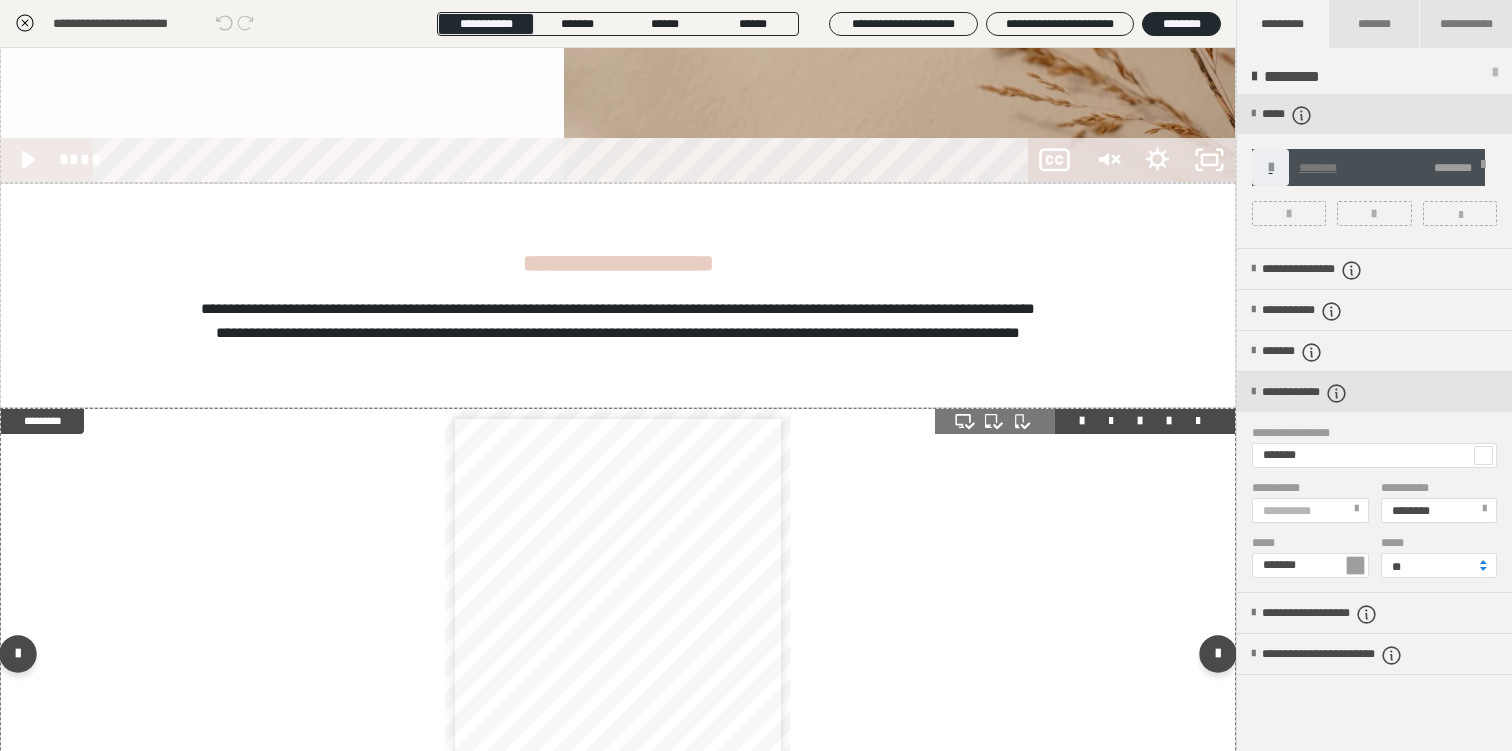 click on "* * * *   * * *   * * * * *   * * * * * * * *   * * * * *   * * *   * * * * * *   * * * * * * * * * *   * * *   * * * * *   * * * * * * * *   * * * * *   * * *   * * * * * * * * * * * *   * * * * *   * * *   * * * * *   * * * *   * * * * * * * *   * * *   * * * * *   * * * * * * * *   * * * * *   * * *   * * * * * *   * * * *   * * * * * * * * *   * * * * *   * * * * * * * * *   * * * *   * * *   * * * * * * * * *   * * * *   * * * * * *   * * * * * *   * * * * * * * * * * * * * * * * *   * * * * *   * * * *   * * * * * * * * * * *   * * * *   * * *   * * * * *   * * * * * * * *   * * * * * * * * *   * * *   * * * * *   * * * * * * * *   * * * *   * * *   * * * * * *   * * * * * *   * * * * * *   * * * * *   * * * * * * * * * * * * *   * * * * *   * * * *   * * * * * *   * * * * * *   * * * * * * * * * * * * * *   * * *   * * * * *   * * * * * * * *   * * * * *   * * *   * * * * * *   * * * * * *   * * *   * * * * *   * * * * *   * * * *   * * * * * * * * * * * * * *   * * *   * * * * *   * * * * * * * *   *" at bounding box center (618, 633) 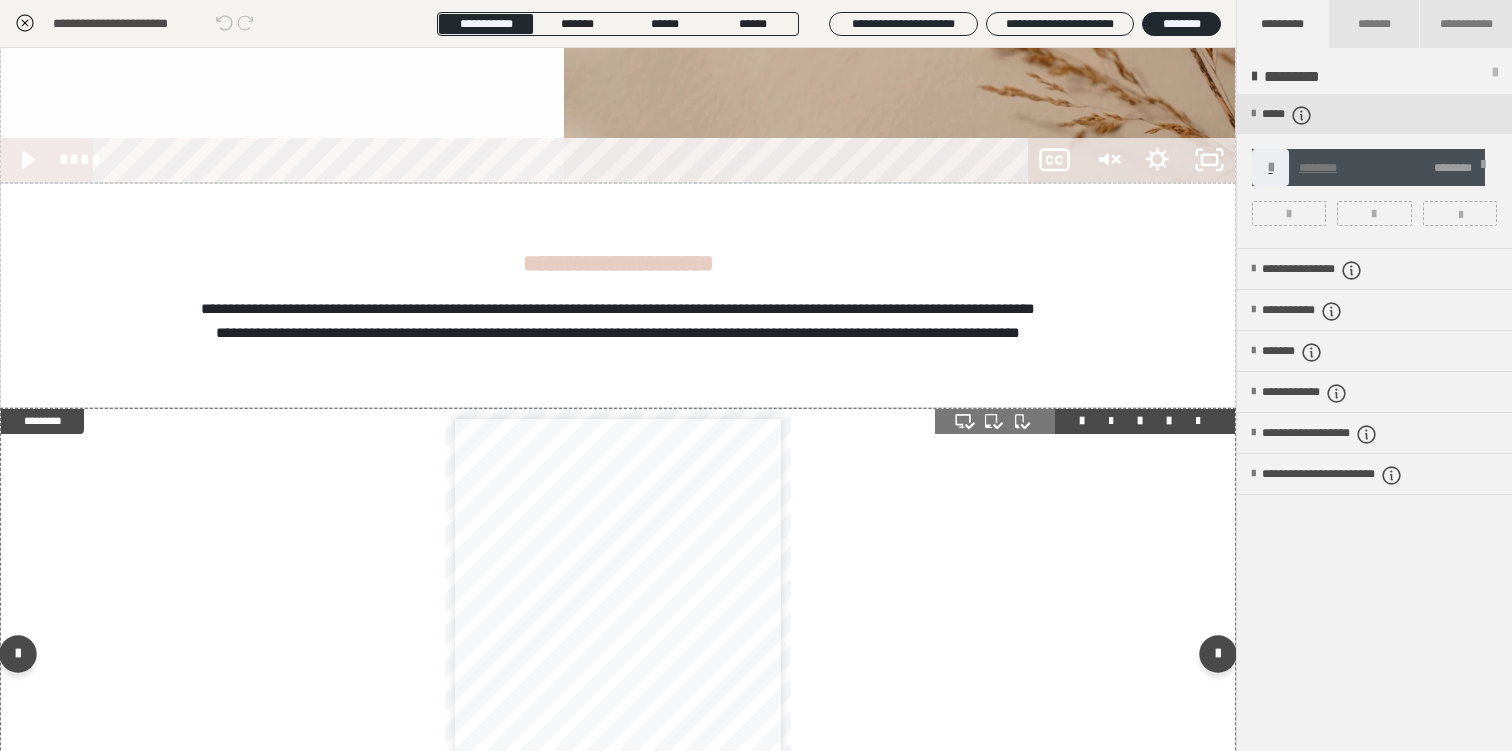 scroll, scrollTop: 1, scrollLeft: 0, axis: vertical 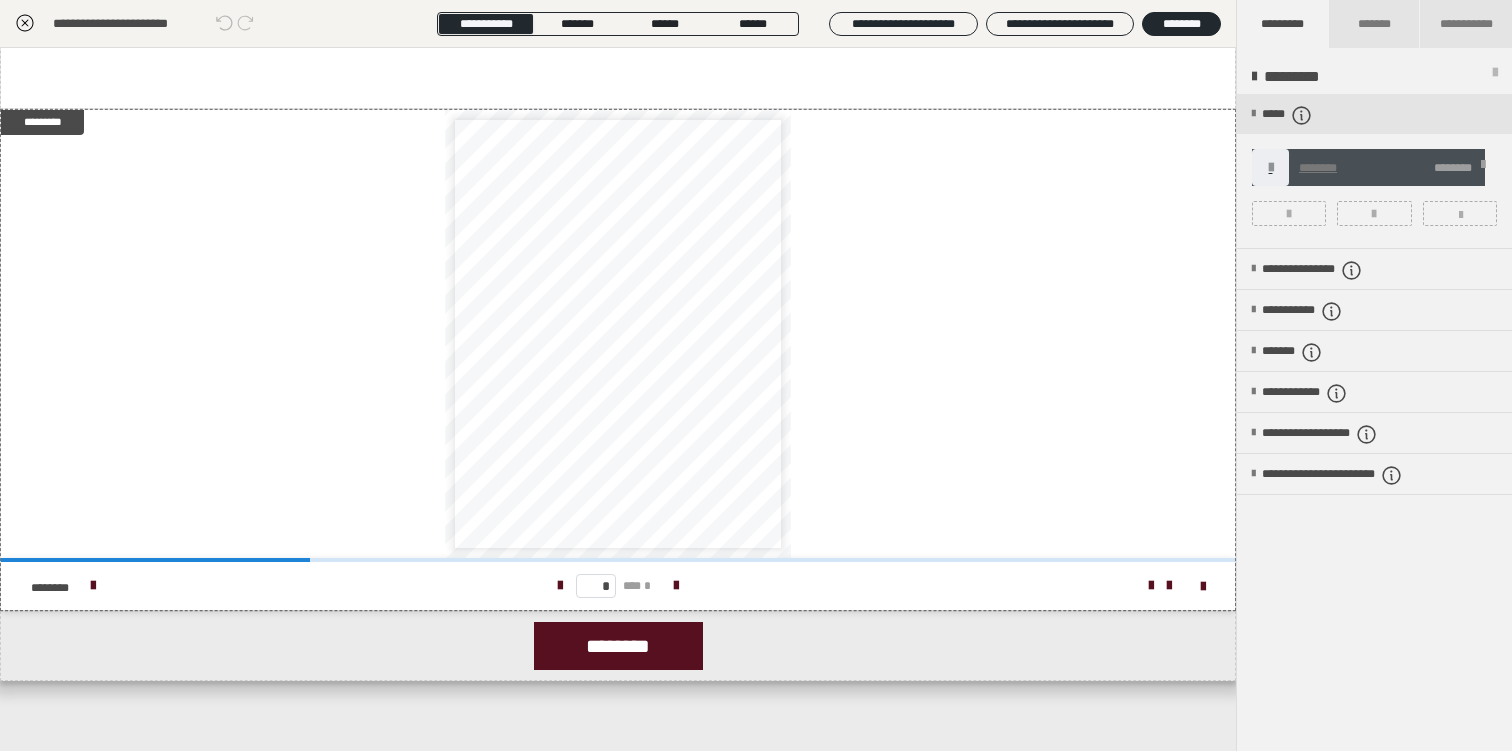 drag, startPoint x: 650, startPoint y: 643, endPoint x: 1294, endPoint y: 492, distance: 661.4658 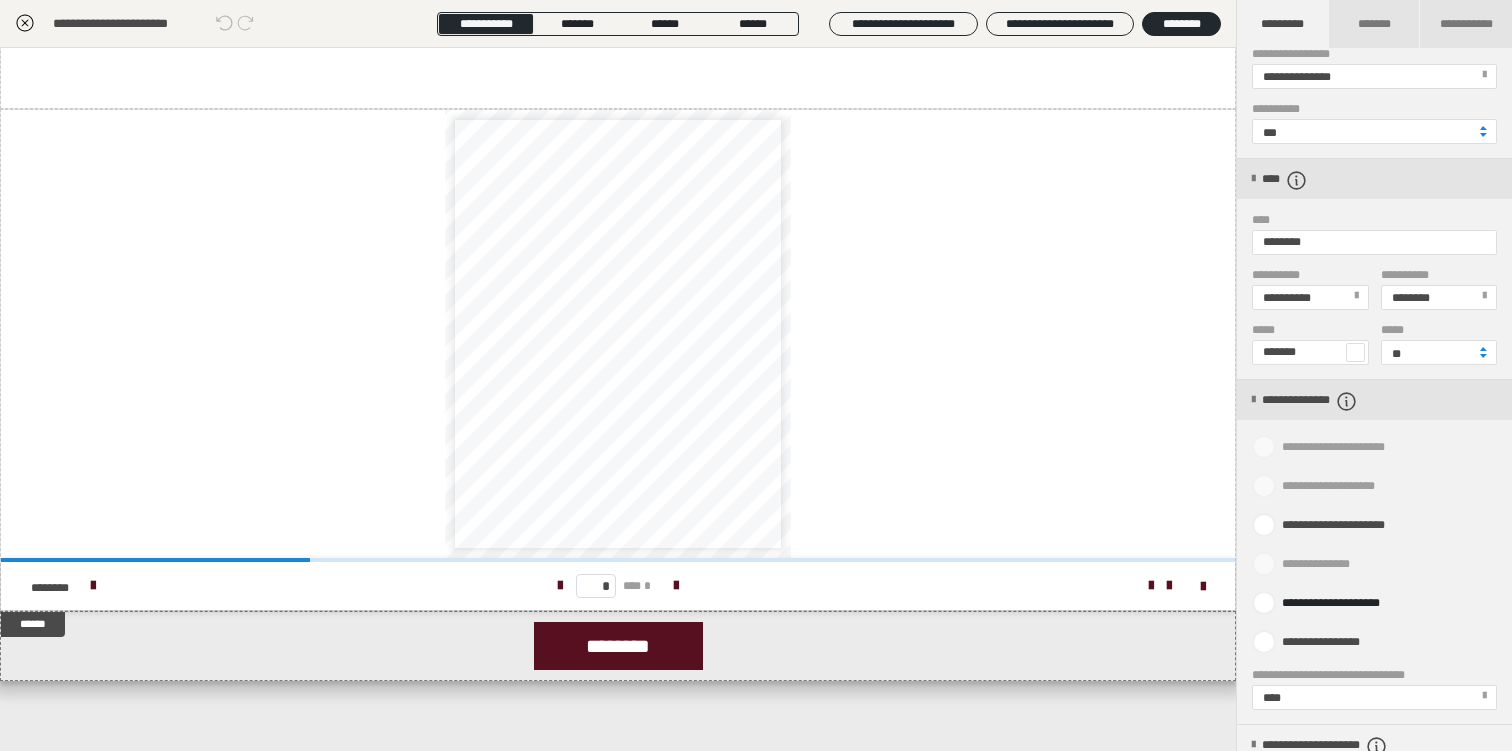 scroll, scrollTop: 849, scrollLeft: 0, axis: vertical 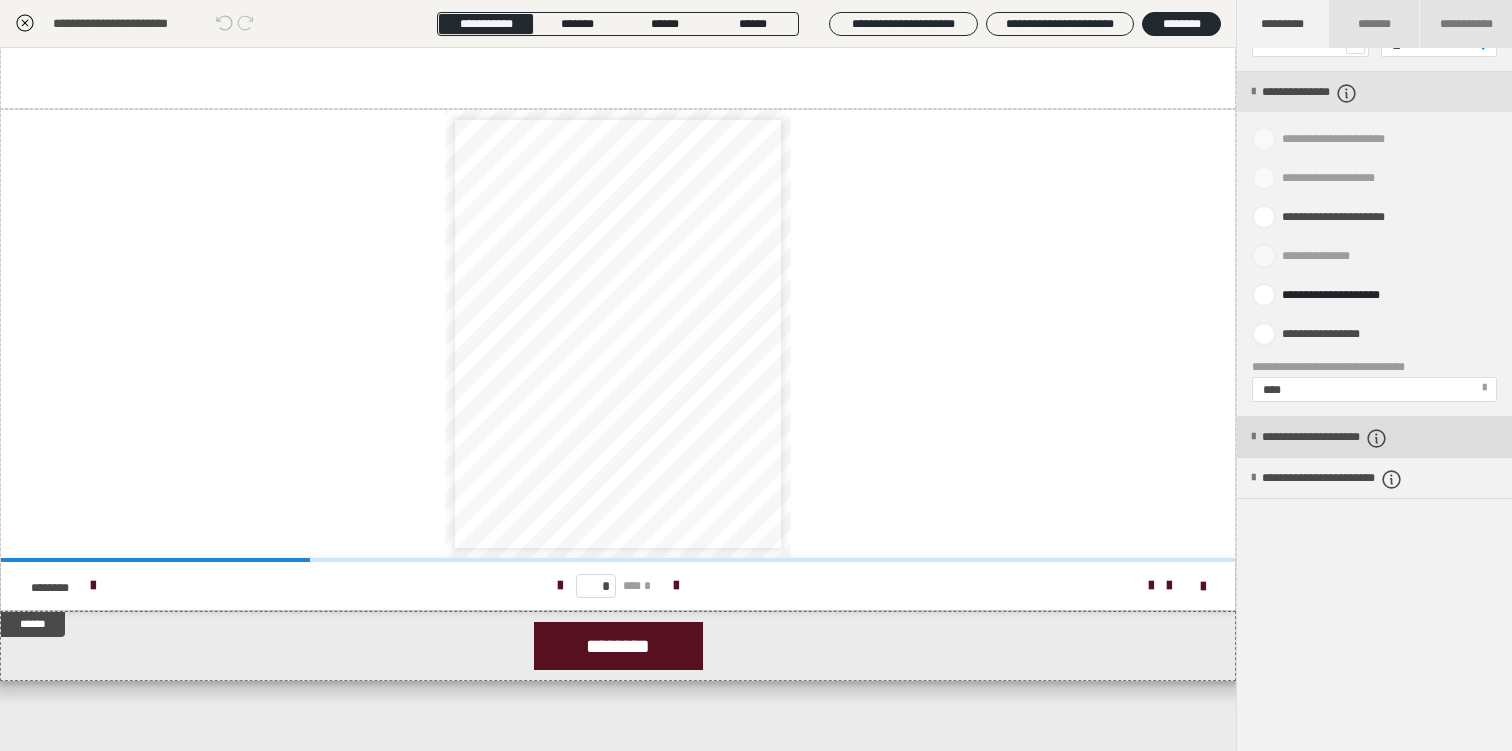 click on "**********" at bounding box center [1354, 438] 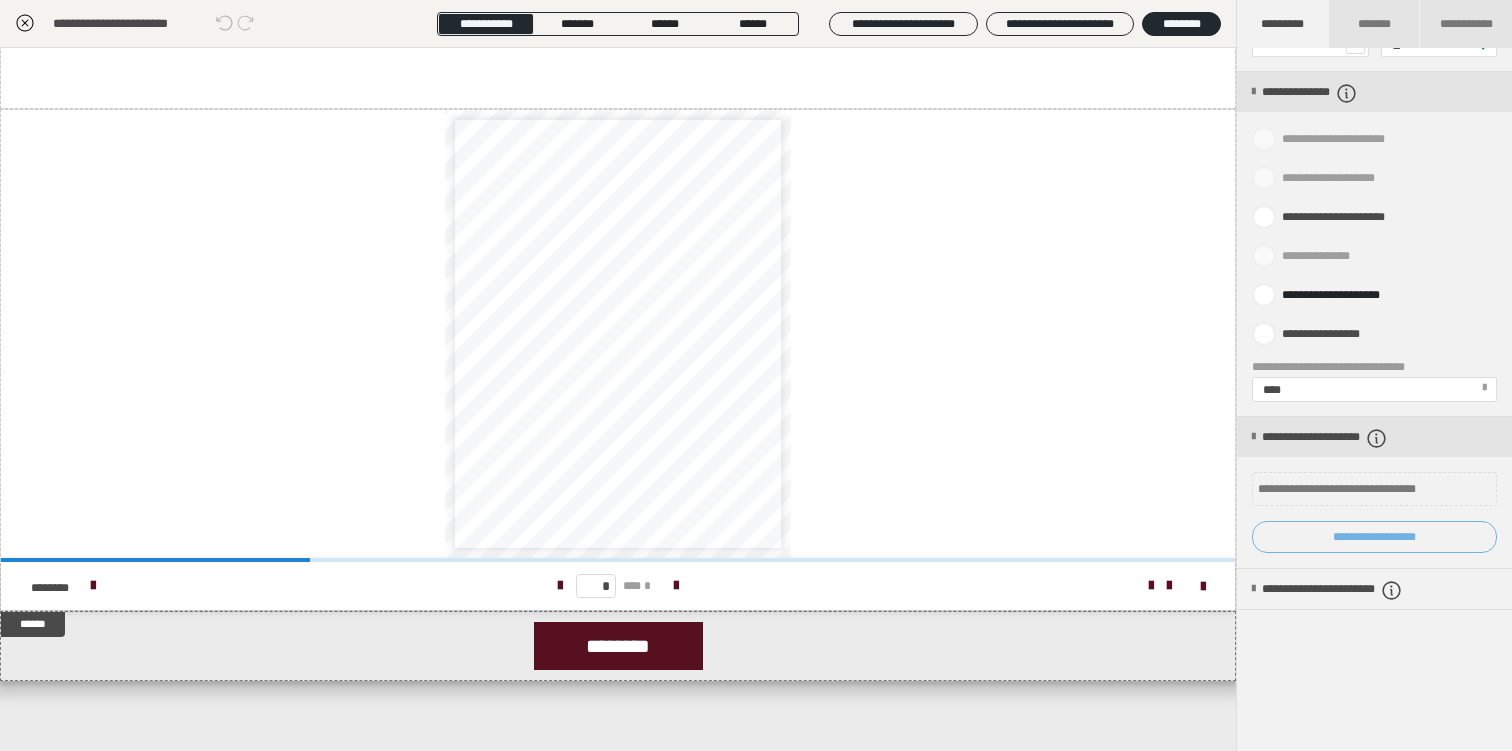 click on "**********" at bounding box center [1374, 537] 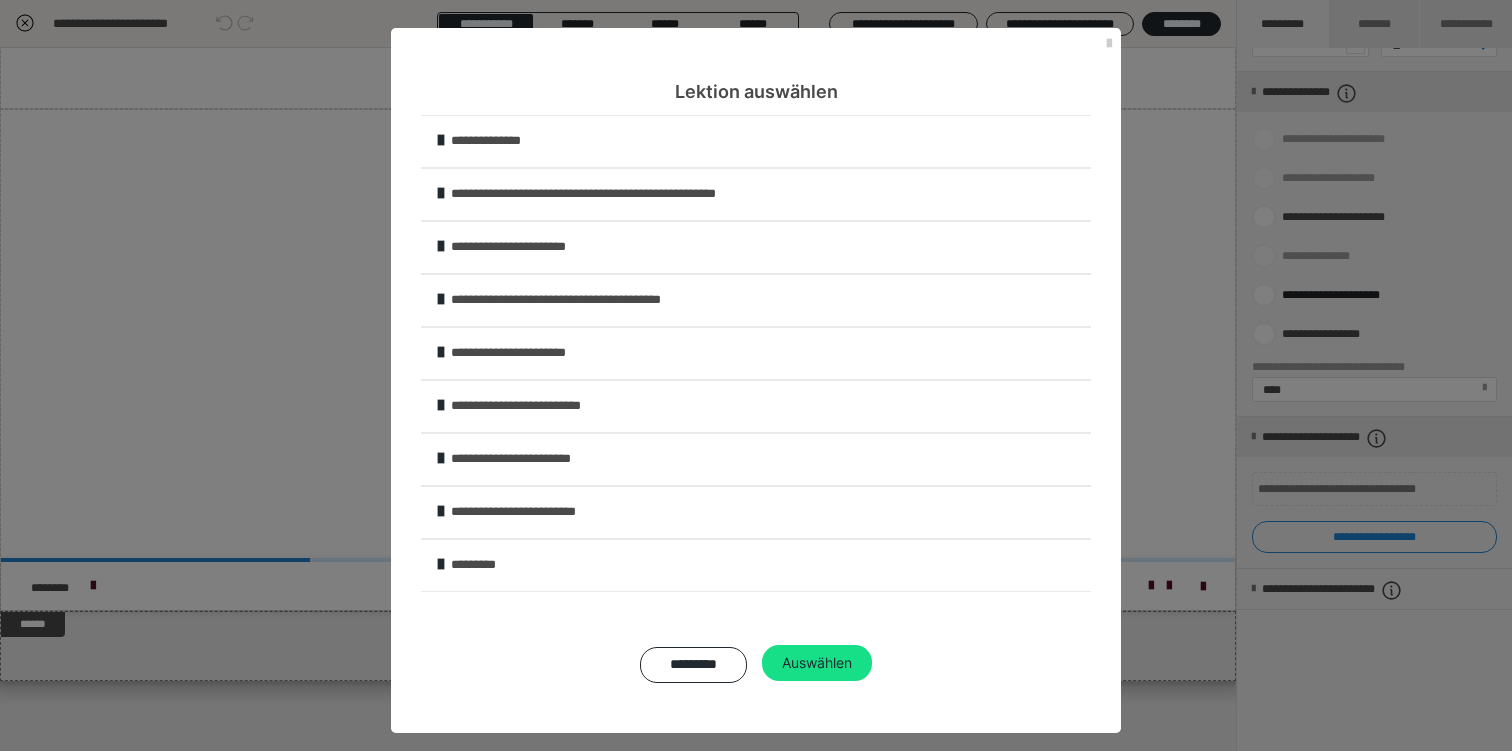 click on "**********" at bounding box center (769, 406) 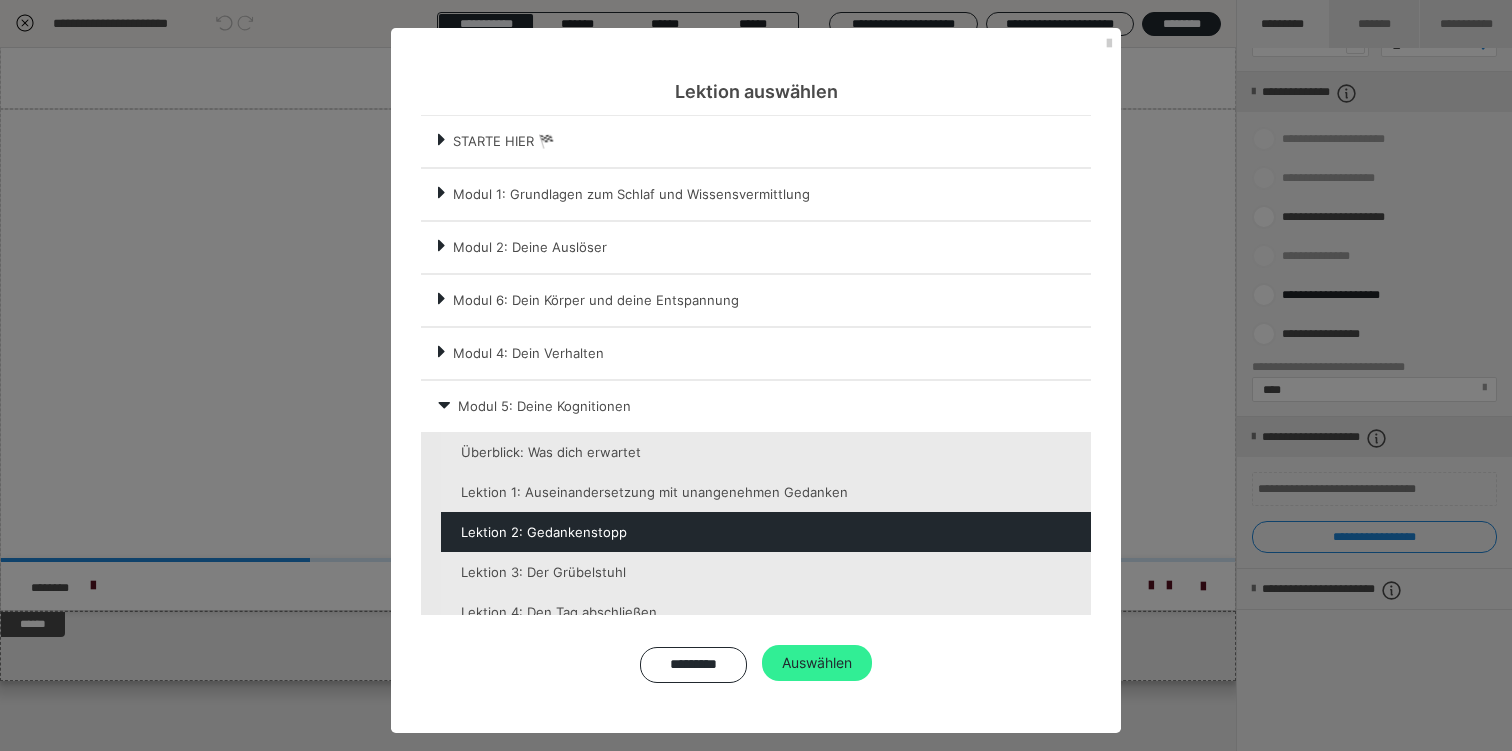click on "Auswählen" at bounding box center (817, 663) 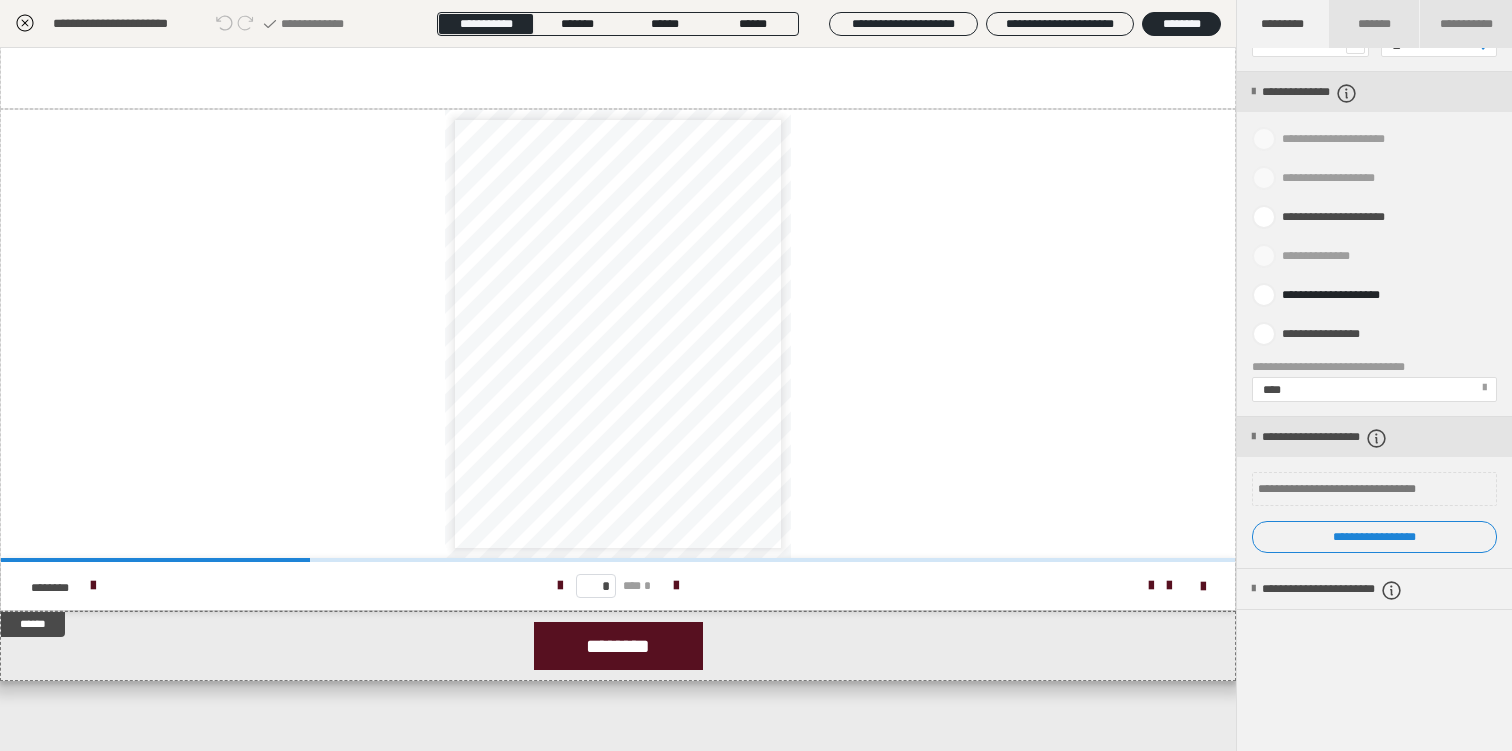click 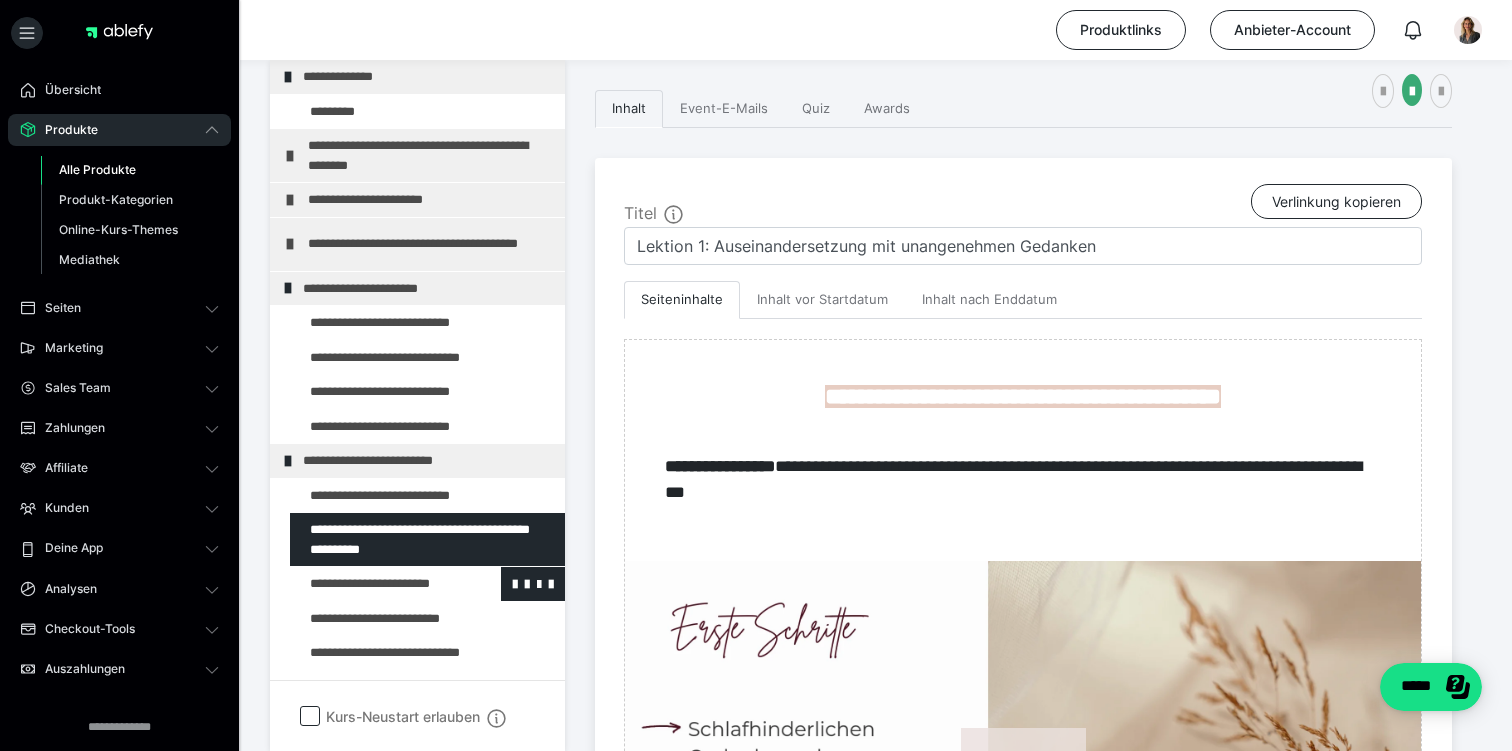 click at bounding box center [375, 584] 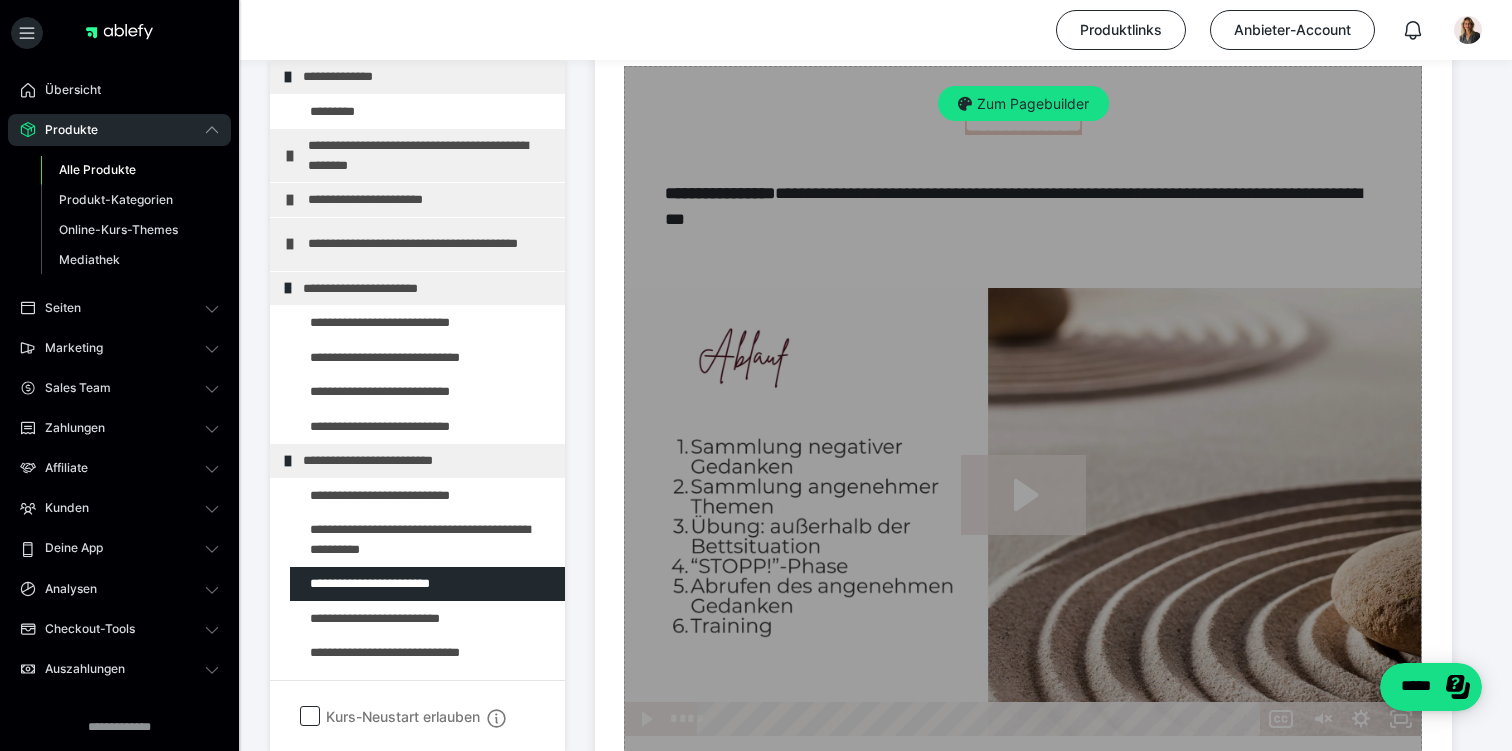 scroll, scrollTop: 565, scrollLeft: 0, axis: vertical 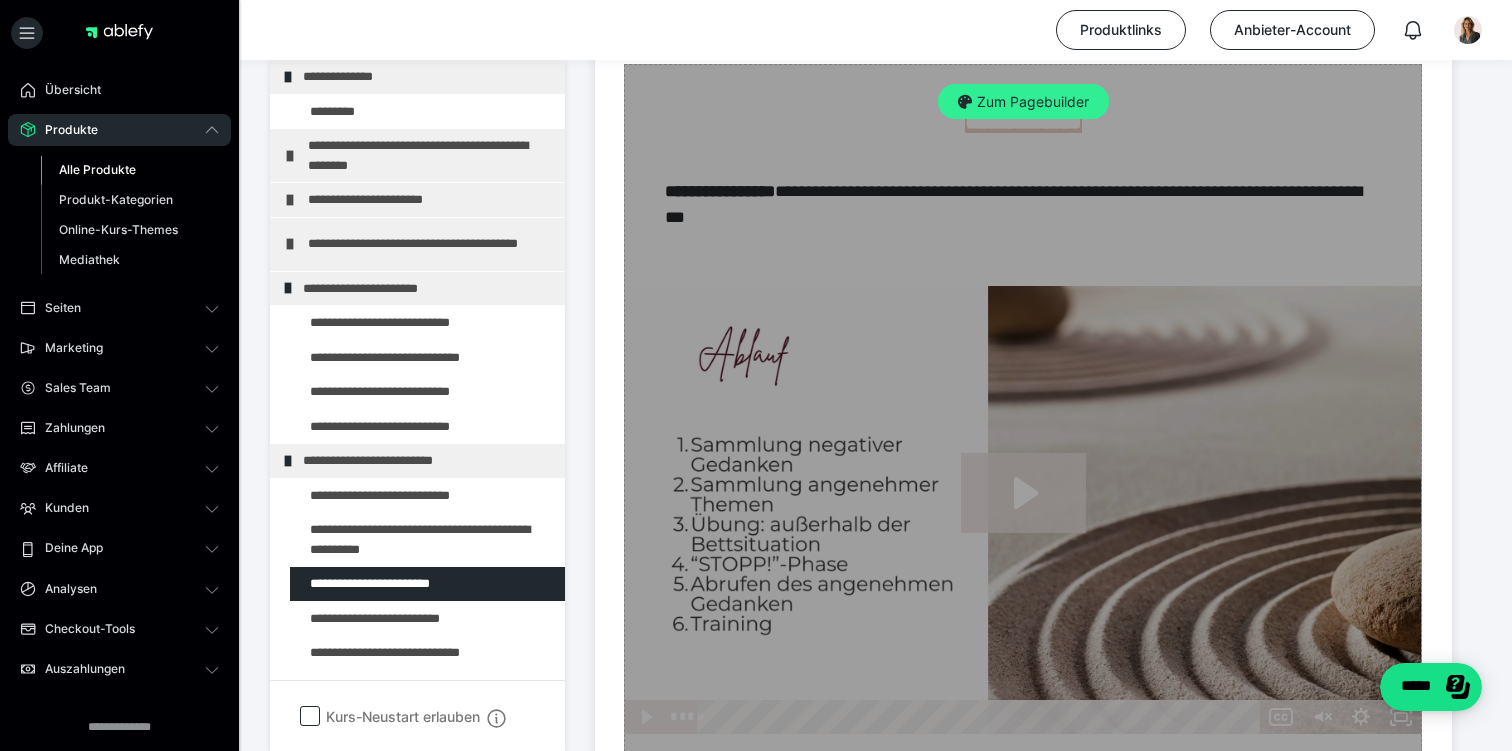 click on "Zum Pagebuilder" at bounding box center [1023, 102] 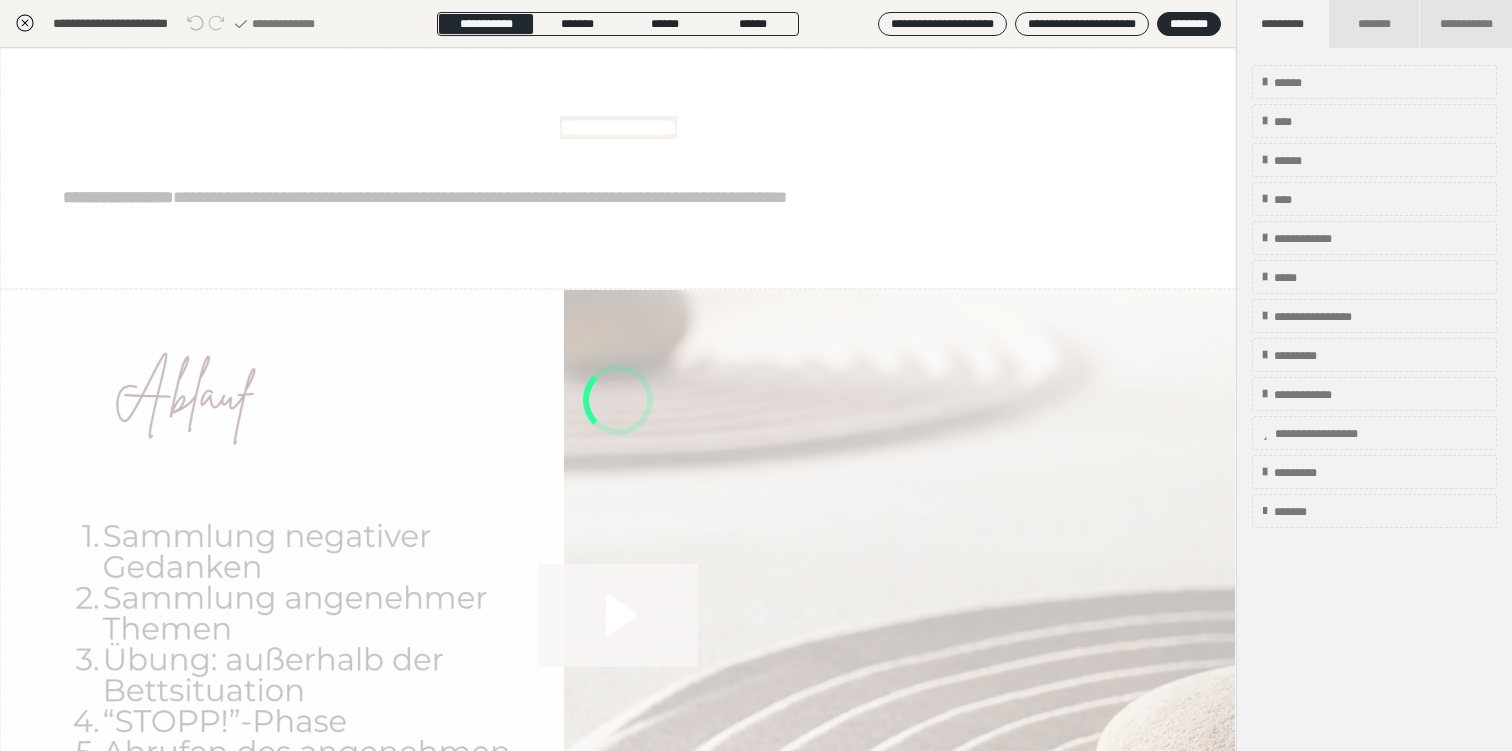 scroll, scrollTop: 290, scrollLeft: 0, axis: vertical 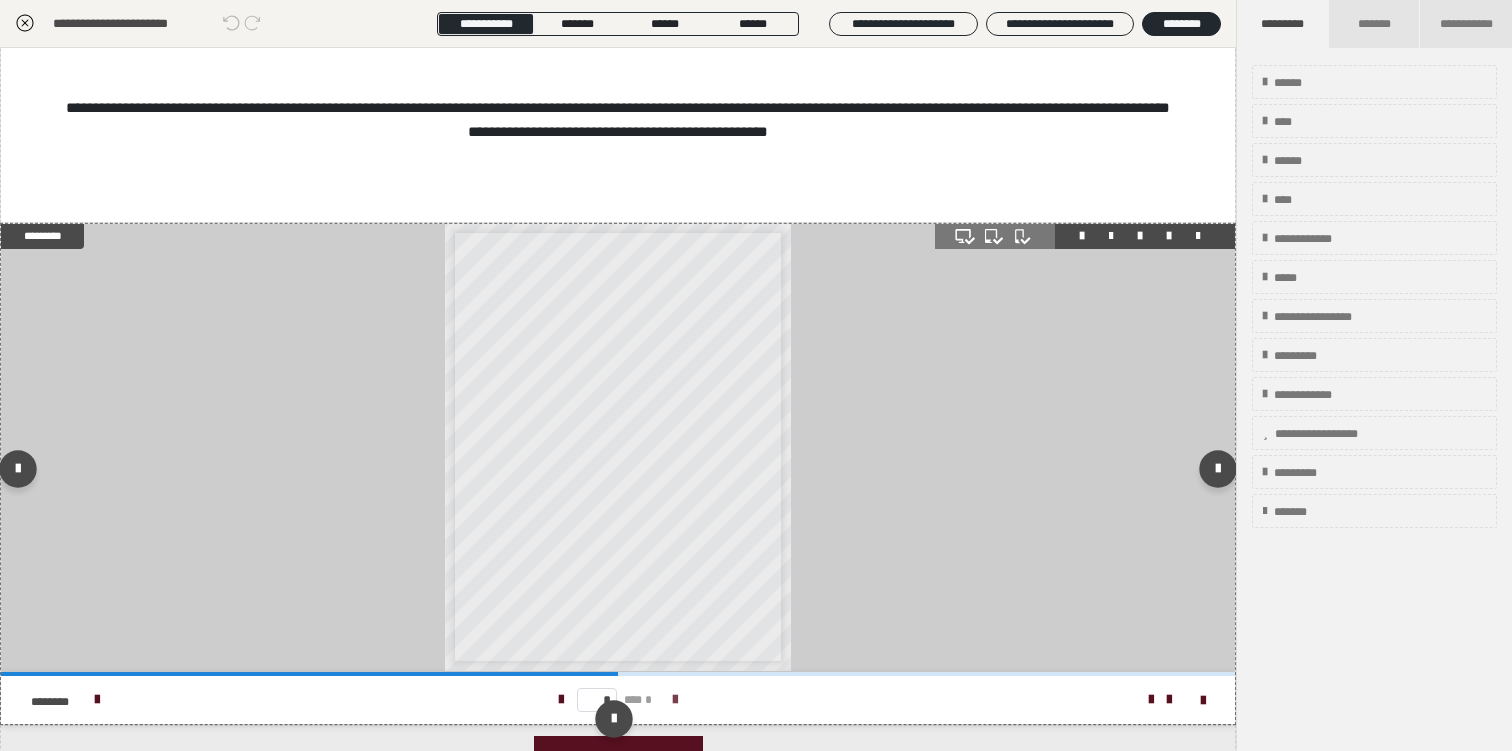 click at bounding box center [675, 700] 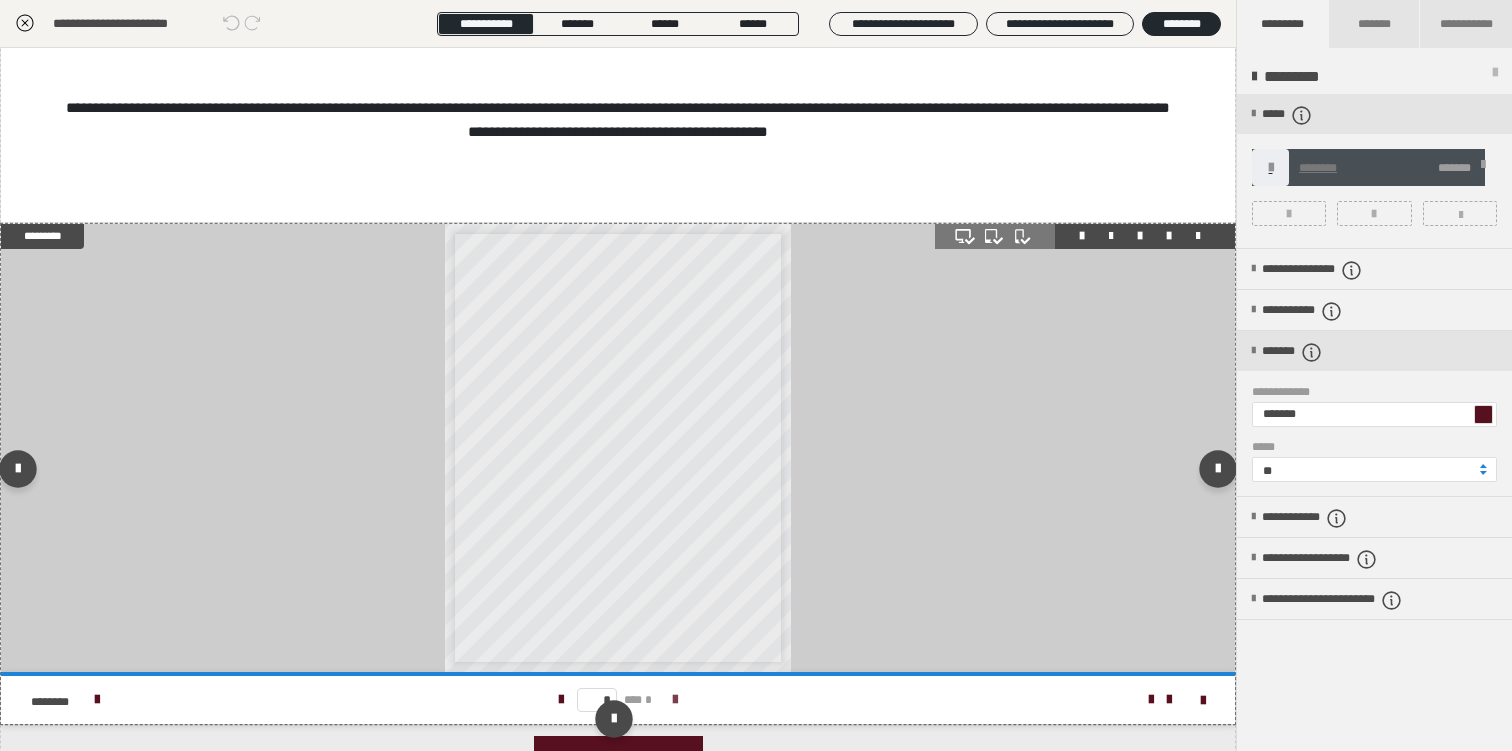 scroll, scrollTop: 0, scrollLeft: 0, axis: both 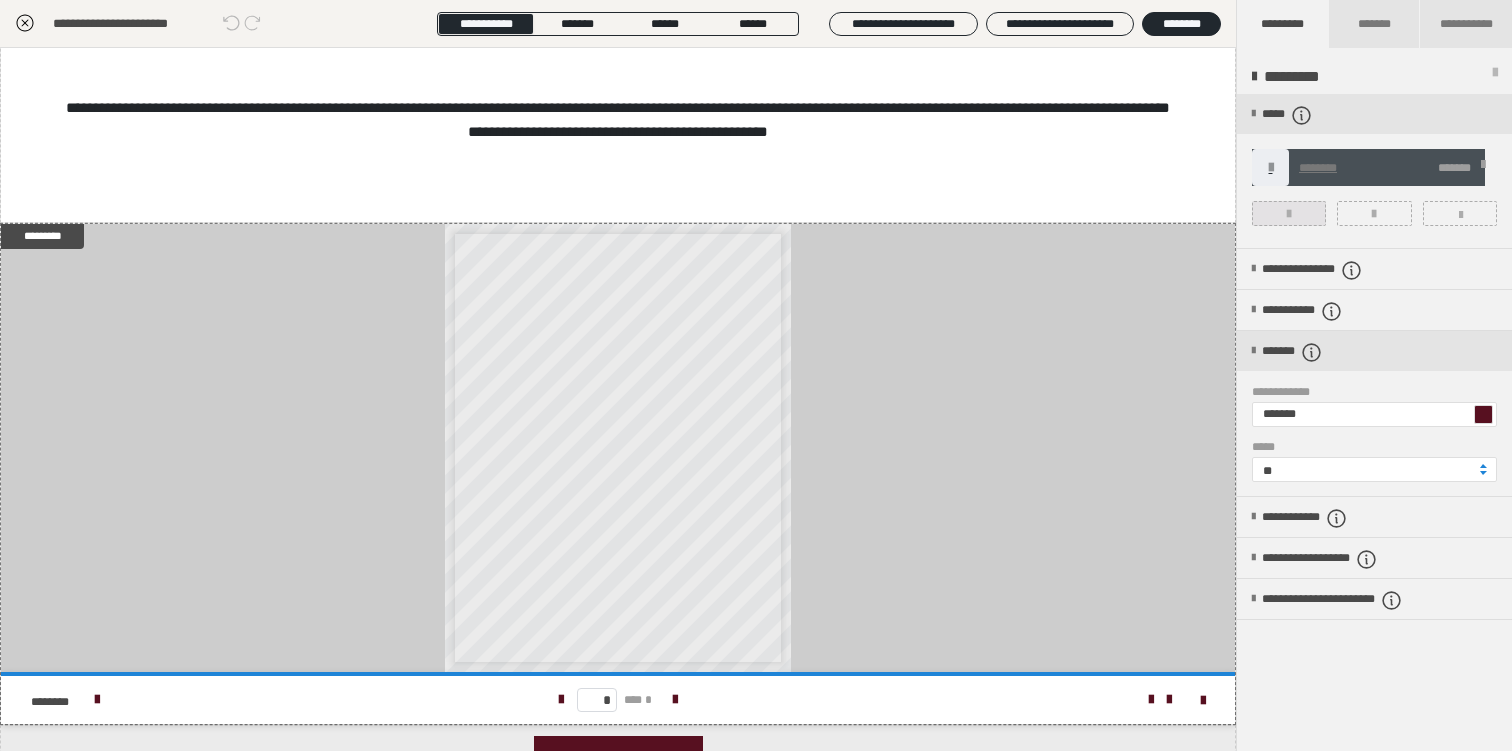 click at bounding box center (1289, 213) 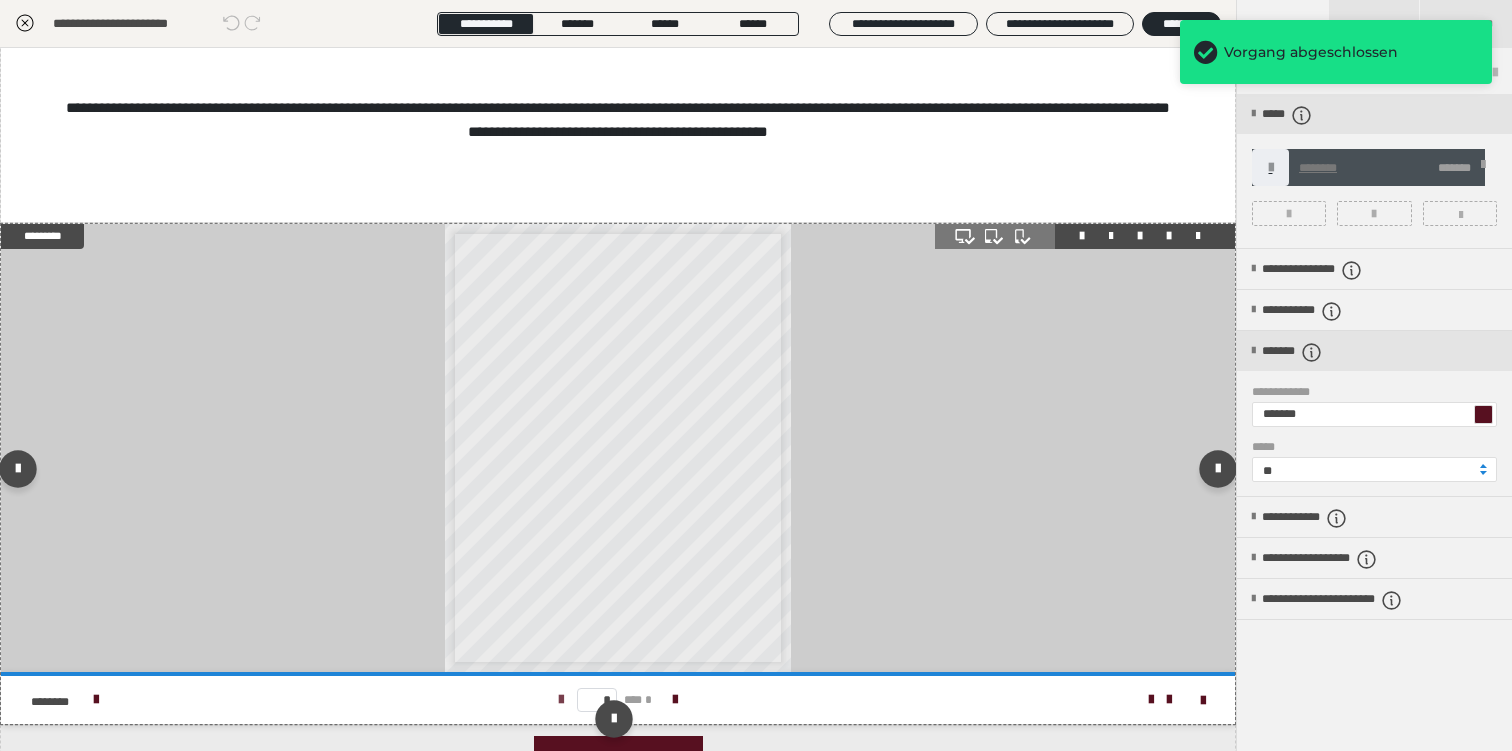click at bounding box center [561, 700] 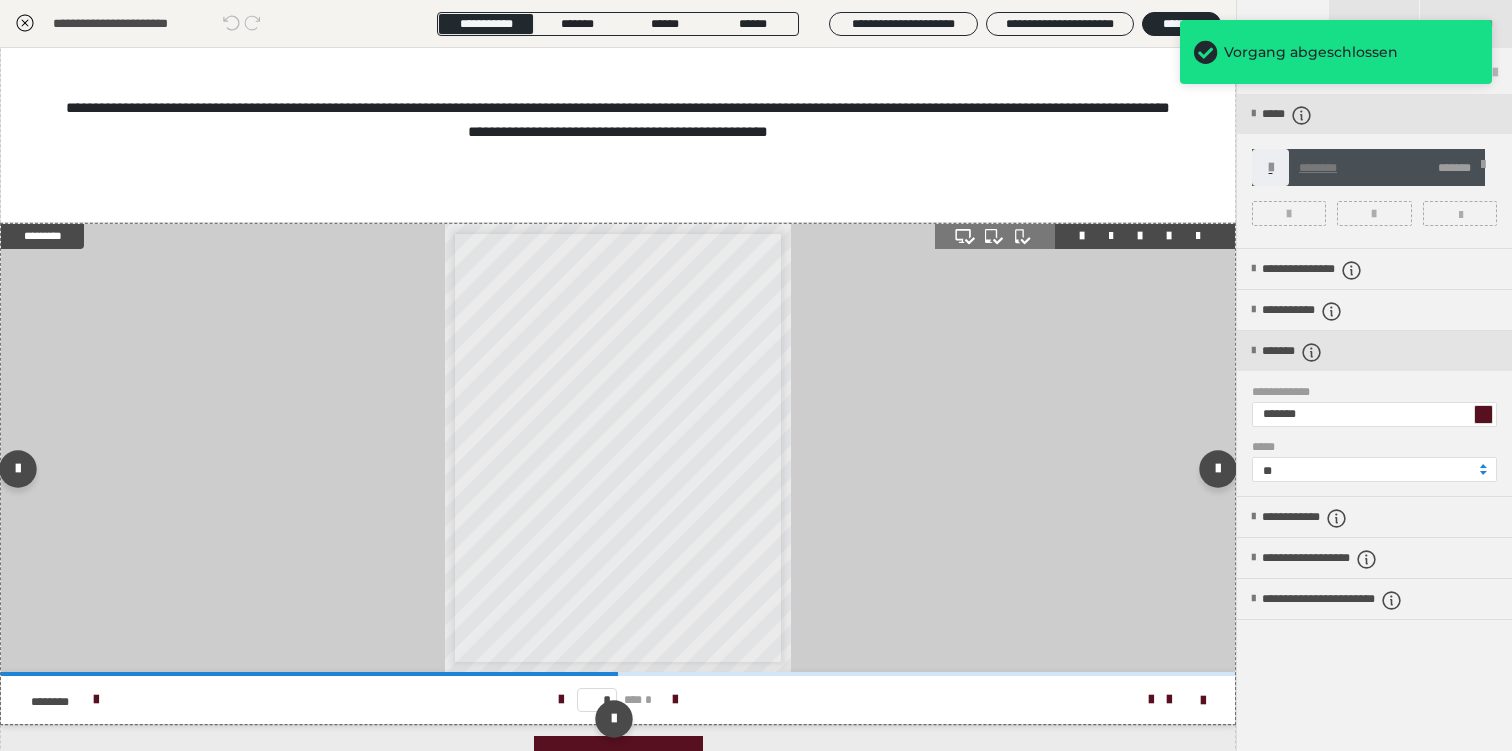 scroll, scrollTop: 1, scrollLeft: 0, axis: vertical 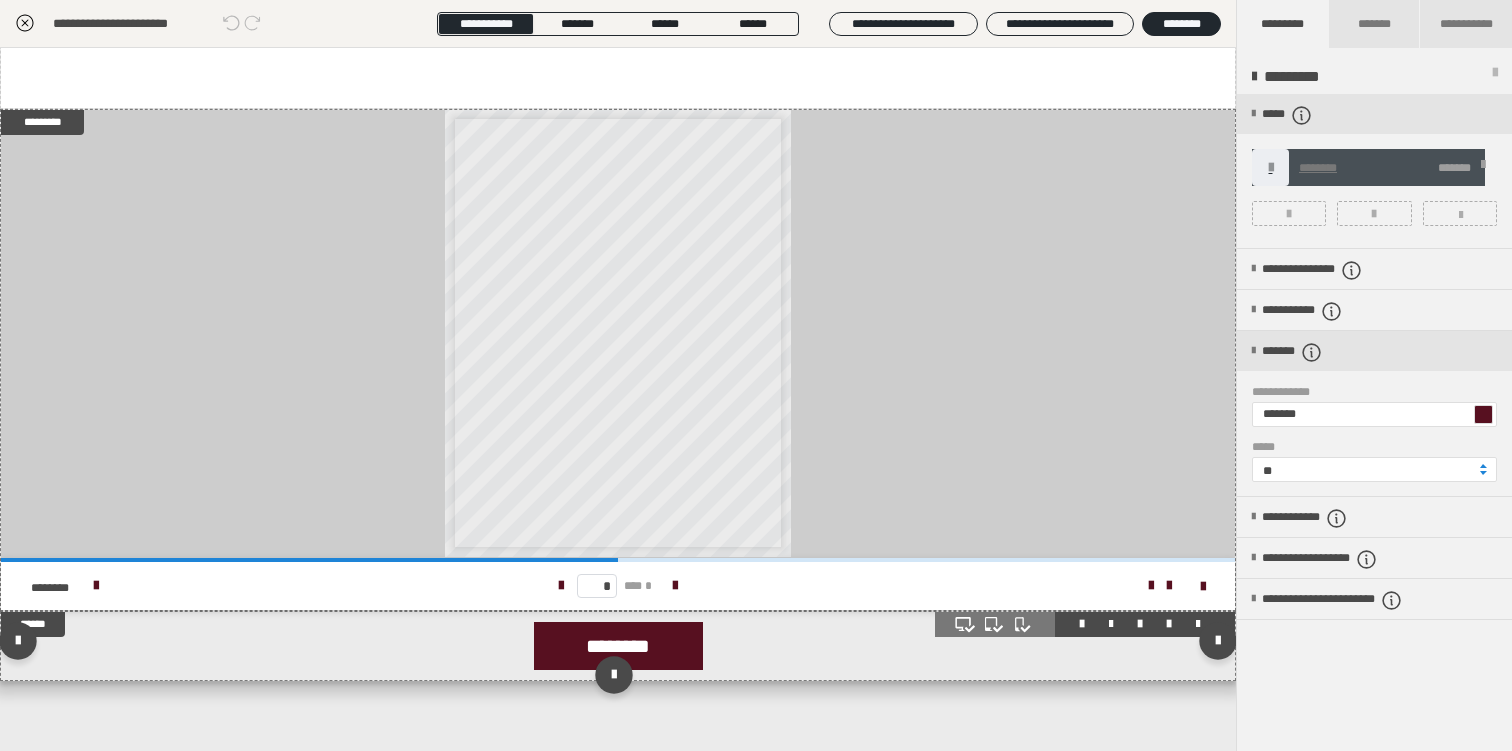 click on "********" at bounding box center (618, 646) 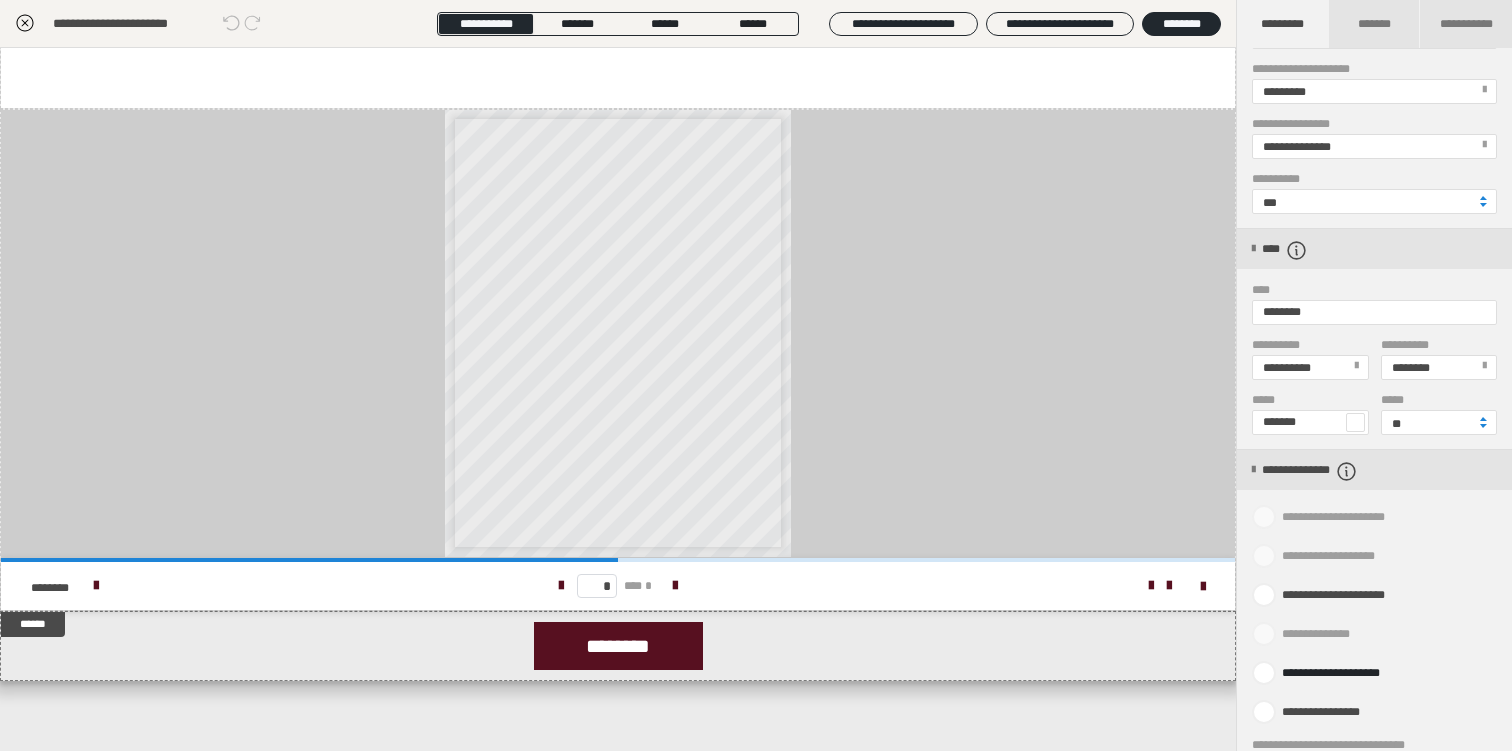 scroll, scrollTop: 849, scrollLeft: 0, axis: vertical 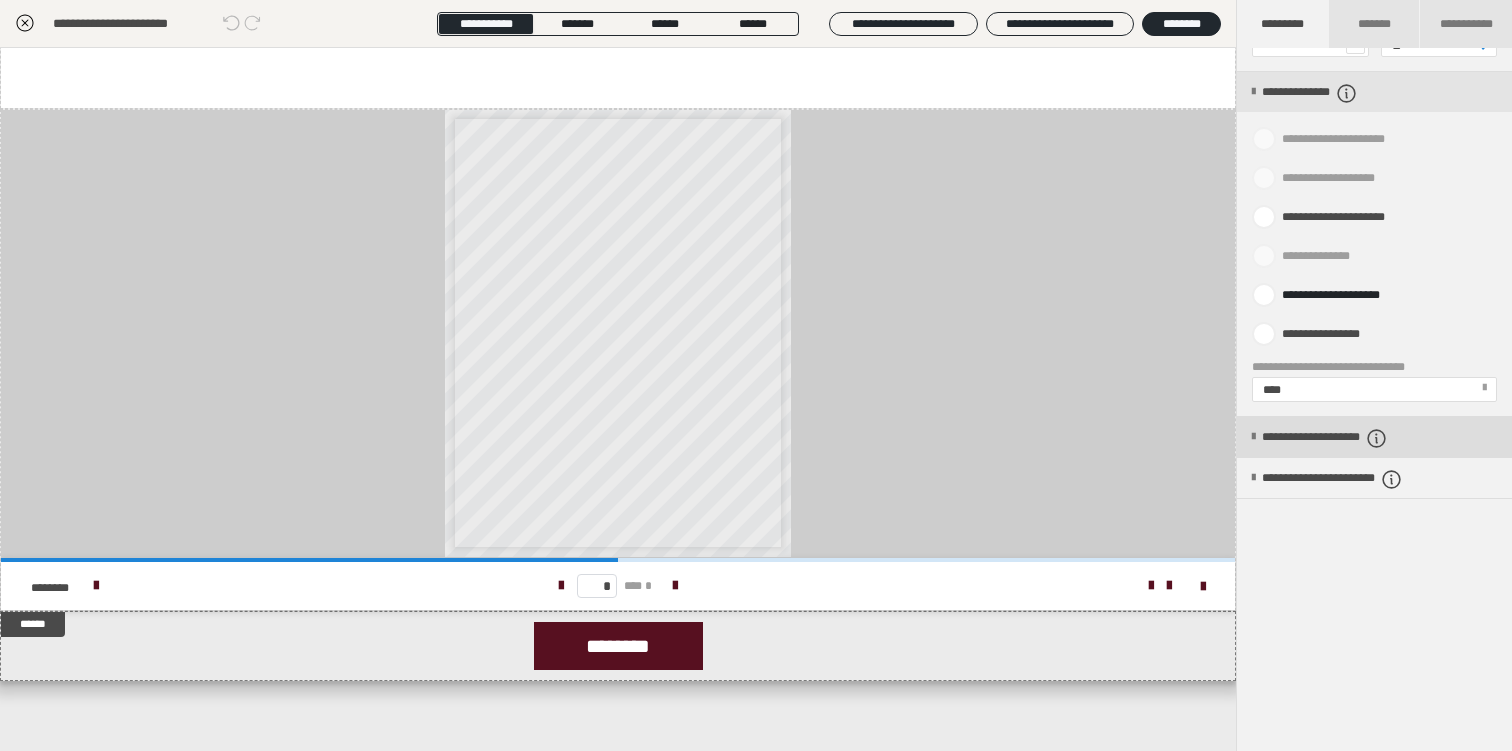 click on "**********" at bounding box center (1354, 438) 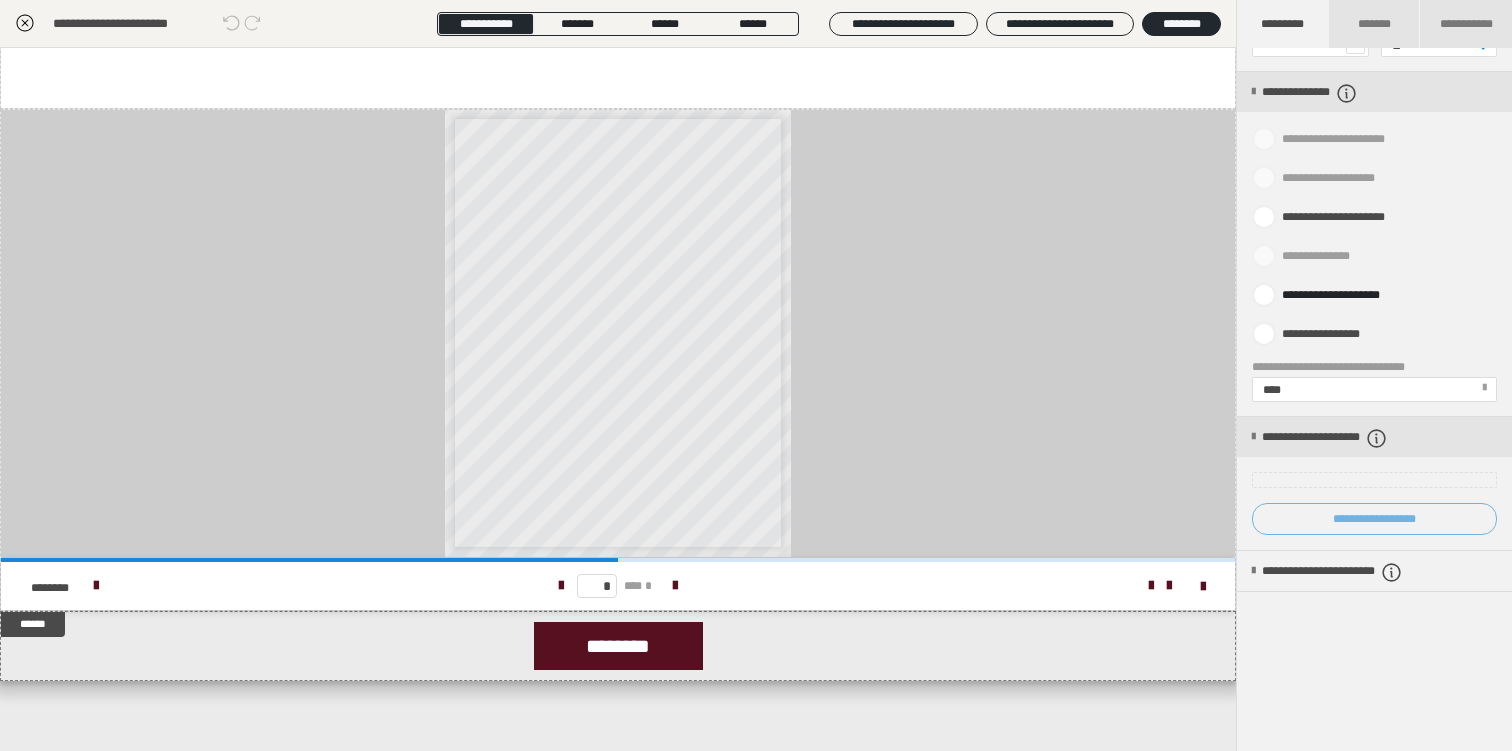 click on "**********" at bounding box center [1374, 519] 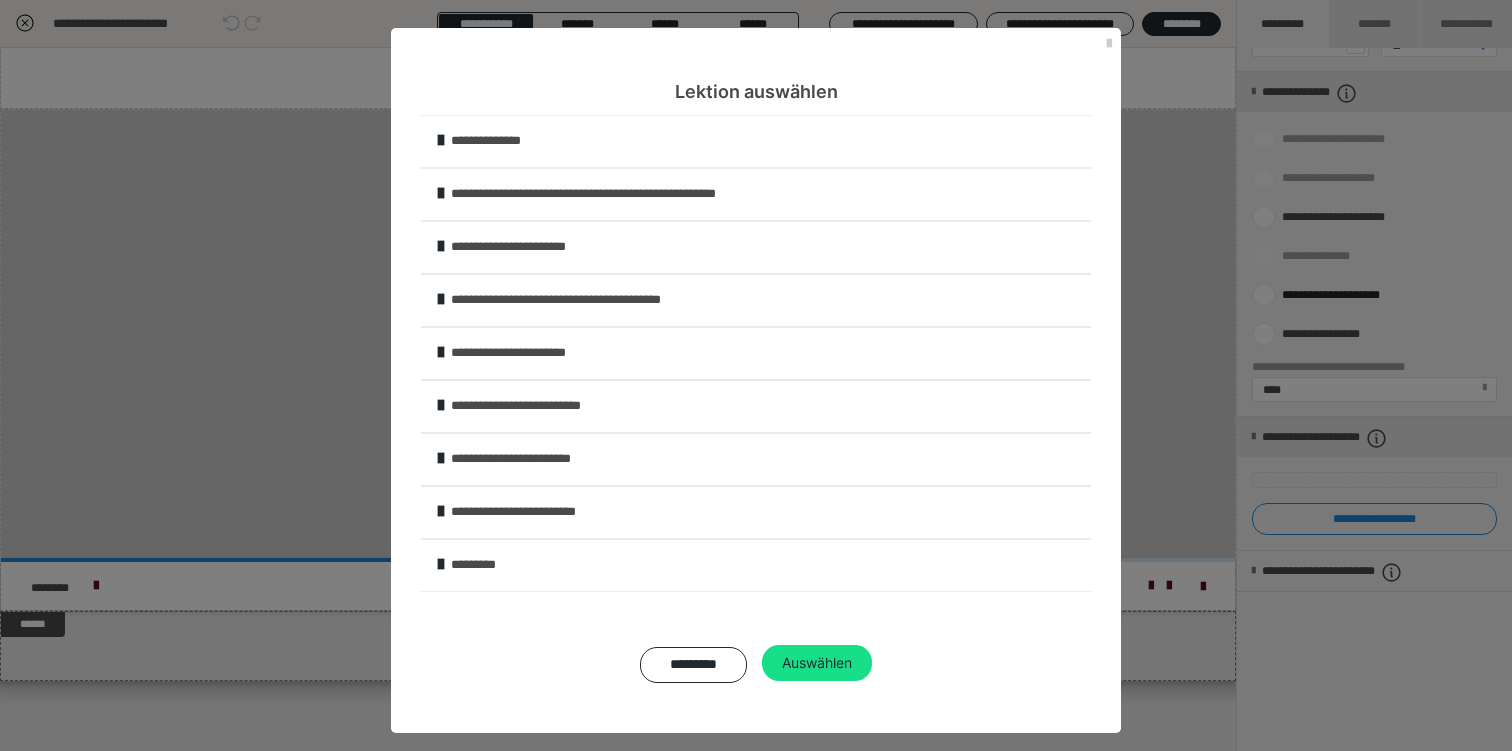 click on "**********" at bounding box center (769, 406) 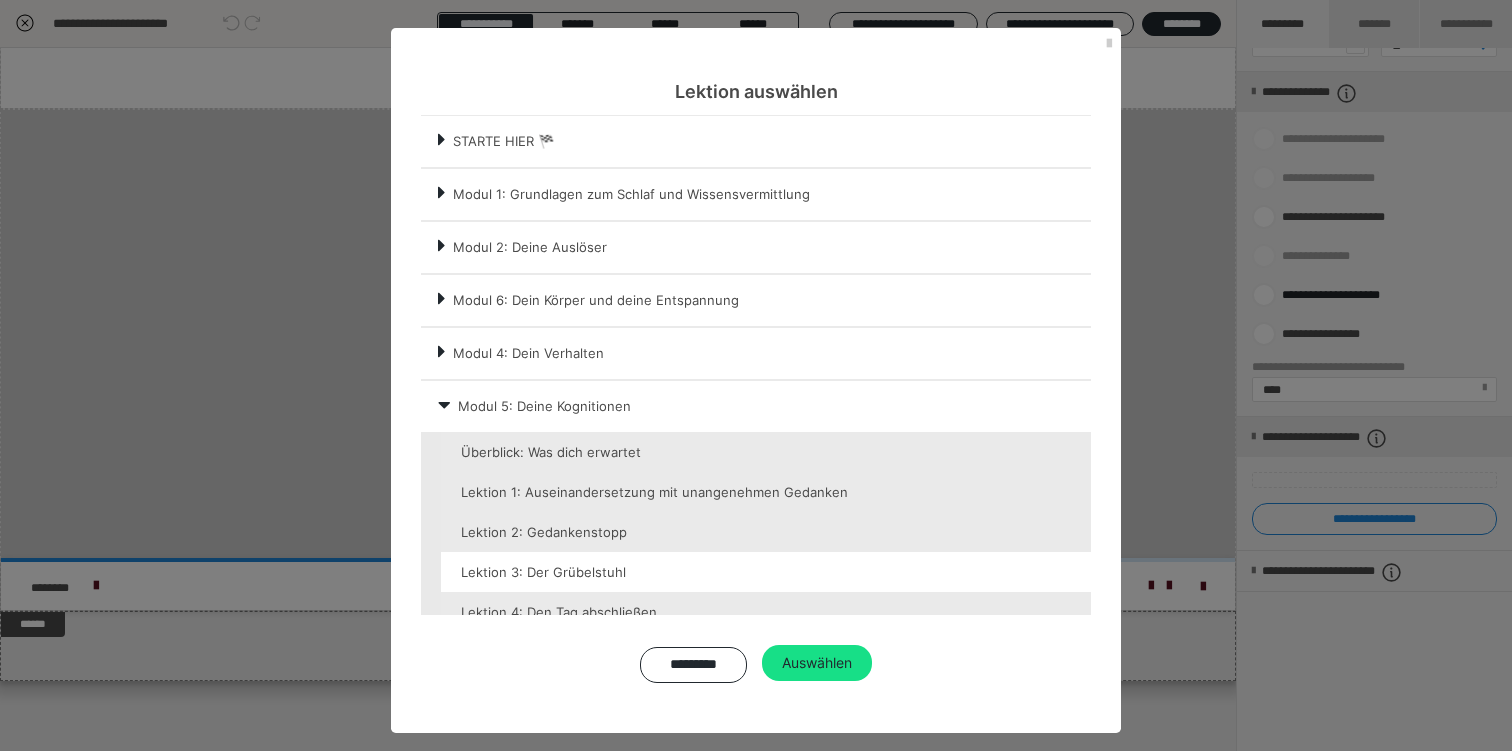 click at bounding box center [766, 572] 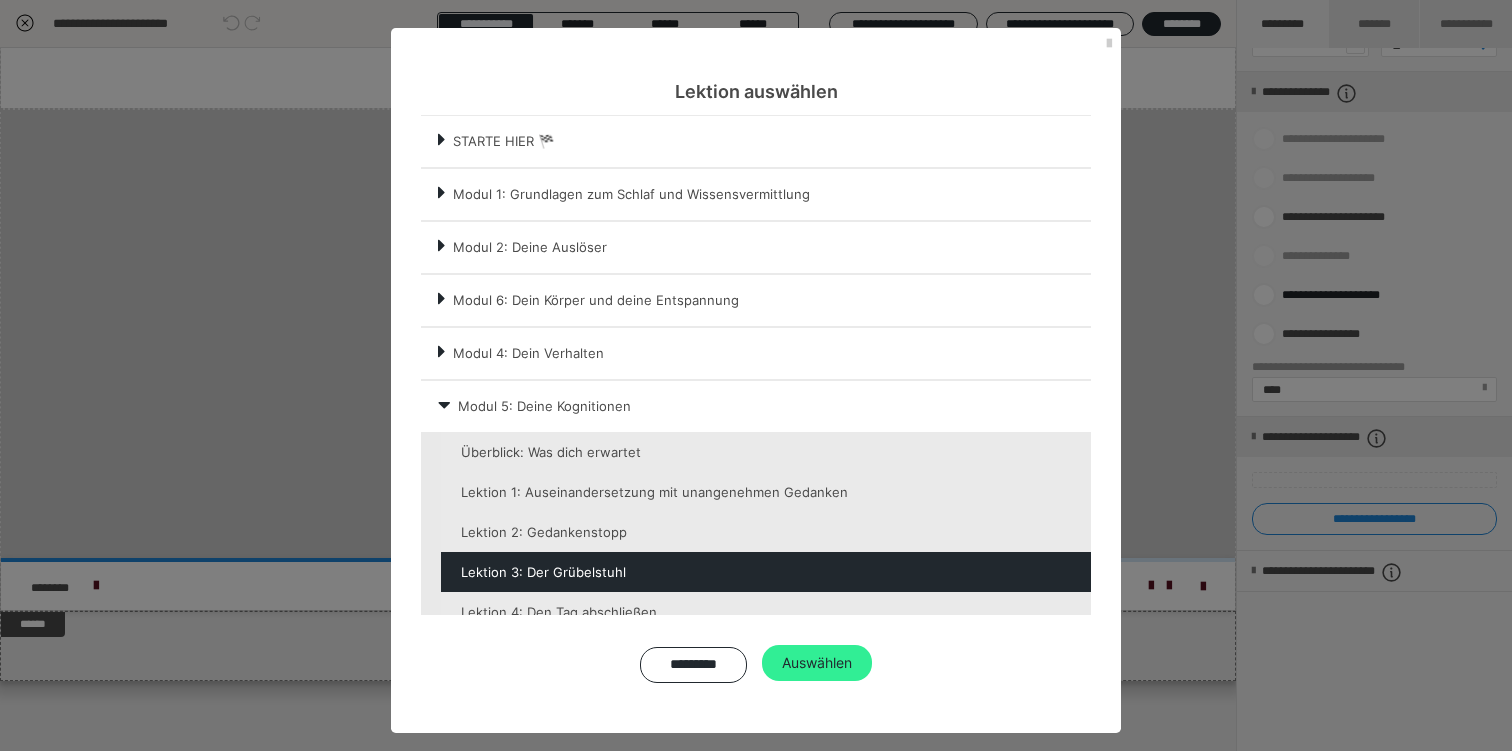 click on "Auswählen" at bounding box center (817, 663) 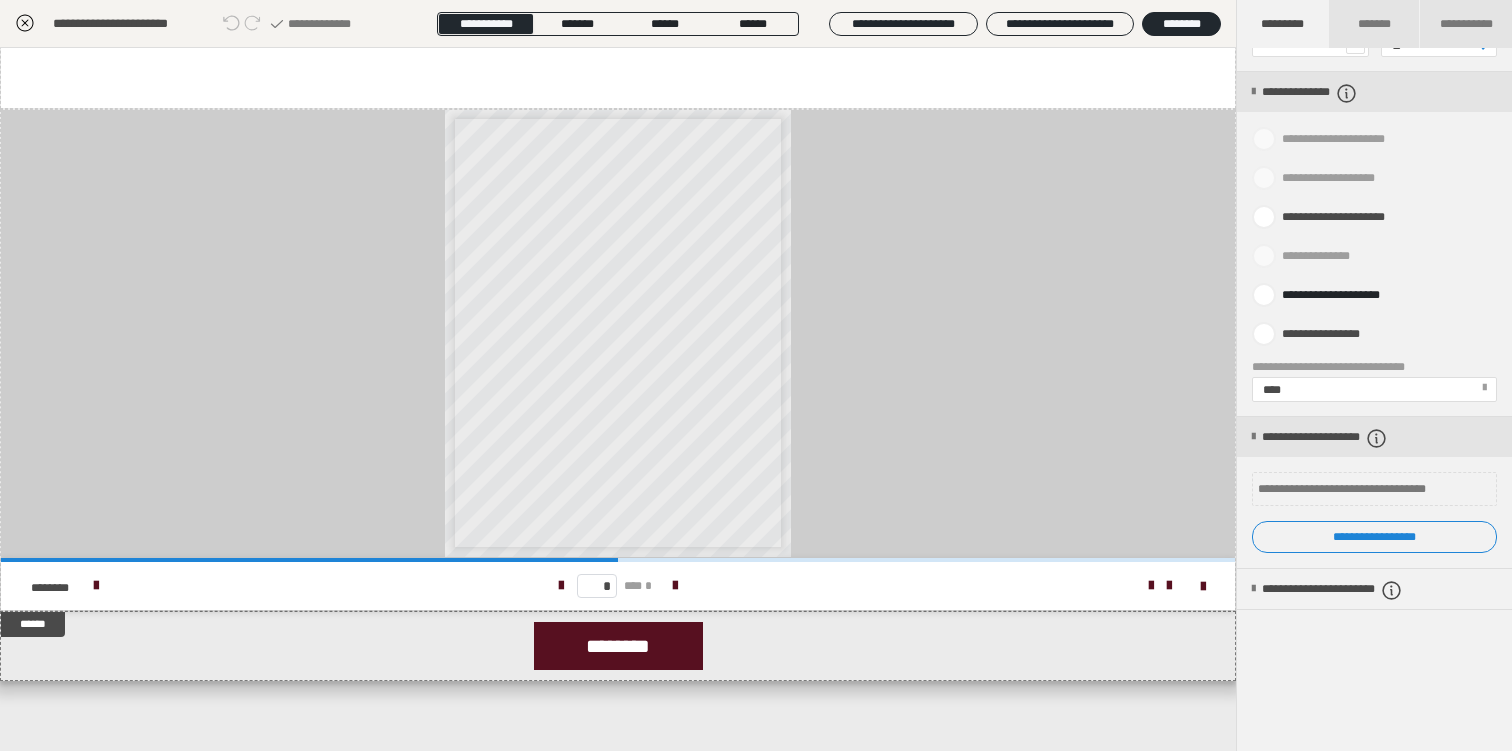 click 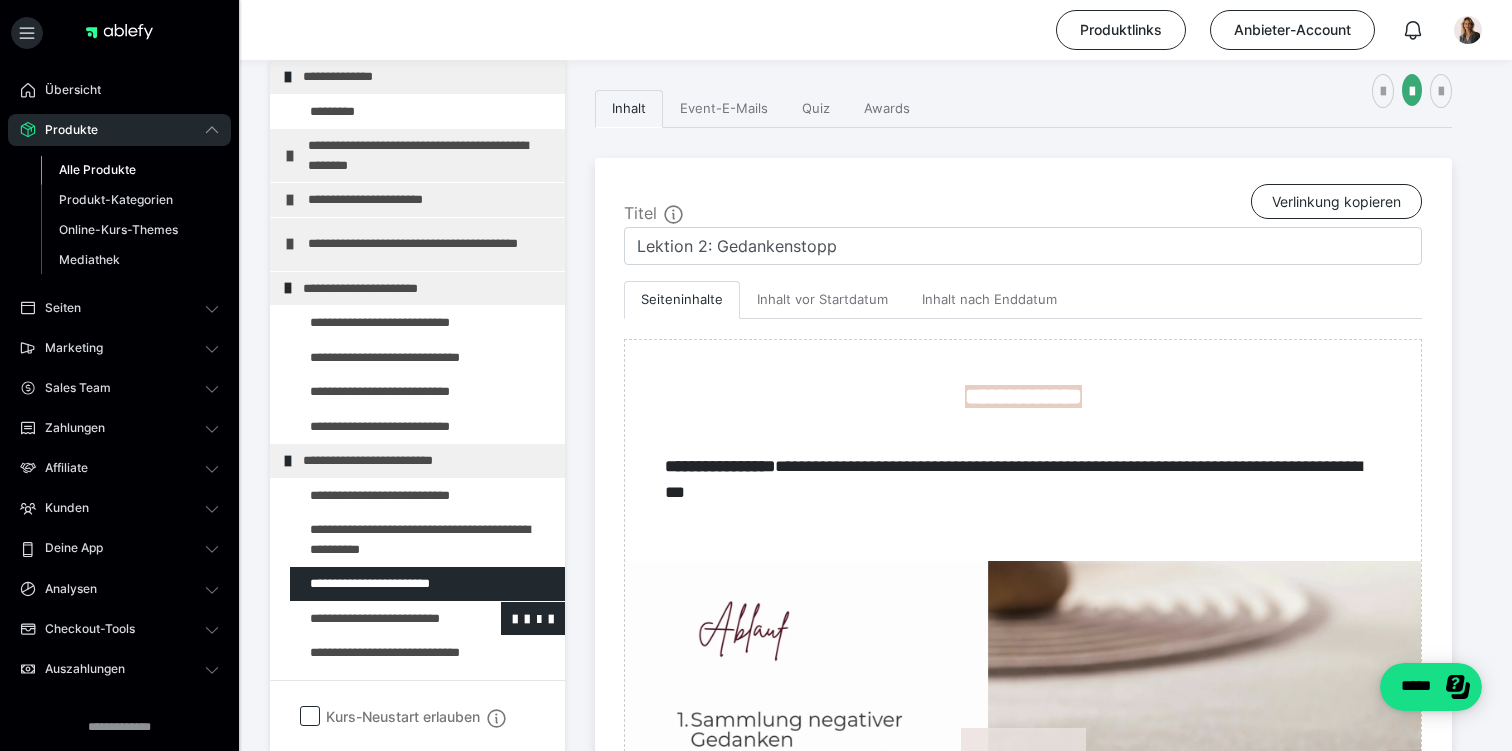 click at bounding box center [375, 619] 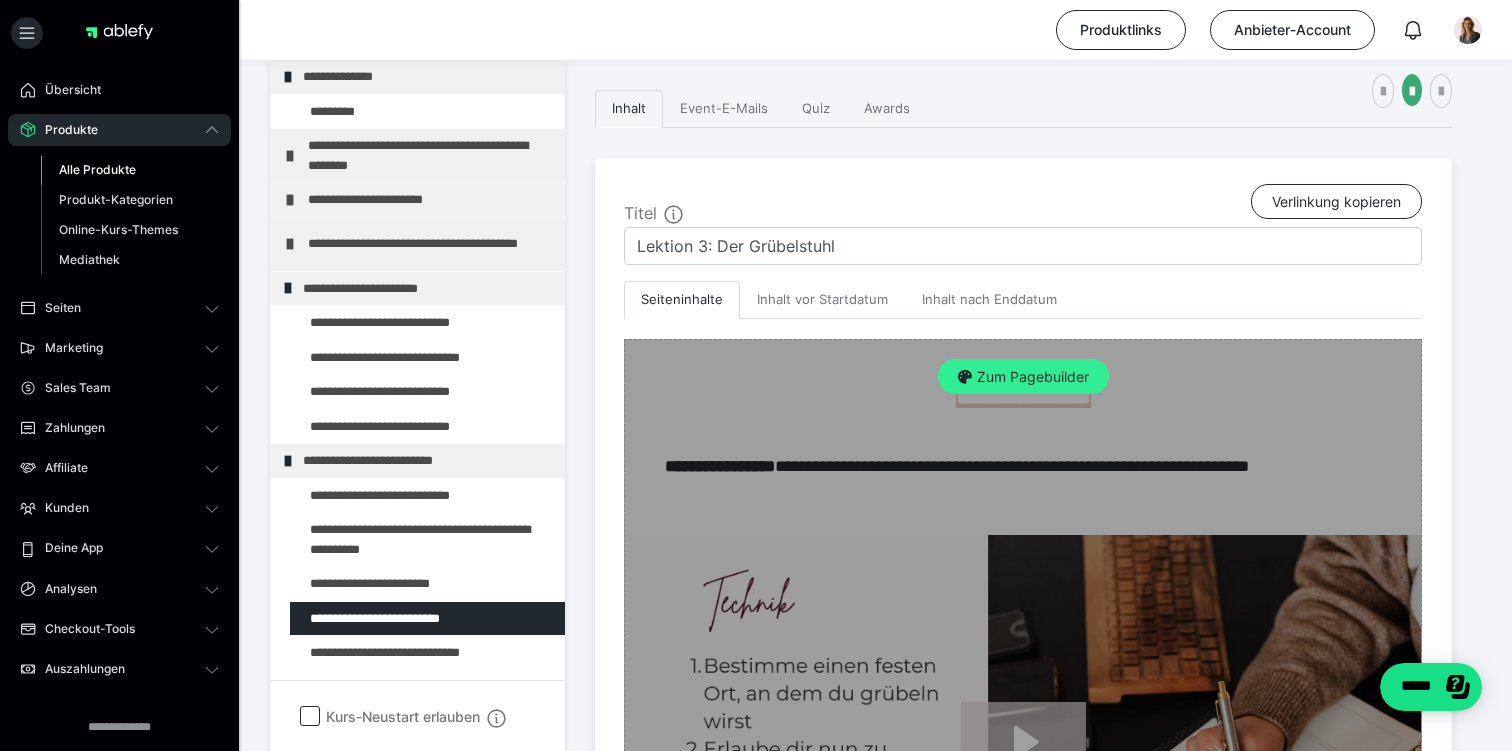 click on "Zum Pagebuilder" at bounding box center [1023, 377] 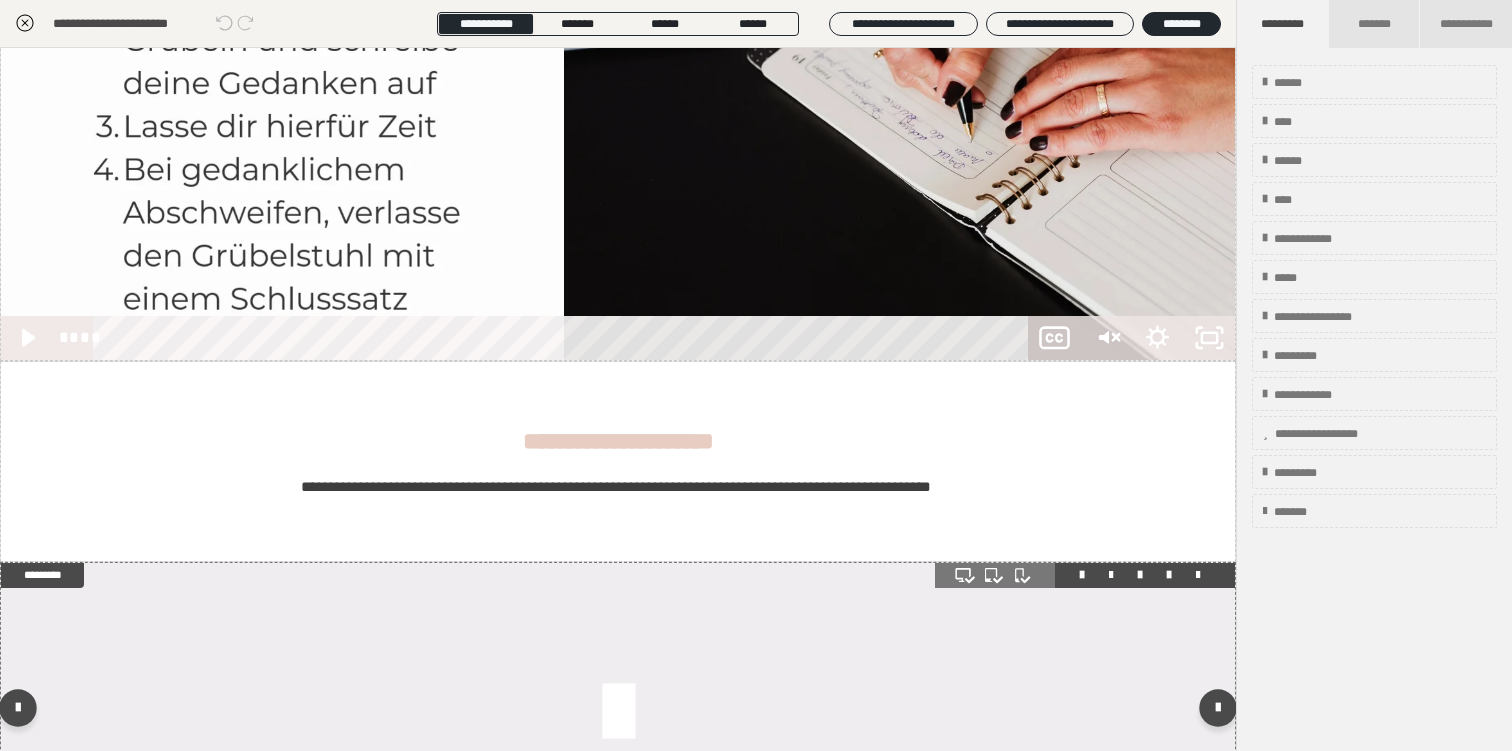 scroll, scrollTop: 607, scrollLeft: 0, axis: vertical 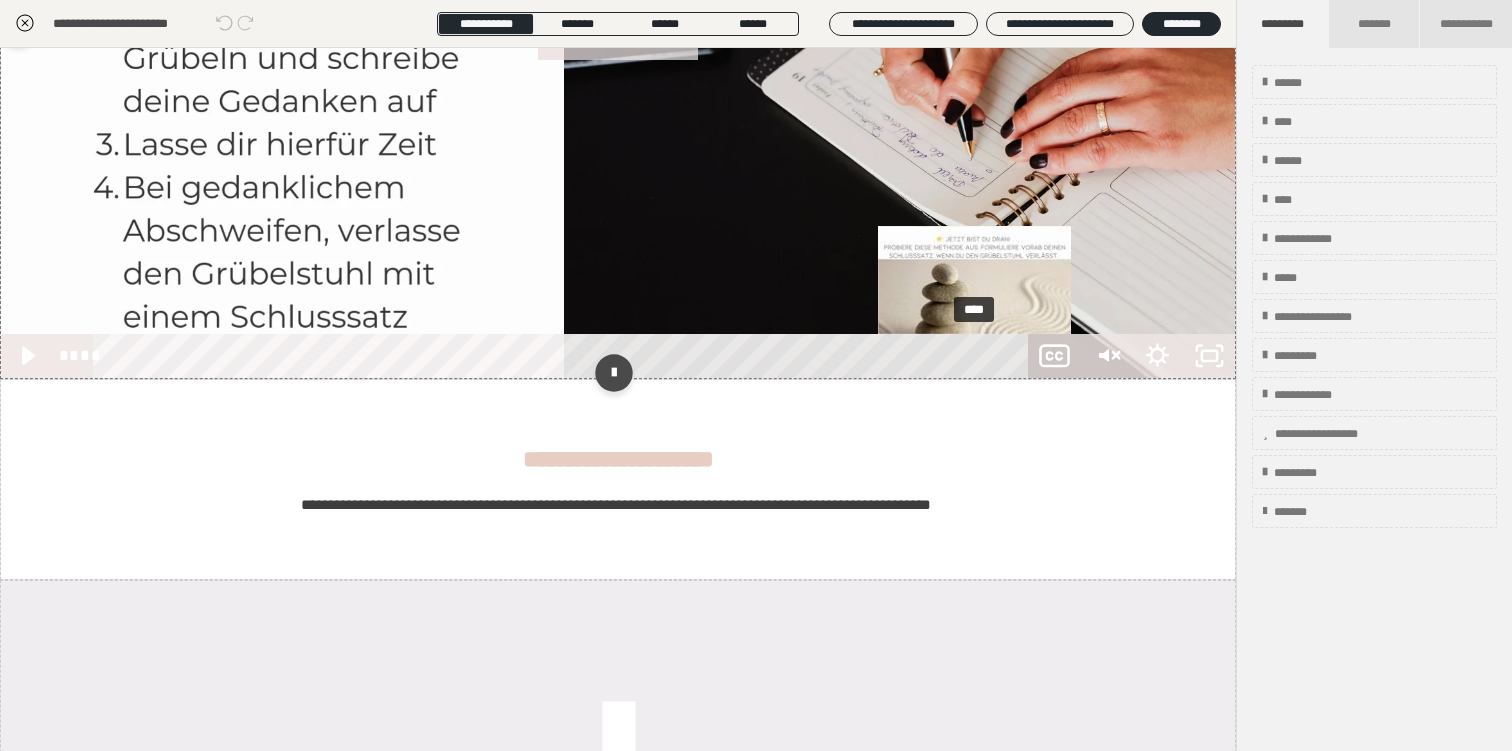 click on "****" at bounding box center [565, 356] 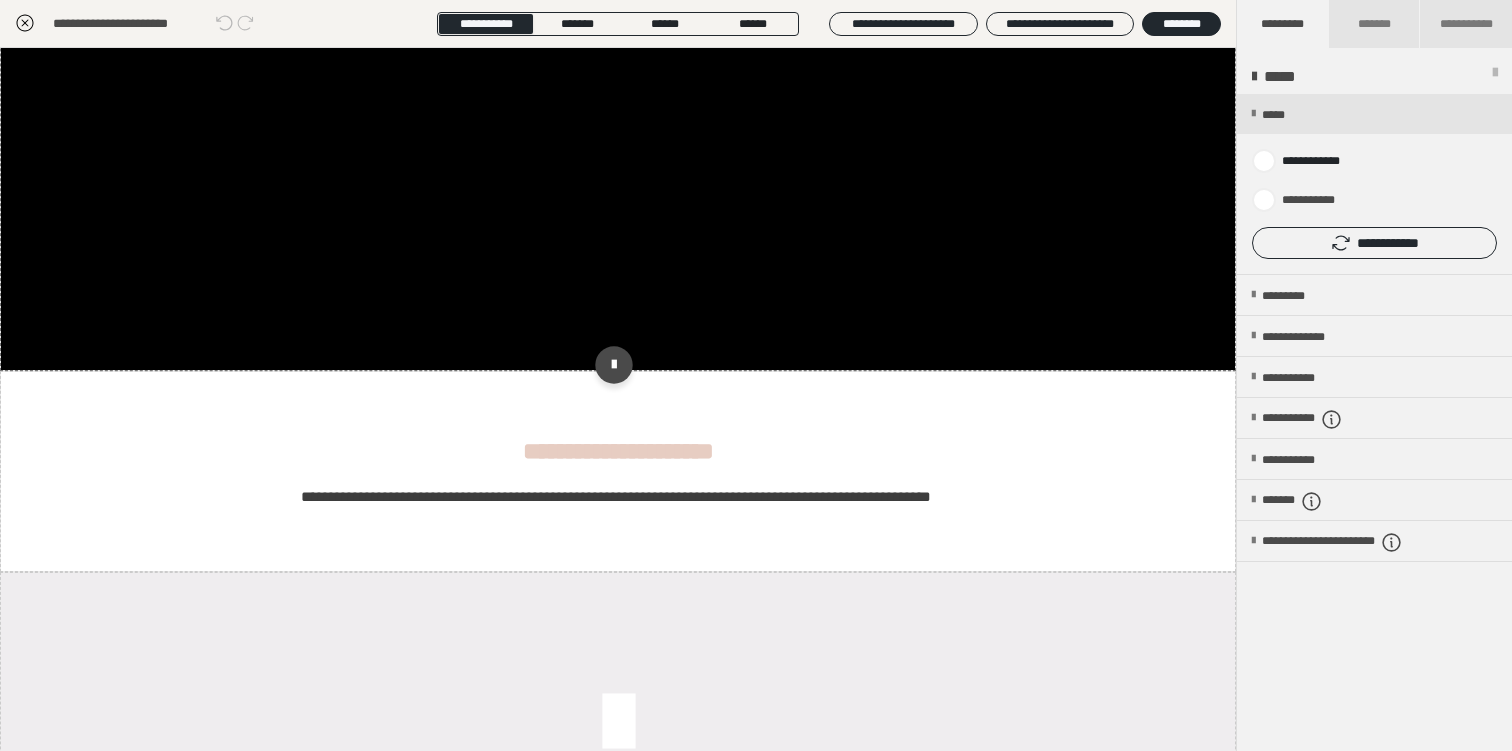 scroll, scrollTop: 878, scrollLeft: 0, axis: vertical 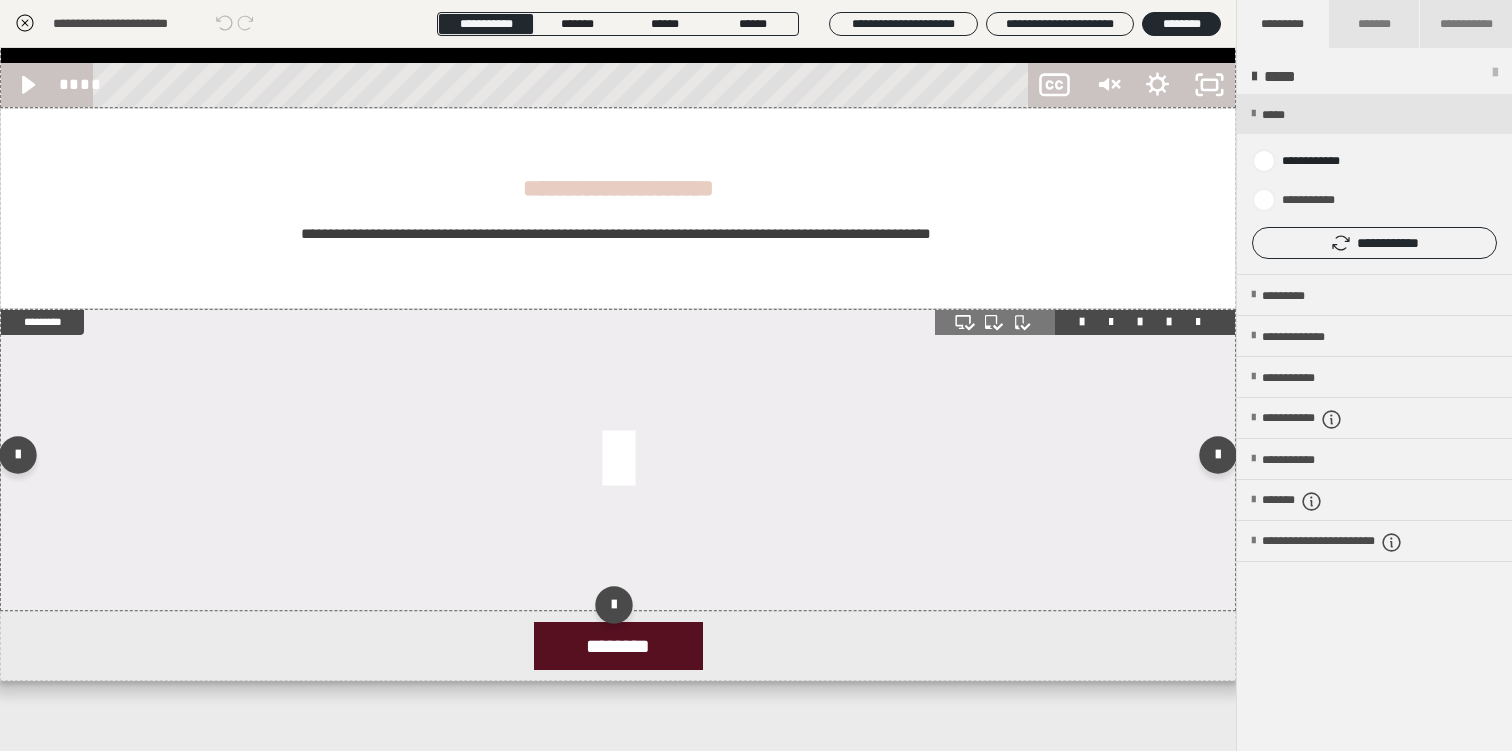 click at bounding box center (618, 460) 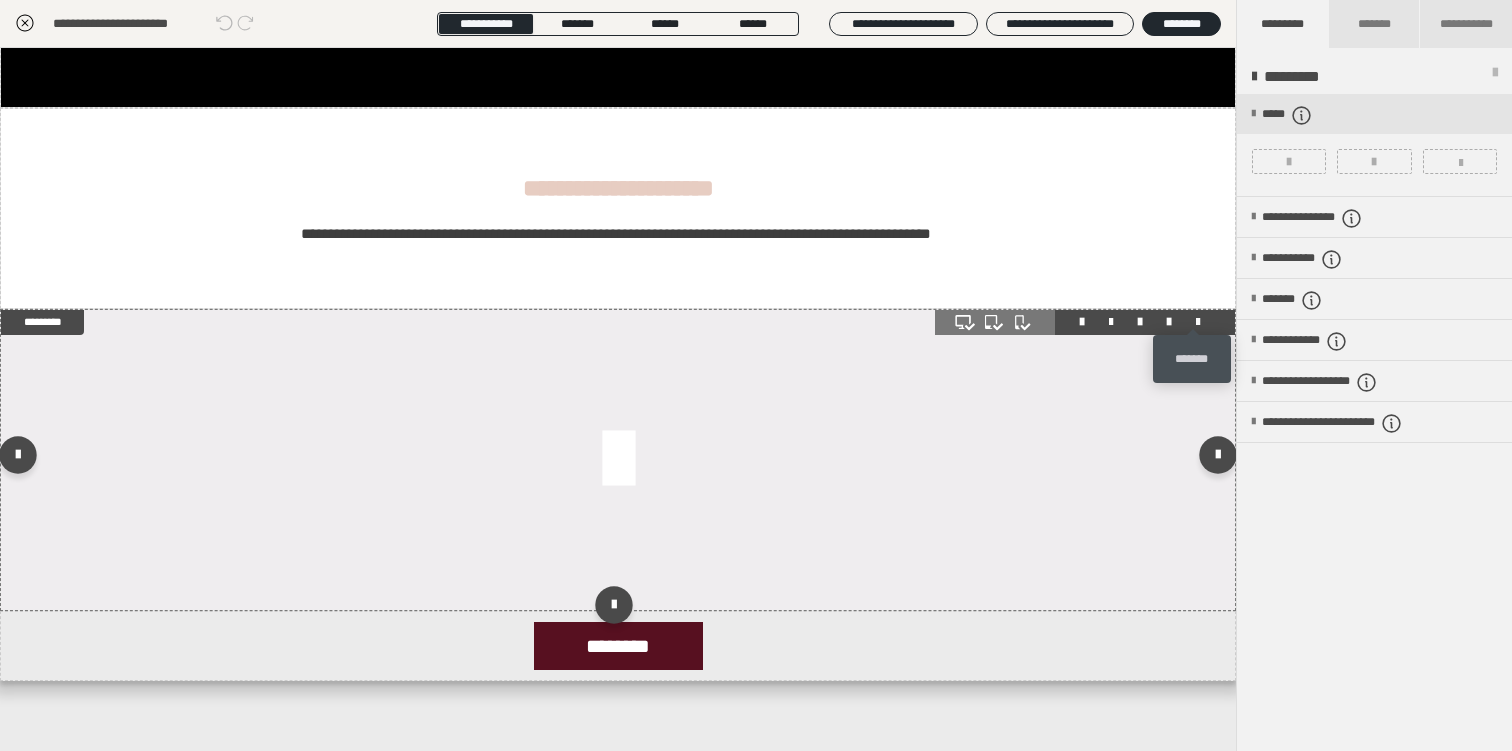 click at bounding box center [1198, 322] 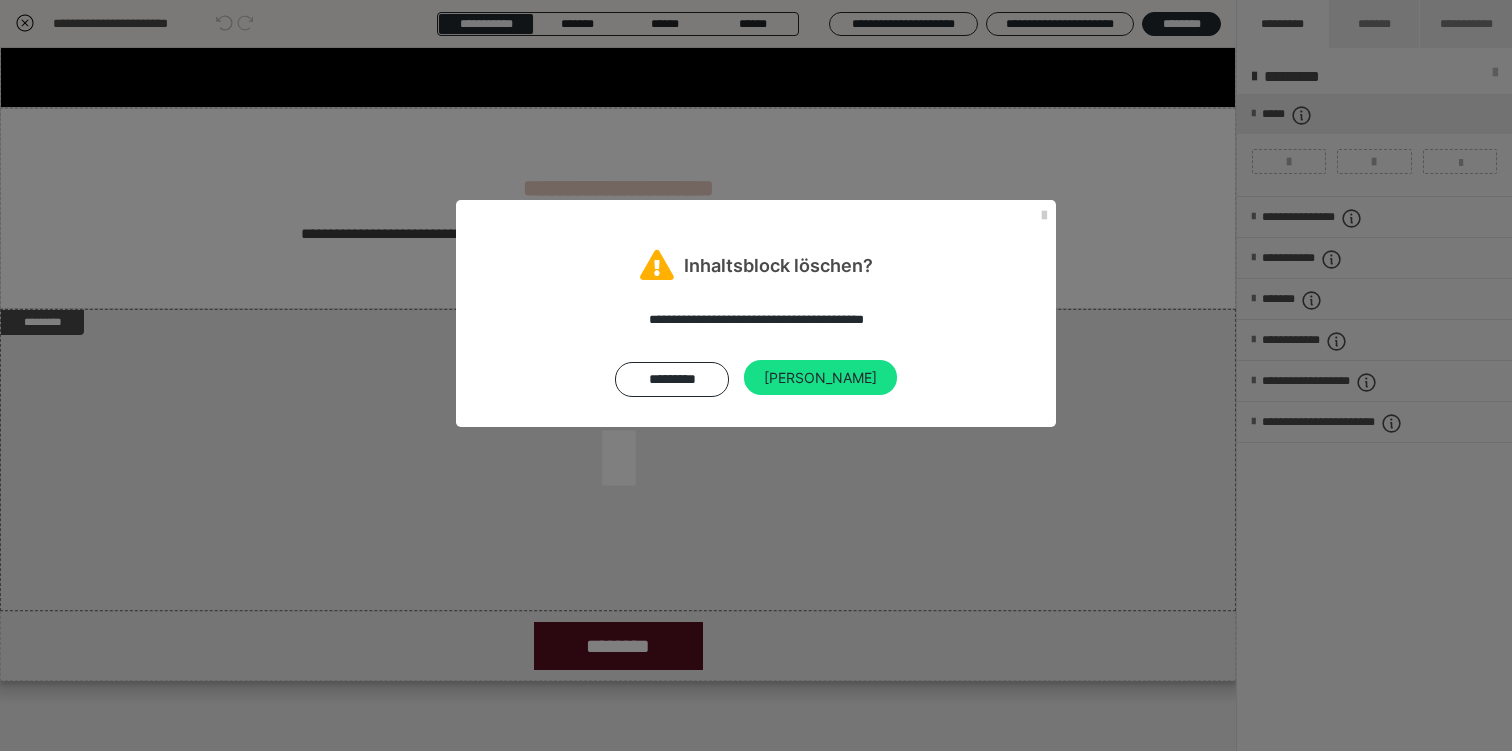click on "**********" at bounding box center [756, 353] 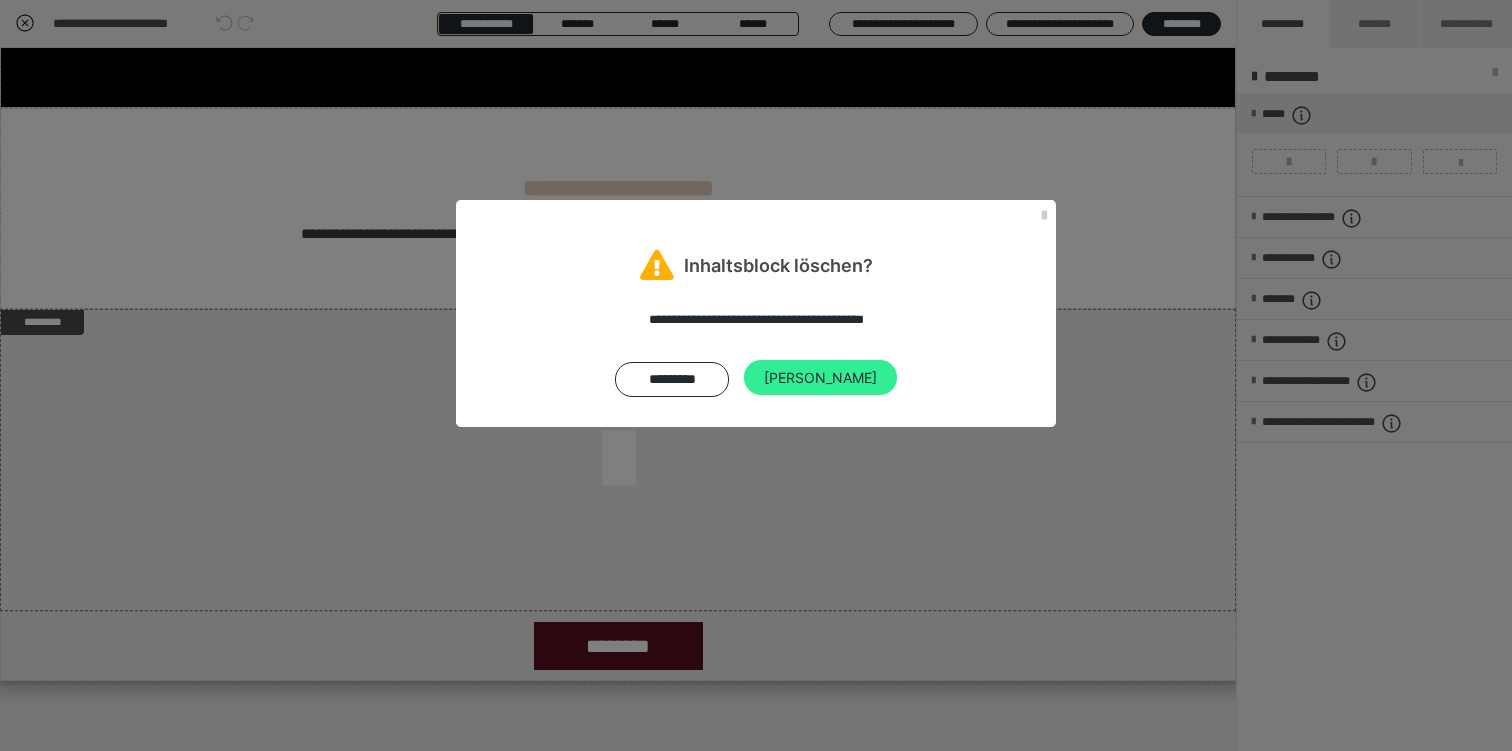 click on "[PERSON_NAME]" at bounding box center (820, 378) 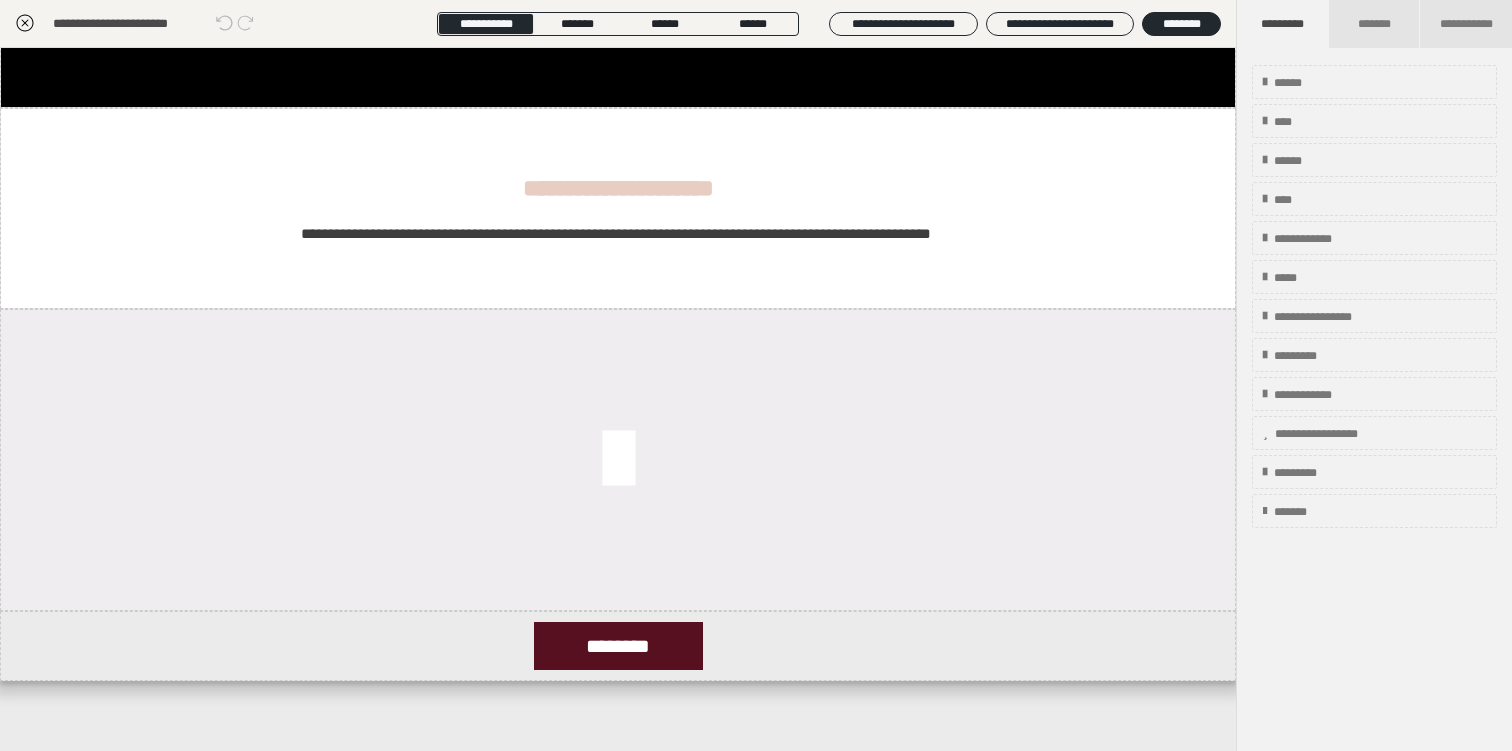 scroll, scrollTop: 576, scrollLeft: 0, axis: vertical 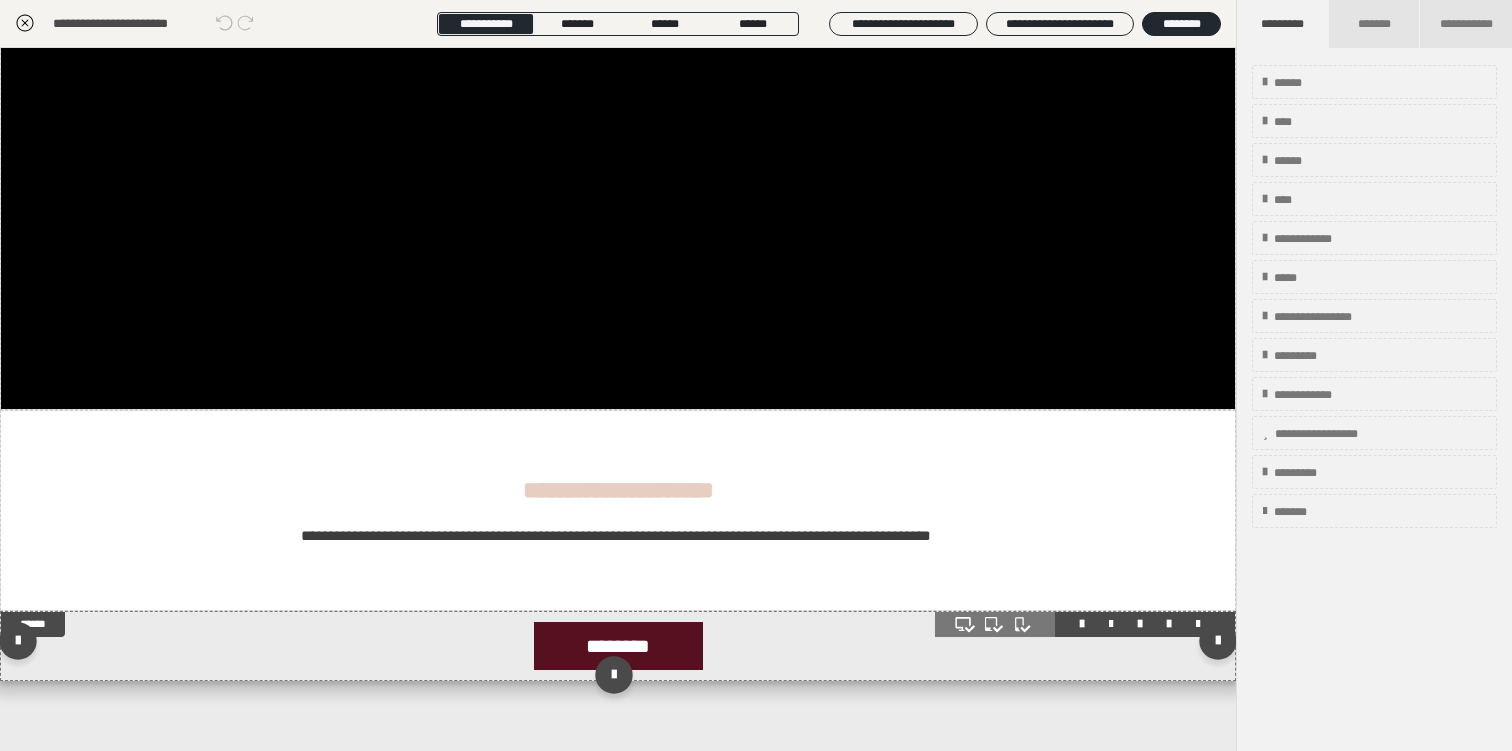 click on "********" at bounding box center (618, 646) 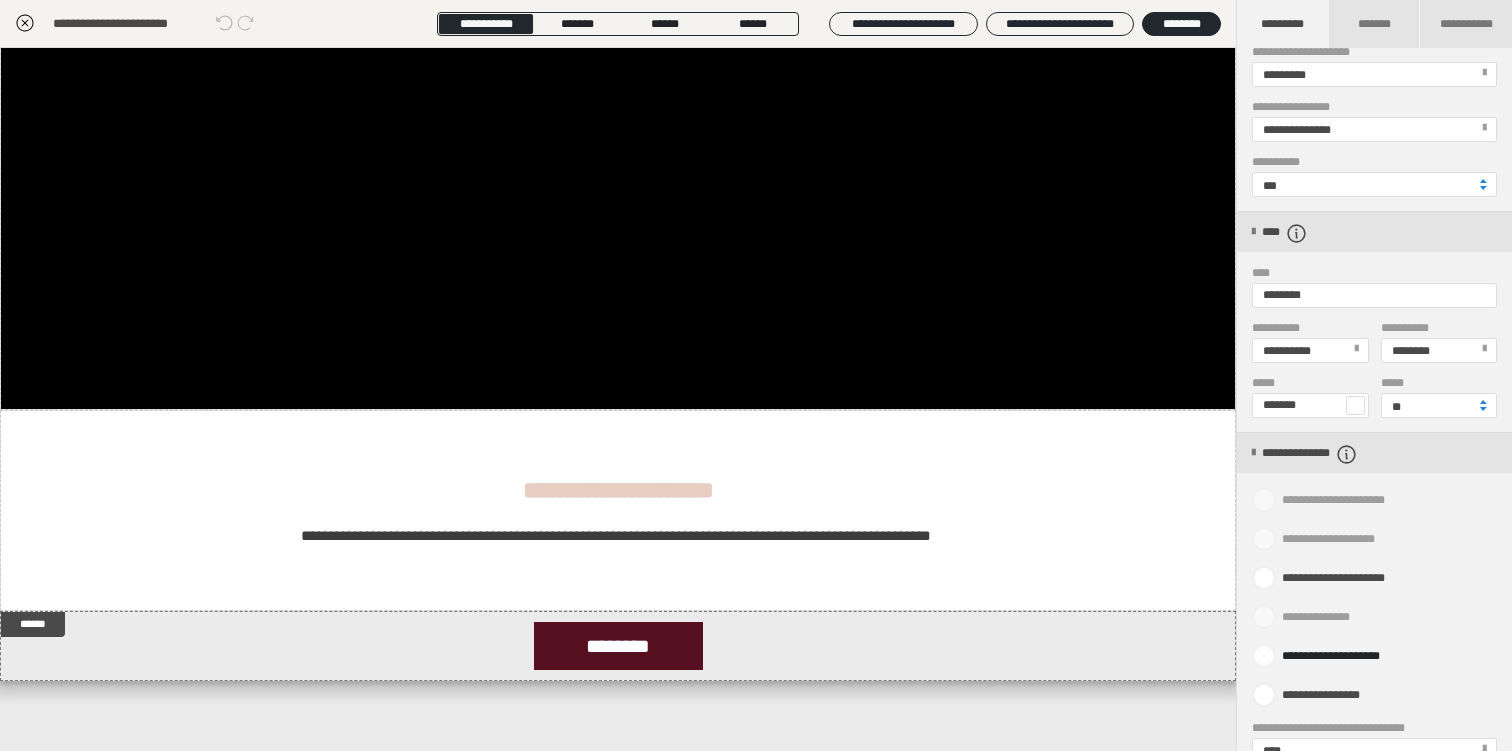 scroll, scrollTop: 849, scrollLeft: 0, axis: vertical 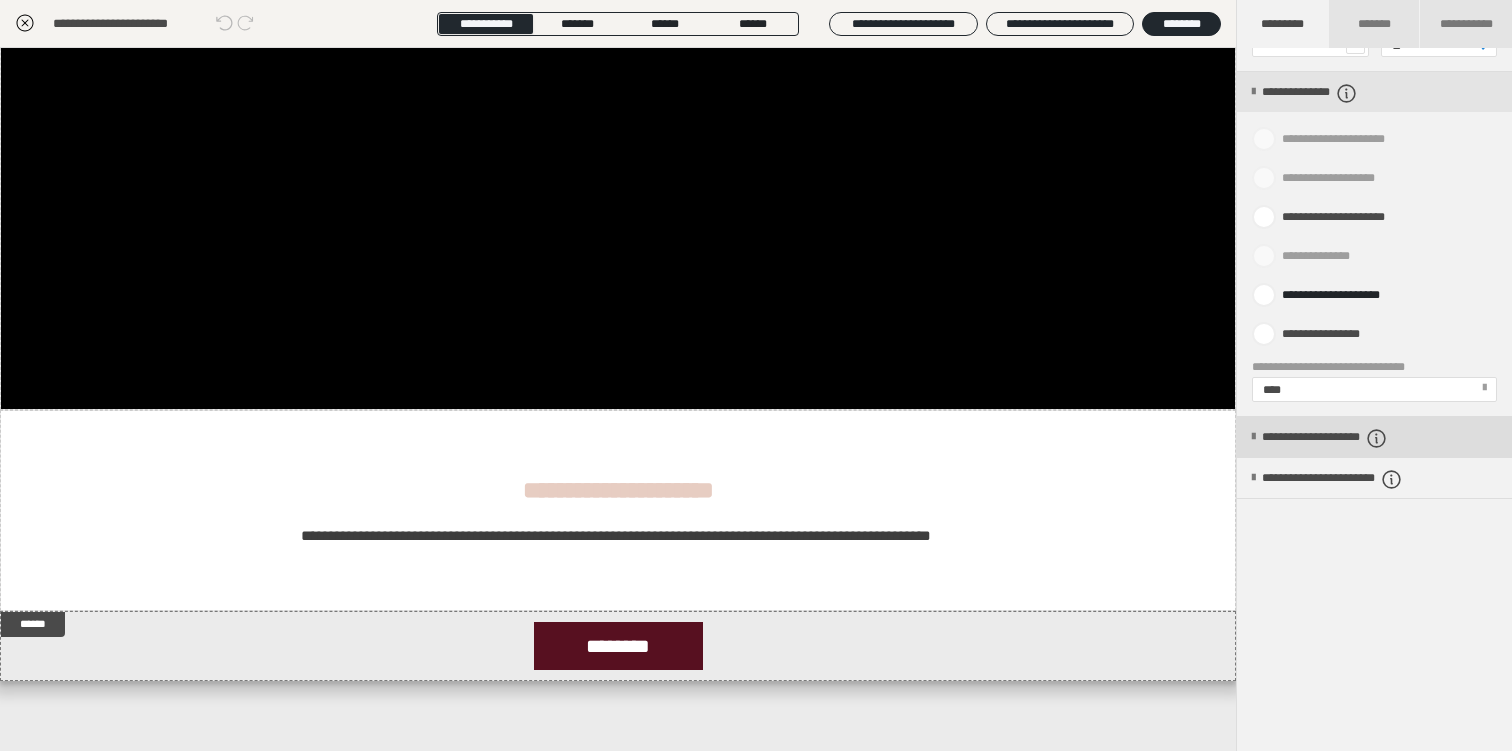 click on "**********" at bounding box center (1354, 438) 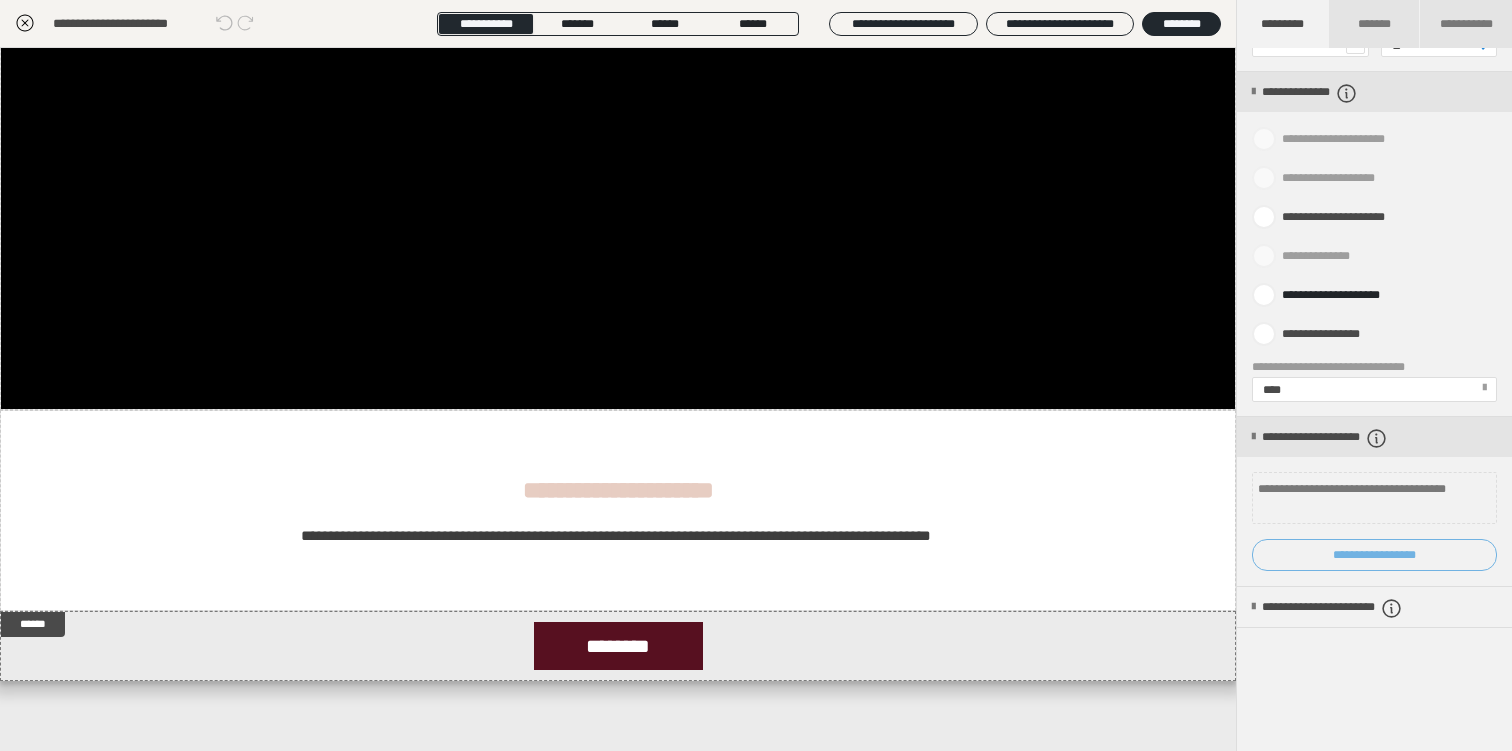 click on "**********" at bounding box center [1374, 555] 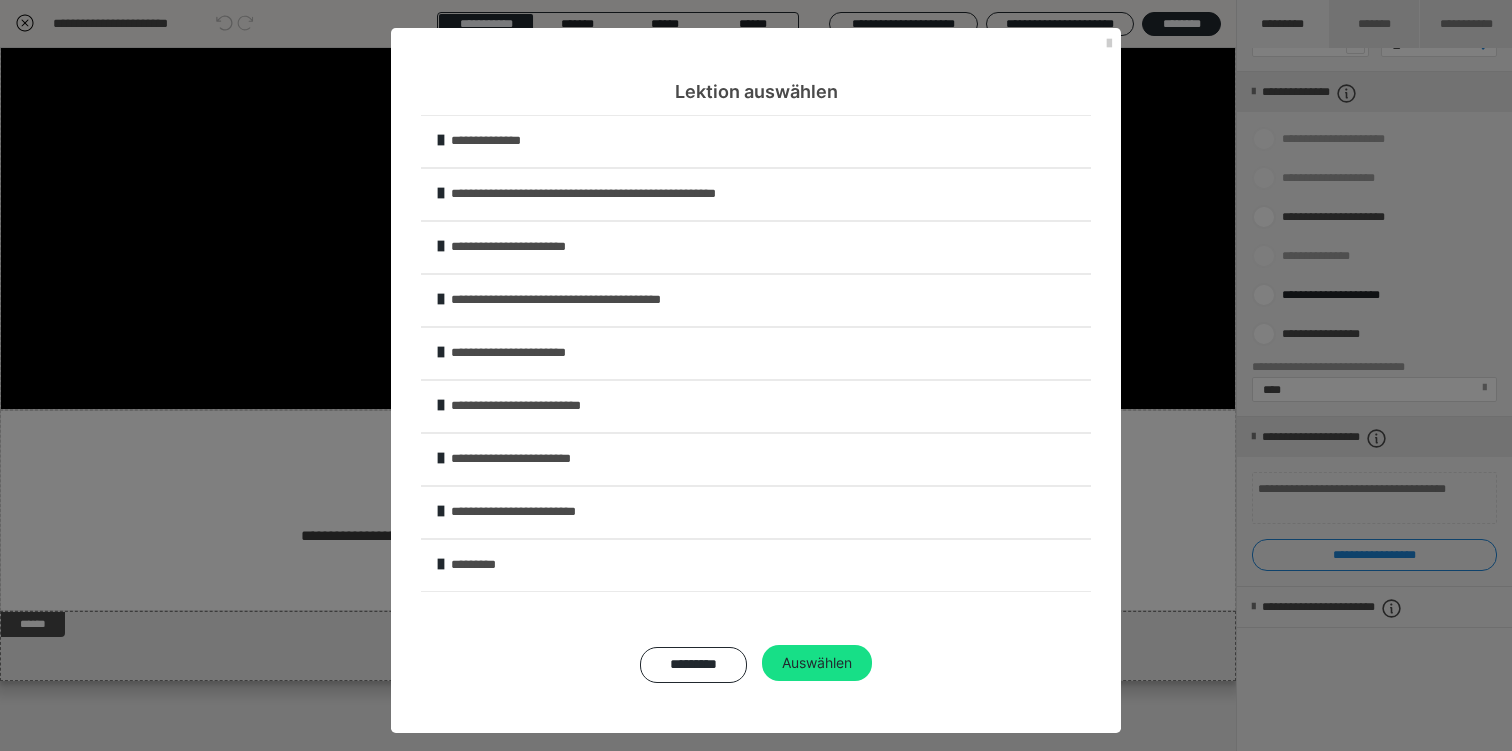 click on "**********" at bounding box center (769, 406) 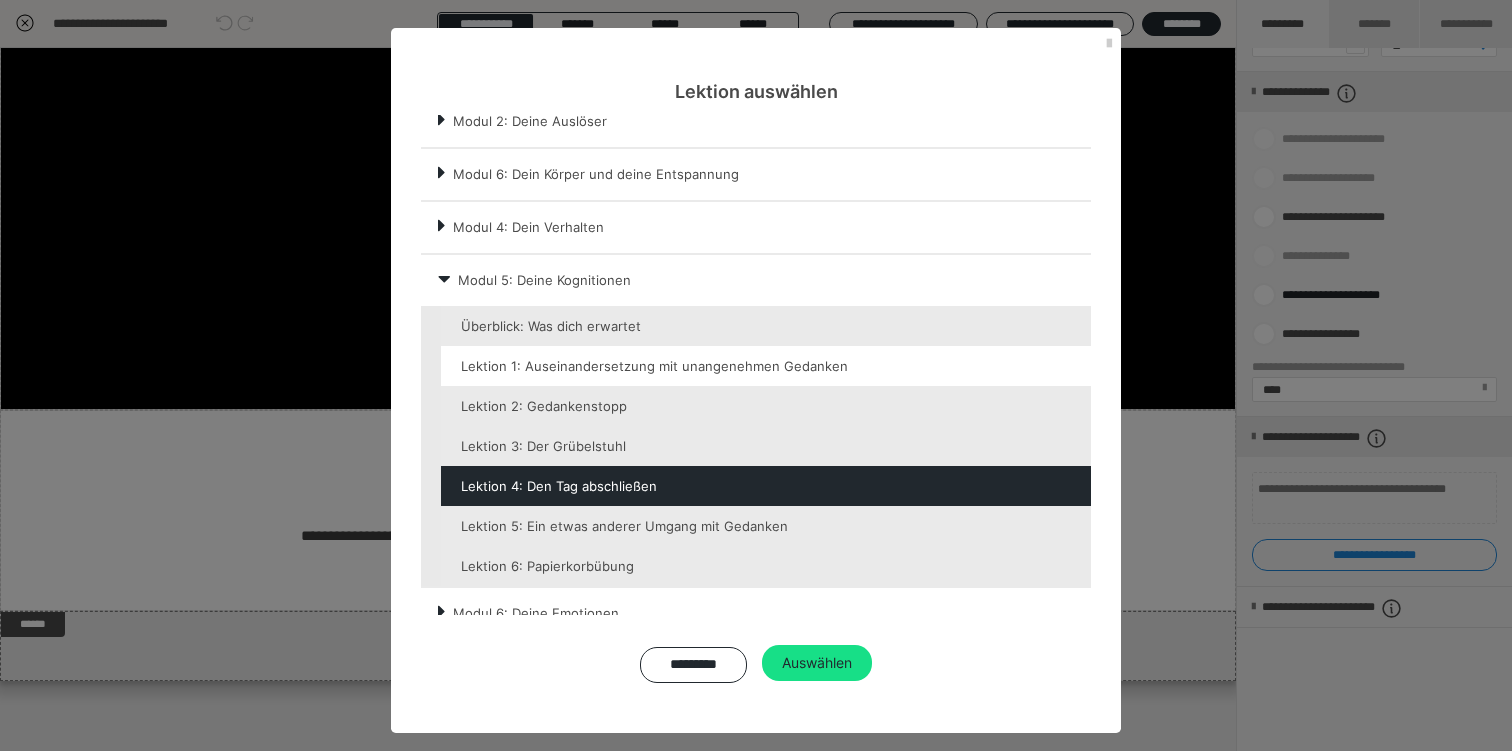 scroll, scrollTop: 153, scrollLeft: 0, axis: vertical 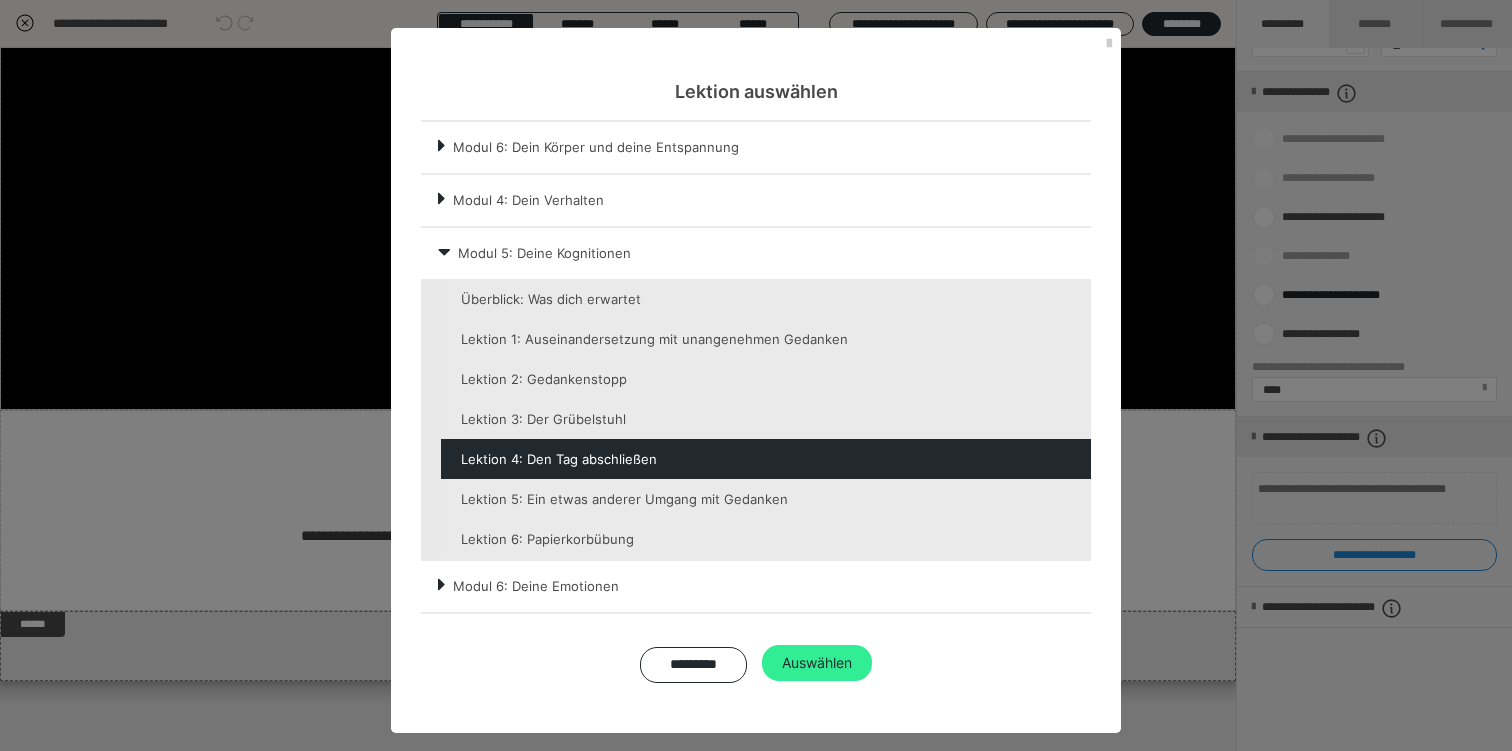 click on "Auswählen" at bounding box center [817, 663] 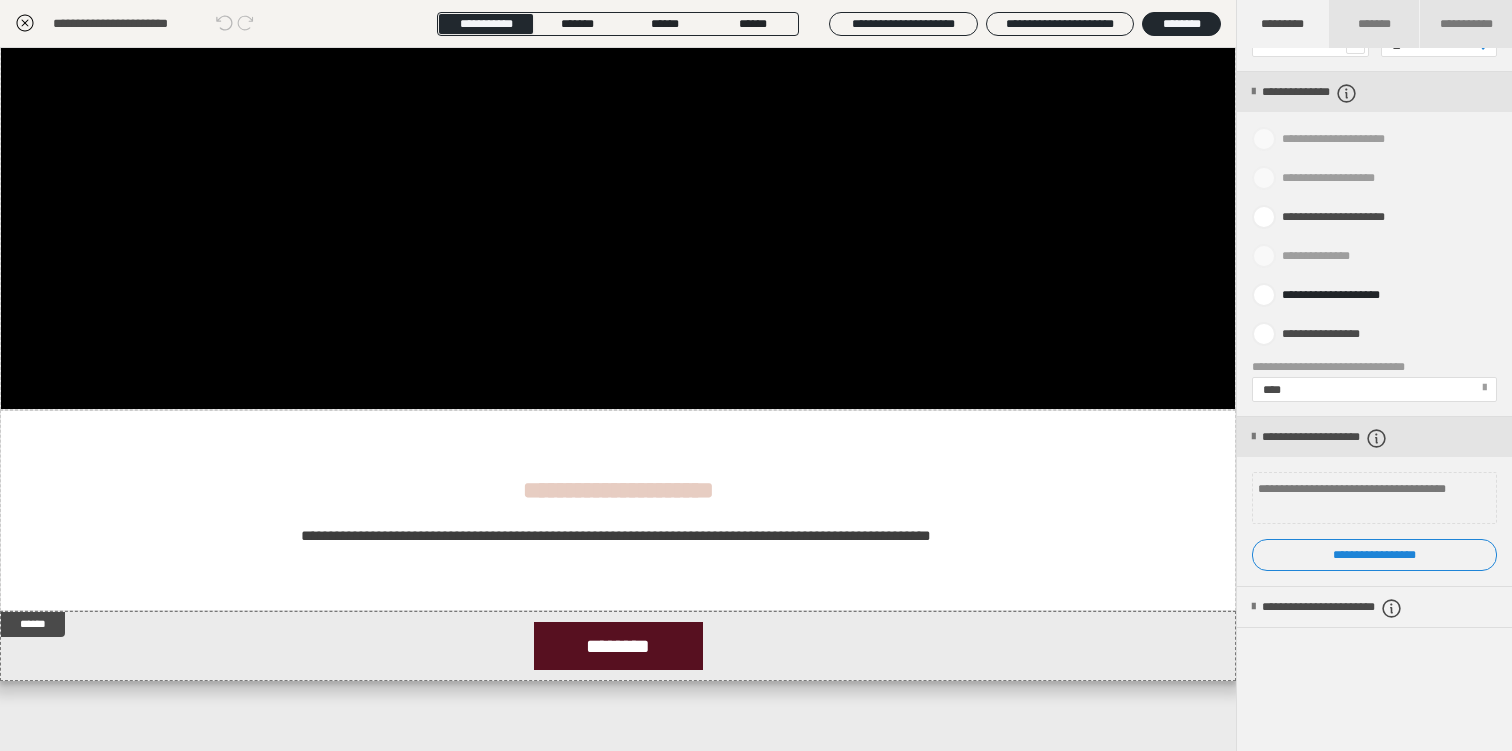 click 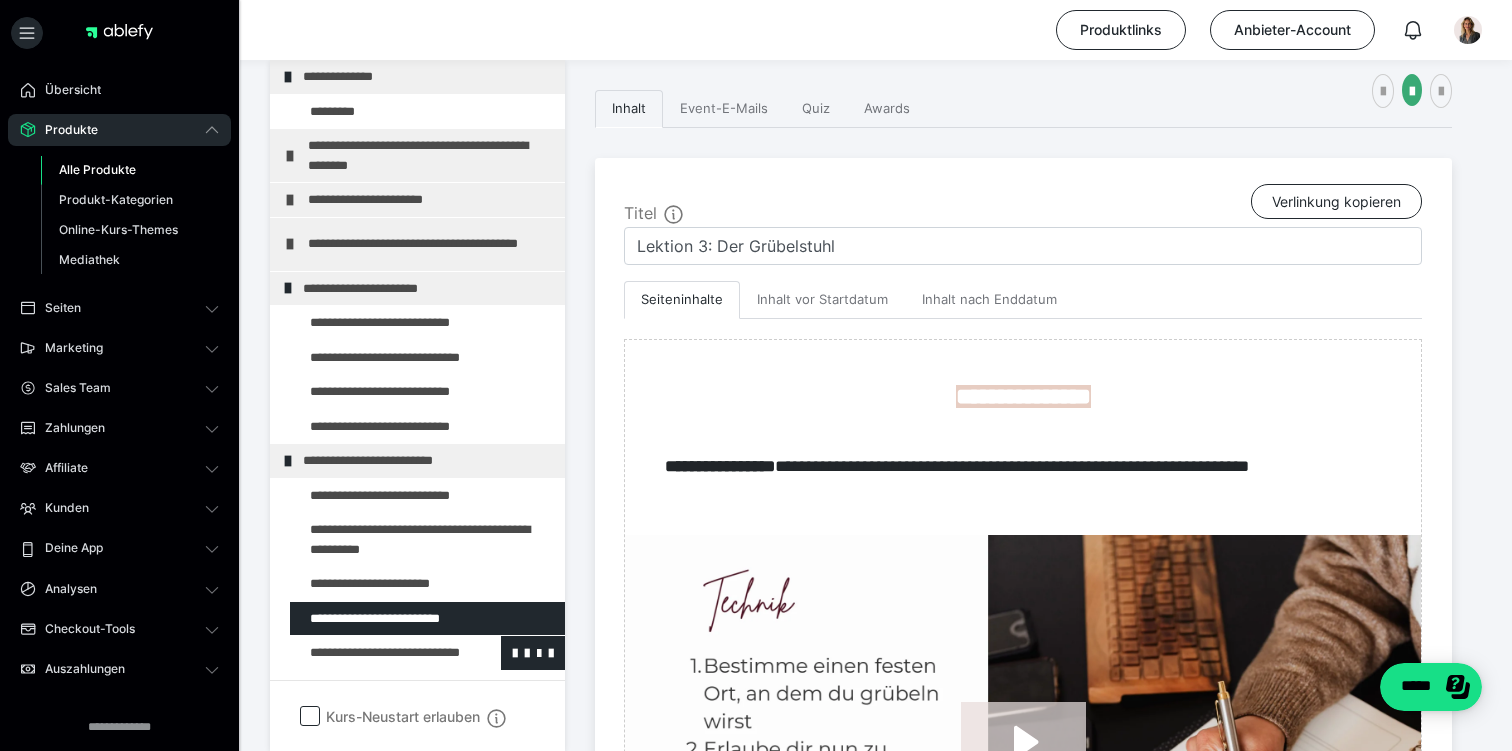 click at bounding box center (375, 653) 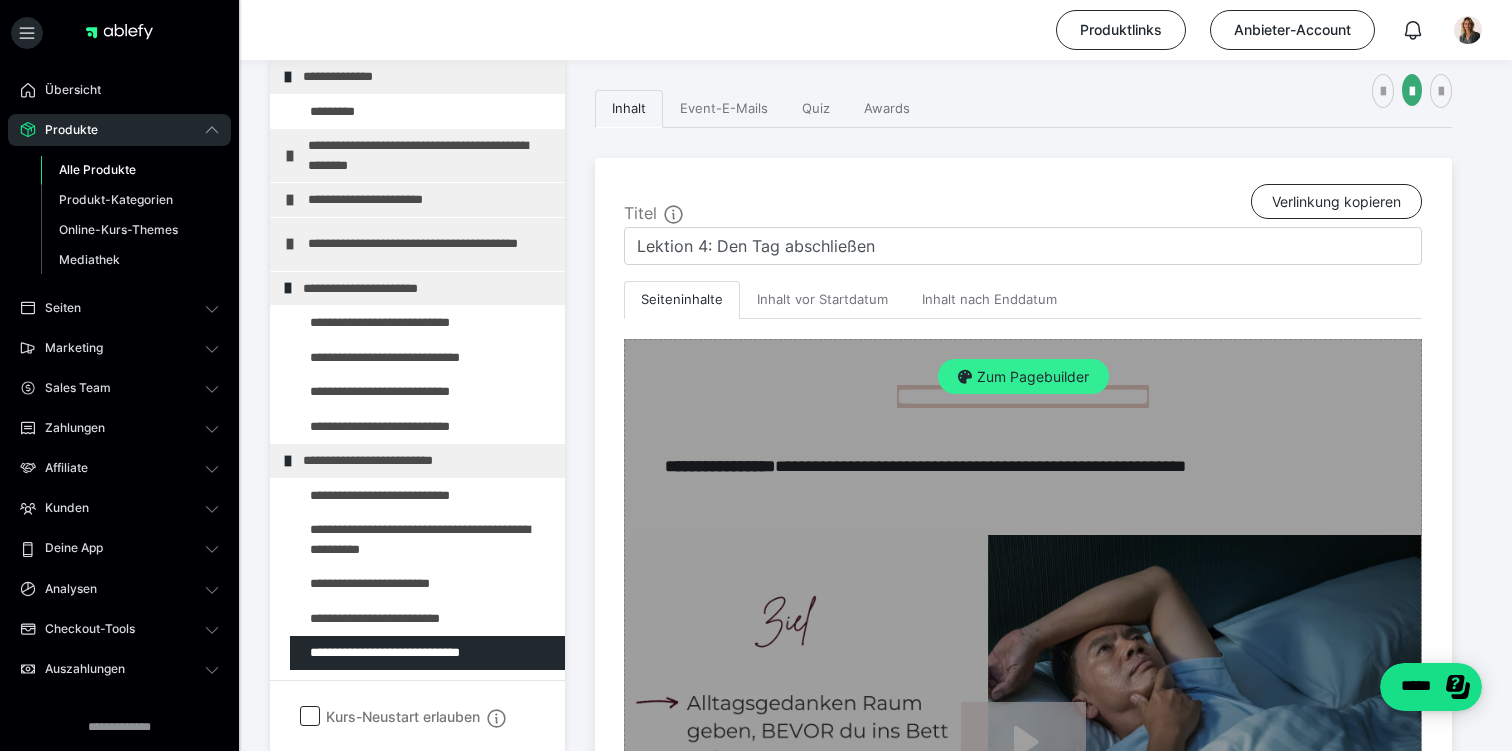 click on "Zum Pagebuilder" at bounding box center (1023, 377) 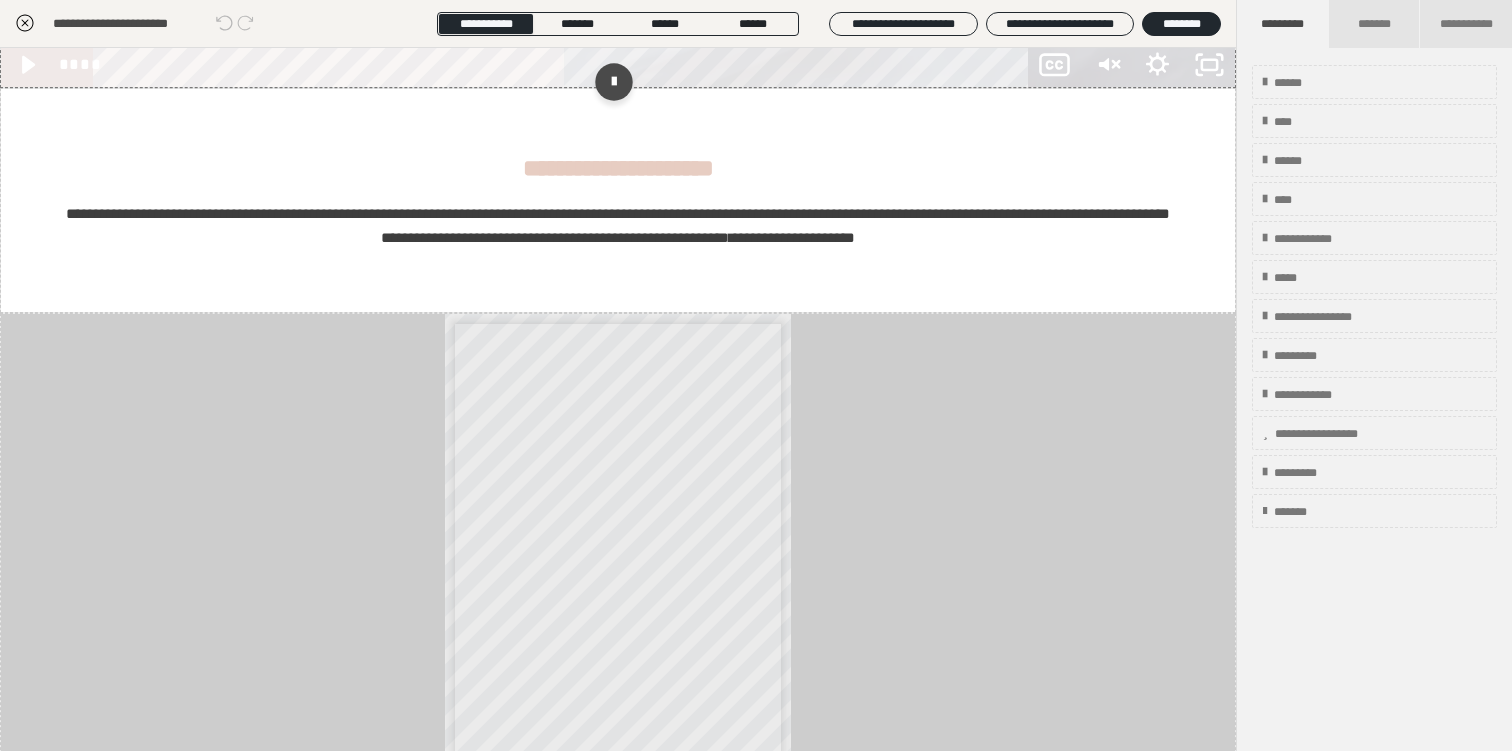 scroll, scrollTop: 902, scrollLeft: 0, axis: vertical 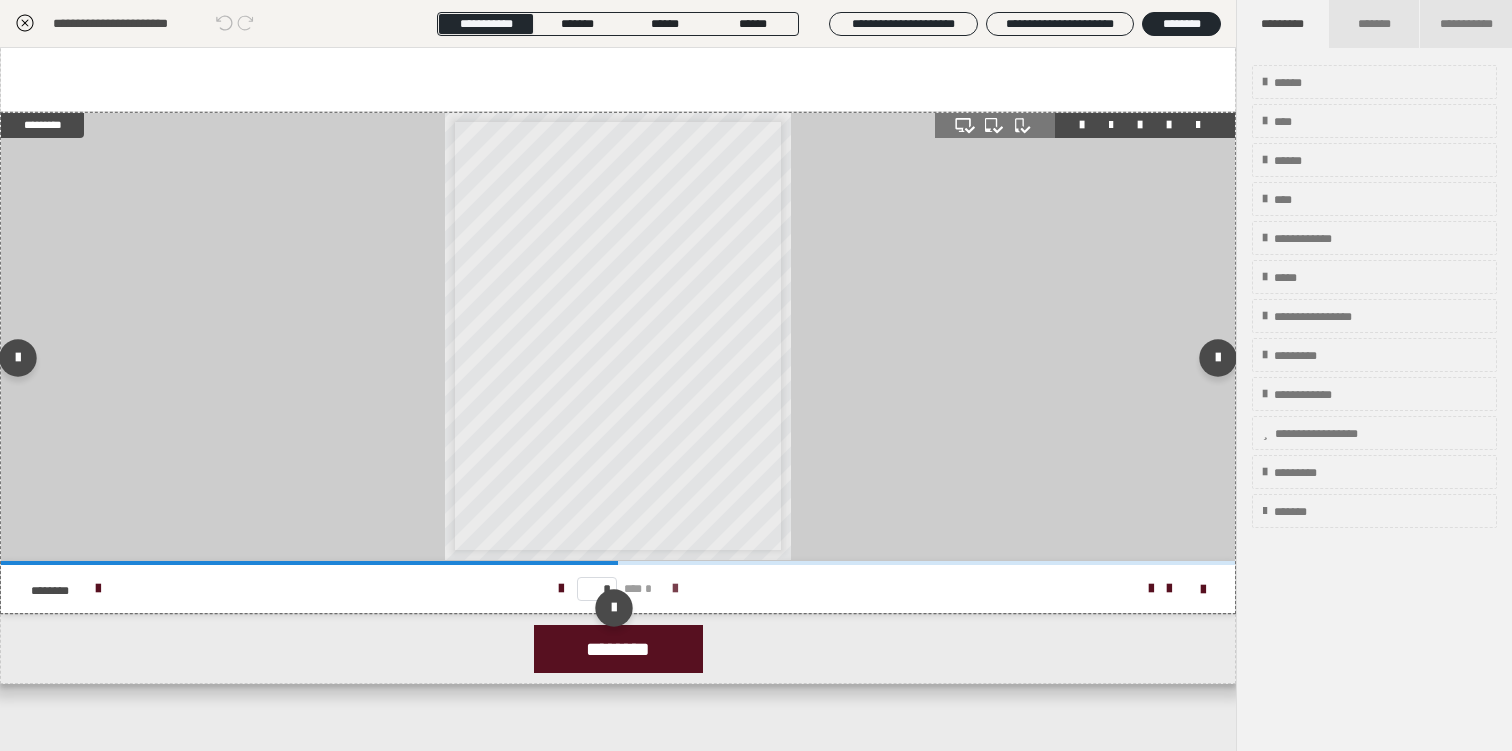click at bounding box center [675, 589] 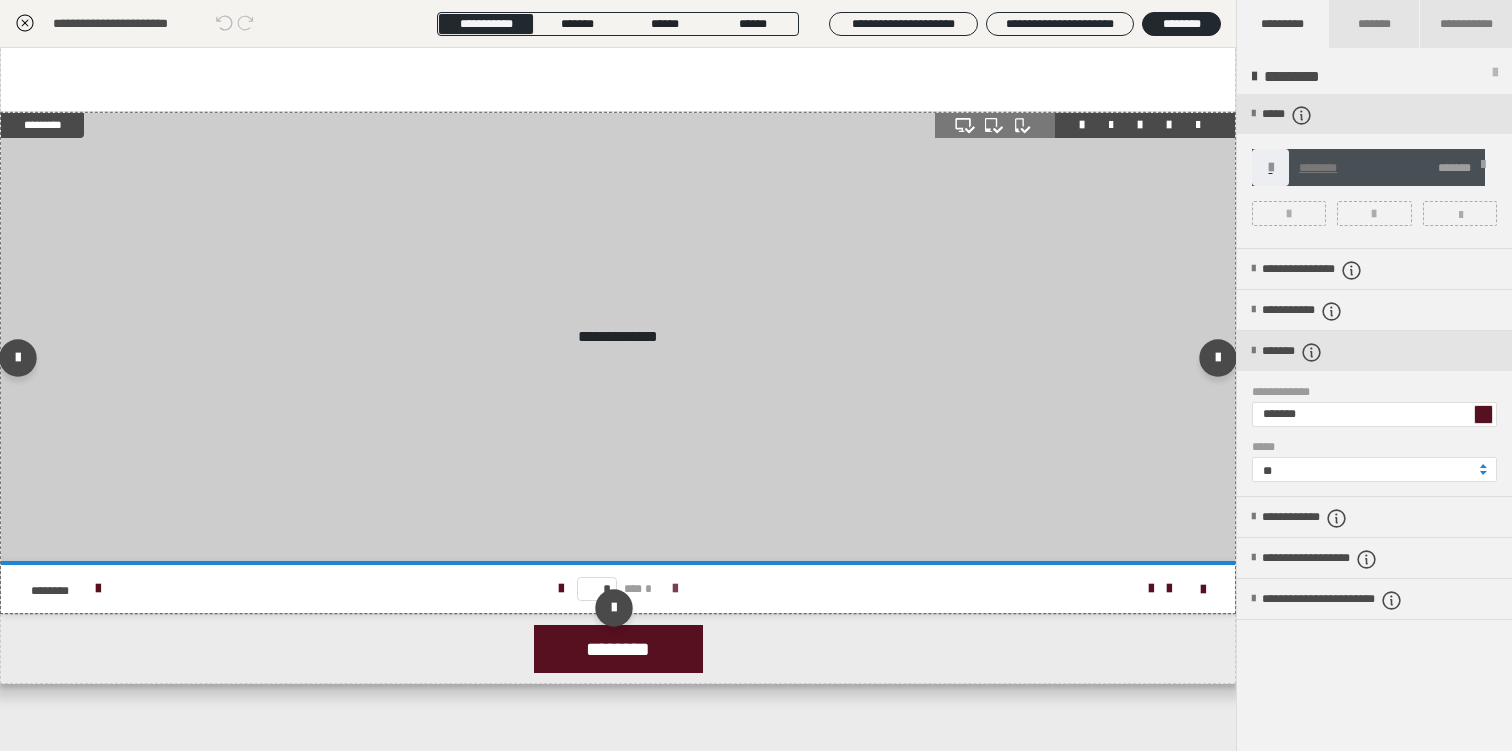 scroll, scrollTop: 0, scrollLeft: 0, axis: both 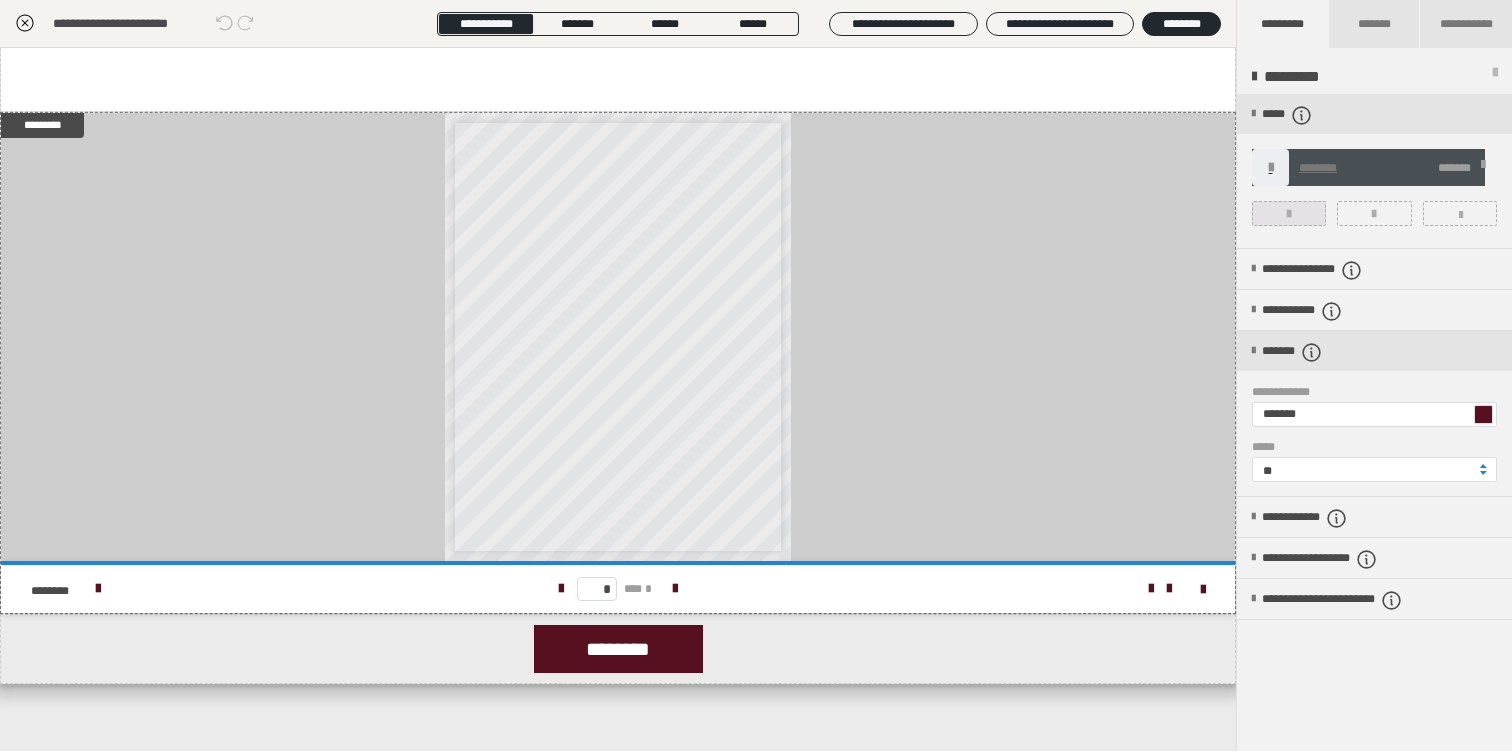 click at bounding box center [1289, 214] 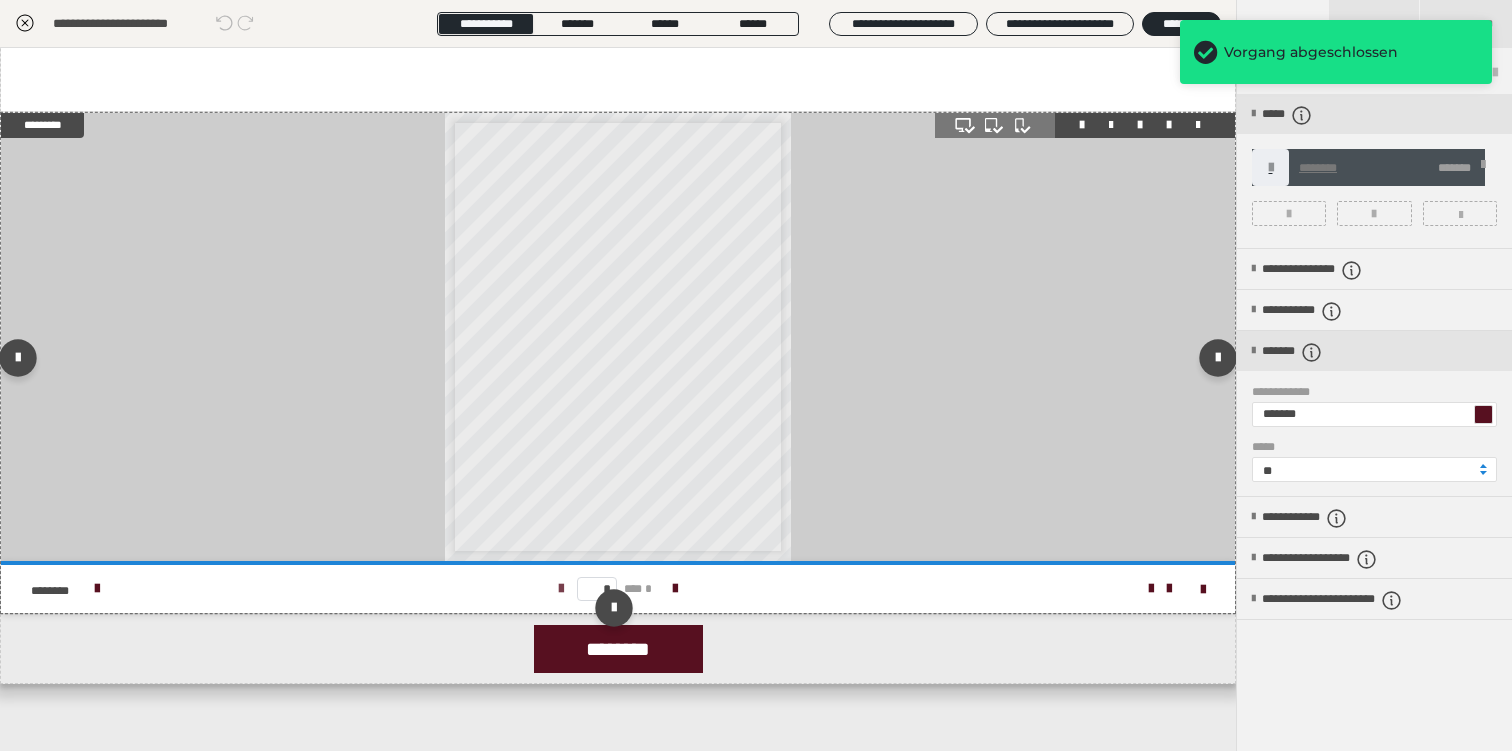 click at bounding box center [561, 589] 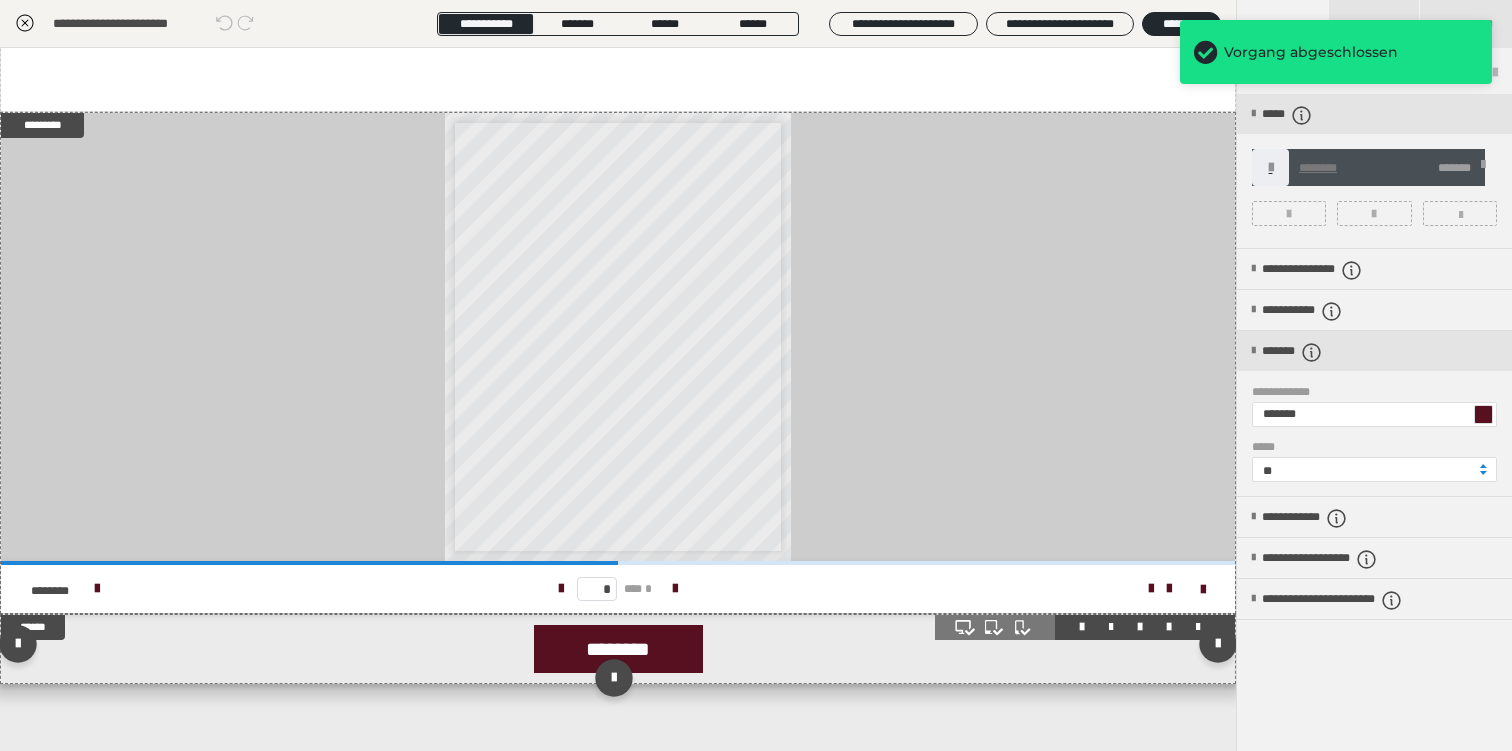 click on "********" at bounding box center (618, 649) 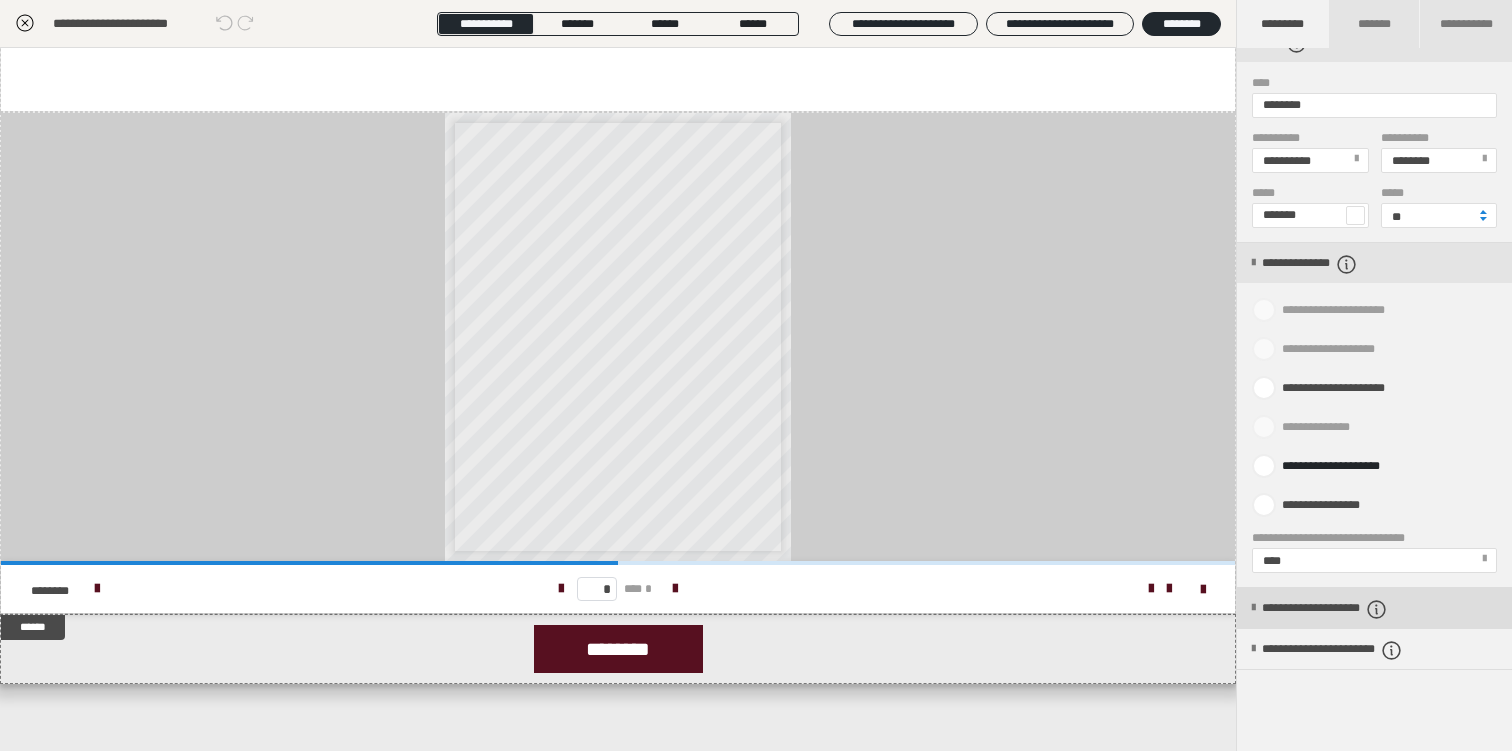 click on "**********" at bounding box center (1354, 609) 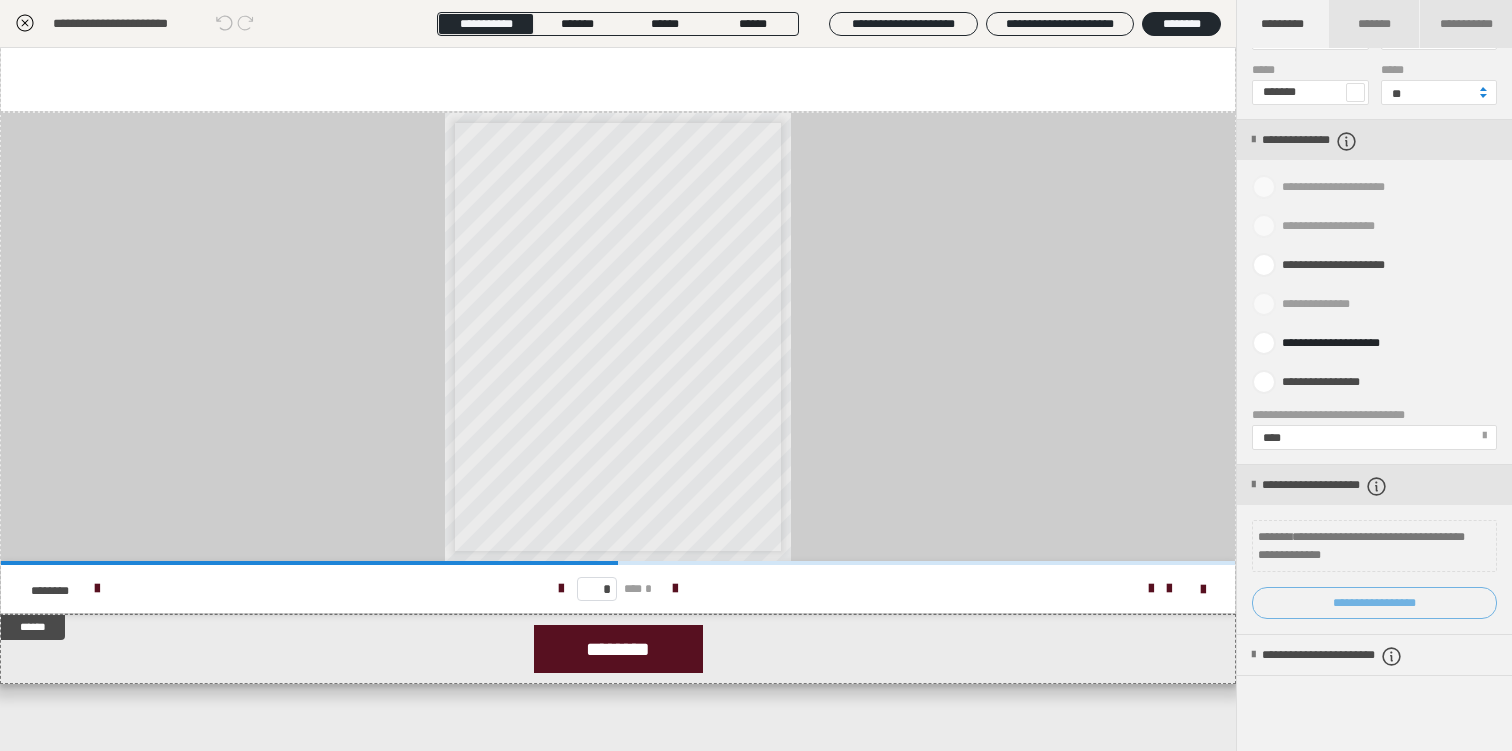 scroll, scrollTop: 803, scrollLeft: 0, axis: vertical 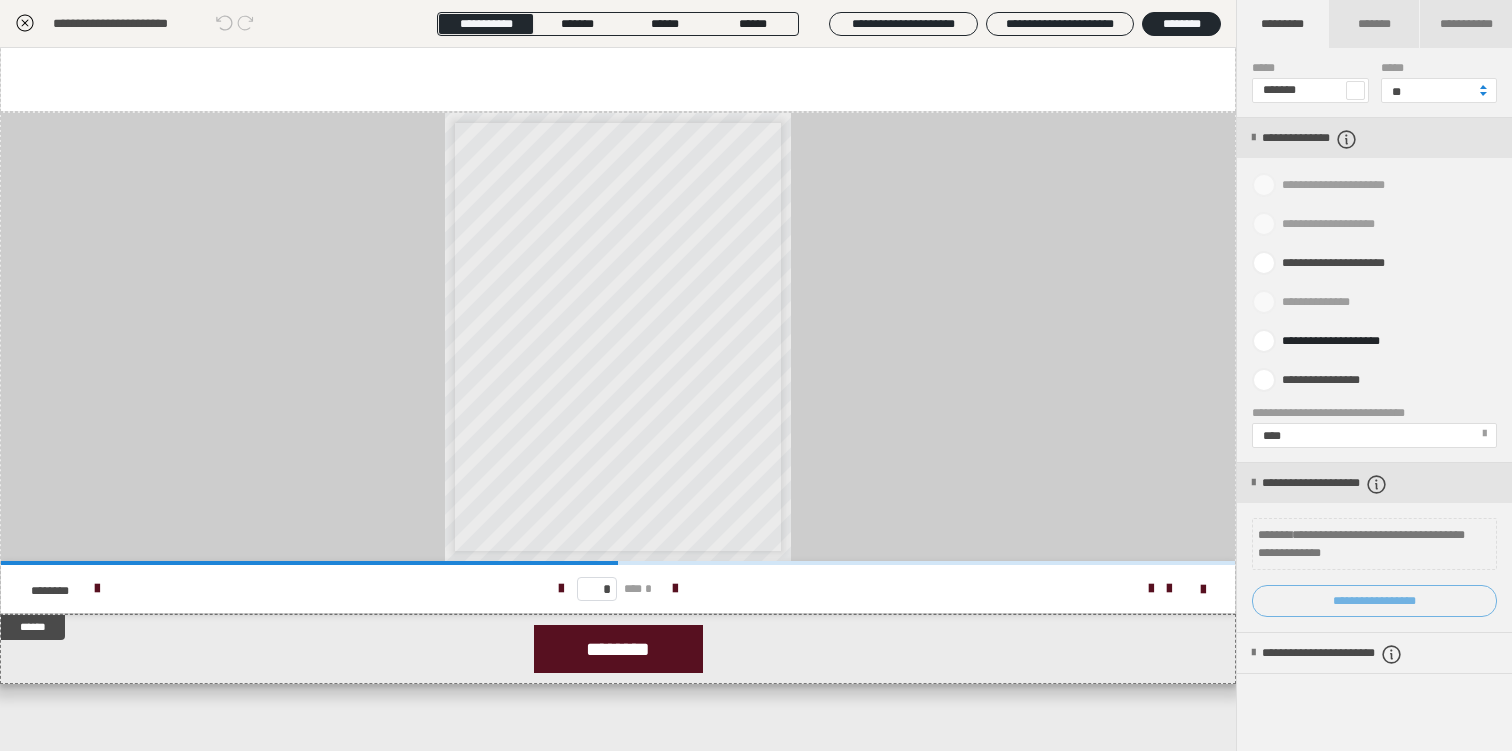 click on "**********" at bounding box center (1374, 601) 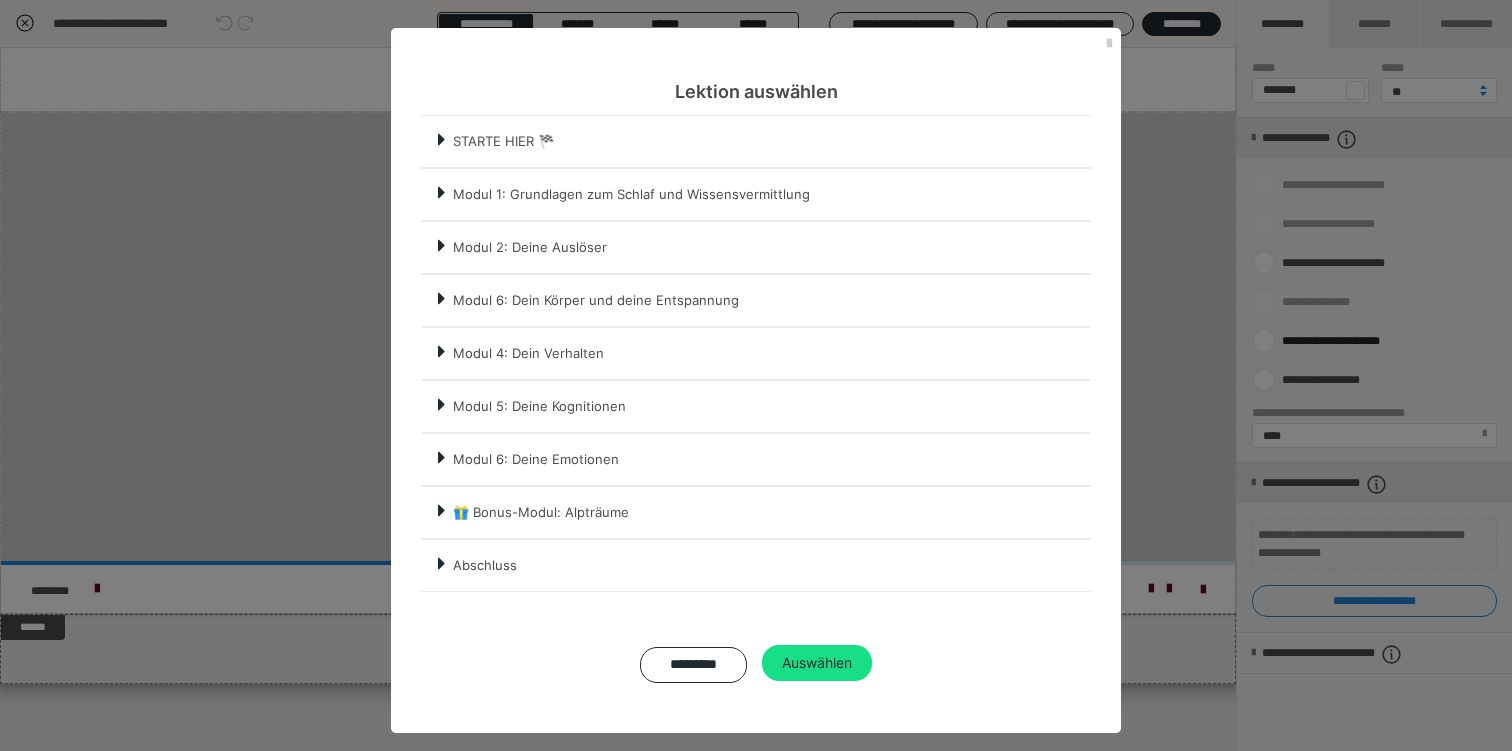 click on "Modul 5: Deine Kognitionen" at bounding box center (771, 406) 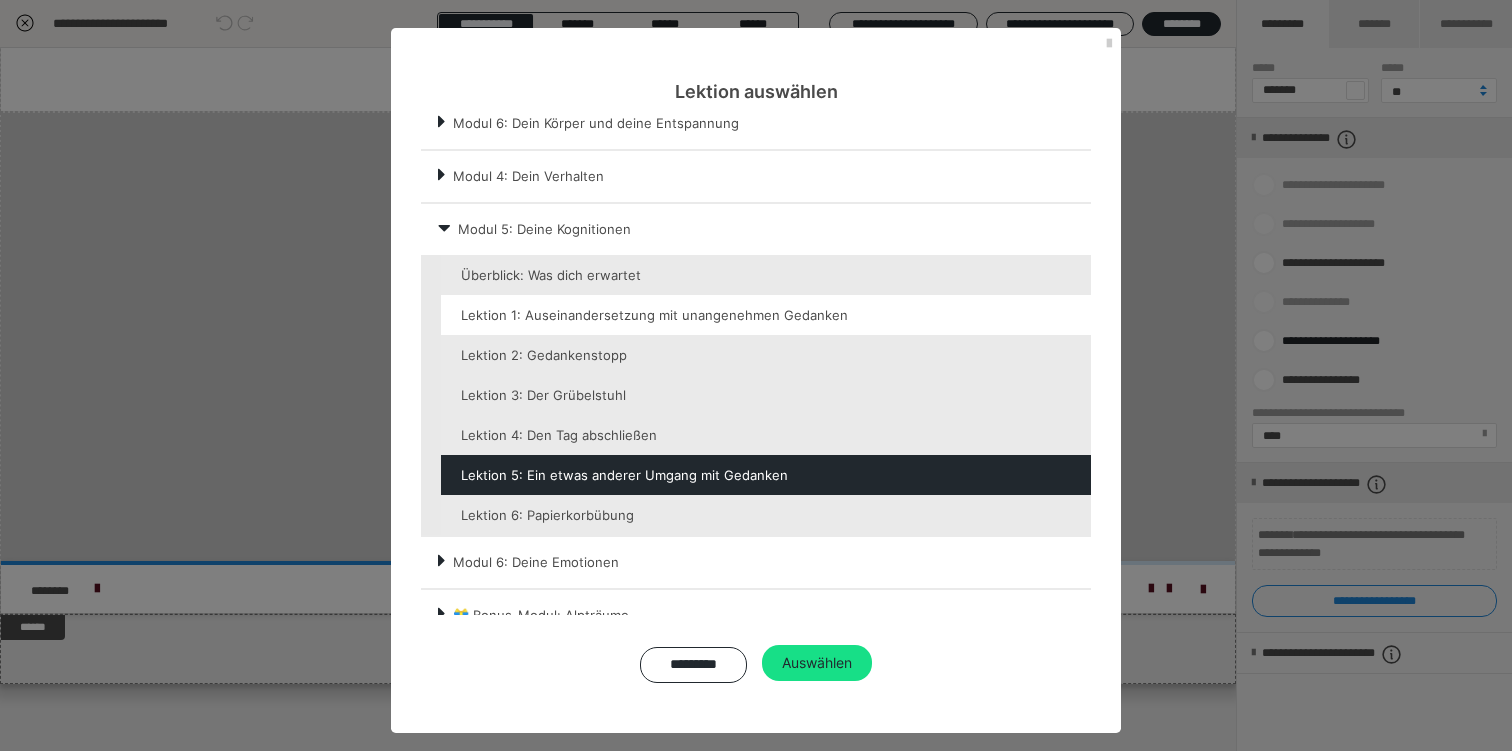 scroll, scrollTop: 193, scrollLeft: 0, axis: vertical 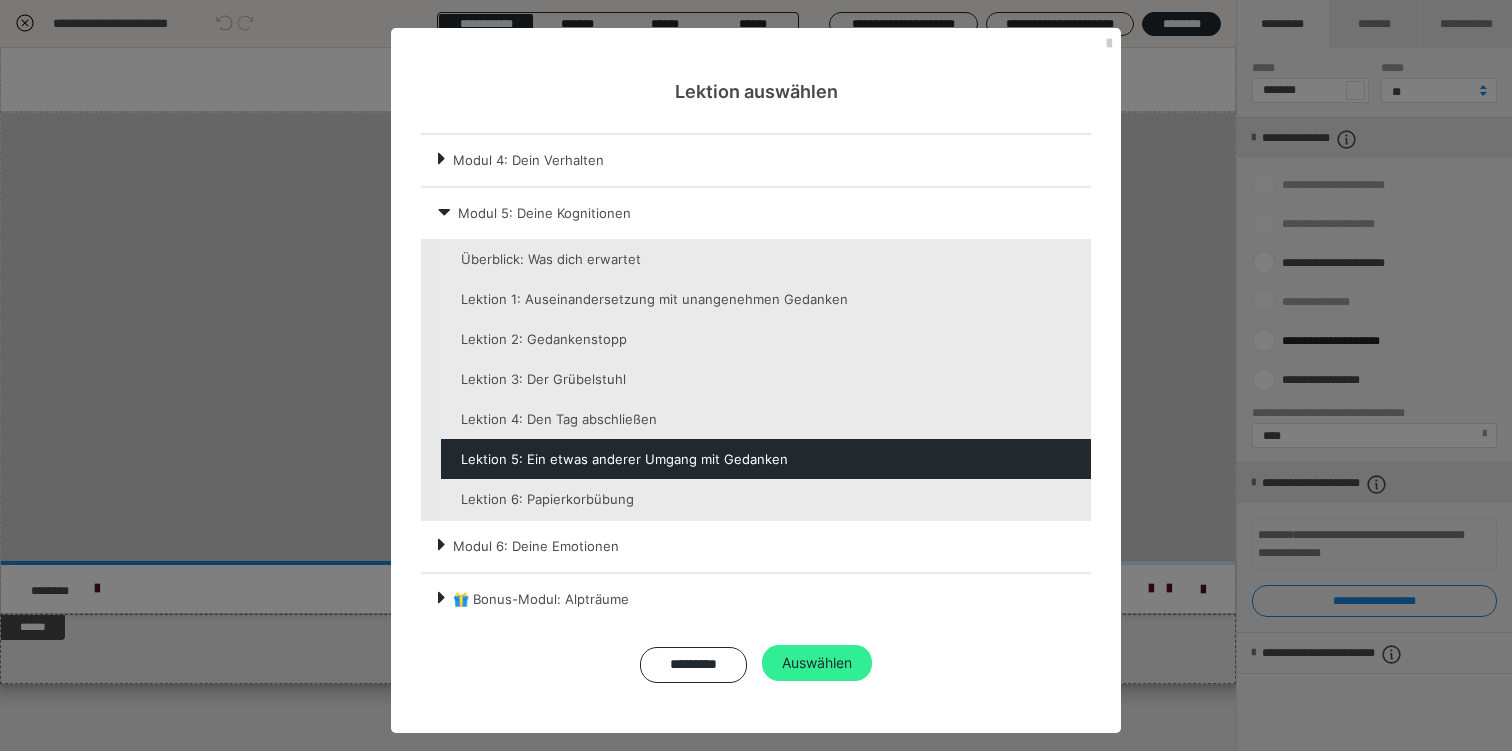 click on "Auswählen" at bounding box center (817, 663) 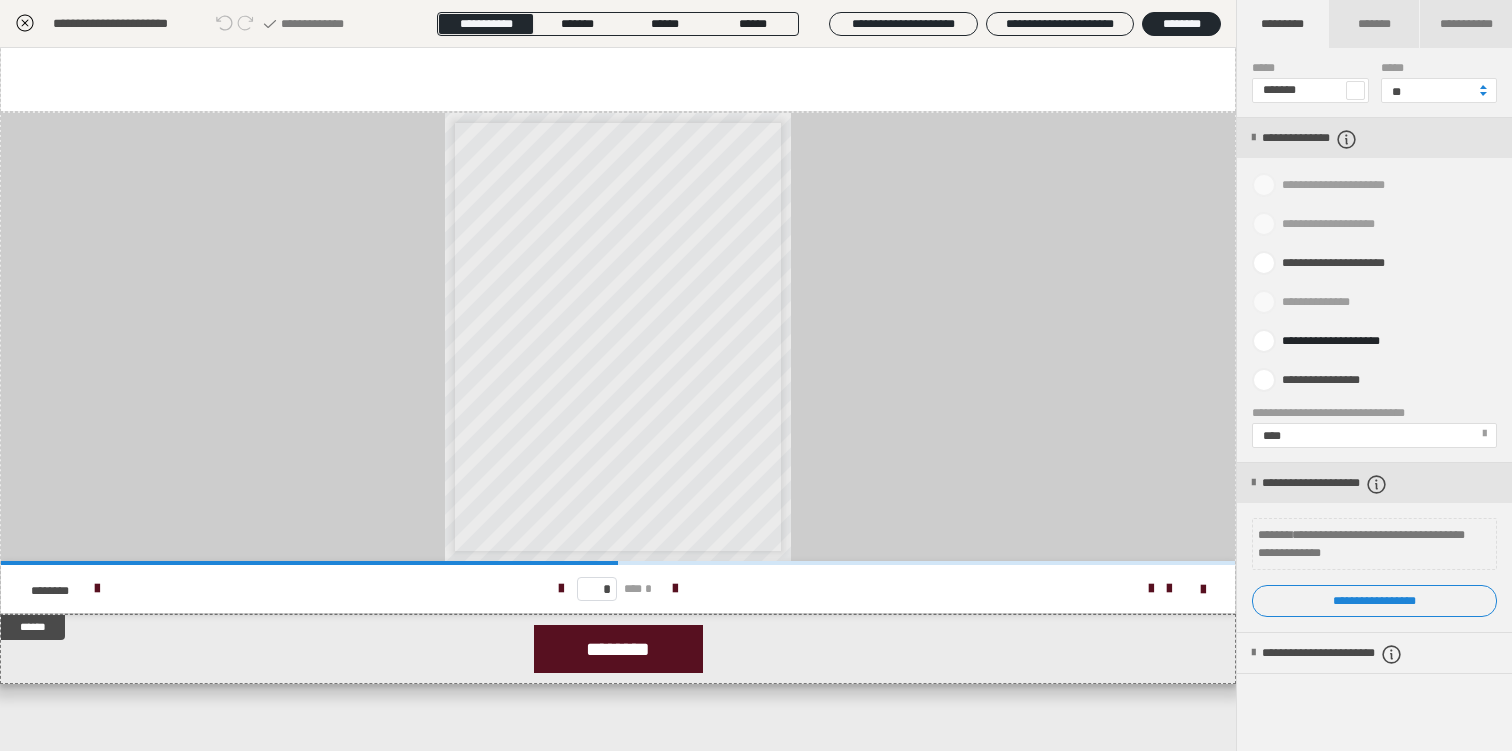 click 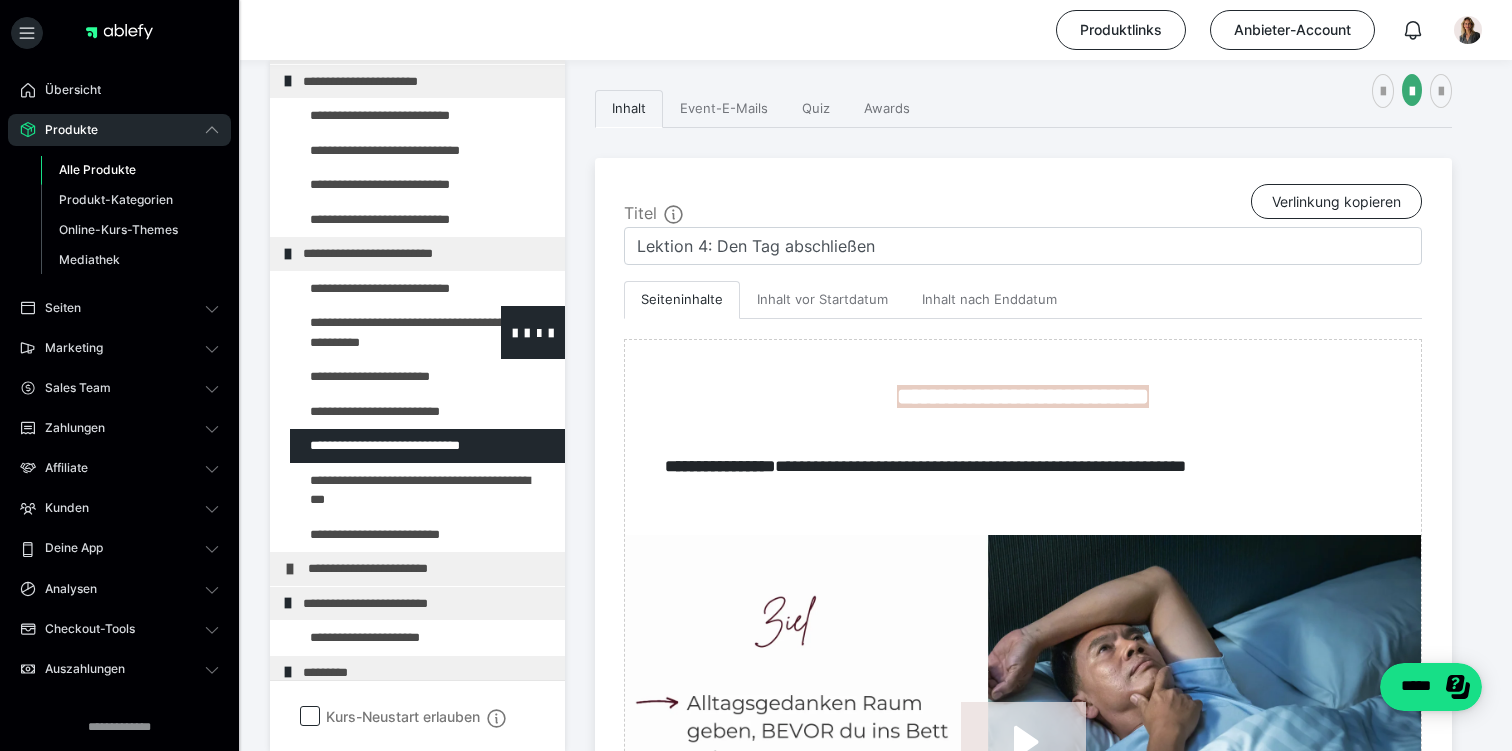 scroll, scrollTop: 213, scrollLeft: 0, axis: vertical 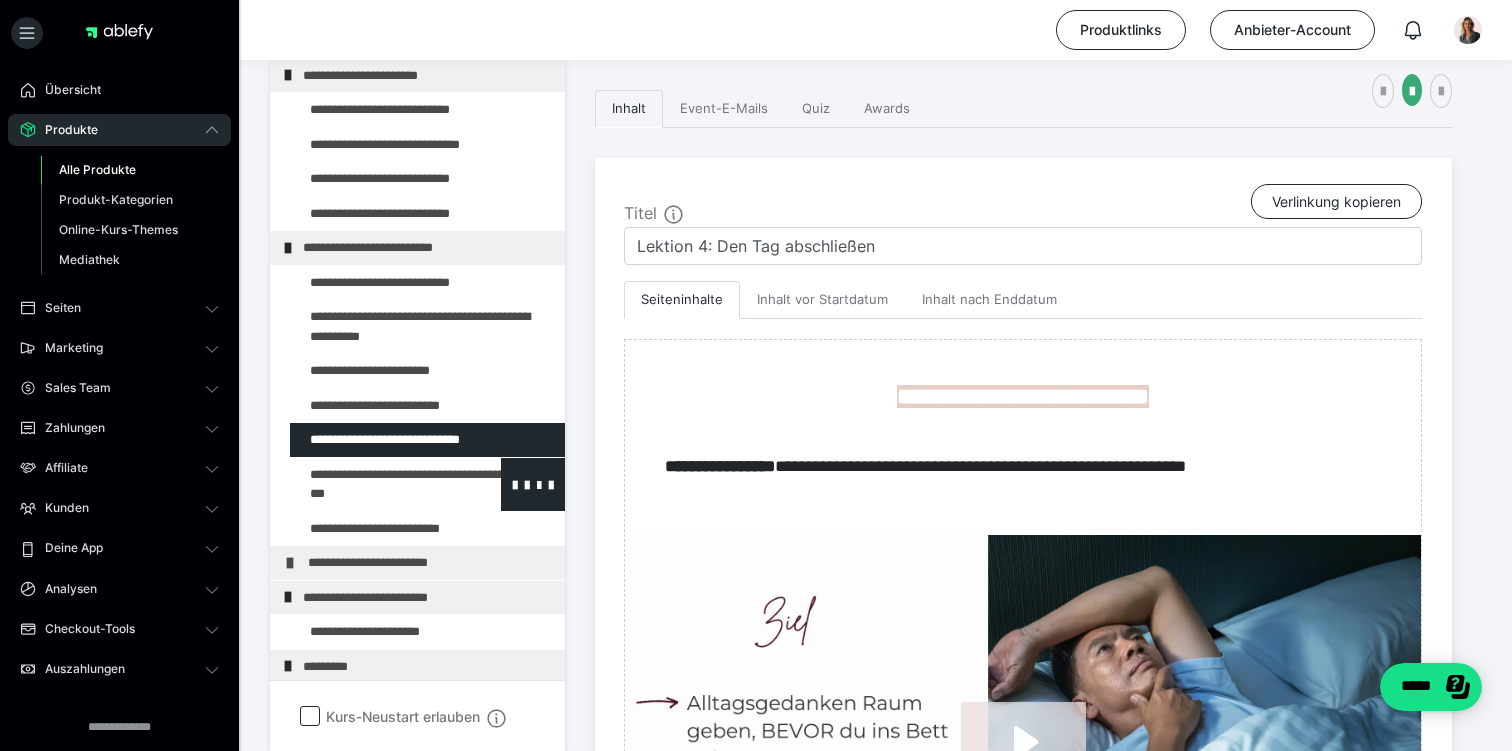 click at bounding box center (375, 484) 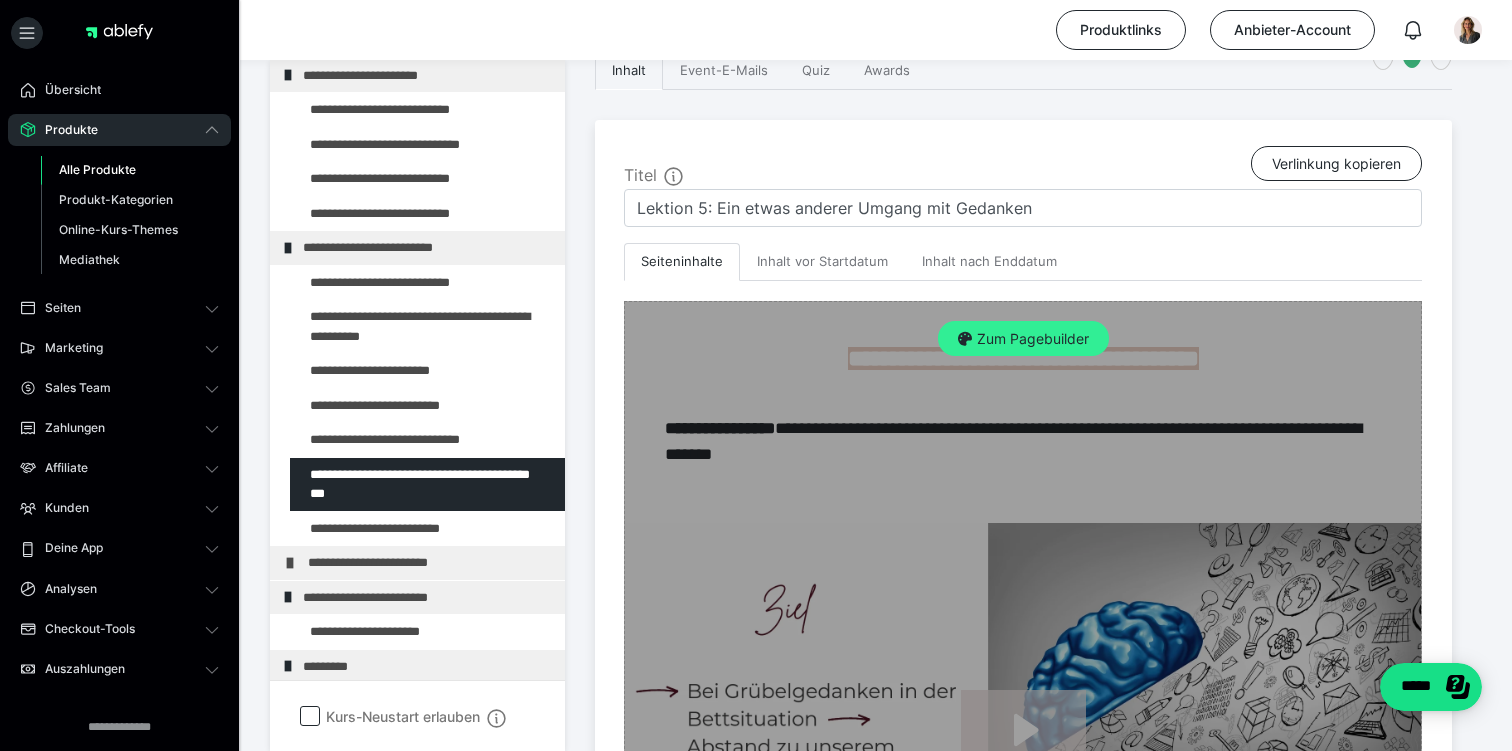 click on "Zum Pagebuilder" at bounding box center [1023, 339] 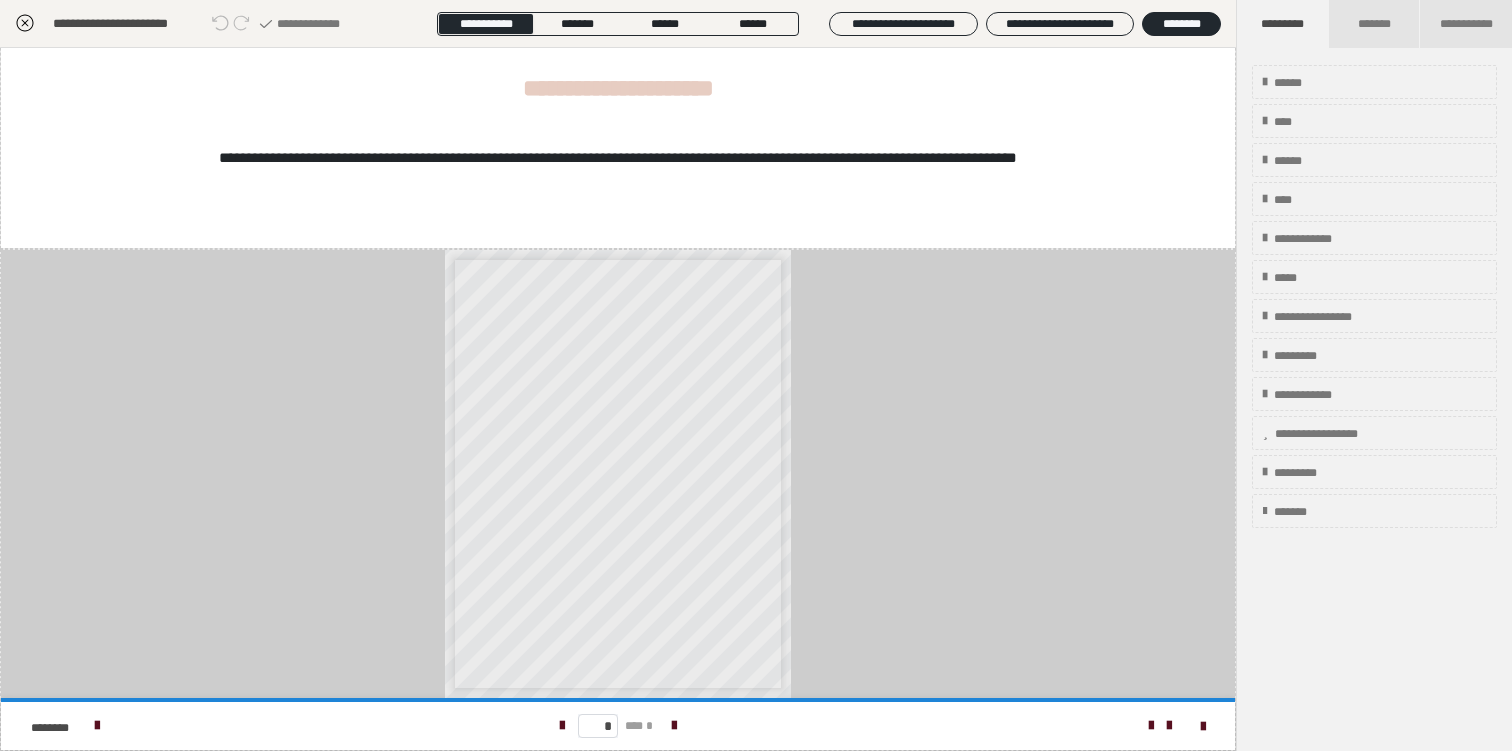 scroll, scrollTop: 983, scrollLeft: 0, axis: vertical 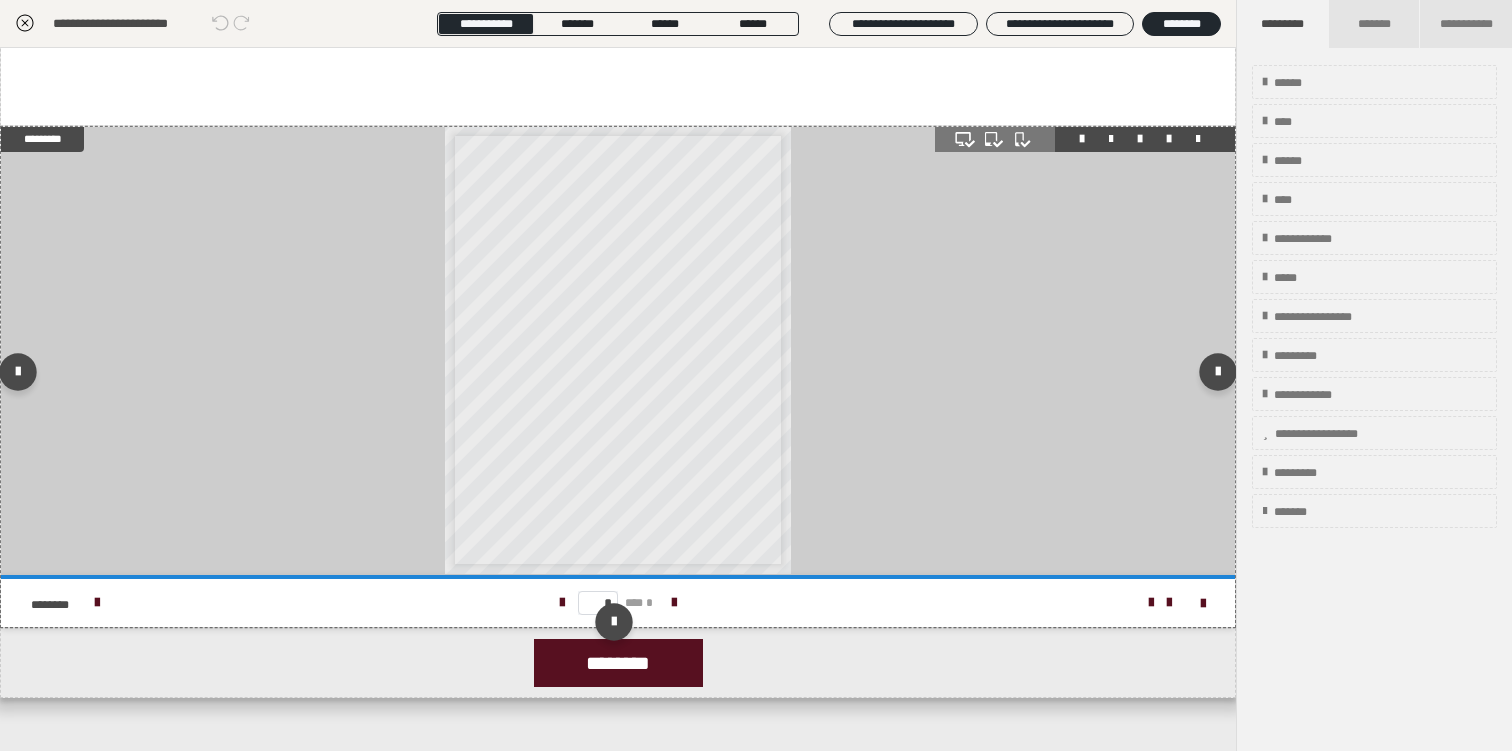 click on "**********" at bounding box center [618, 350] 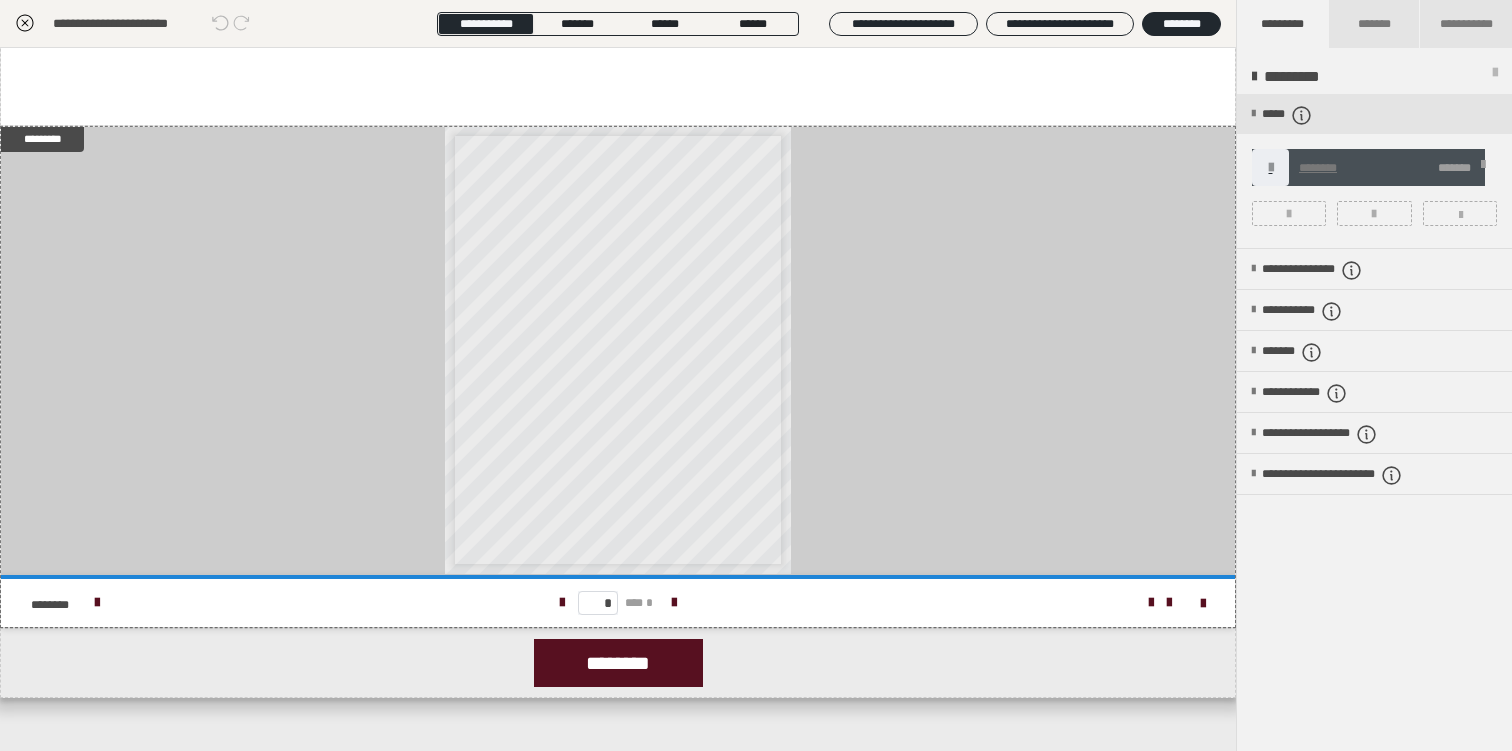 click at bounding box center (1289, 213) 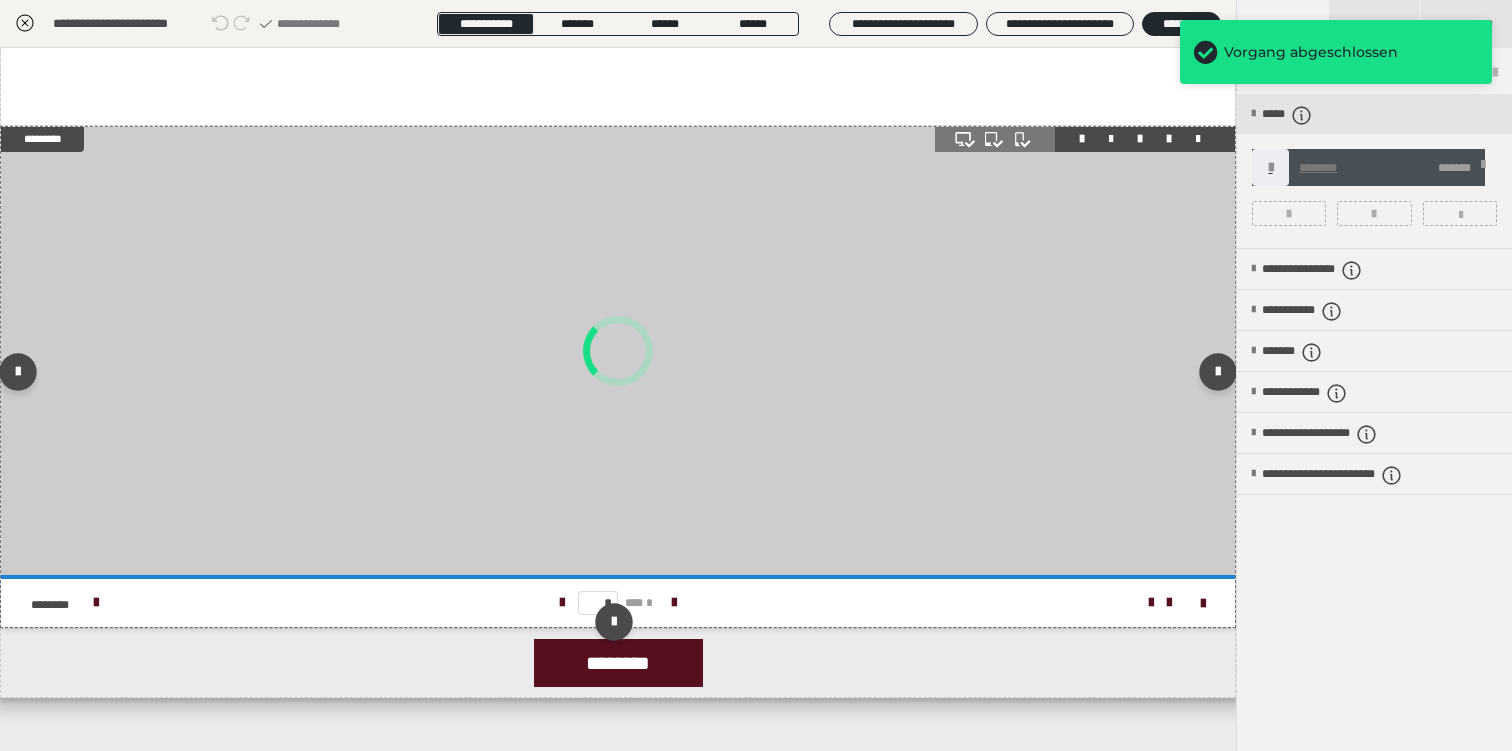 scroll, scrollTop: 0, scrollLeft: 0, axis: both 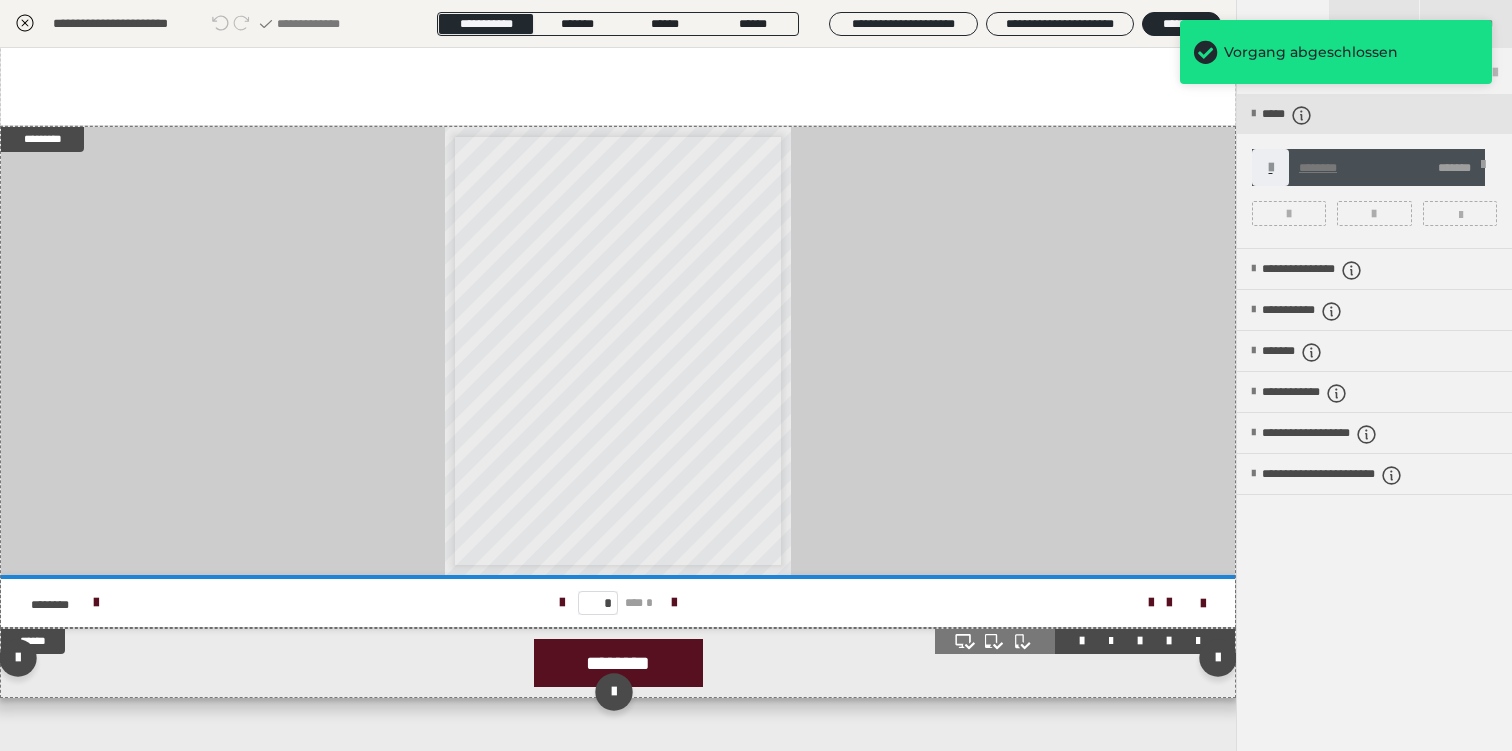 click on "********" at bounding box center [618, 663] 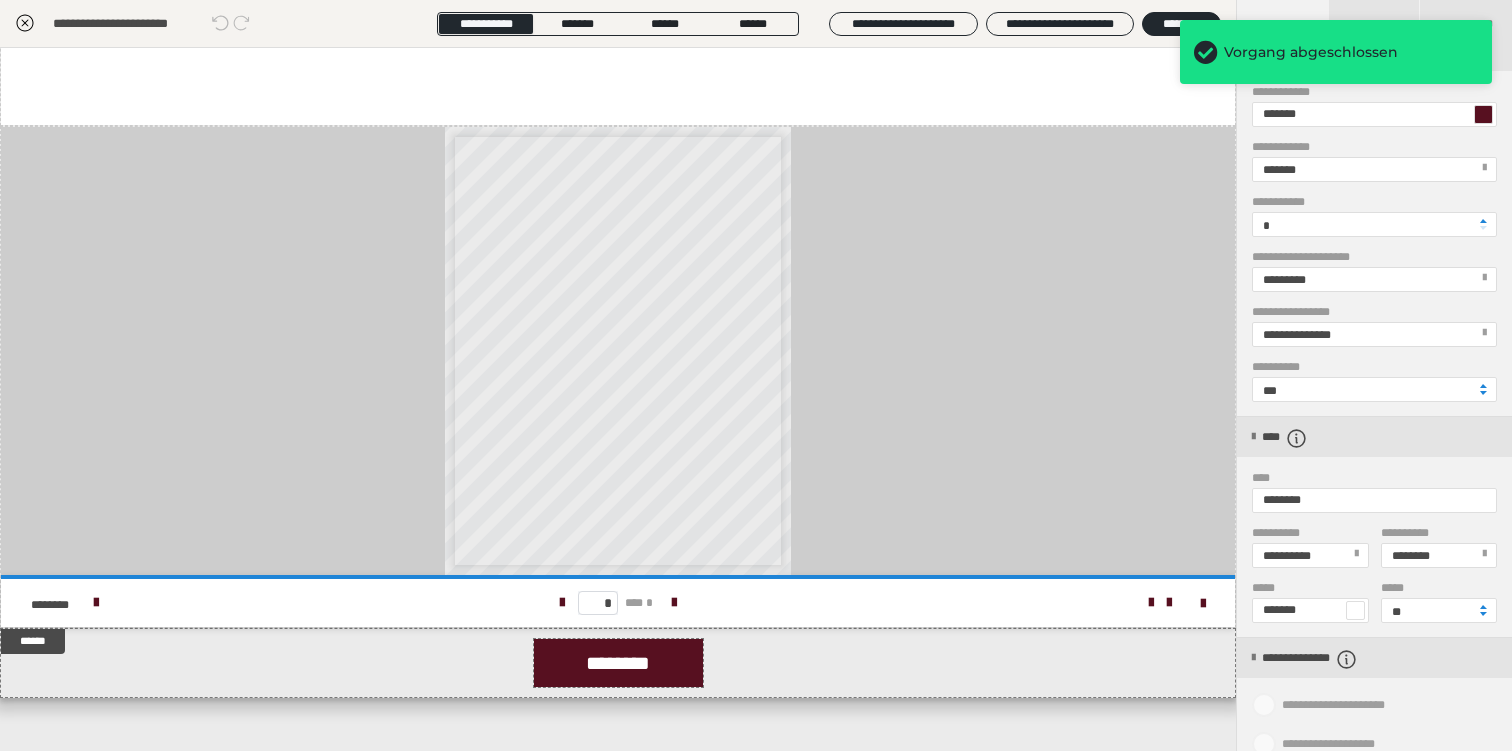scroll, scrollTop: 849, scrollLeft: 0, axis: vertical 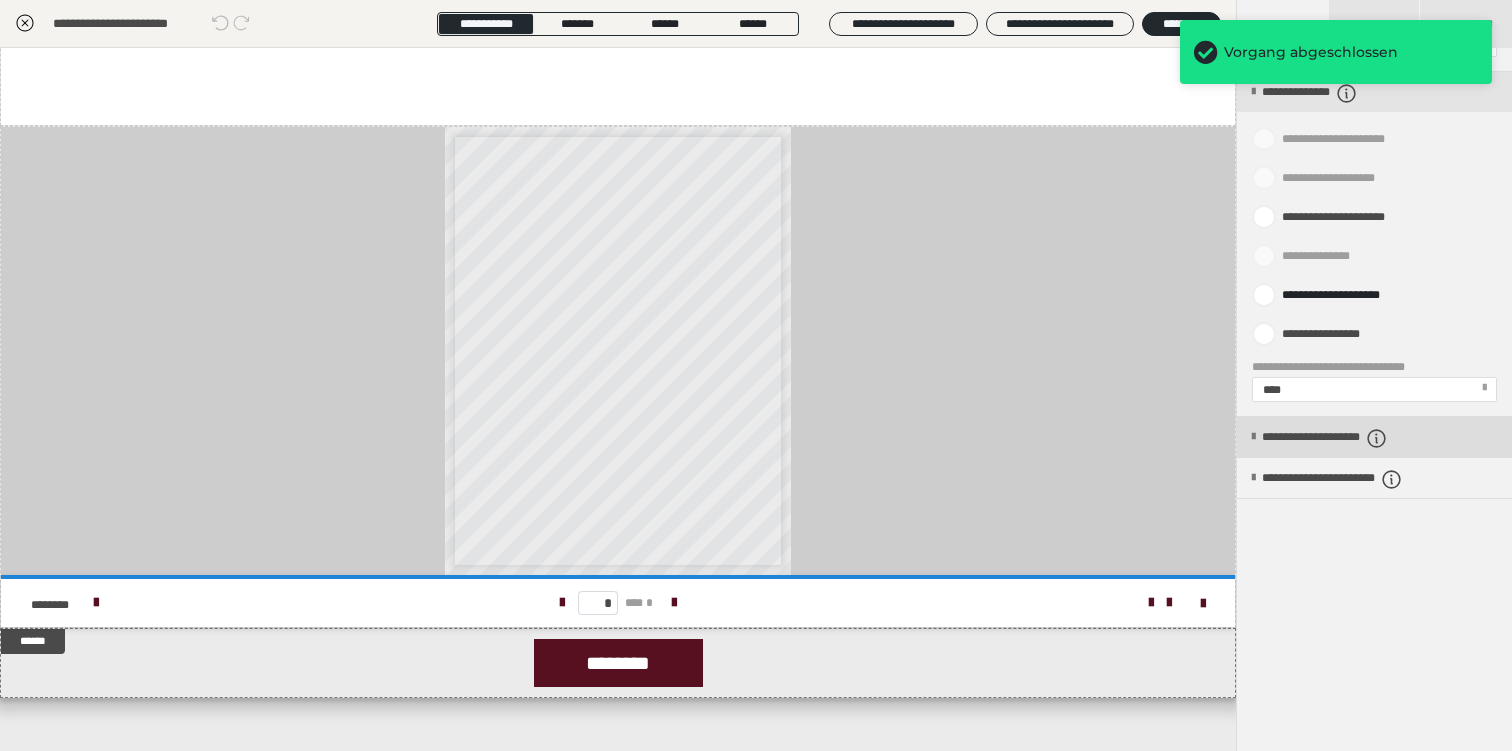 click on "**********" at bounding box center (1354, 438) 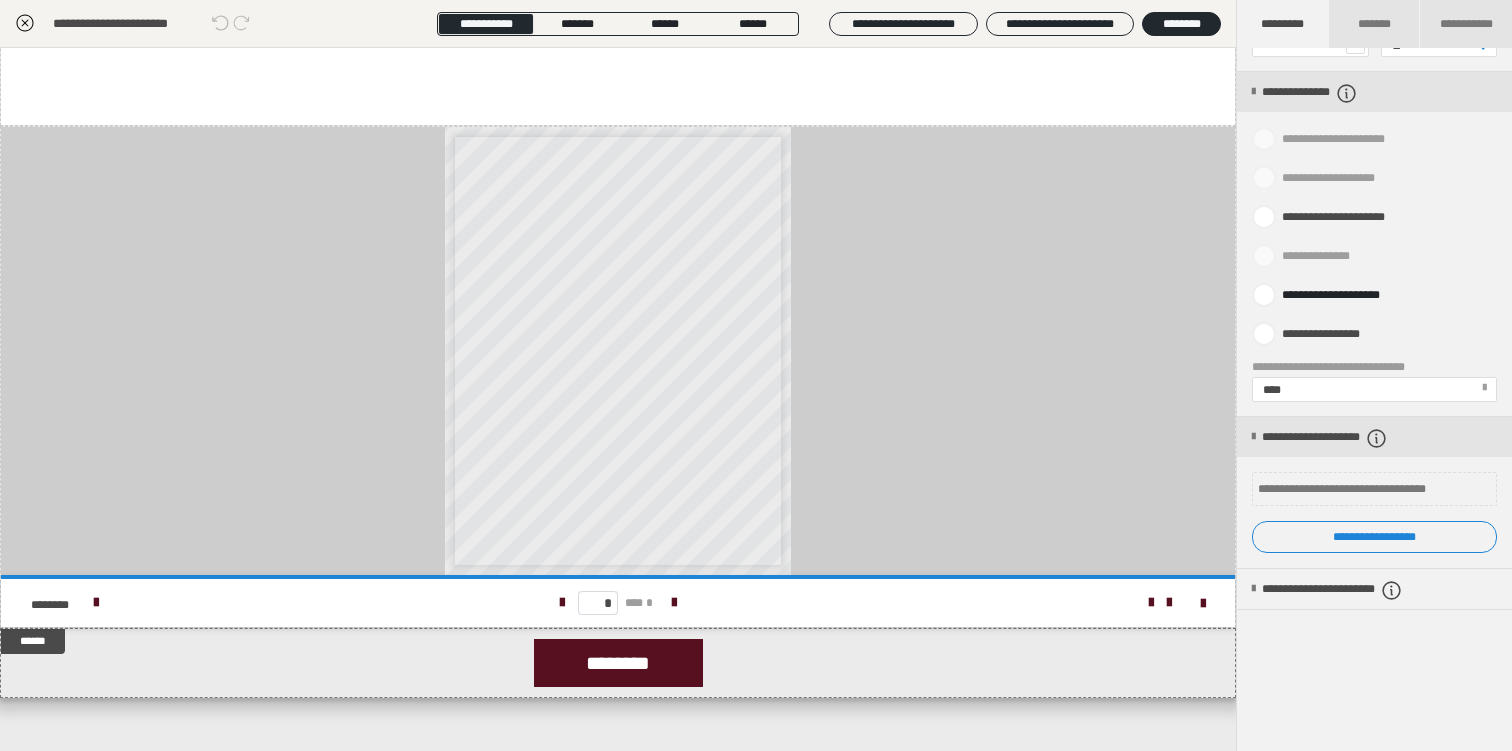 click 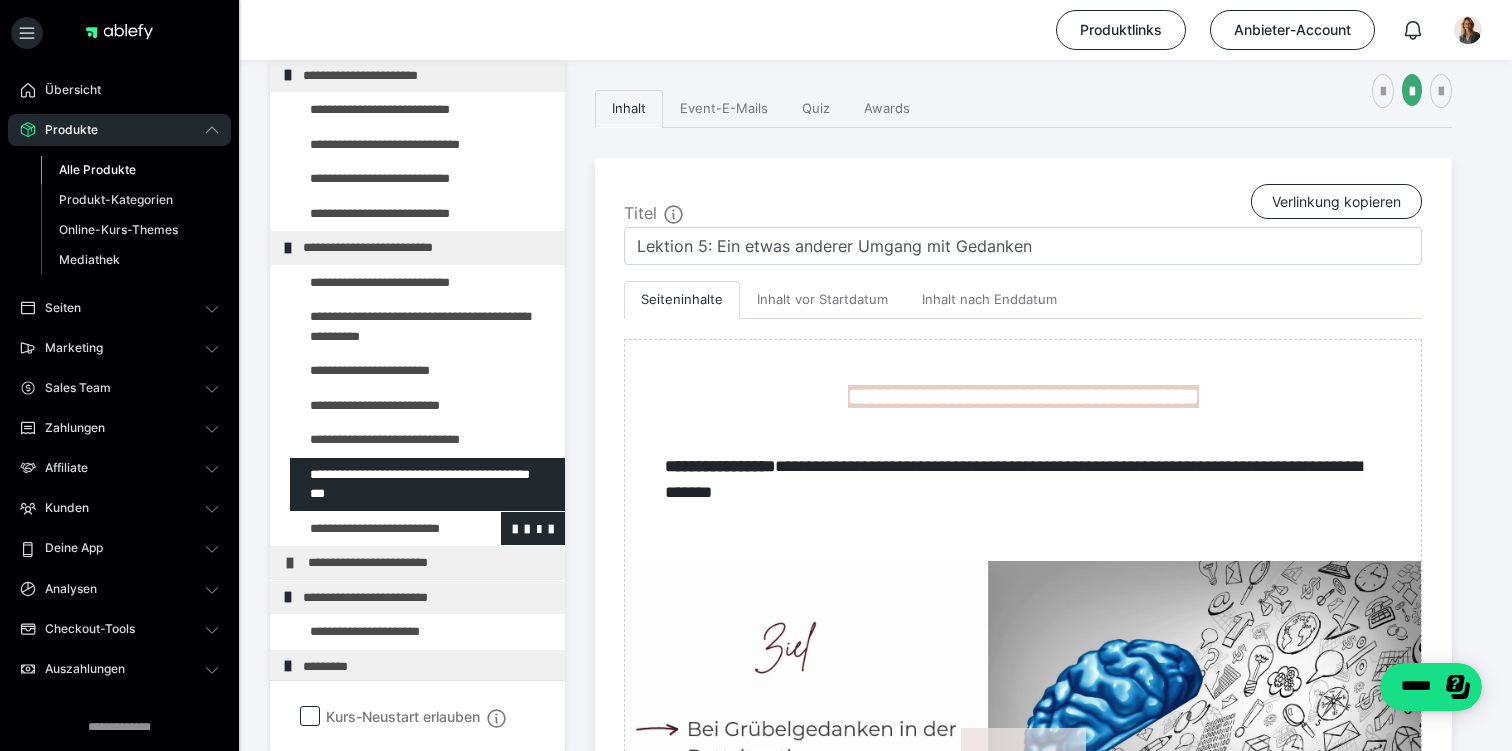 click at bounding box center (375, 529) 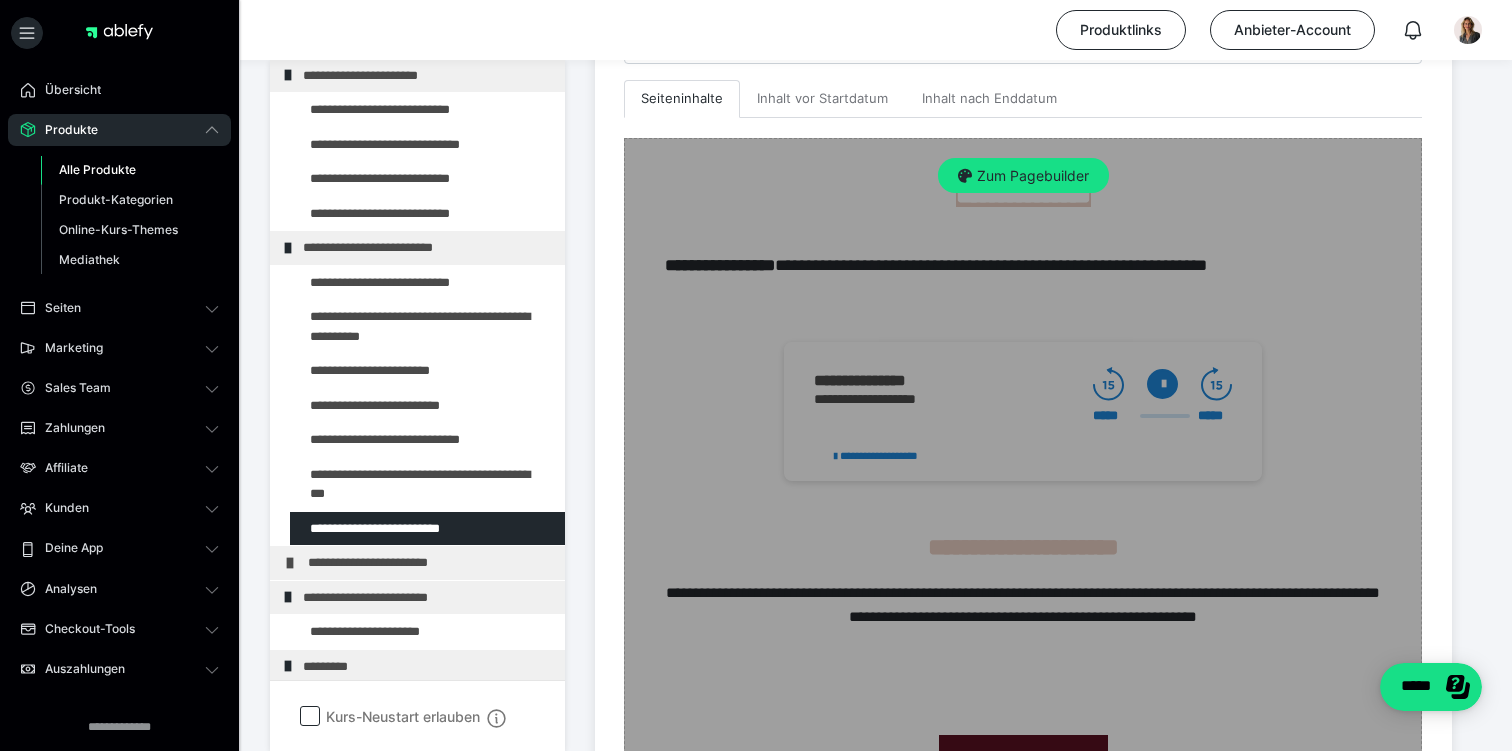scroll, scrollTop: 445, scrollLeft: 0, axis: vertical 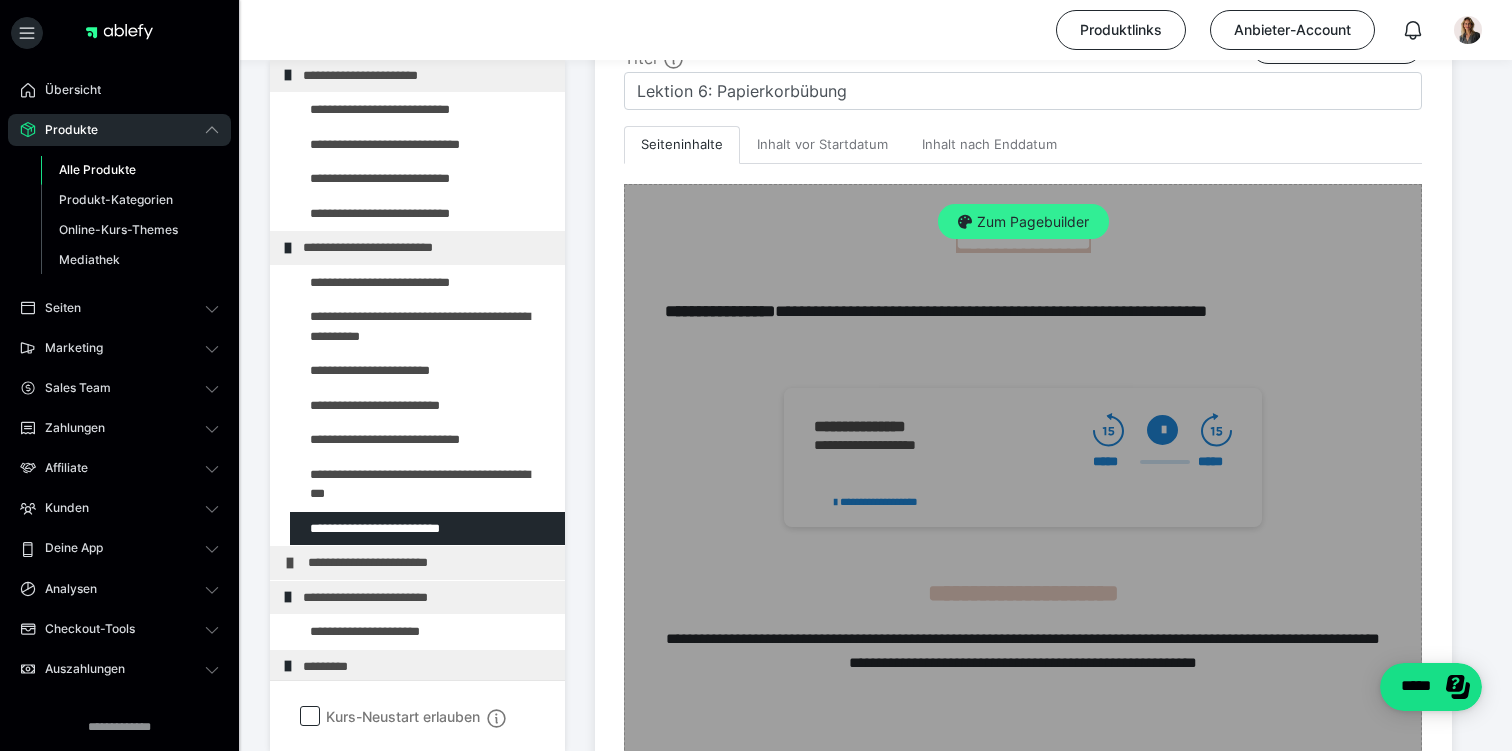 click on "Zum Pagebuilder" at bounding box center [1023, 222] 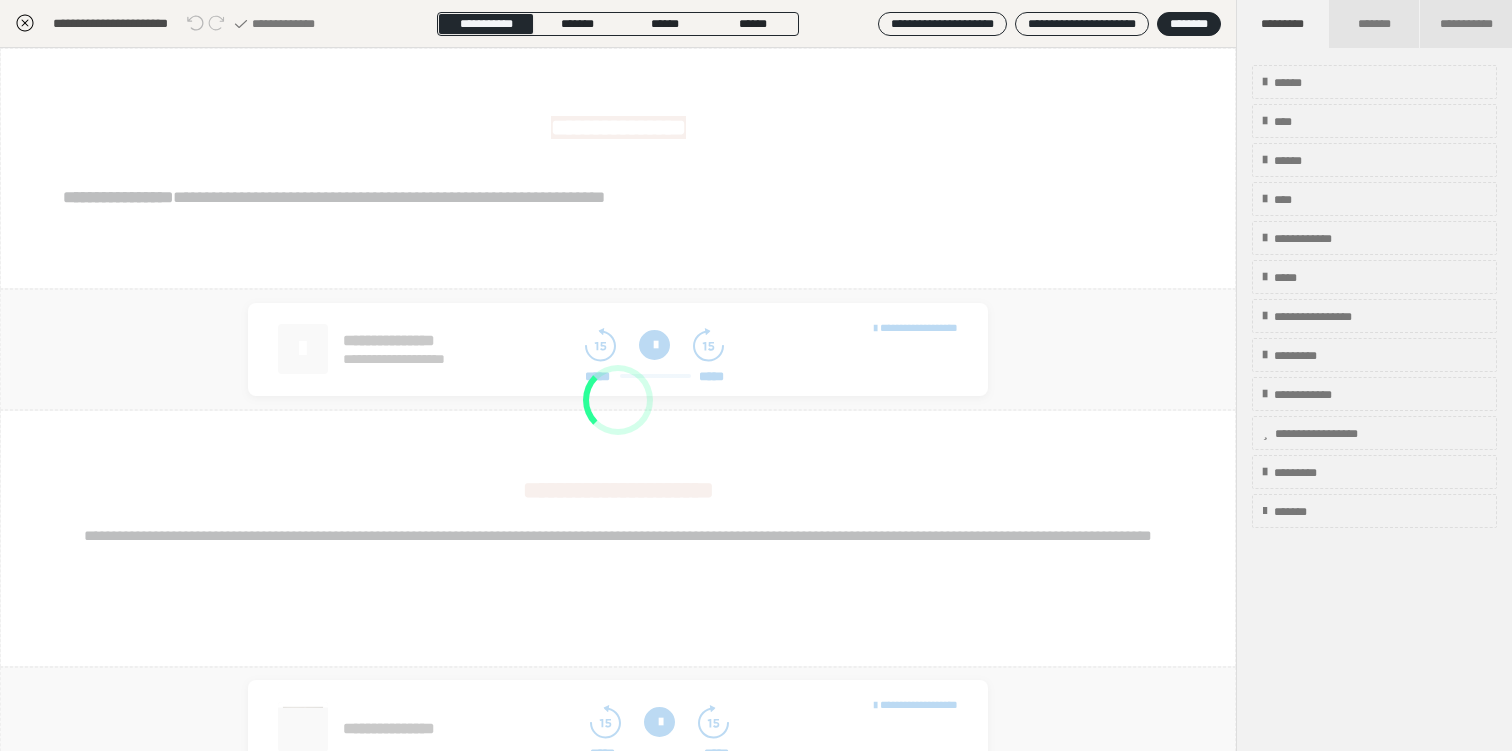scroll, scrollTop: 290, scrollLeft: 0, axis: vertical 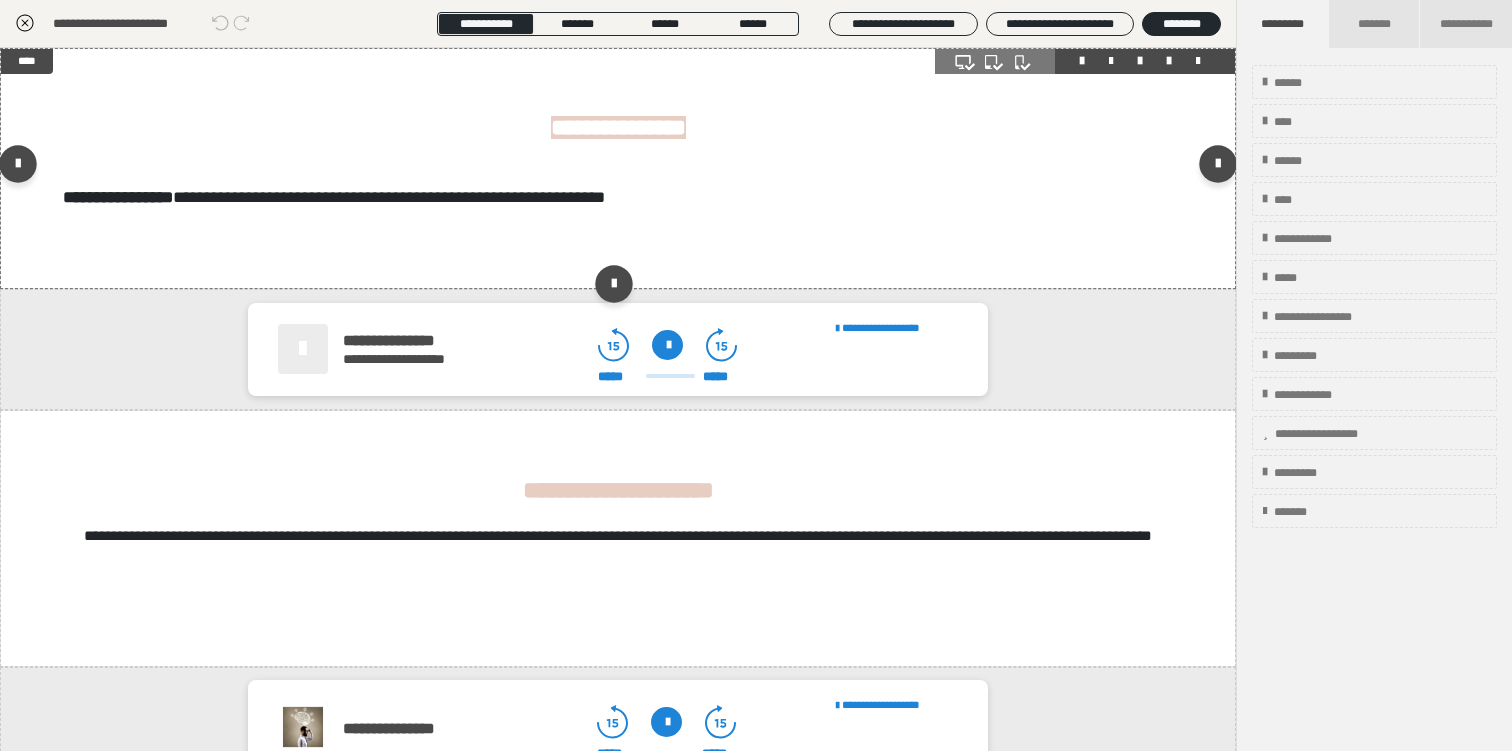 click on "**********" at bounding box center [618, 168] 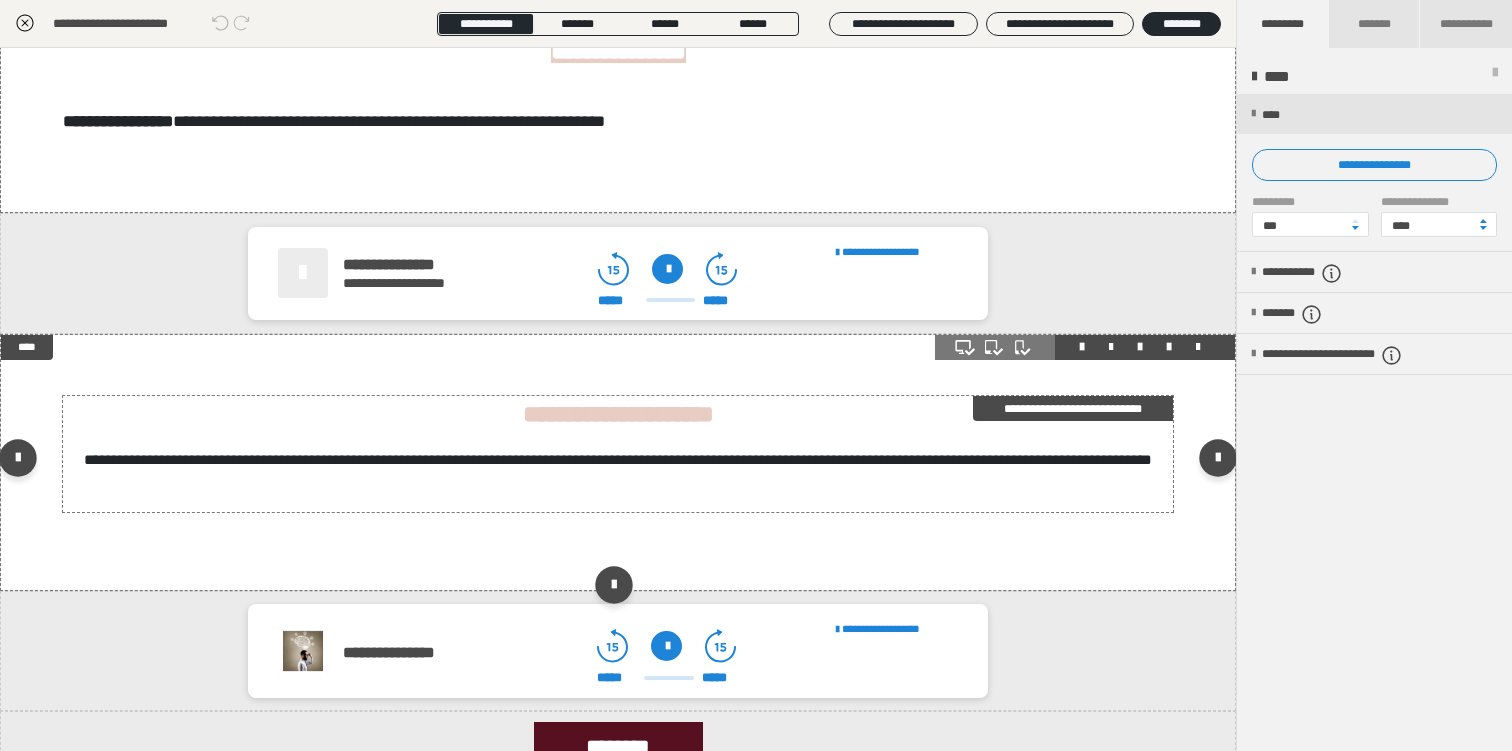 scroll, scrollTop: 0, scrollLeft: 0, axis: both 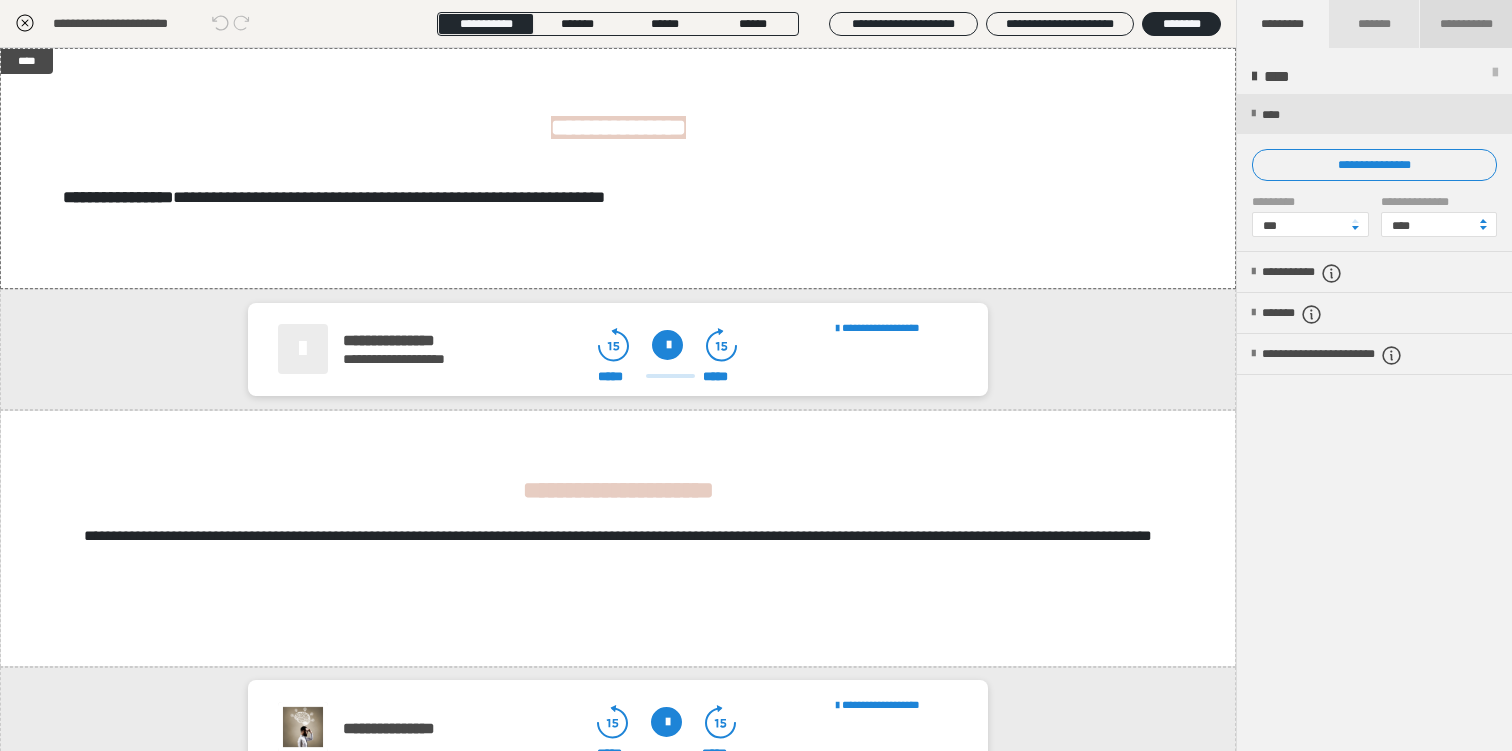click on "**********" at bounding box center [1466, 24] 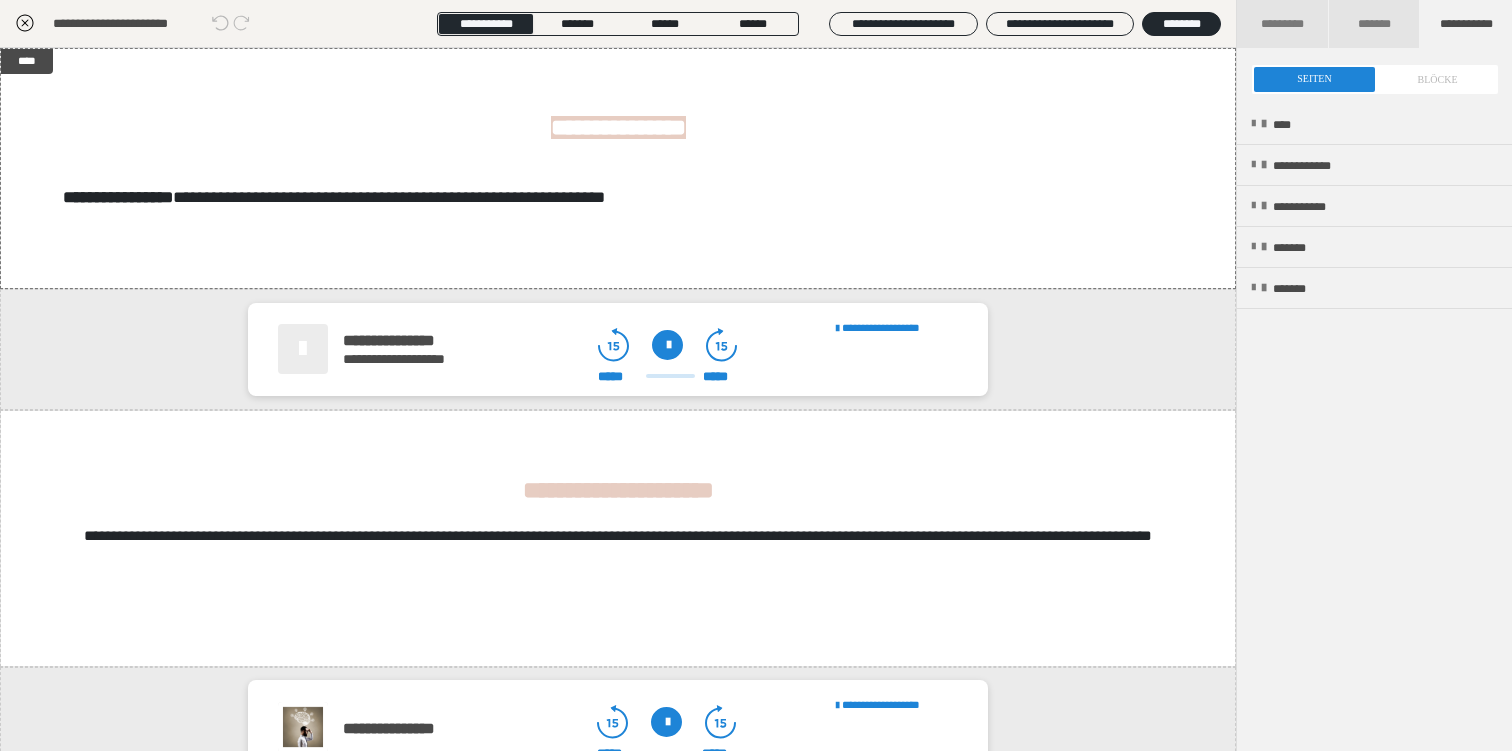 click at bounding box center [1375, 79] 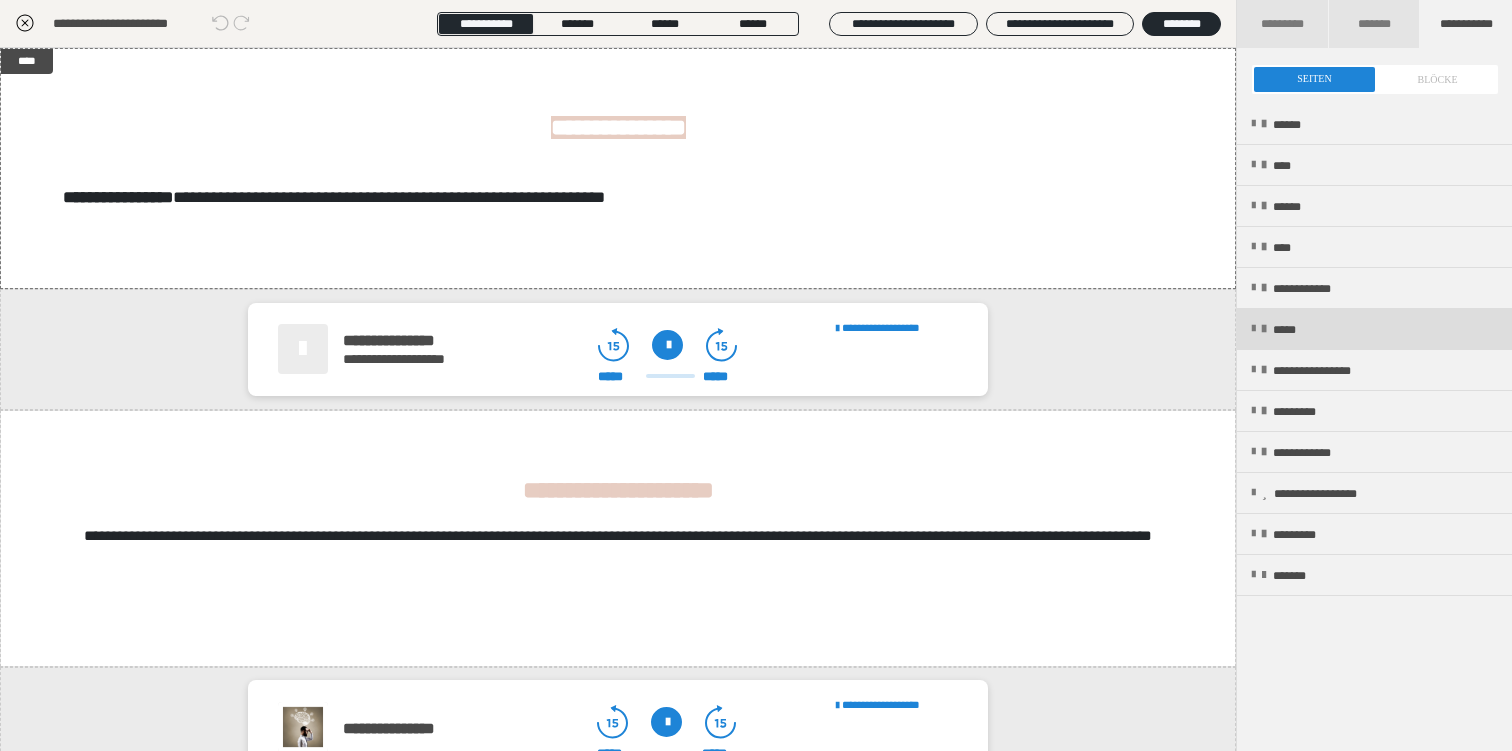 click on "*****" at bounding box center (1374, 329) 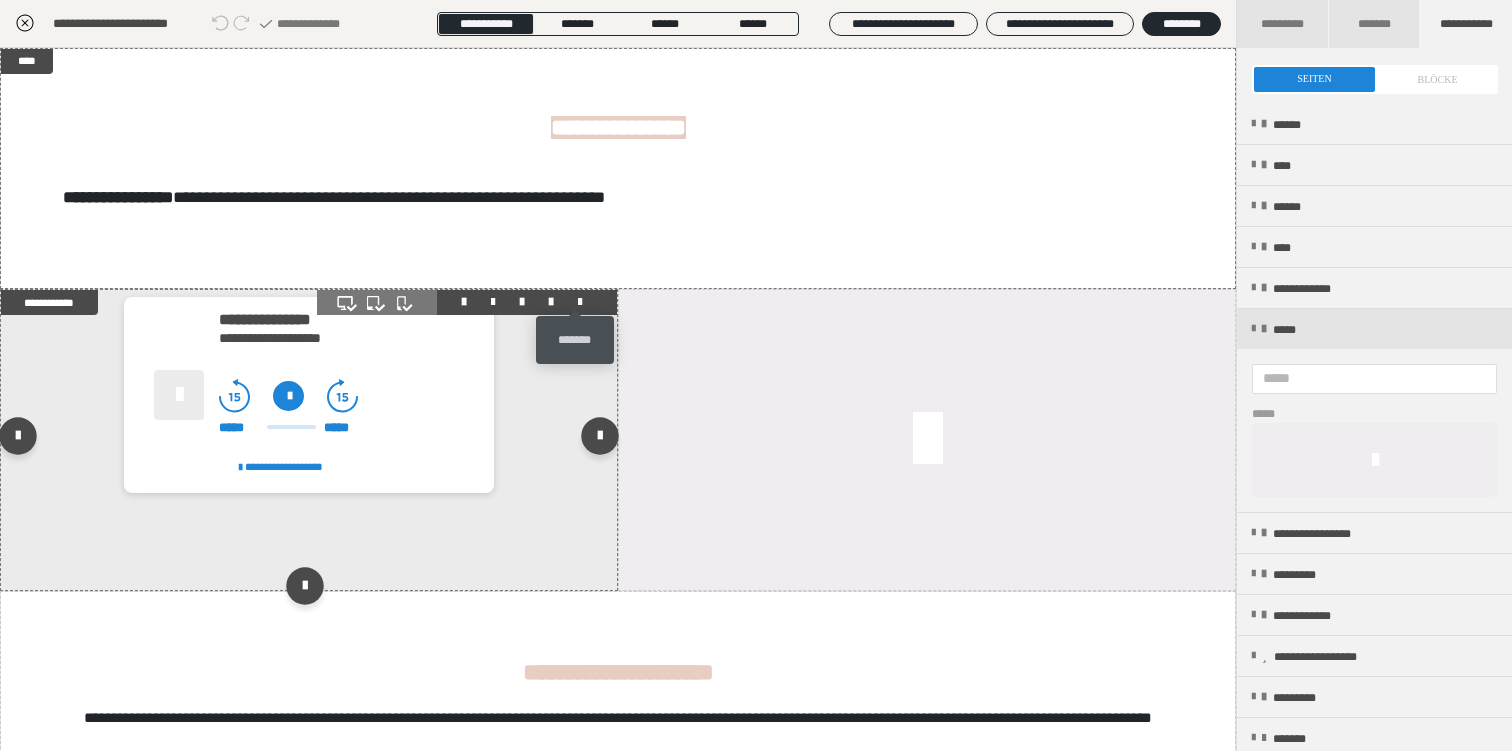 click at bounding box center [580, 302] 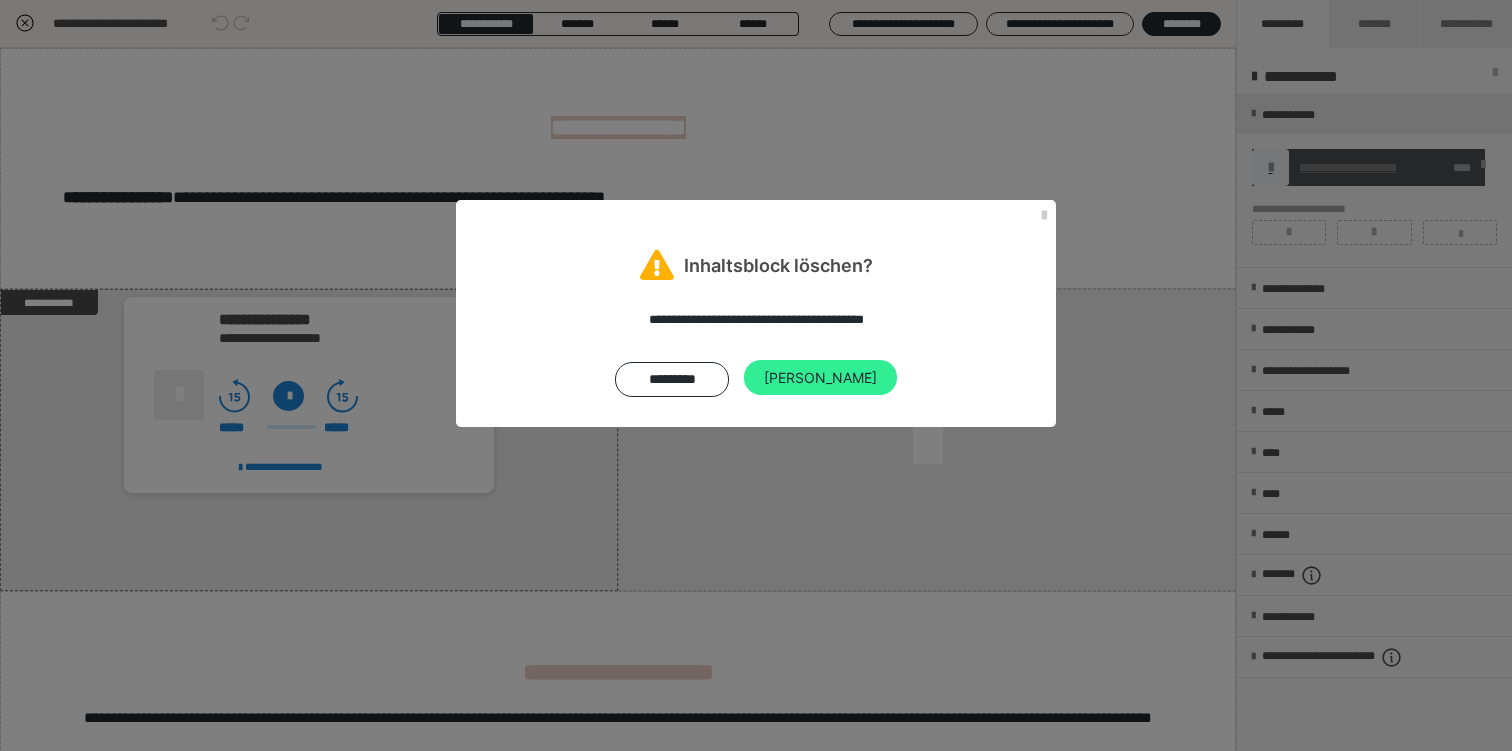 click on "[PERSON_NAME]" at bounding box center (820, 378) 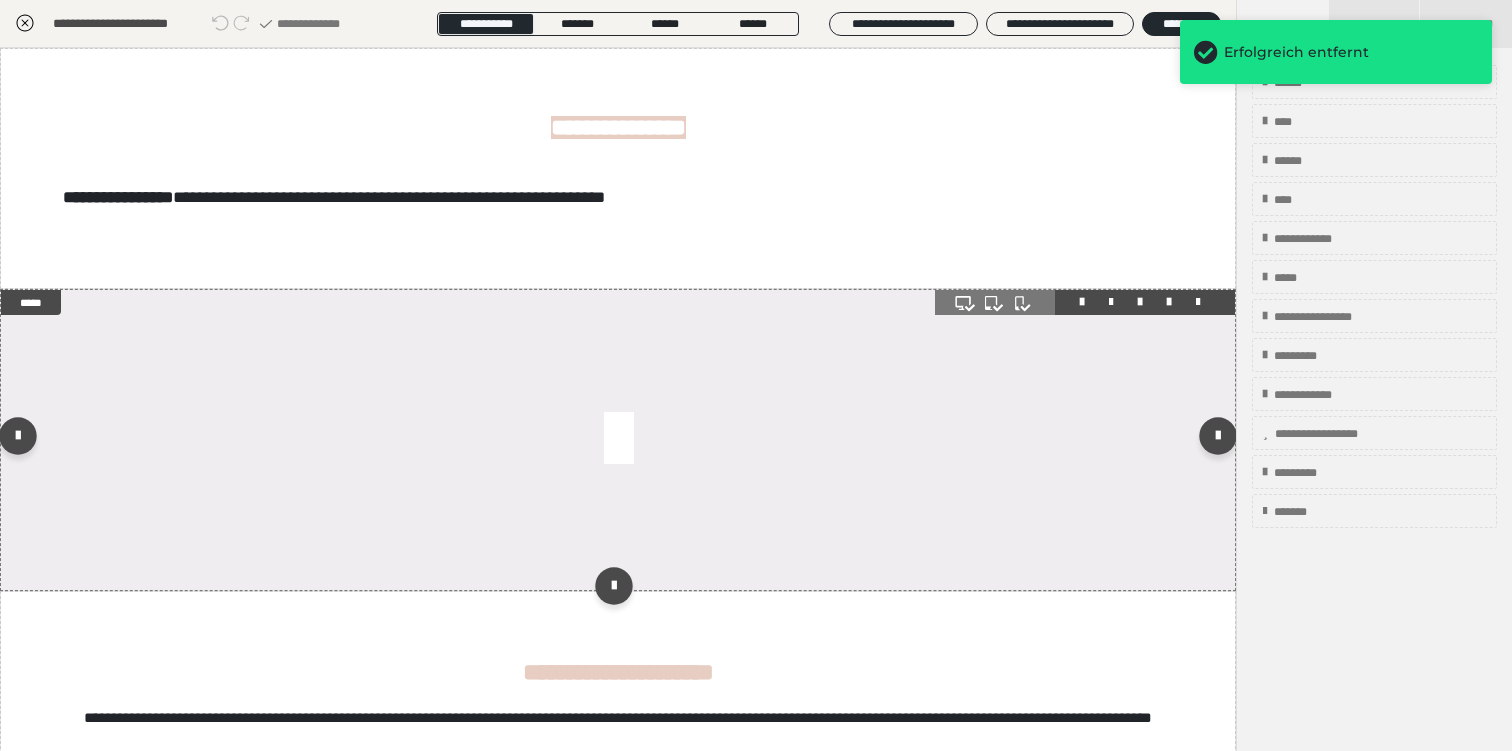 click at bounding box center [618, 440] 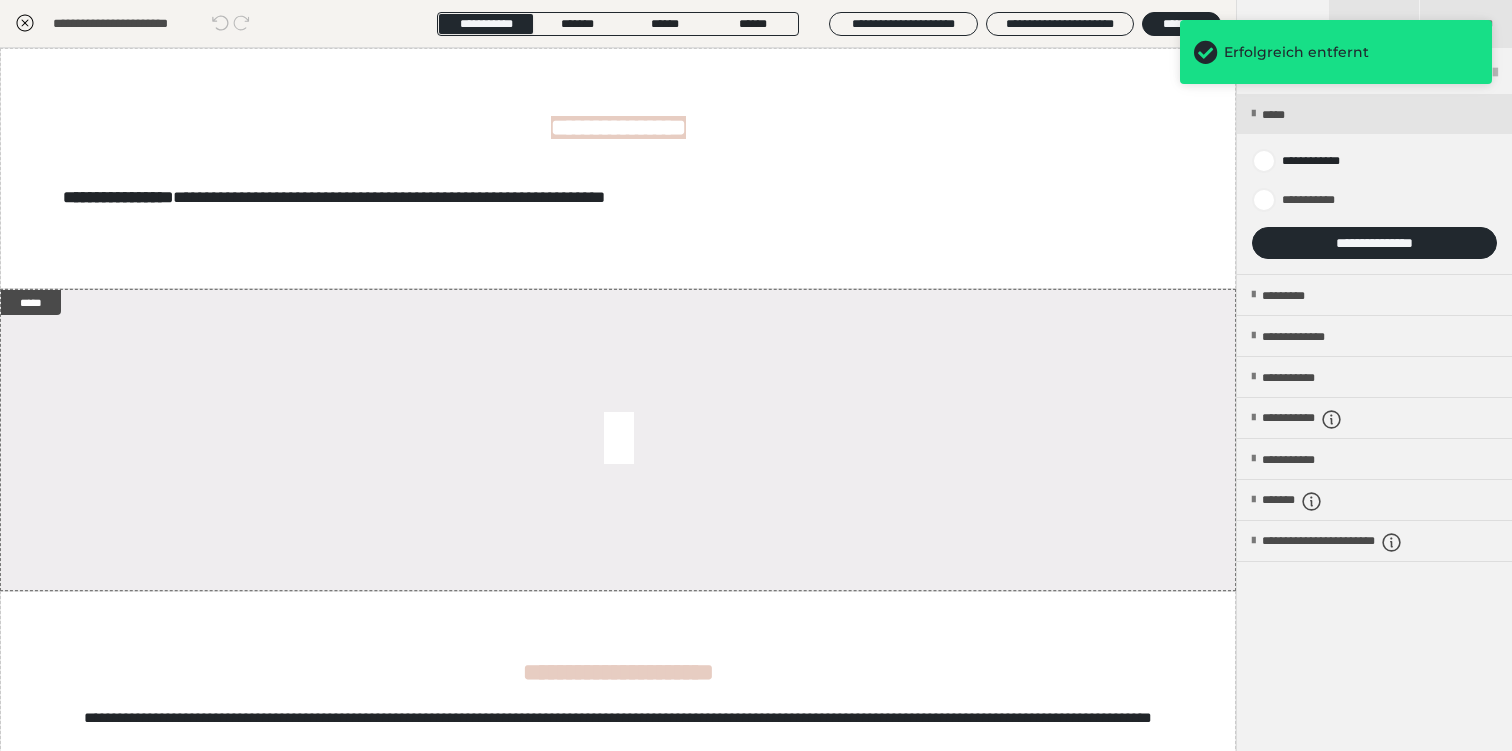 click on "**********" at bounding box center [1374, 243] 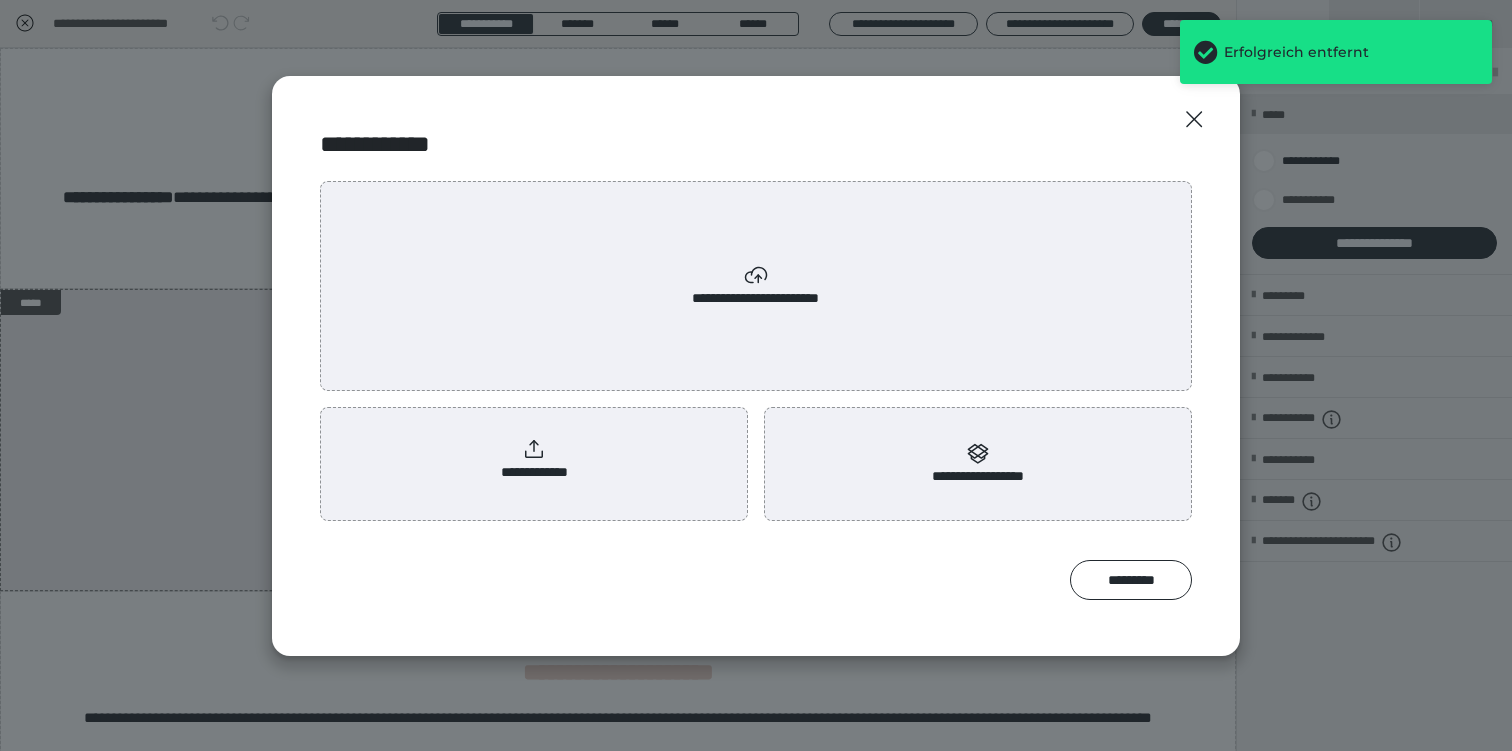 click on "**********" at bounding box center [534, 460] 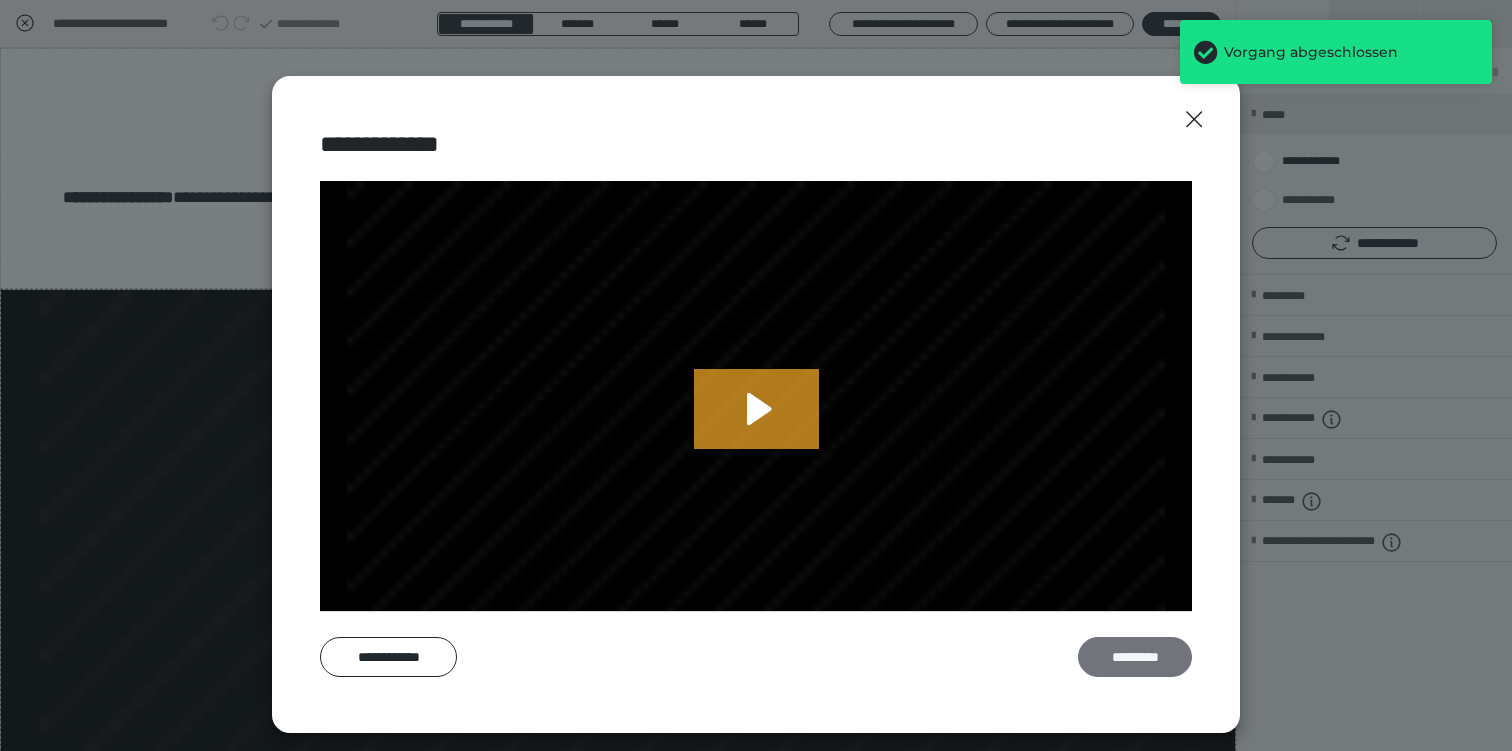 click on "*********" at bounding box center [1135, 657] 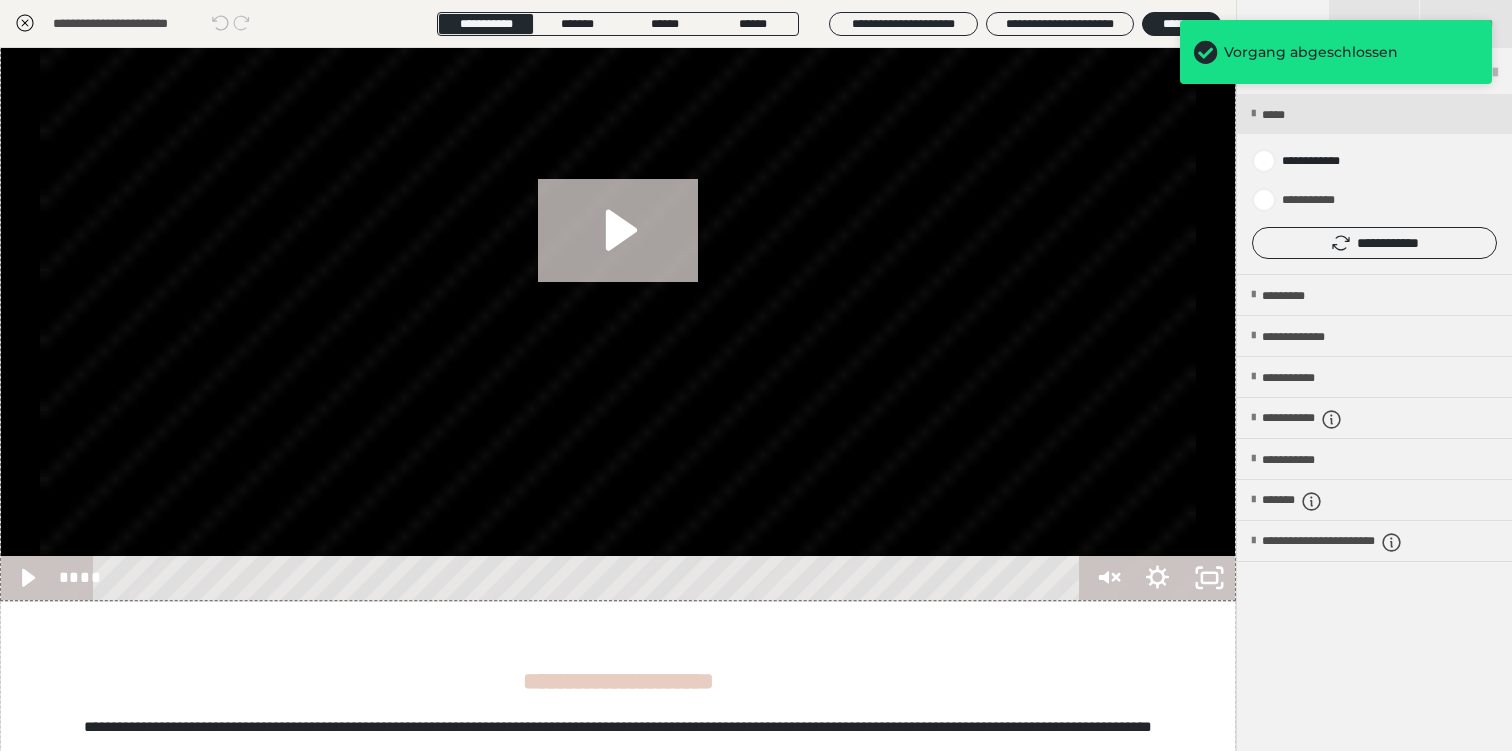 scroll, scrollTop: 425, scrollLeft: 0, axis: vertical 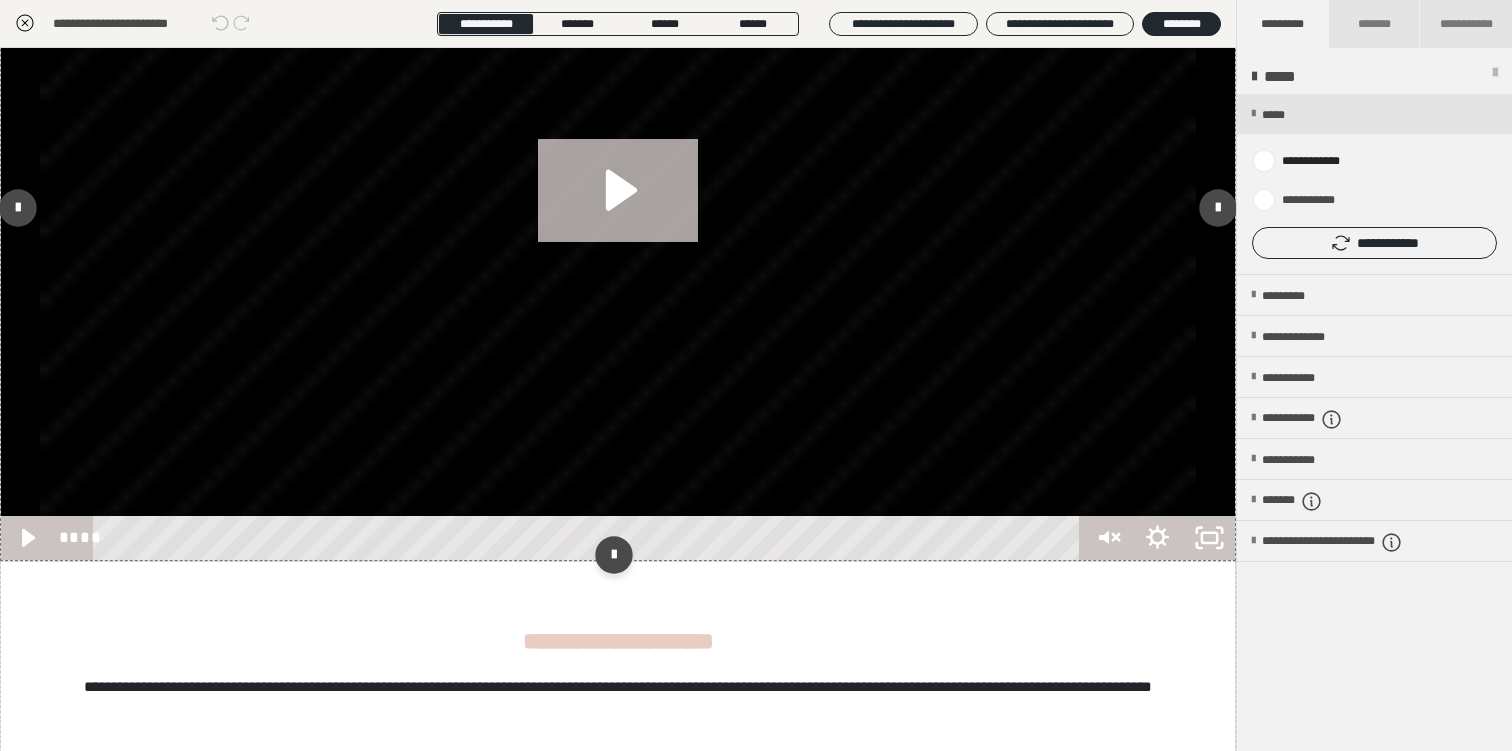 click at bounding box center (590, 538) 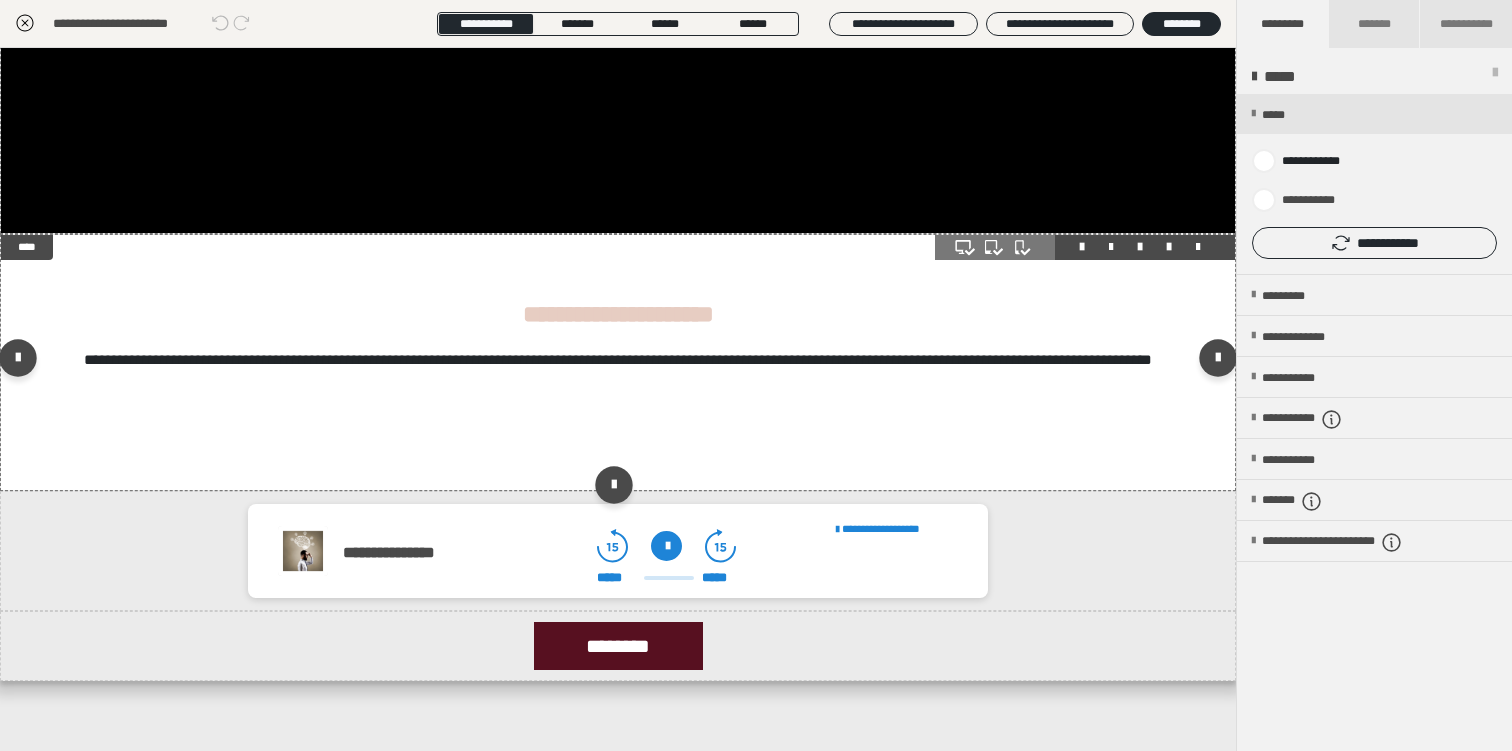 scroll, scrollTop: 776, scrollLeft: 0, axis: vertical 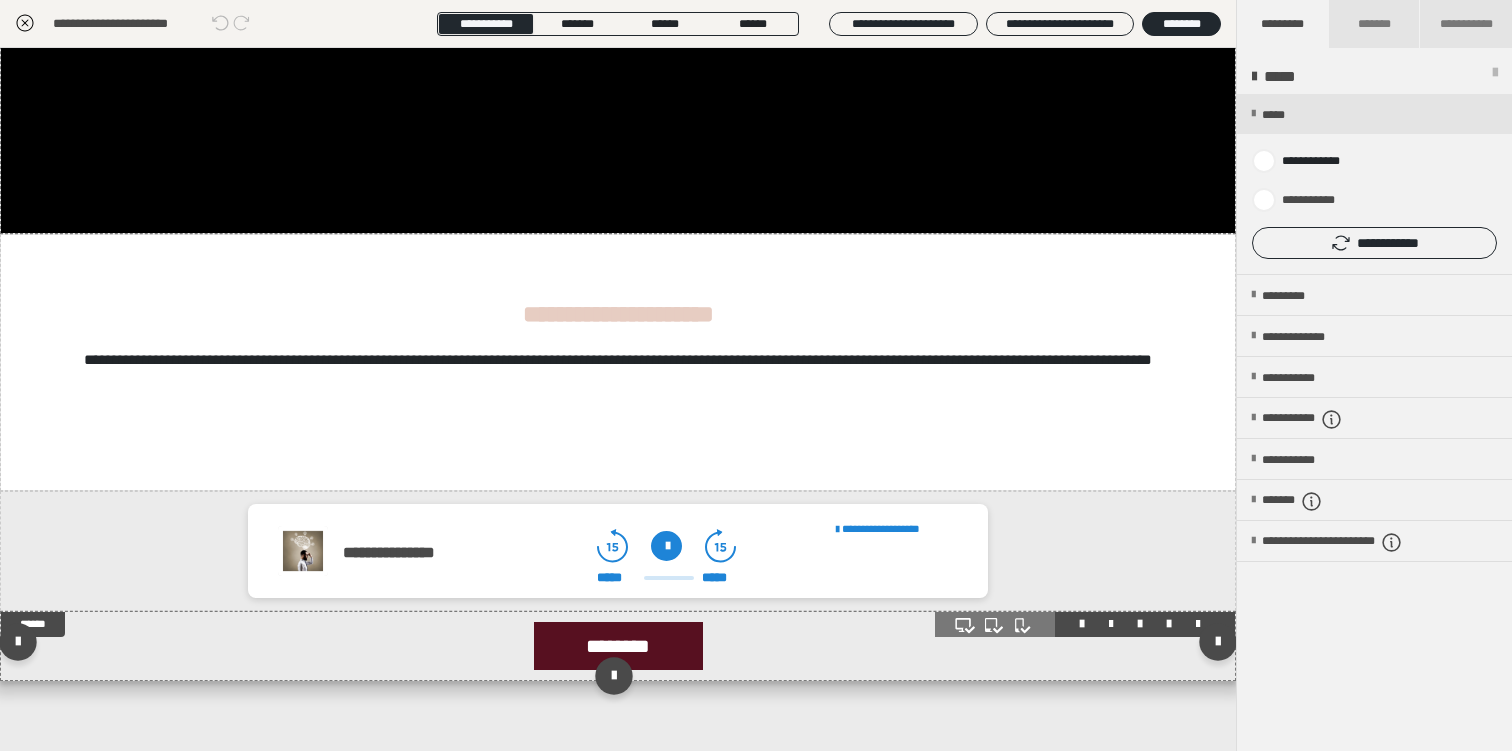 click on "********" at bounding box center [618, 646] 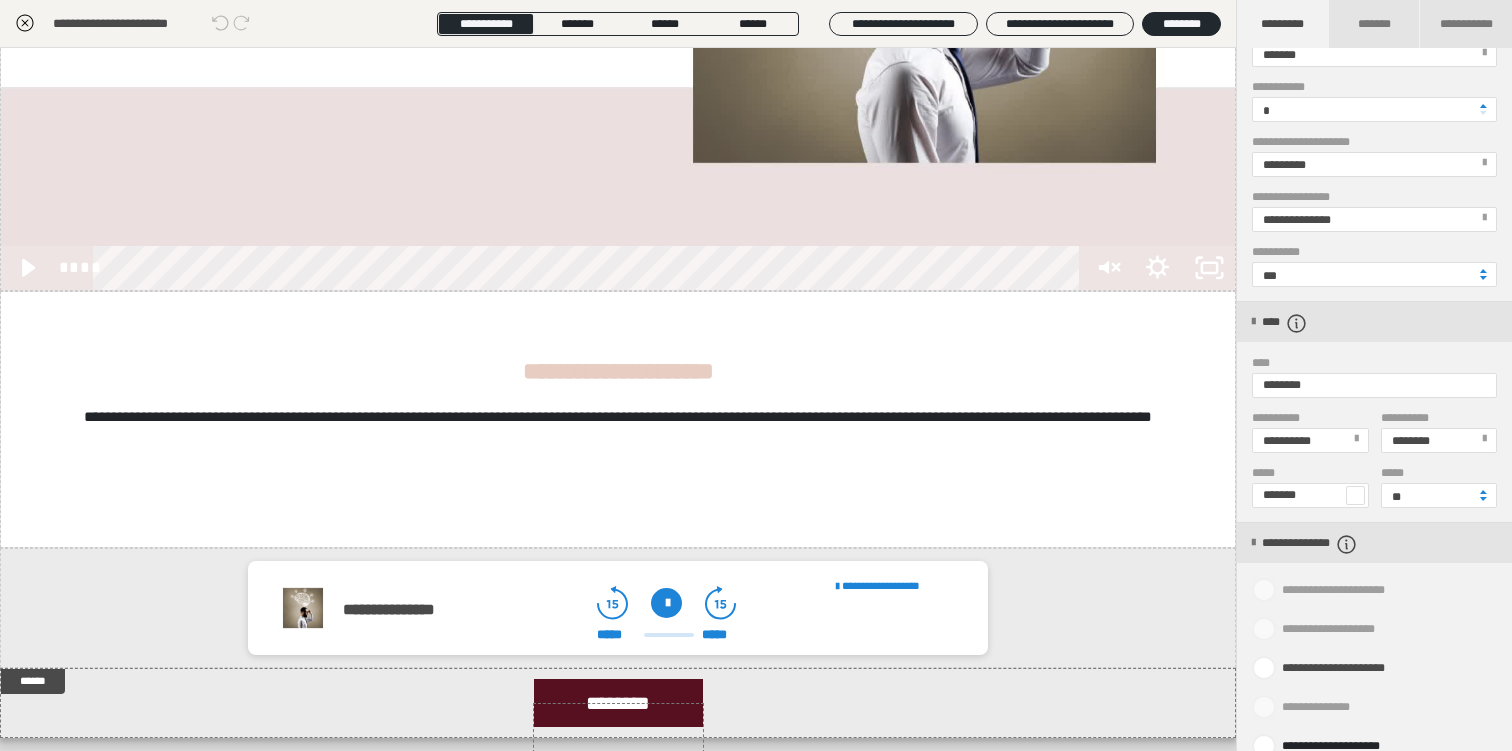 scroll, scrollTop: 849, scrollLeft: 0, axis: vertical 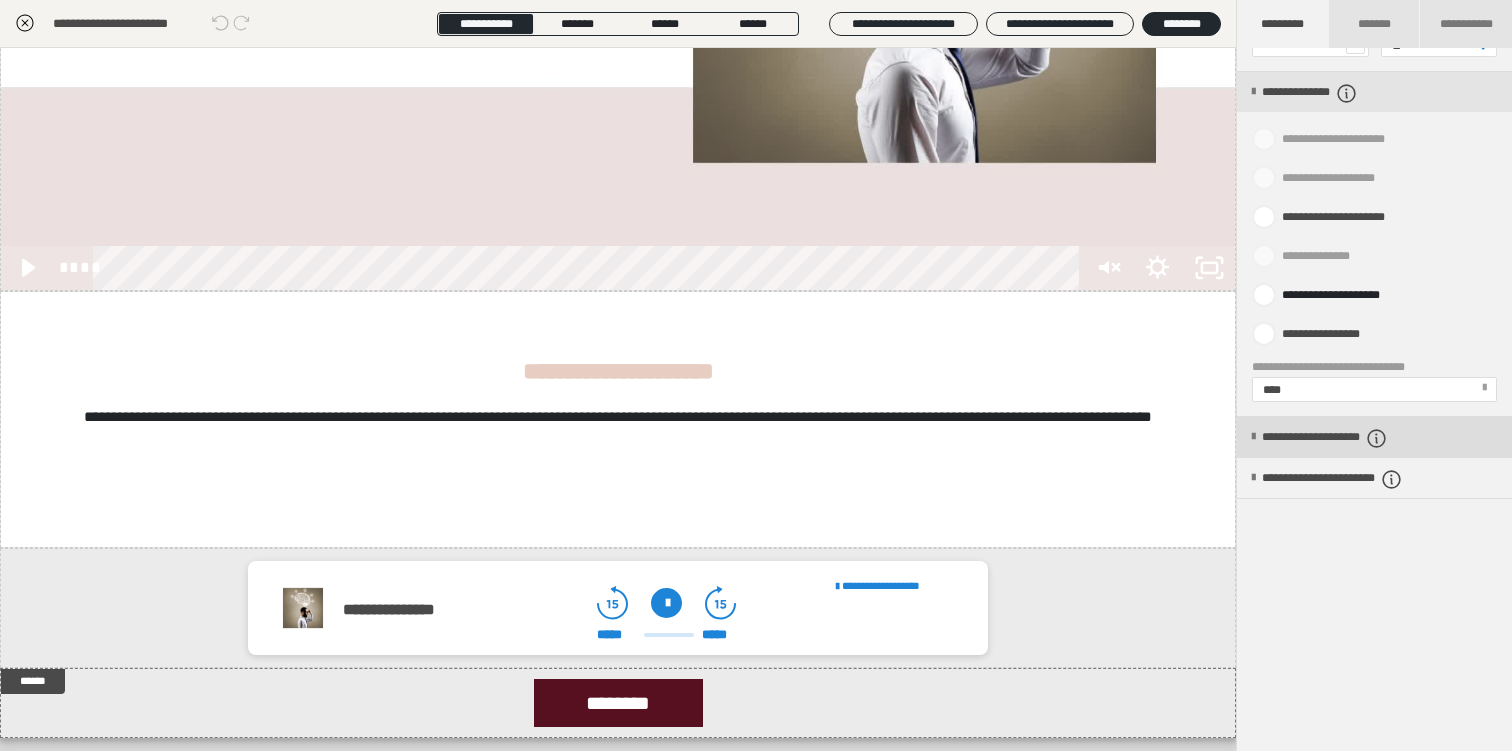 click on "**********" at bounding box center [1354, 438] 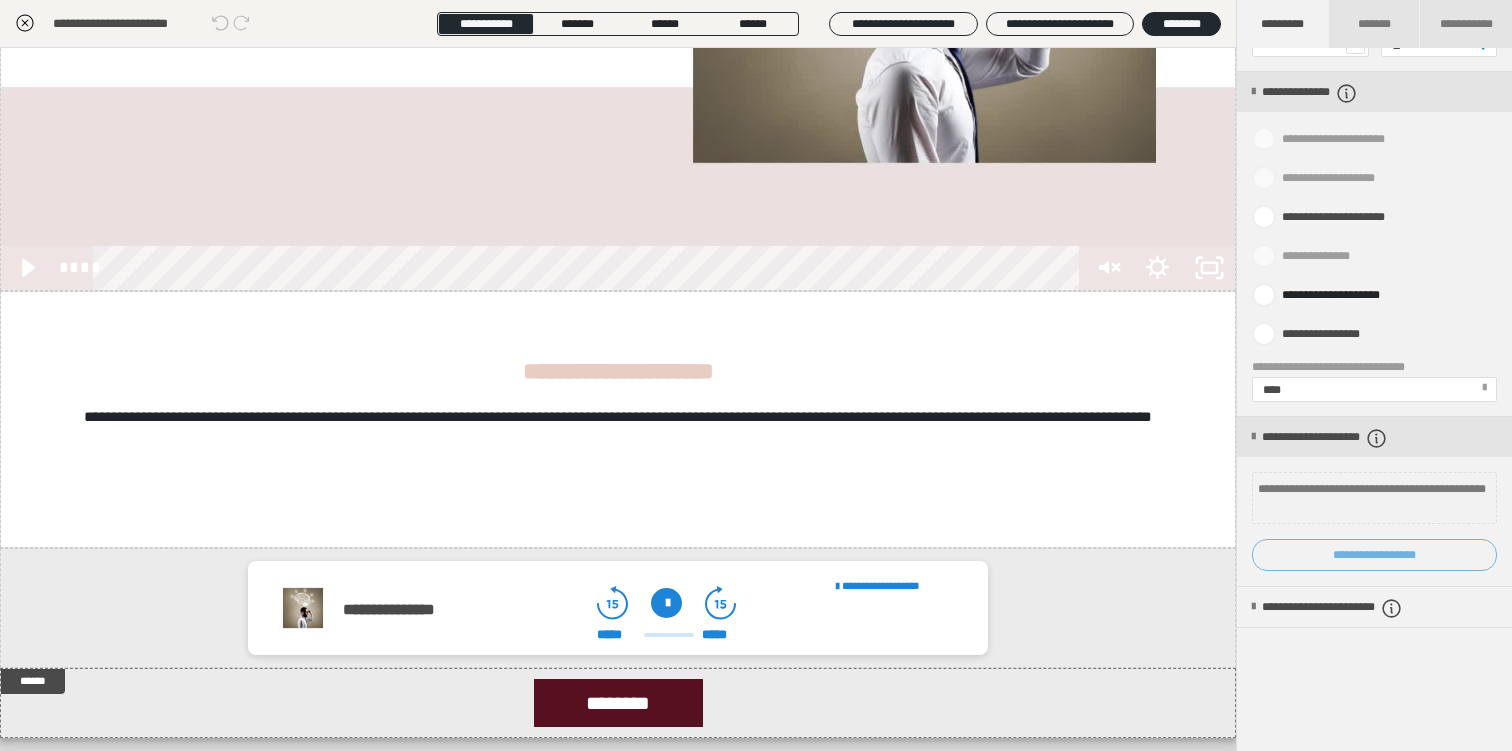 click on "**********" at bounding box center (1374, 555) 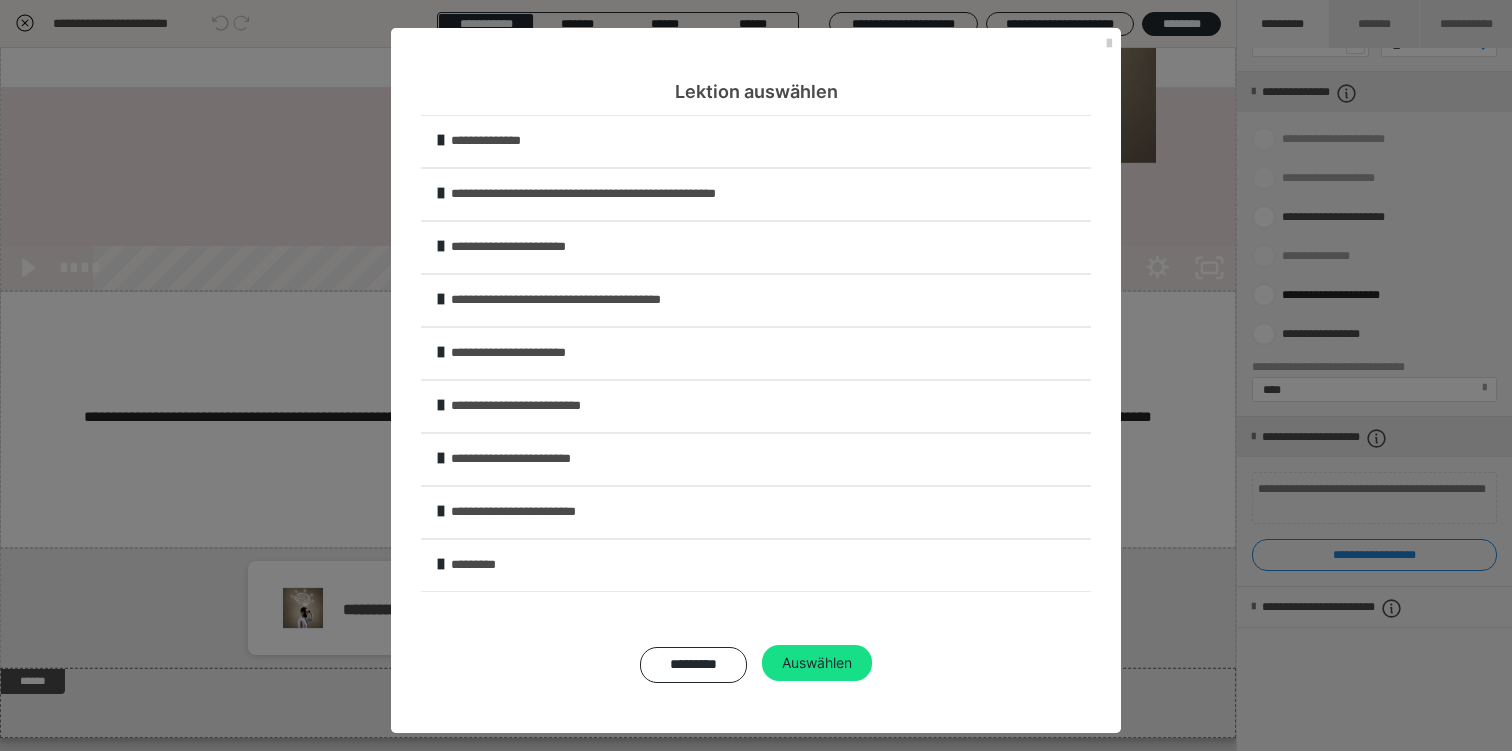 click on "**********" at bounding box center [769, 459] 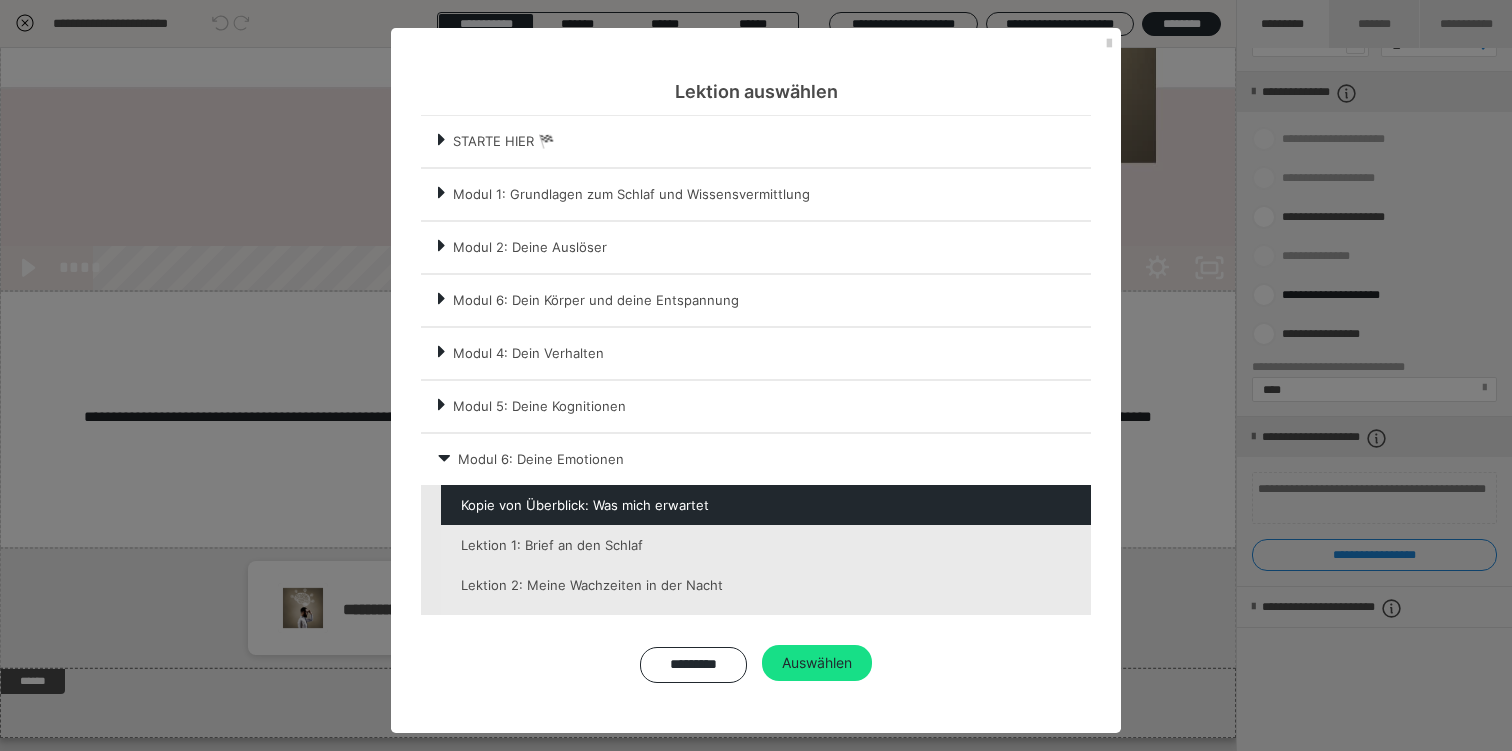 click on "Modul 5: Deine Kognitionen" at bounding box center (771, 406) 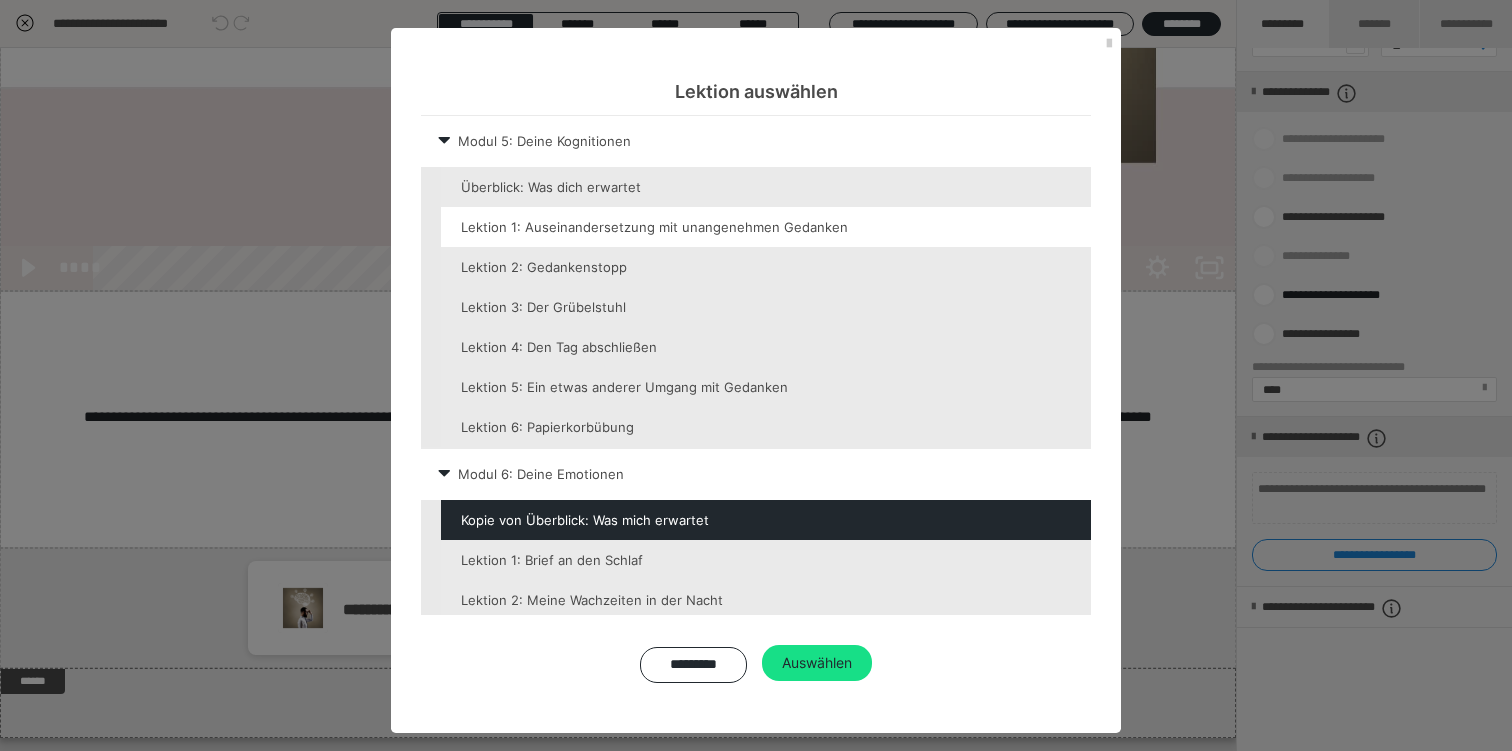 scroll, scrollTop: 270, scrollLeft: 0, axis: vertical 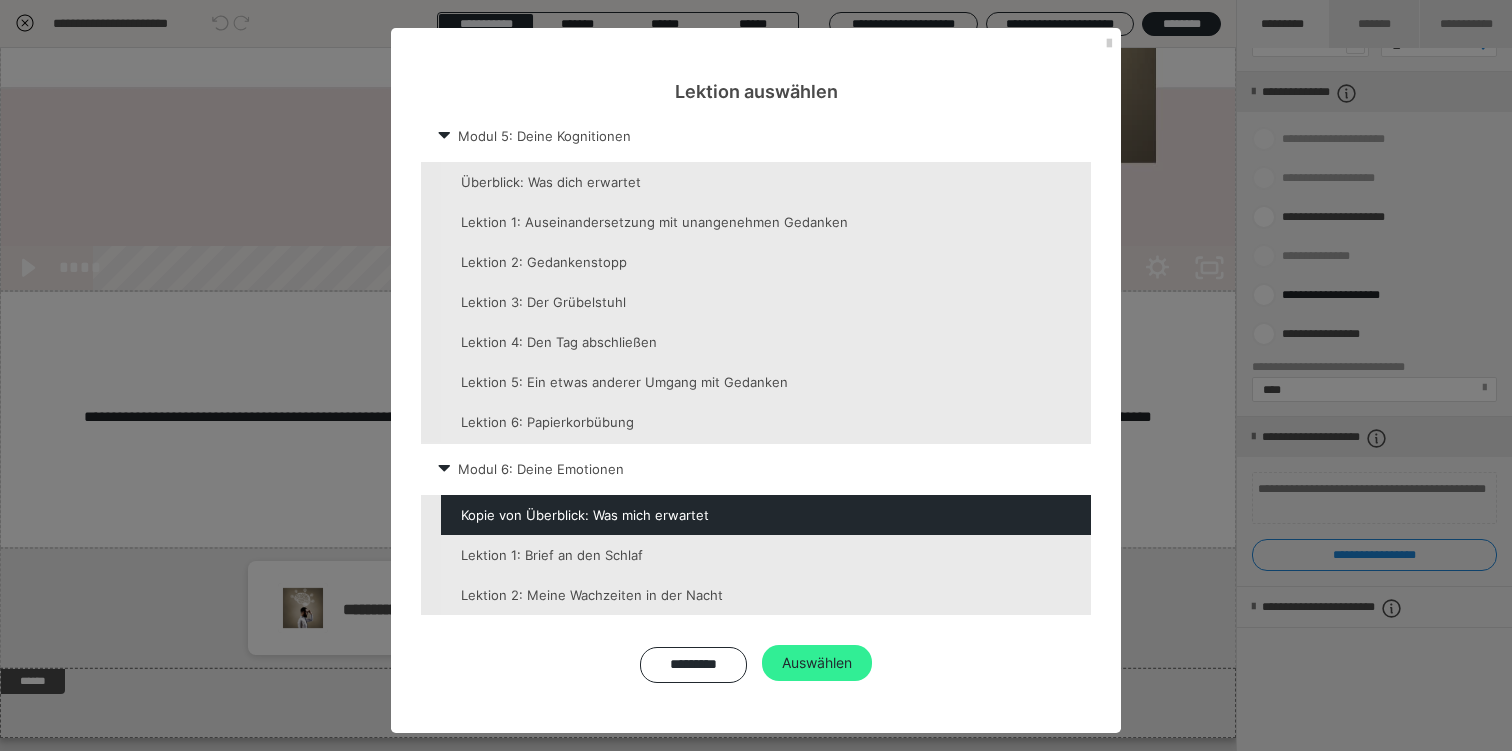 click on "Auswählen" at bounding box center [817, 663] 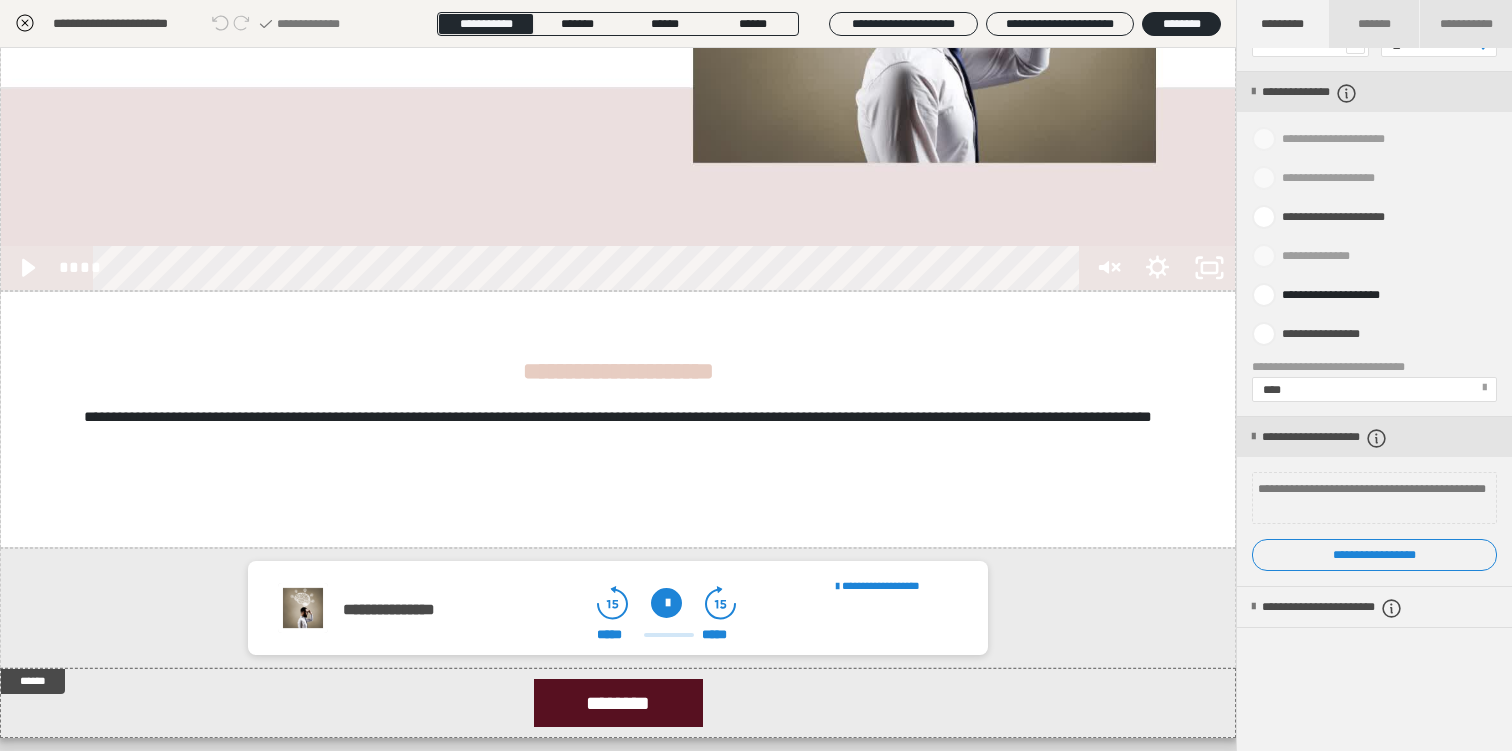 click 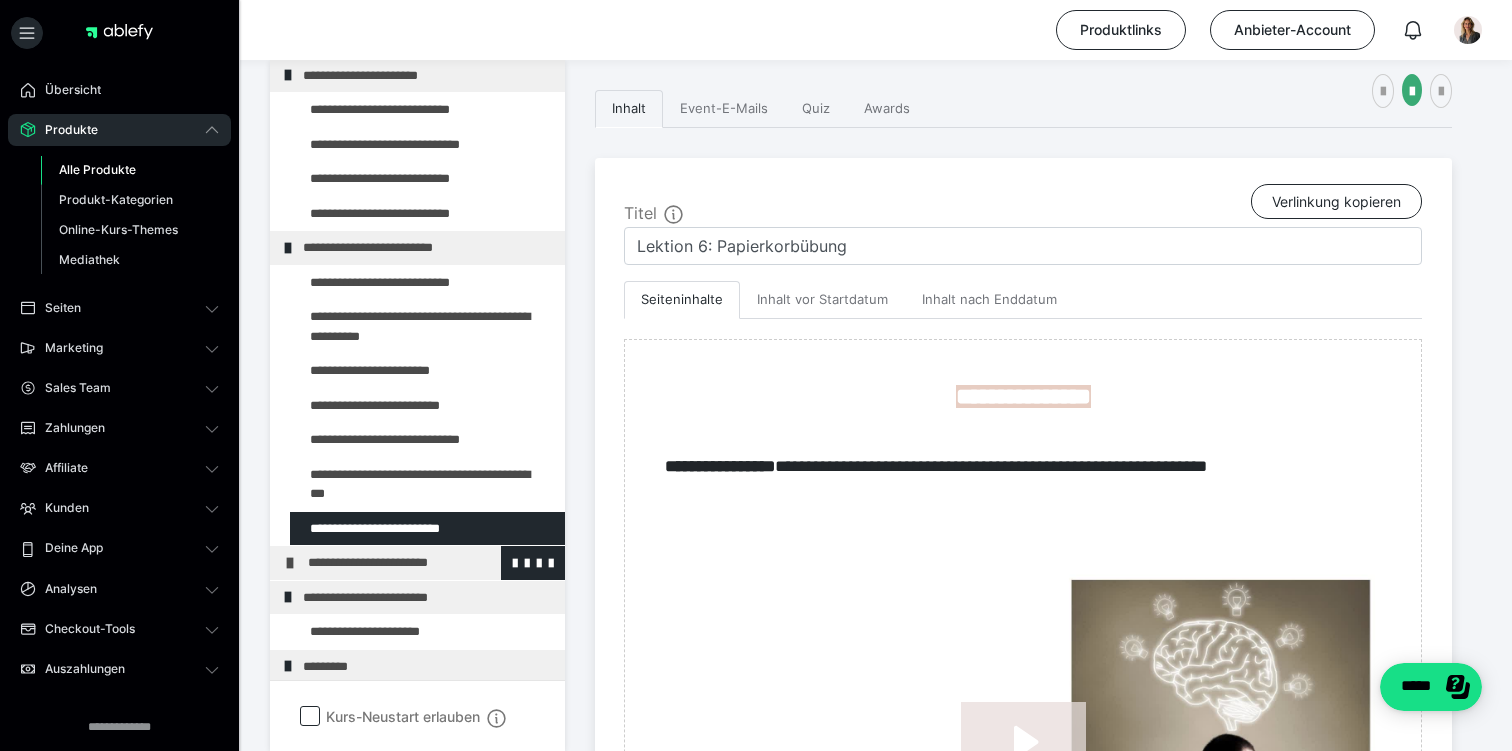 click on "**********" at bounding box center (431, 563) 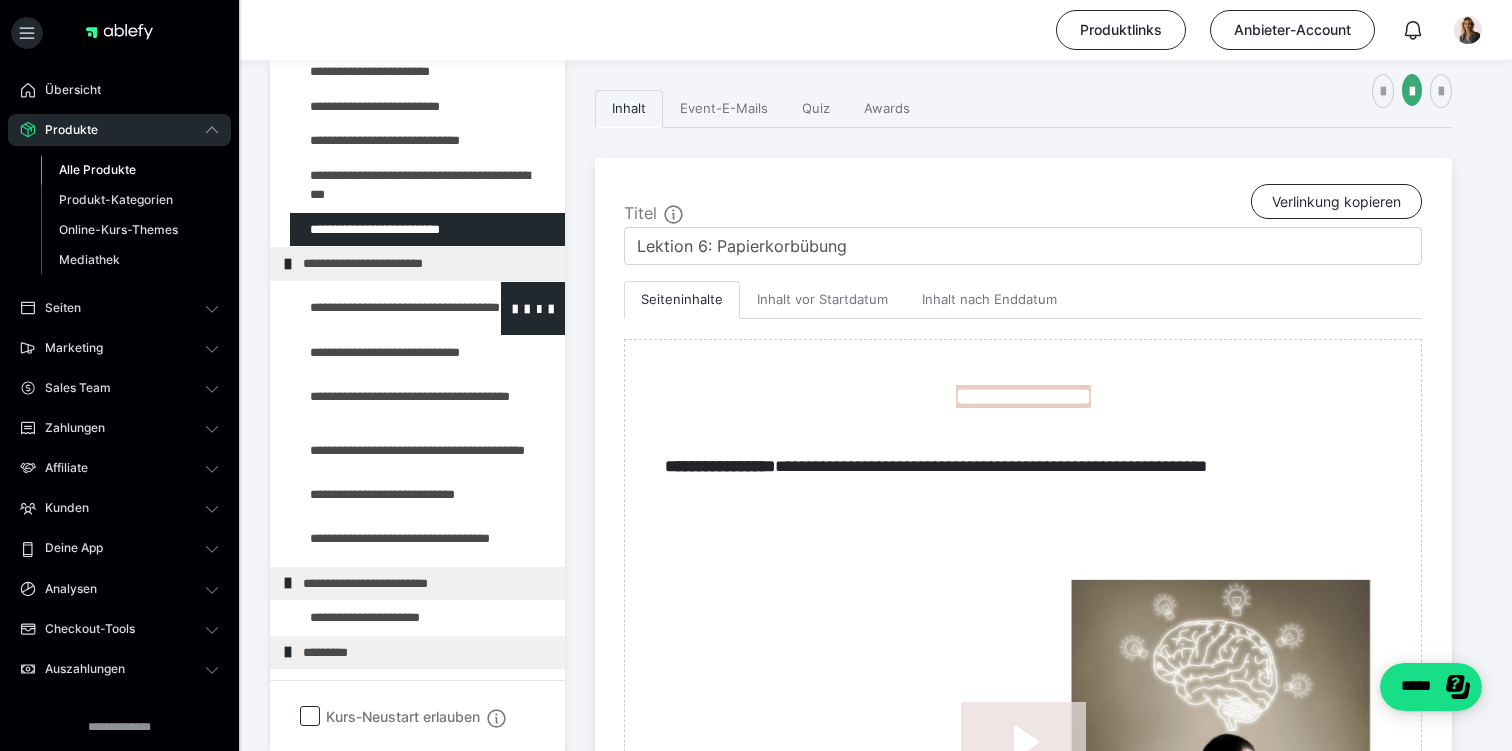 scroll, scrollTop: 521, scrollLeft: 0, axis: vertical 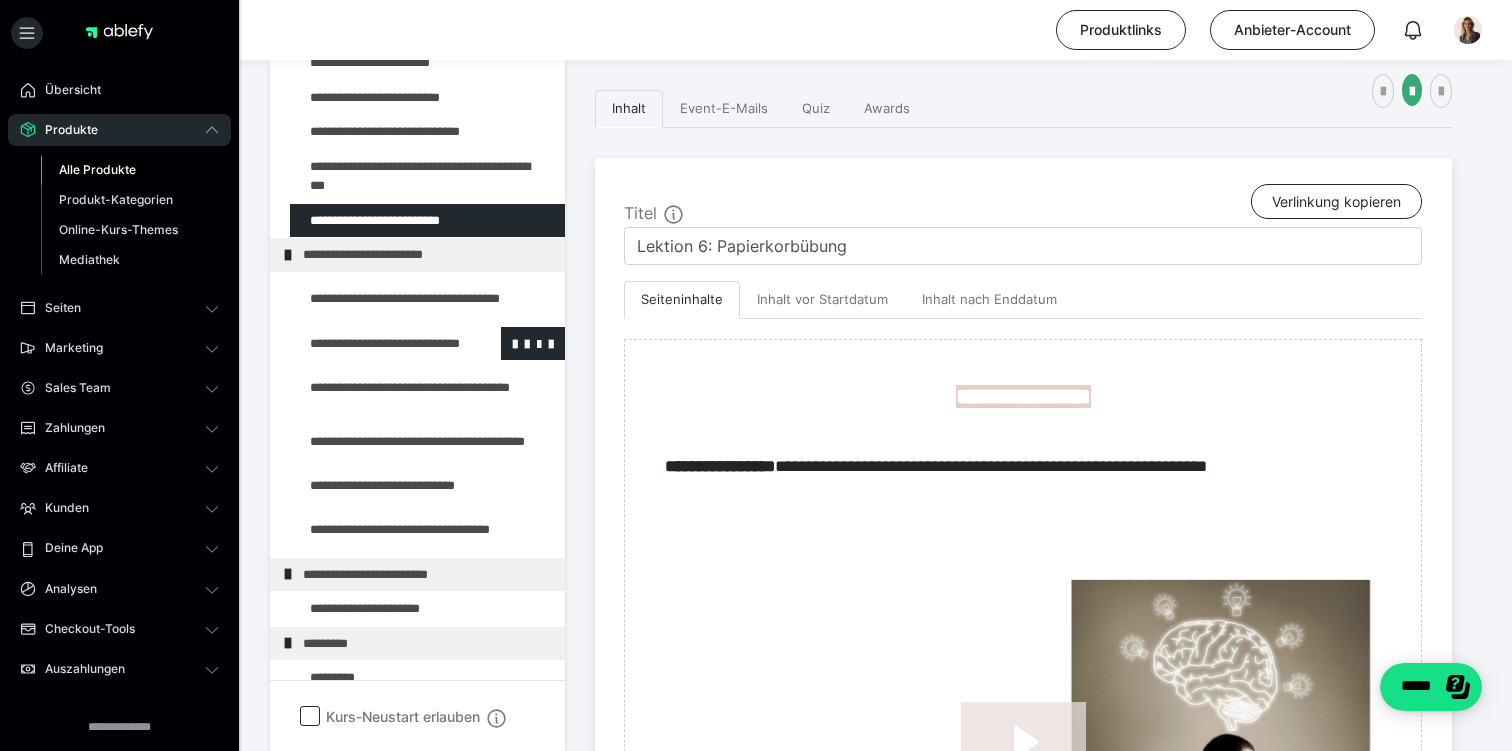 click at bounding box center [375, 344] 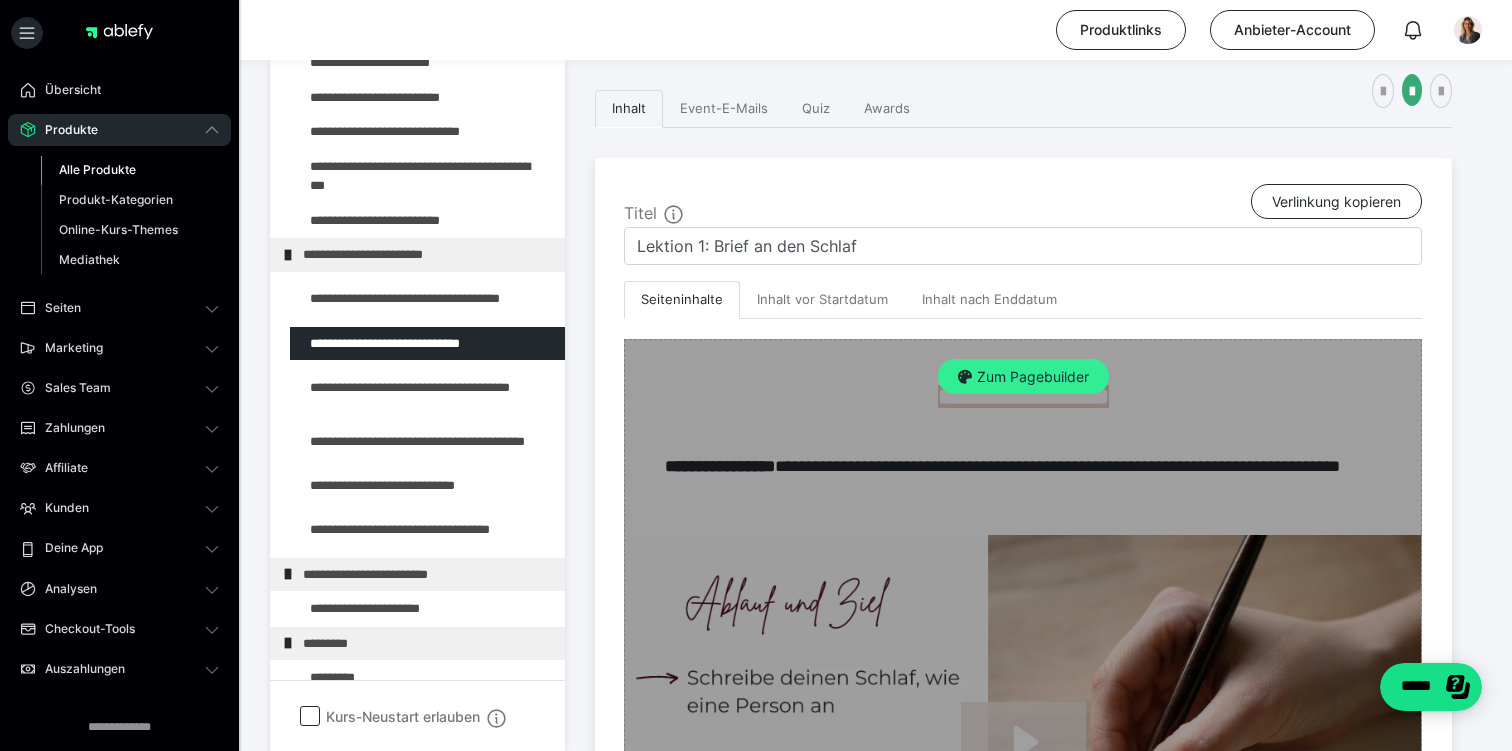 click on "Zum Pagebuilder" at bounding box center [1023, 377] 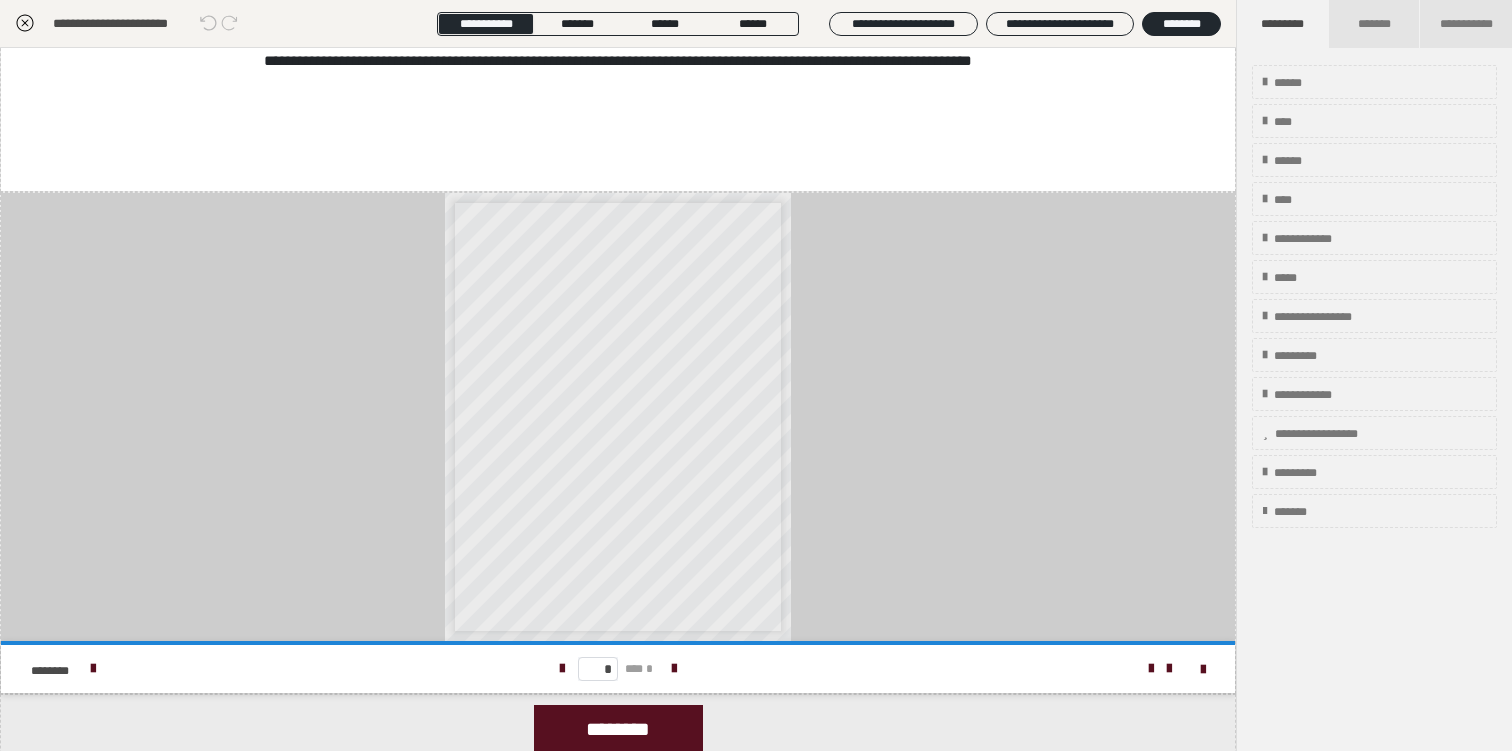 scroll, scrollTop: 1199, scrollLeft: 0, axis: vertical 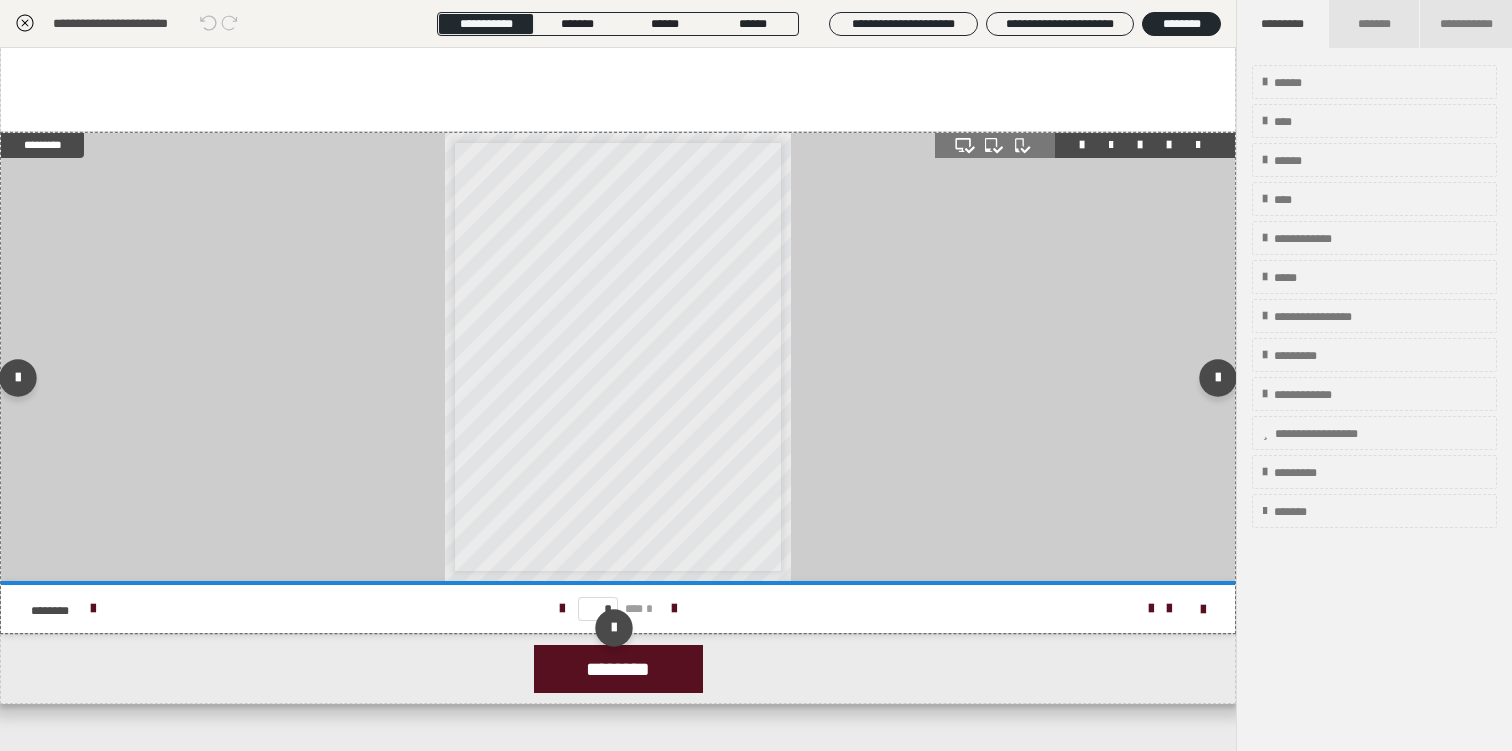 click on "**********" at bounding box center (618, 335) 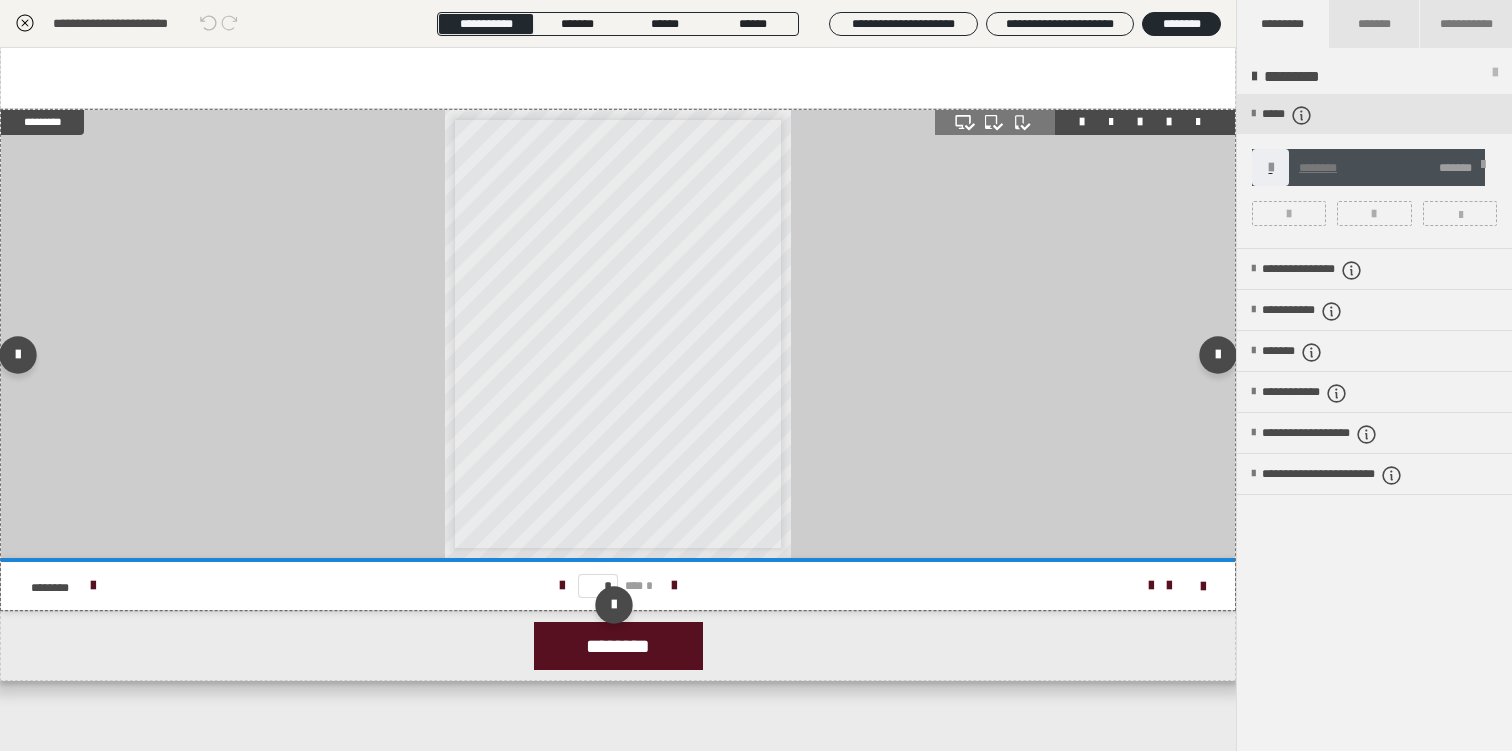 scroll, scrollTop: 1231, scrollLeft: 0, axis: vertical 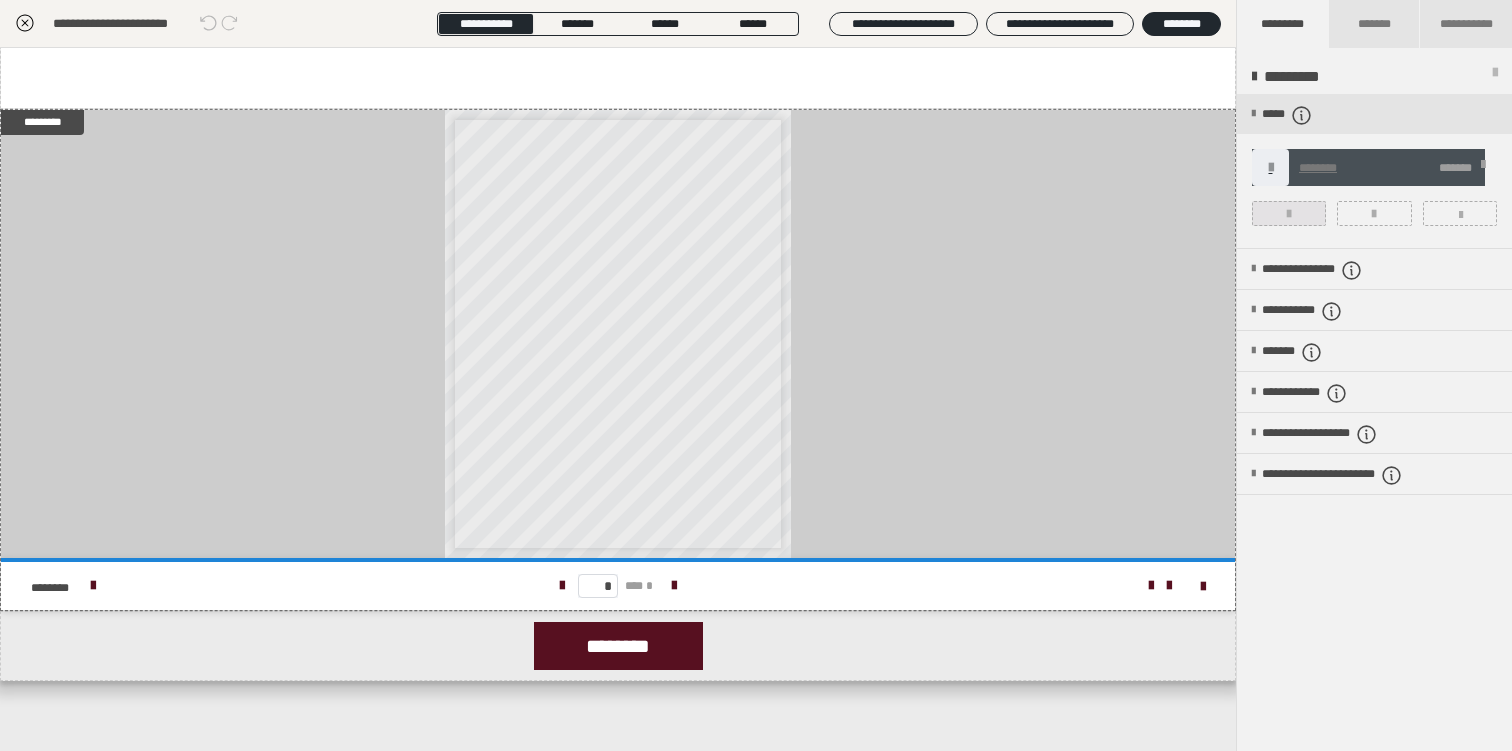 click at bounding box center (1289, 214) 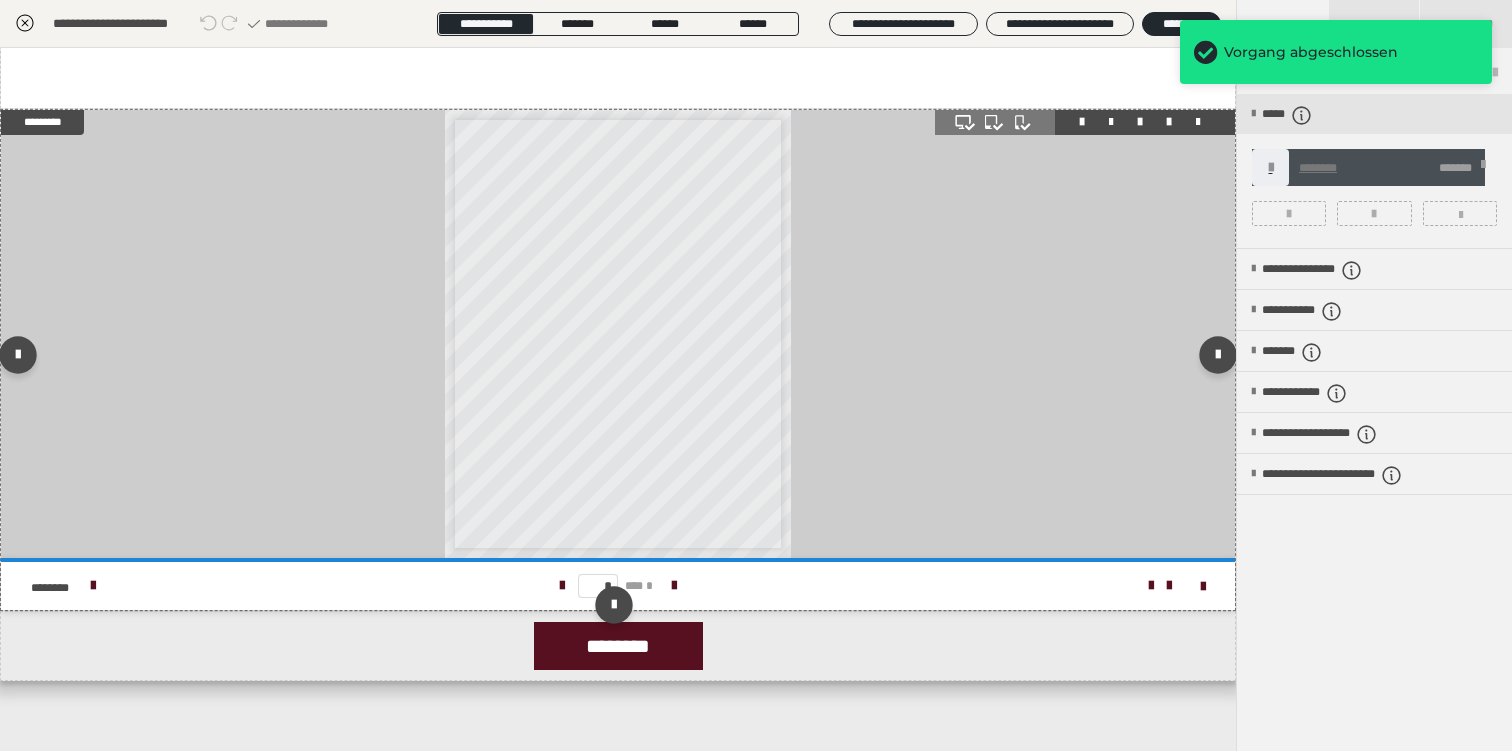 scroll, scrollTop: 1, scrollLeft: 0, axis: vertical 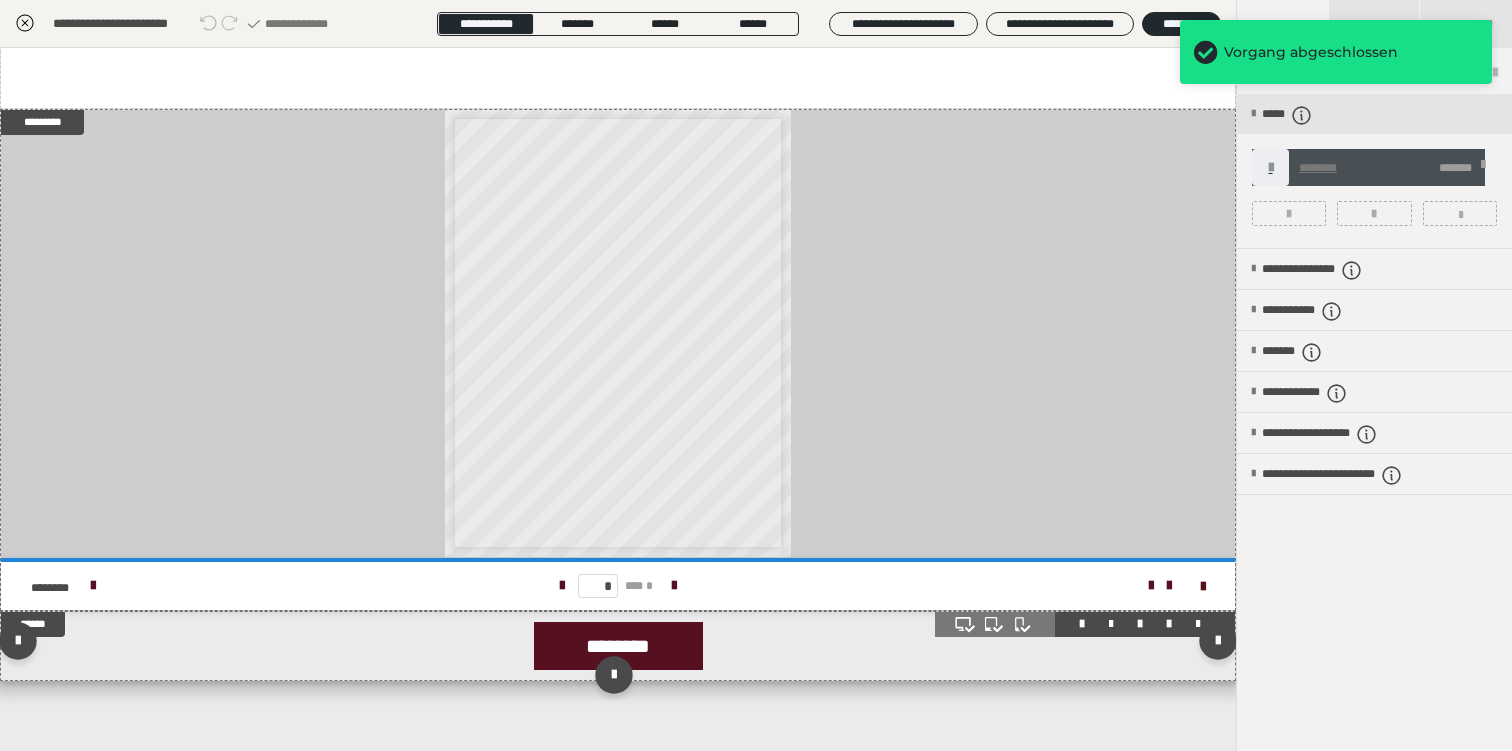 click on "********" at bounding box center [618, 646] 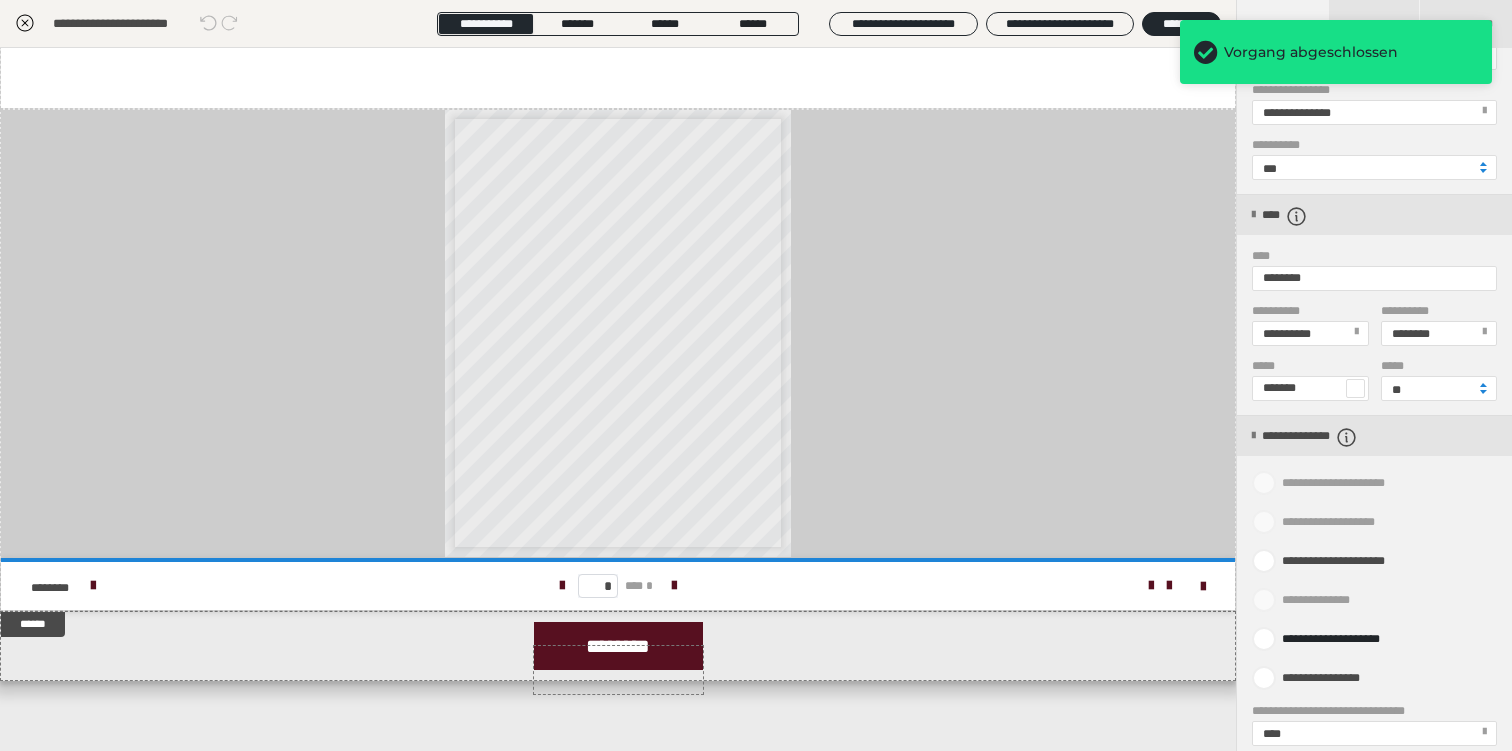 scroll, scrollTop: 849, scrollLeft: 0, axis: vertical 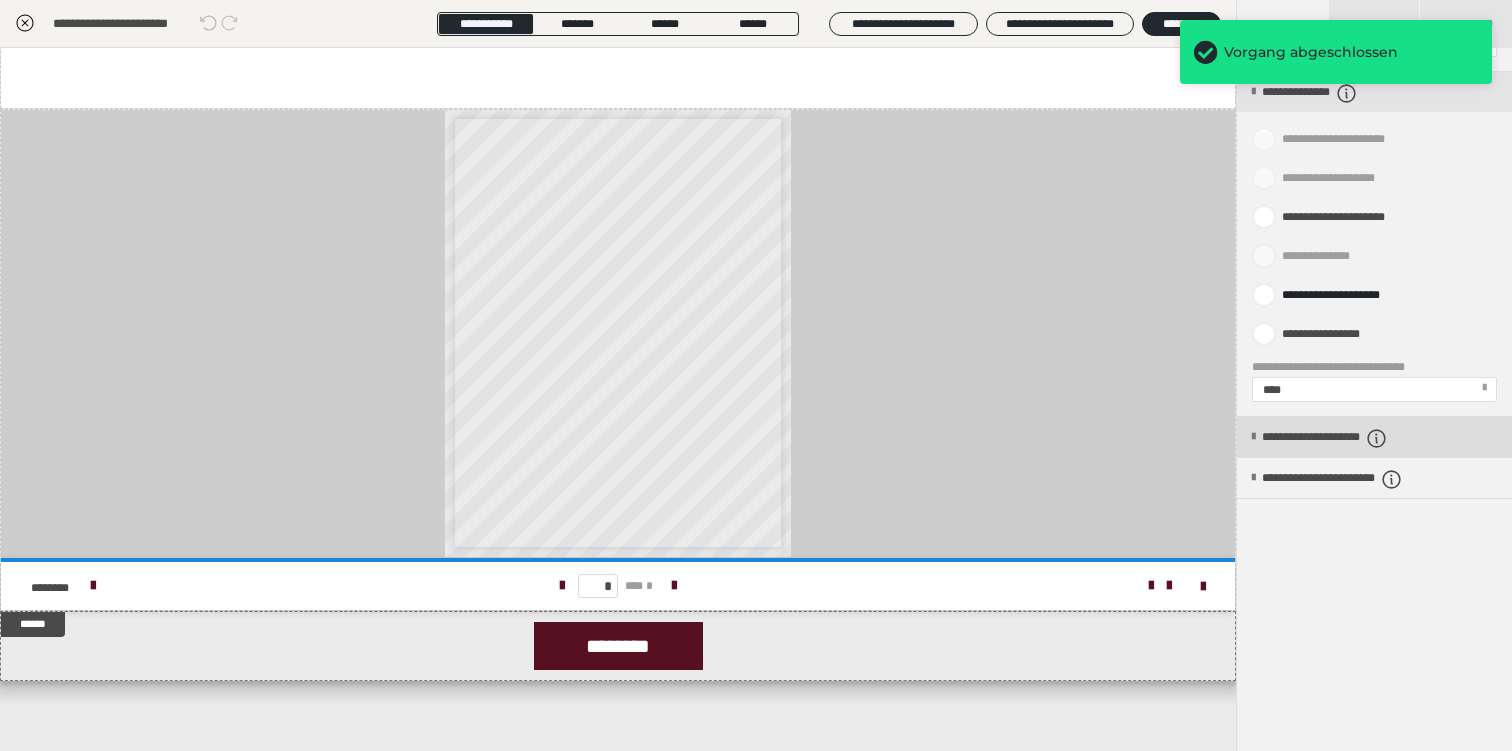 click on "**********" at bounding box center [1354, 438] 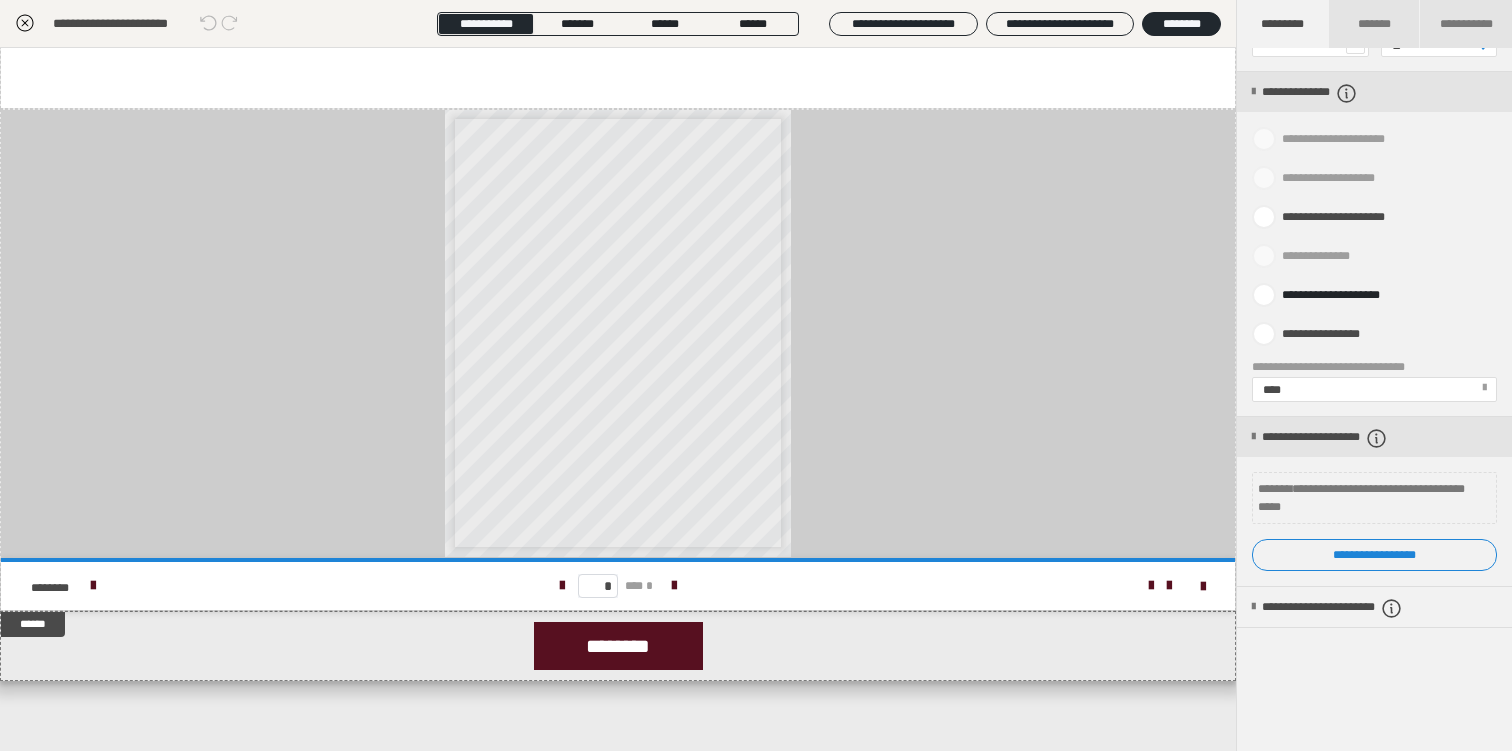 click 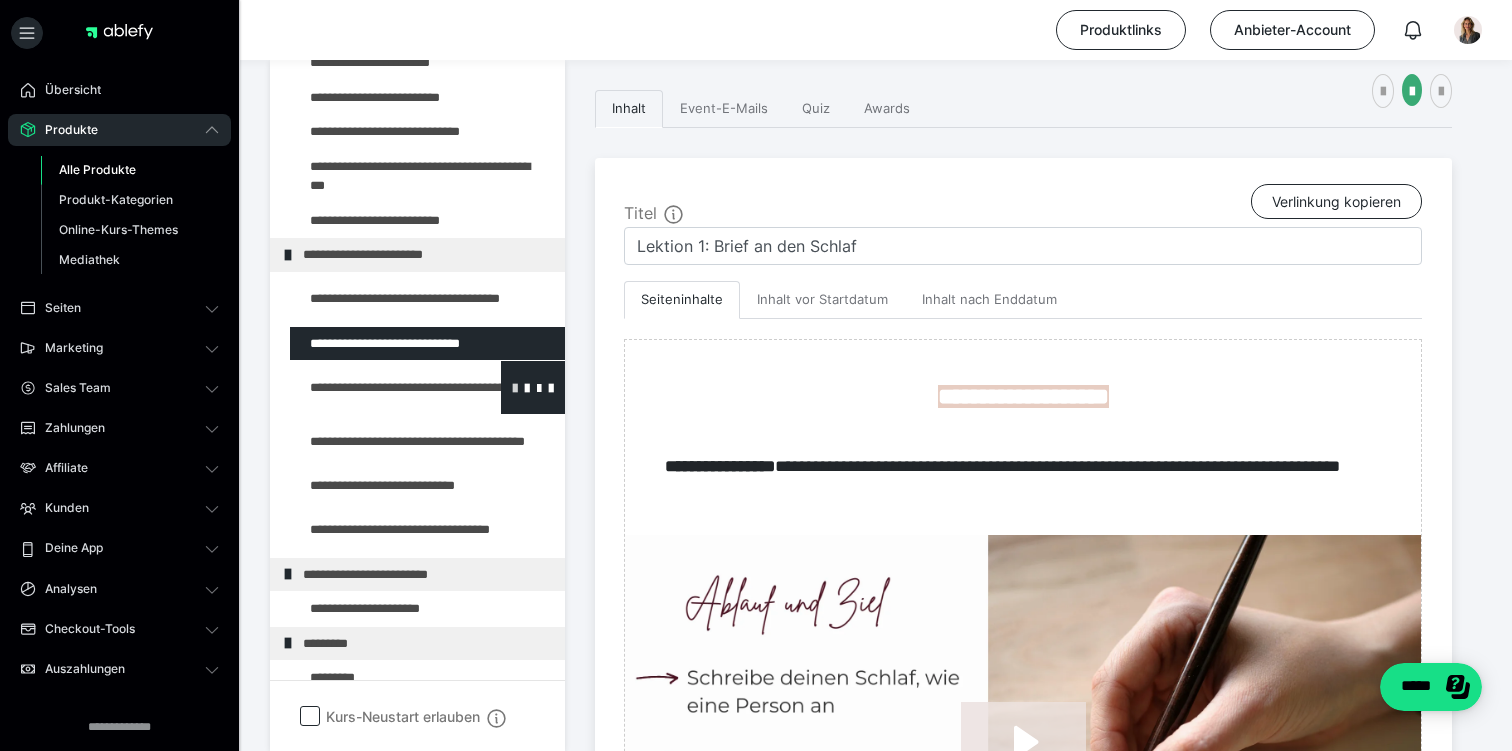 click at bounding box center [515, 387] 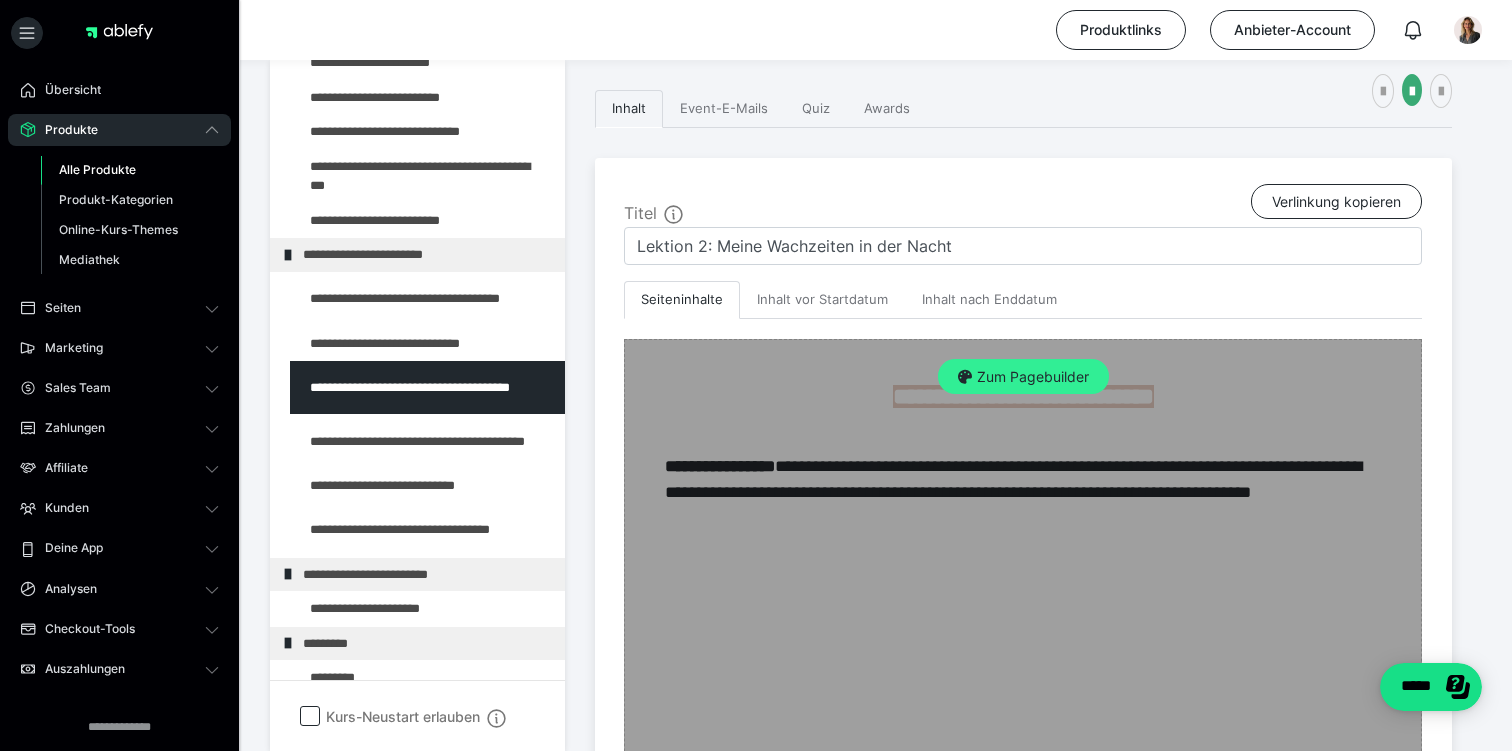click on "Zum Pagebuilder" at bounding box center (1023, 377) 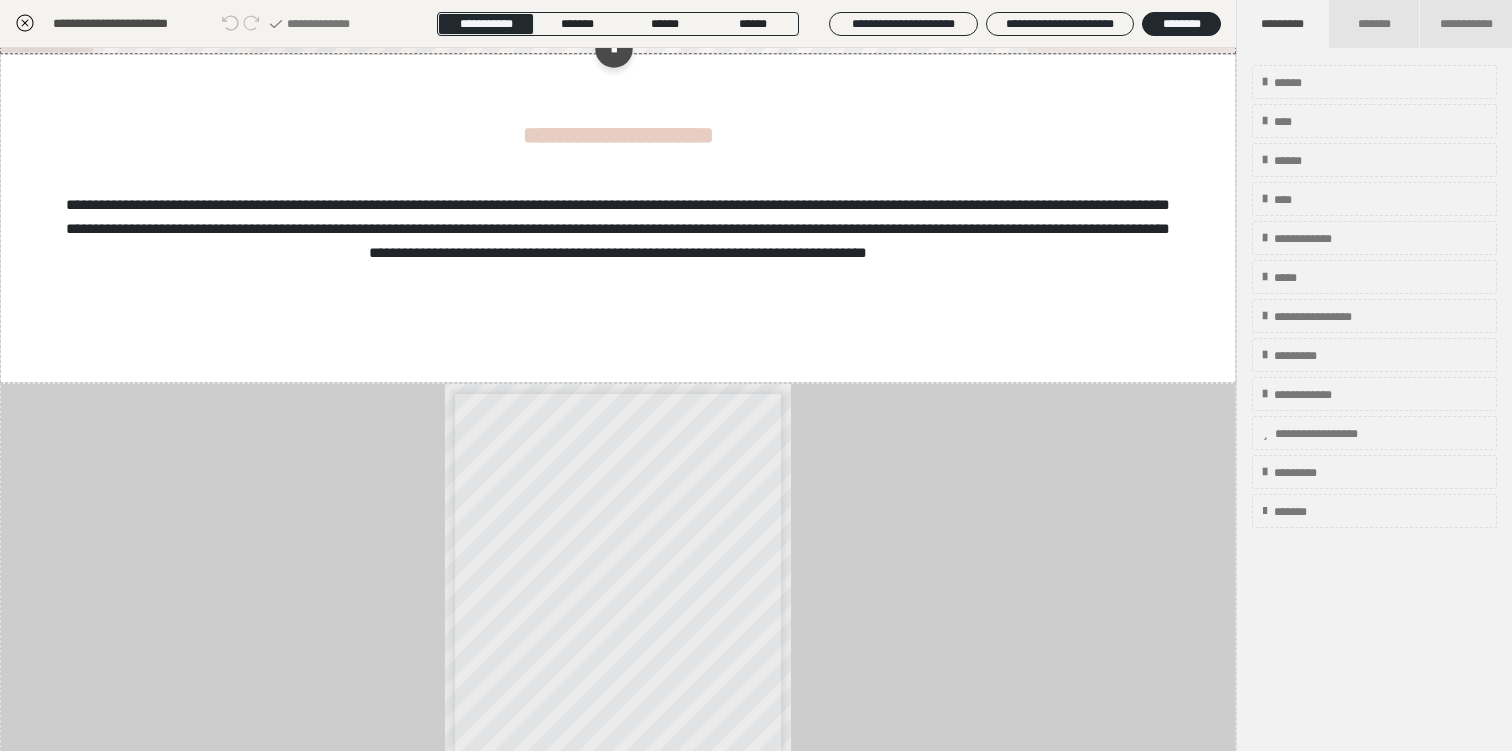 scroll, scrollTop: 1256, scrollLeft: 0, axis: vertical 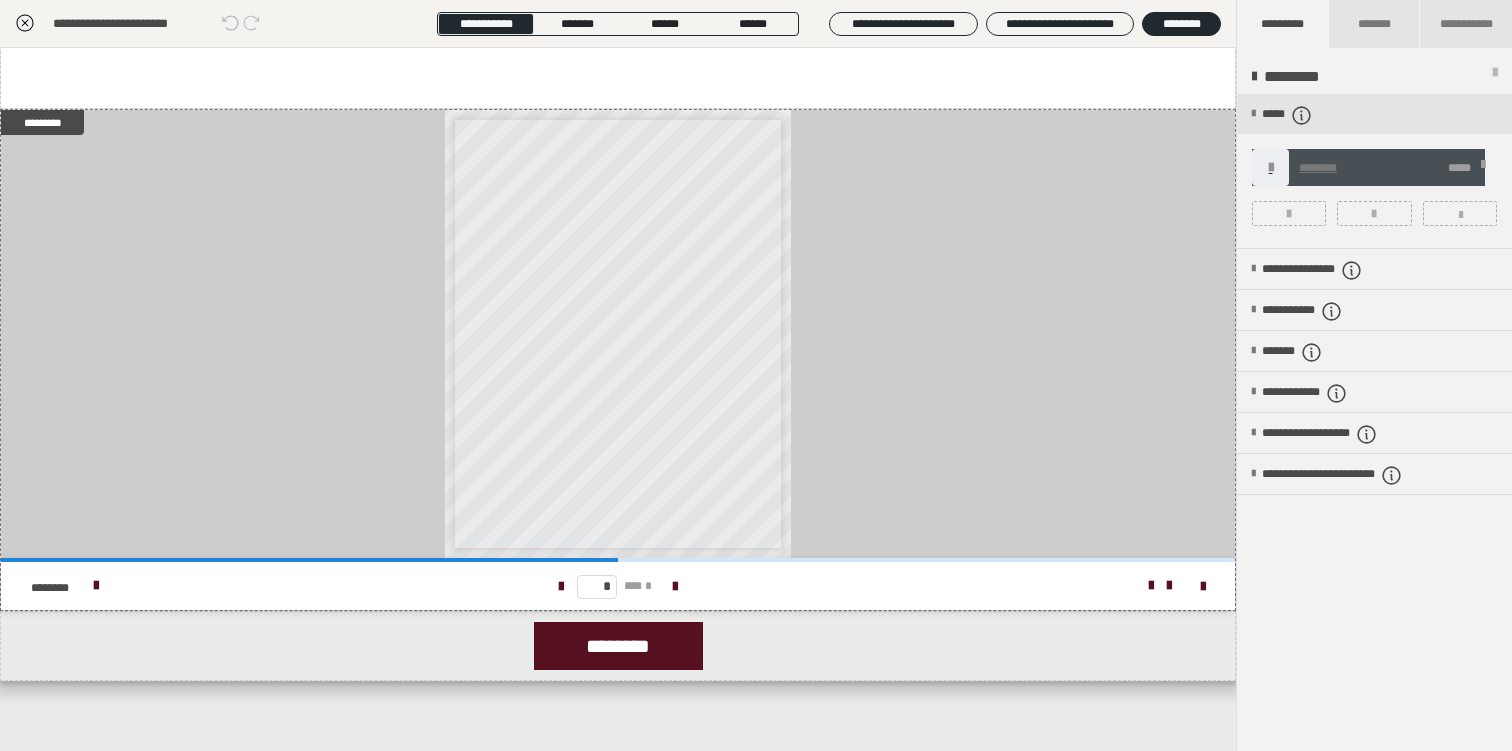 click on "***** ******** *****" at bounding box center [1374, 171] 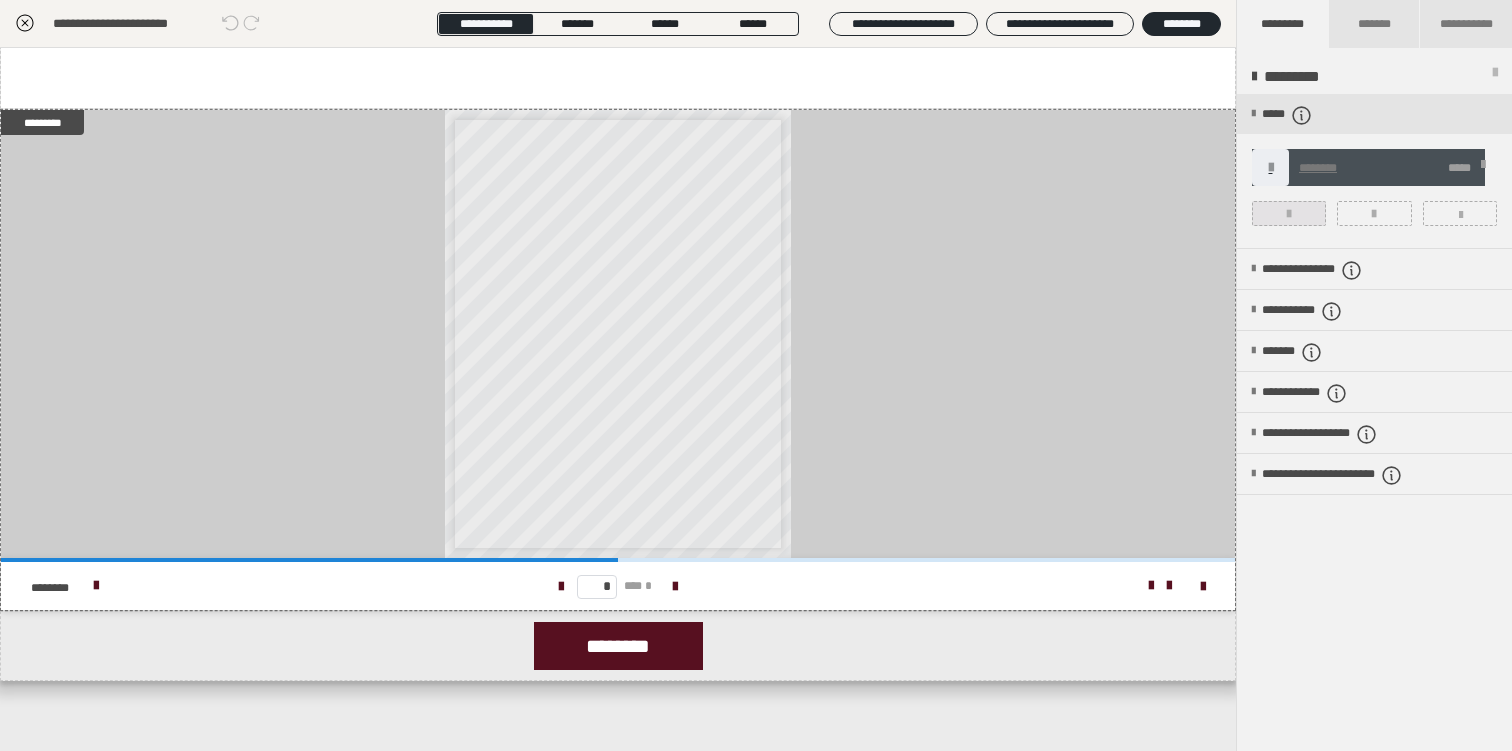 click at bounding box center [1289, 213] 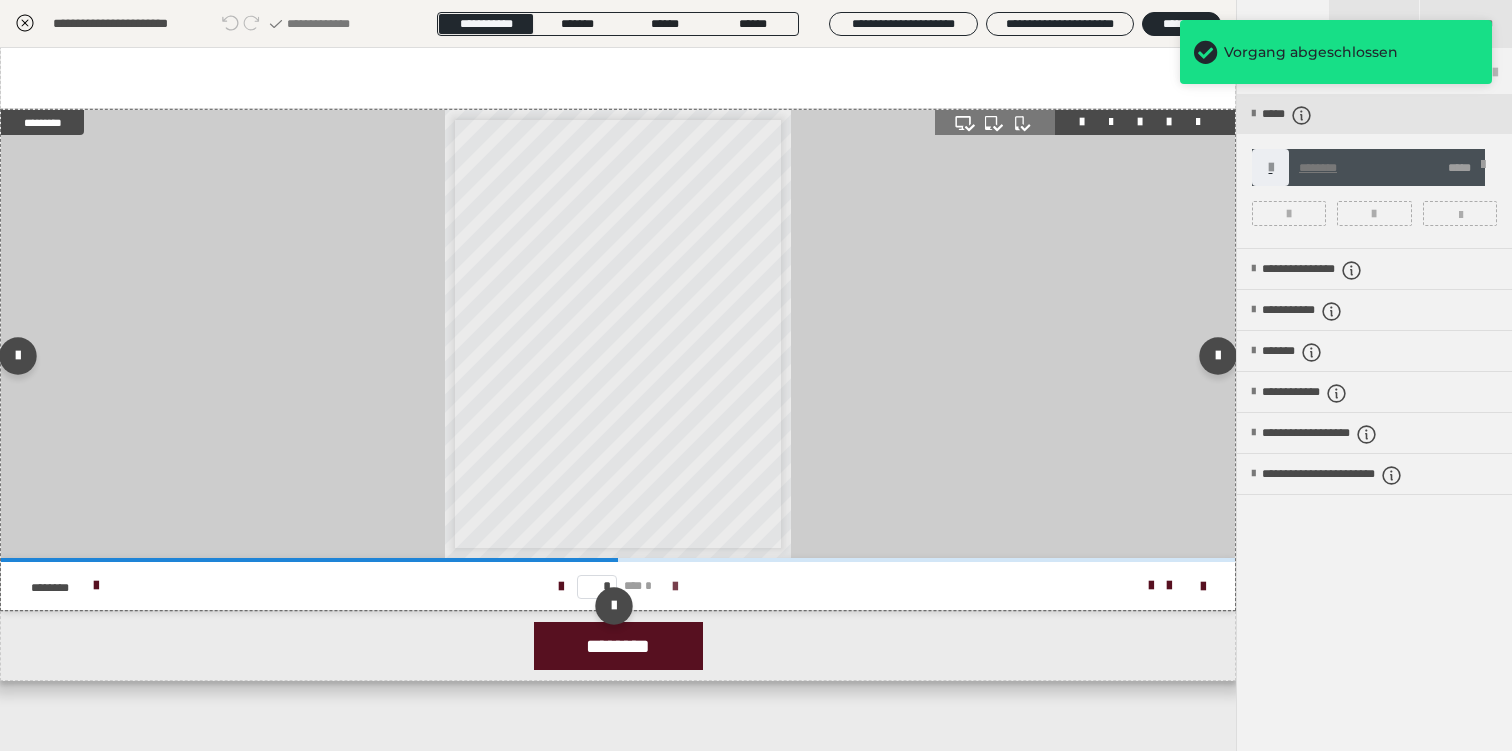 click at bounding box center (675, 587) 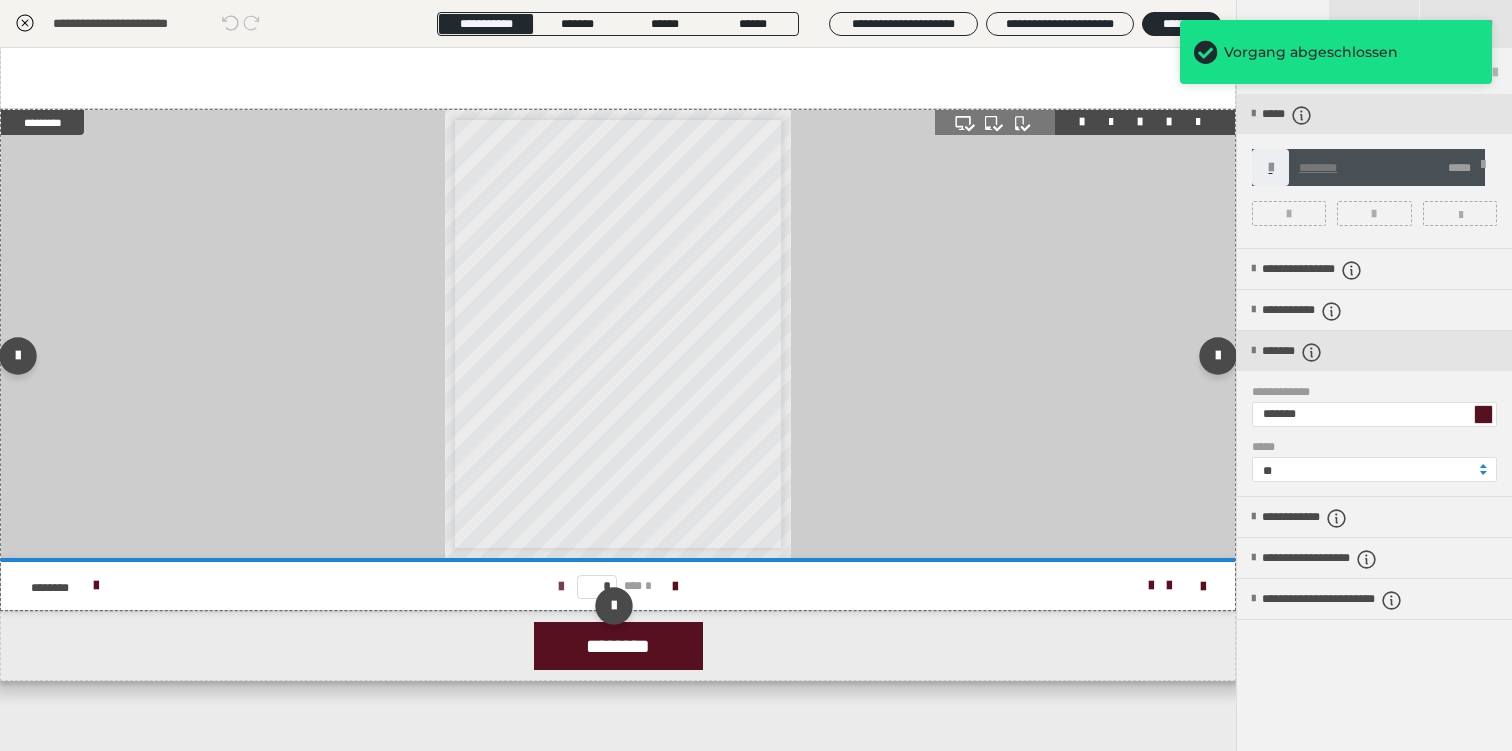click at bounding box center (561, 587) 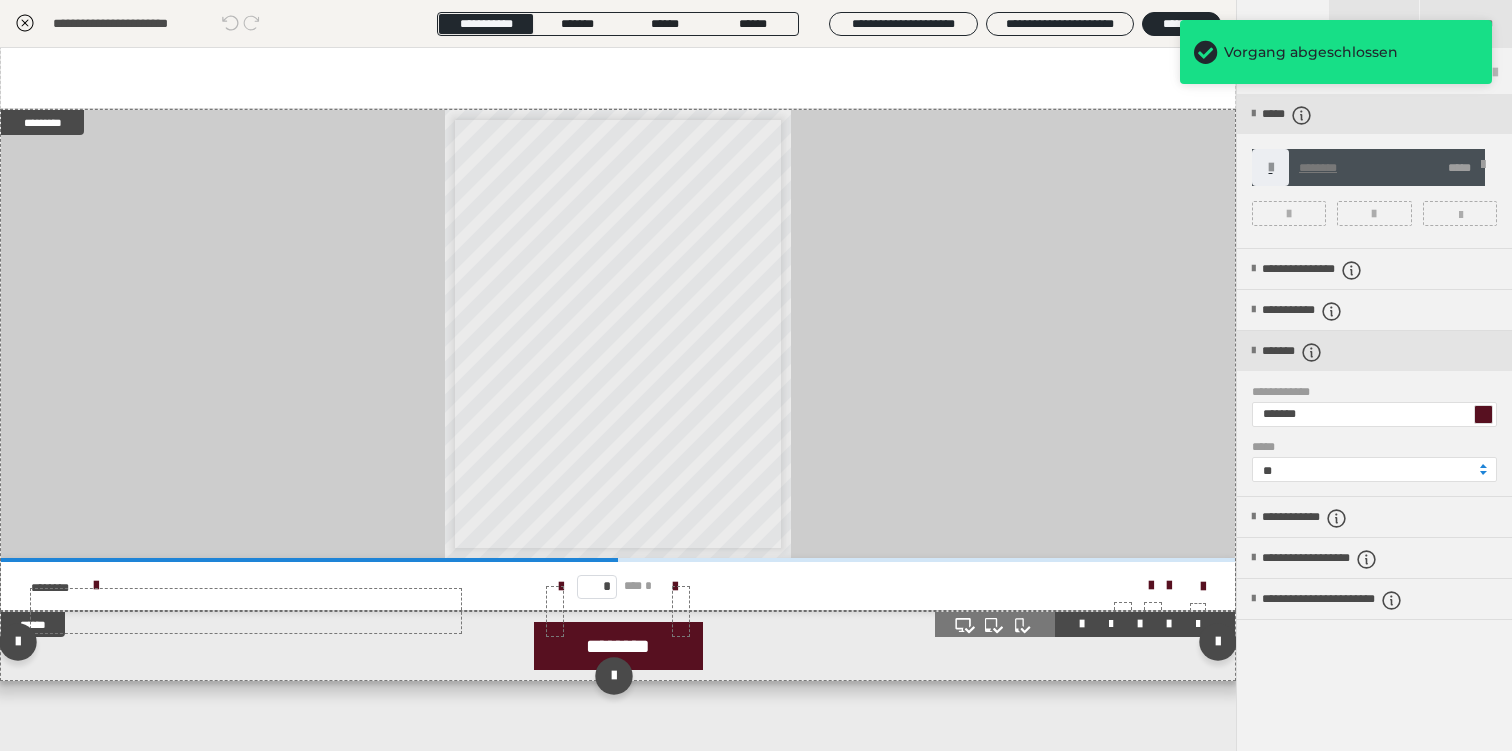 click on "********" at bounding box center (618, 646) 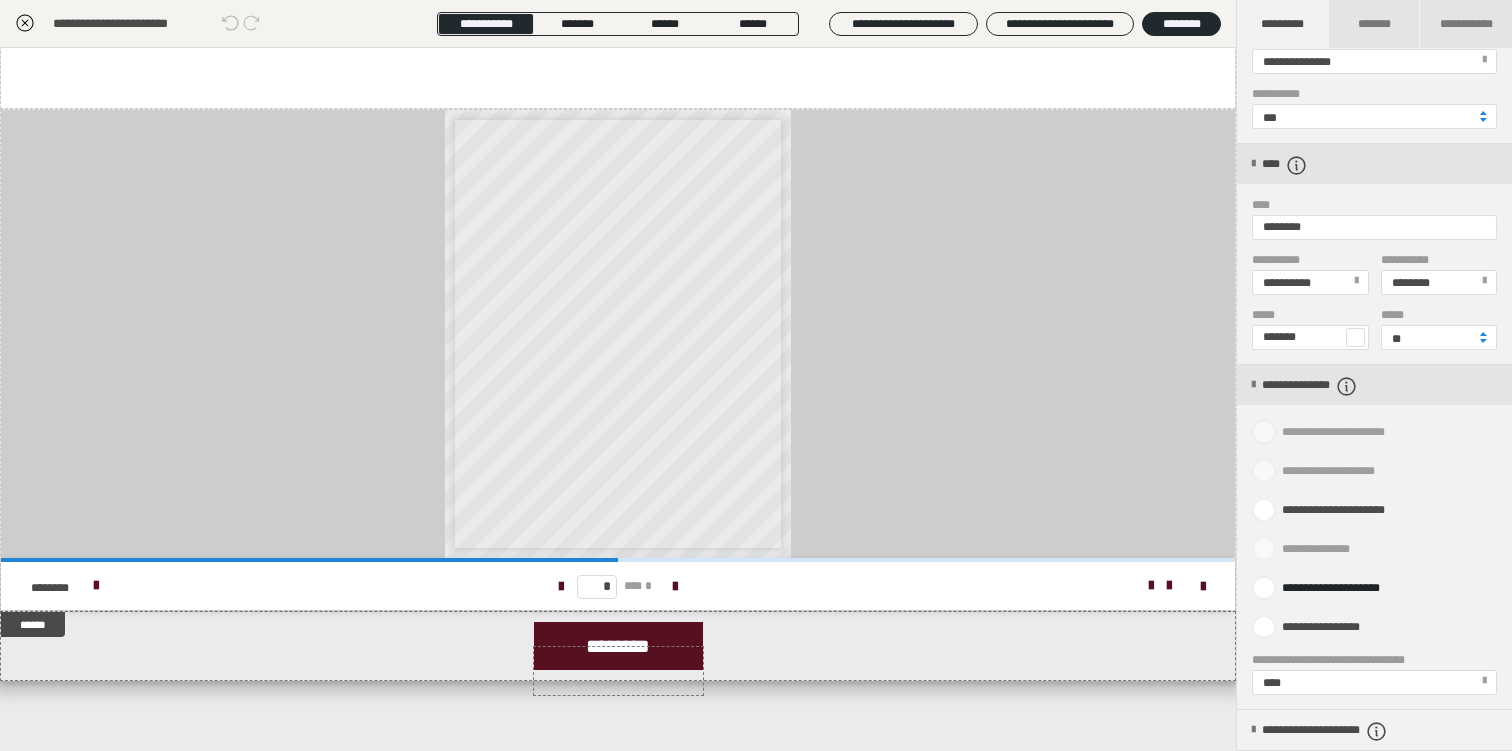 scroll, scrollTop: 642, scrollLeft: 0, axis: vertical 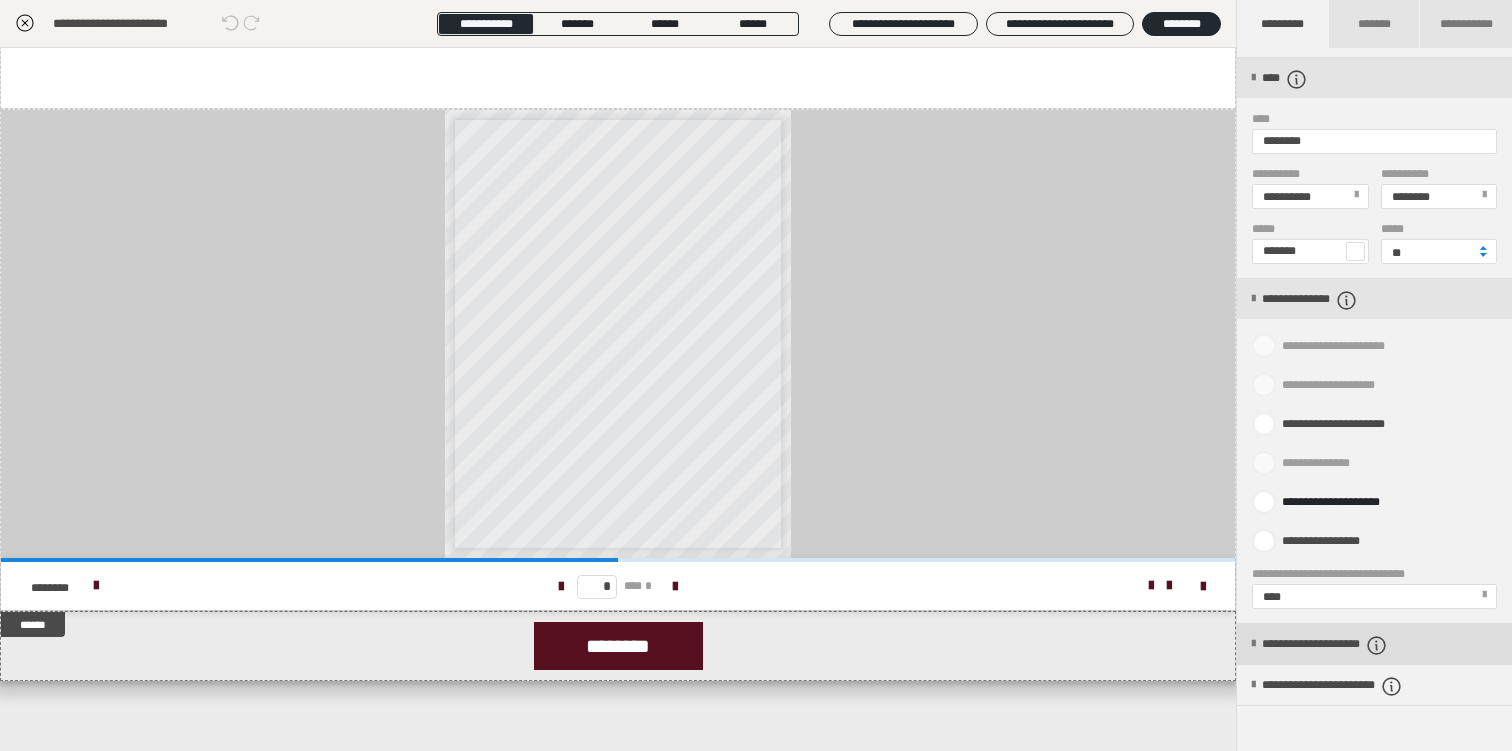 click on "**********" at bounding box center (1354, 645) 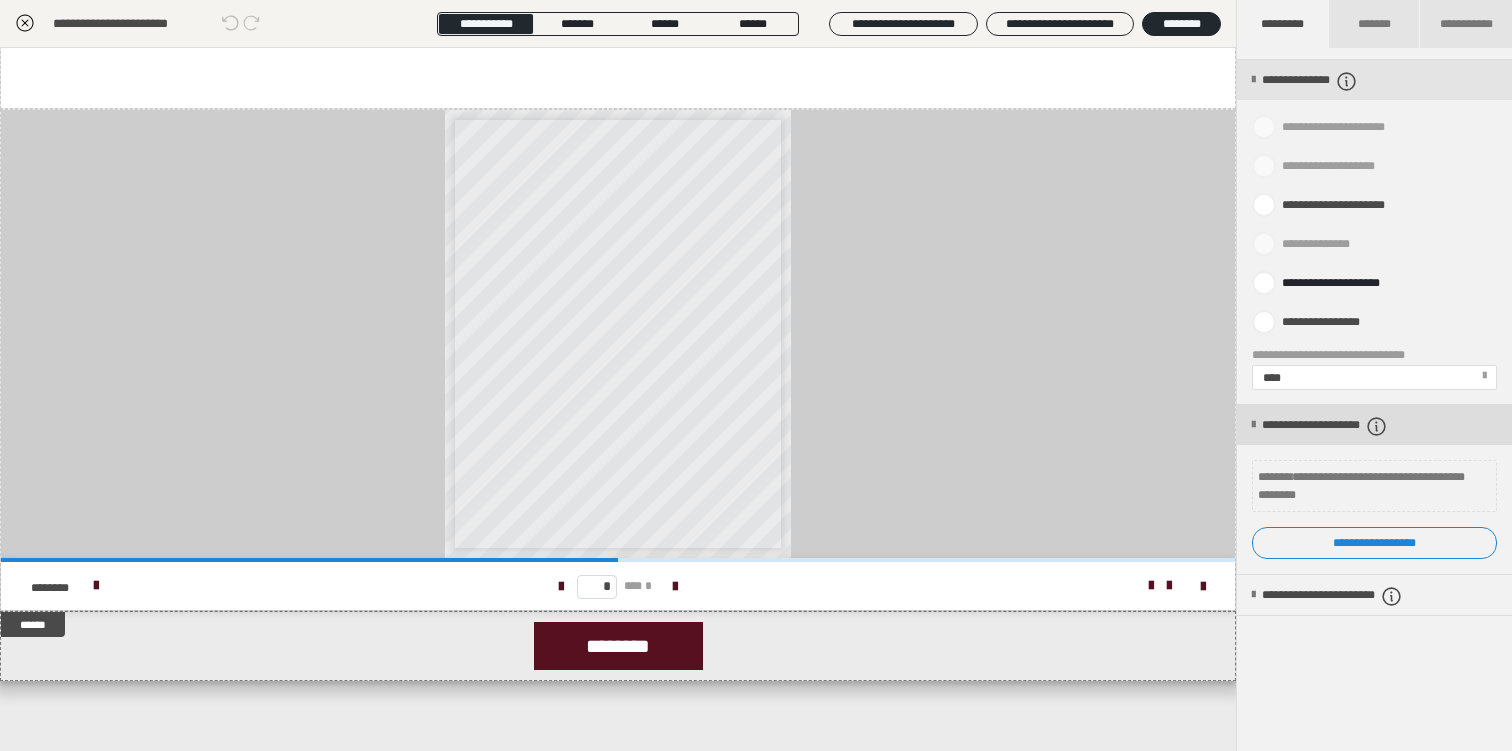 scroll, scrollTop: 864, scrollLeft: 0, axis: vertical 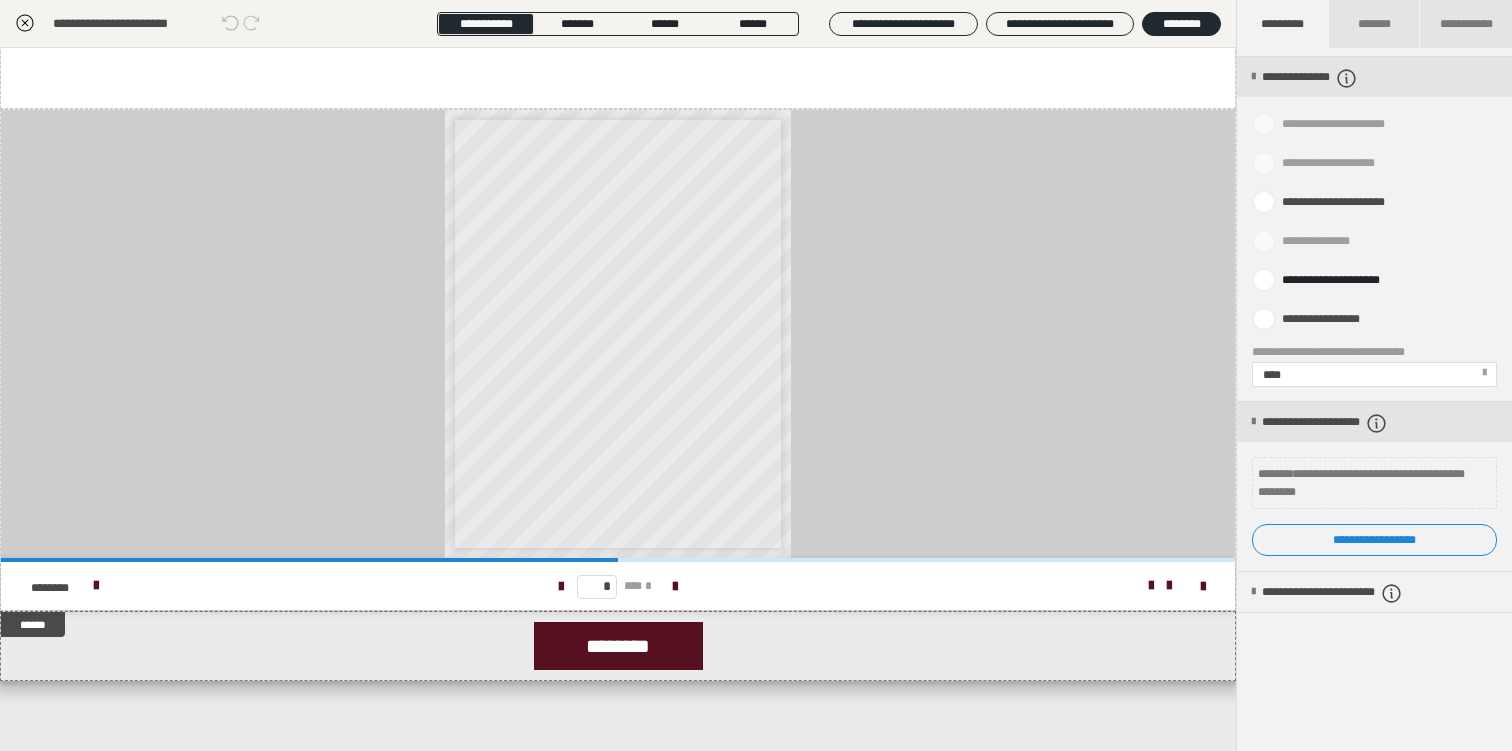 click 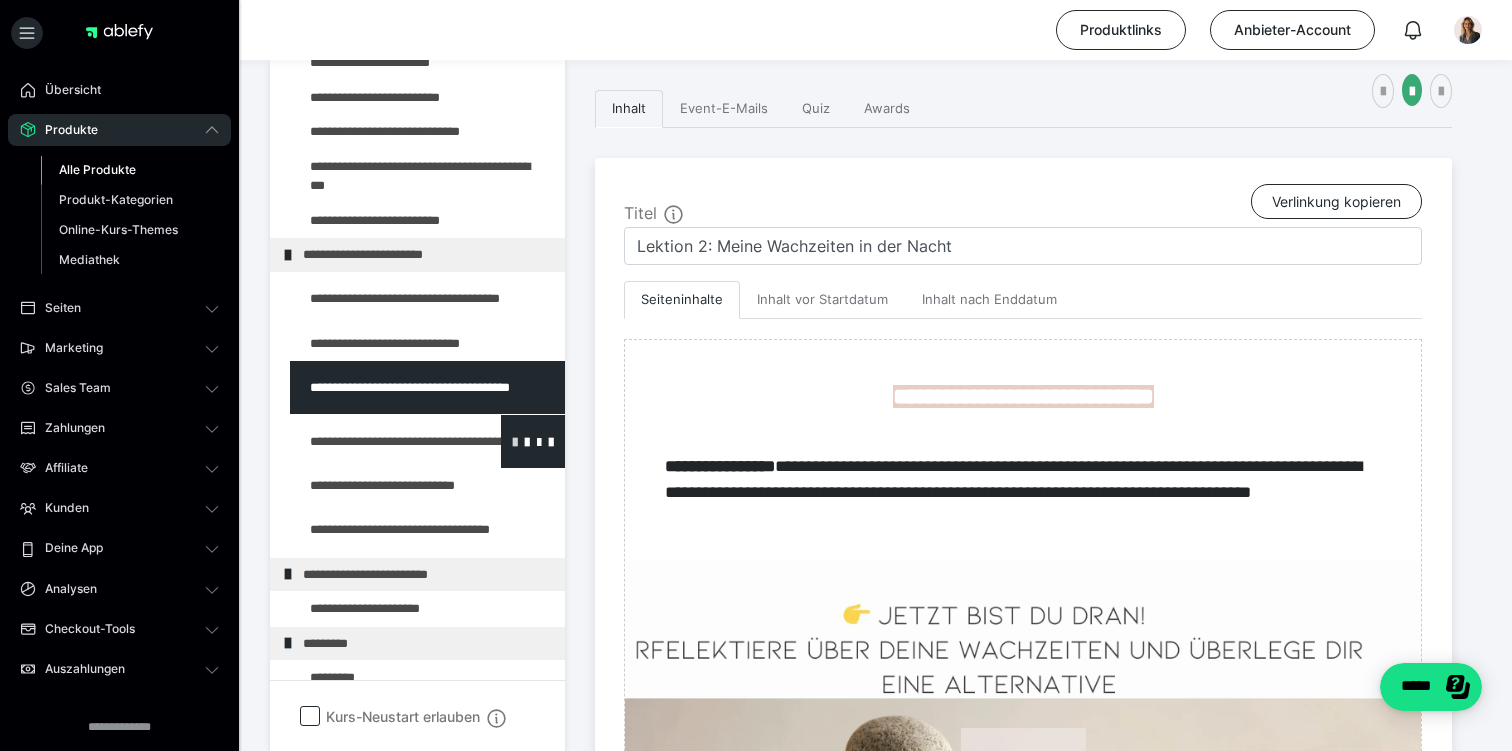 click at bounding box center [515, 441] 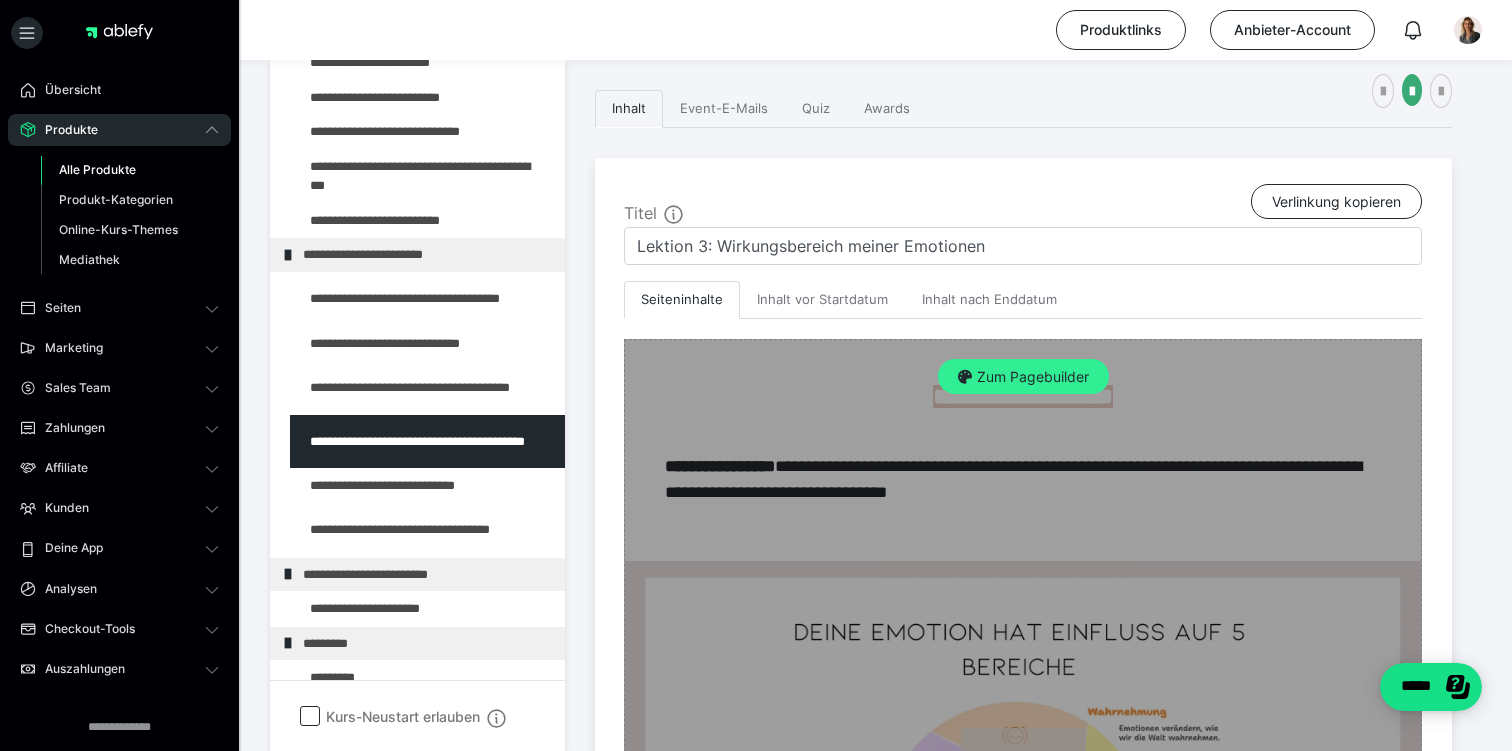 click on "Zum Pagebuilder" at bounding box center (1023, 377) 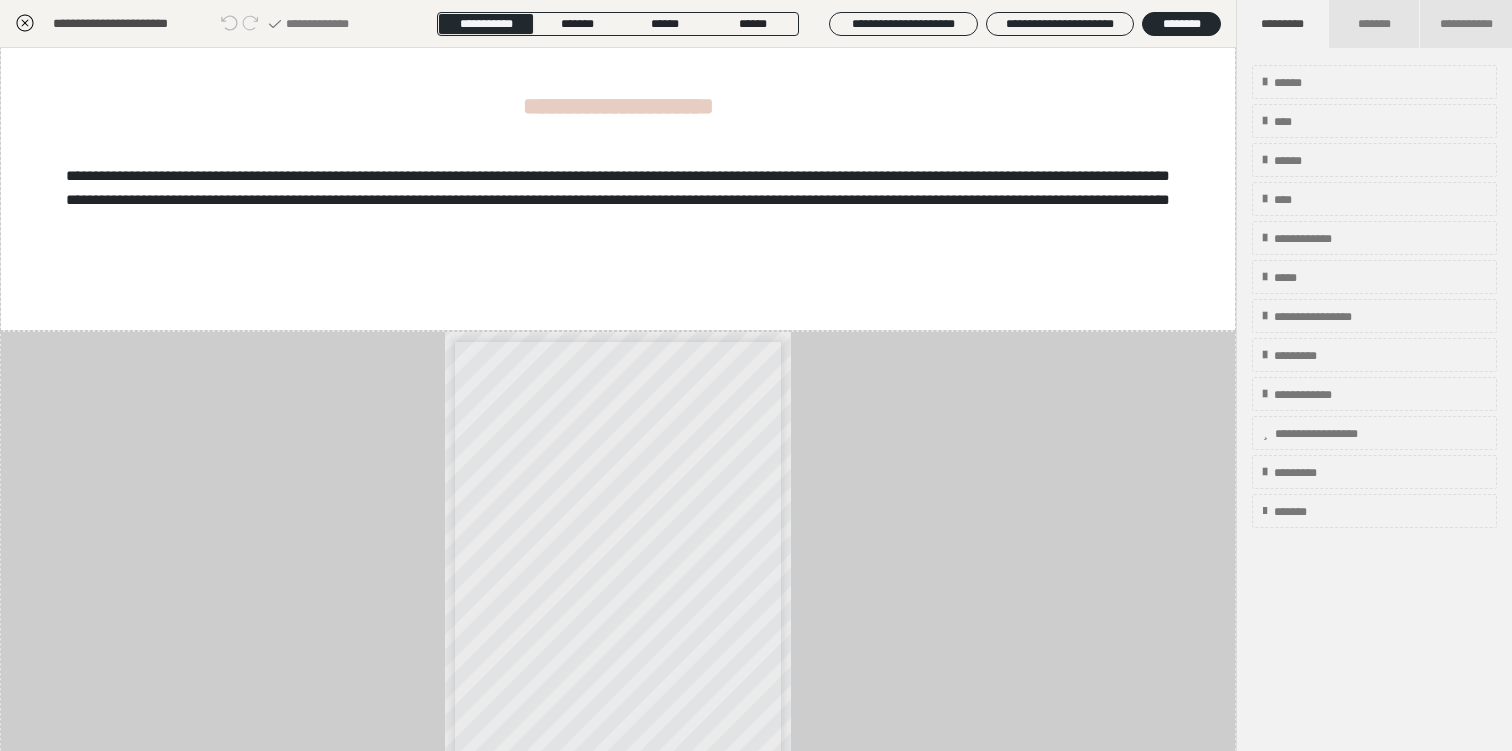 scroll, scrollTop: 965, scrollLeft: 0, axis: vertical 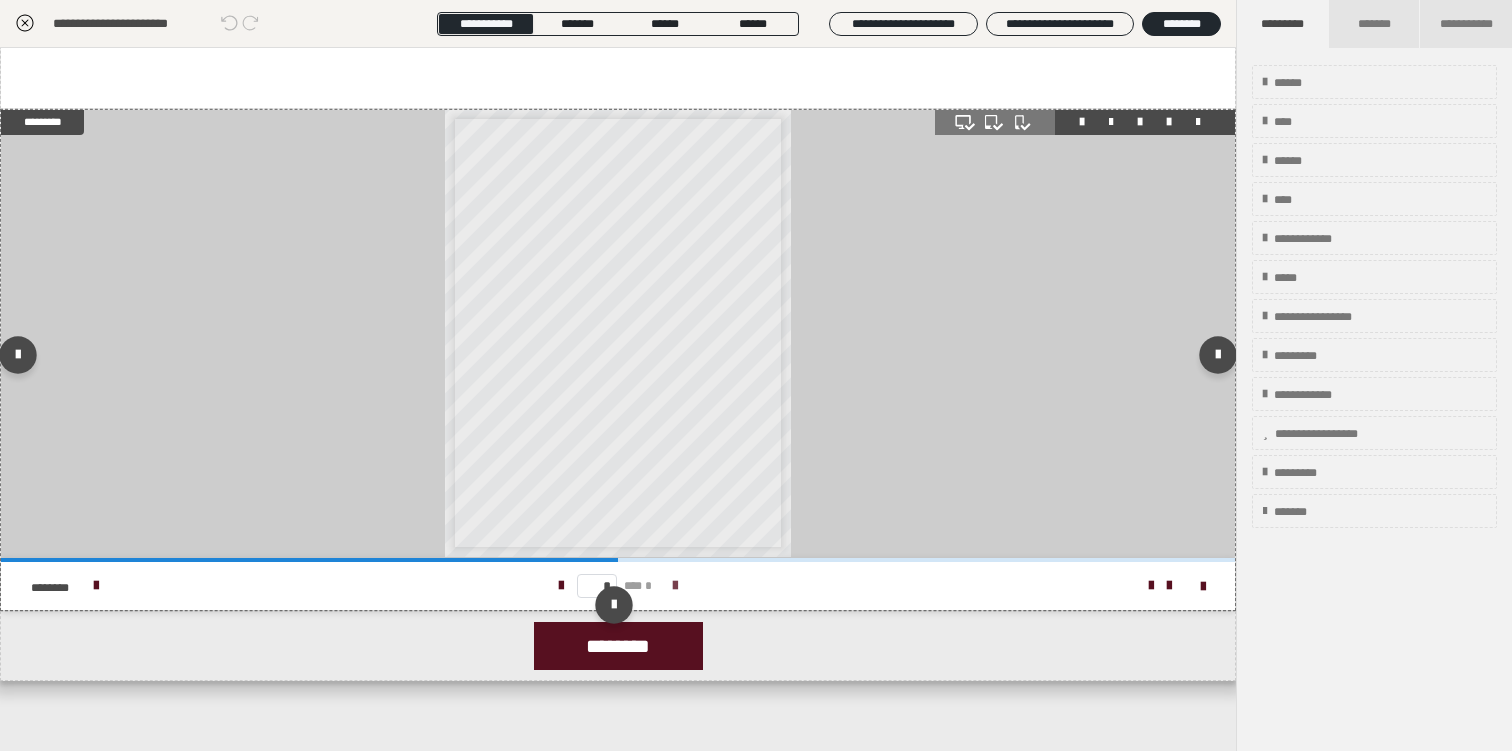 click at bounding box center (675, 586) 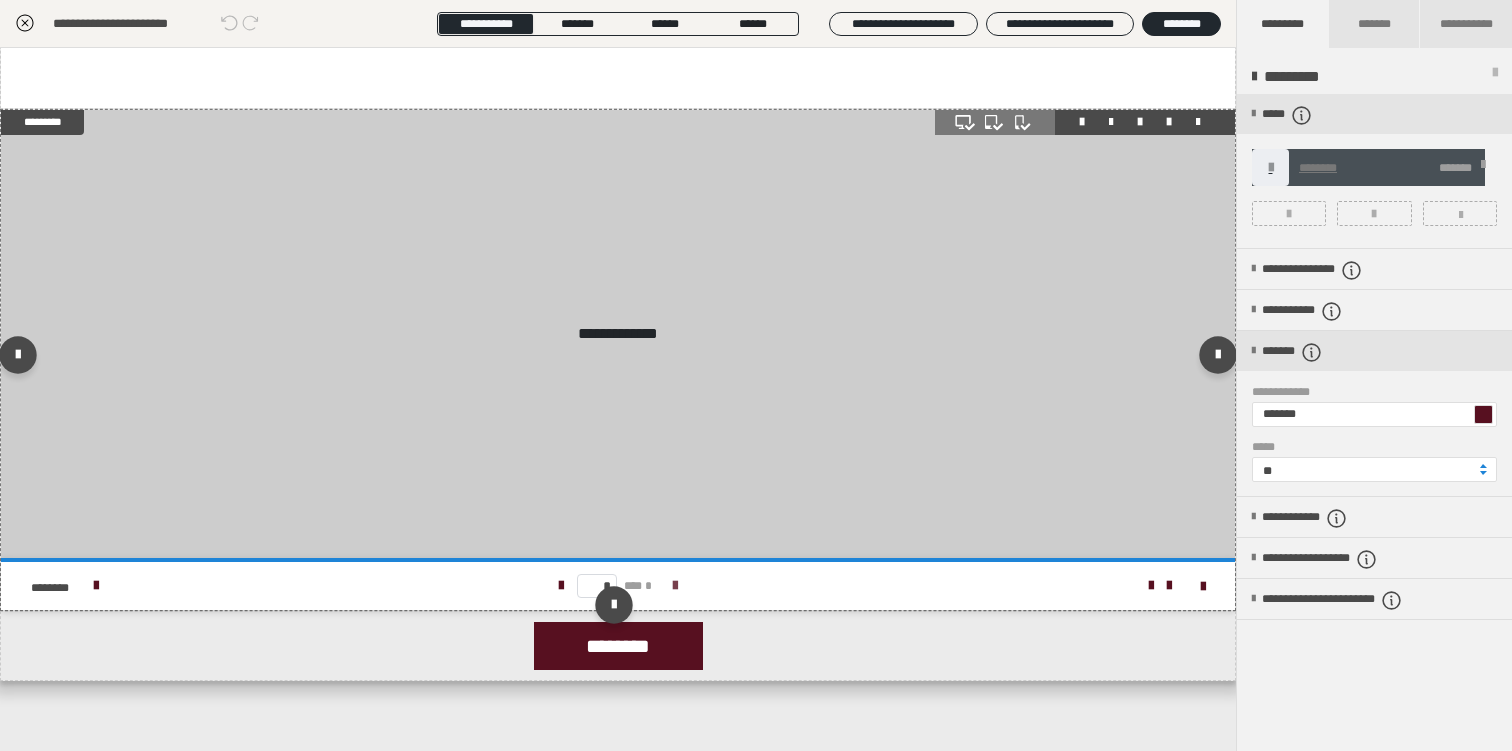 scroll, scrollTop: 0, scrollLeft: 0, axis: both 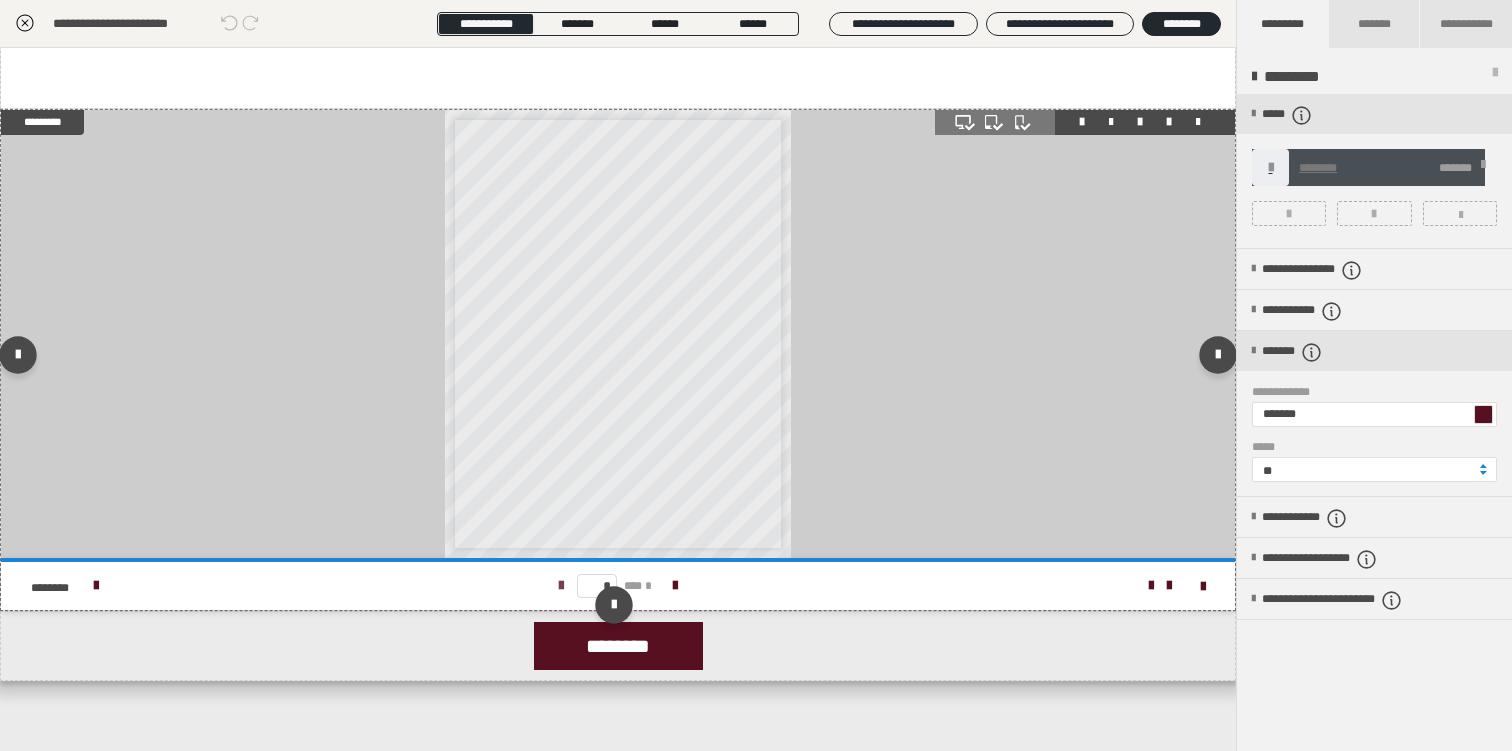 click at bounding box center [561, 586] 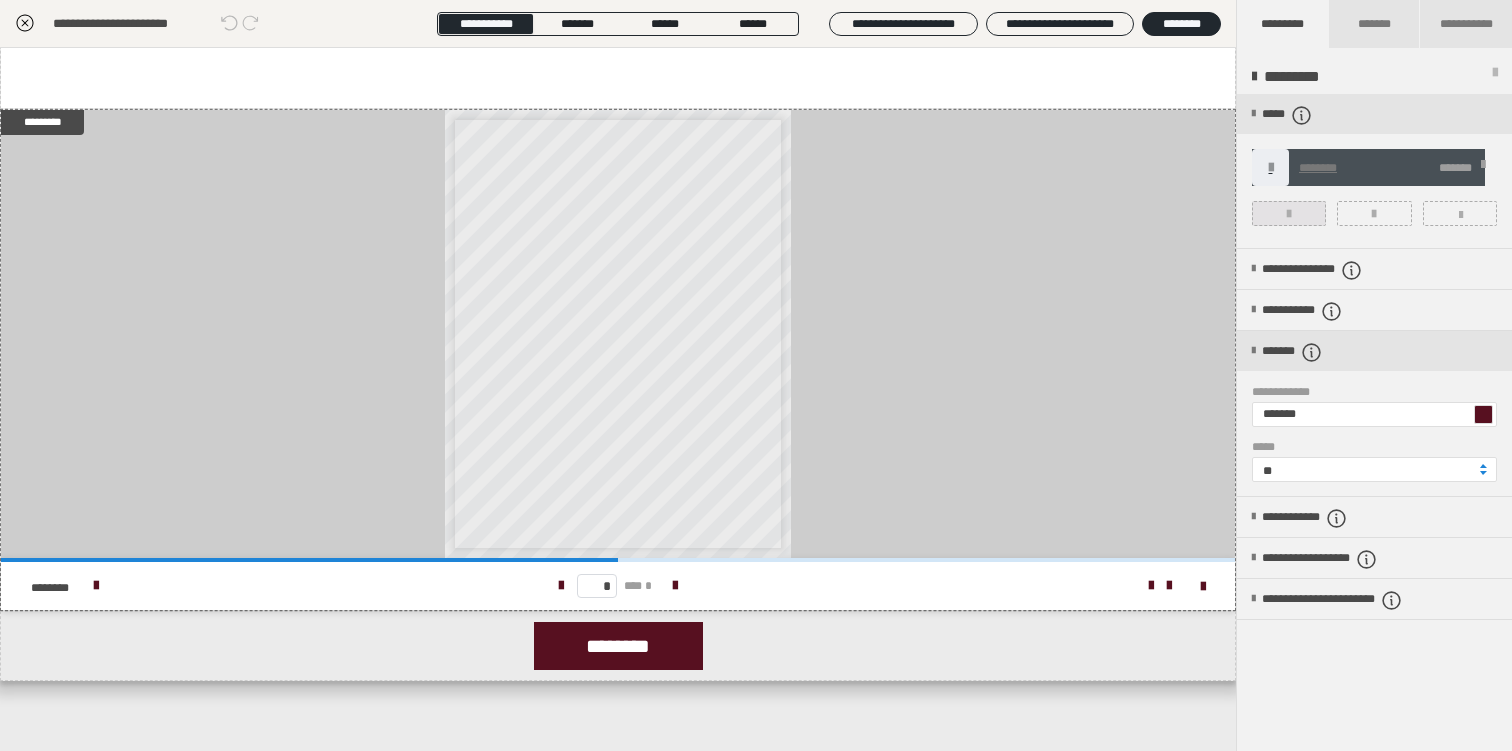 click at bounding box center (1289, 213) 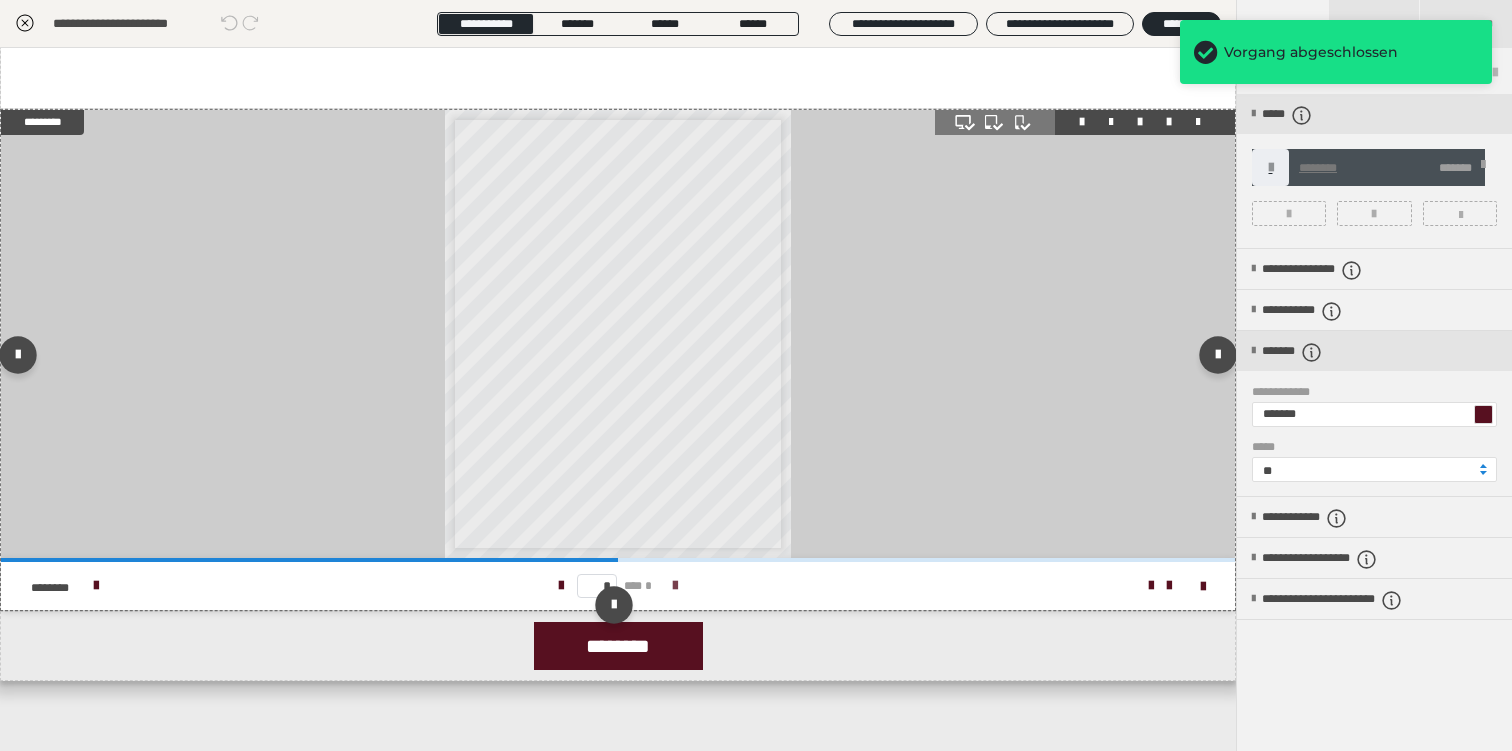 click at bounding box center (675, 586) 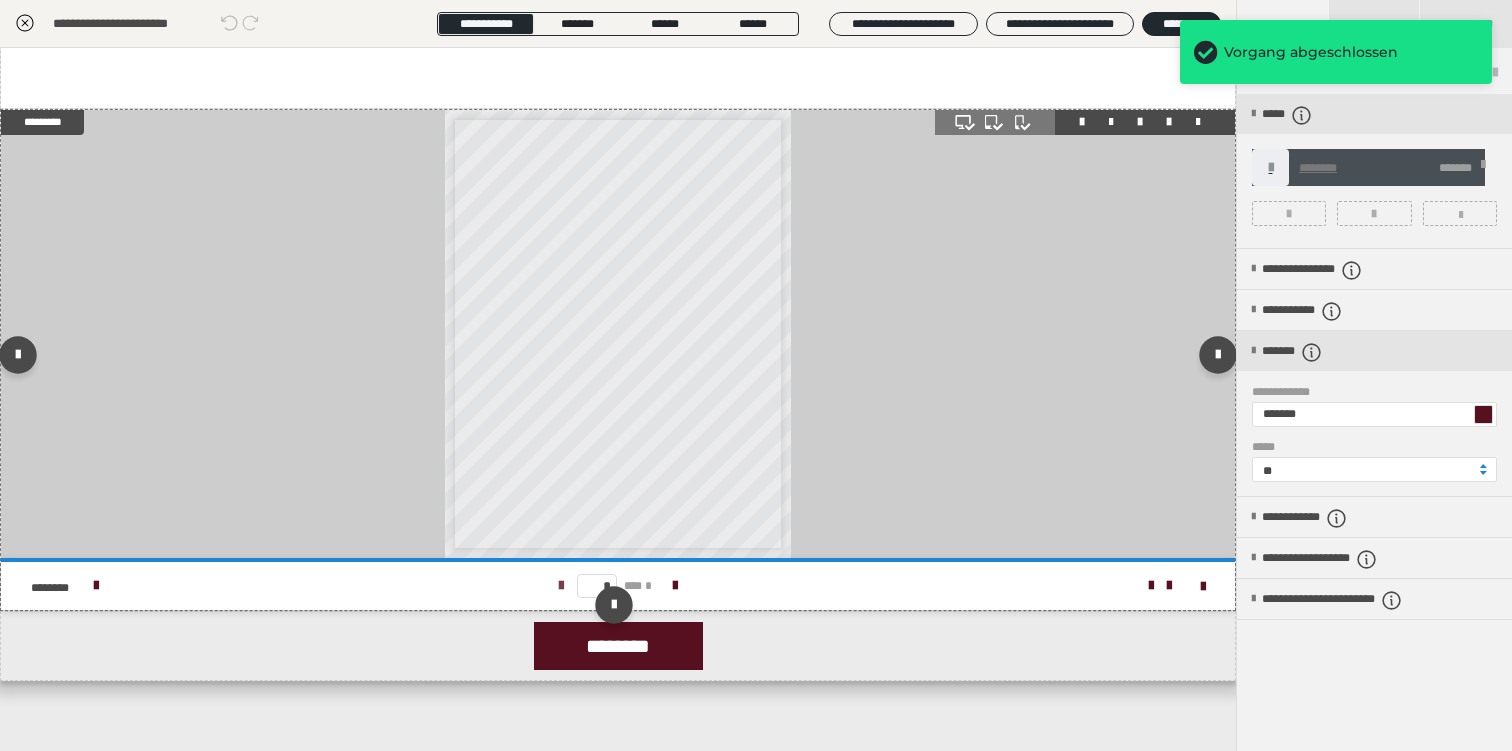 click at bounding box center (561, 586) 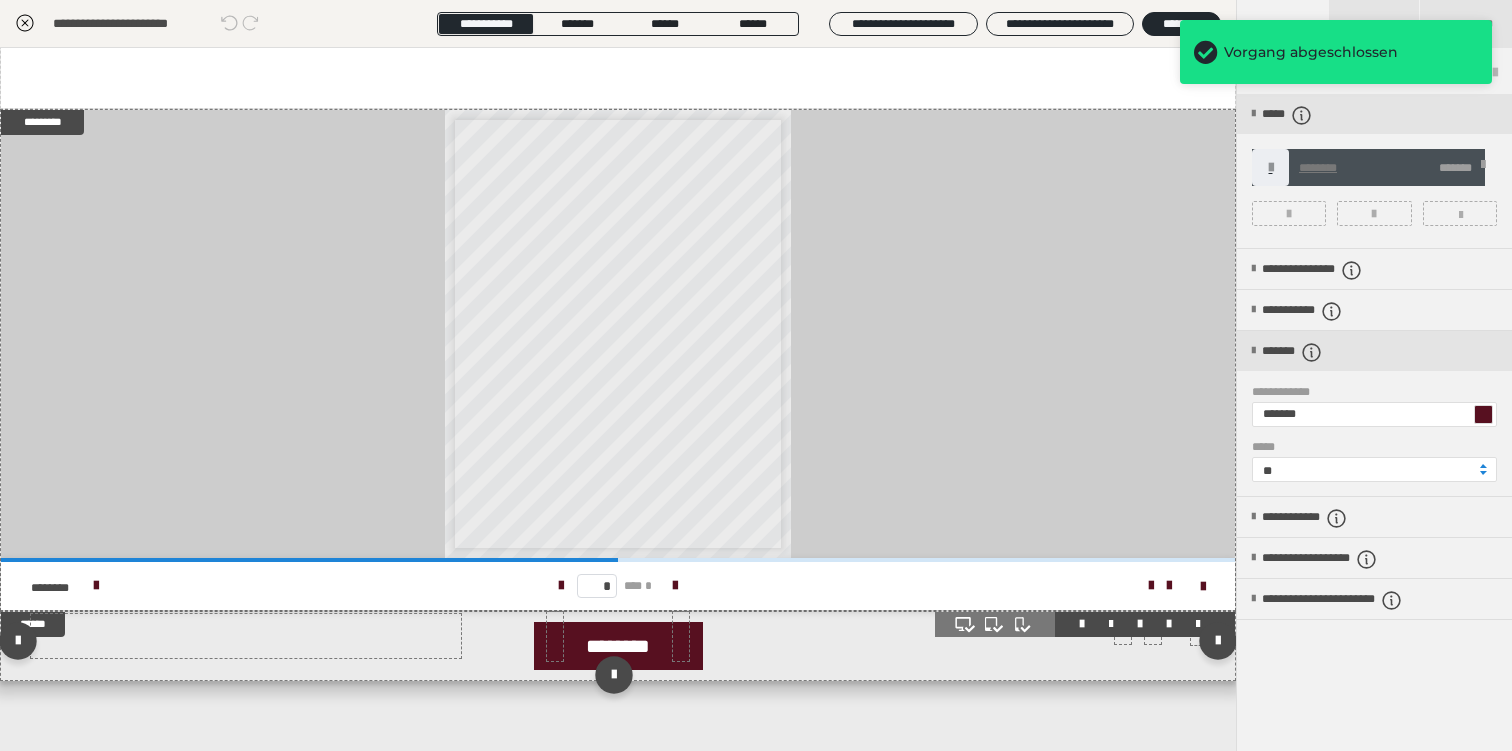 click on "********" at bounding box center (618, 646) 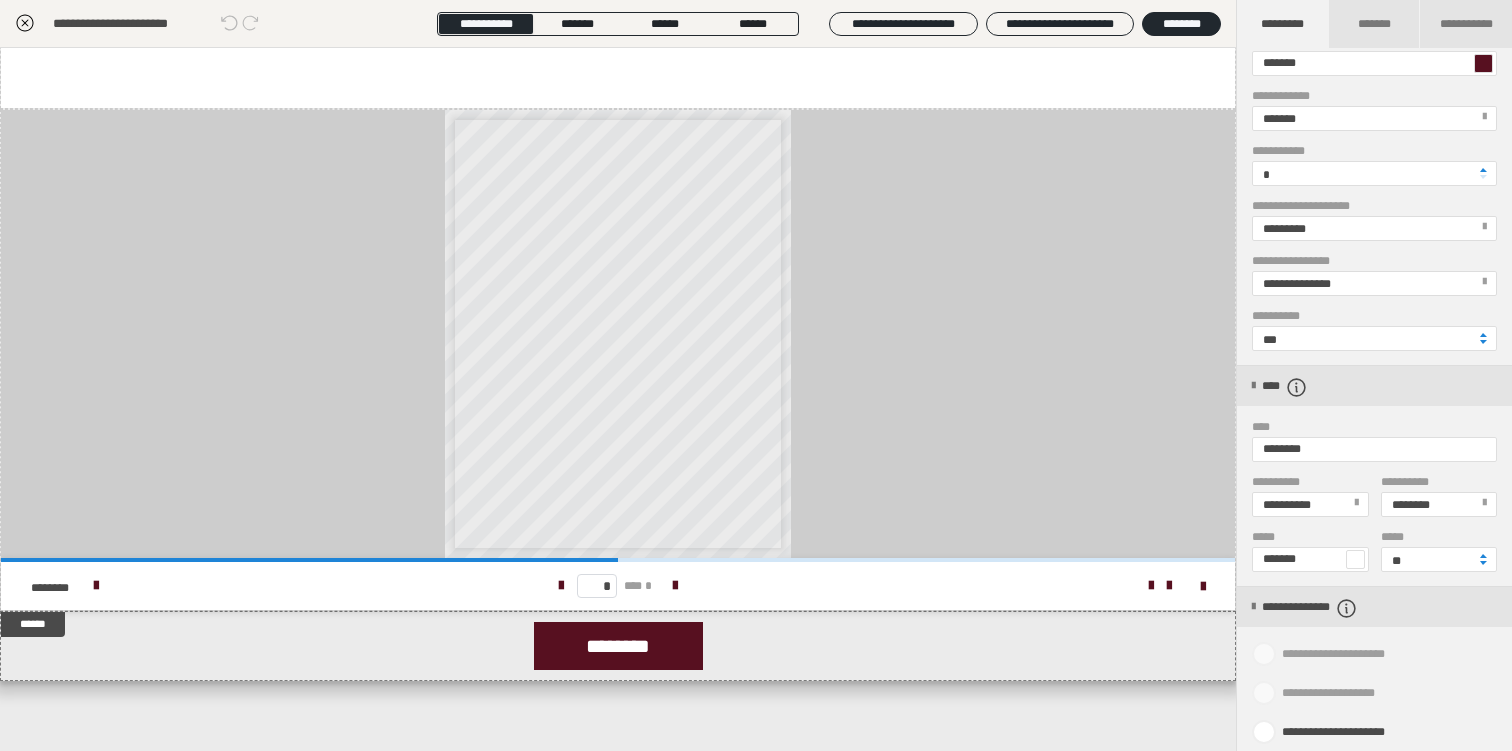 scroll, scrollTop: 849, scrollLeft: 0, axis: vertical 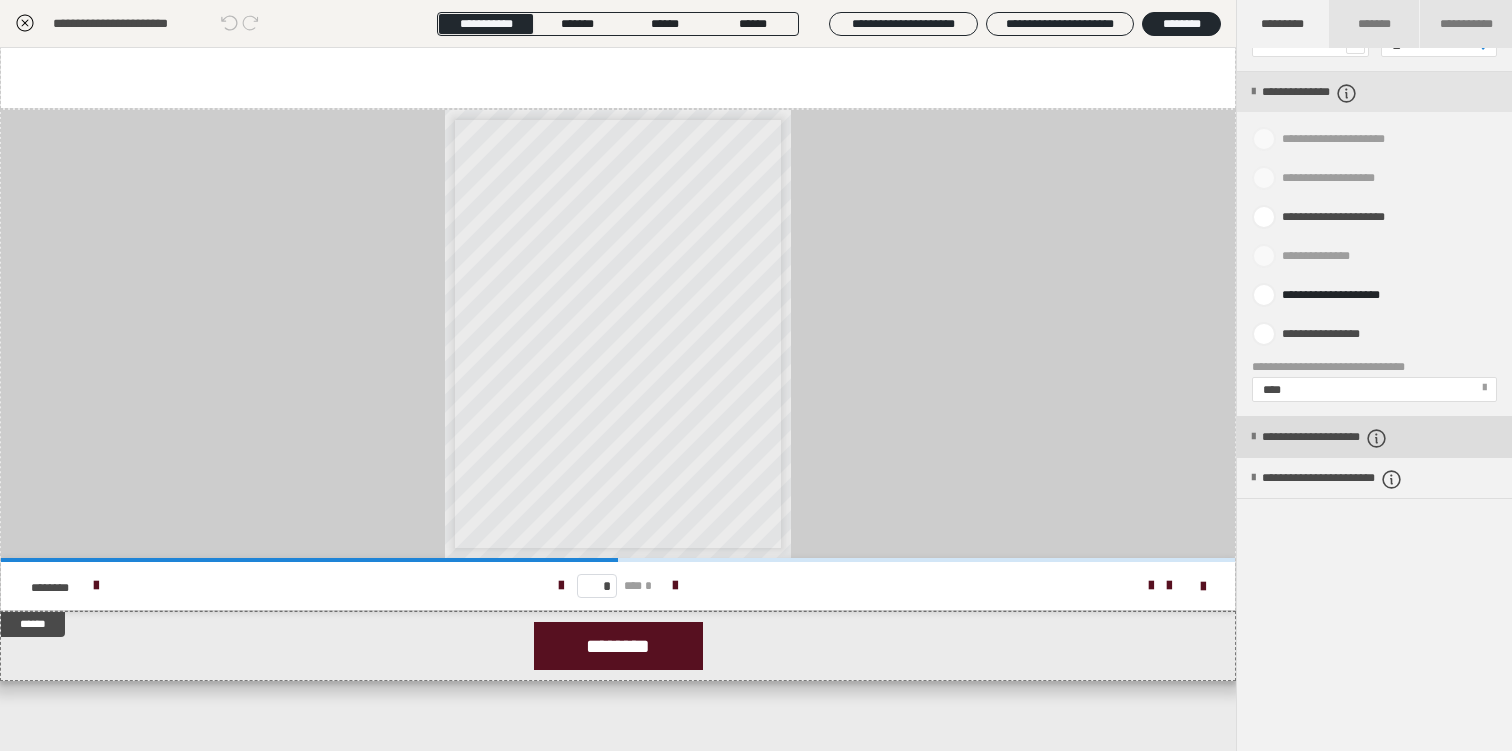 click on "**********" at bounding box center (1354, 438) 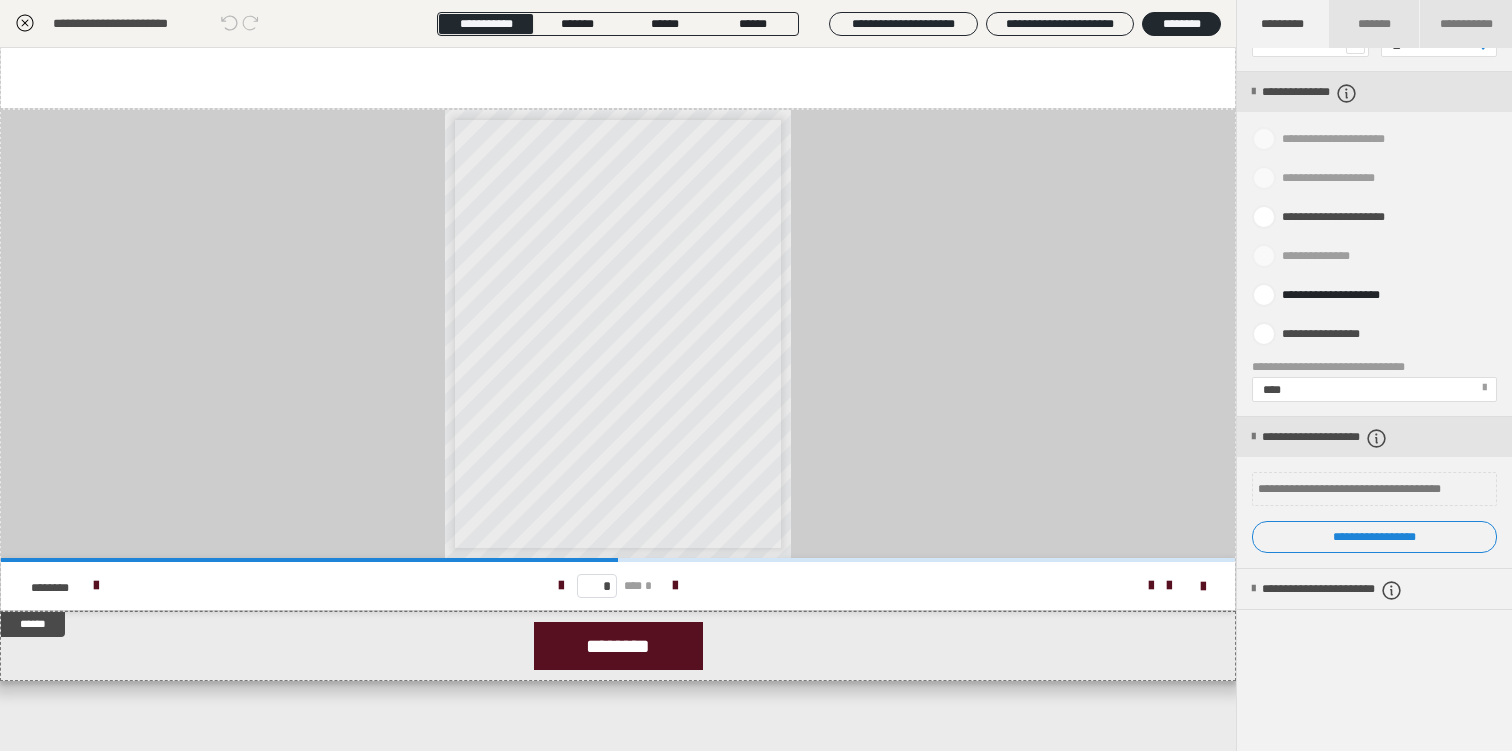 click 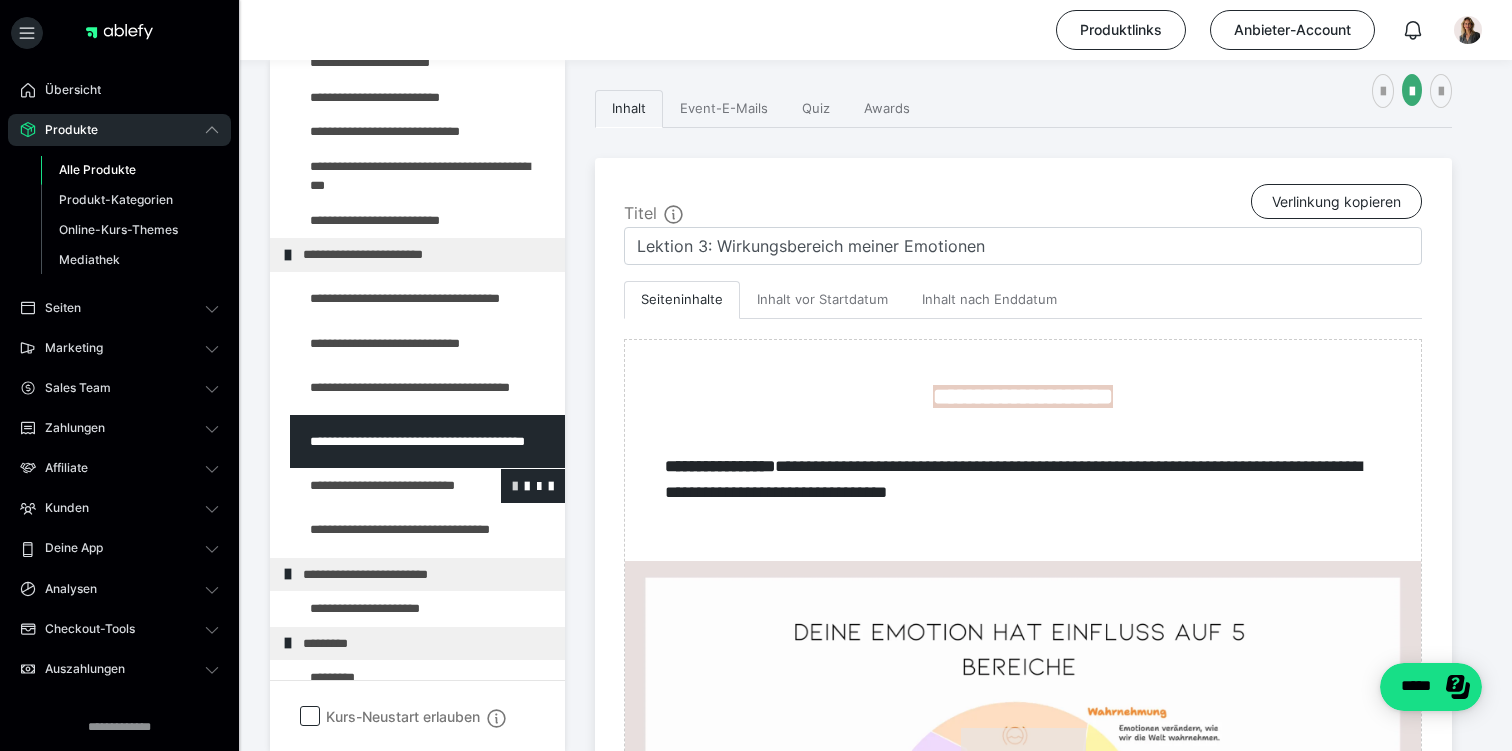 click at bounding box center (515, 485) 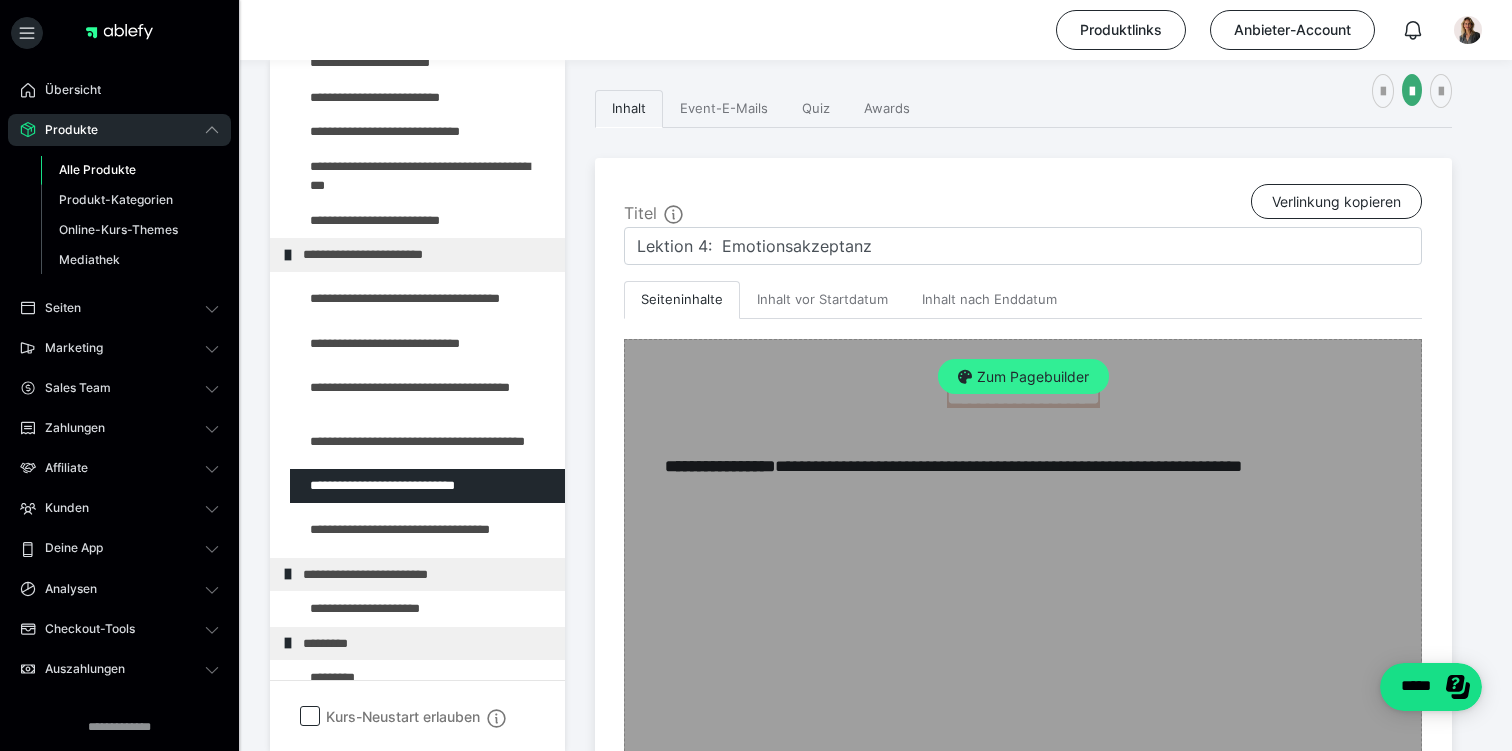 click on "Zum Pagebuilder" at bounding box center (1023, 377) 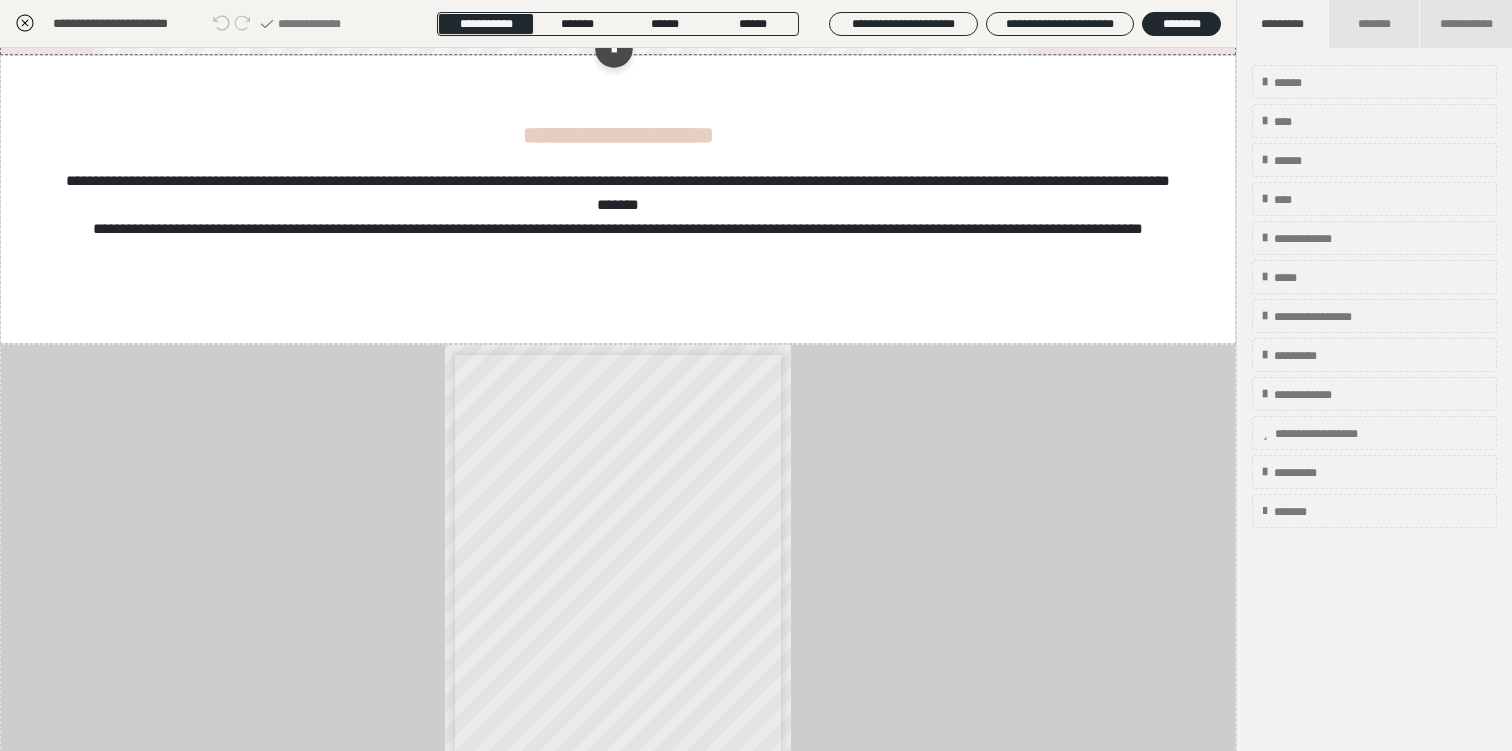 scroll, scrollTop: 936, scrollLeft: 0, axis: vertical 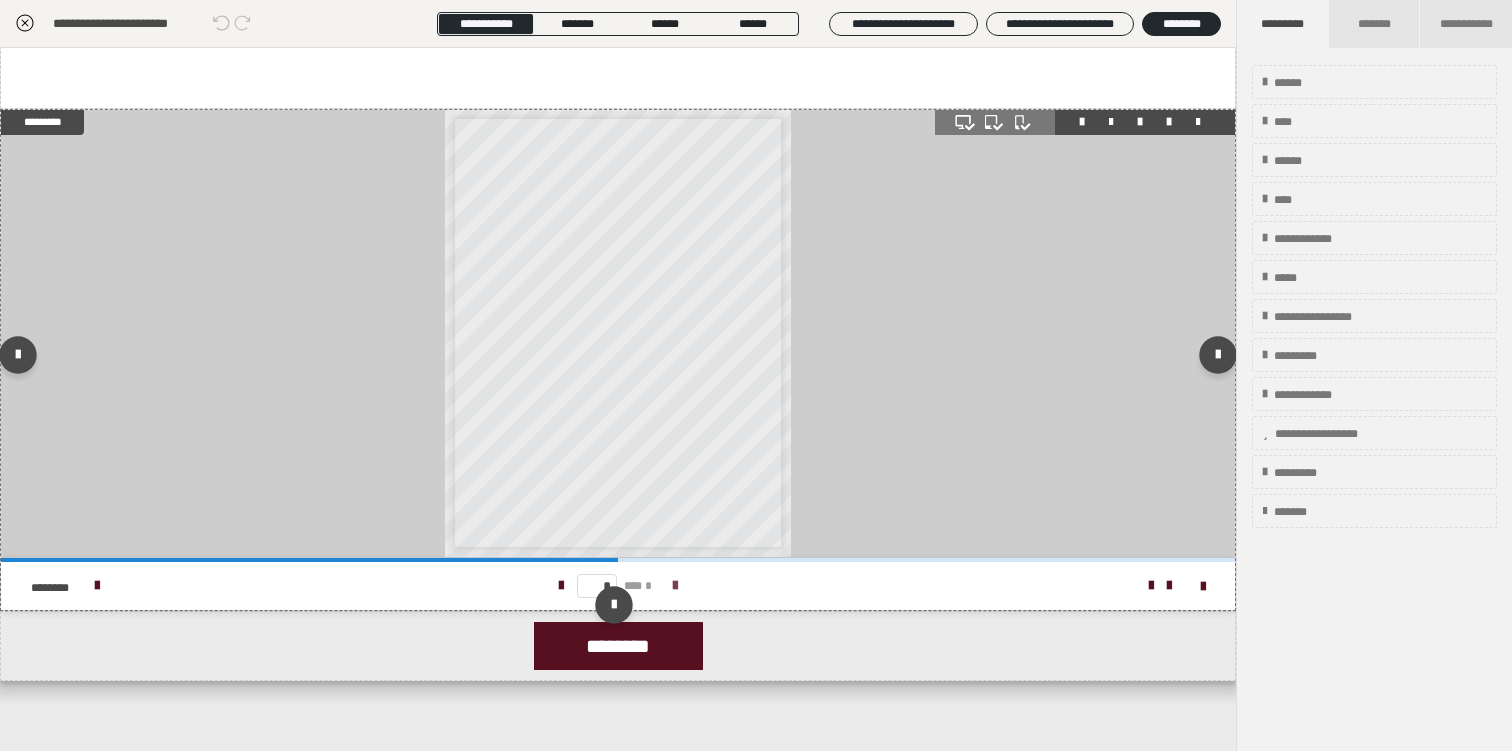 click at bounding box center [675, 586] 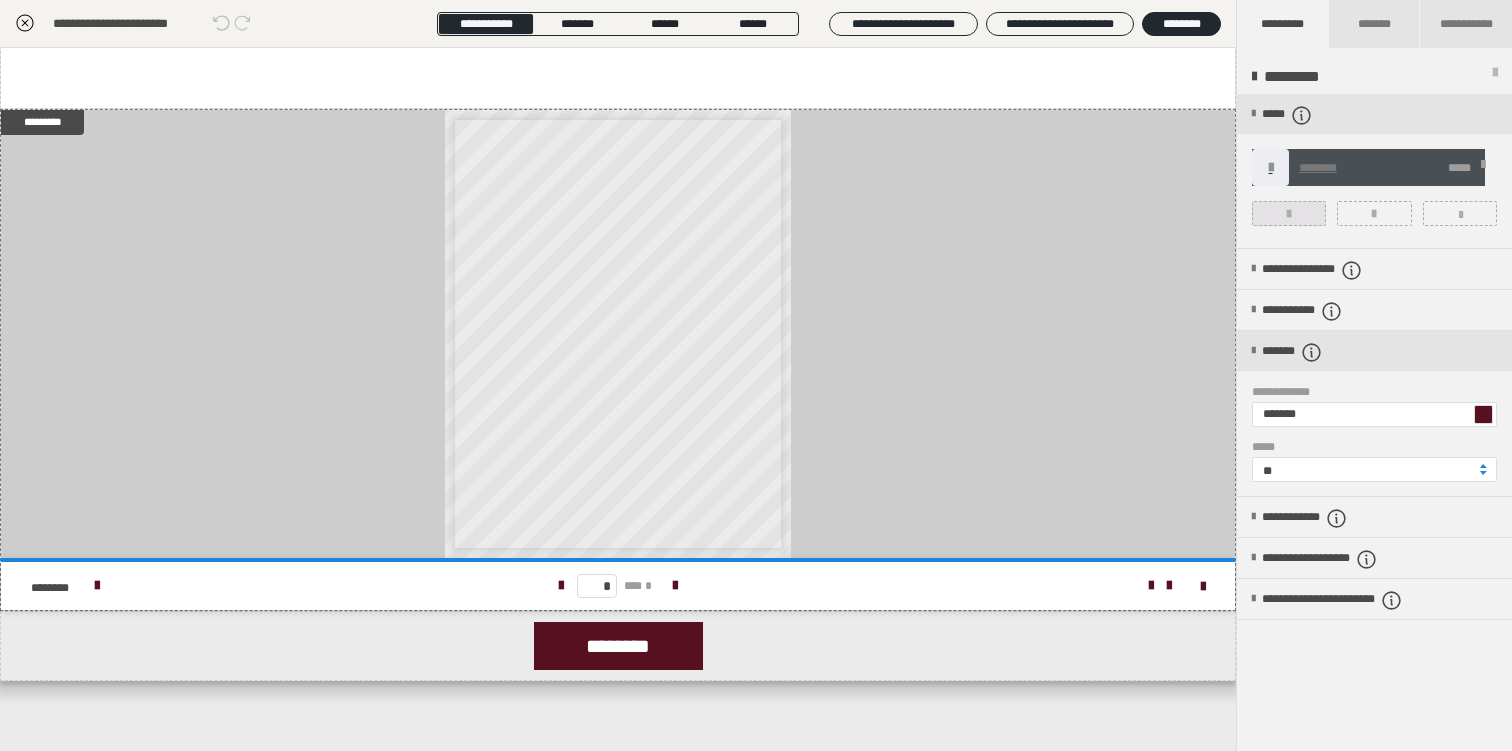 click at bounding box center [1289, 214] 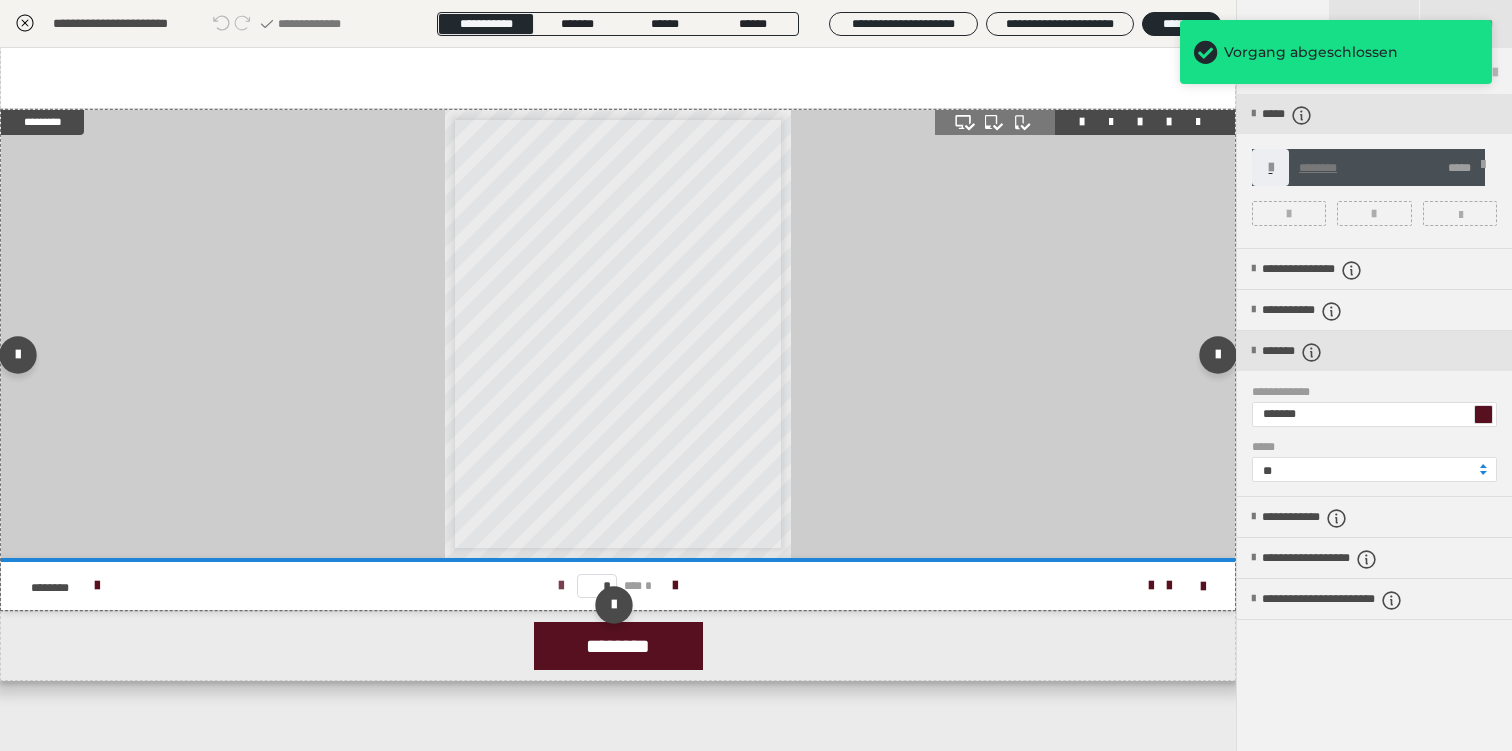click at bounding box center [561, 586] 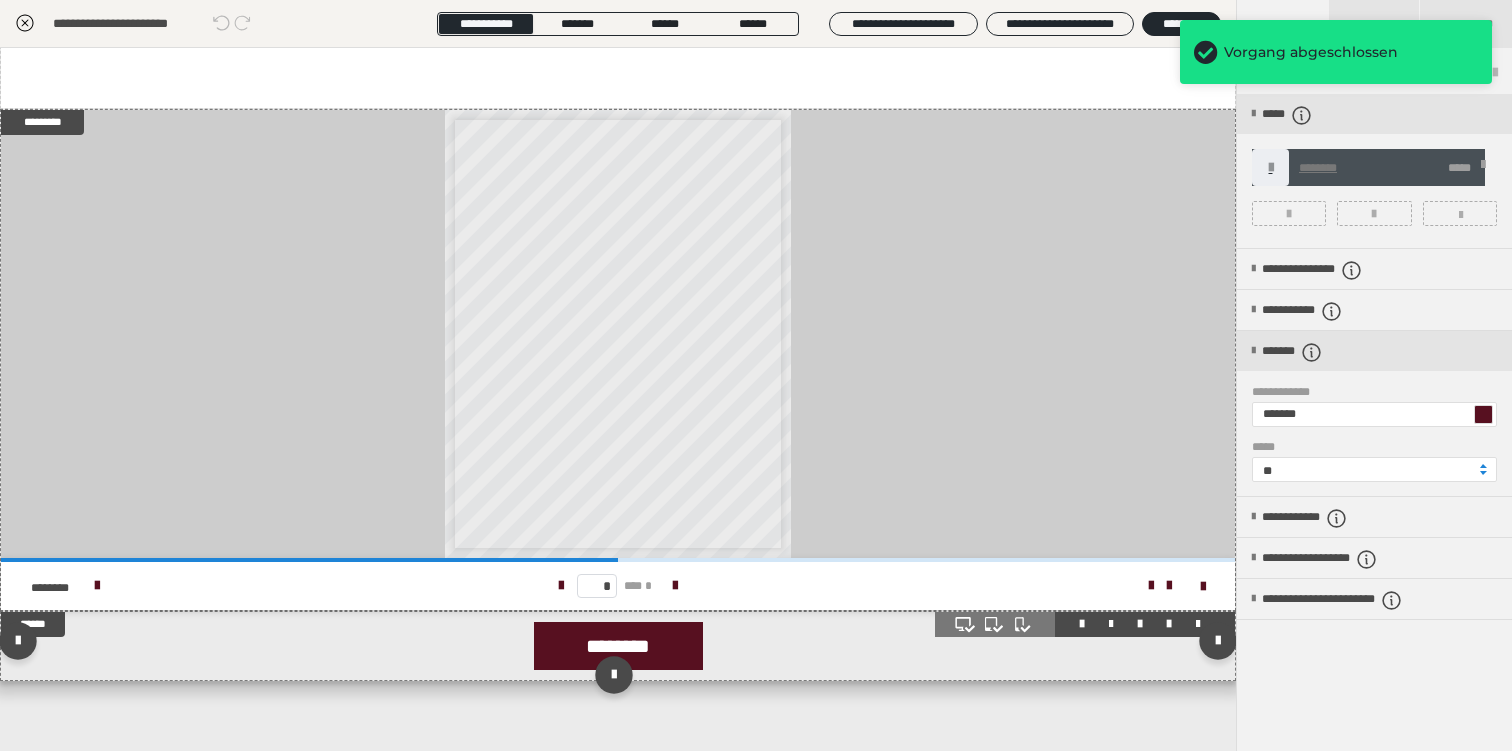 click on "********" at bounding box center [618, 646] 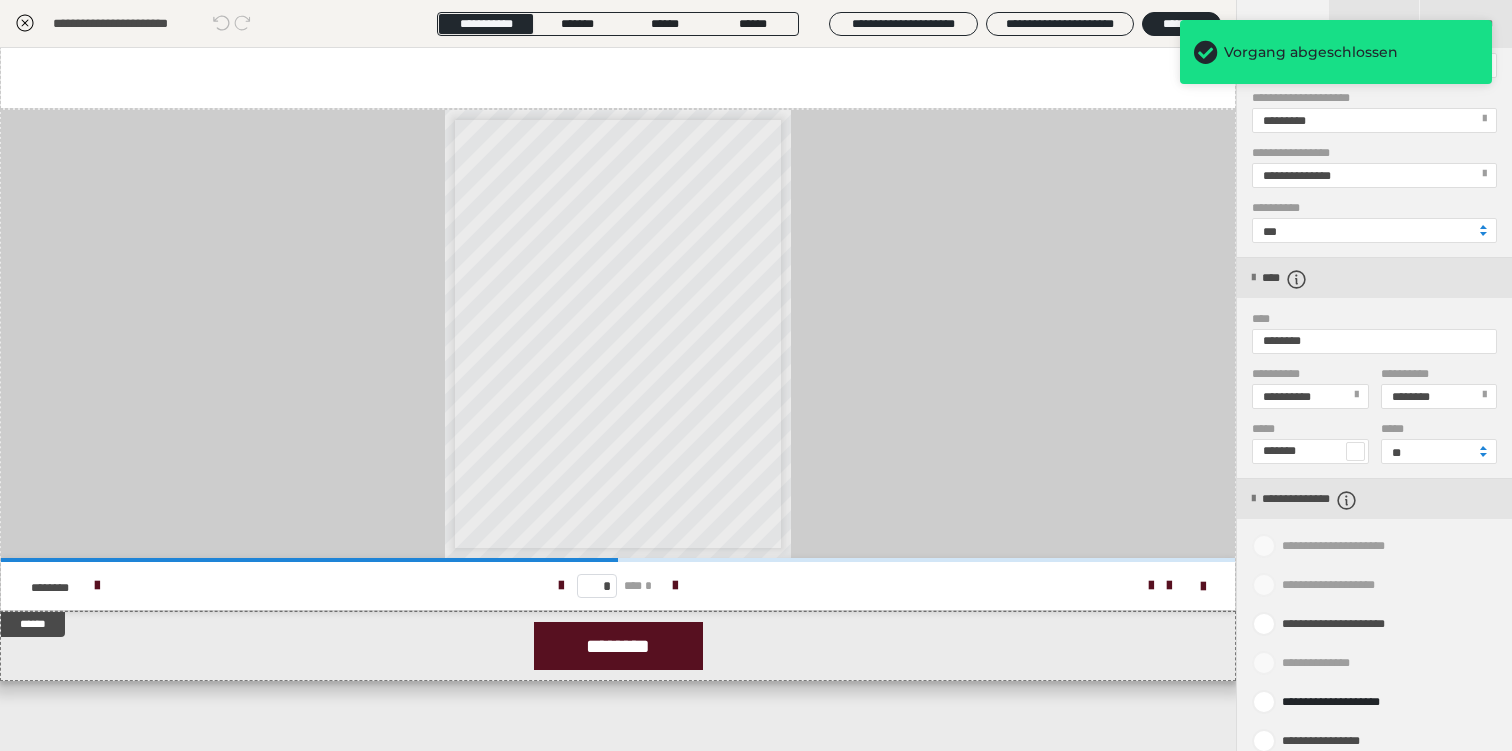 scroll, scrollTop: 849, scrollLeft: 0, axis: vertical 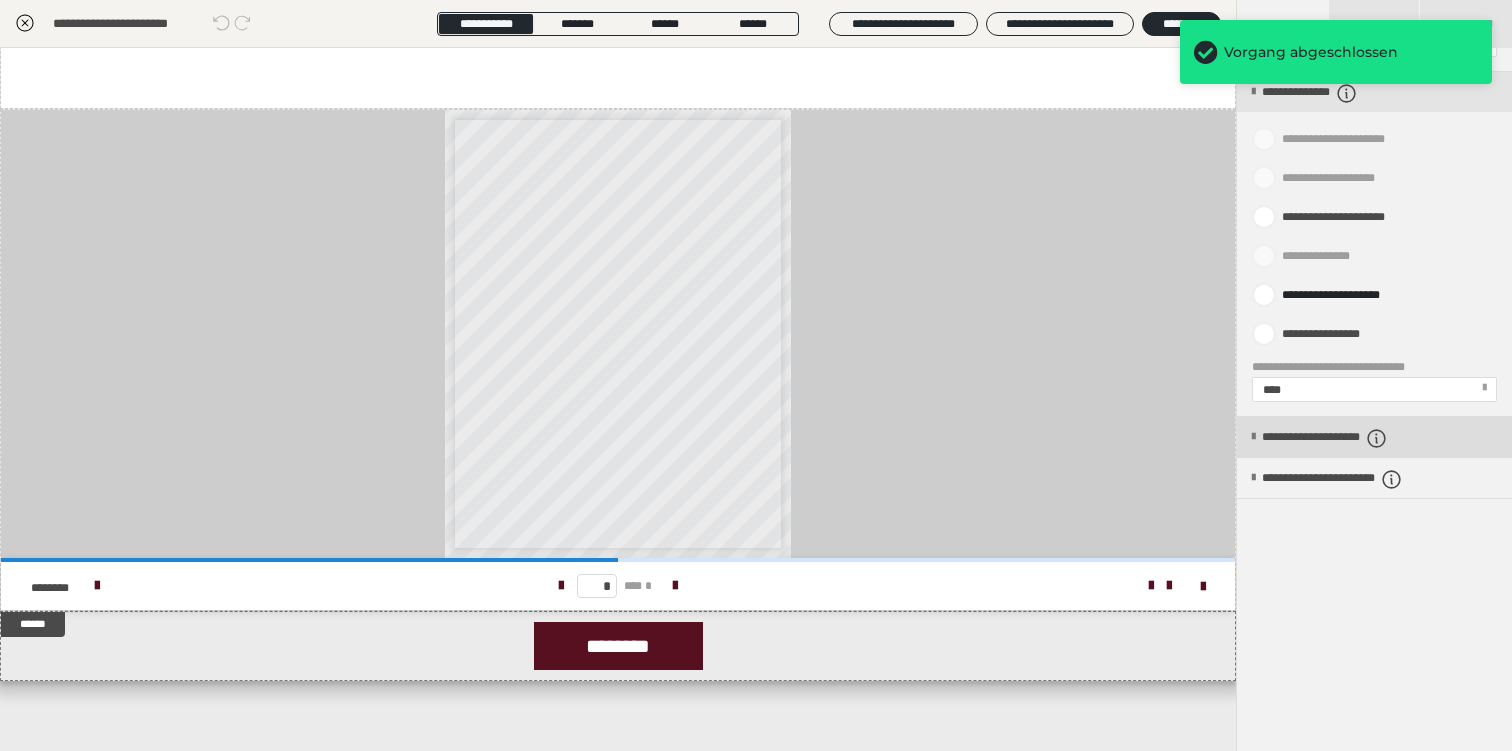 click on "**********" at bounding box center [1354, 438] 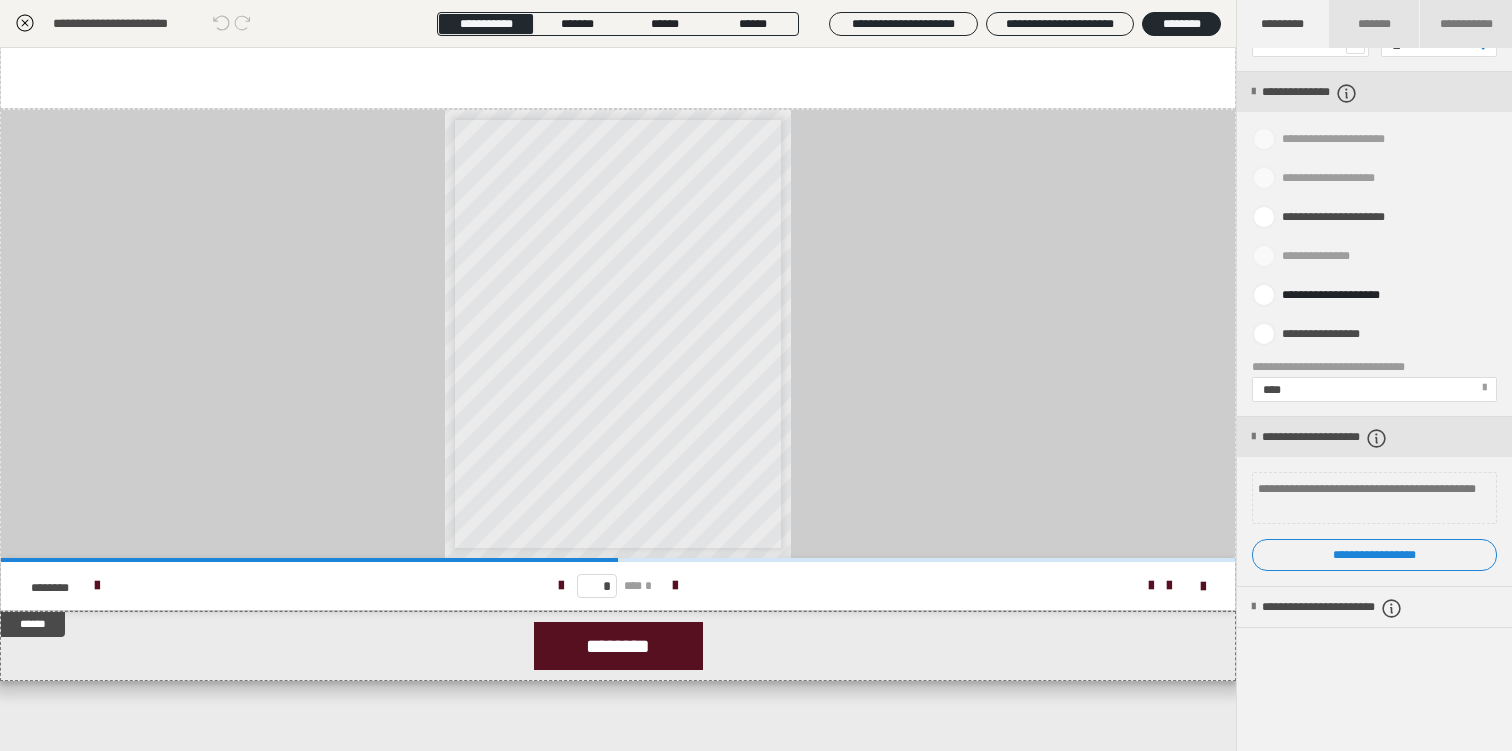 click 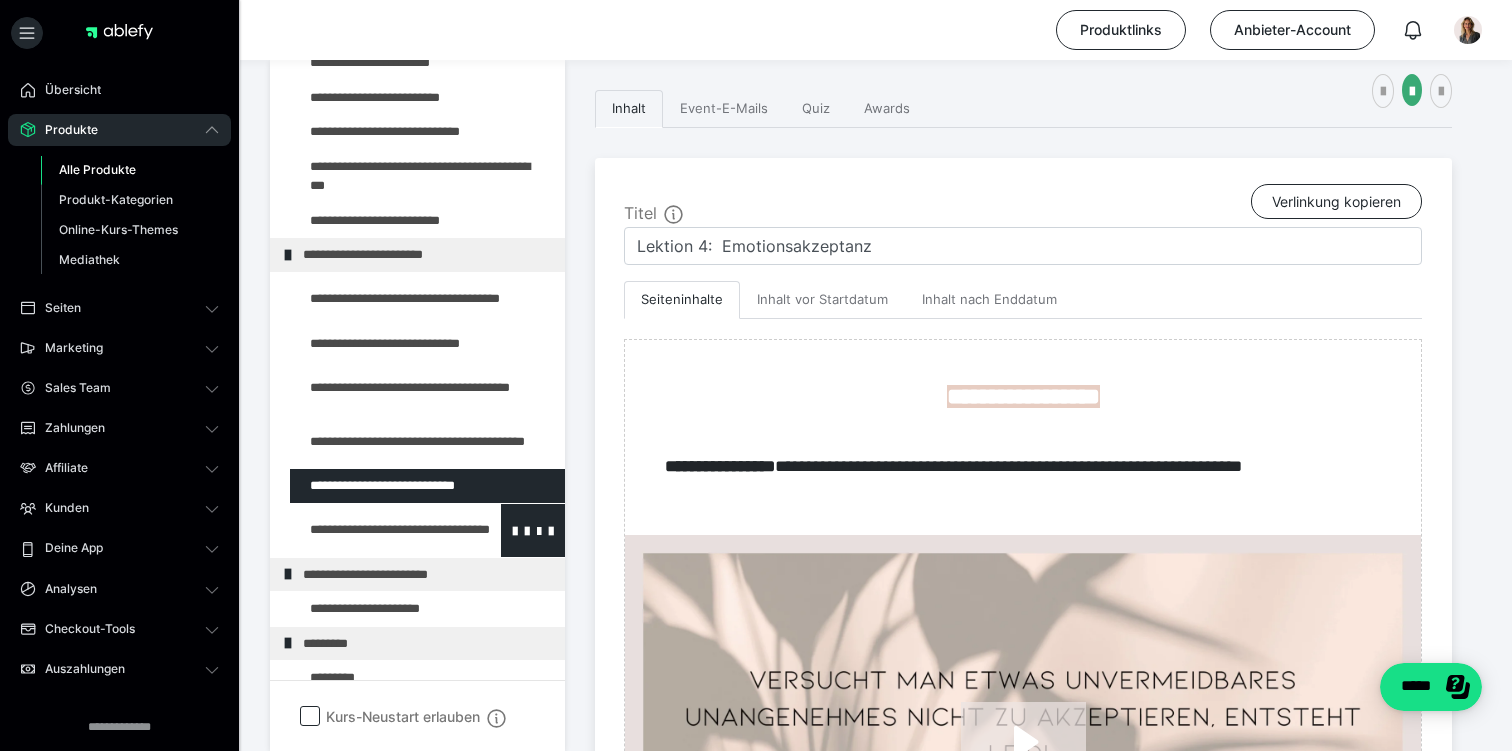 click at bounding box center [375, 530] 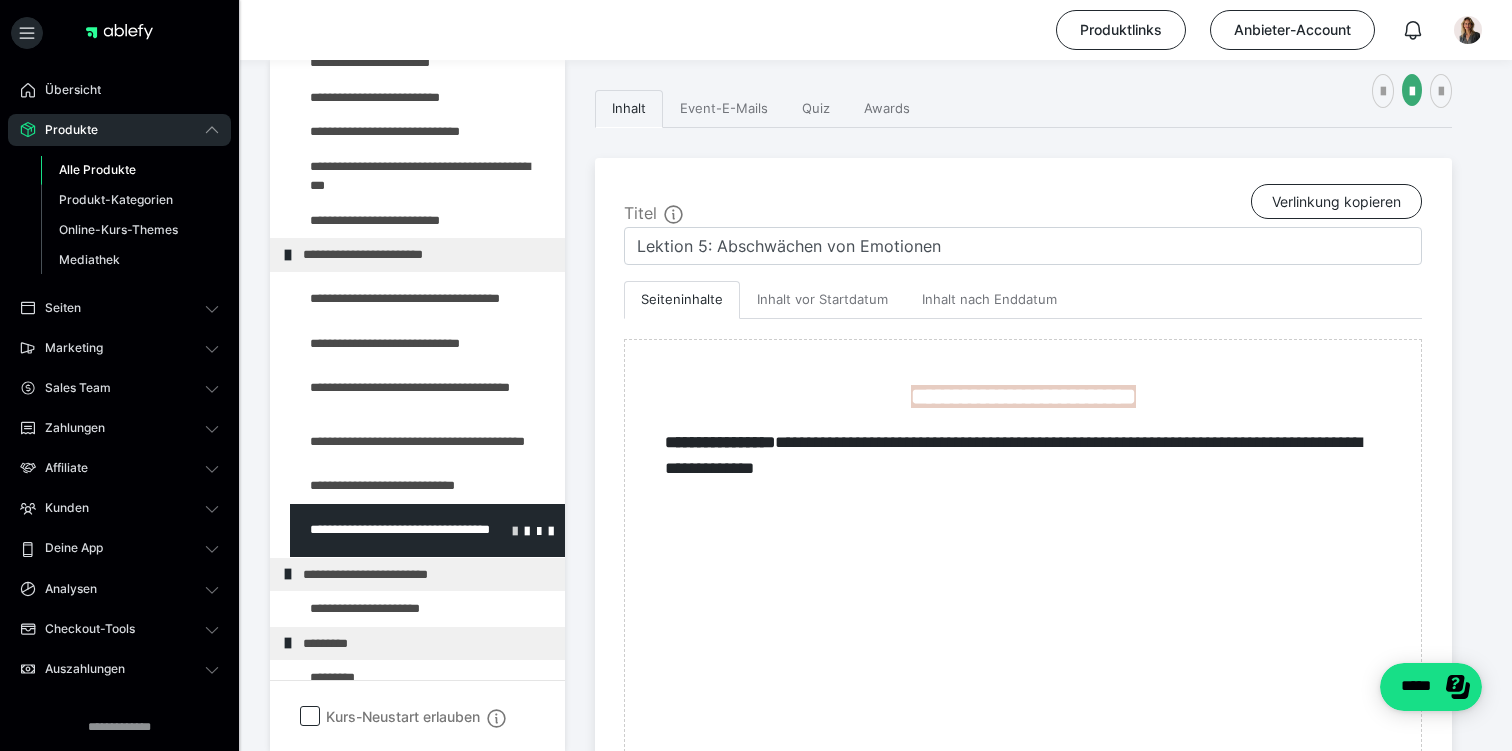 click at bounding box center (515, 530) 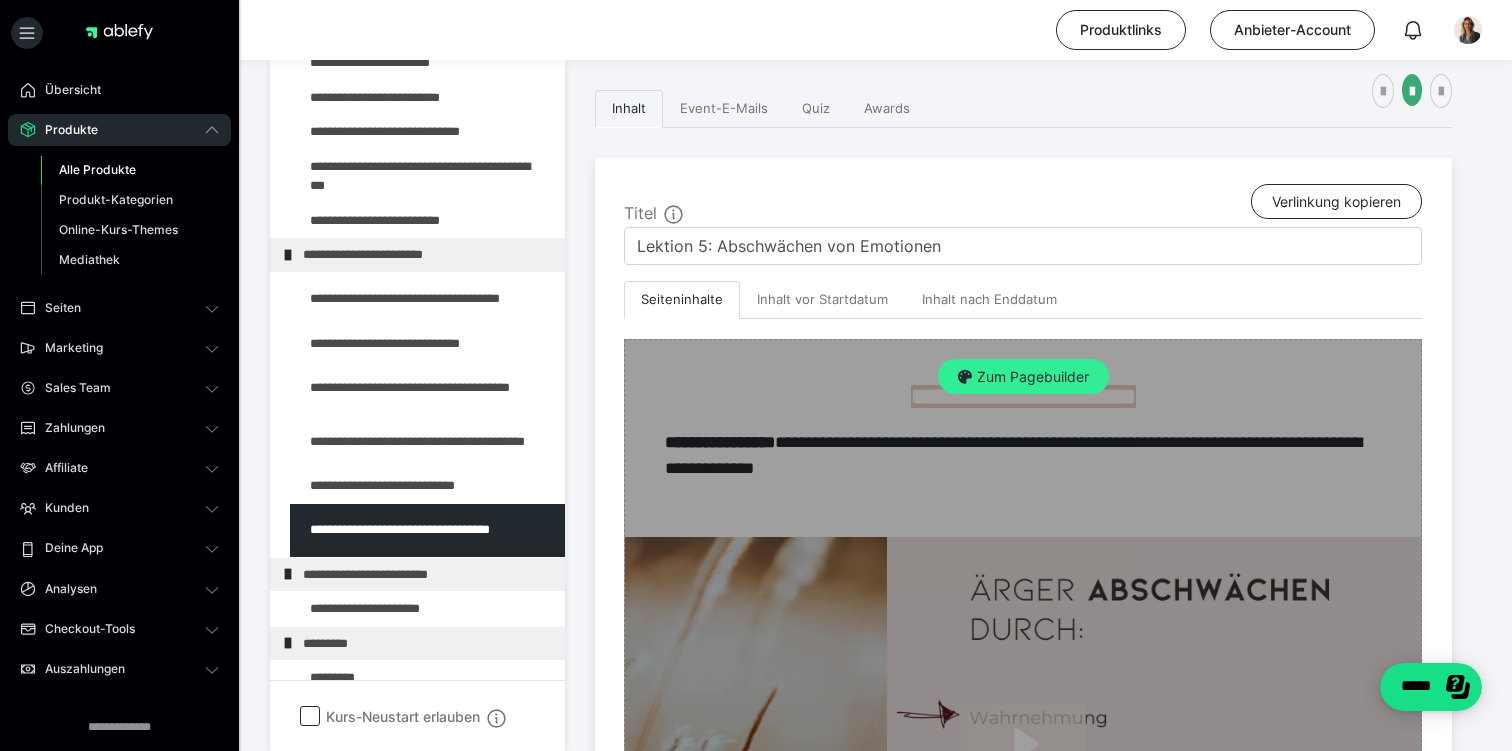 click on "Zum Pagebuilder" at bounding box center [1023, 377] 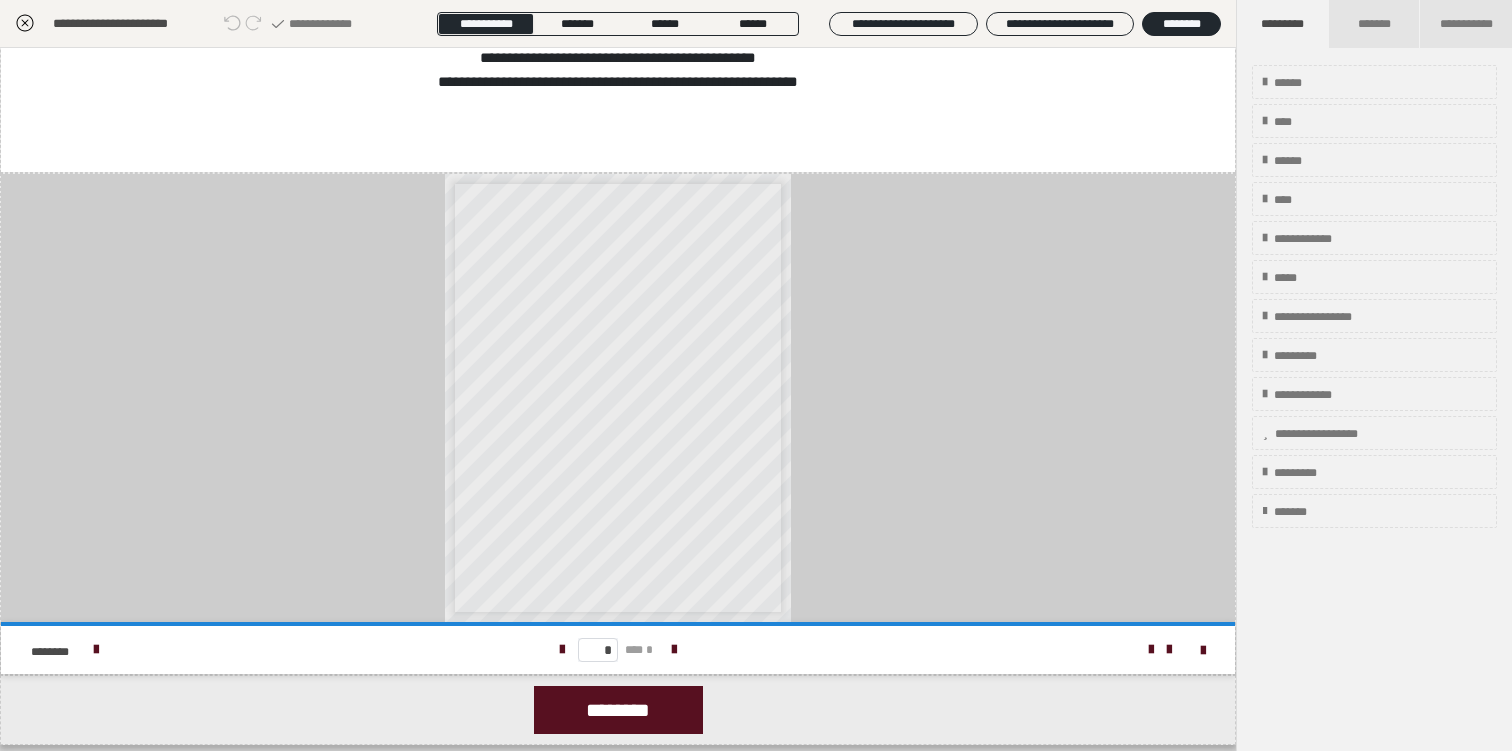 scroll, scrollTop: 1142, scrollLeft: 0, axis: vertical 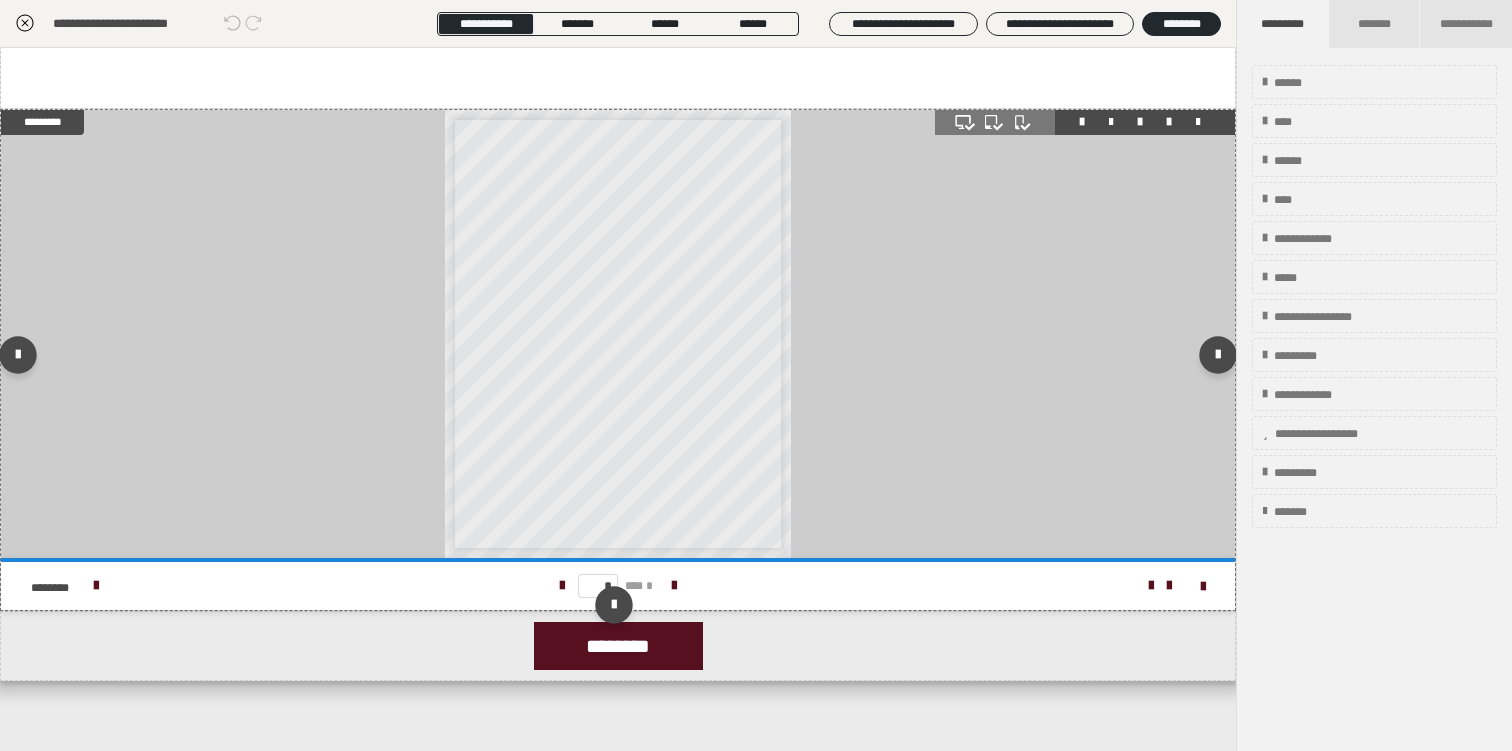 click on "**********" at bounding box center (618, 334) 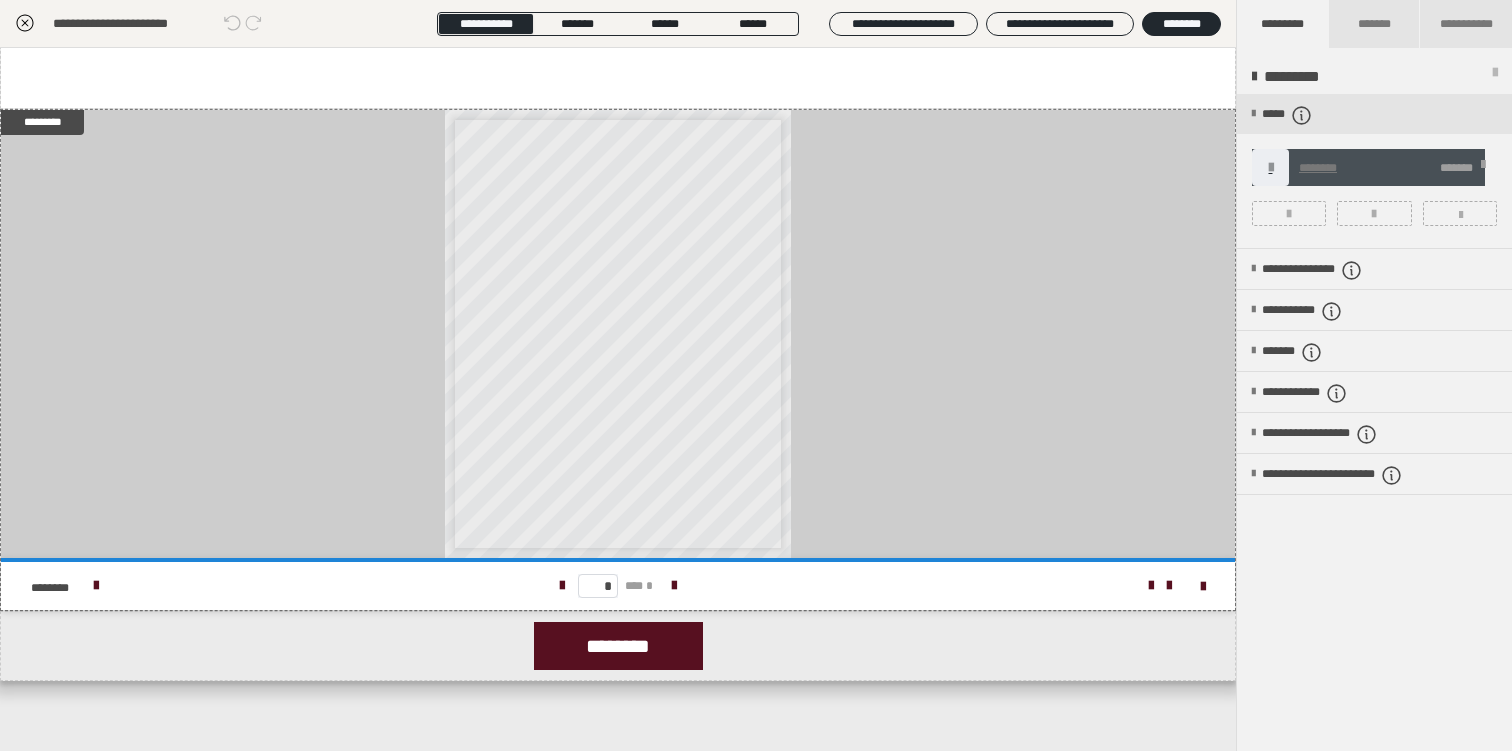 click on "***** ******** *******" at bounding box center [1374, 171] 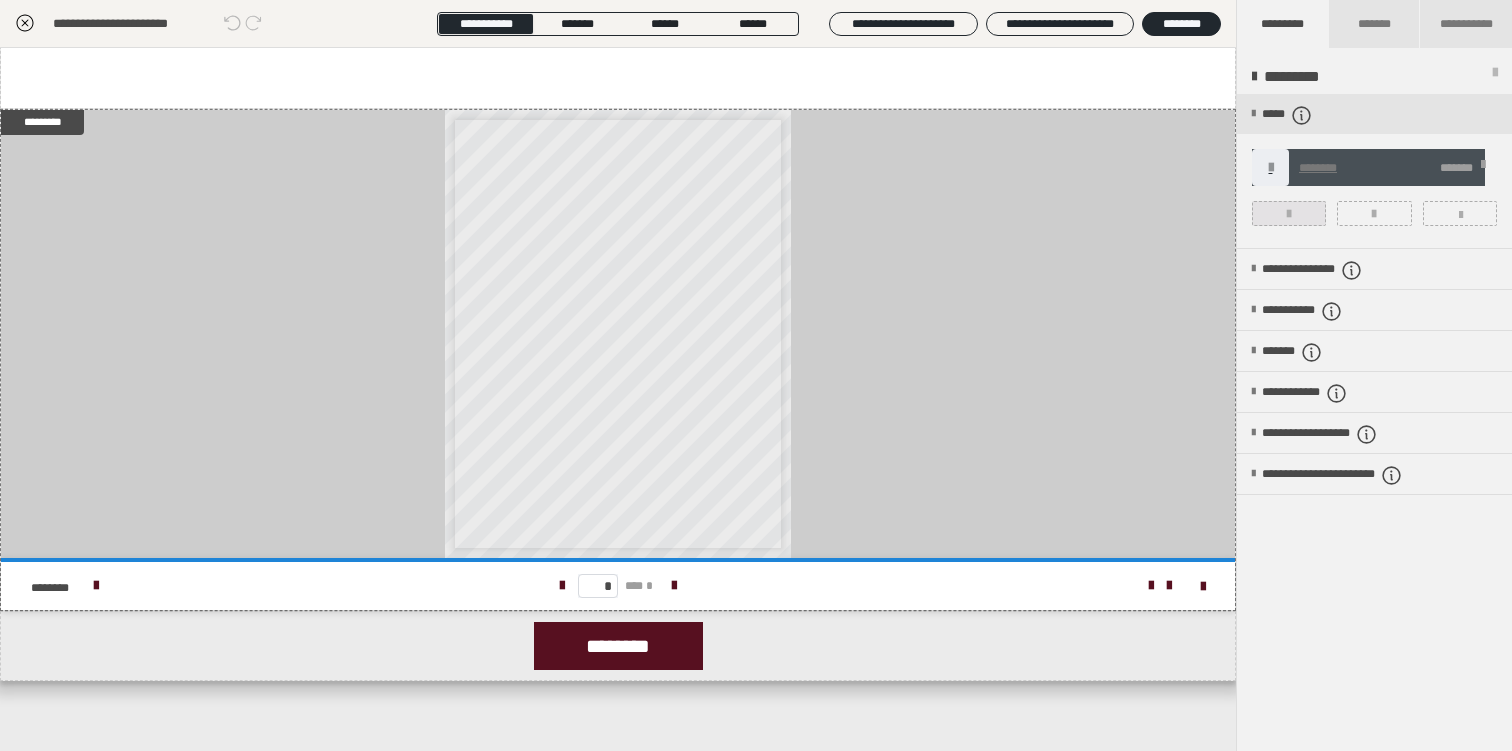 click at bounding box center [1289, 213] 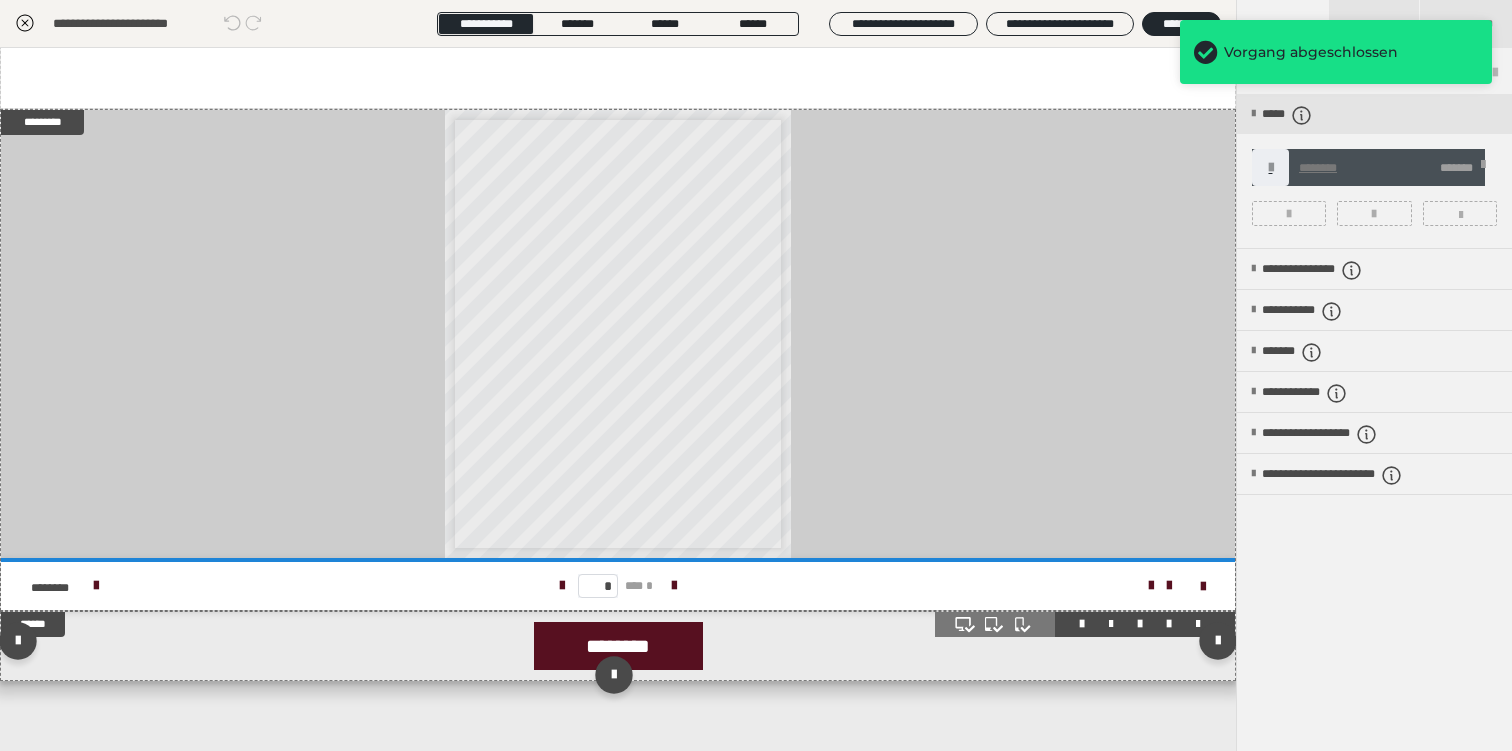 click on "********" at bounding box center (618, 646) 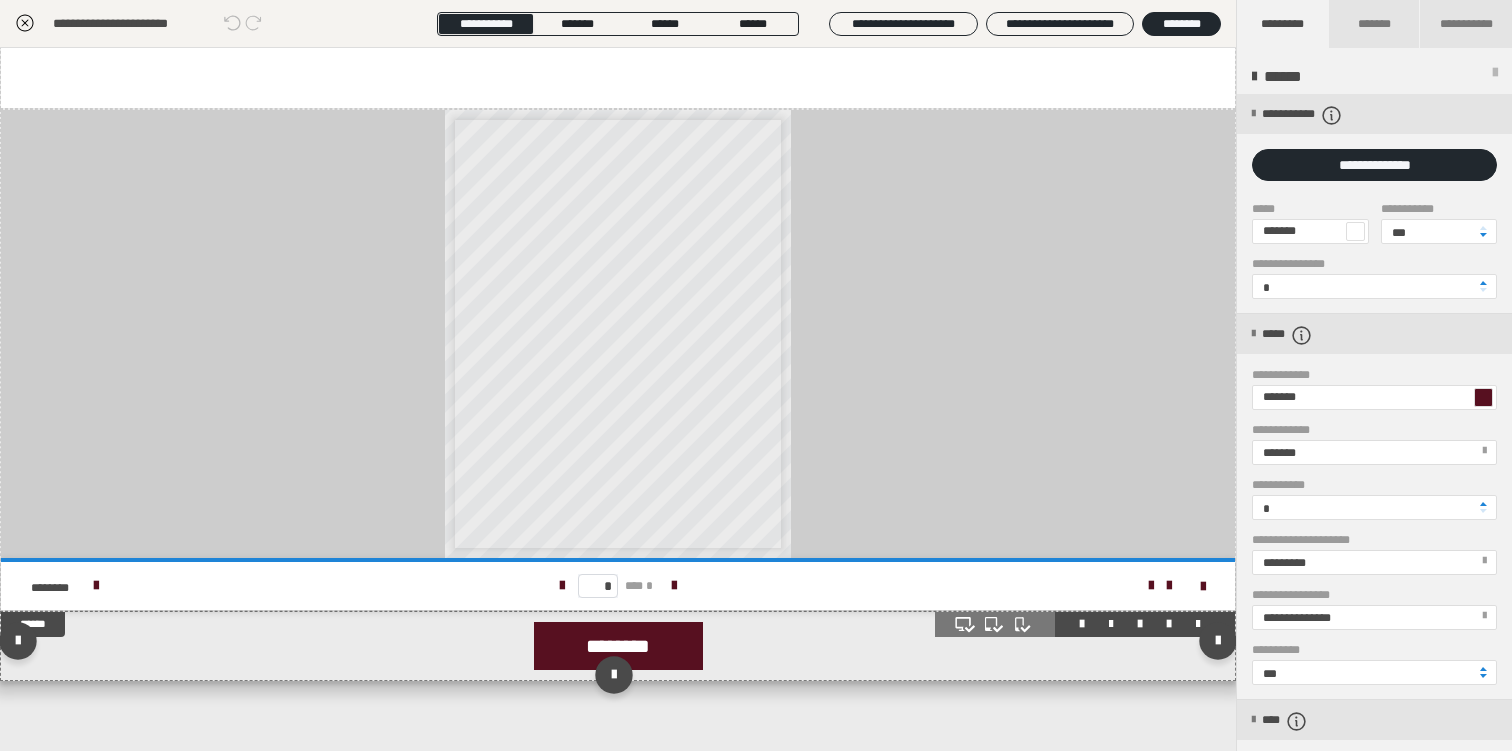 click on "********" at bounding box center (618, 646) 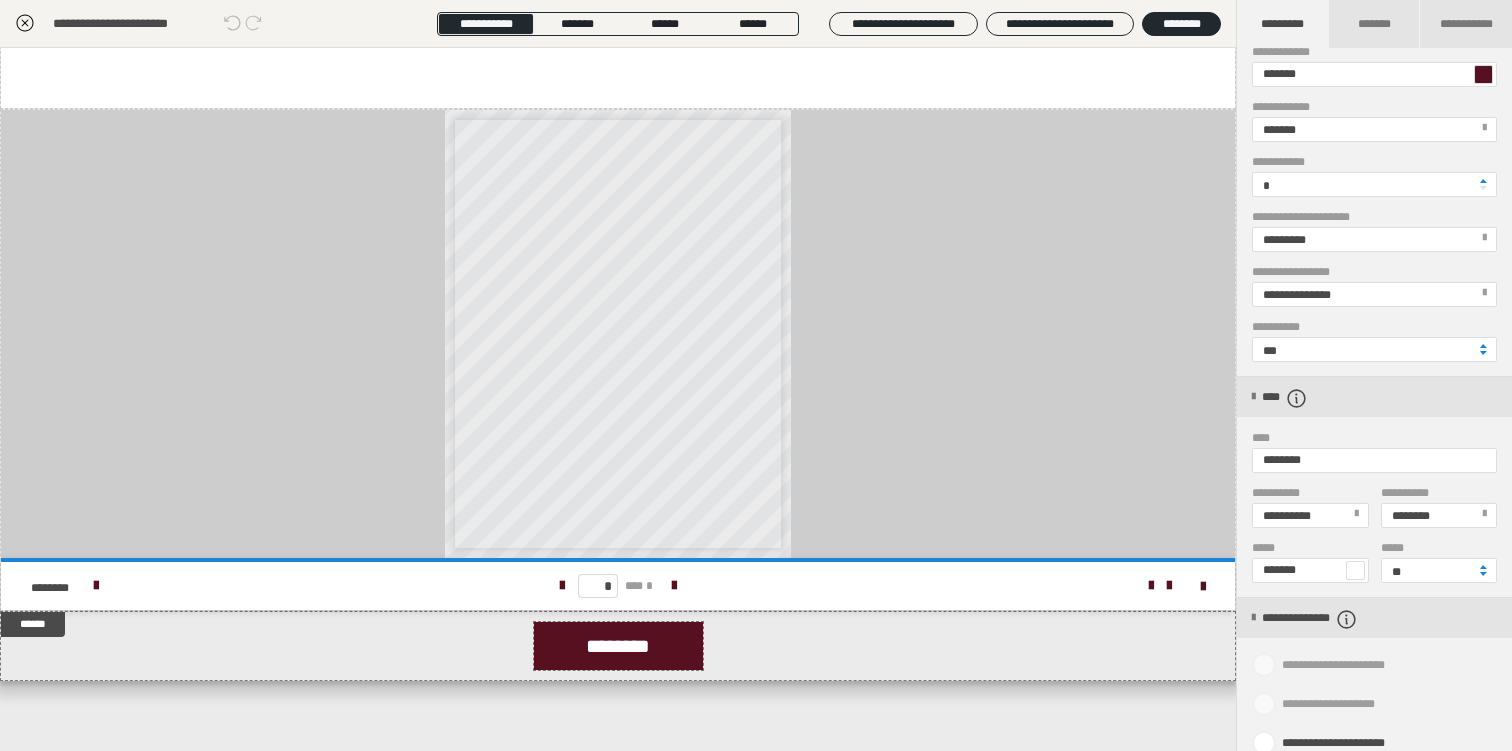 scroll, scrollTop: 849, scrollLeft: 0, axis: vertical 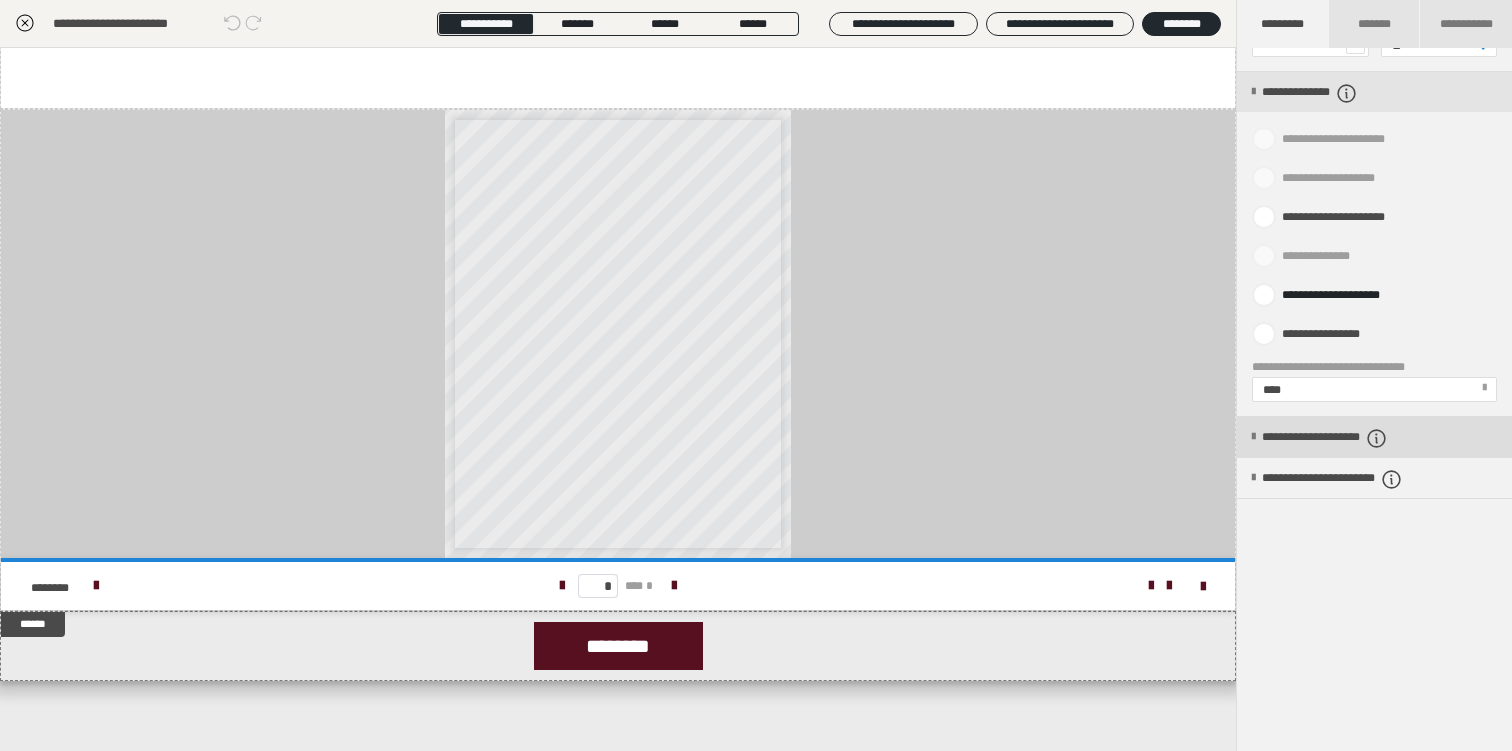click on "**********" at bounding box center (1374, 437) 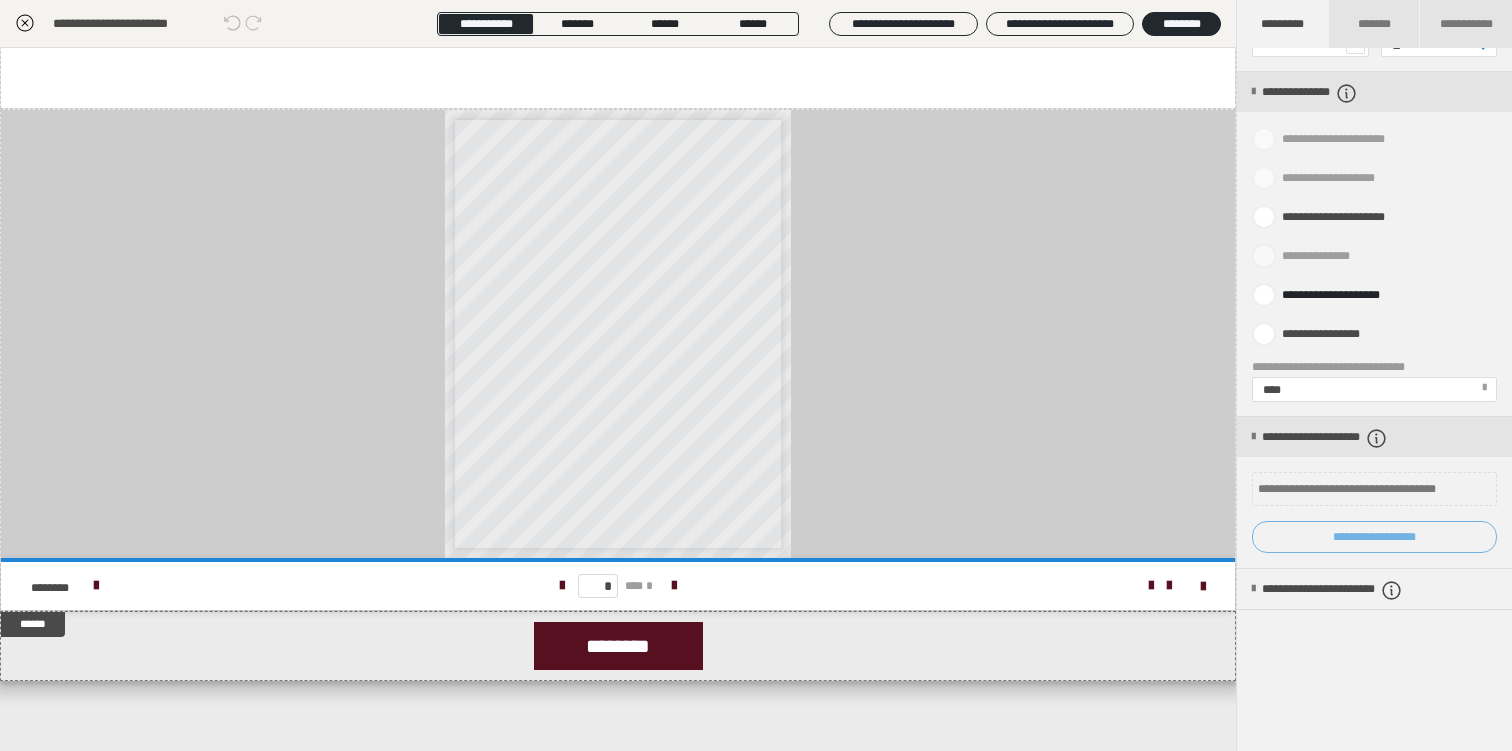 click on "**********" at bounding box center [1374, 537] 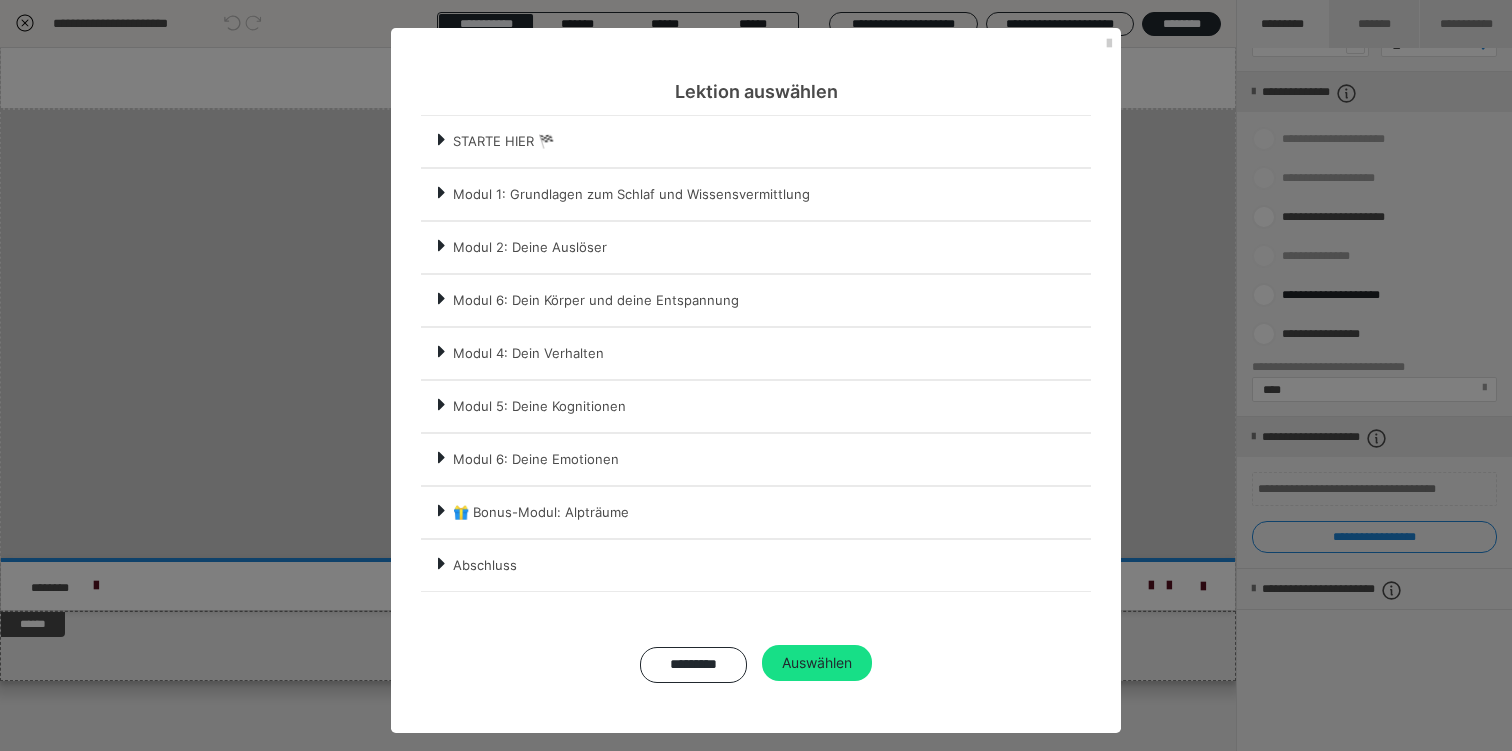 click on "Modul 6: Deine Emotionen" at bounding box center [771, 459] 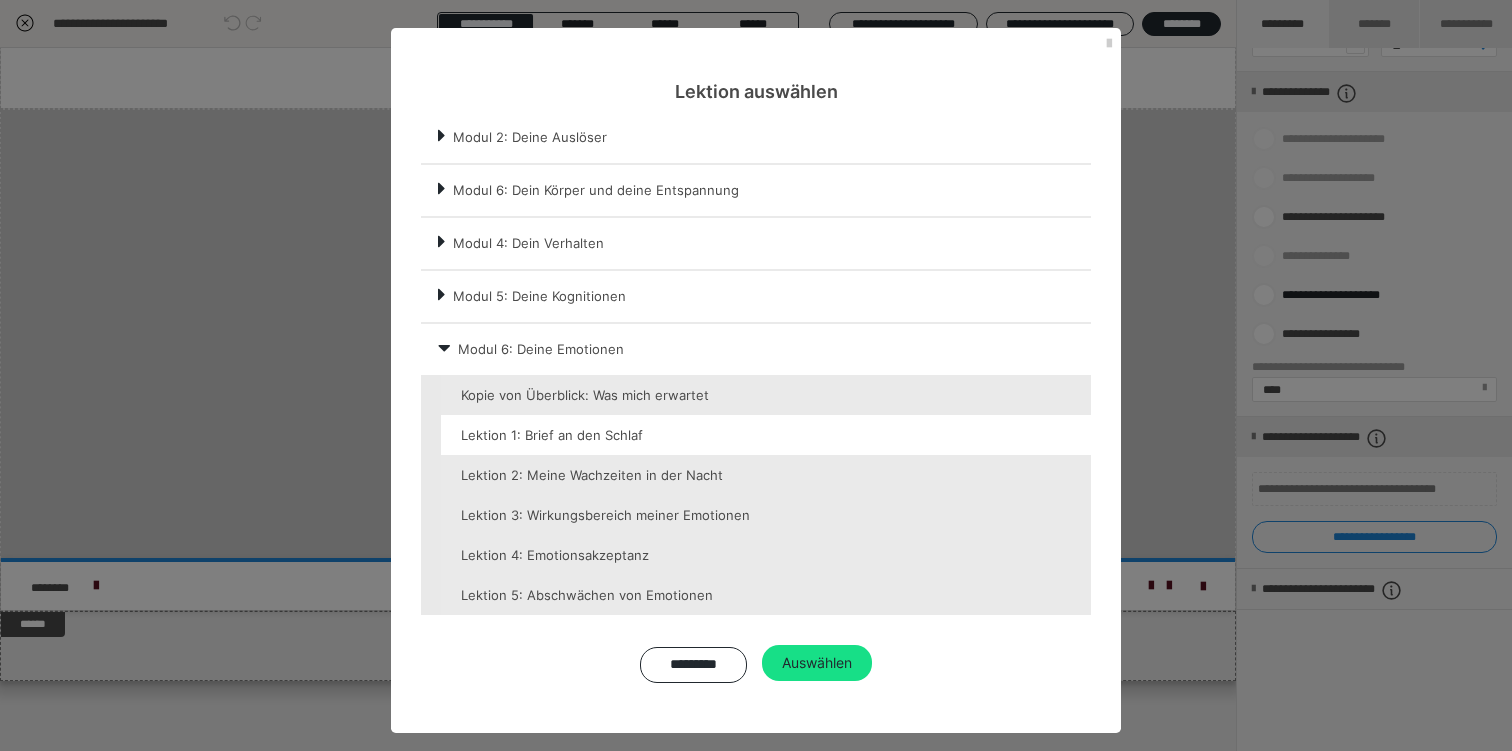 scroll, scrollTop: 217, scrollLeft: 0, axis: vertical 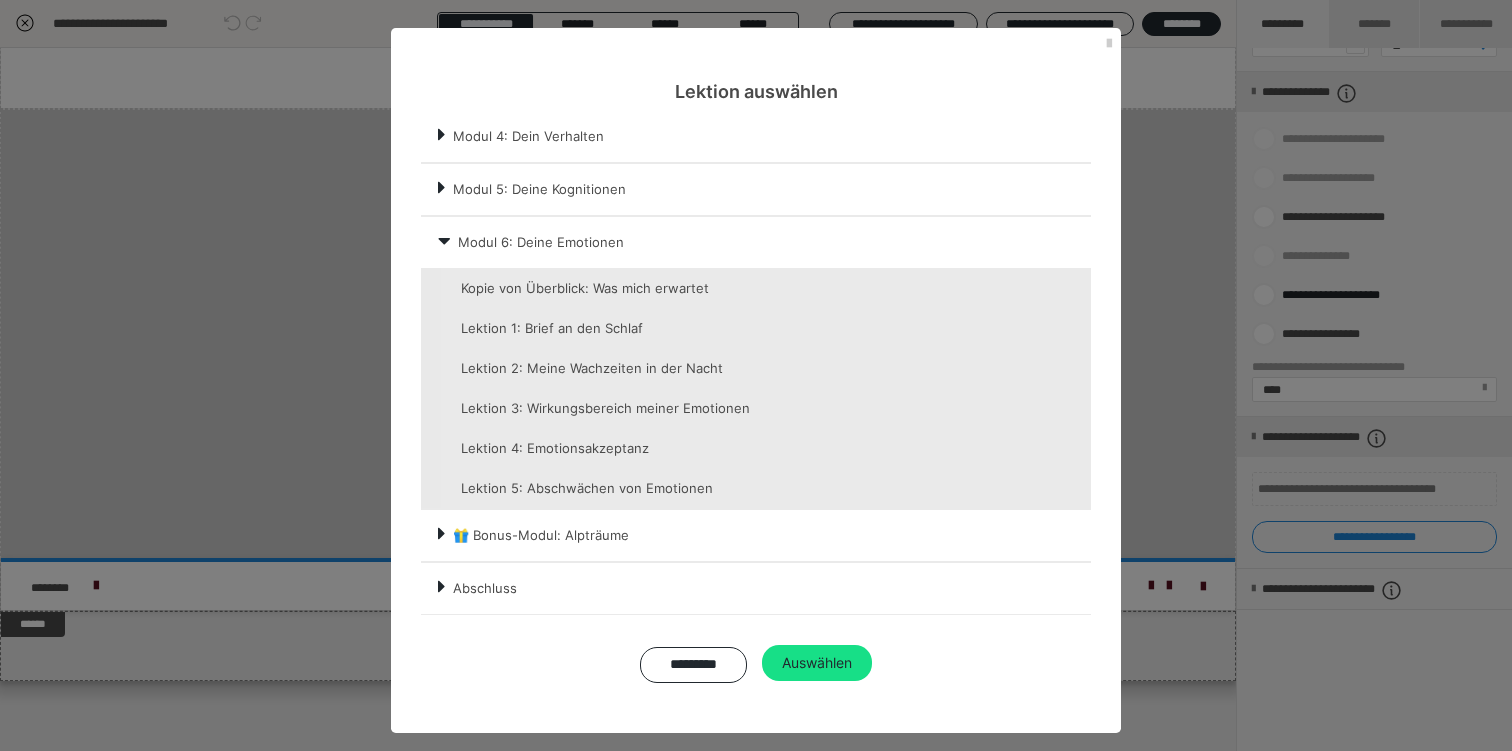 click on "🎁 Bonus-Modul: Alpträume" at bounding box center [771, 535] 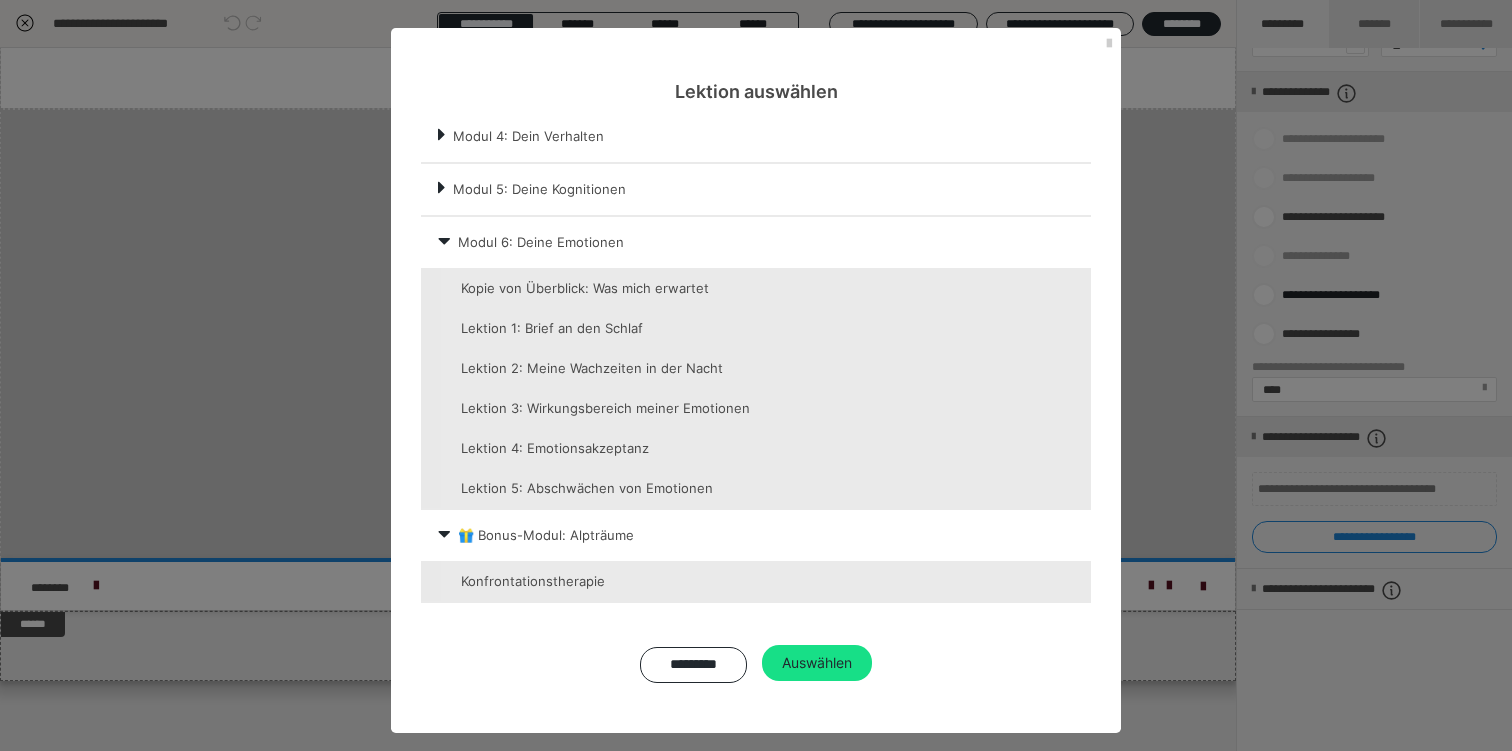 click on "🎁 Bonus-Modul: Alpträume" at bounding box center (773, 535) 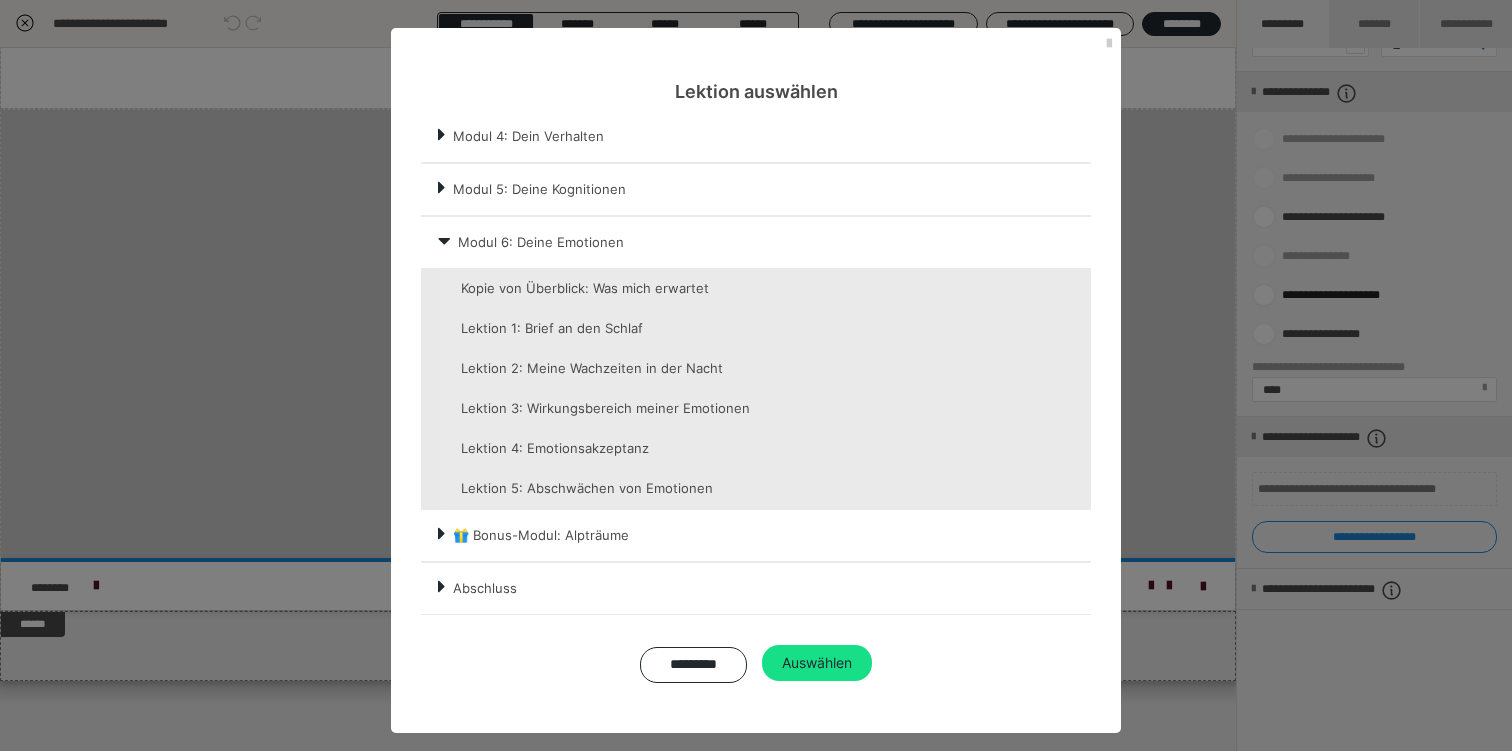click on "🎁 Bonus-Modul: Alpträume" at bounding box center [771, 535] 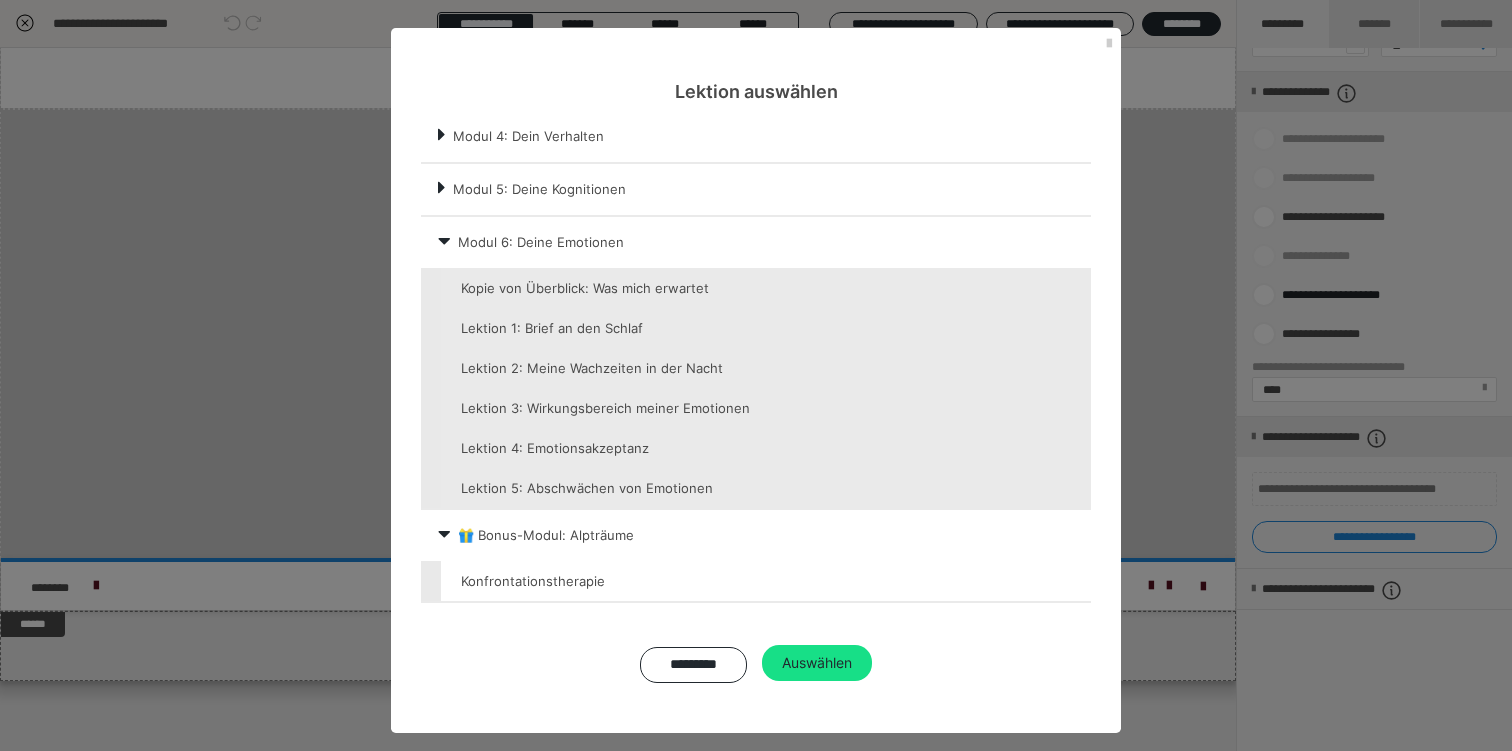 click at bounding box center (766, 581) 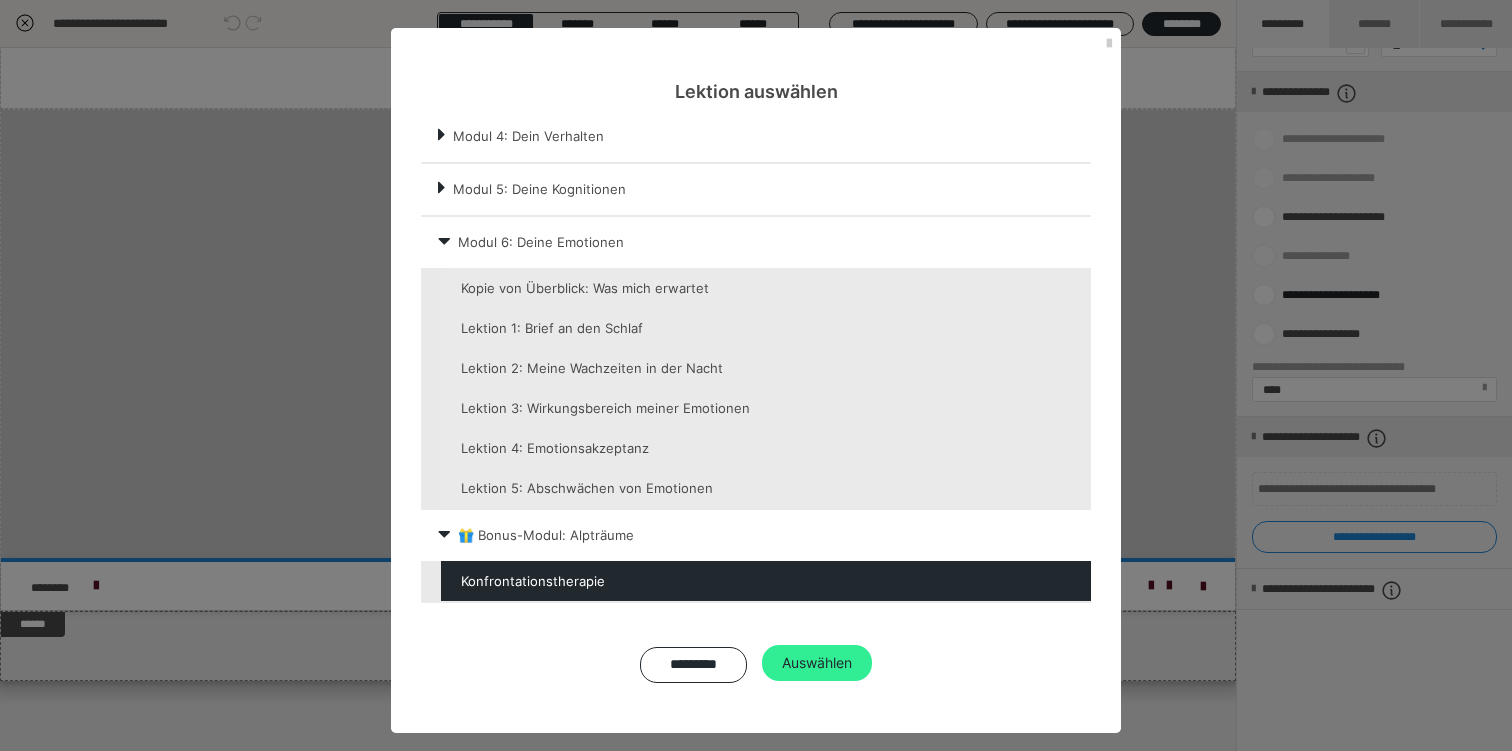 click on "Auswählen" at bounding box center (817, 663) 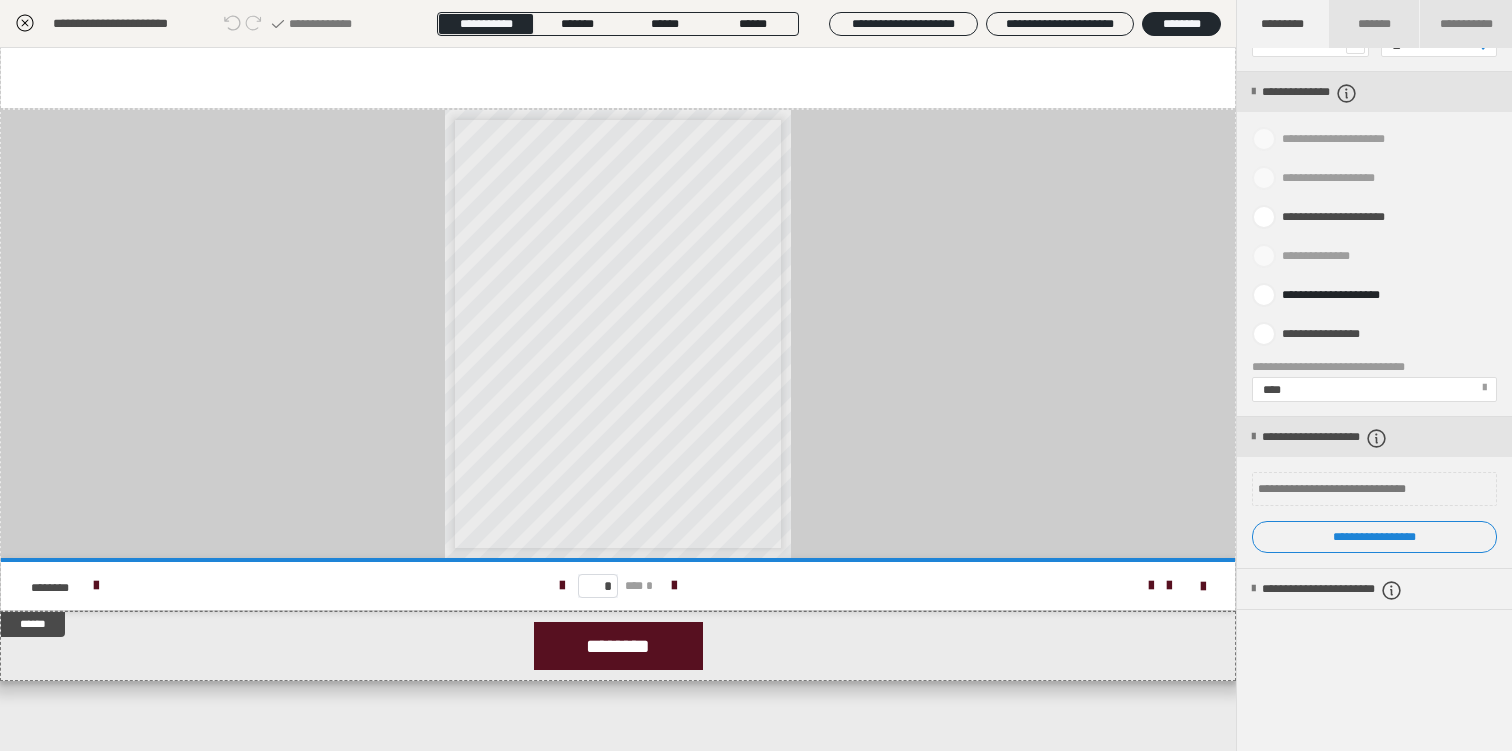 click 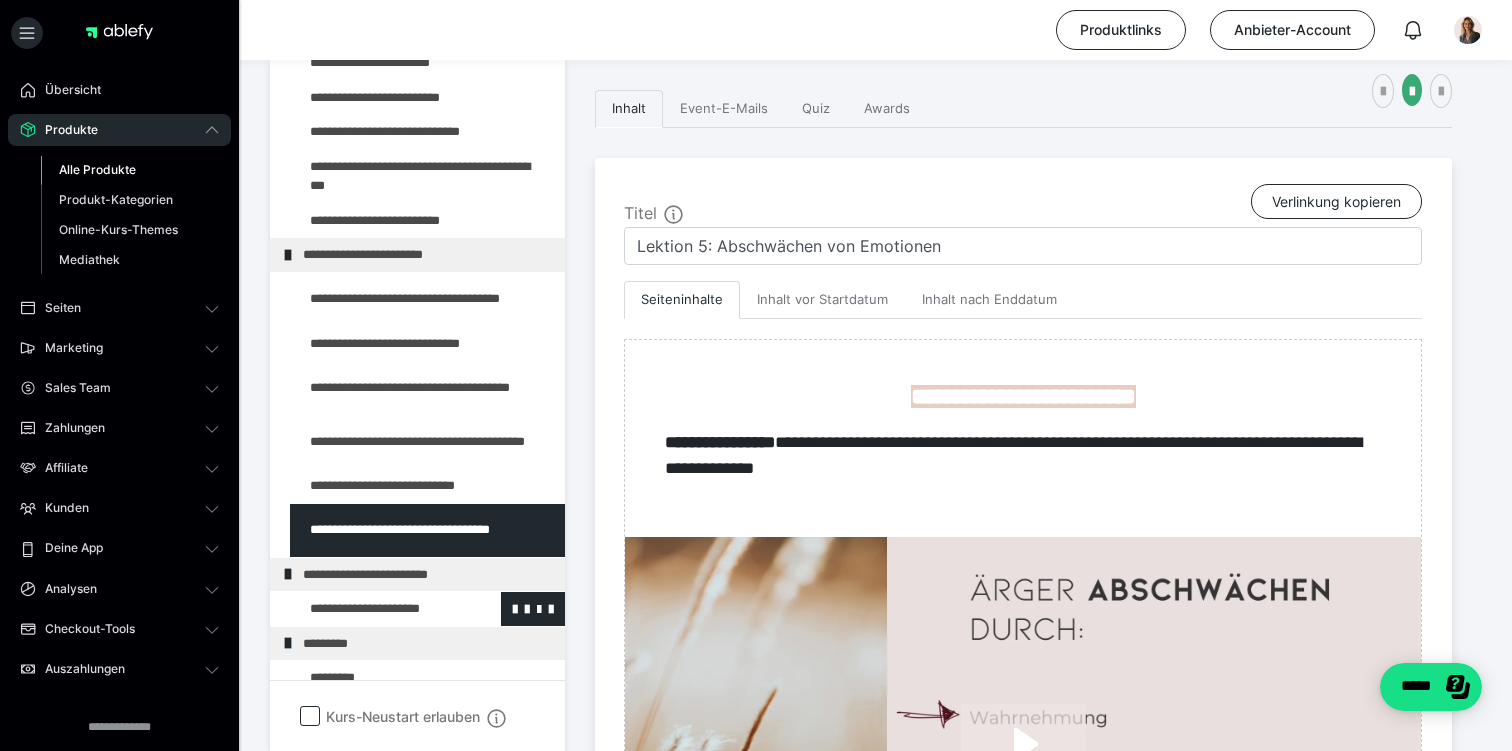 click at bounding box center [375, 609] 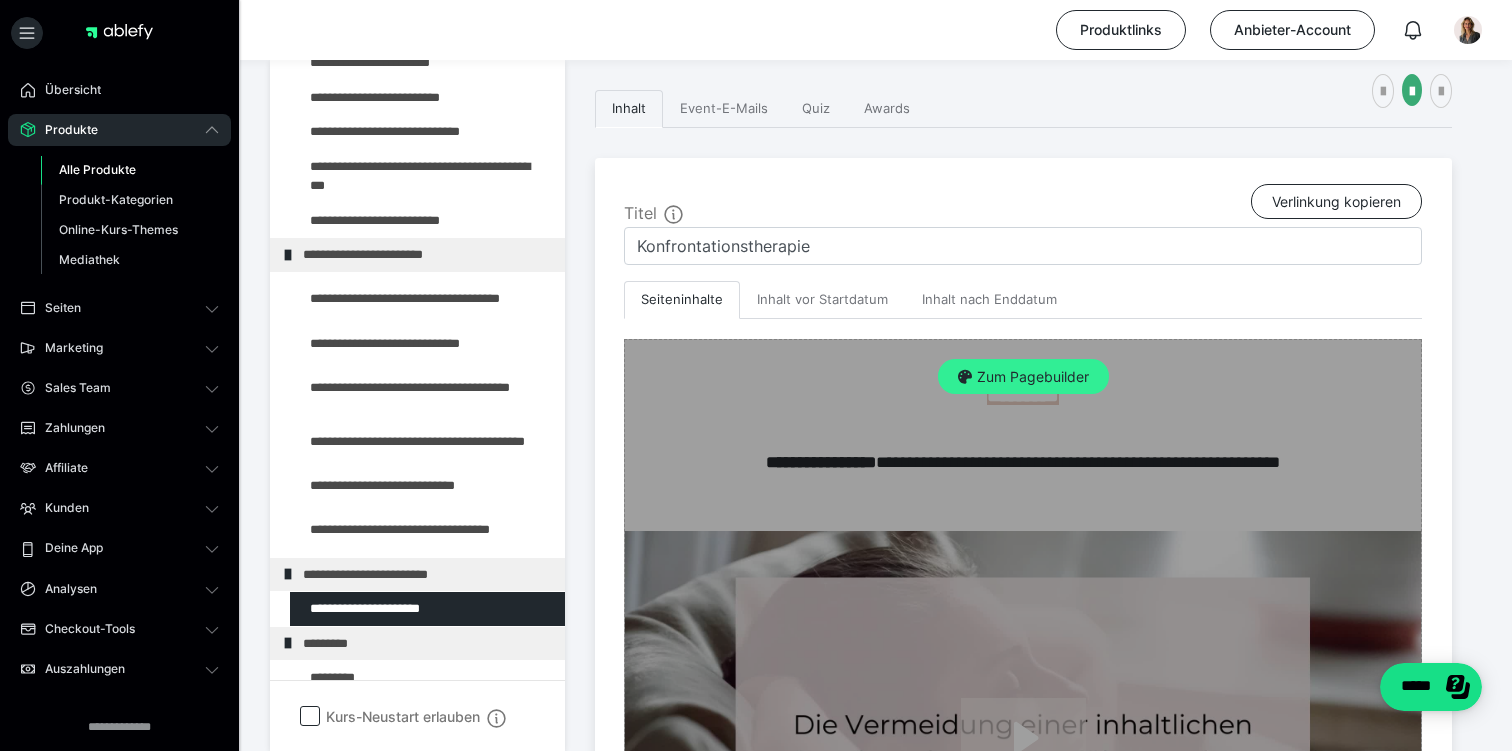 click on "Zum Pagebuilder" at bounding box center (1023, 377) 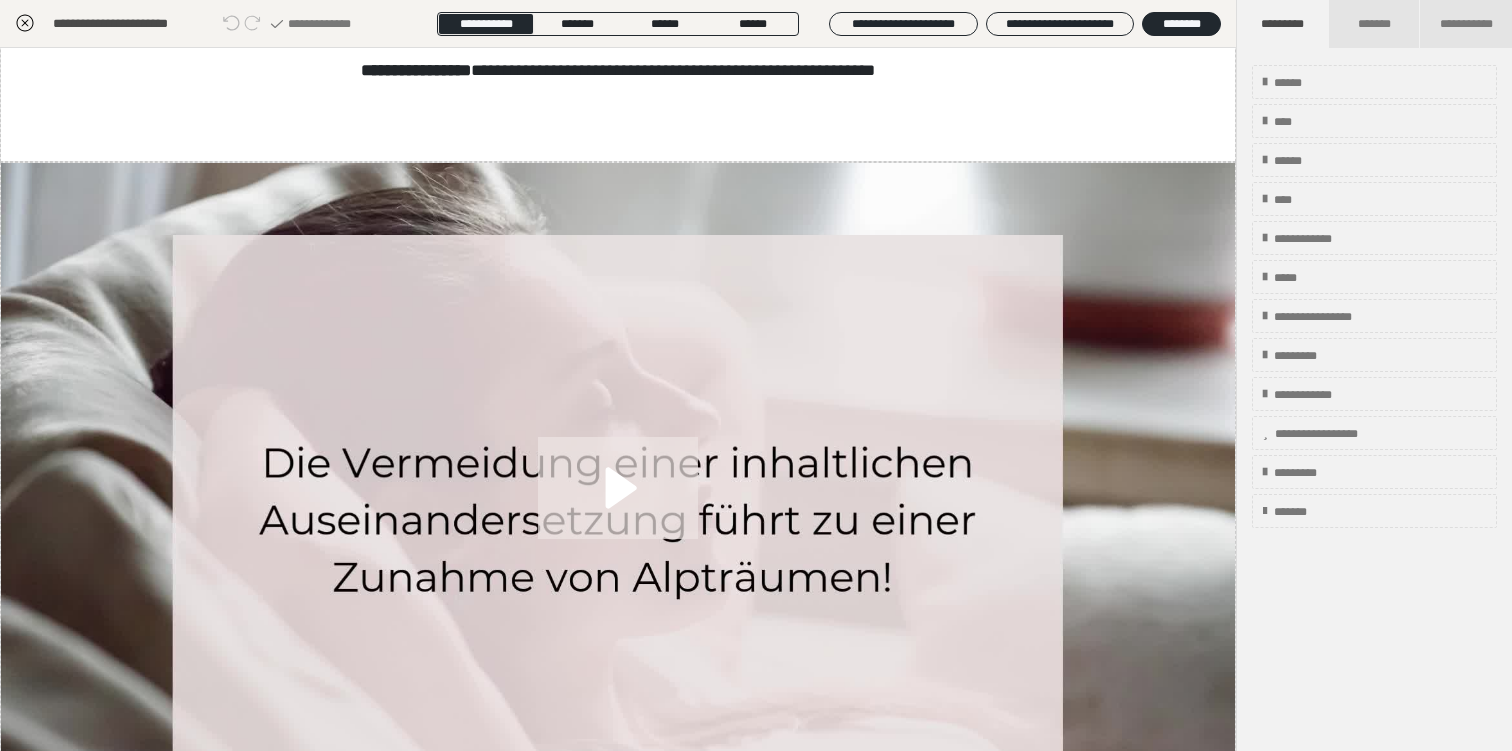scroll, scrollTop: 620, scrollLeft: 0, axis: vertical 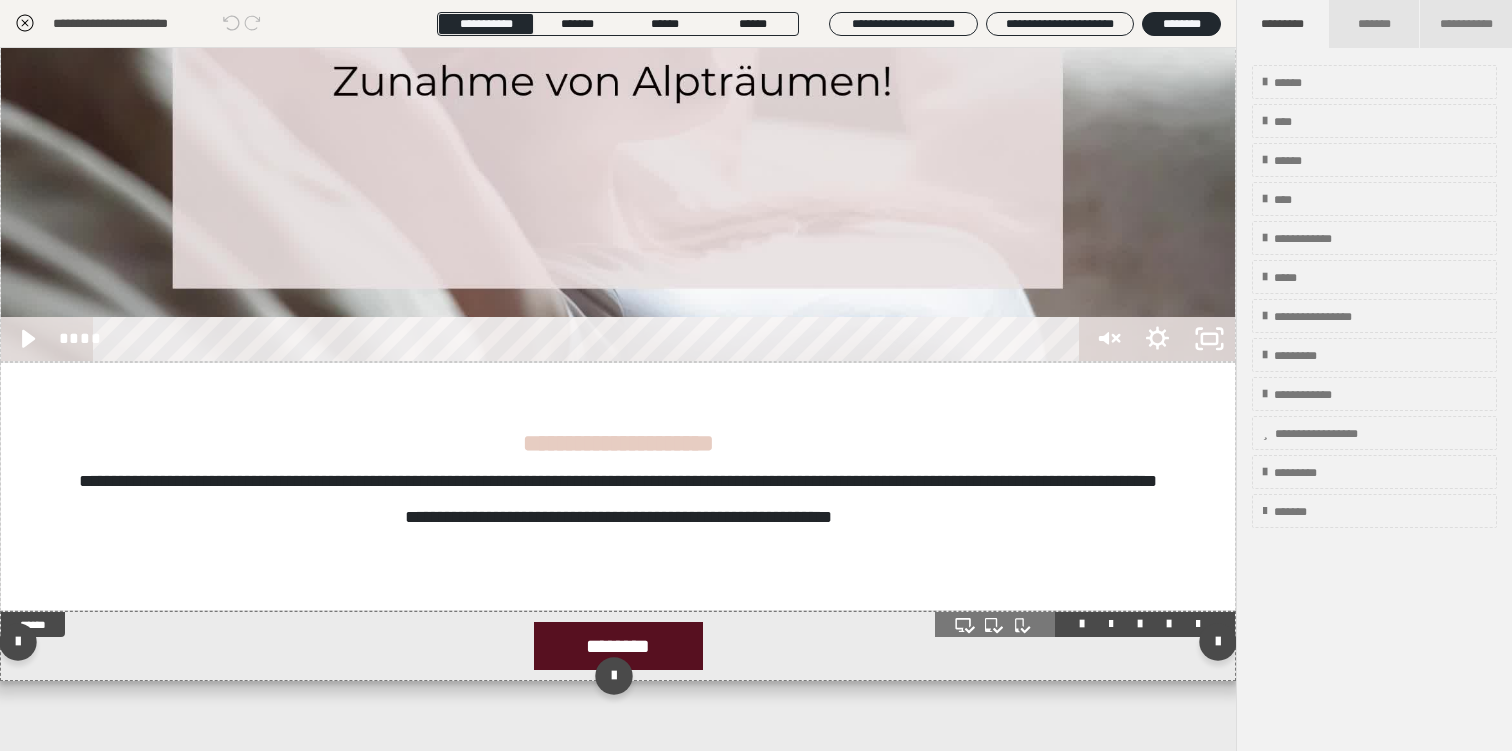 click on "********" at bounding box center [618, 646] 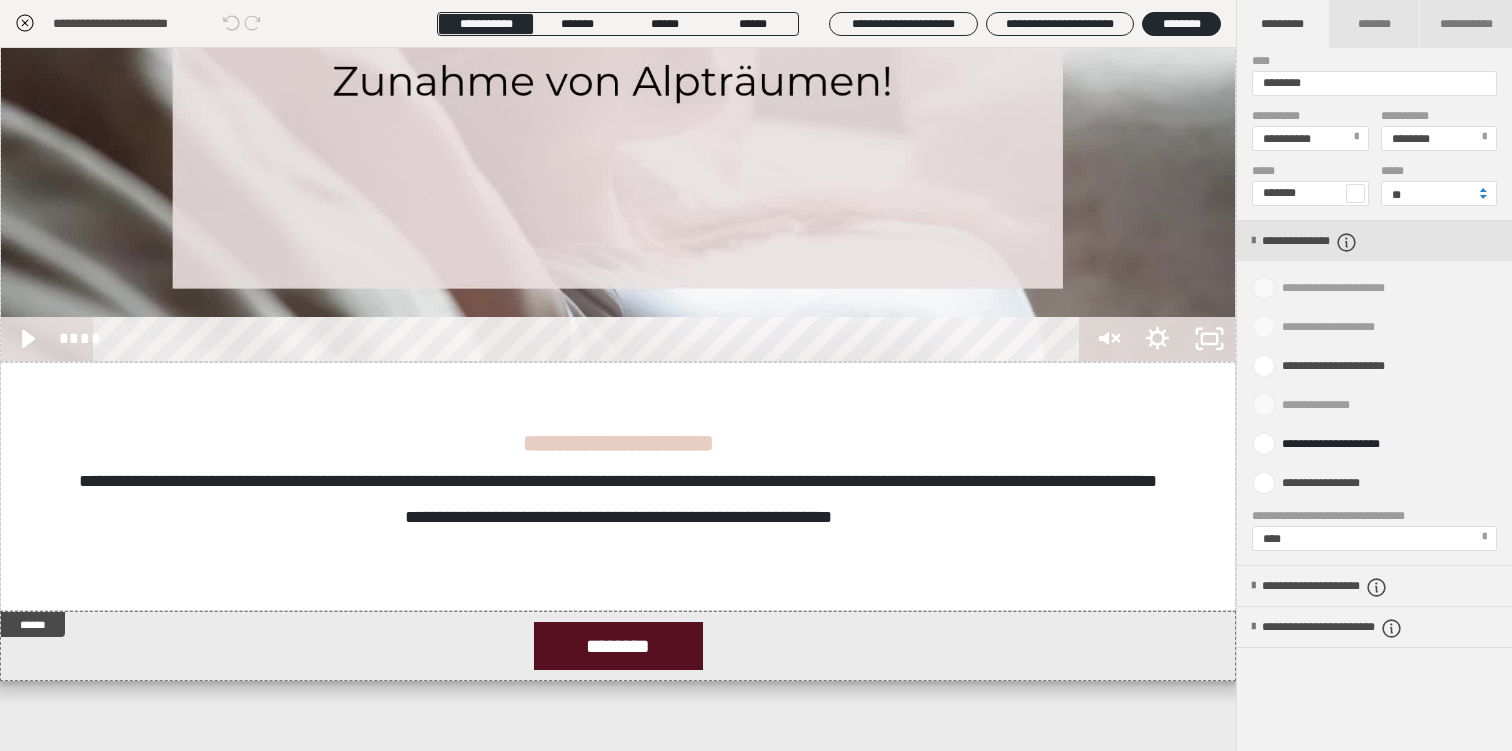 scroll, scrollTop: 849, scrollLeft: 0, axis: vertical 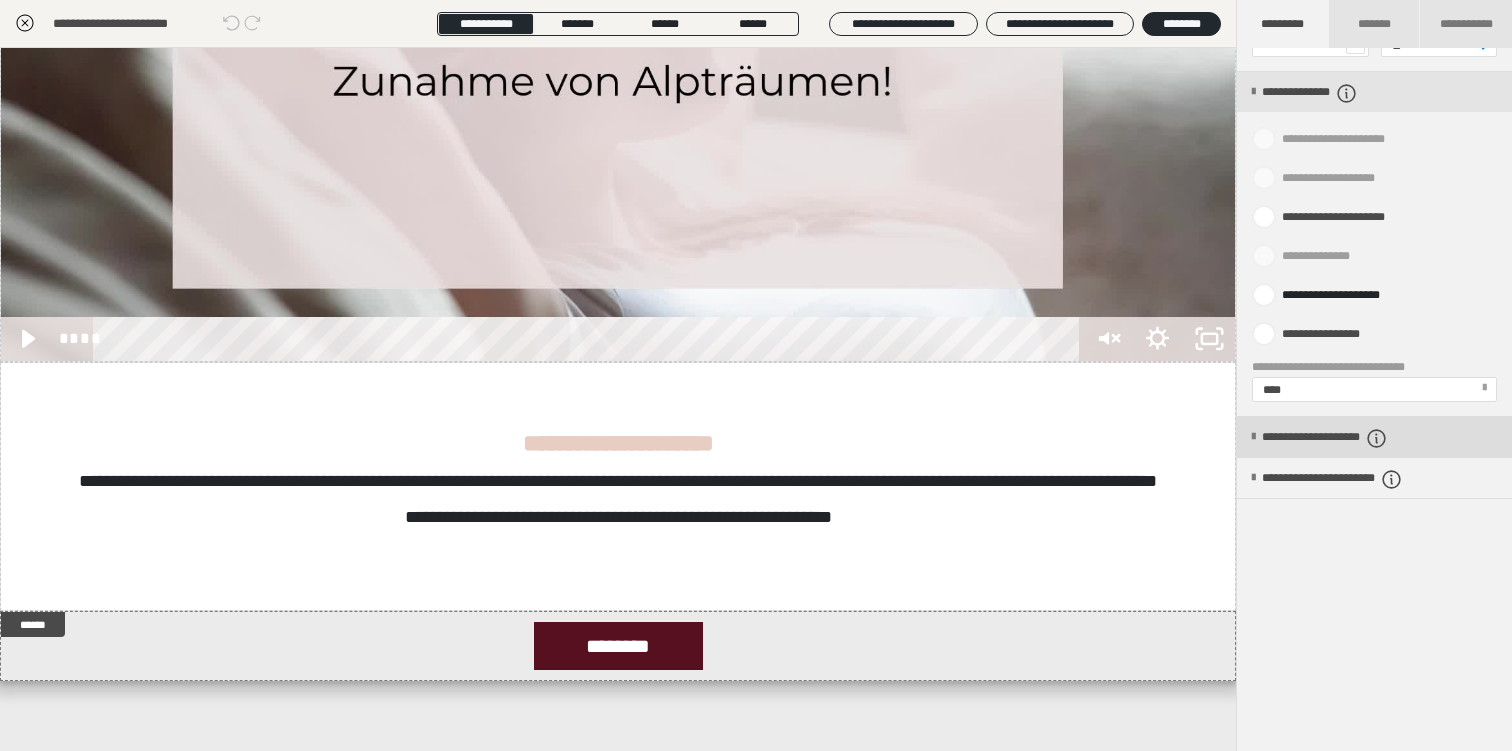 click on "**********" at bounding box center (1354, 438) 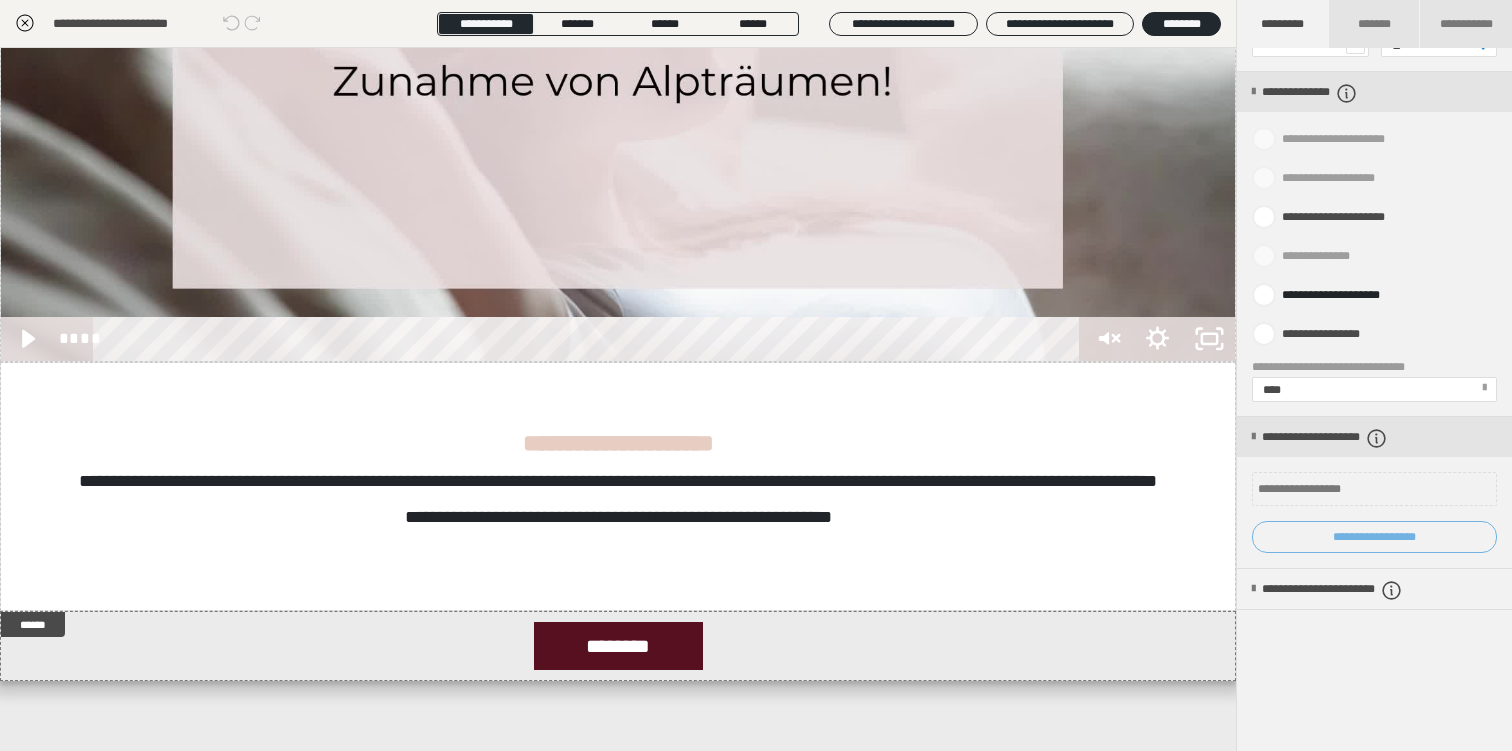 click on "**********" at bounding box center (1374, 537) 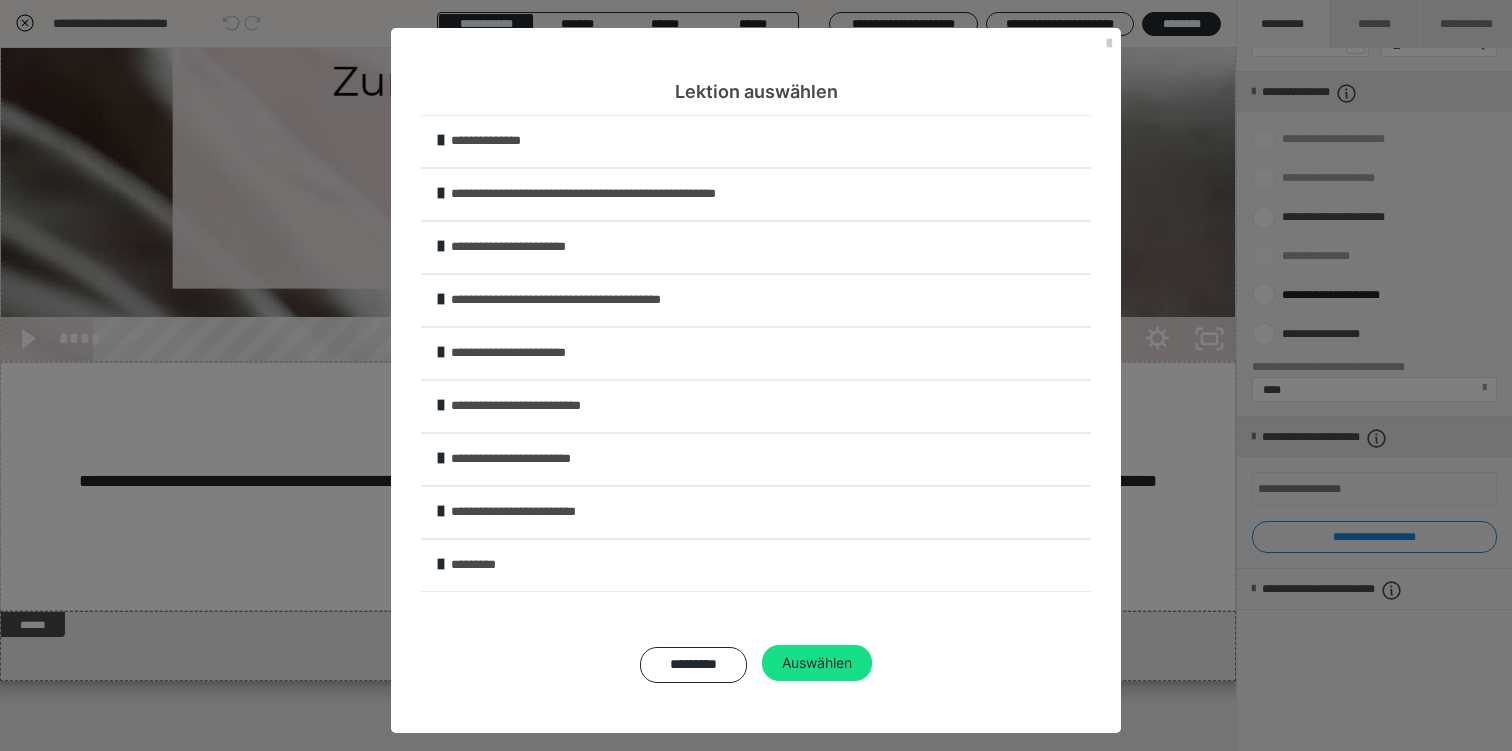 click on "*********" at bounding box center [769, 565] 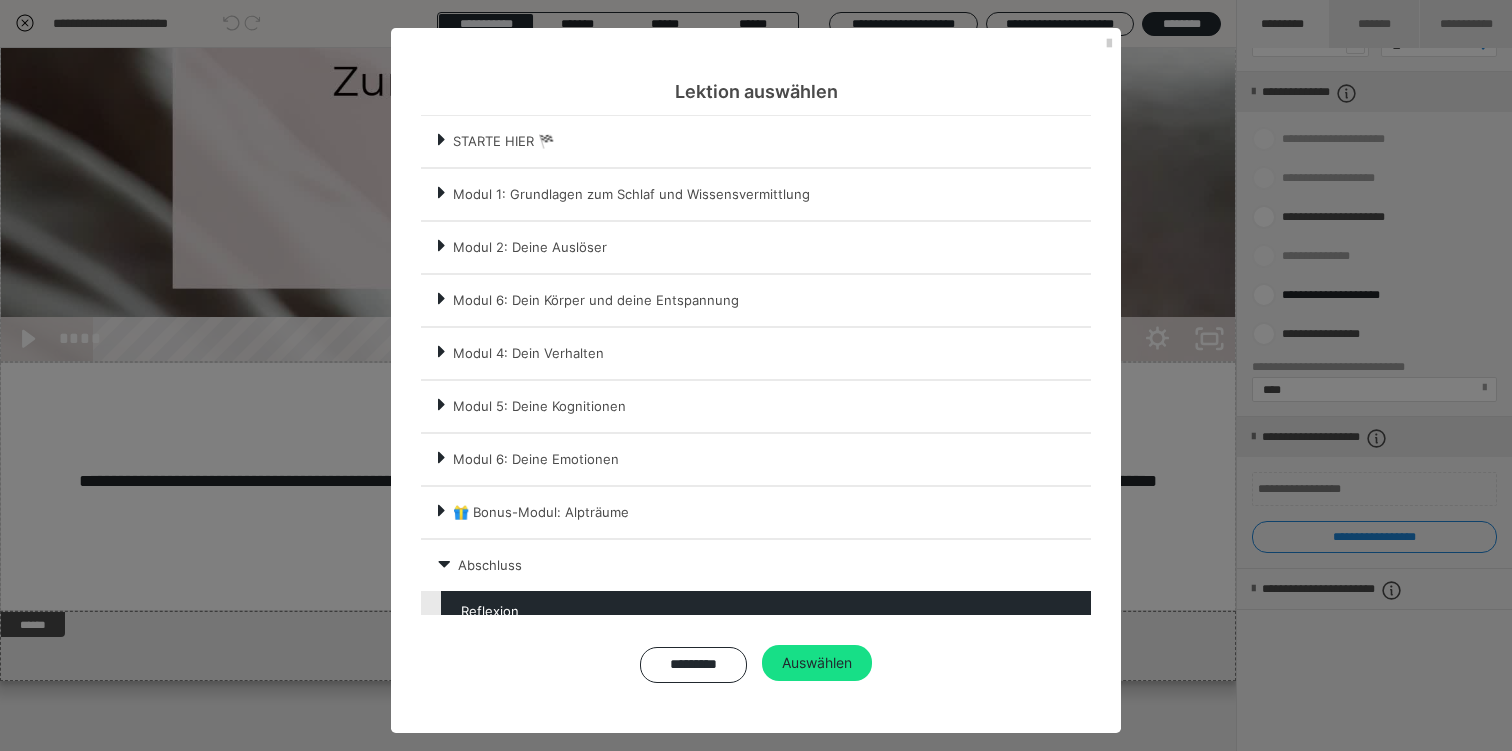 click at bounding box center [766, 611] 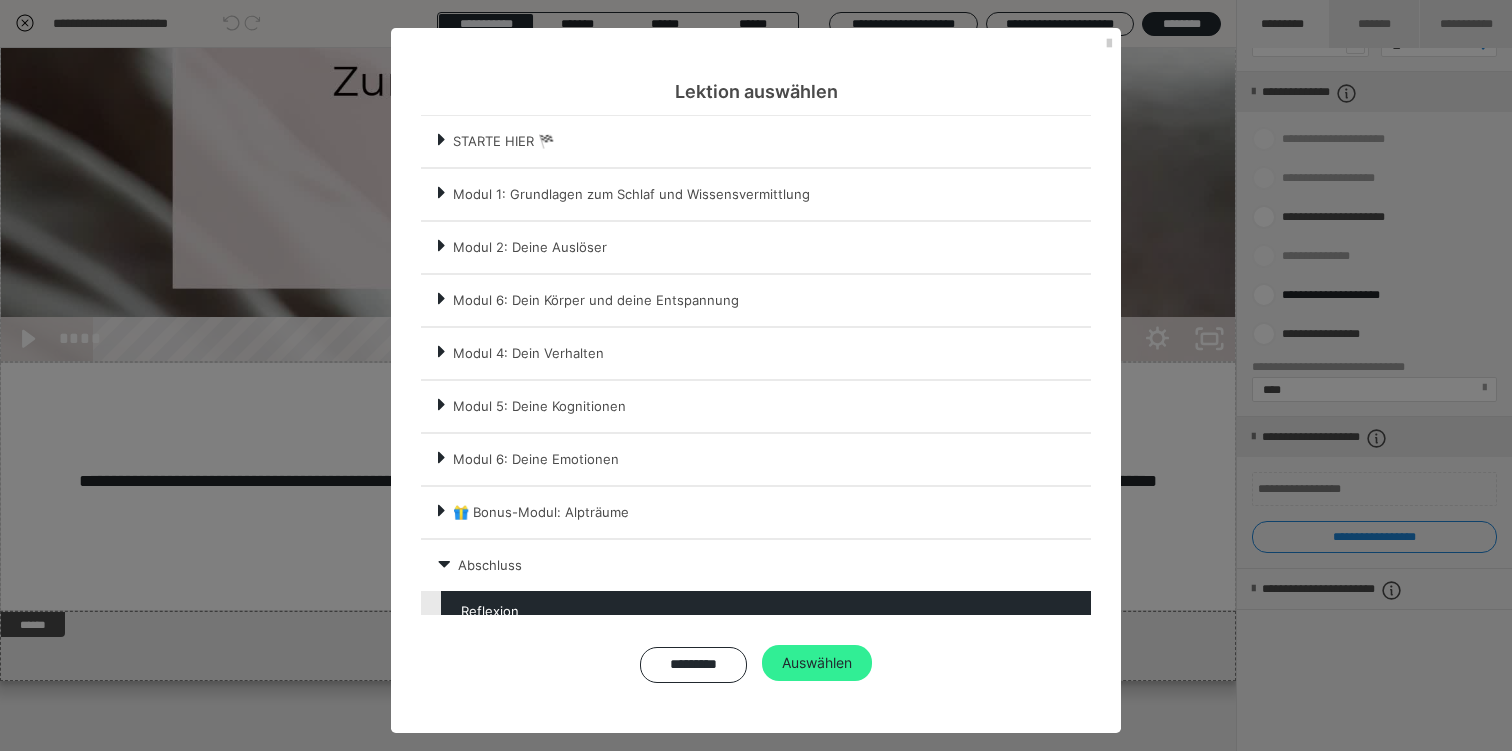 click on "Auswählen" at bounding box center (817, 663) 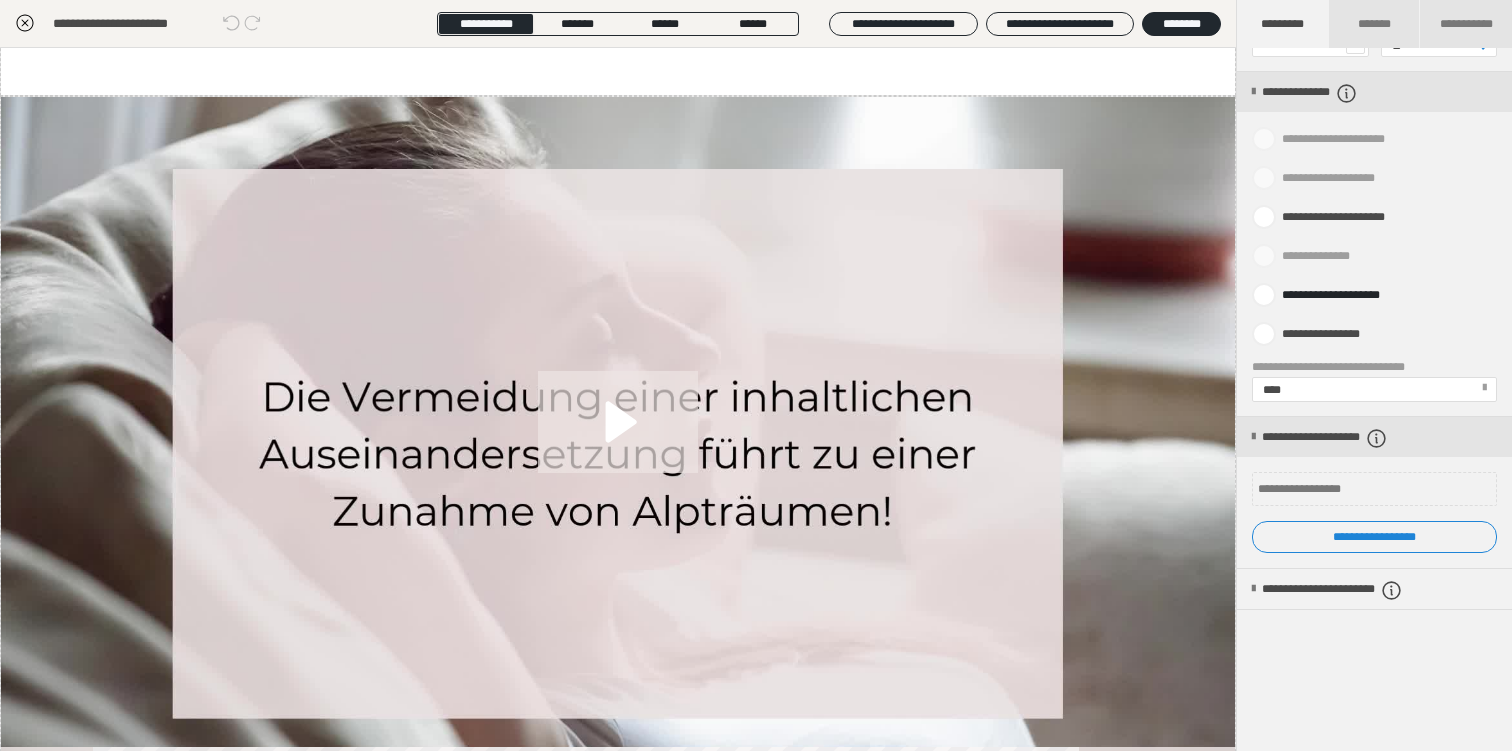 scroll, scrollTop: 0, scrollLeft: 0, axis: both 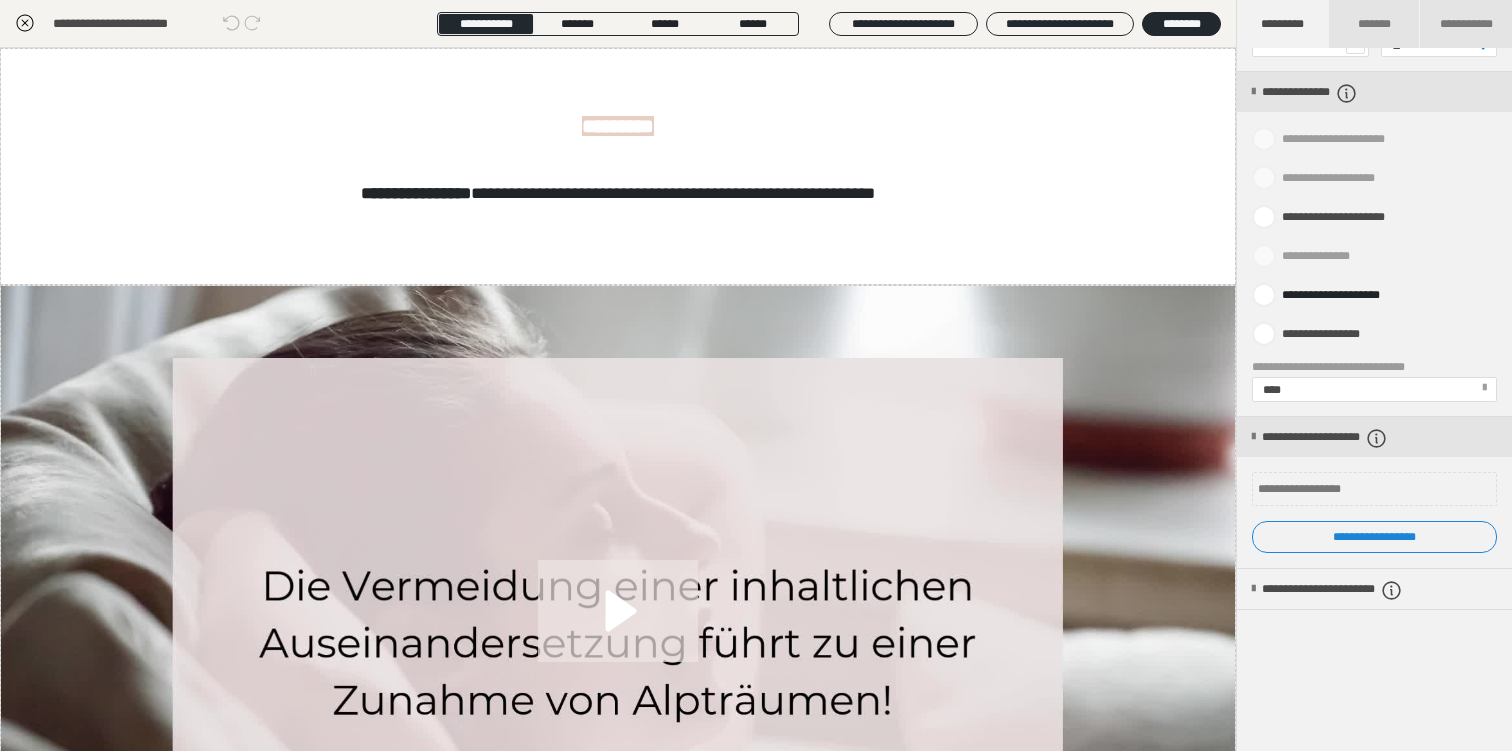 click 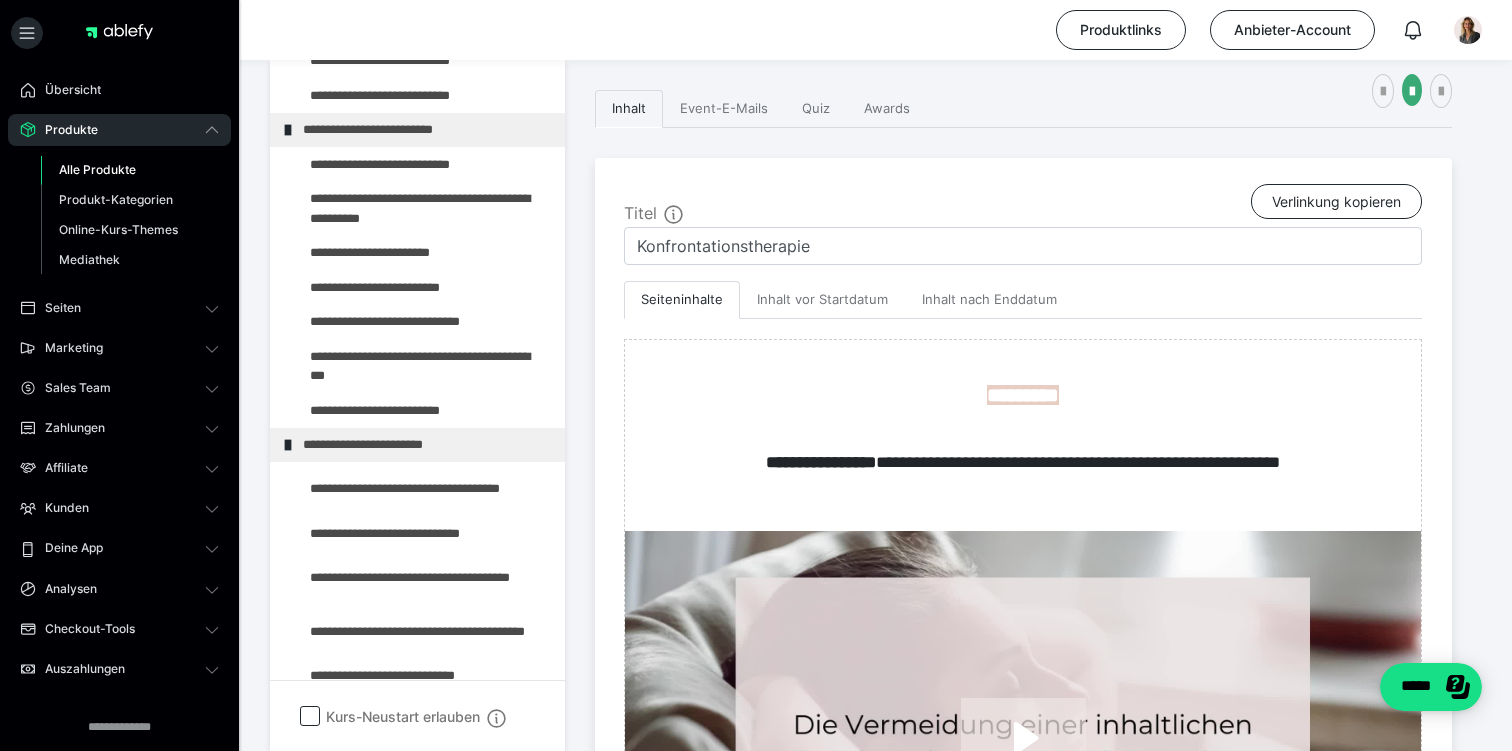 scroll, scrollTop: 326, scrollLeft: 0, axis: vertical 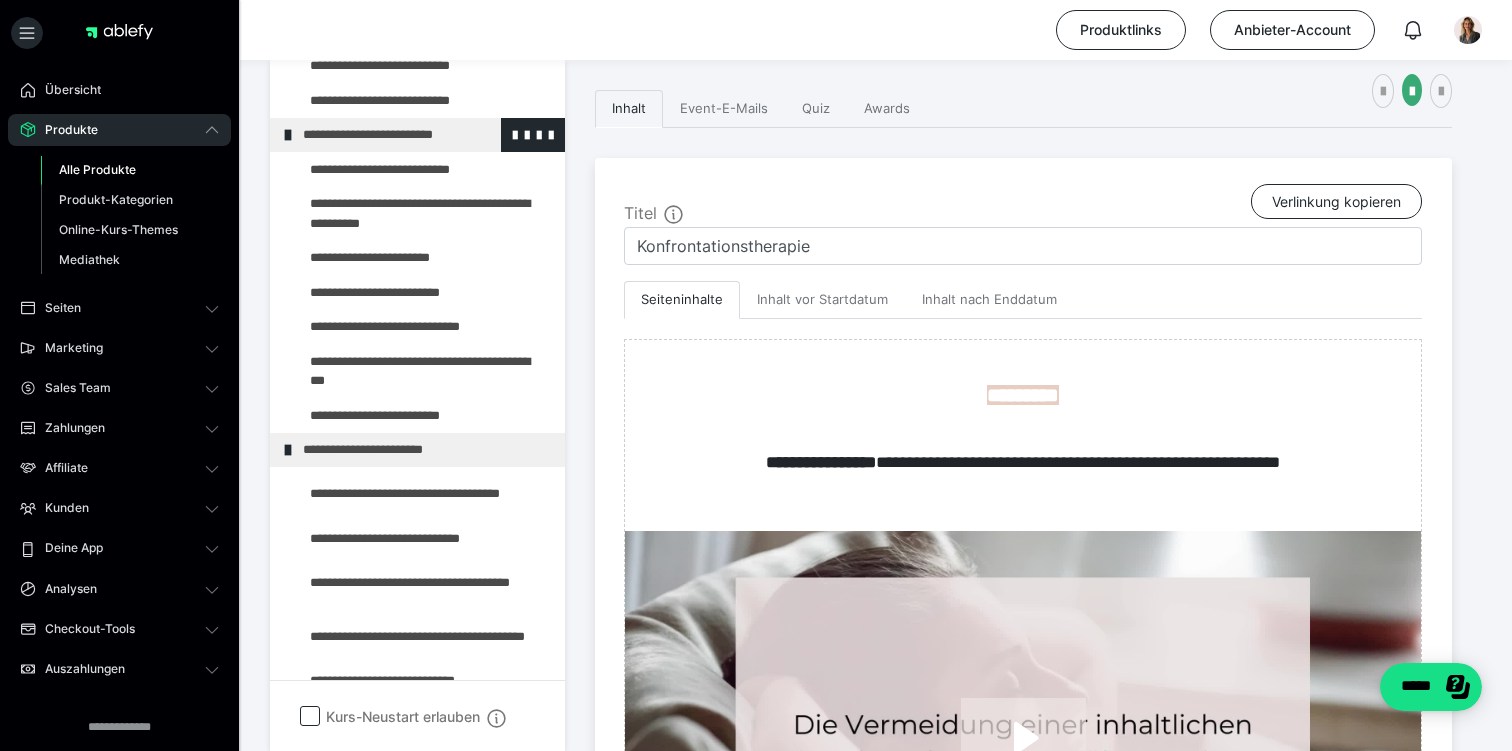 click at bounding box center (288, 135) 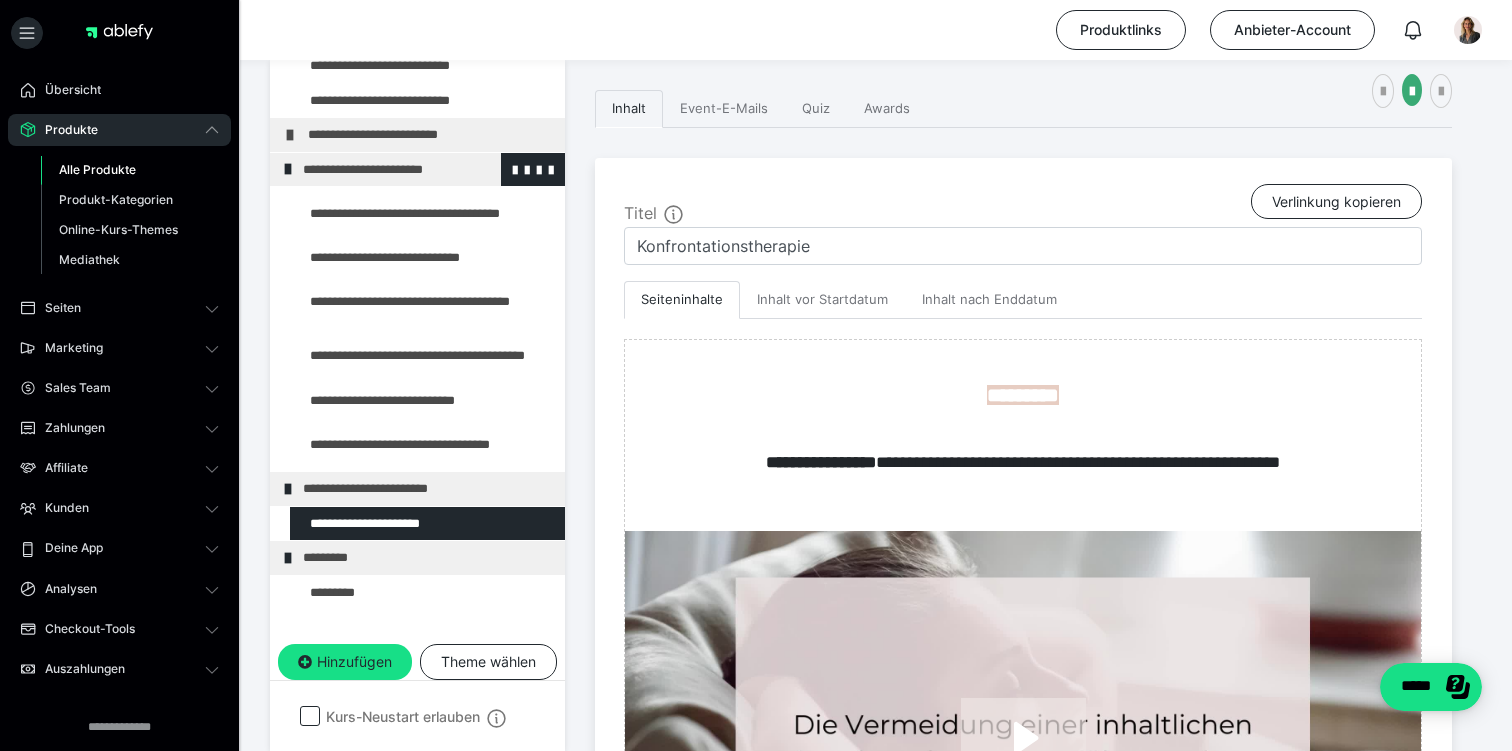 click at bounding box center [288, 169] 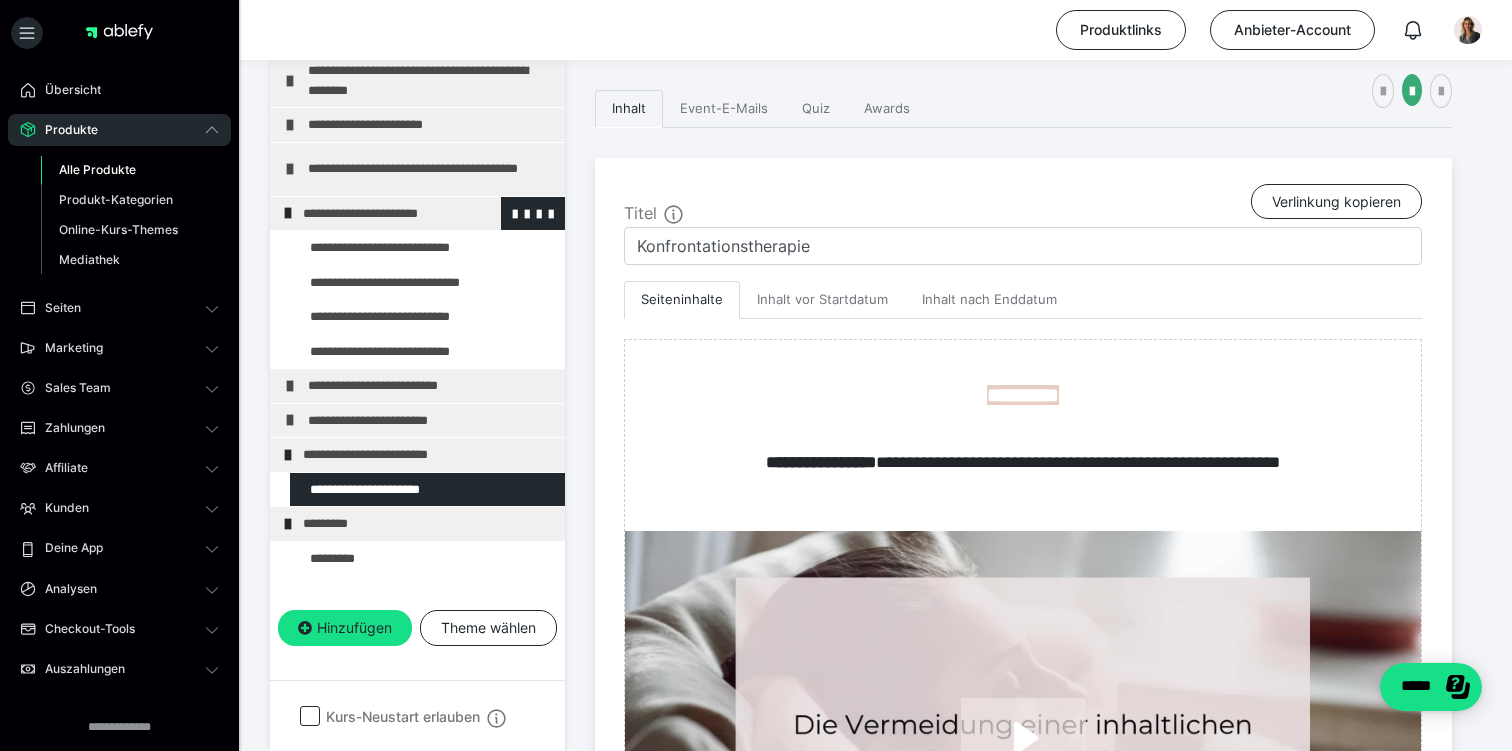 click at bounding box center [288, 213] 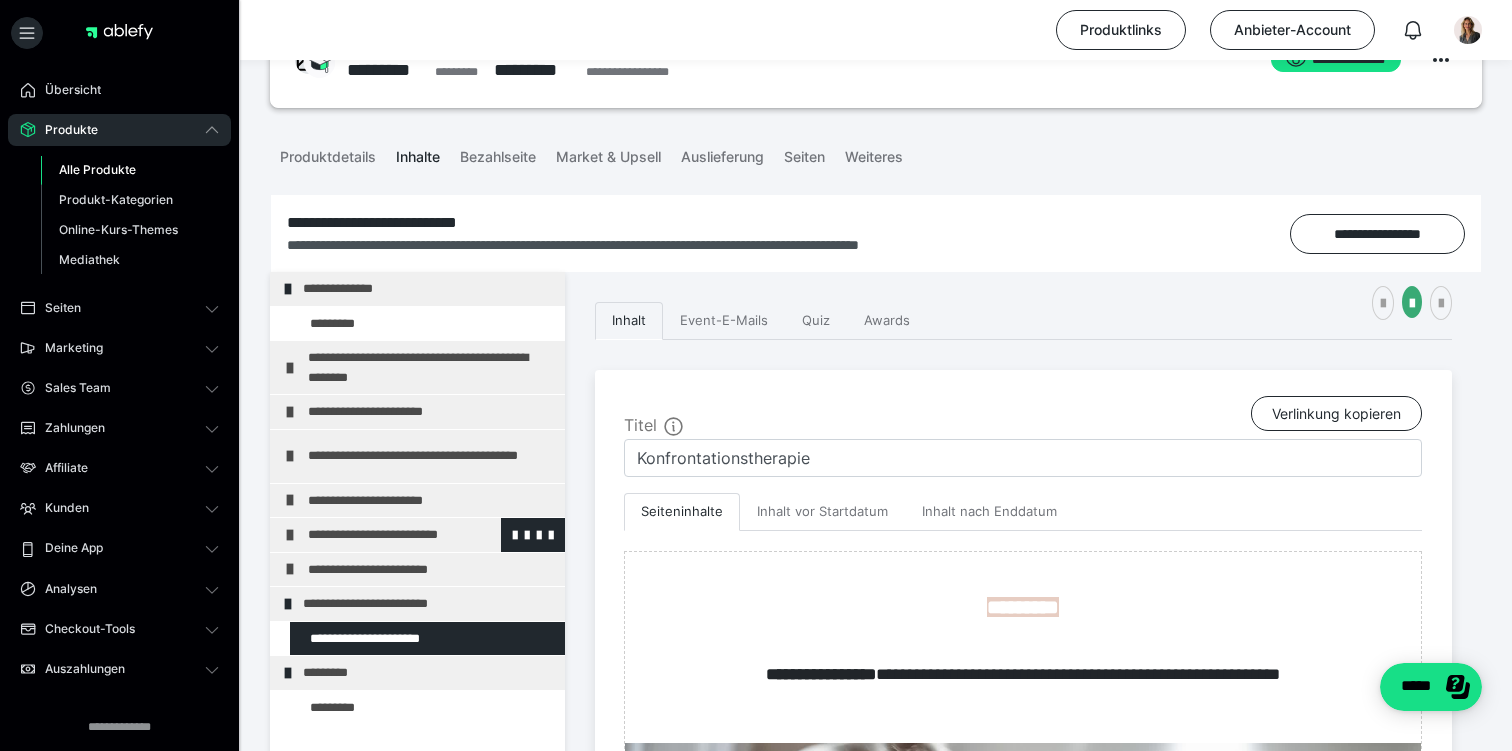 scroll, scrollTop: 47, scrollLeft: 0, axis: vertical 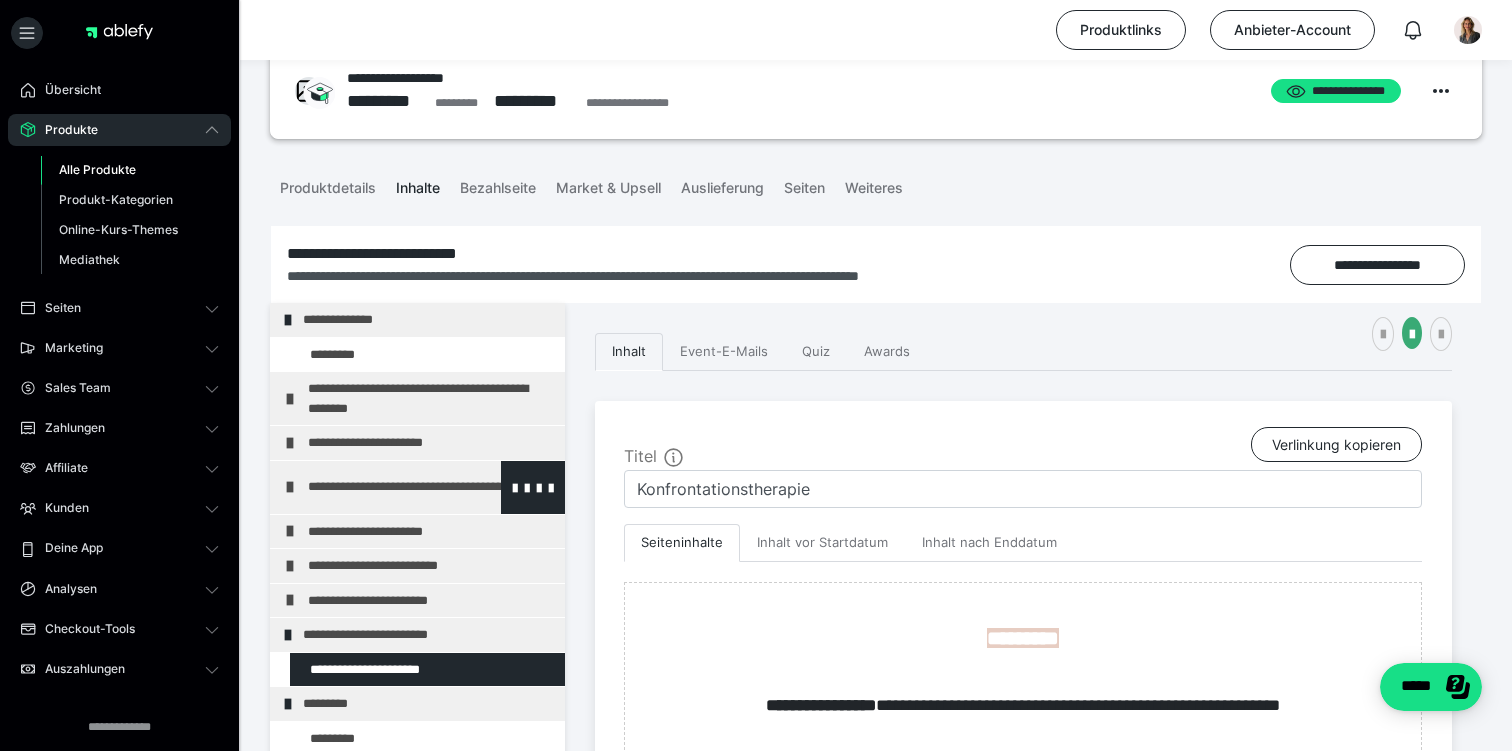 click on "**********" at bounding box center [417, 487] 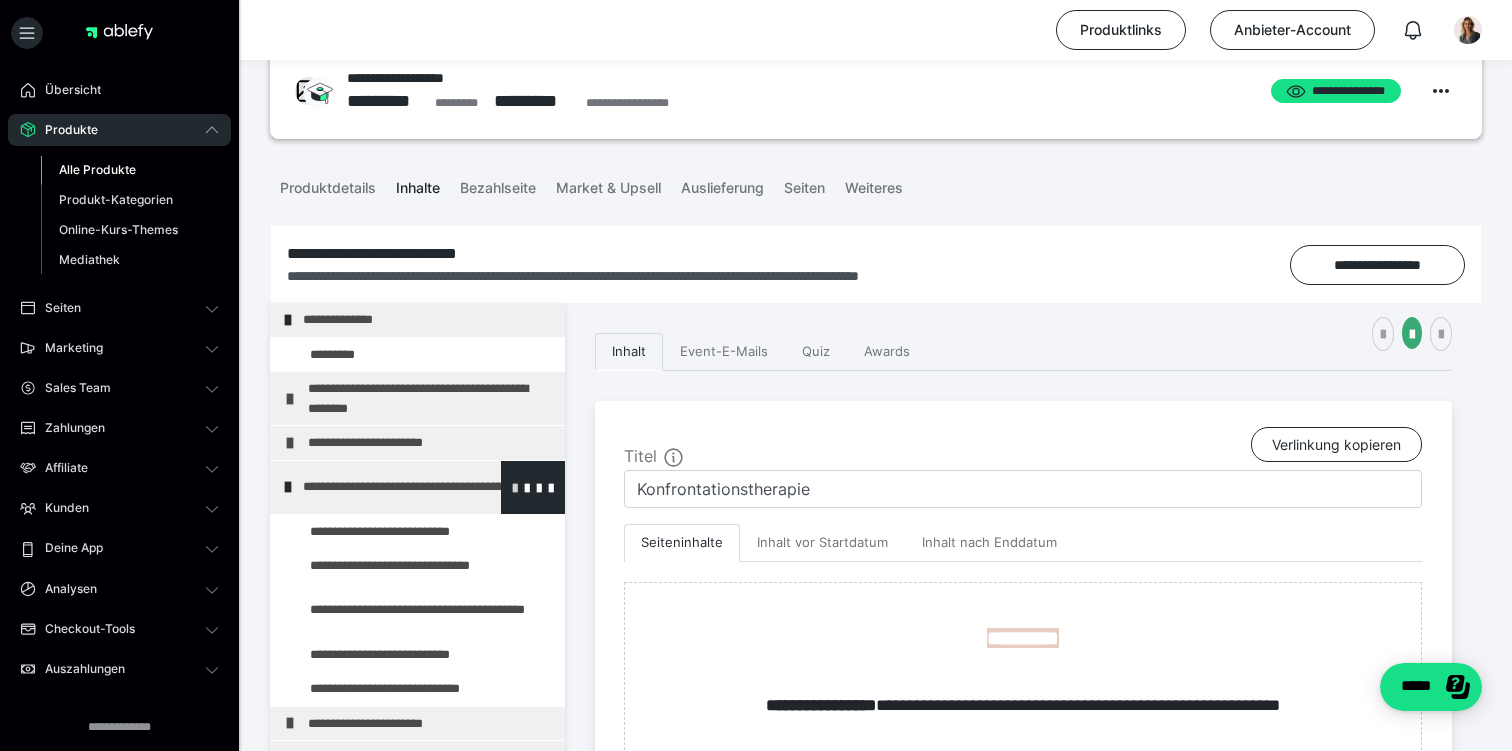 click at bounding box center (515, 487) 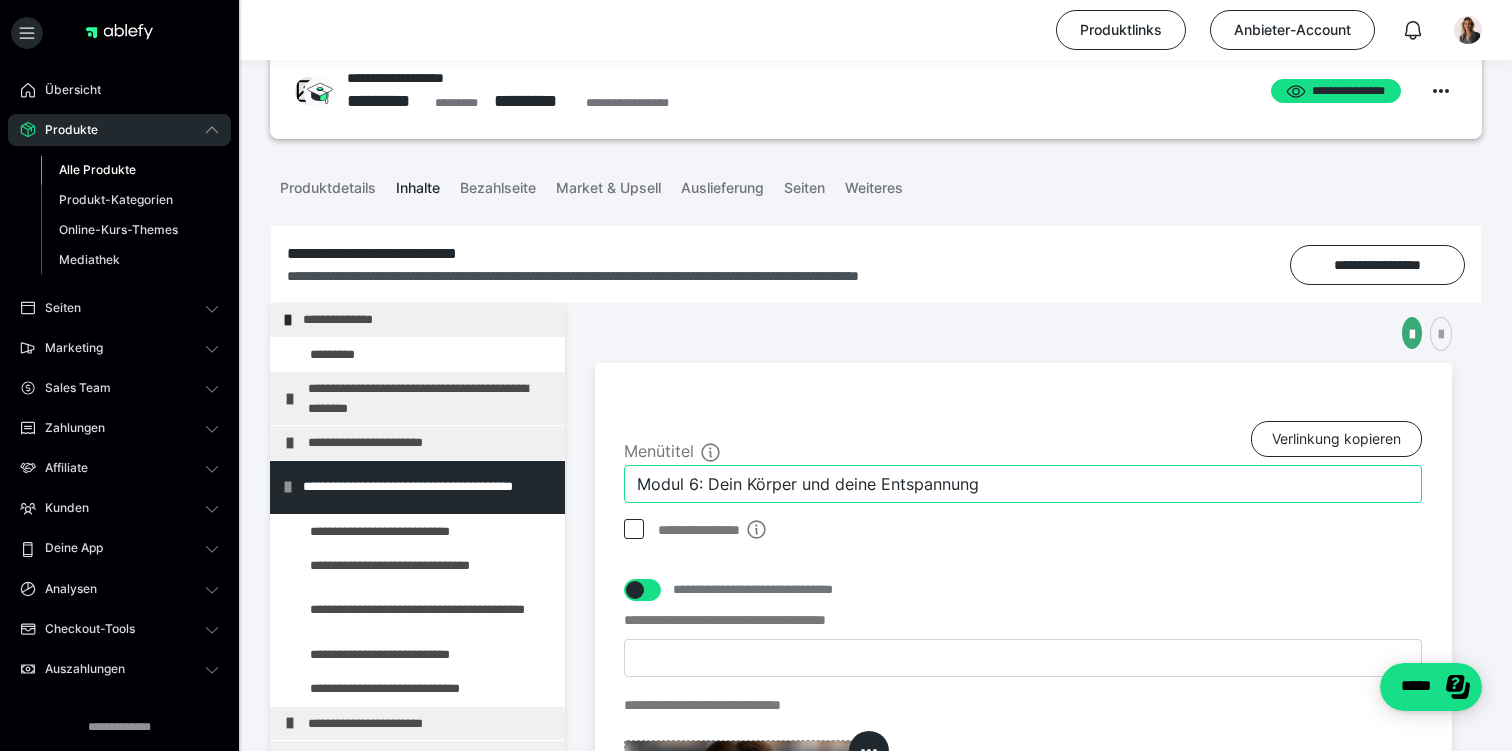 click on "Modul 6: Dein Körper und deine Entspannung" at bounding box center [1023, 484] 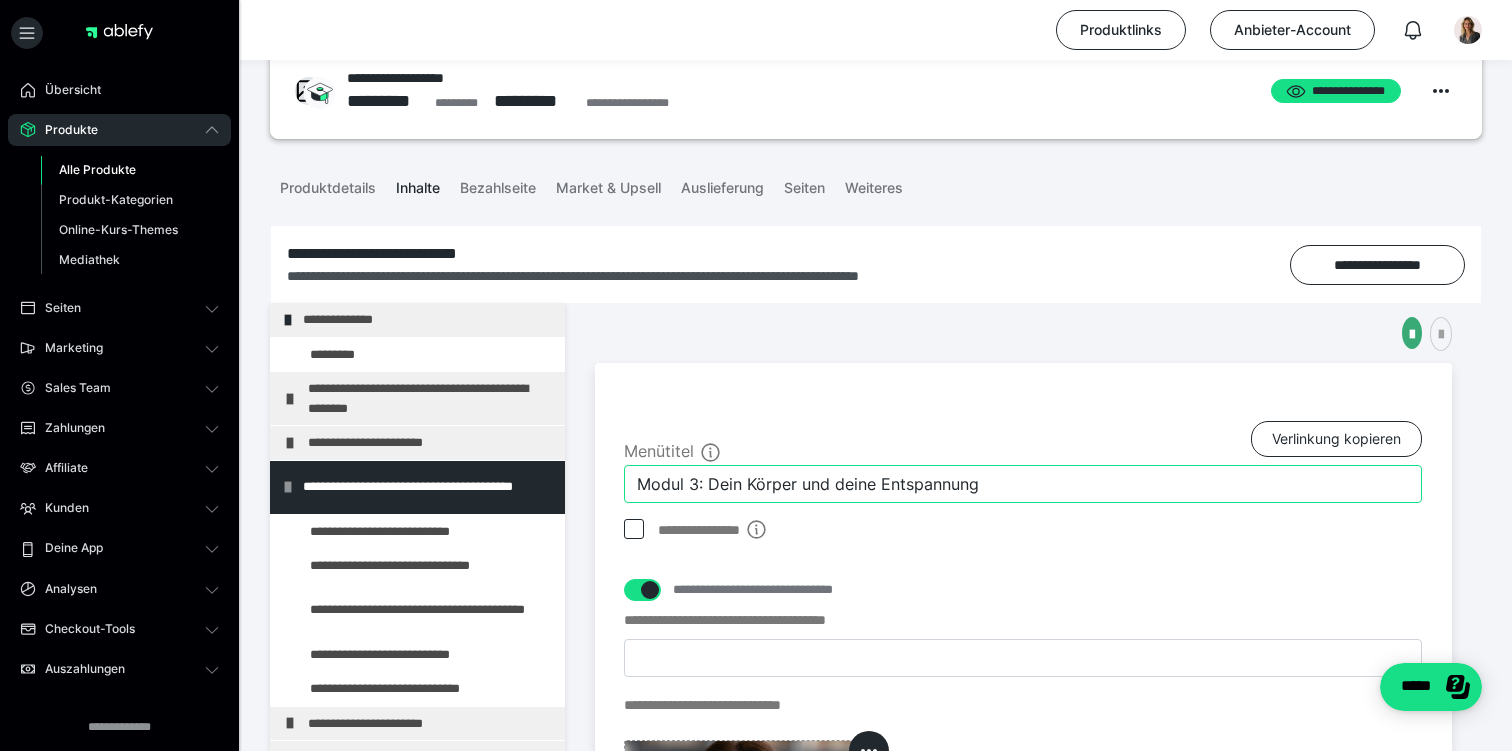 type on "Modul 3: Dein Körper und deine Entspannung" 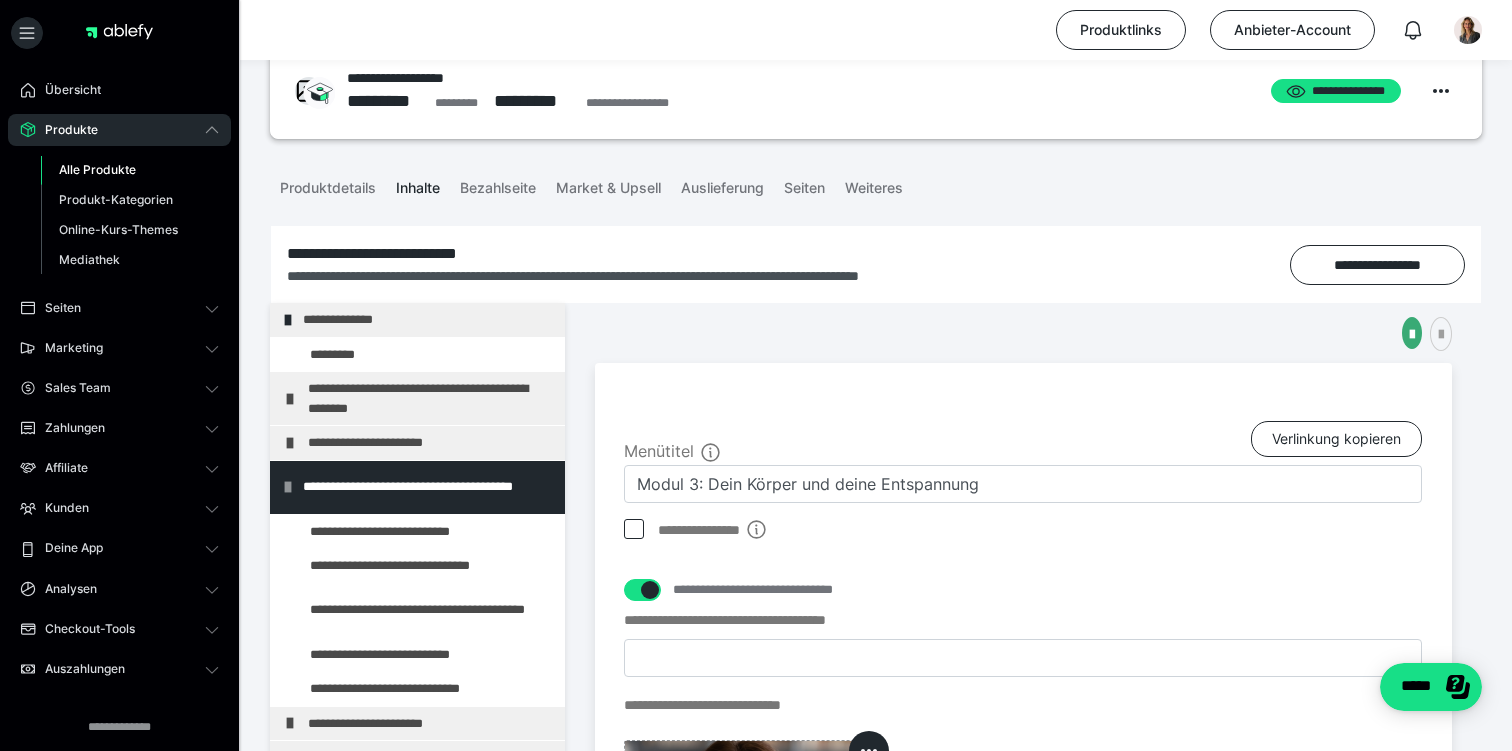 click on "**********" at bounding box center (1023, 713) 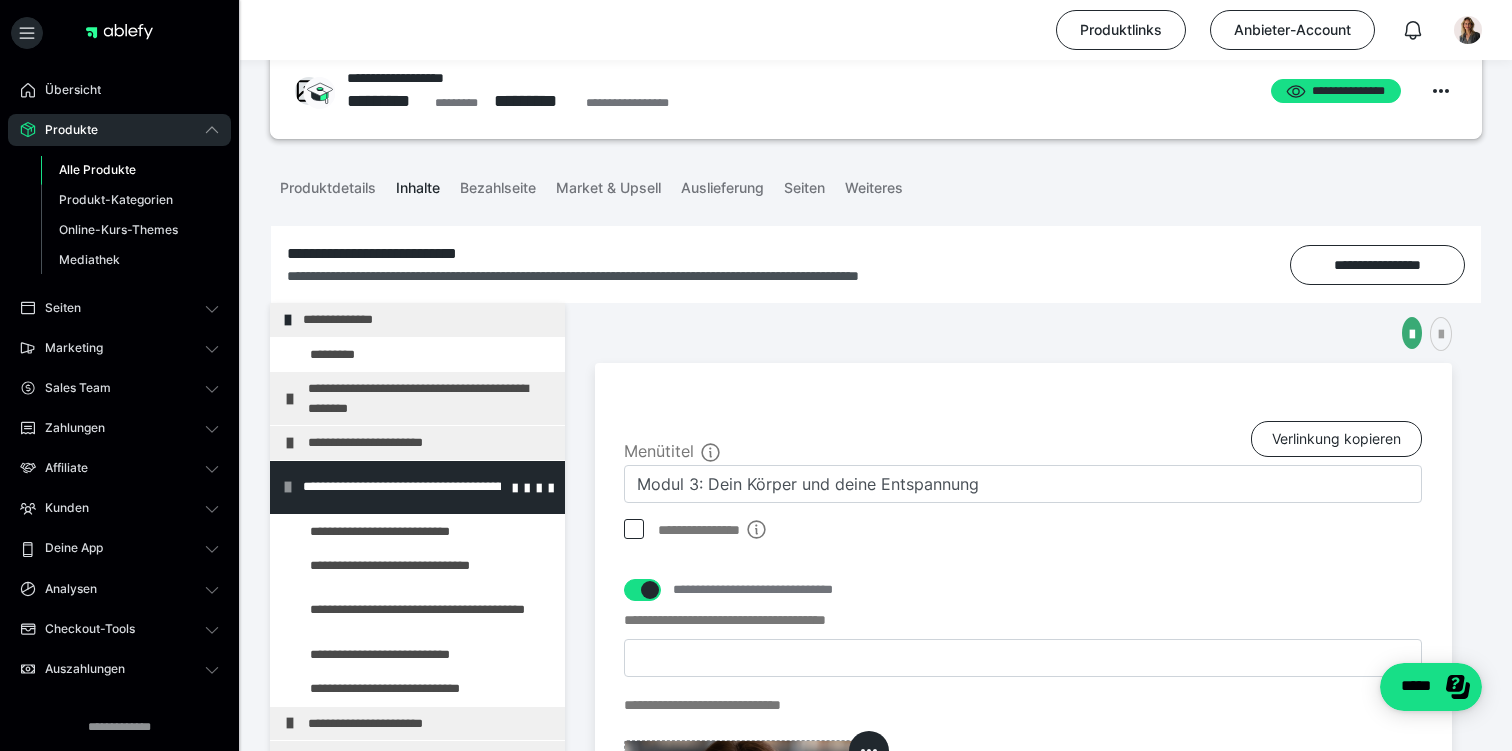 click at bounding box center (288, 487) 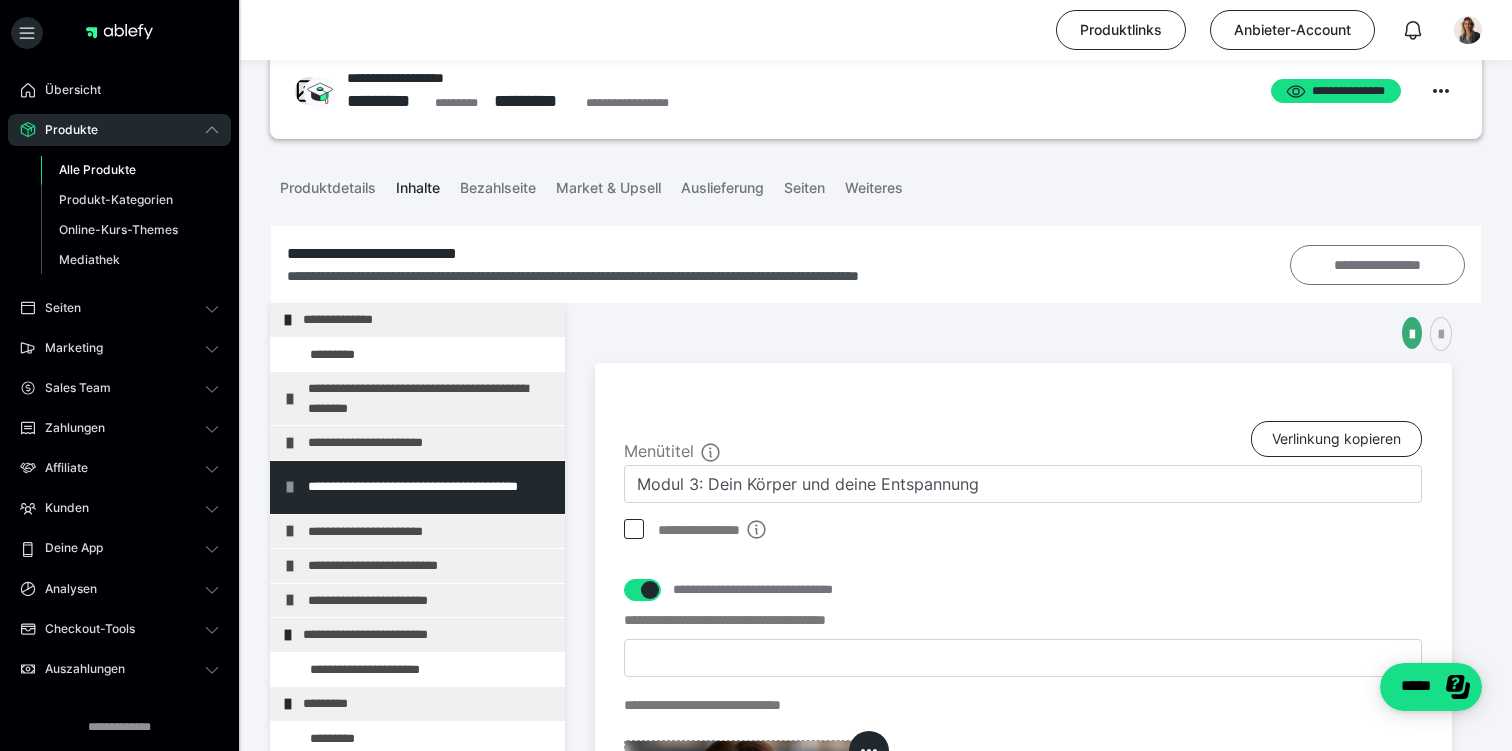 click on "**********" at bounding box center (1377, 265) 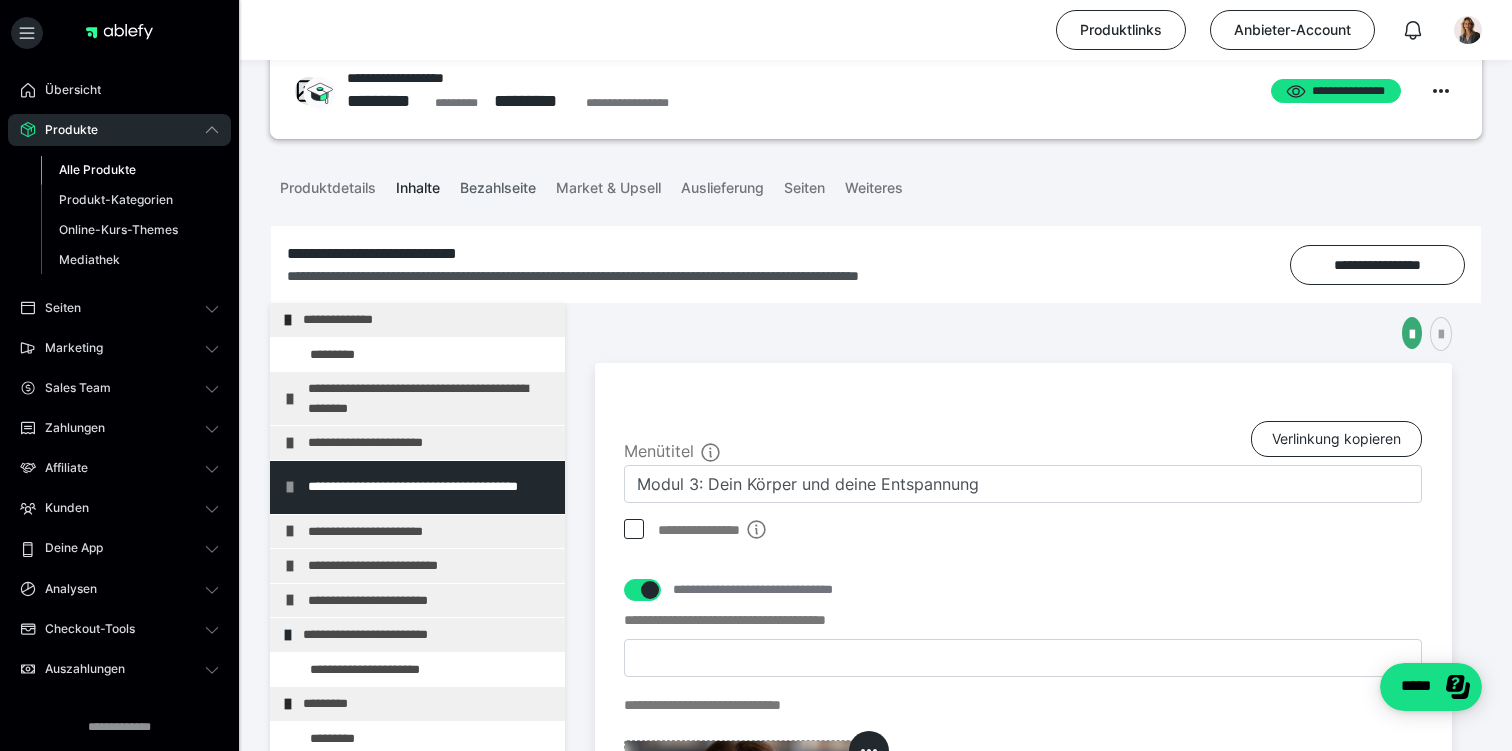 click on "Bezahlseite" at bounding box center [498, 184] 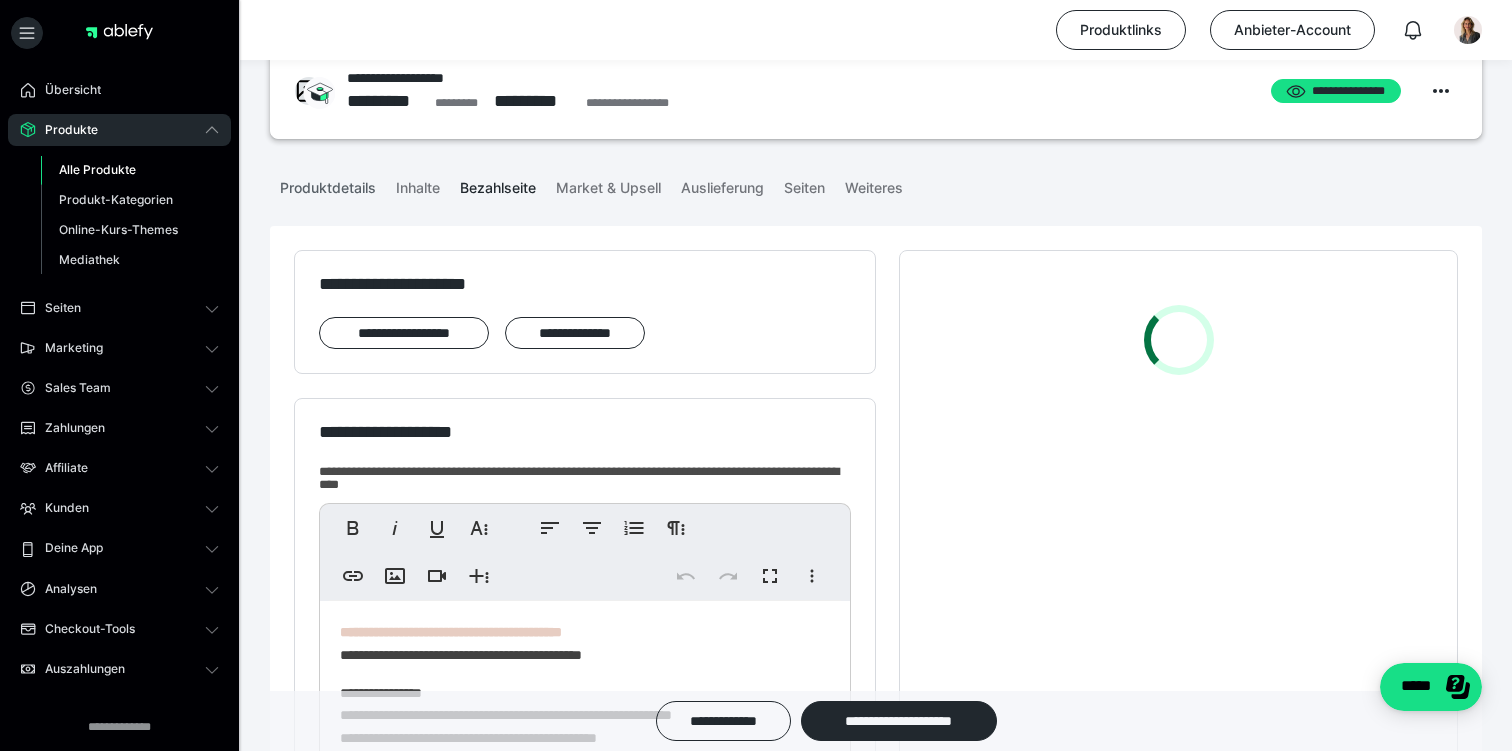 click on "Produktdetails" at bounding box center (328, 184) 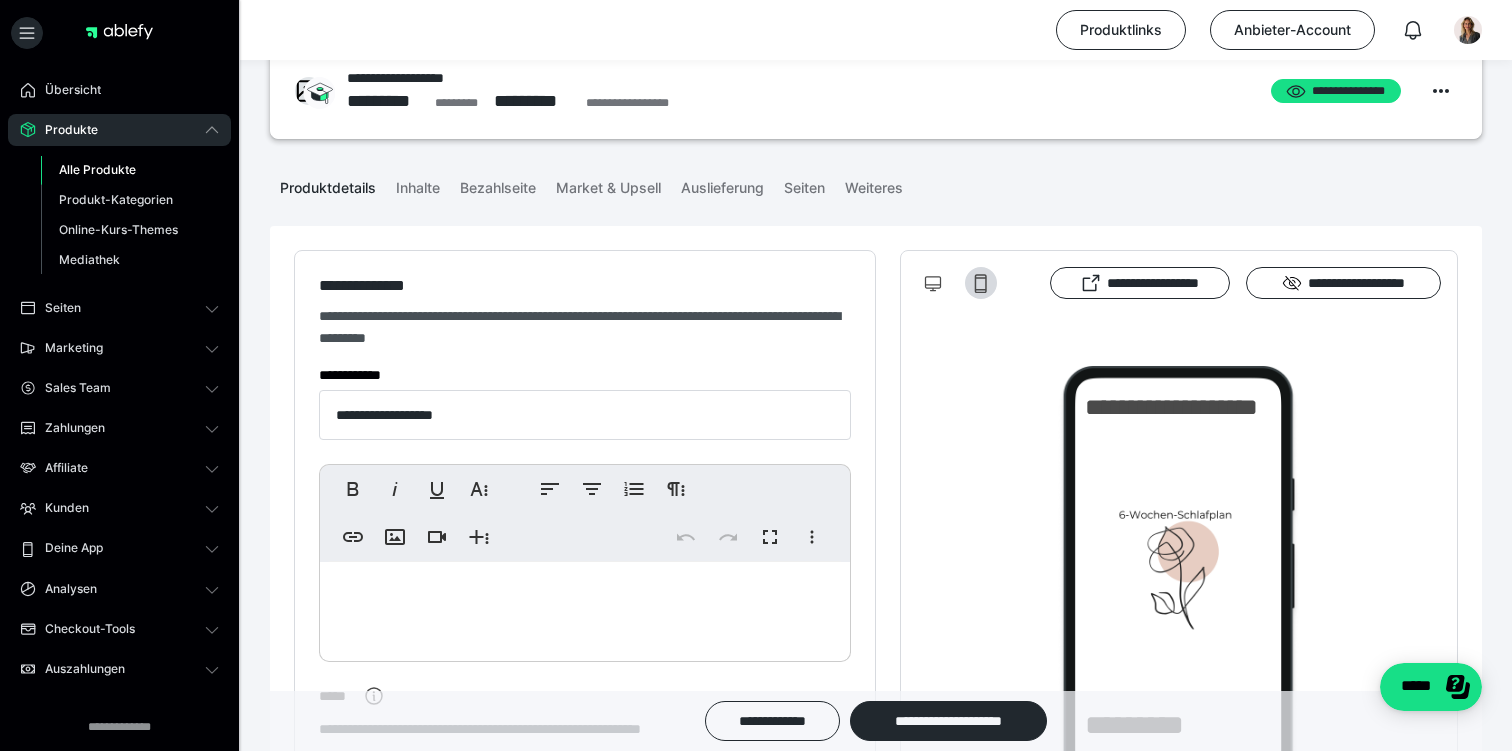 click on "Produktdetails" at bounding box center [328, 184] 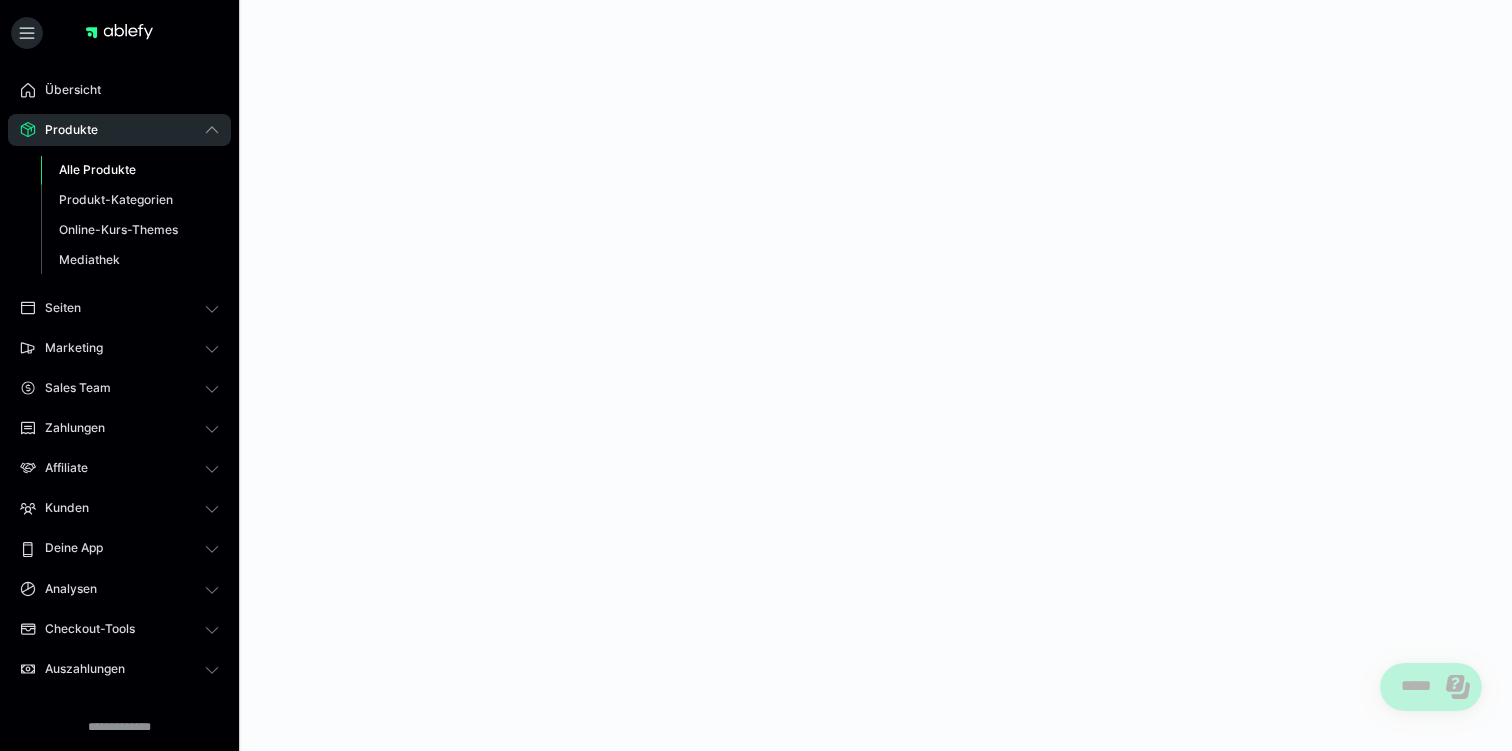 scroll, scrollTop: 0, scrollLeft: 0, axis: both 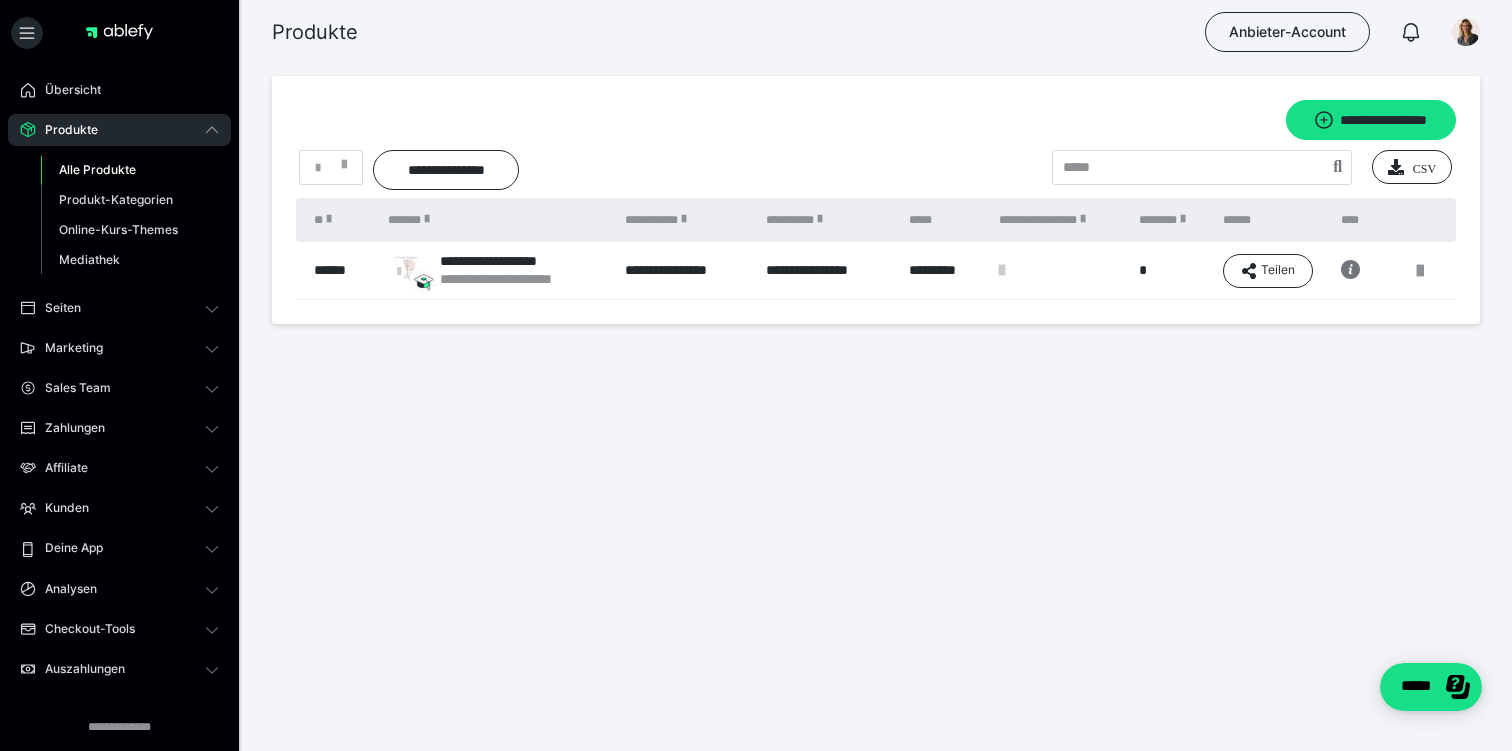 click on "**********" at bounding box center [496, 271] 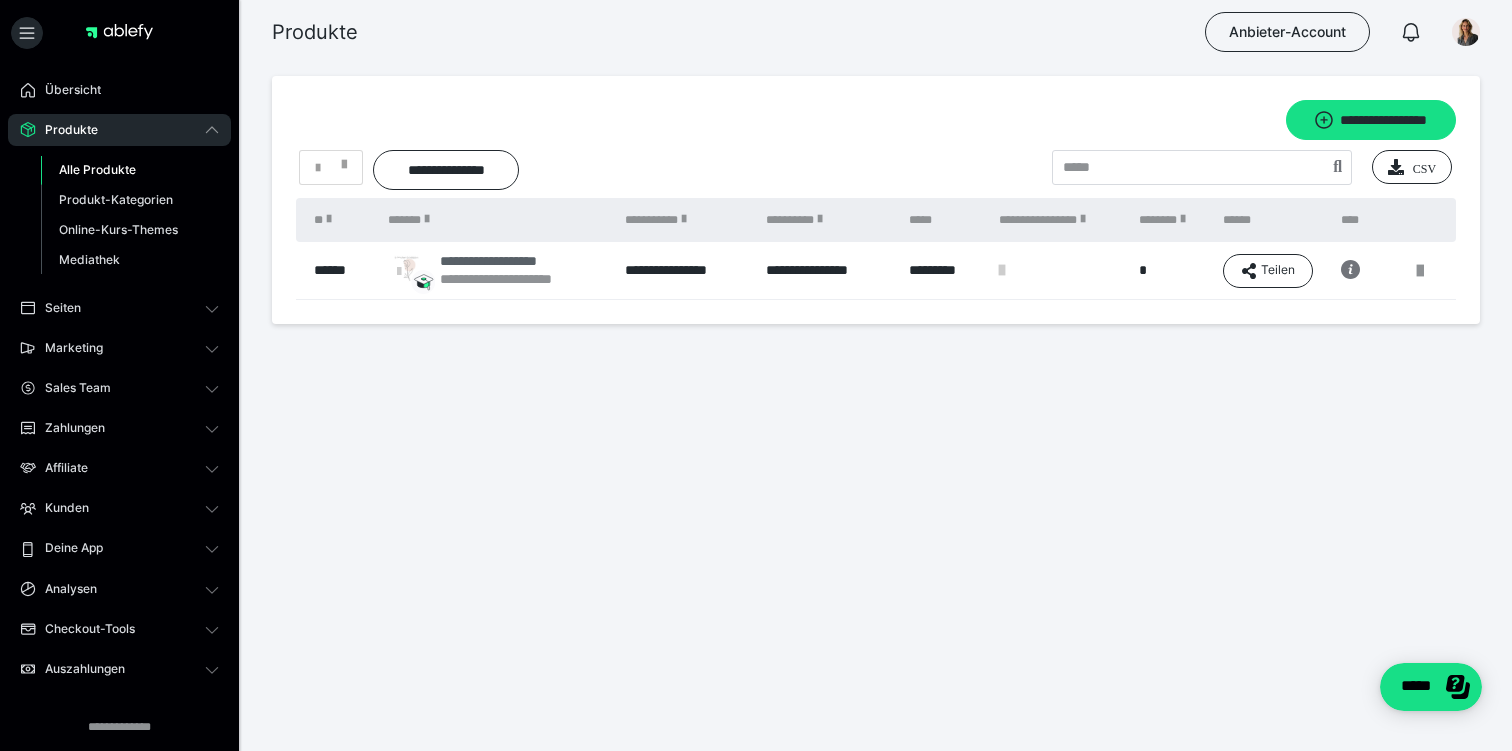 click on "**********" at bounding box center (515, 261) 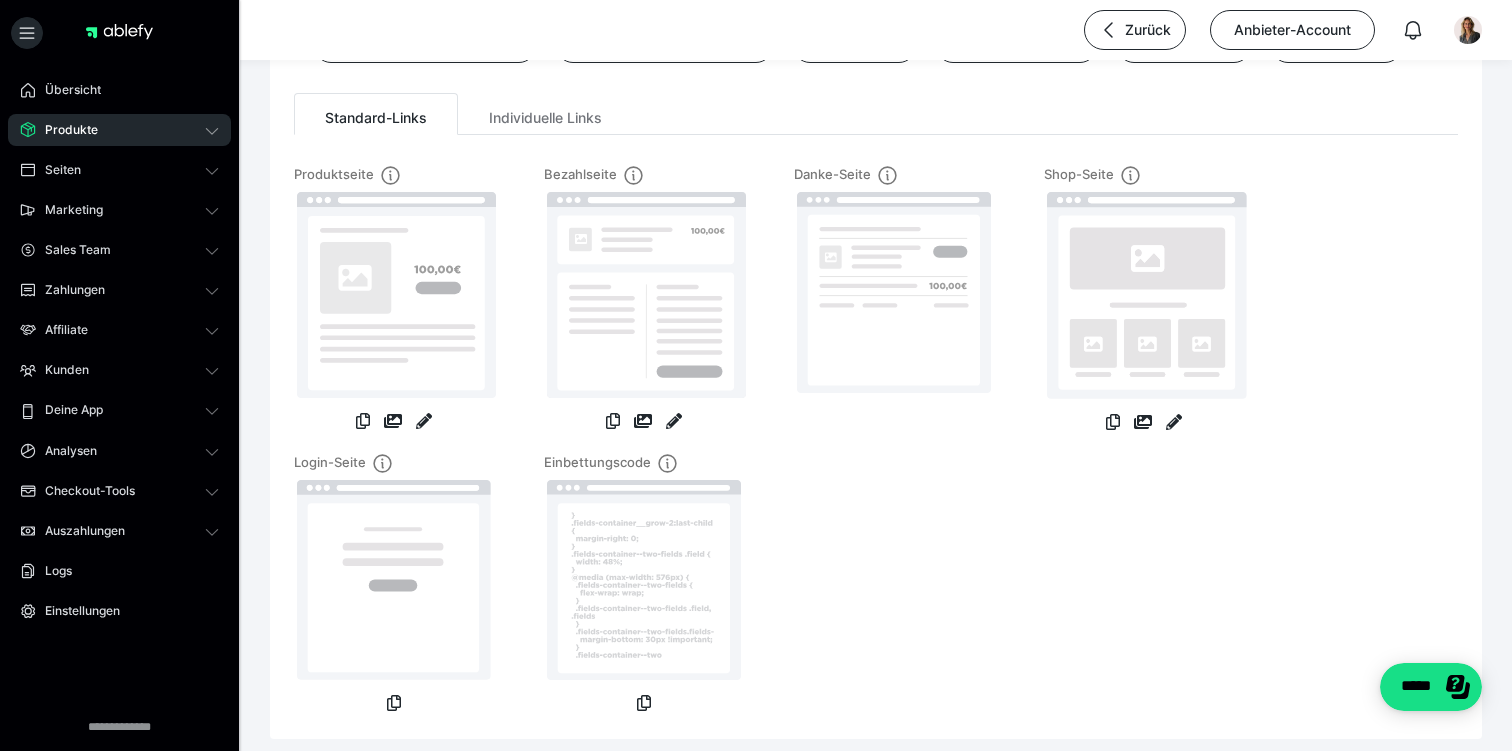 scroll, scrollTop: 143, scrollLeft: 0, axis: vertical 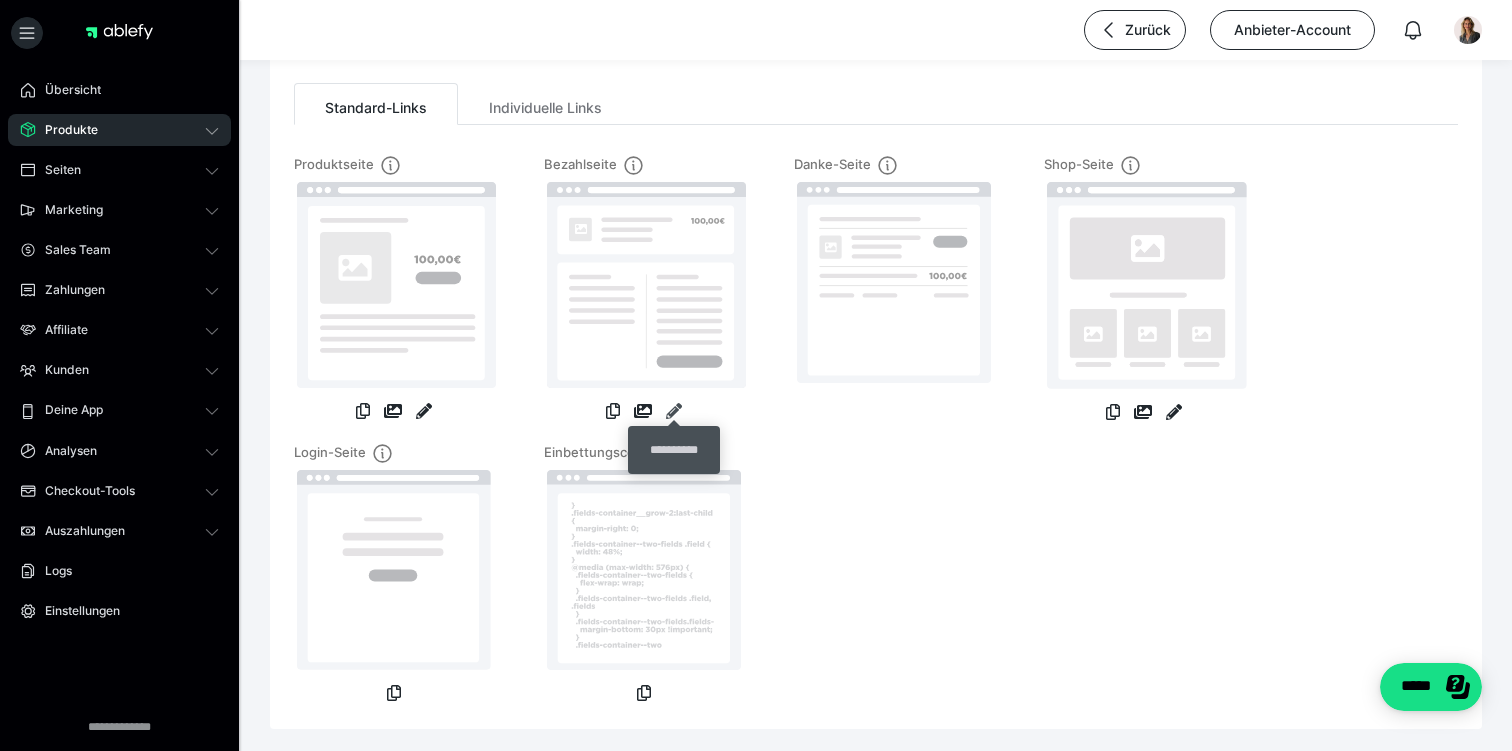 click at bounding box center [674, 411] 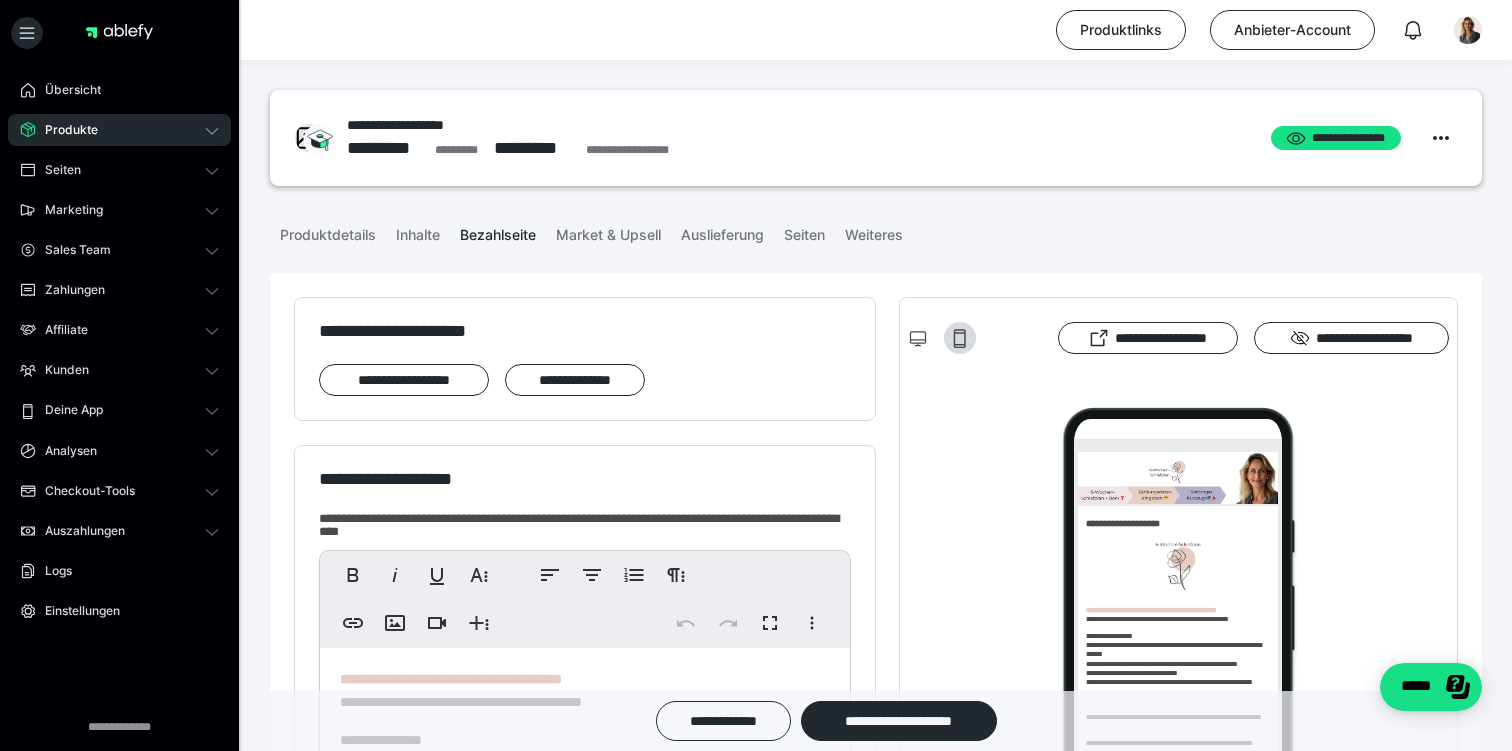 scroll, scrollTop: 0, scrollLeft: 0, axis: both 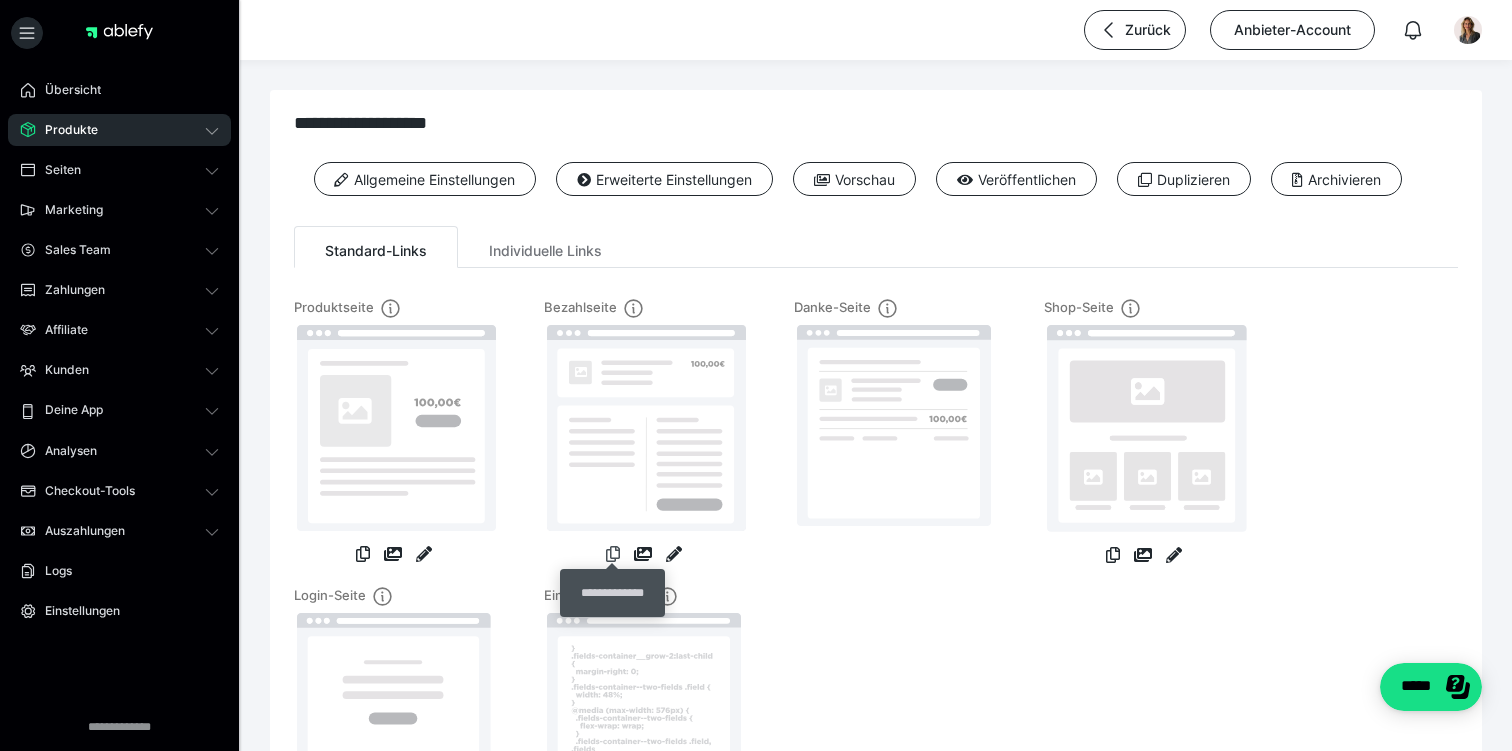 click at bounding box center (613, 554) 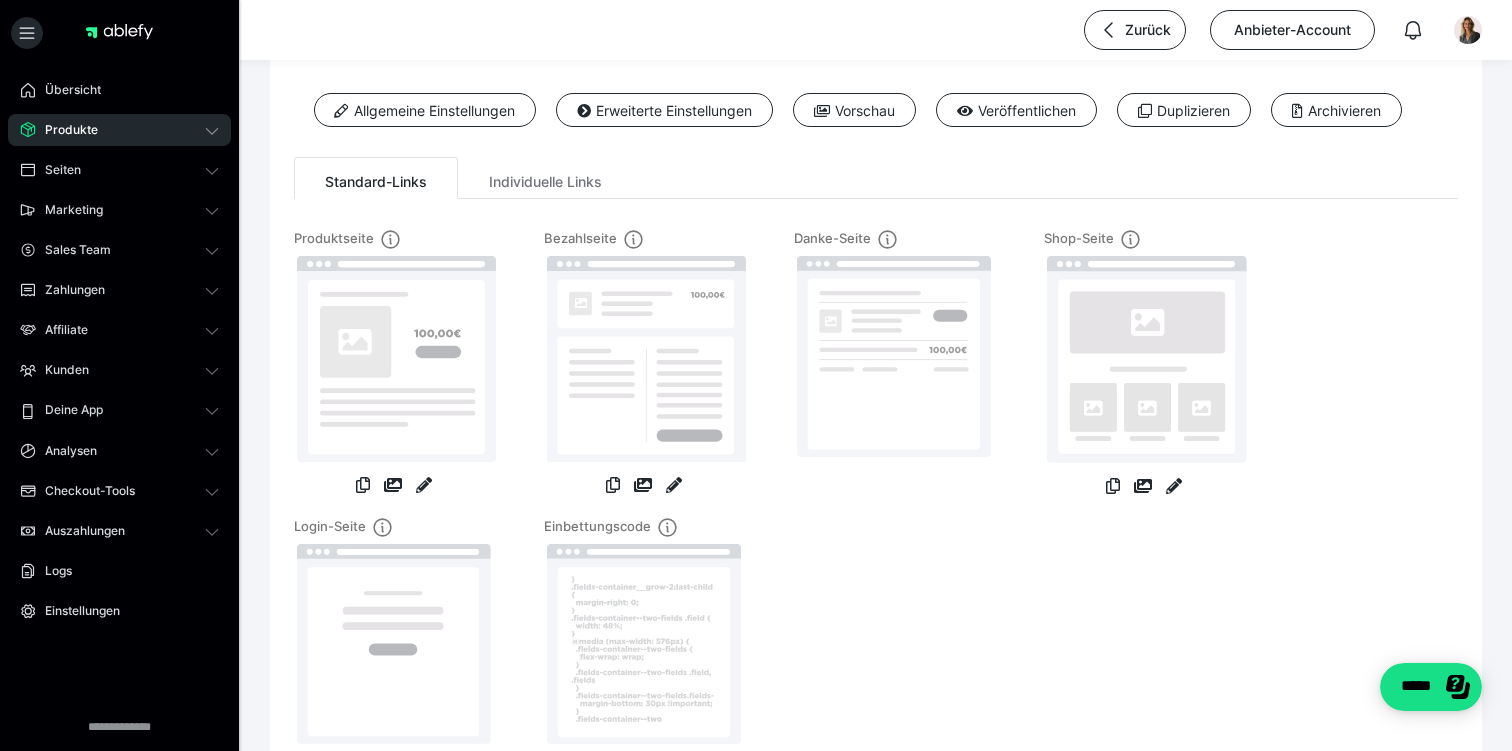 scroll, scrollTop: 67, scrollLeft: 0, axis: vertical 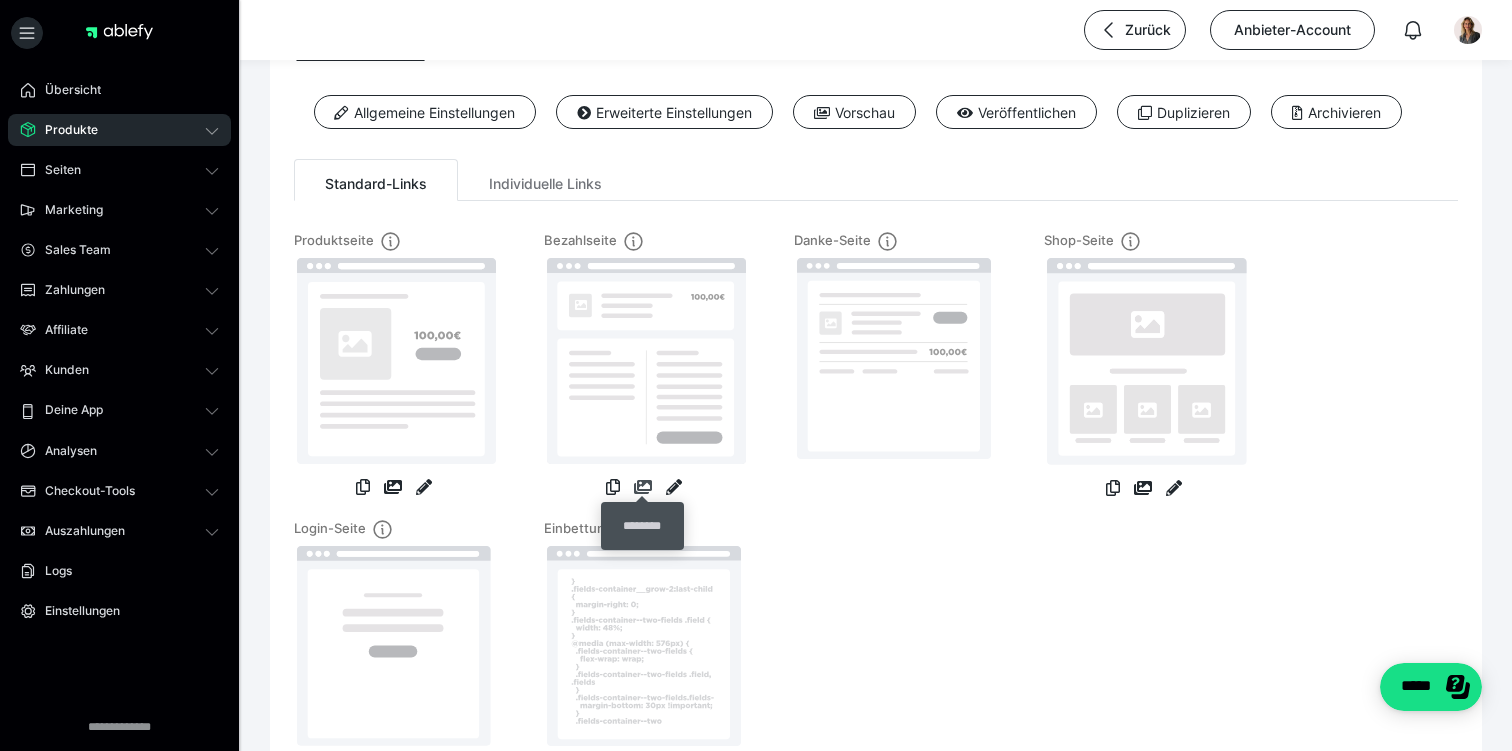click at bounding box center [643, 487] 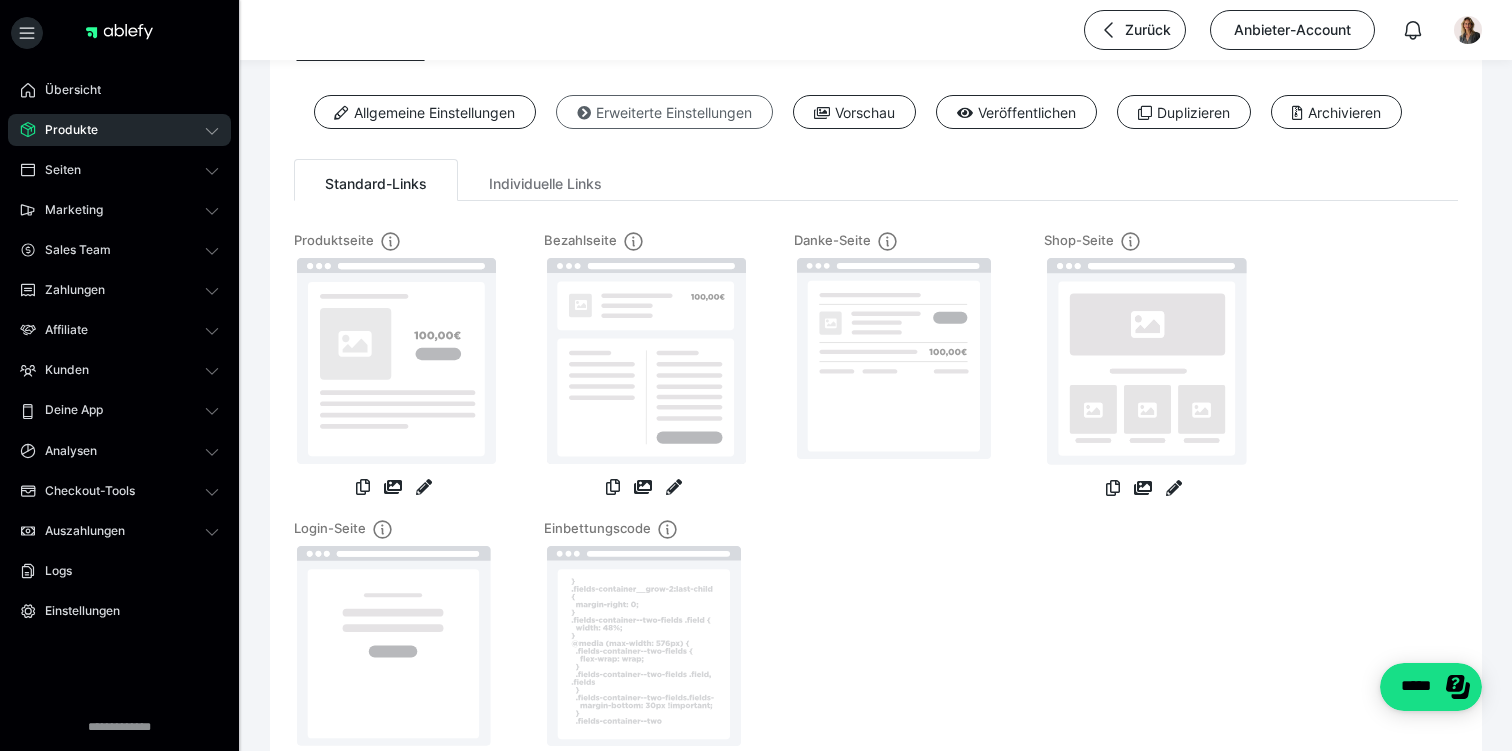 click on "Erweiterte Einstellungen" at bounding box center (664, 112) 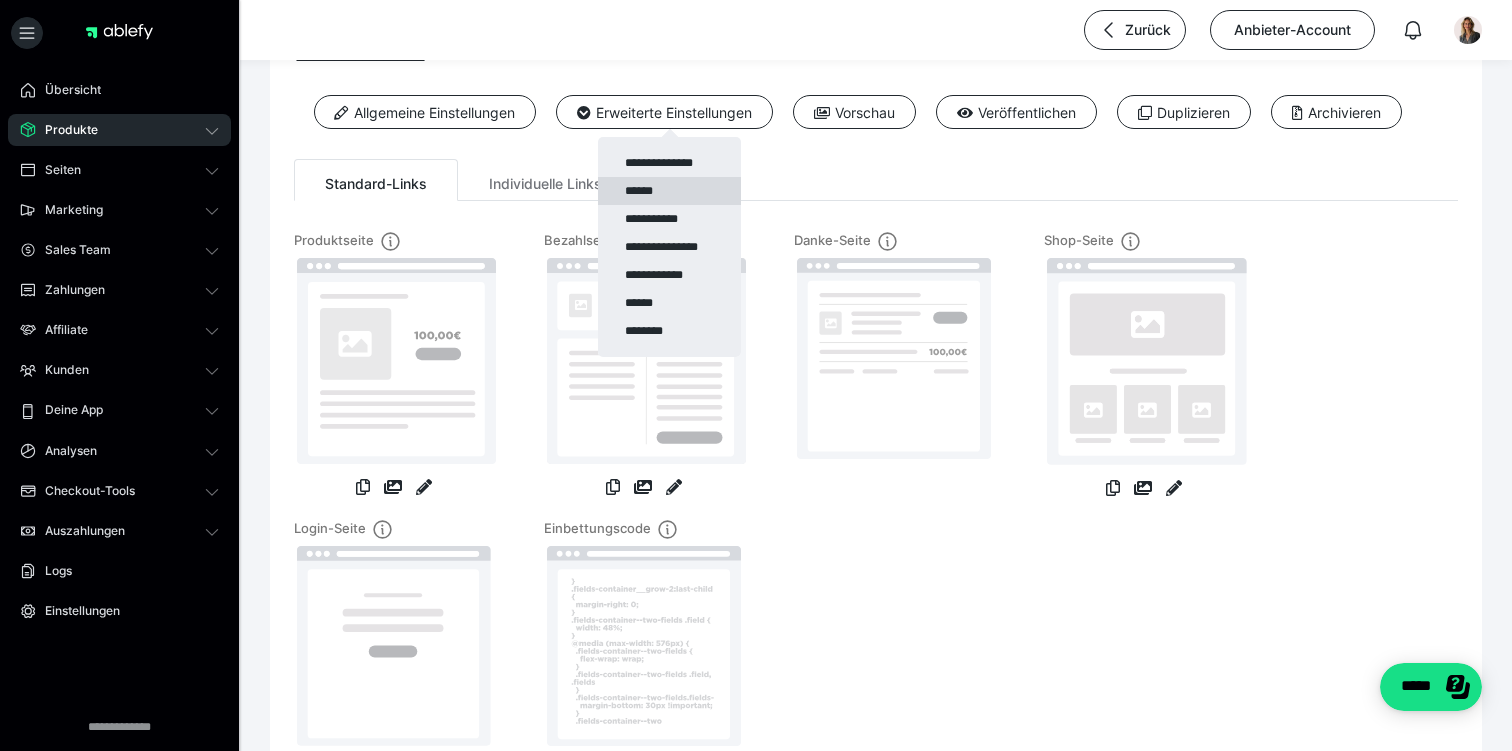 click on "******" at bounding box center (669, 191) 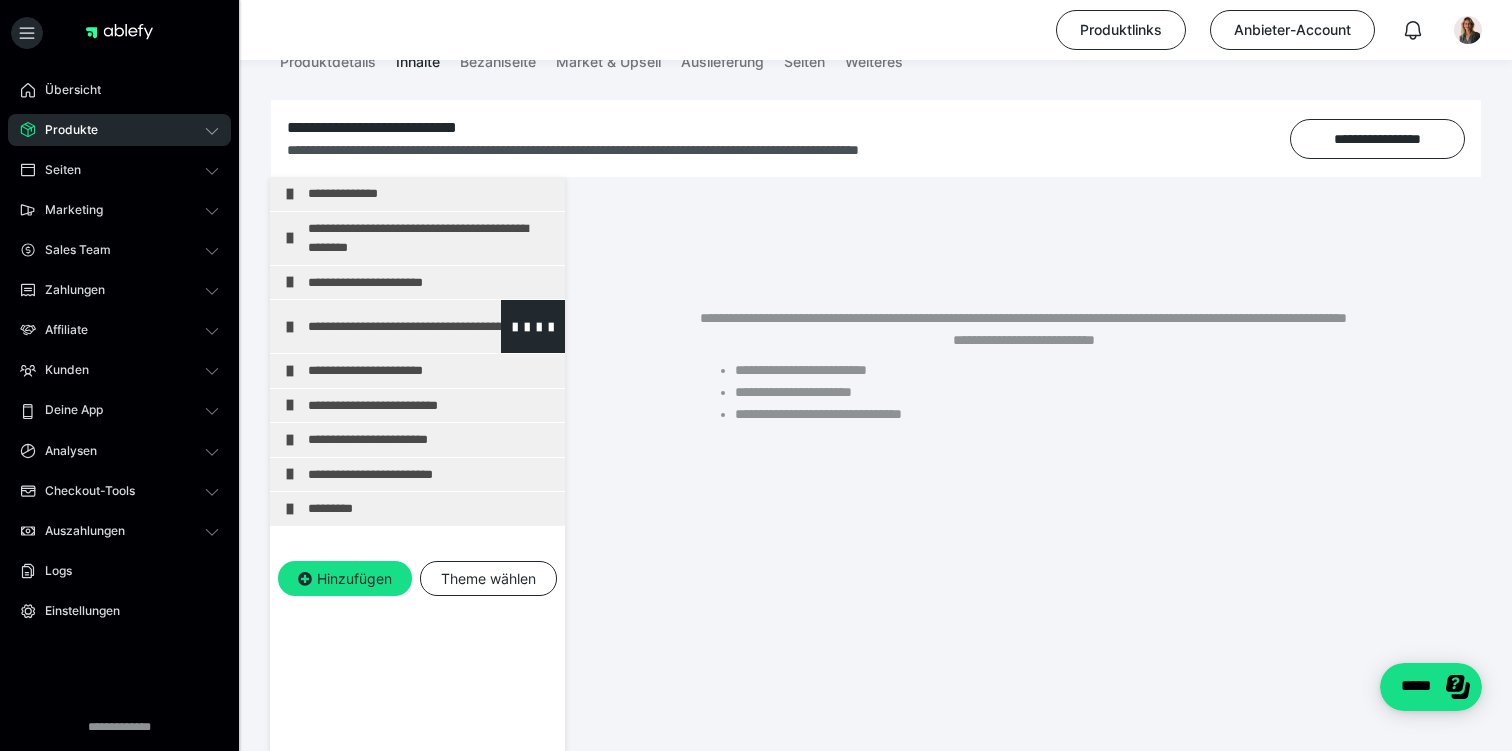 scroll, scrollTop: 175, scrollLeft: 0, axis: vertical 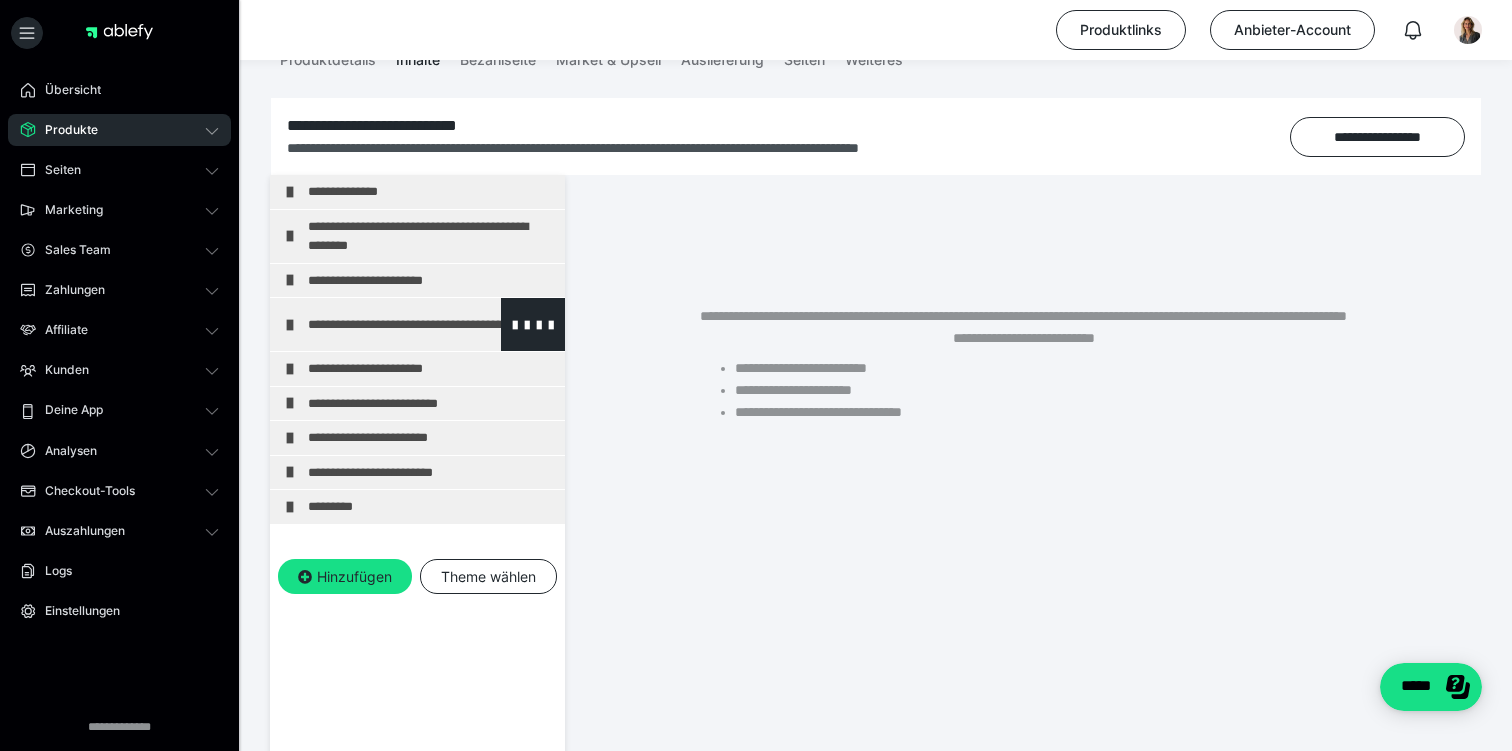 click on "**********" at bounding box center [431, 324] 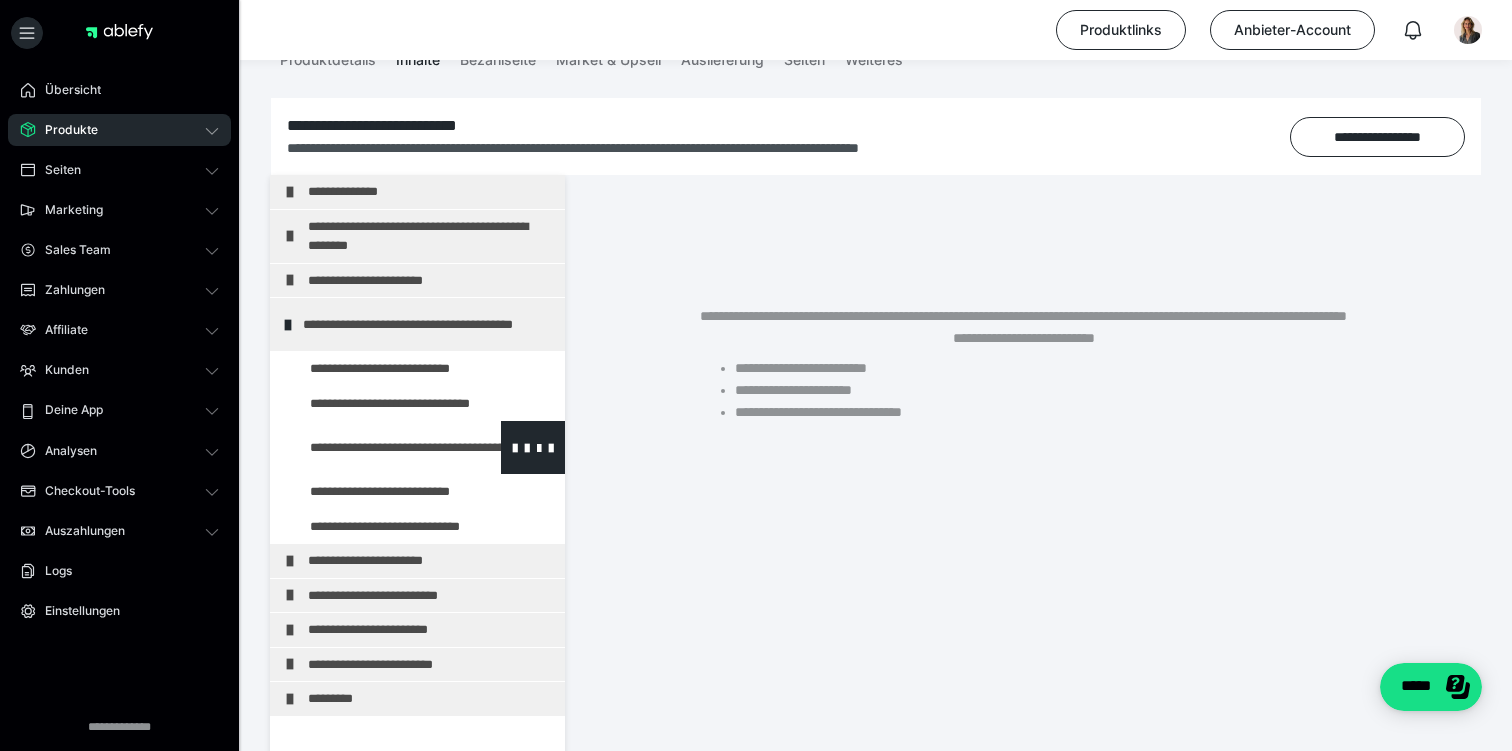 click at bounding box center (375, 447) 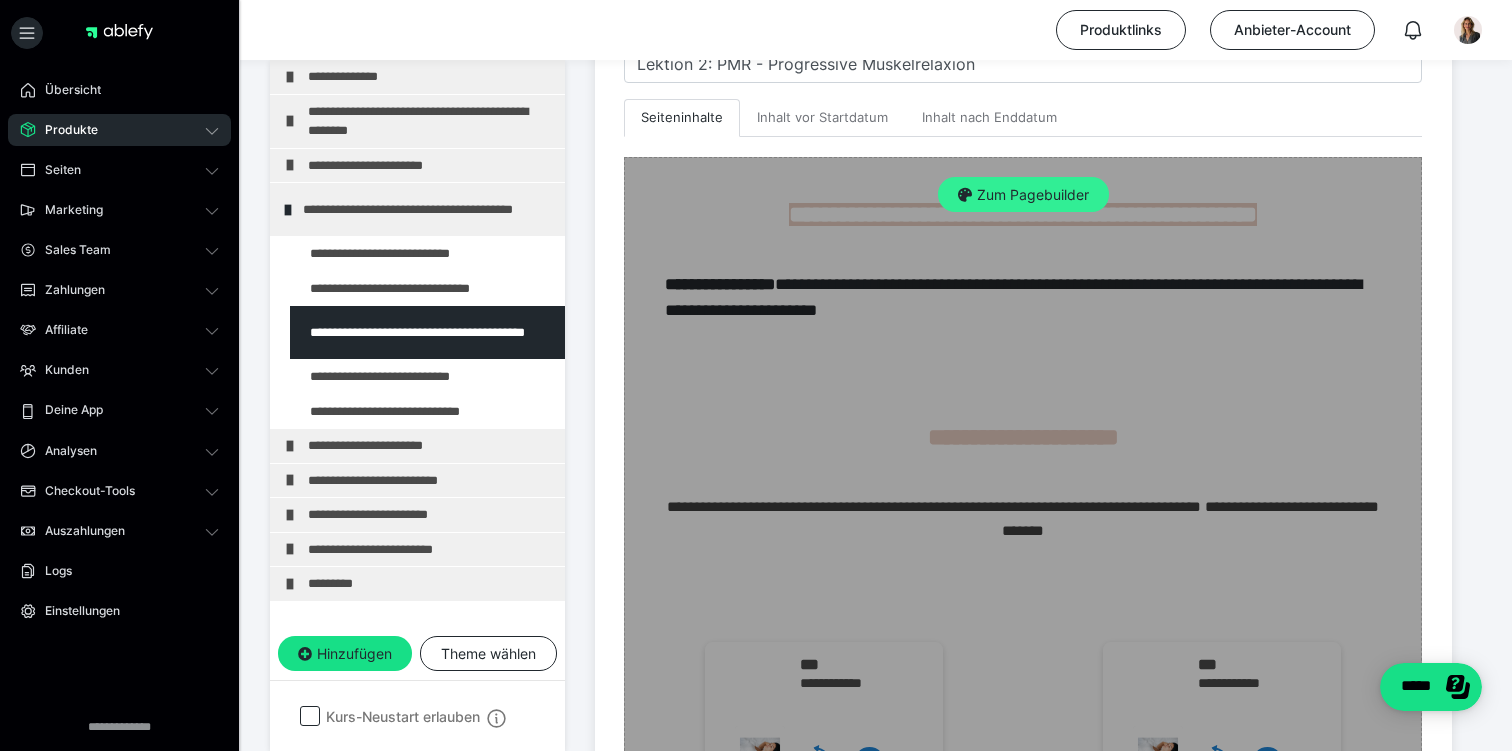 click on "Zum Pagebuilder" at bounding box center (1023, 195) 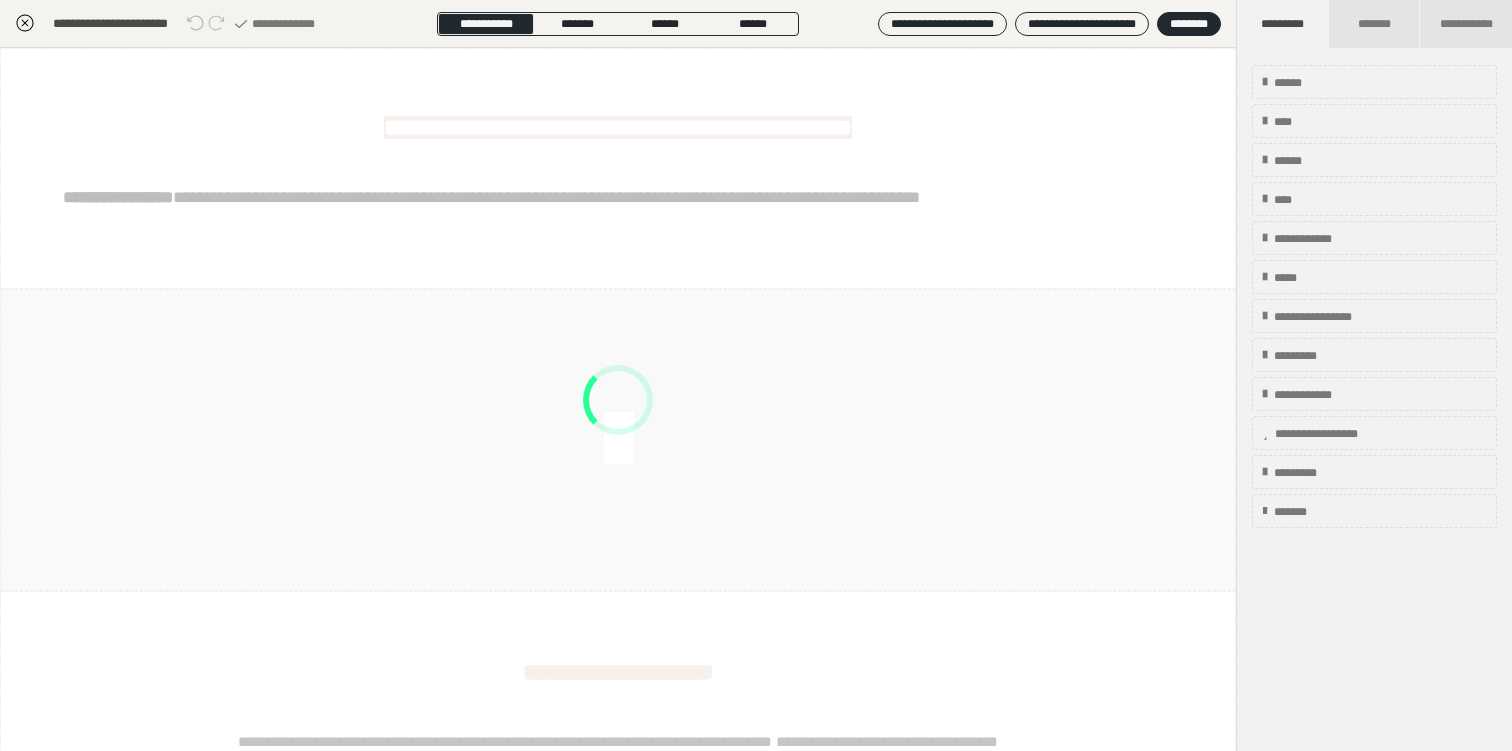 scroll, scrollTop: 290, scrollLeft: 0, axis: vertical 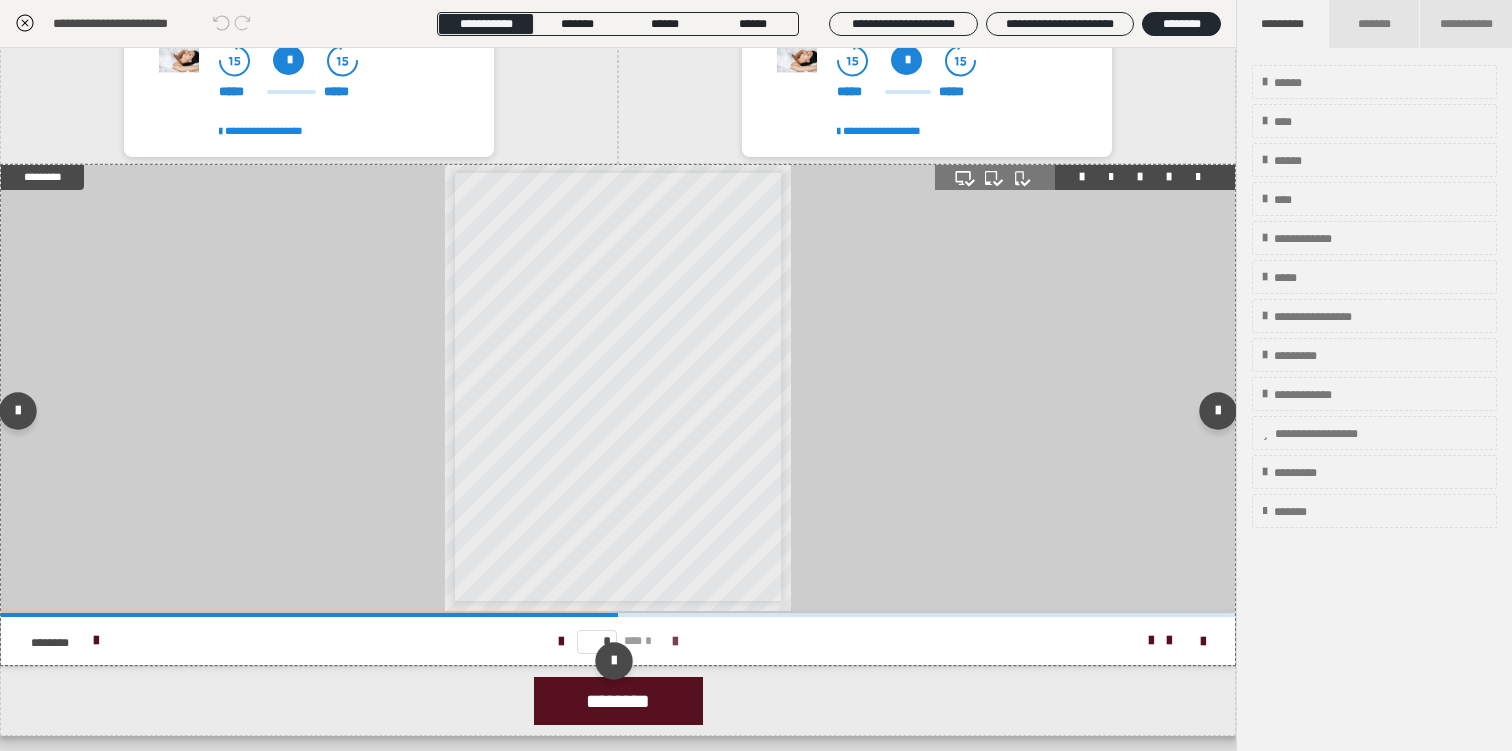 click at bounding box center [675, 642] 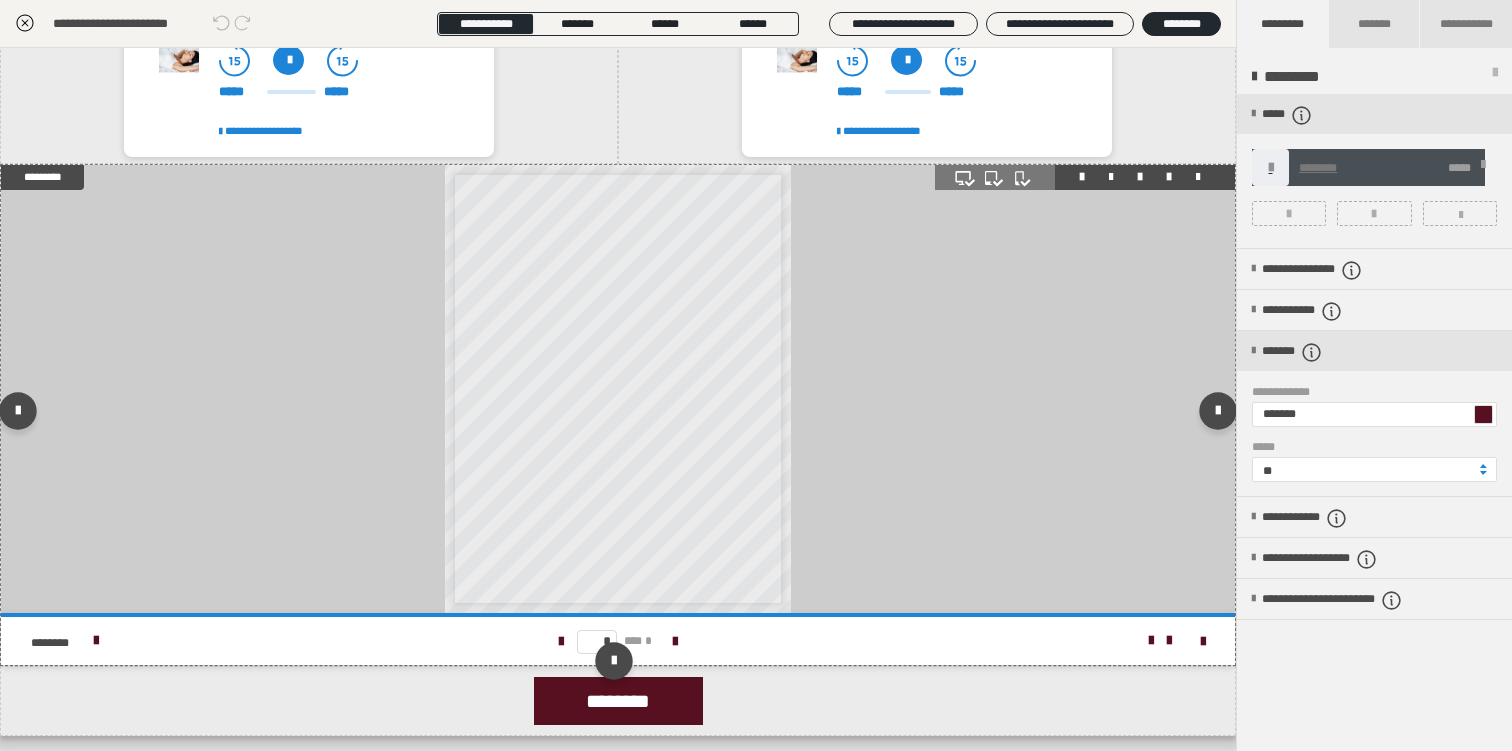 scroll, scrollTop: 2, scrollLeft: 0, axis: vertical 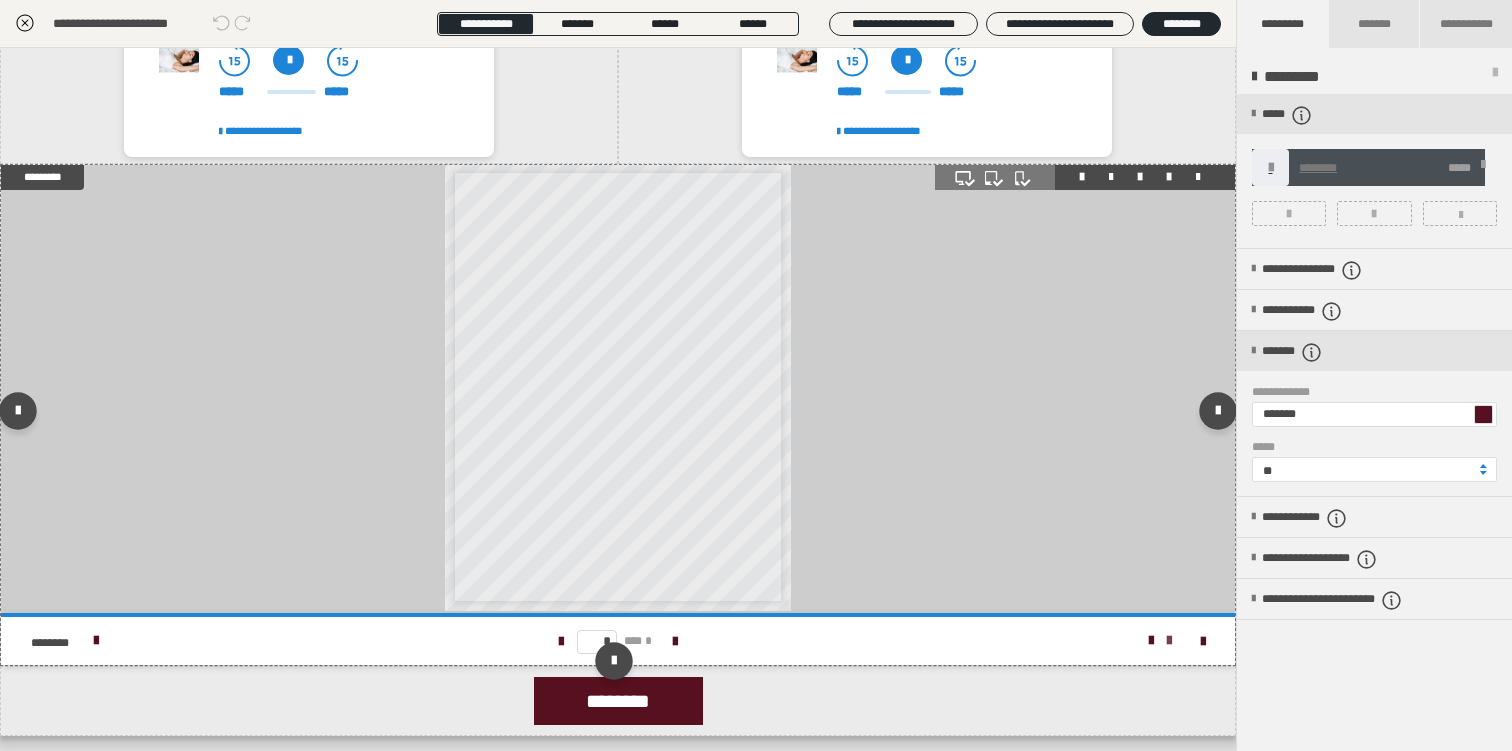 click at bounding box center (1169, 641) 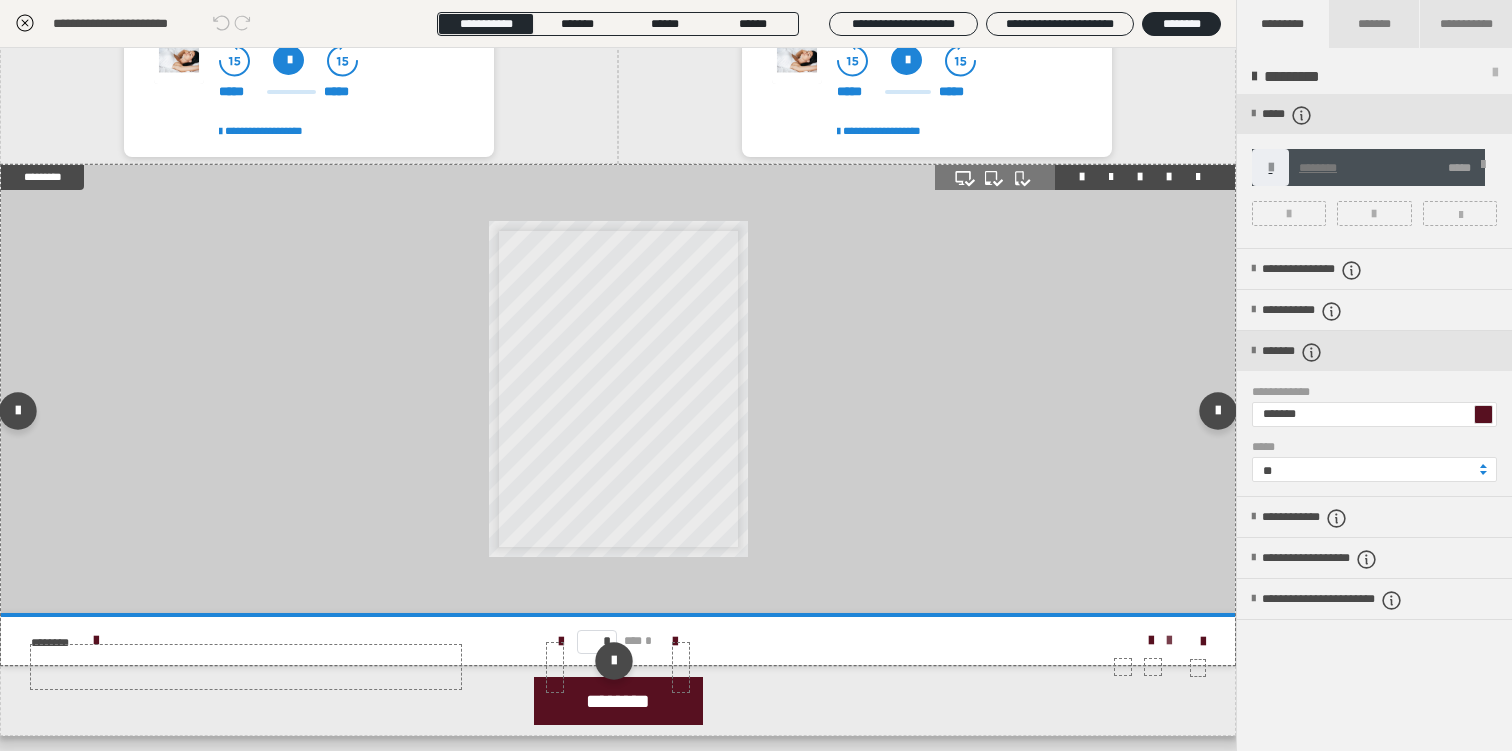 scroll, scrollTop: 0, scrollLeft: 0, axis: both 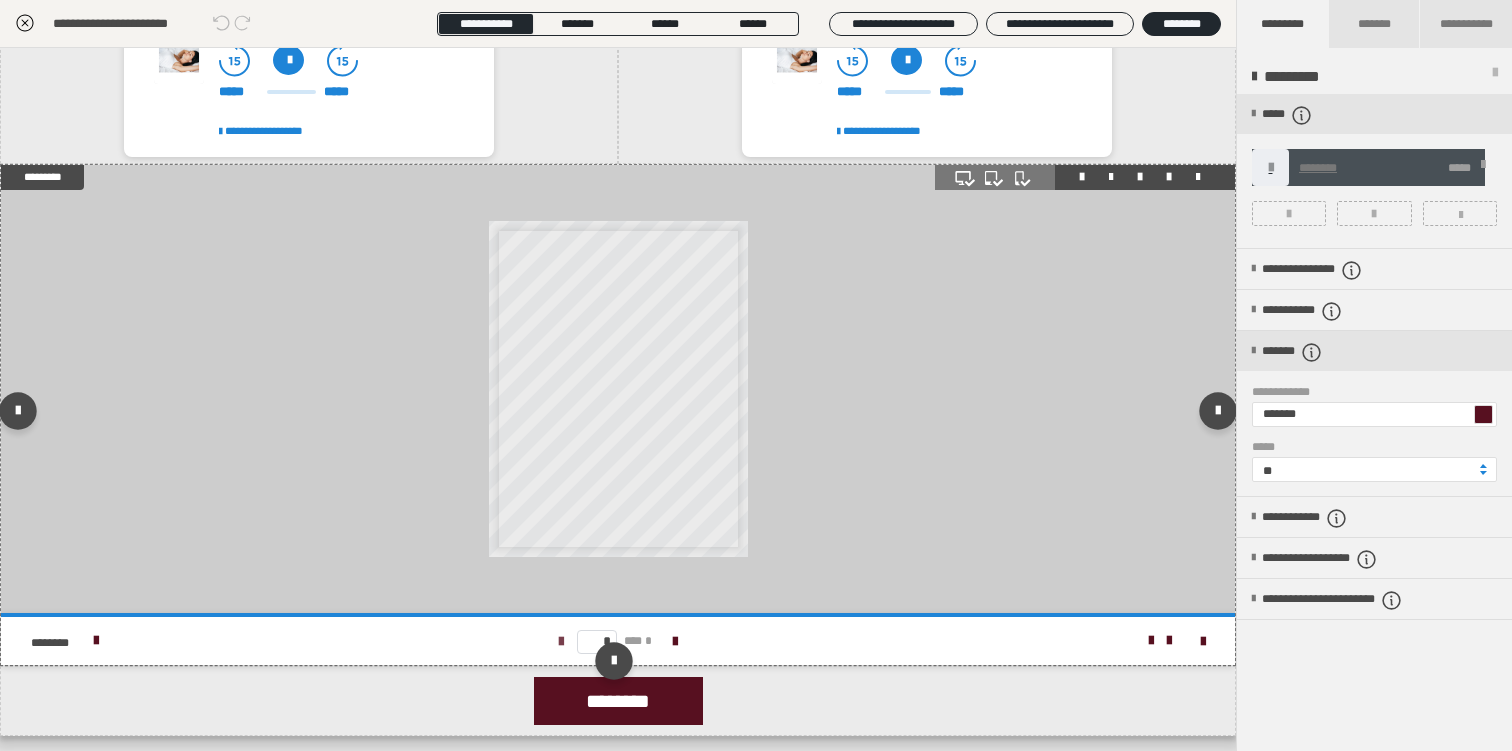 click at bounding box center [561, 642] 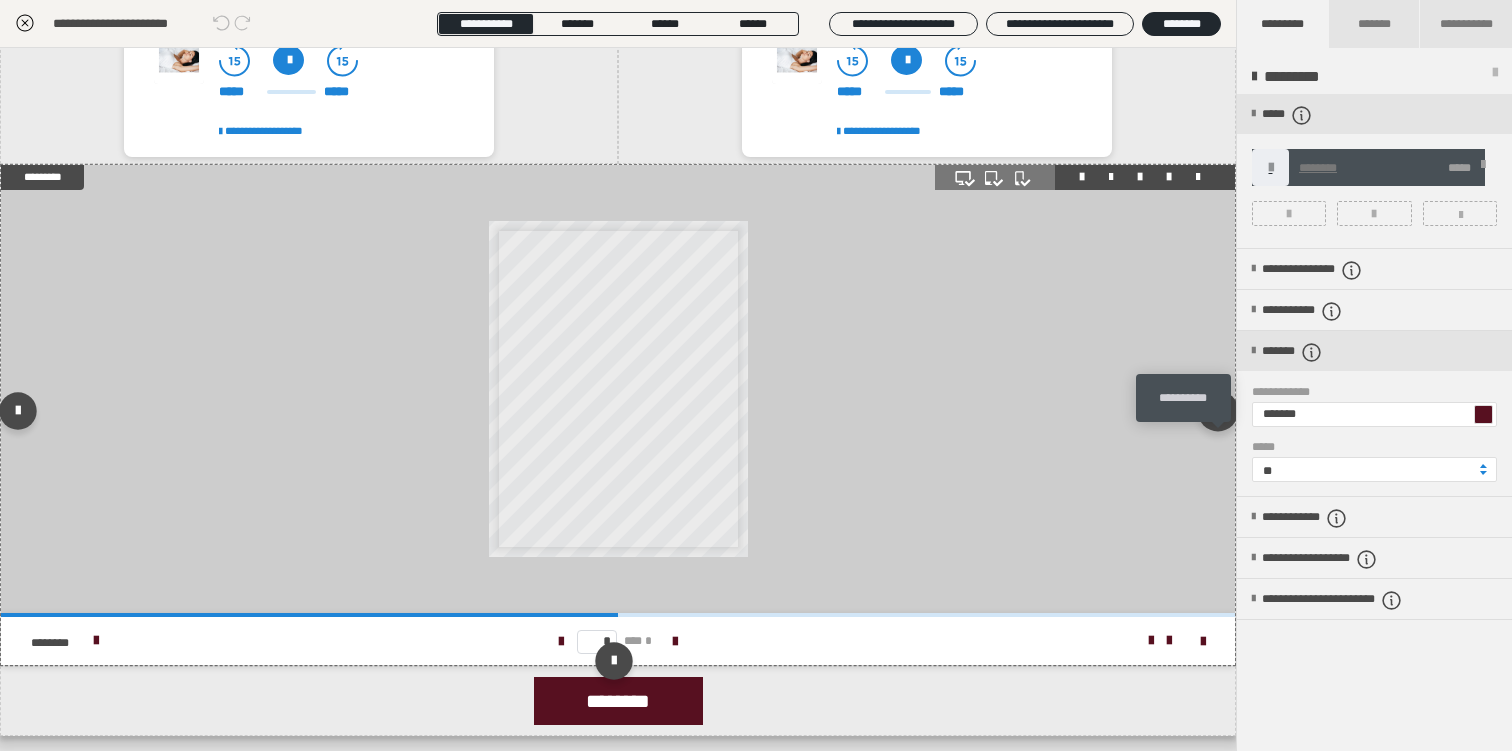 click at bounding box center [1218, 410] 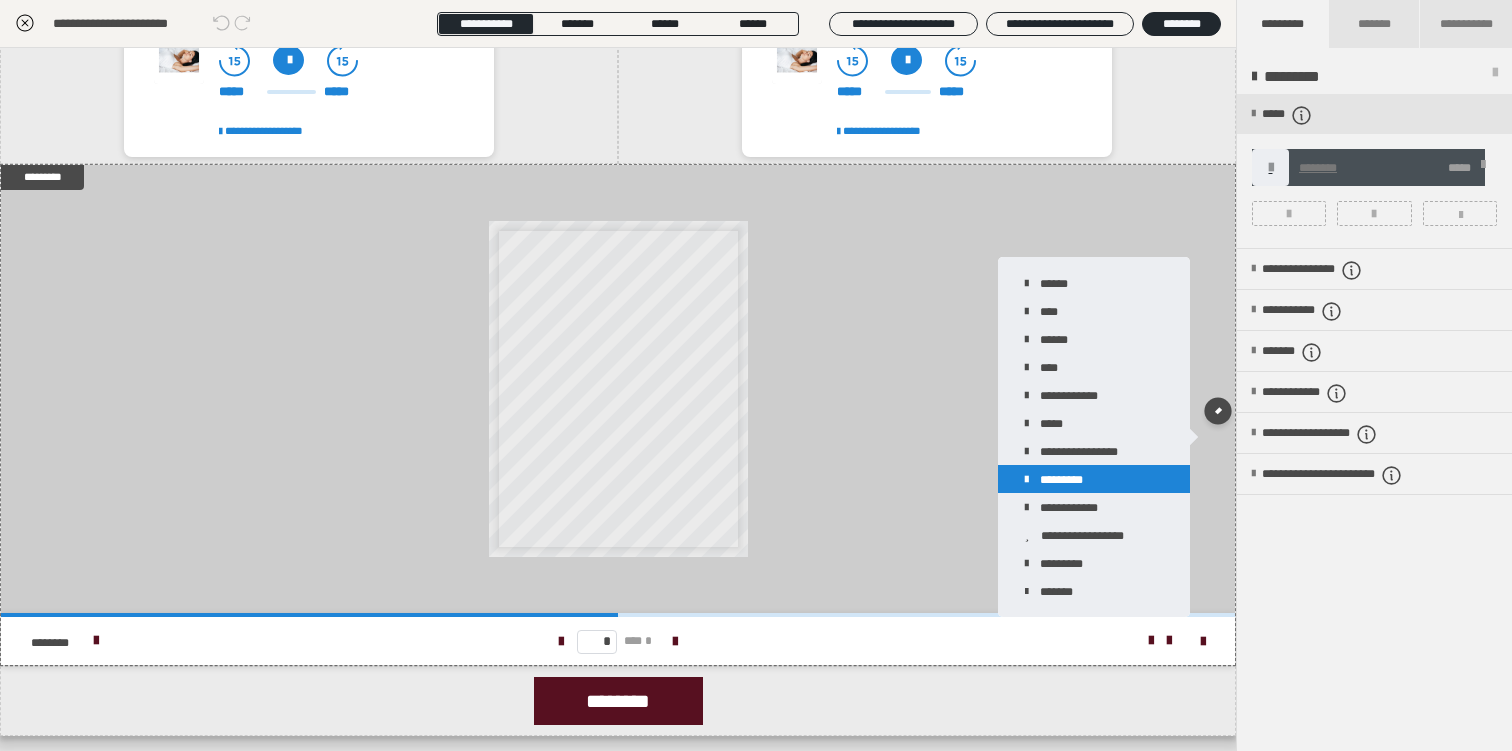 click on "*********" at bounding box center [1094, 479] 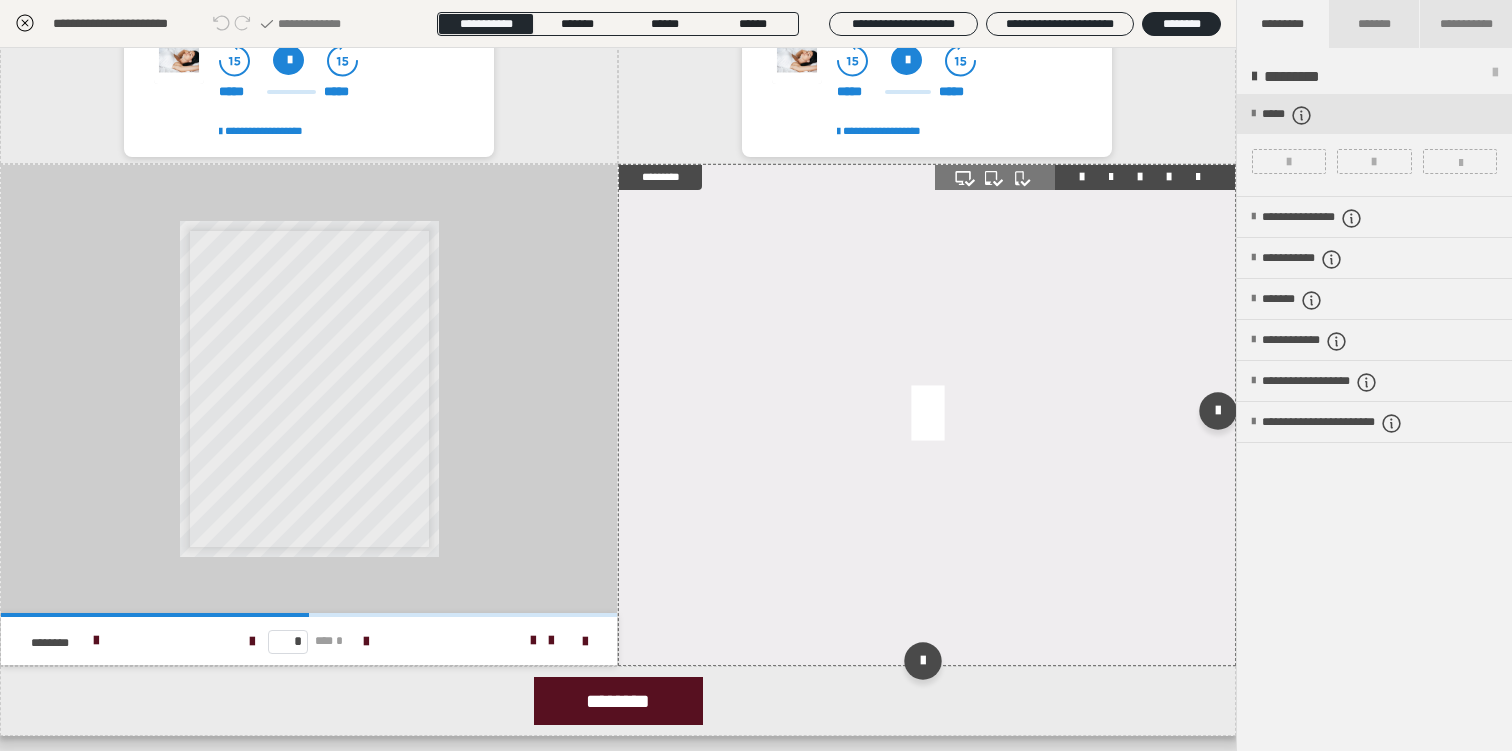 click at bounding box center [927, 415] 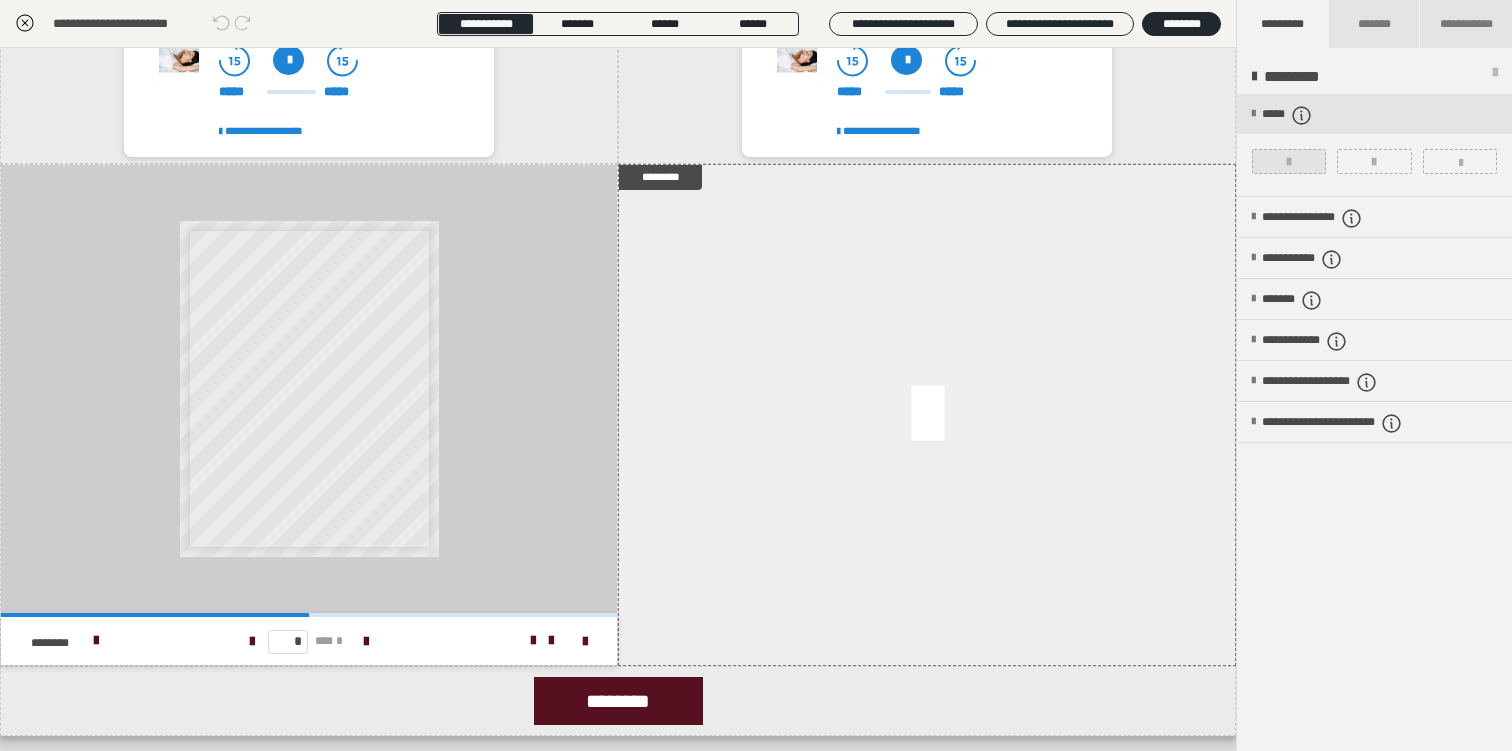click at bounding box center (1289, 161) 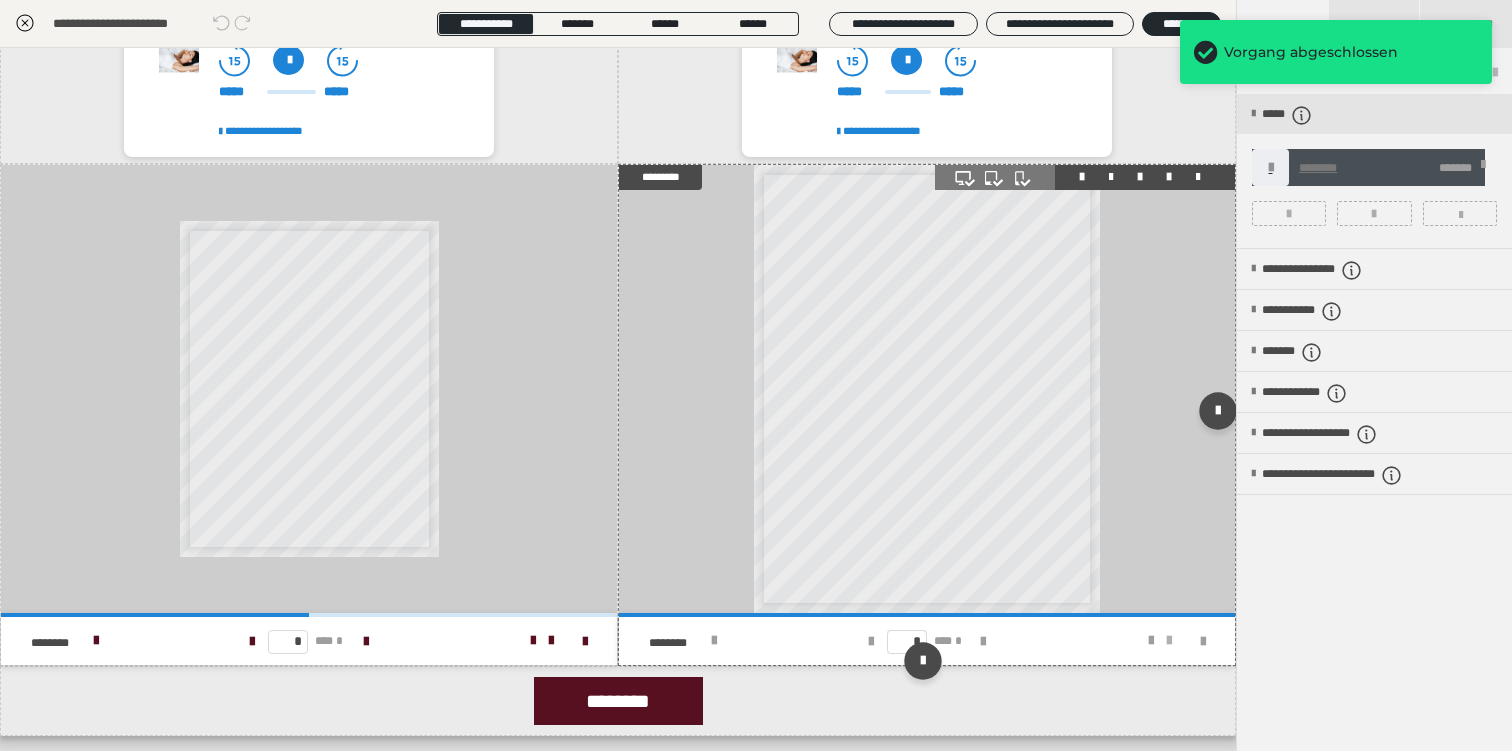 click at bounding box center (1169, 641) 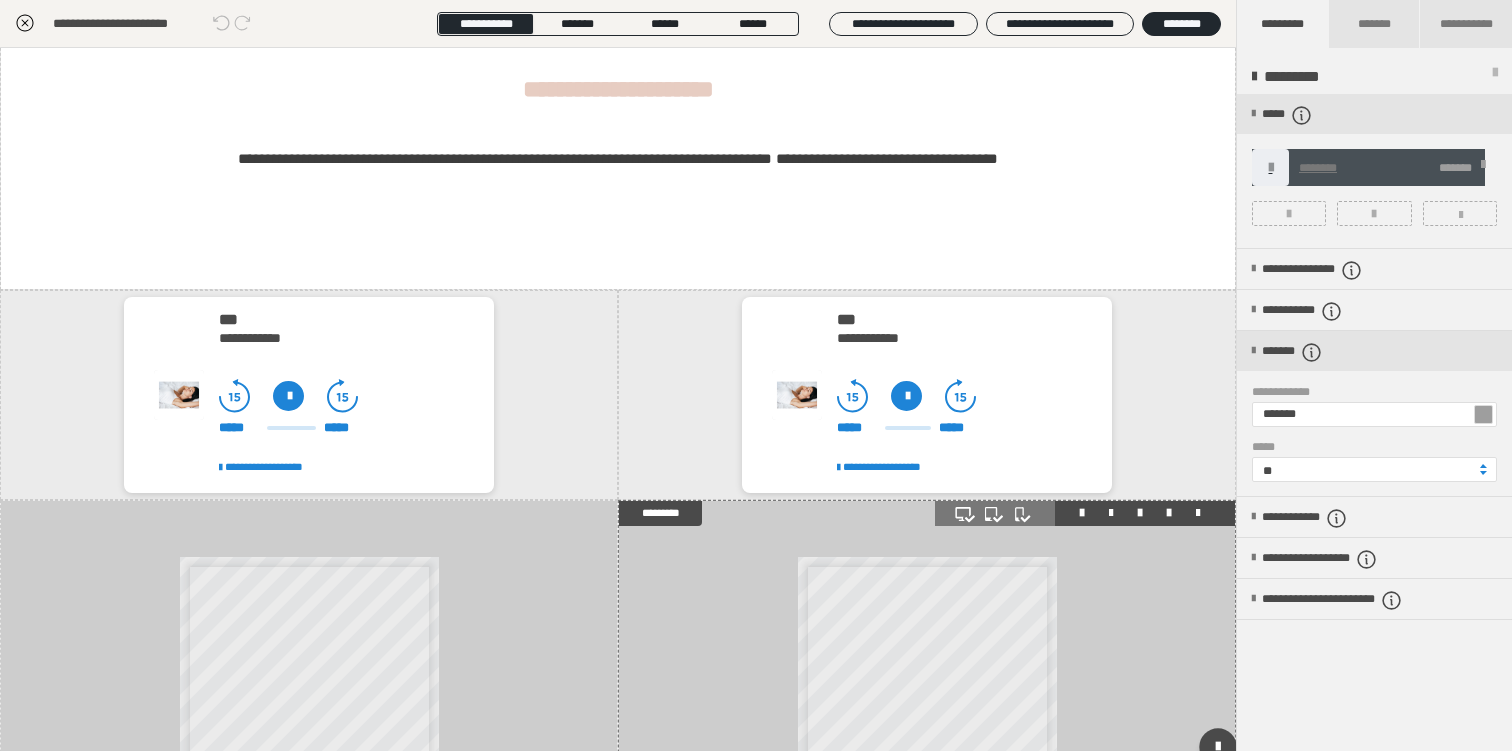 scroll, scrollTop: 574, scrollLeft: 0, axis: vertical 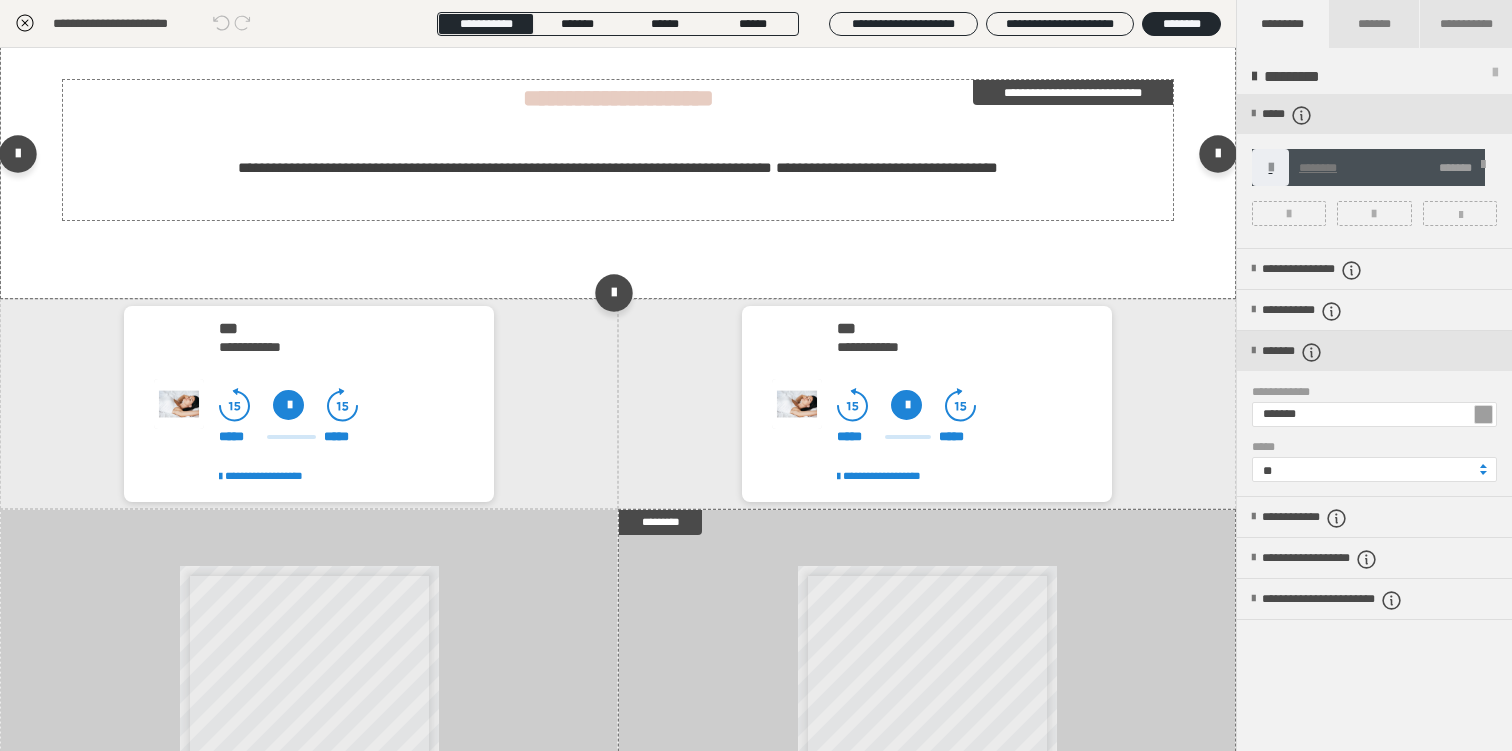 click on "**********" at bounding box center (618, 168) 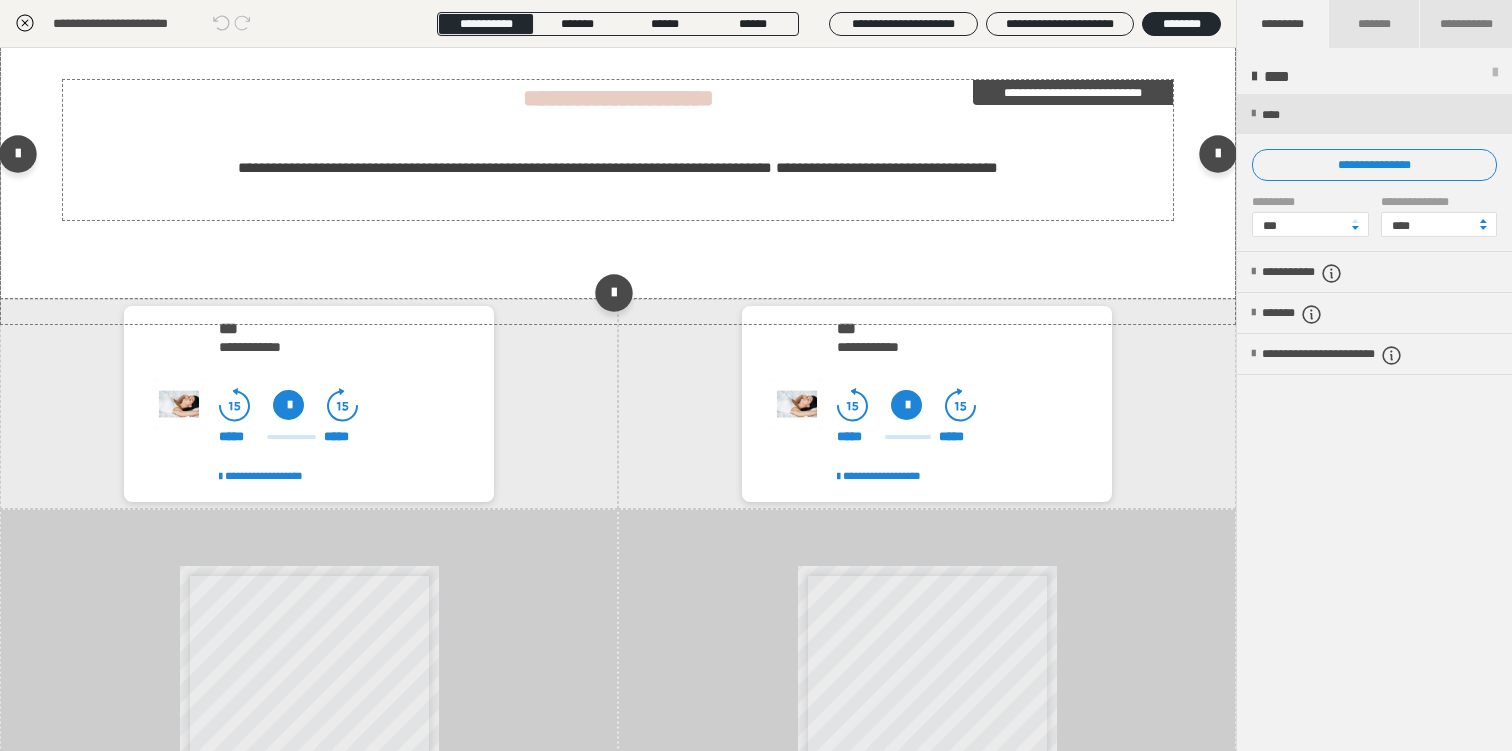 click on "**********" at bounding box center [618, 168] 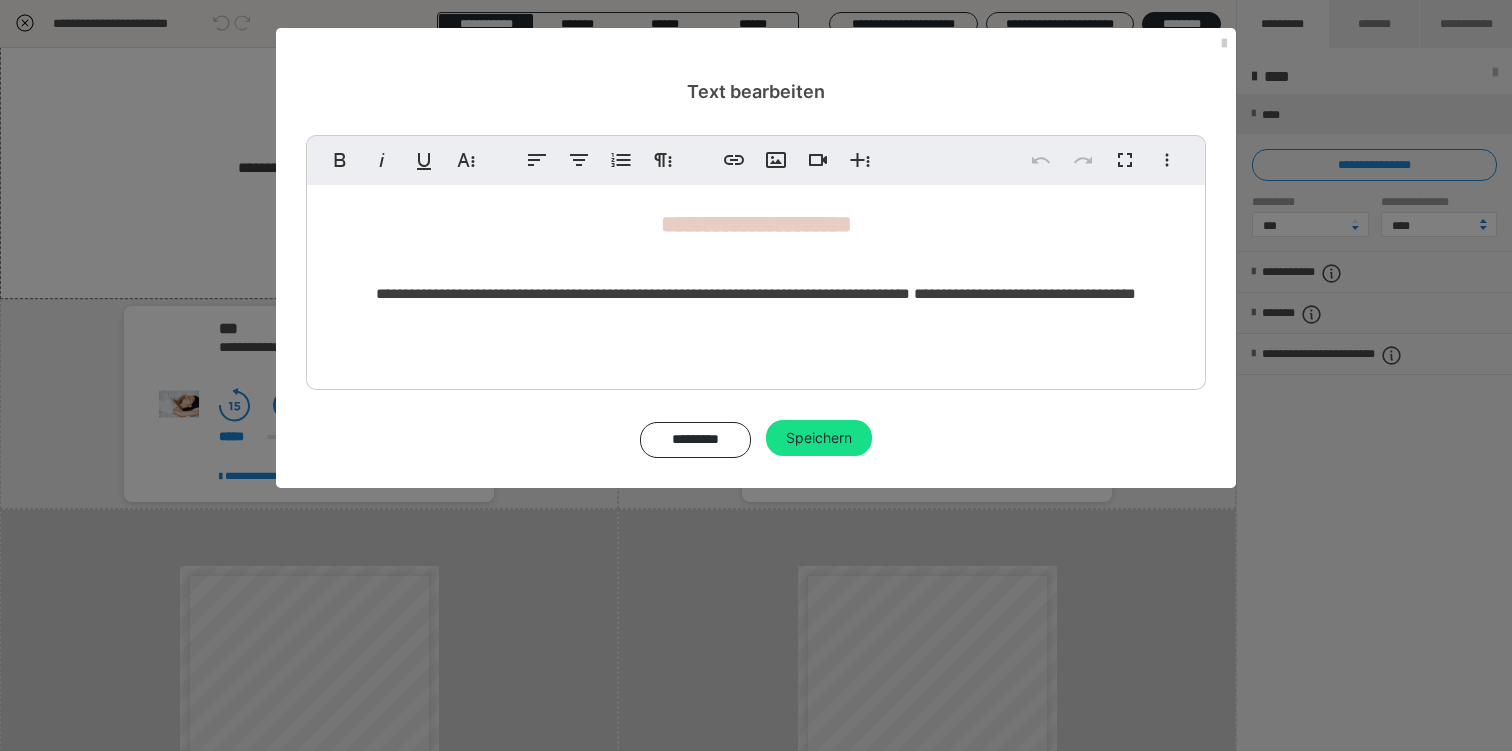 click on "**********" at bounding box center [756, 294] 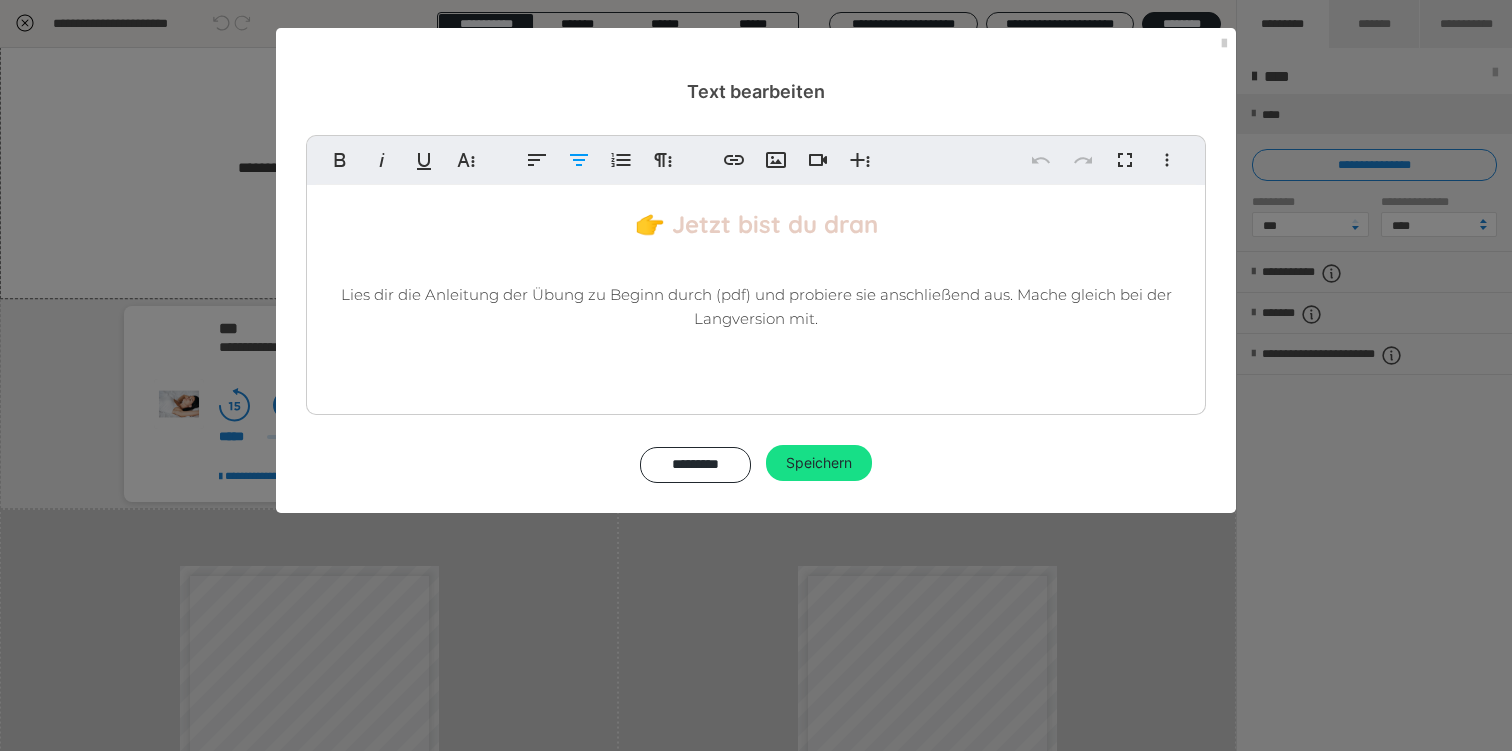 type 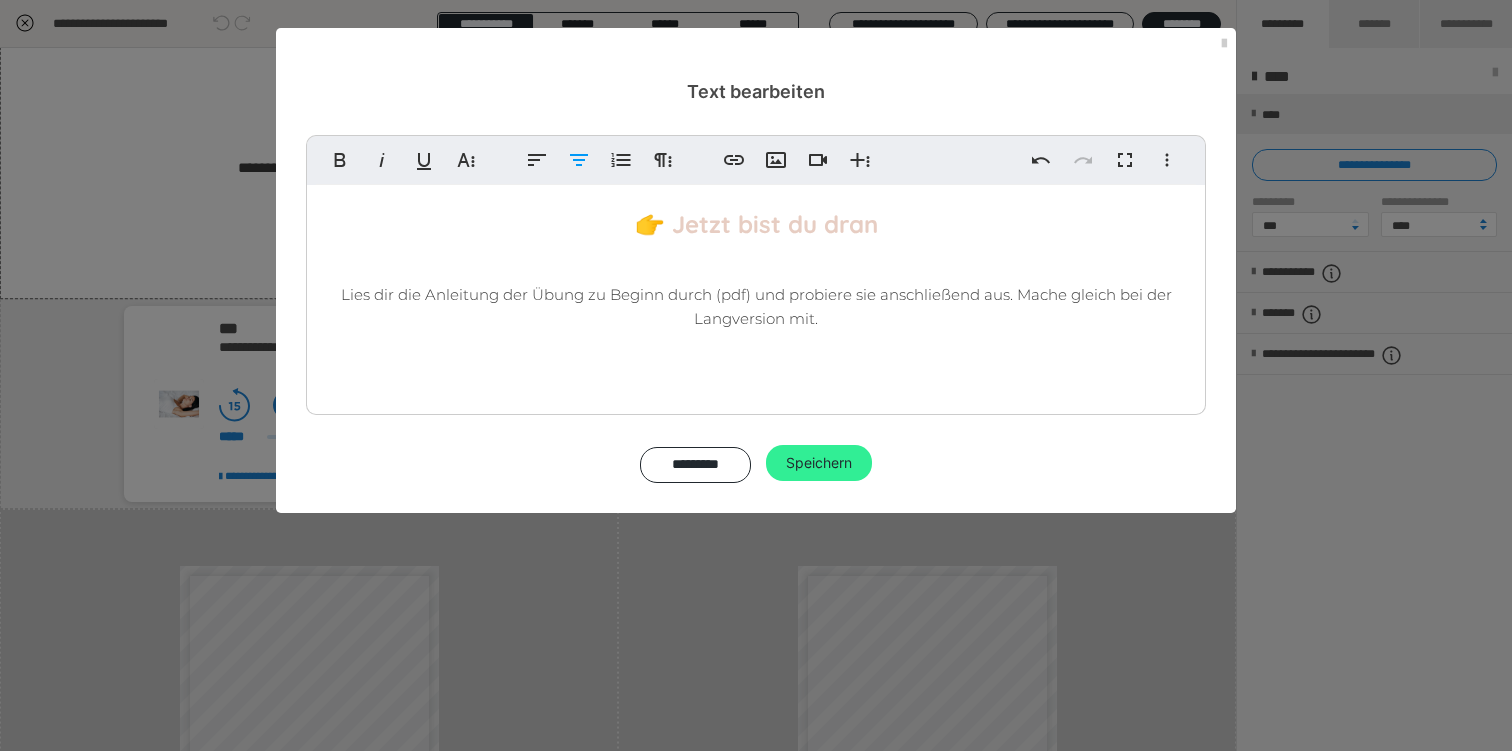 click on "Speichern" at bounding box center [819, 463] 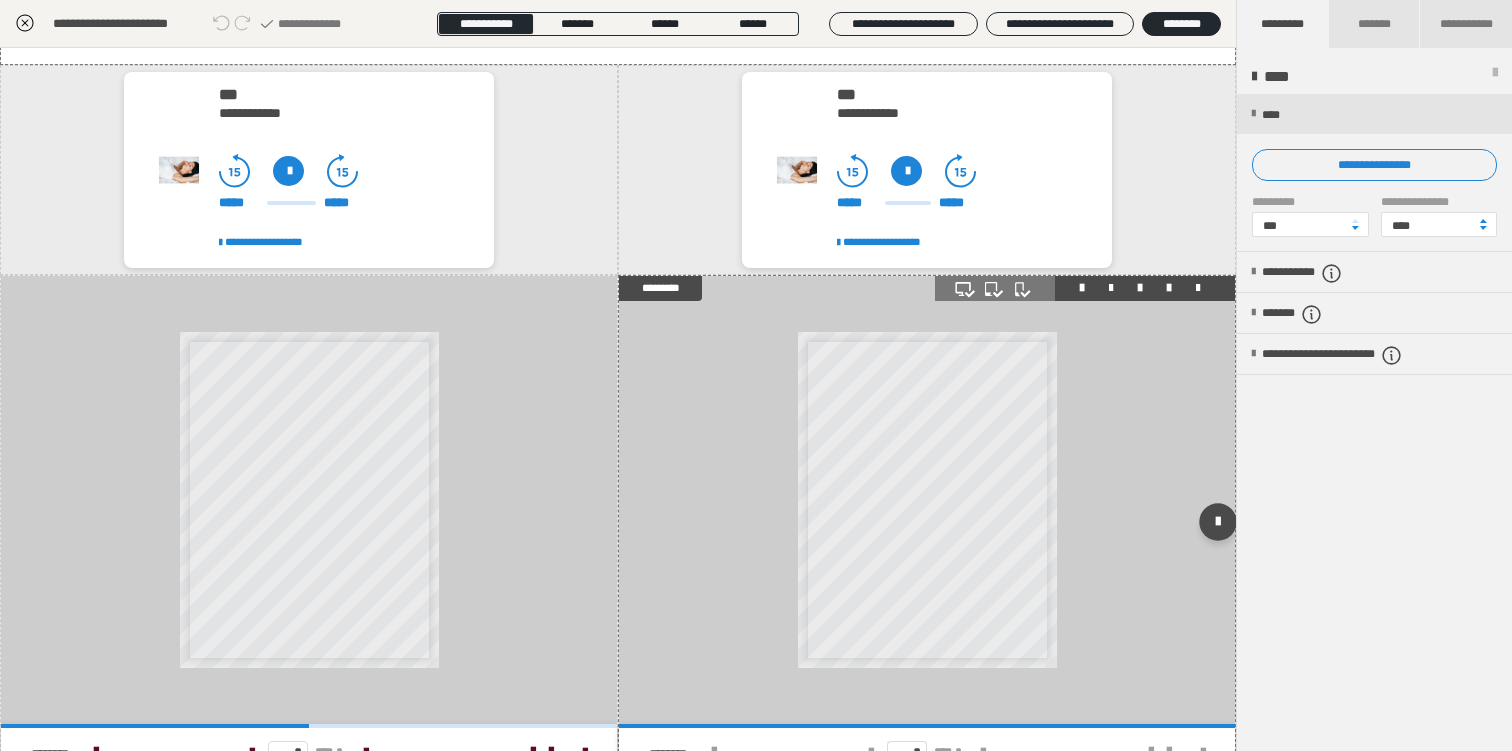 scroll, scrollTop: 830, scrollLeft: 0, axis: vertical 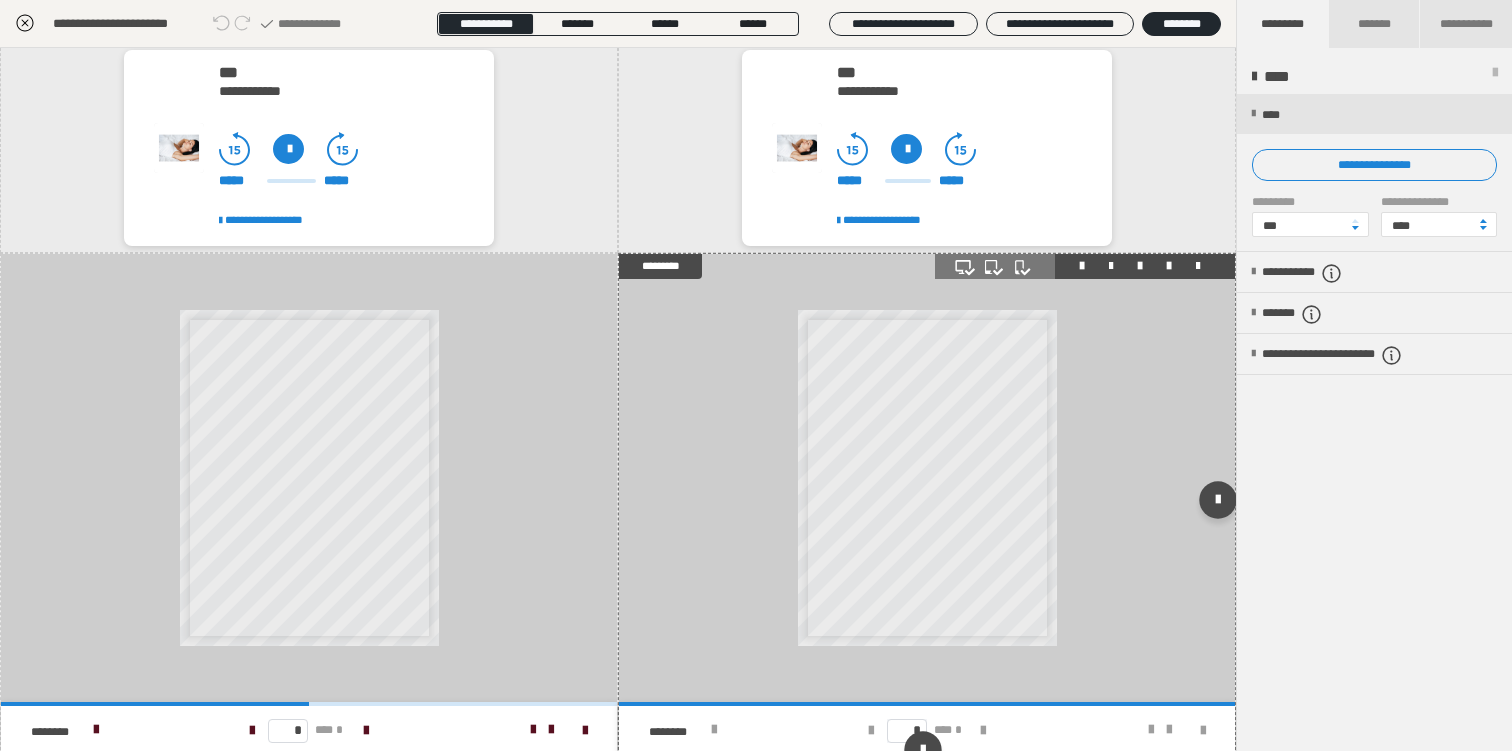 click on "**********" at bounding box center [927, 478] 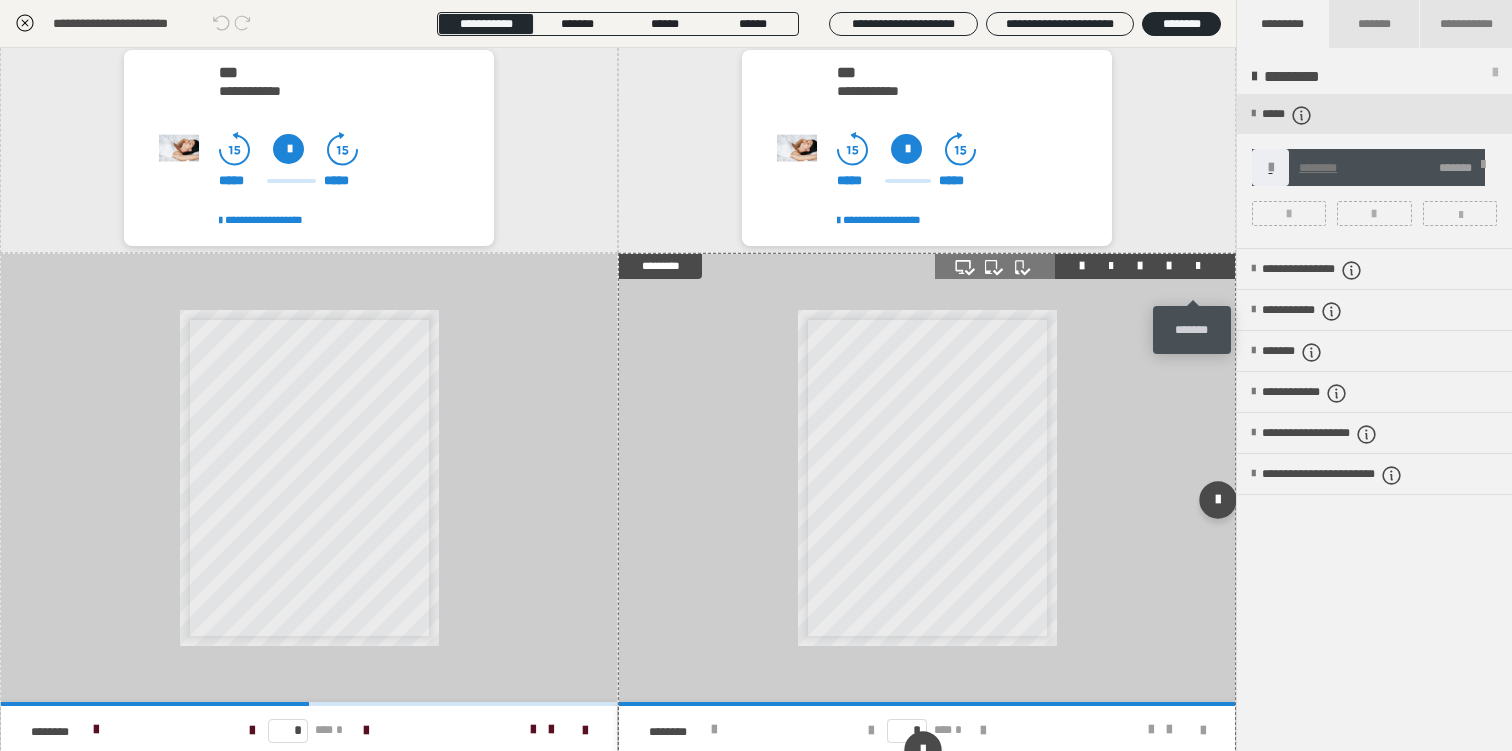 click at bounding box center [1198, 266] 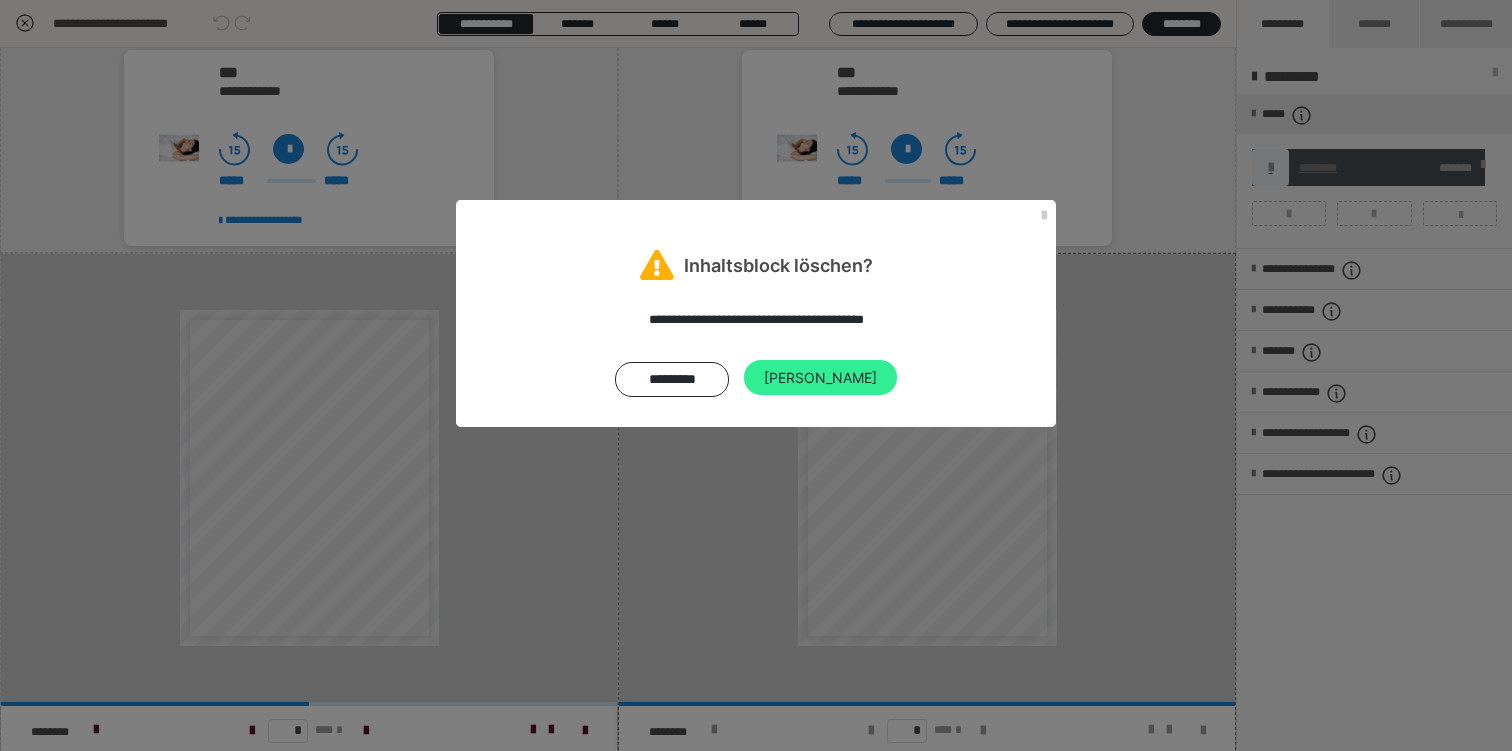 click on "[PERSON_NAME]" at bounding box center [820, 378] 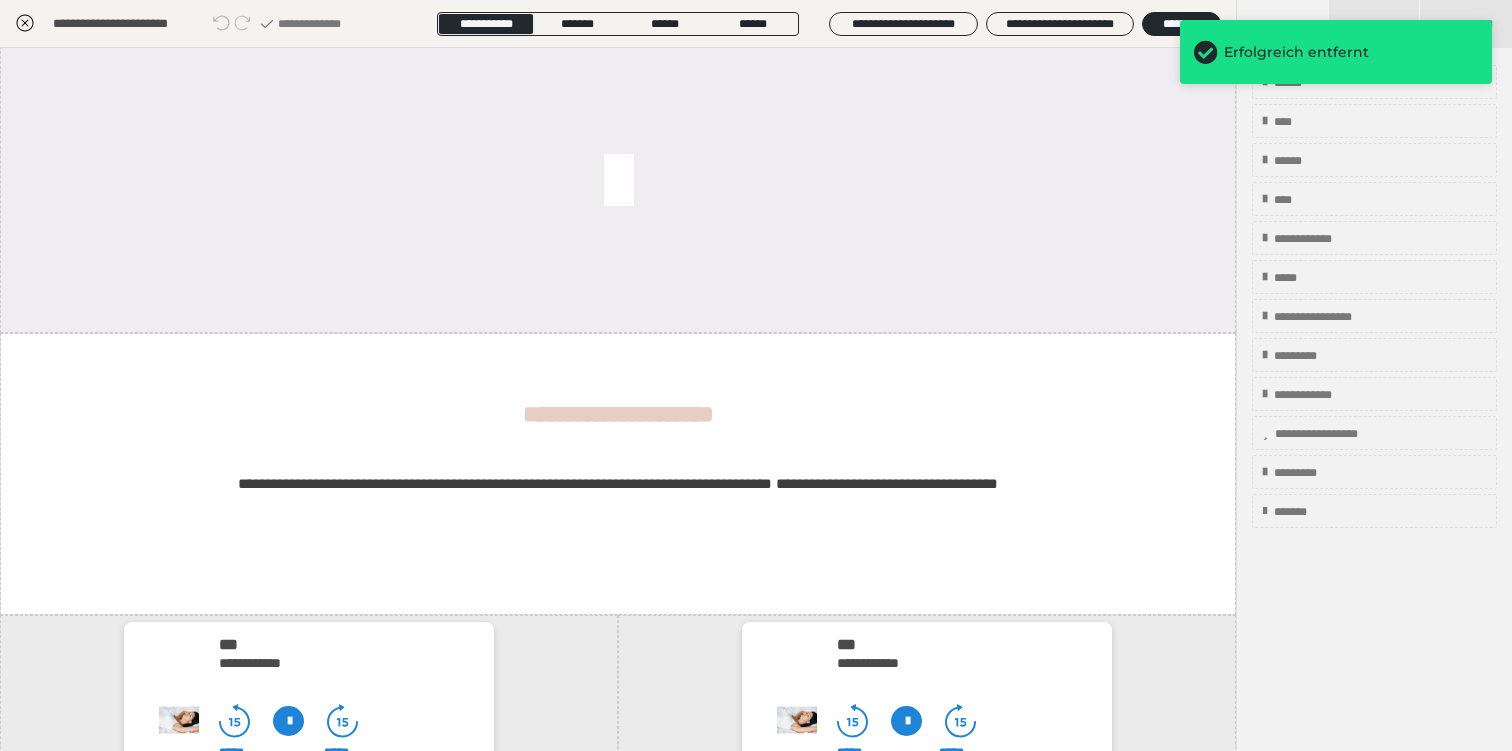 scroll, scrollTop: 0, scrollLeft: 0, axis: both 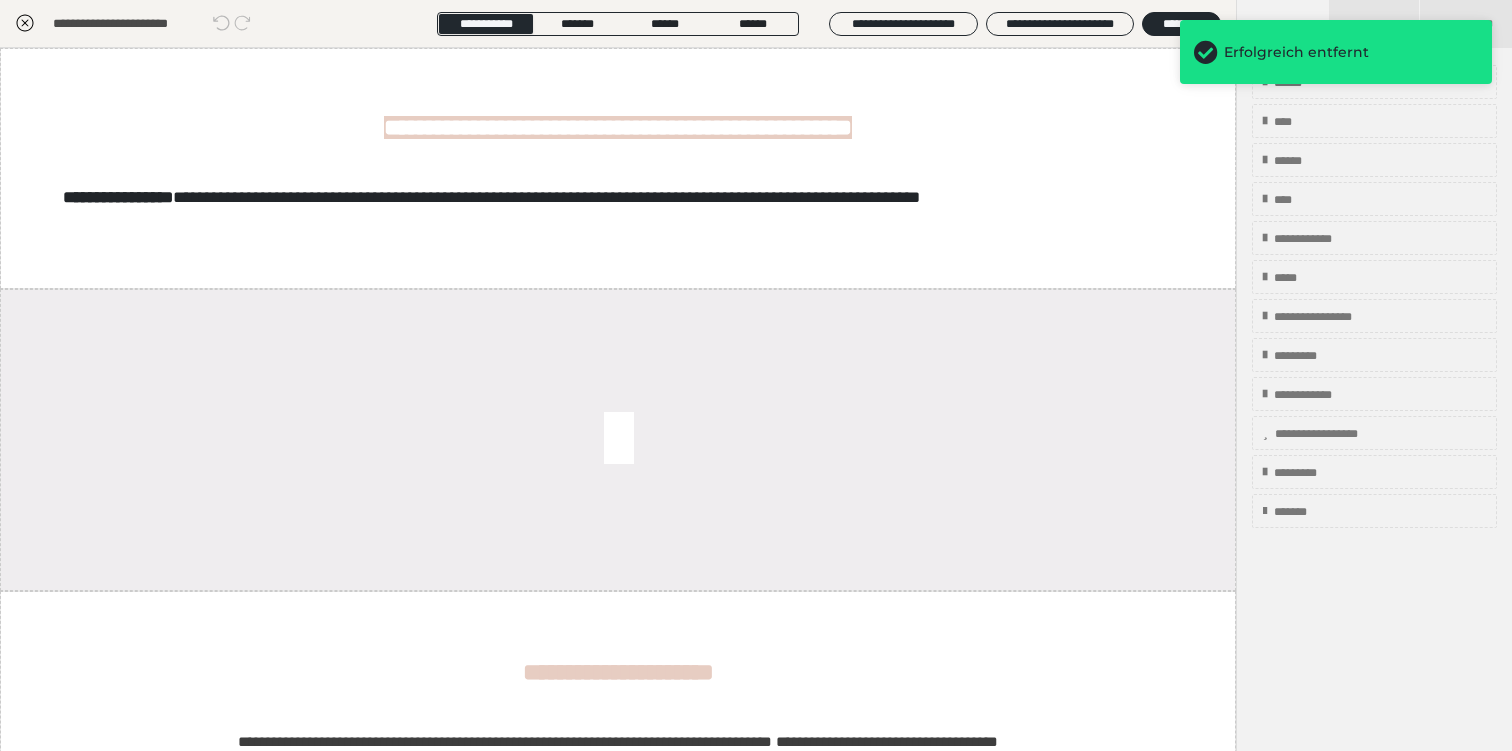 click 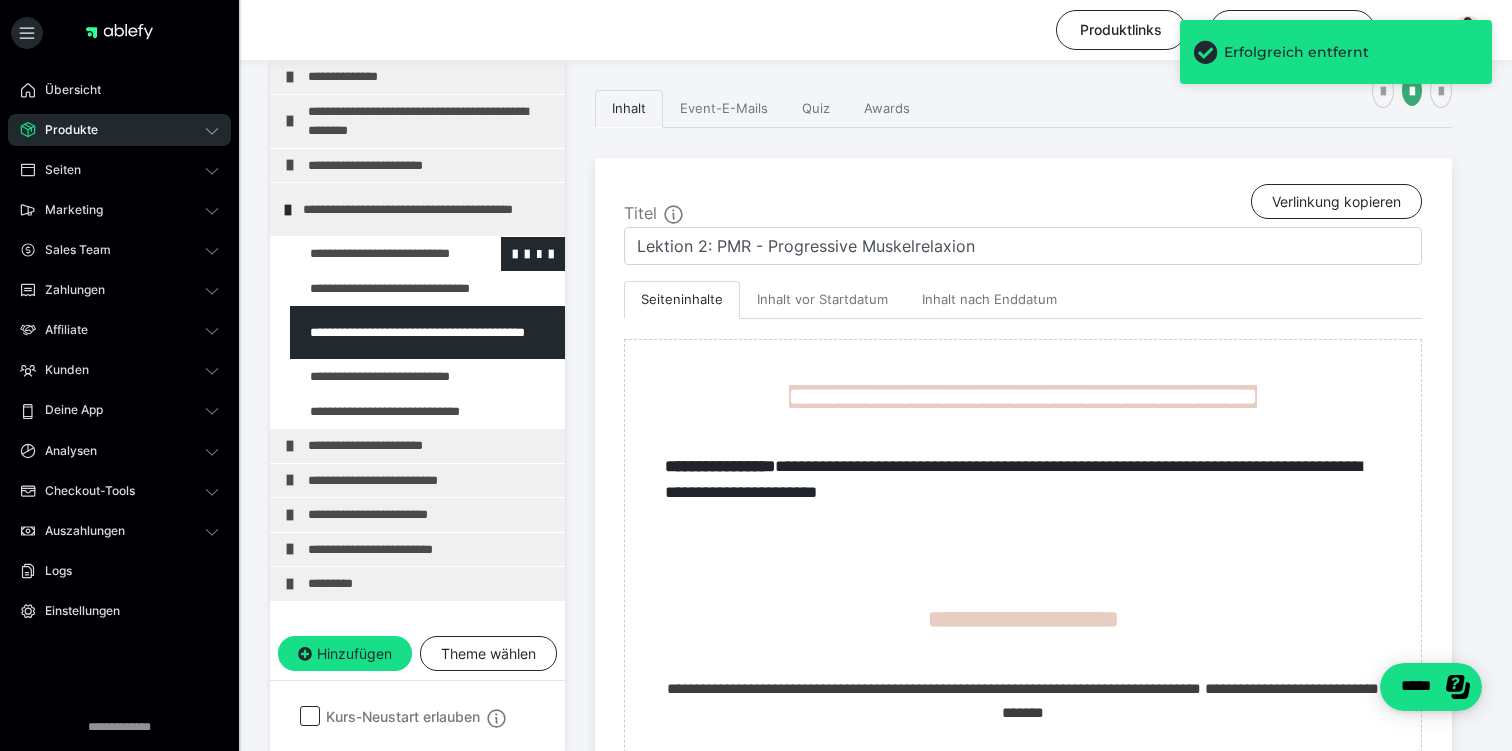 click at bounding box center [375, 254] 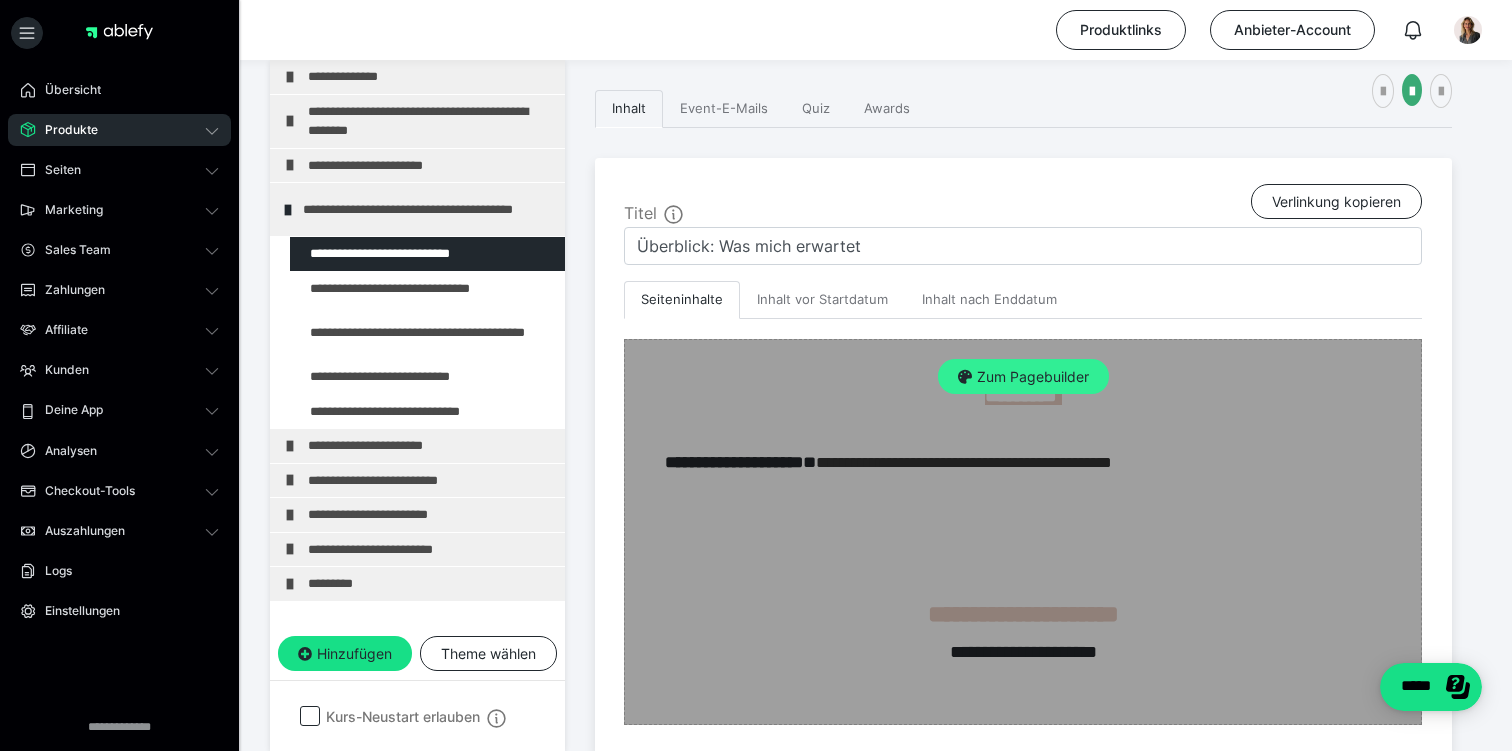 click on "Zum Pagebuilder" at bounding box center [1023, 377] 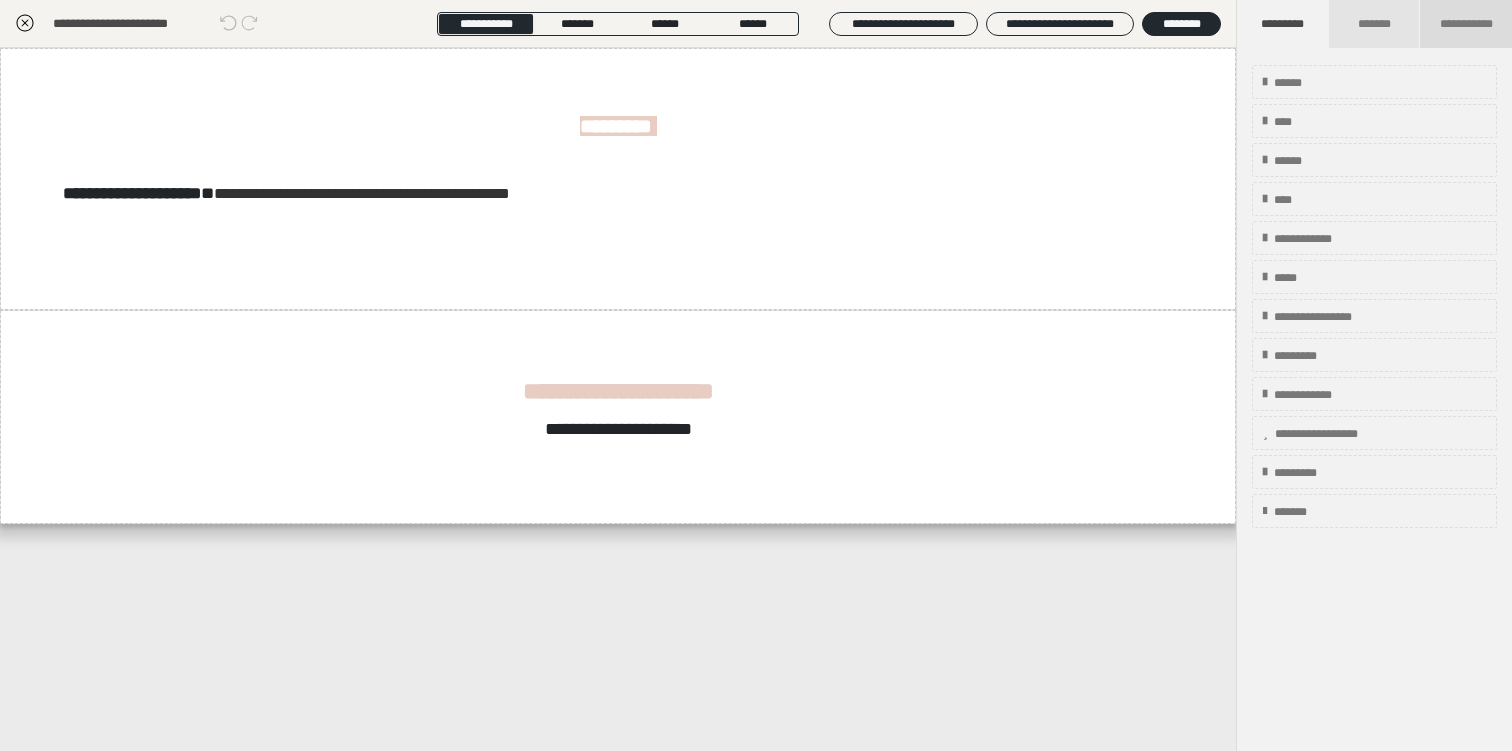 click on "**********" at bounding box center (1466, 24) 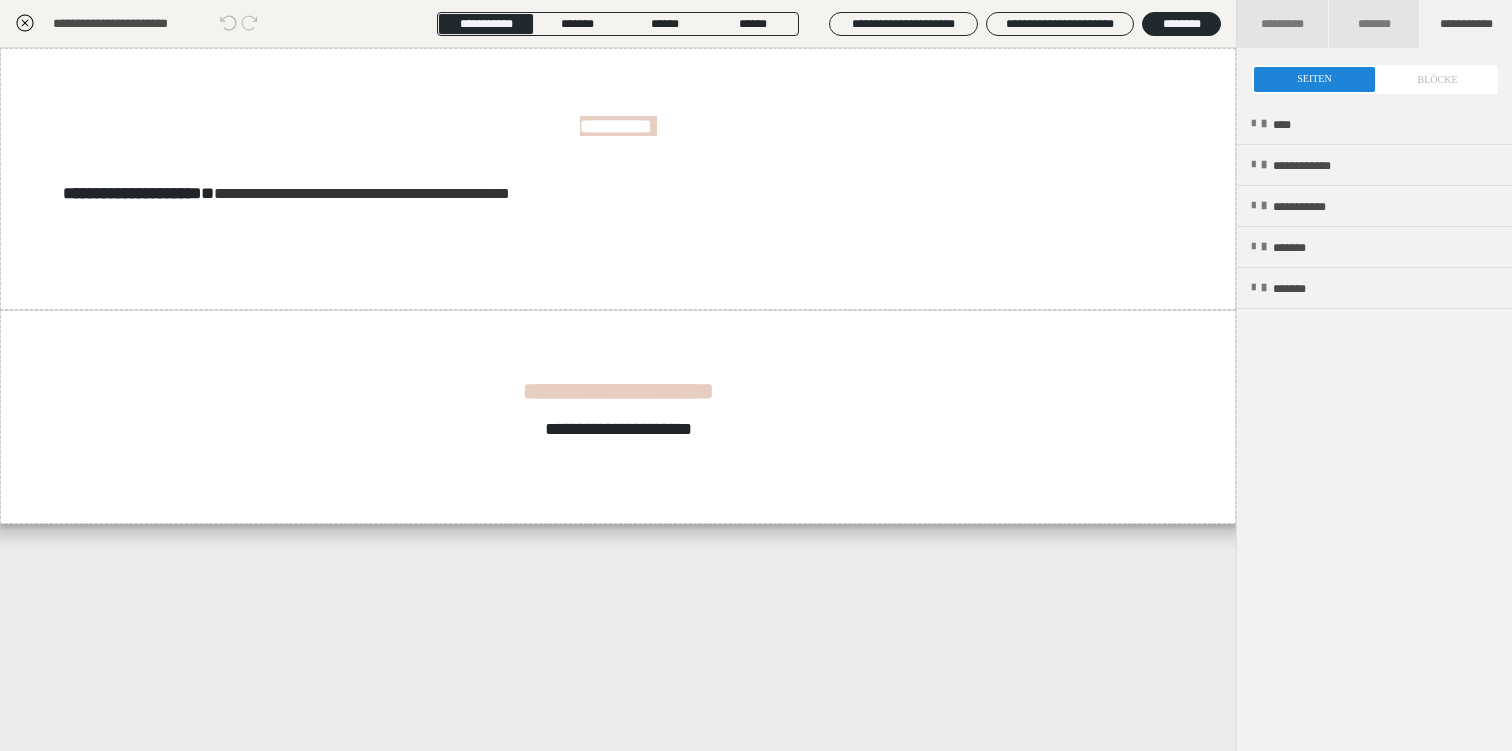 click at bounding box center [1375, 79] 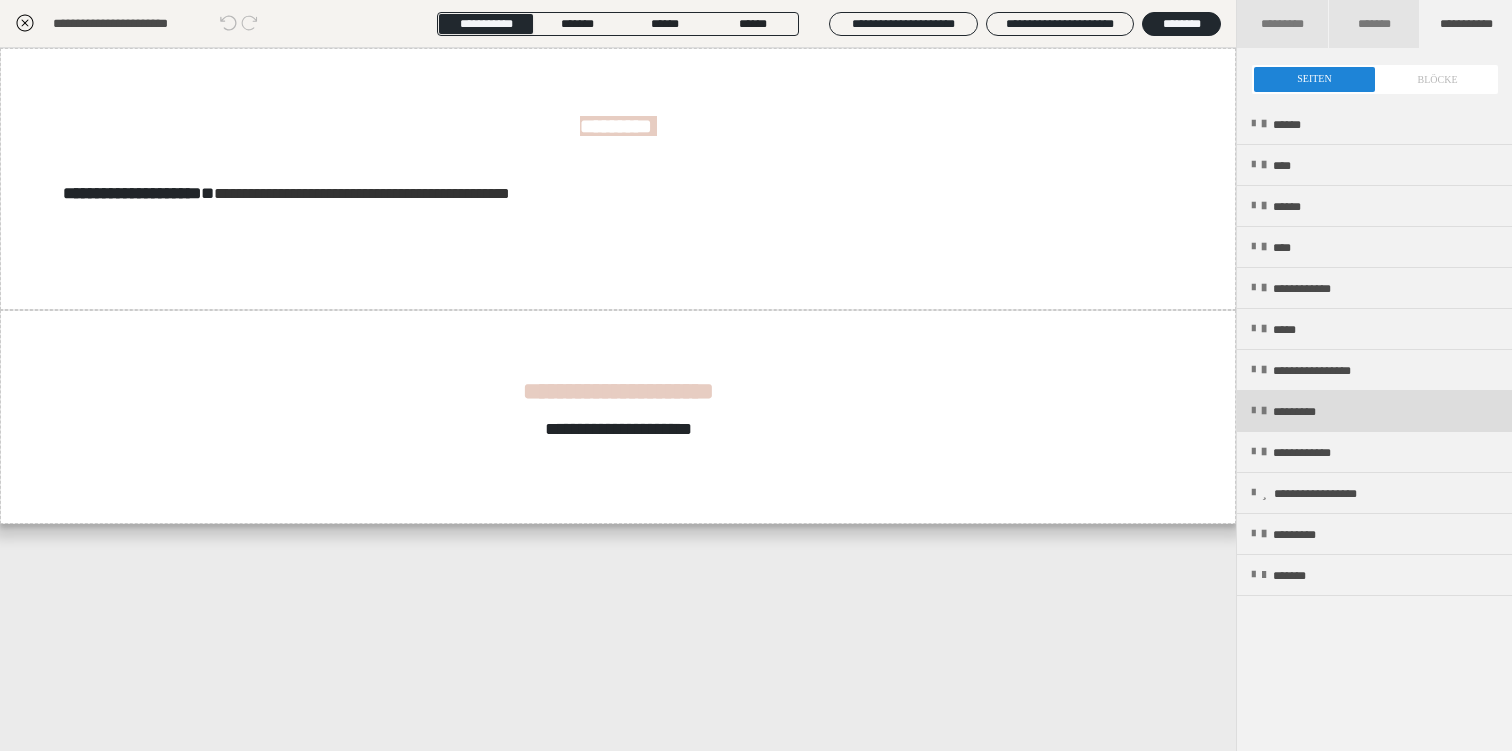 click on "*********" at bounding box center [1374, 411] 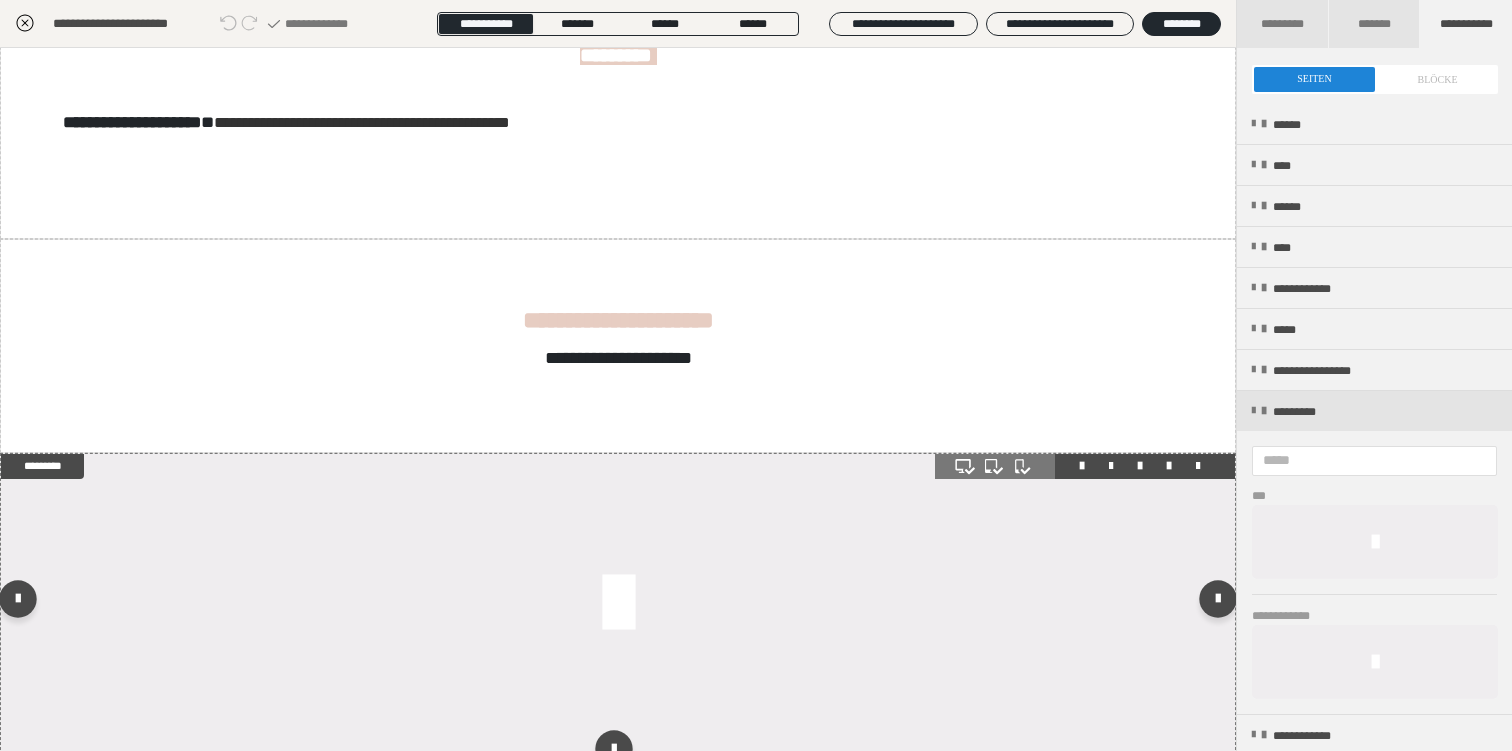 scroll, scrollTop: 146, scrollLeft: 0, axis: vertical 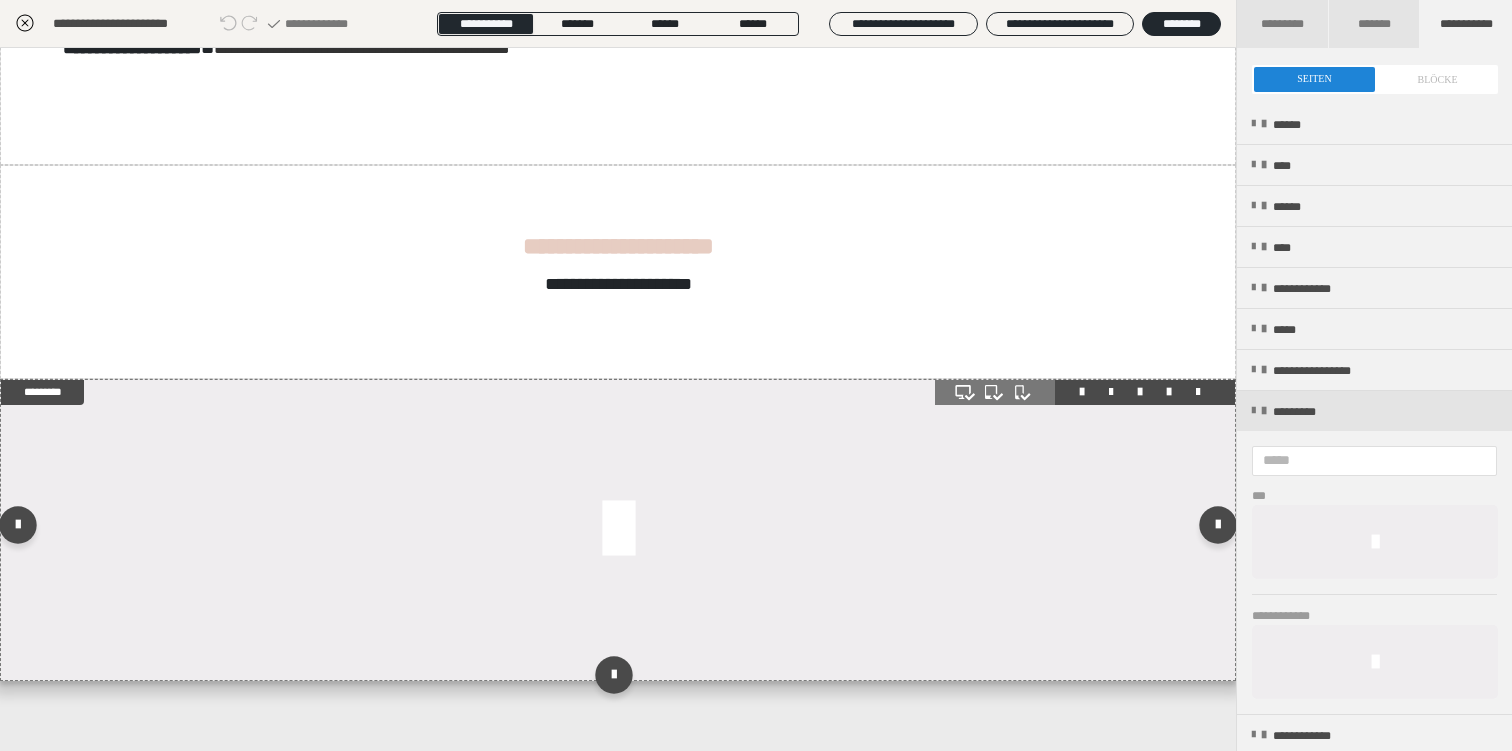 click at bounding box center (618, 530) 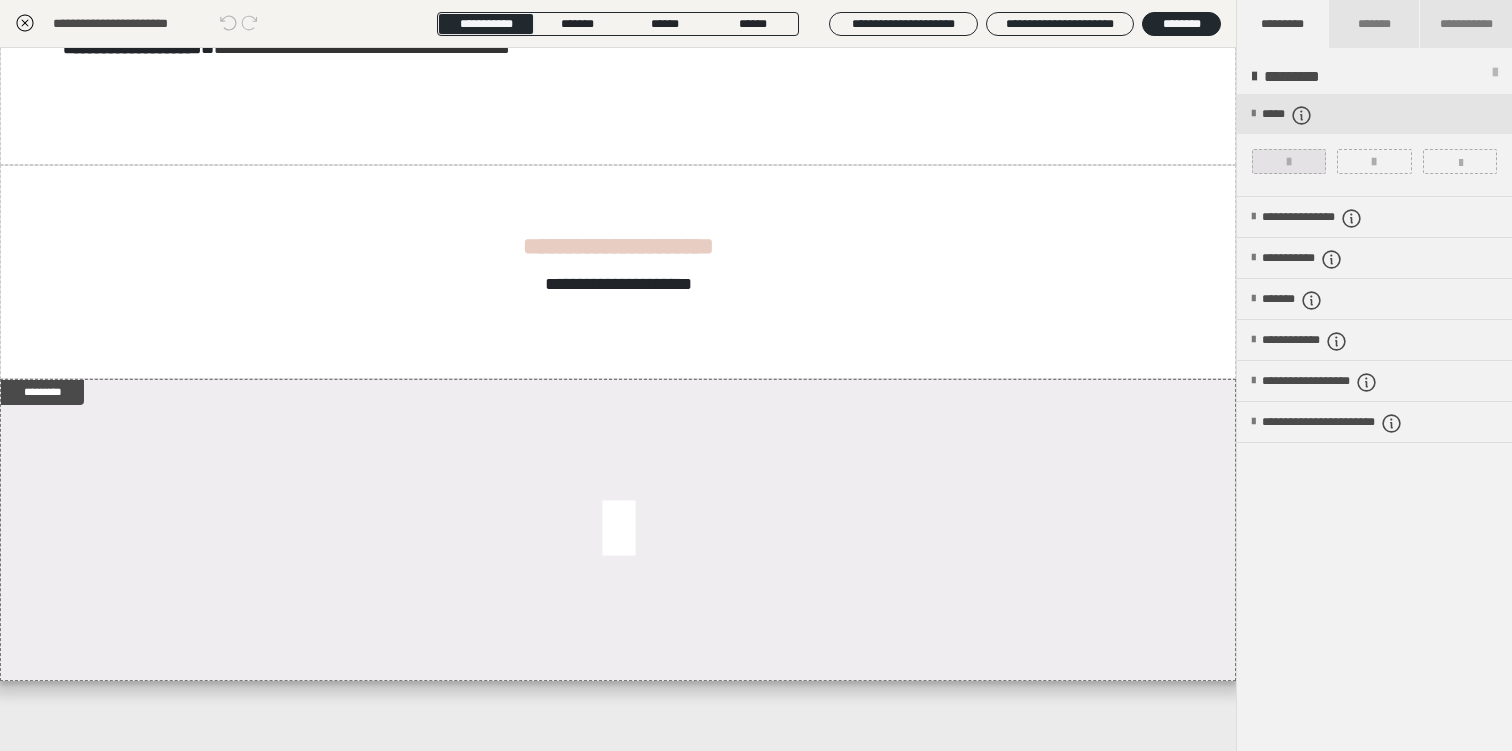 click at bounding box center (1289, 161) 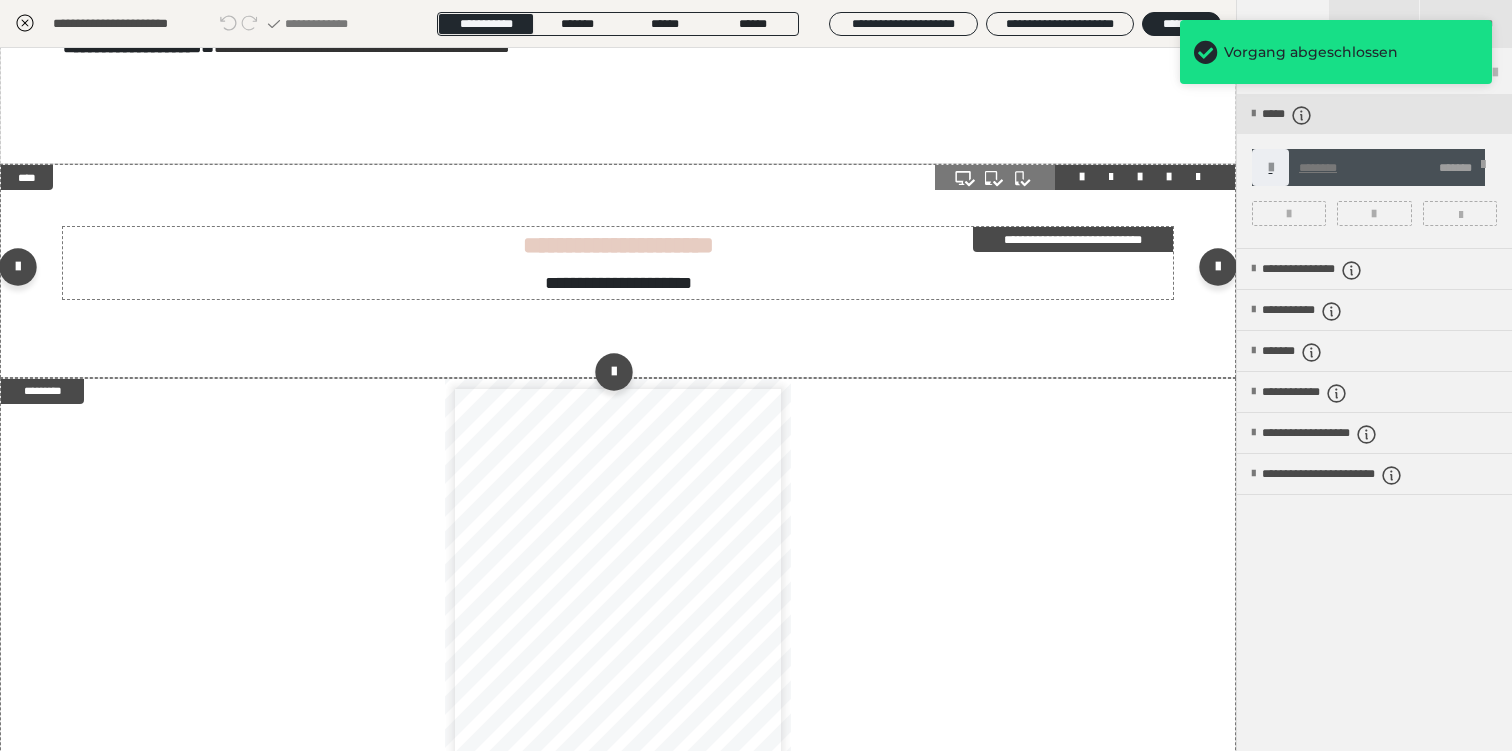 click on "**********" at bounding box center (618, 263) 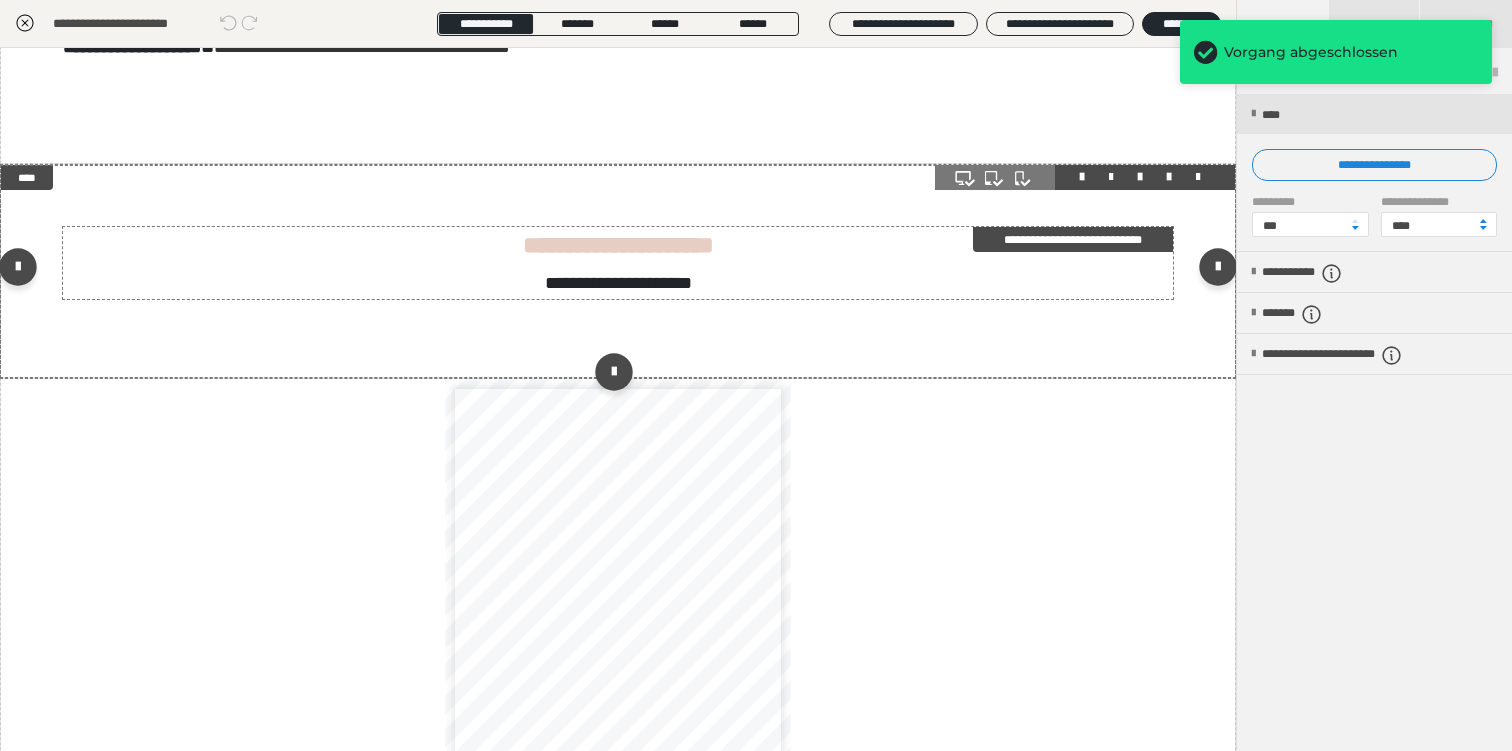 click on "**********" at bounding box center [618, 263] 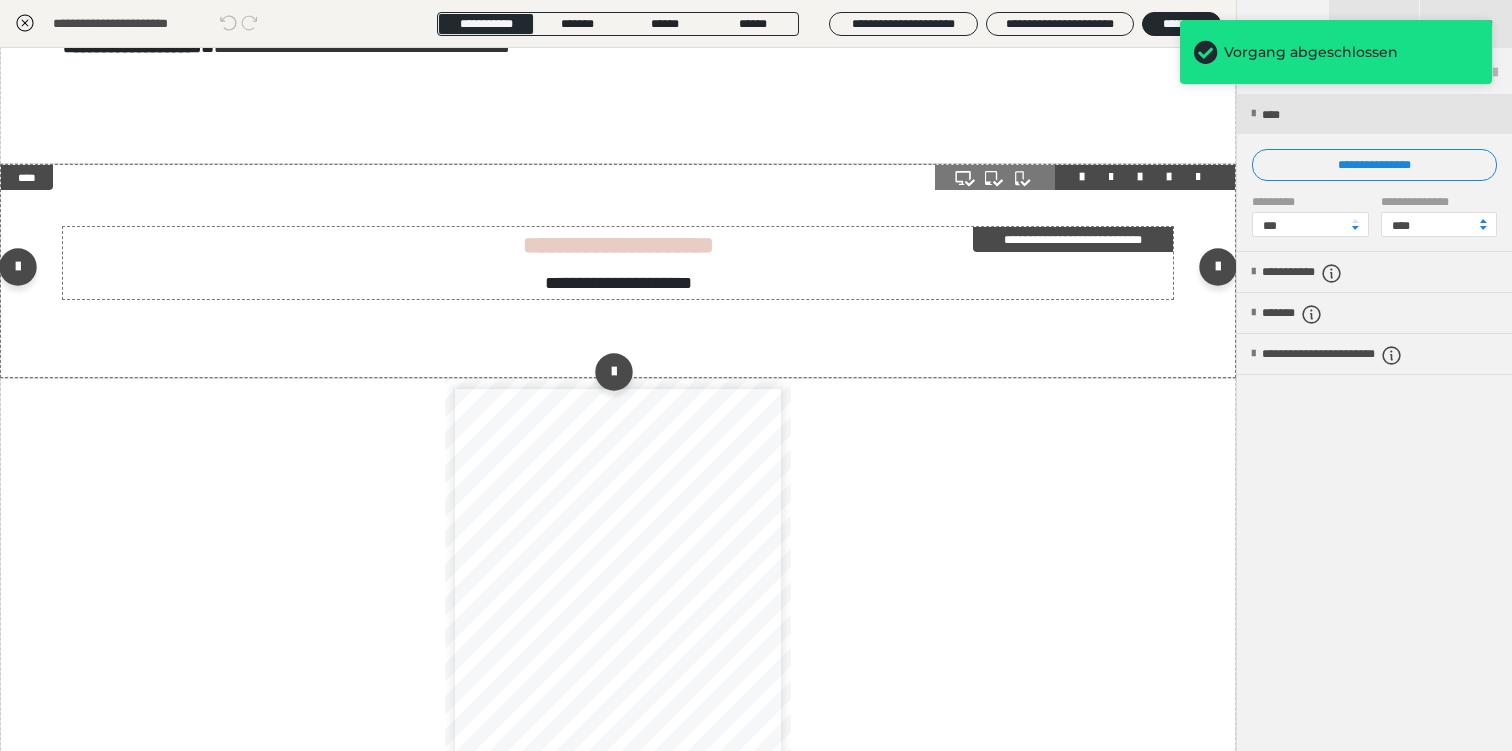 click on "**********" at bounding box center [1073, 239] 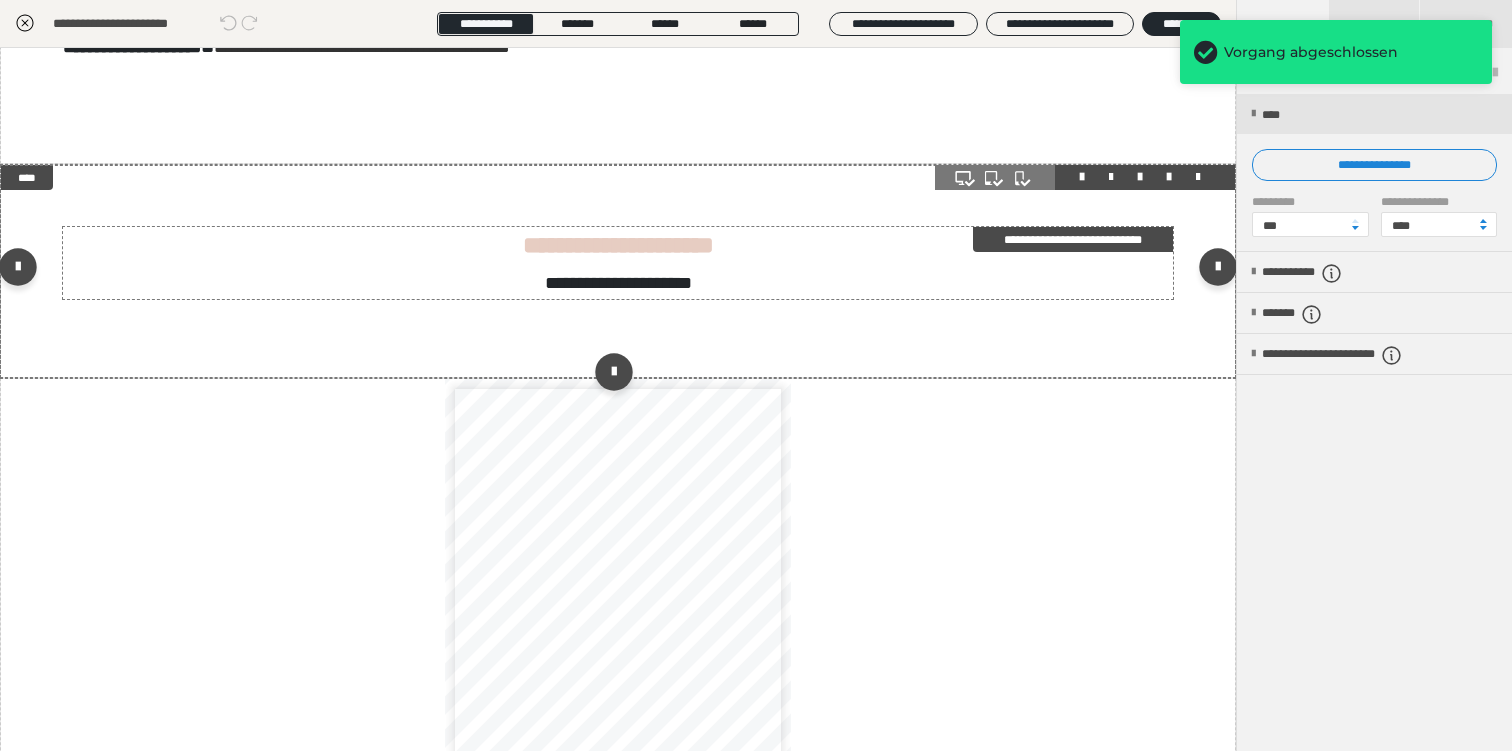 click on "**********" at bounding box center (1073, 239) 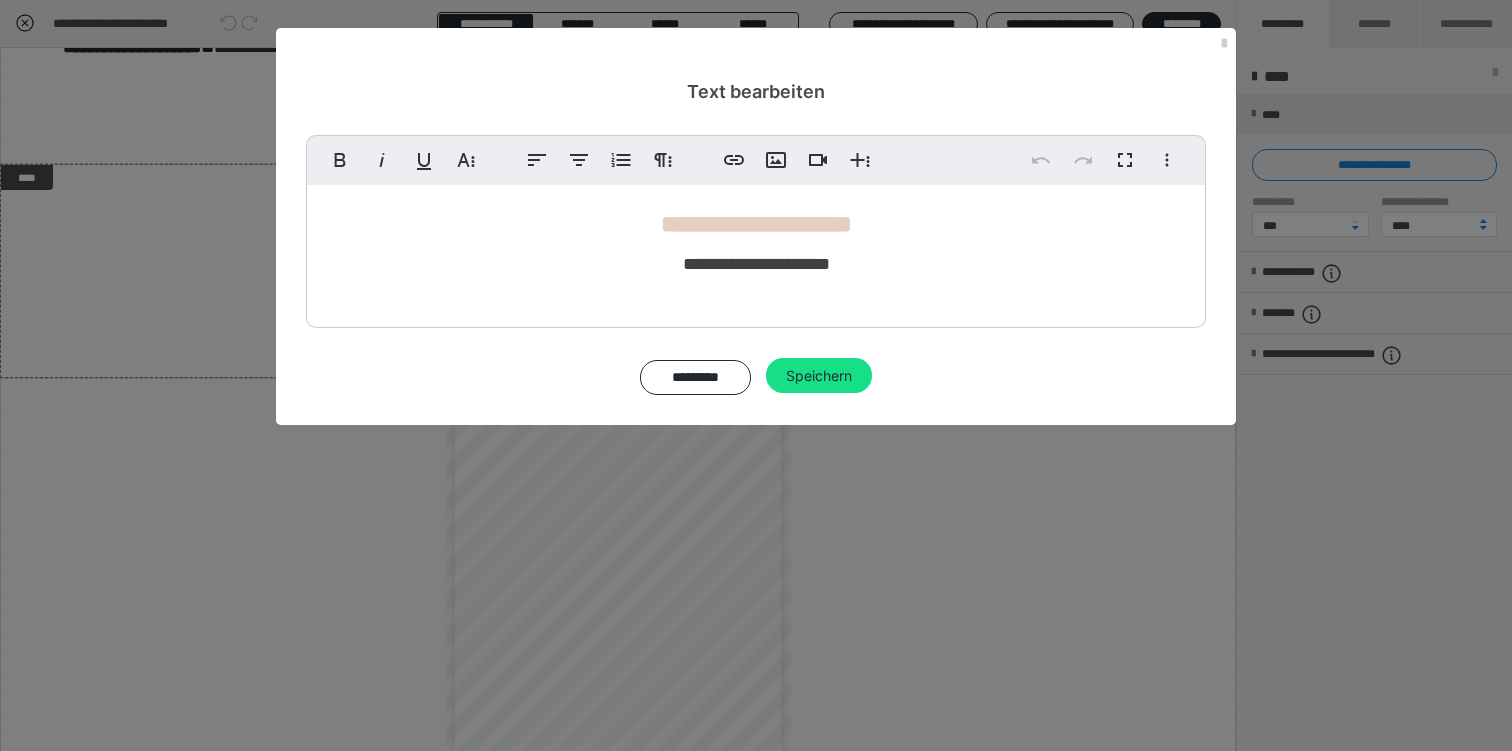 click on "**********" at bounding box center [756, 243] 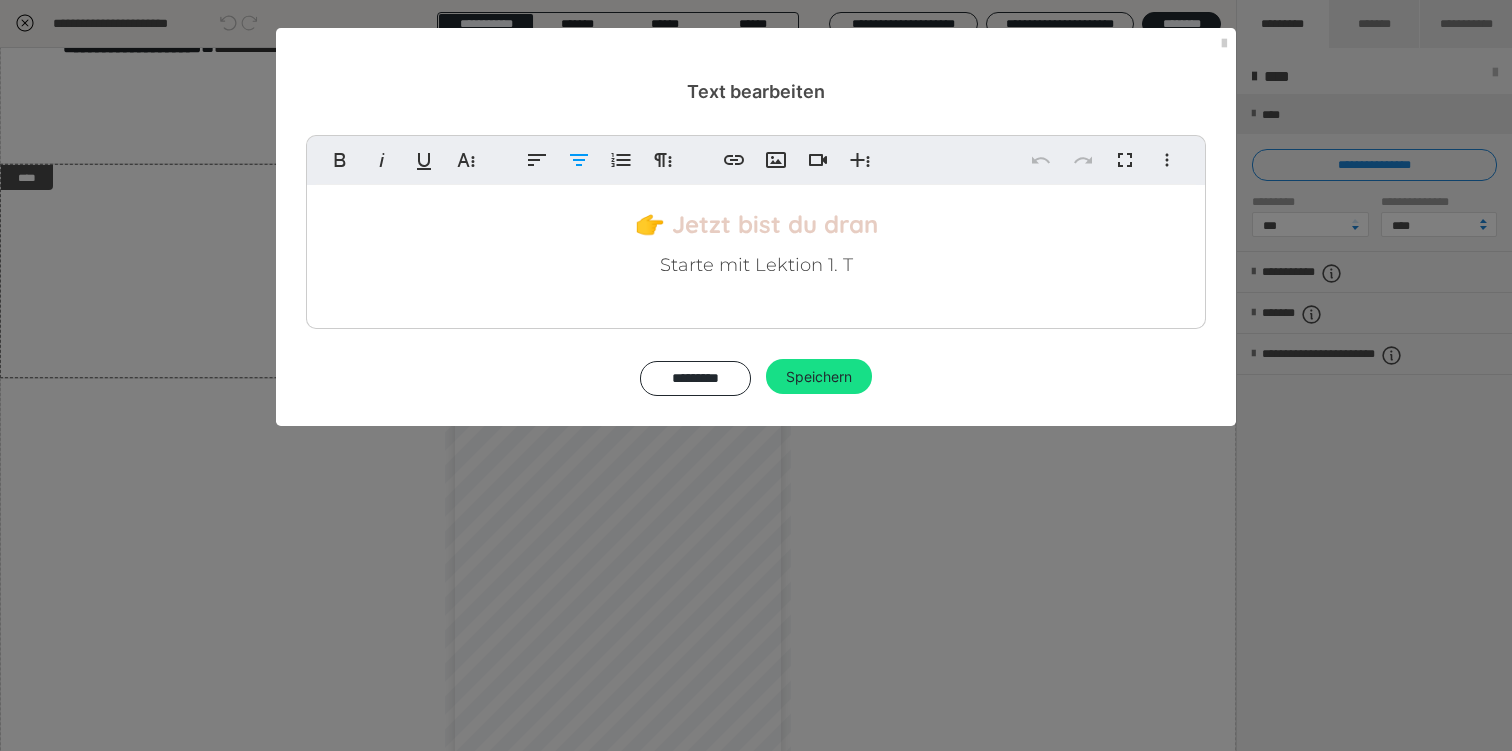 type 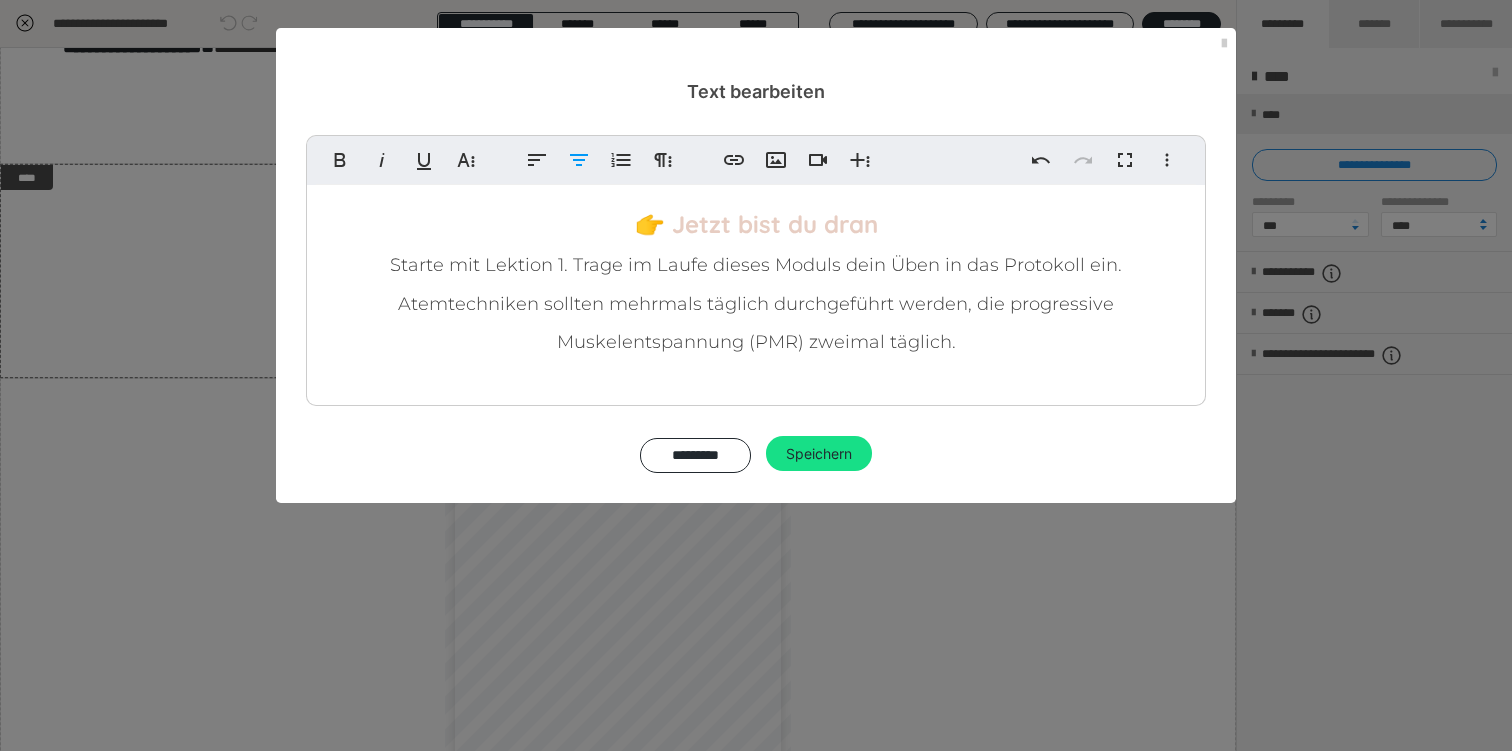 click on "Starte mit Lektion 1. Trage im Laufe dieses Moduls dein Üben in das Protokoll ein. Atemtechniken sollten mehrmals täglich durchgeführt werden, die progressive Muskelentspannung (PMR) zweimal täglich." at bounding box center [756, 303] 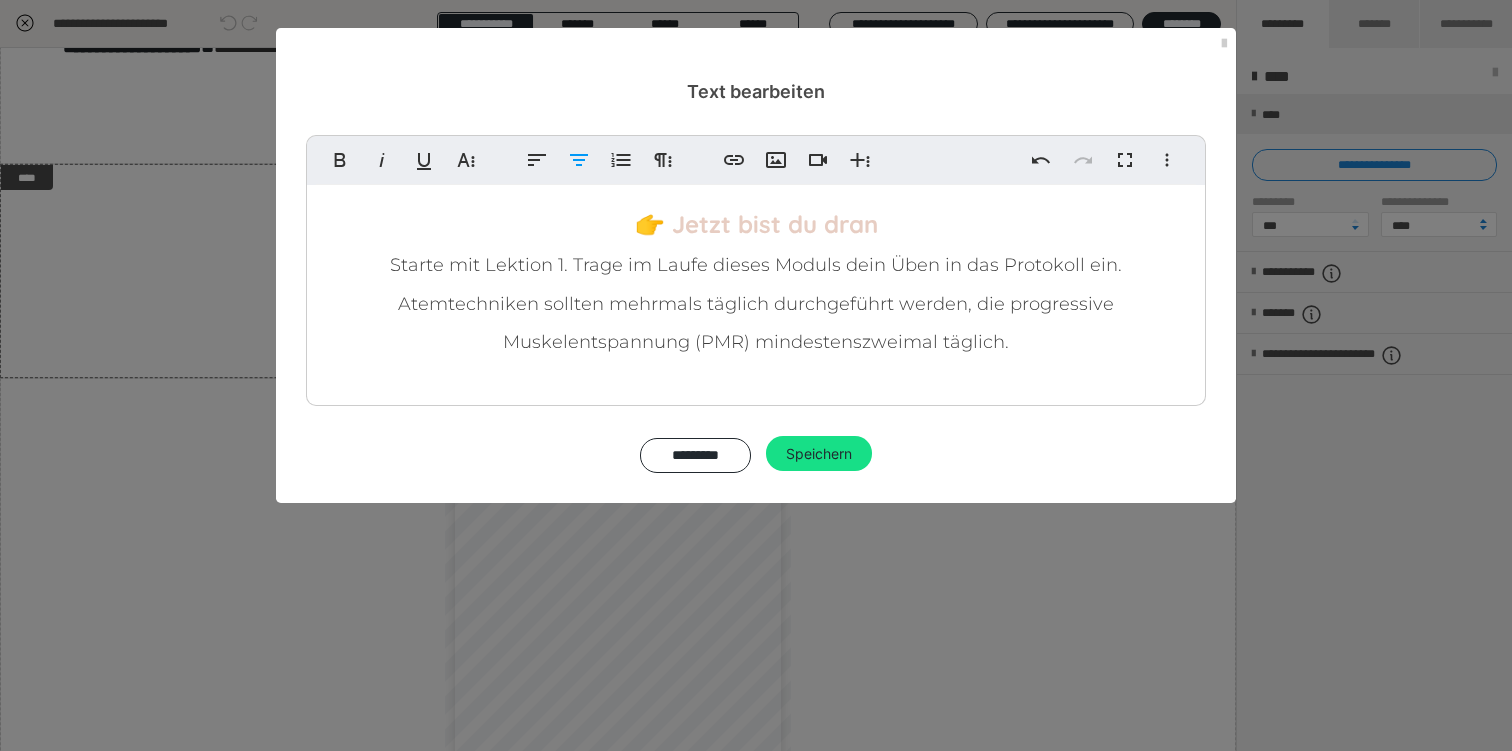 click on "👉 Jetzt bist du dran  Starte mit Lektion 1. Trage im Laufe dieses Moduls dein Üben in das Protokoll ein. Atemtechniken sollten mehrmals täglich durchgeführt werden, die progressive Muskelentspannung (PMR) mindestens  zweimal täglich." at bounding box center (756, 282) 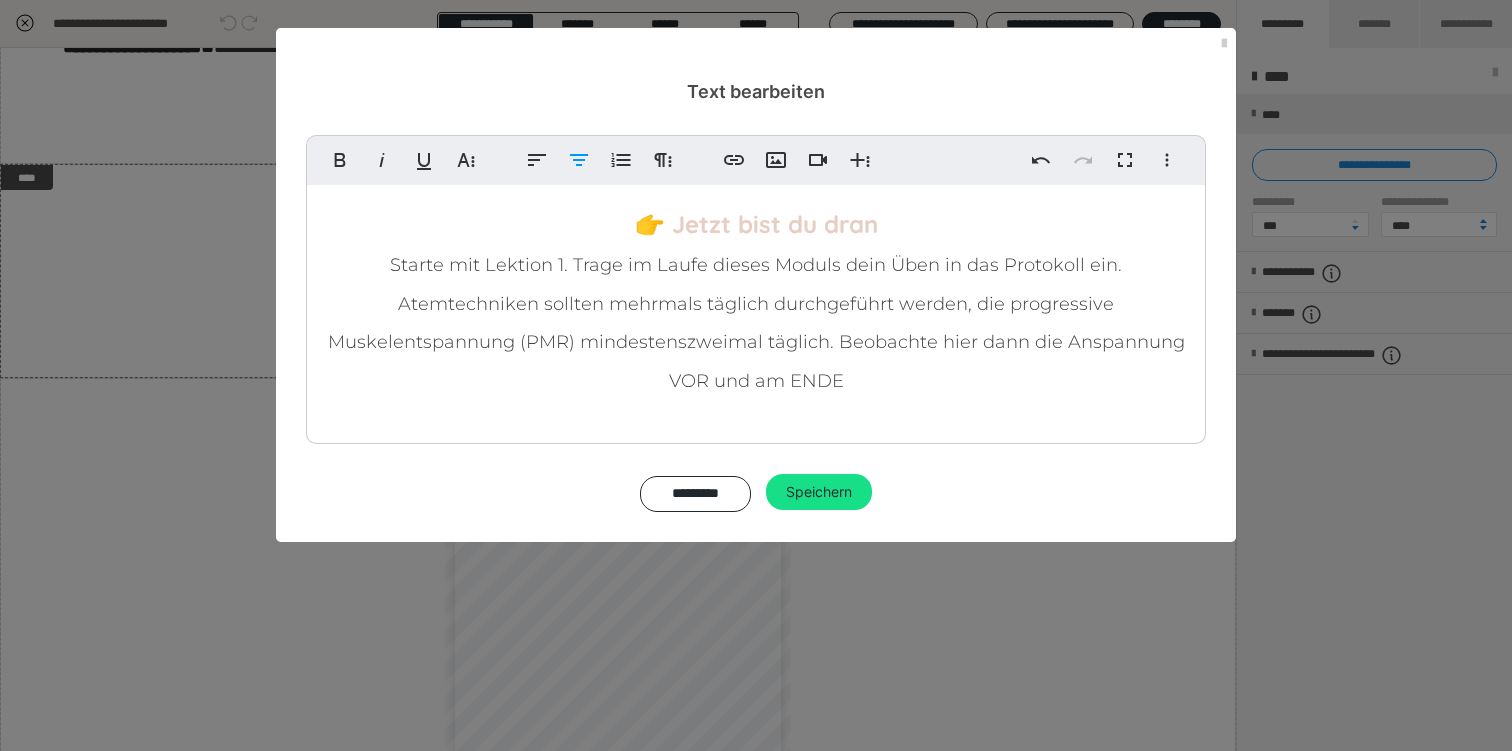 click on "Starte mit Lektion 1. Trage im Laufe dieses Moduls dein Üben in das Protokoll ein. Atemtechniken sollten mehrmals täglich durchgeführt werden, die progressive Muskelentspannung (PMR) mindestens  zweimal täglich. Beobachte hier dann die Anspannung VOR und am ENDE" at bounding box center (756, 322) 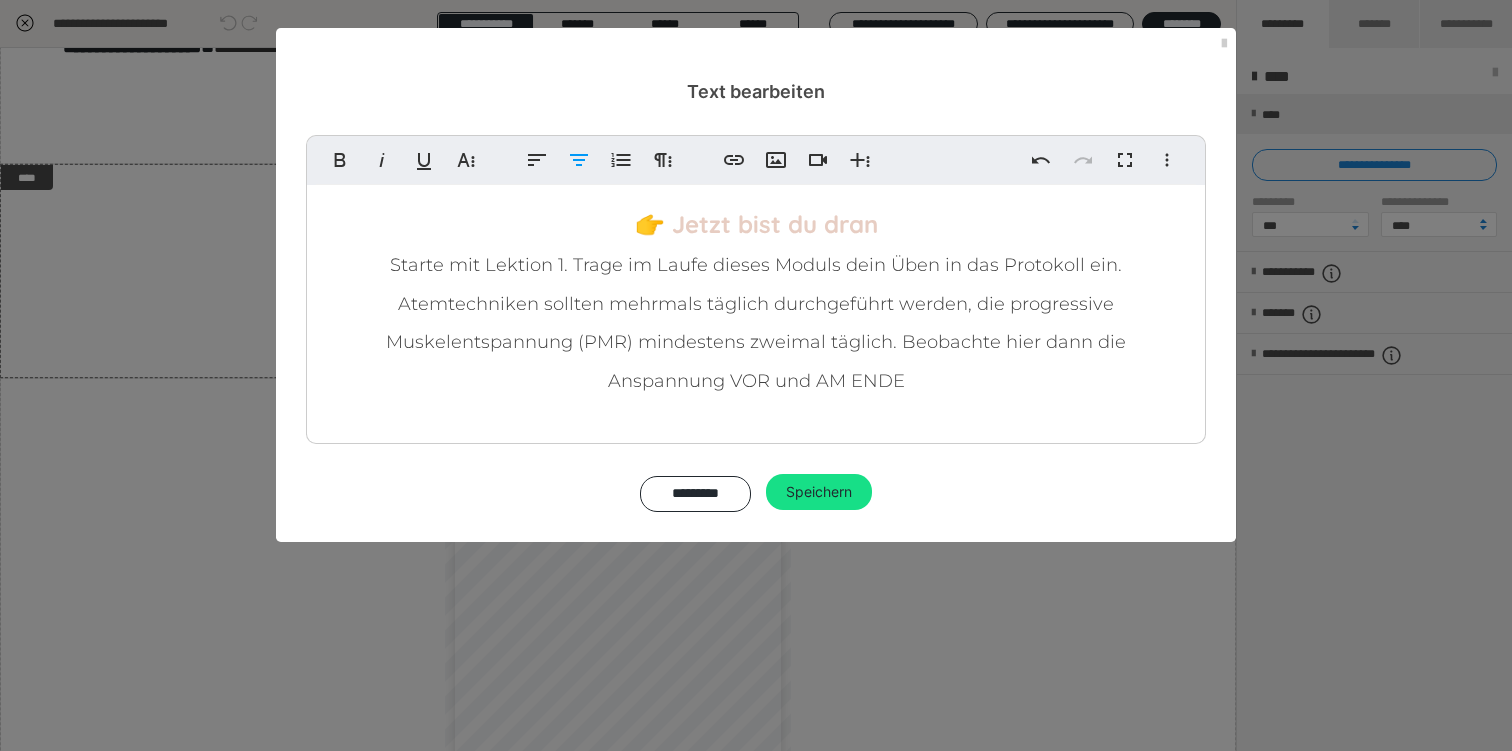 click on "👉 Jetzt bist du dran  Starte mit Lektion 1. Trage im Laufe dieses Moduls dein Üben in das Protokoll ein. Atemtechniken sollten mehrmals täglich durchgeführt werden, die progressive Muskelentspannung (PMR) mindestens zweimal täglich. Beobachte hier dann die Anspannung VOR und AM ENDE" at bounding box center (756, 301) 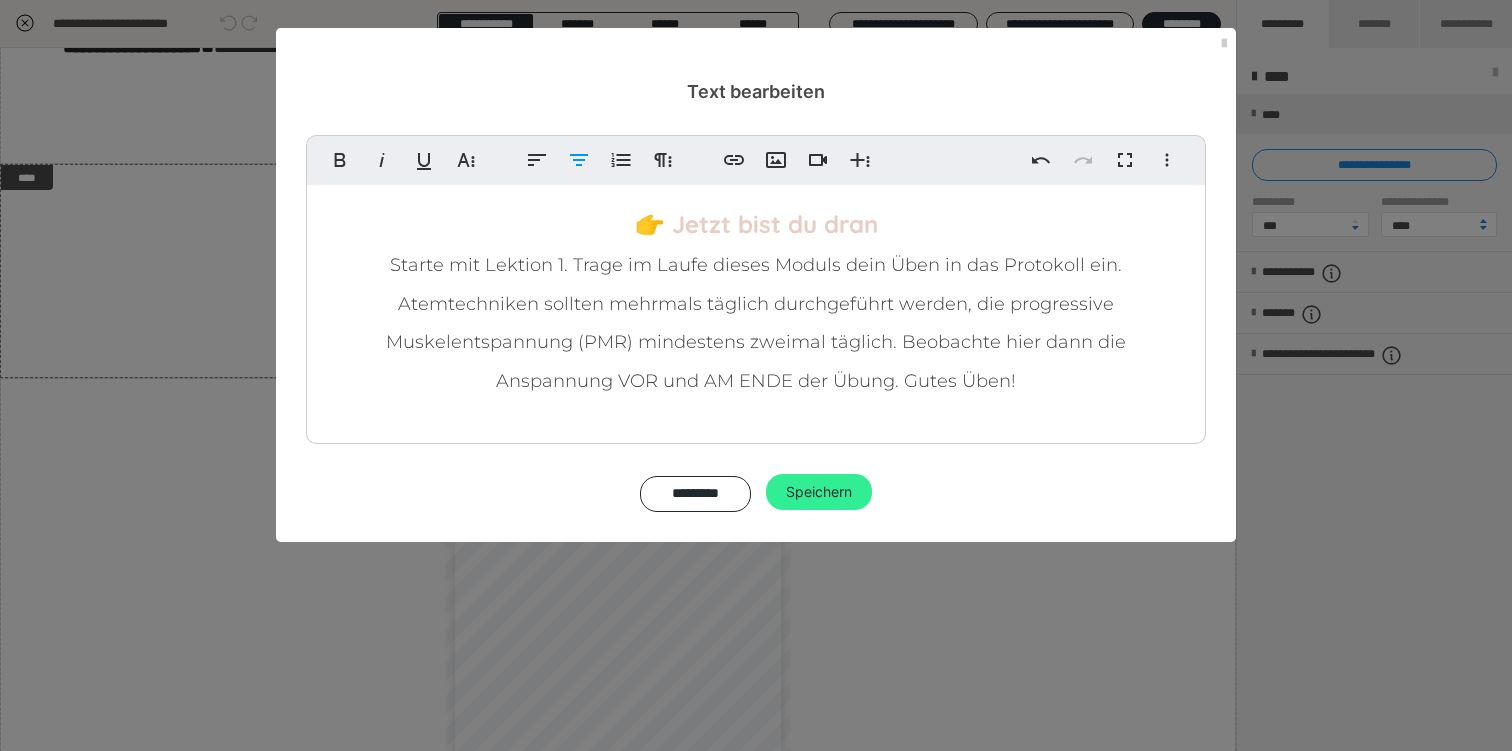 click on "Speichern" at bounding box center [819, 492] 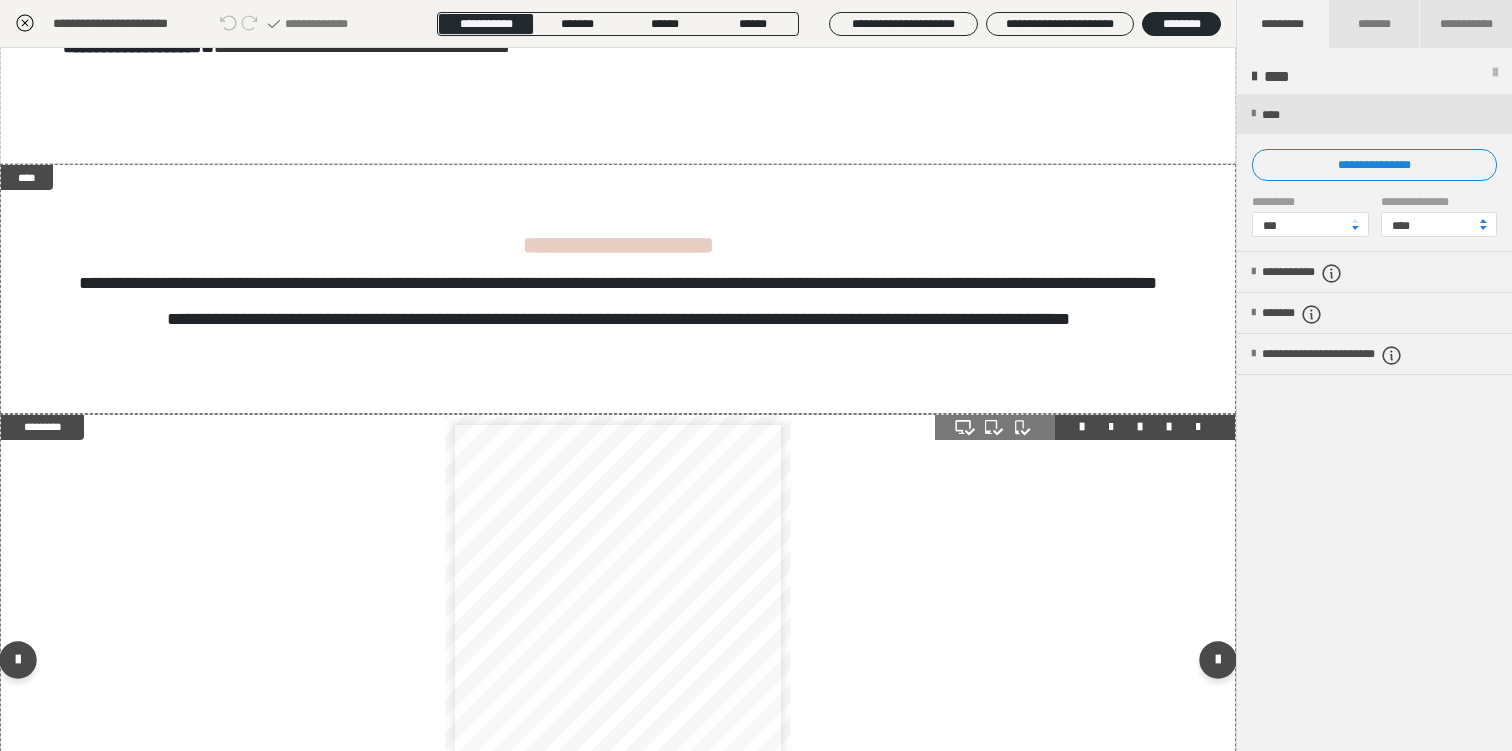 scroll, scrollTop: 1, scrollLeft: 0, axis: vertical 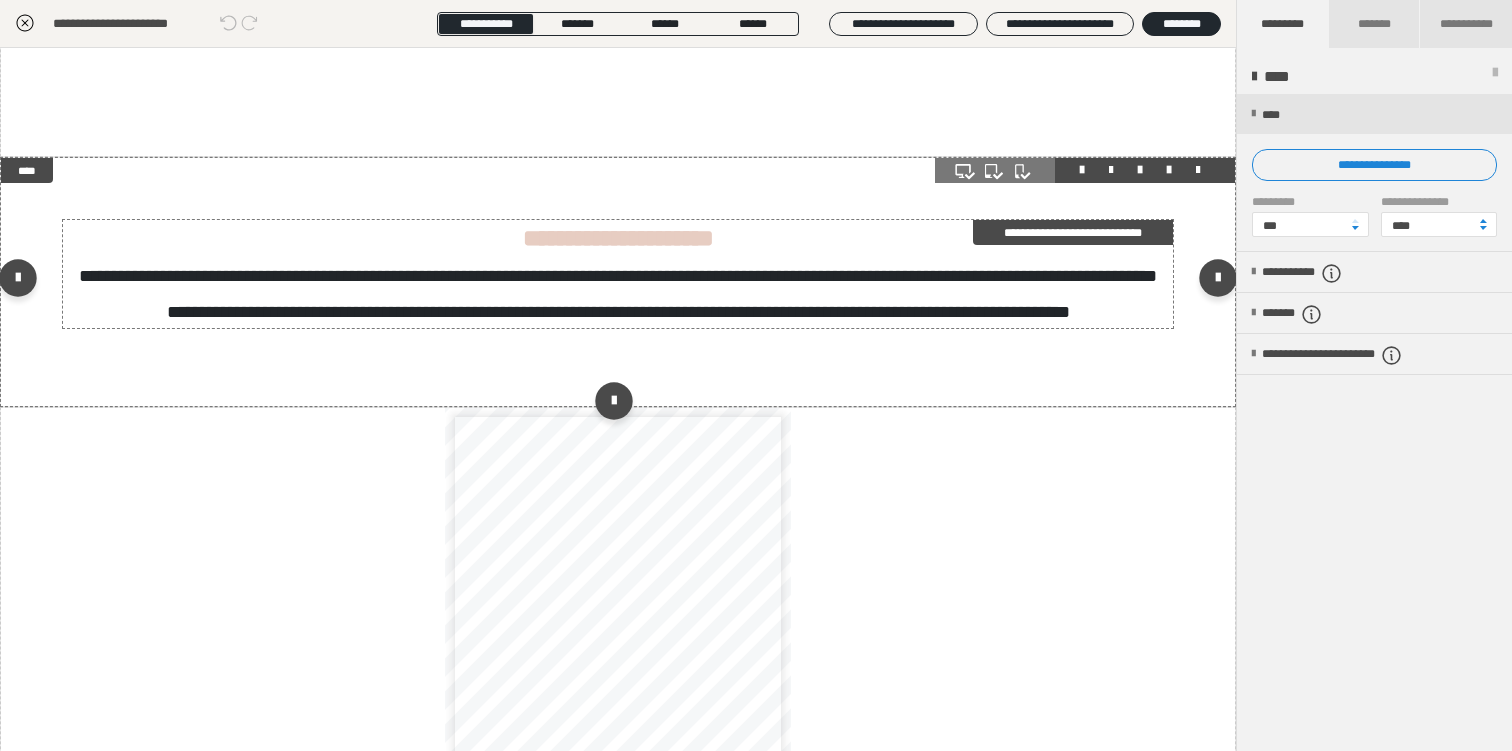 click on "**********" at bounding box center [1073, 232] 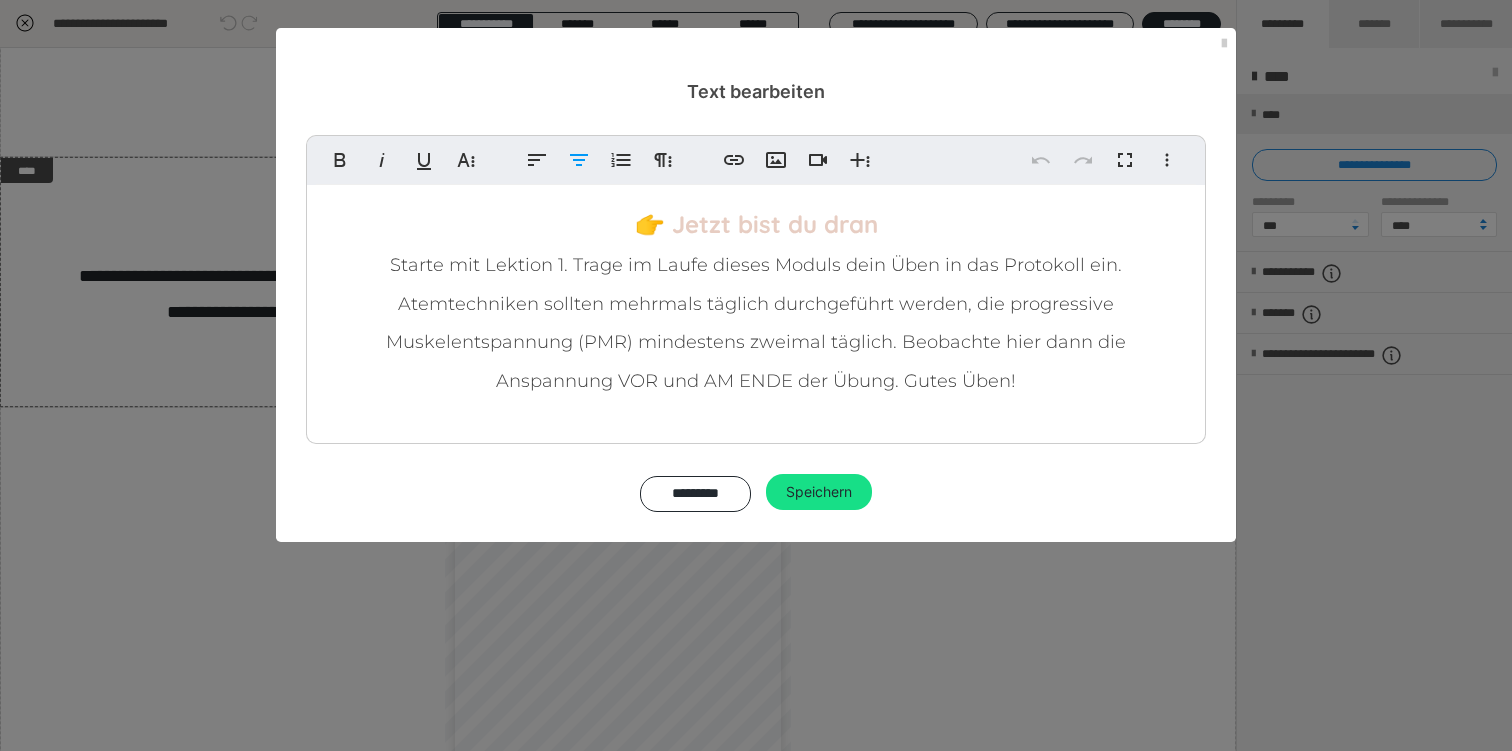 click on "👉 Jetzt bist du dran  Starte mit Lektion 1. Trage im Laufe dieses Moduls dein Üben in das Protokoll ein. Atemtechniken sollten mehrmals täglich durchgeführt werden, die progressive Muskelentspannung (PMR) mindestens zweimal täglich. Beobachte hier dann die Anspannung VOR und AM ENDE der Übung. Gutes Üben!" at bounding box center [756, 301] 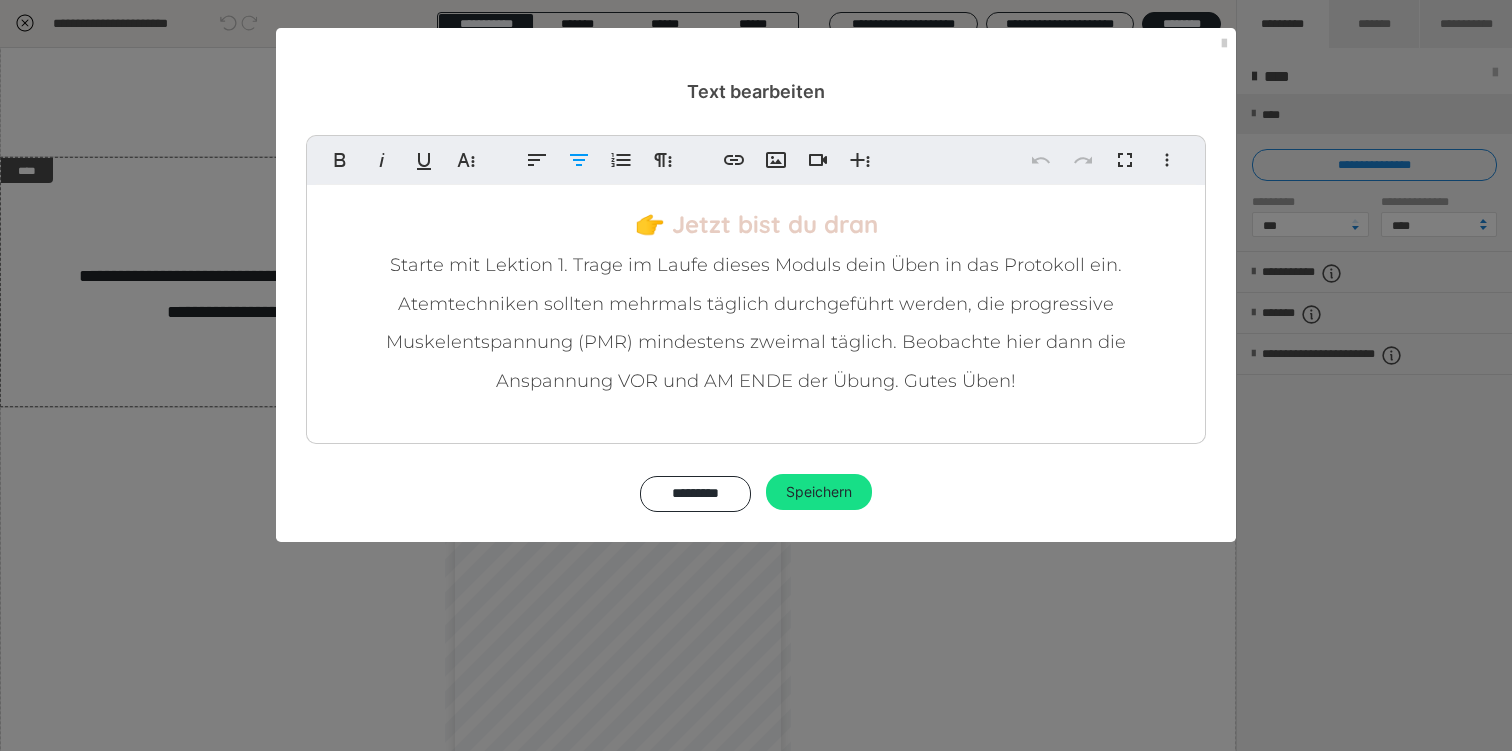 click on "Starte mit Lektion 1. Trage im Laufe dieses Moduls dein Üben in das Protokoll ein. Atemtechniken sollten mehrmals täglich durchgeführt werden, die progressive Muskelentspannung (PMR) mindestens zweimal täglich. Beobachte hier dann die Anspannung VOR und AM ENDE der Übung. Gutes Üben!" at bounding box center [756, 322] 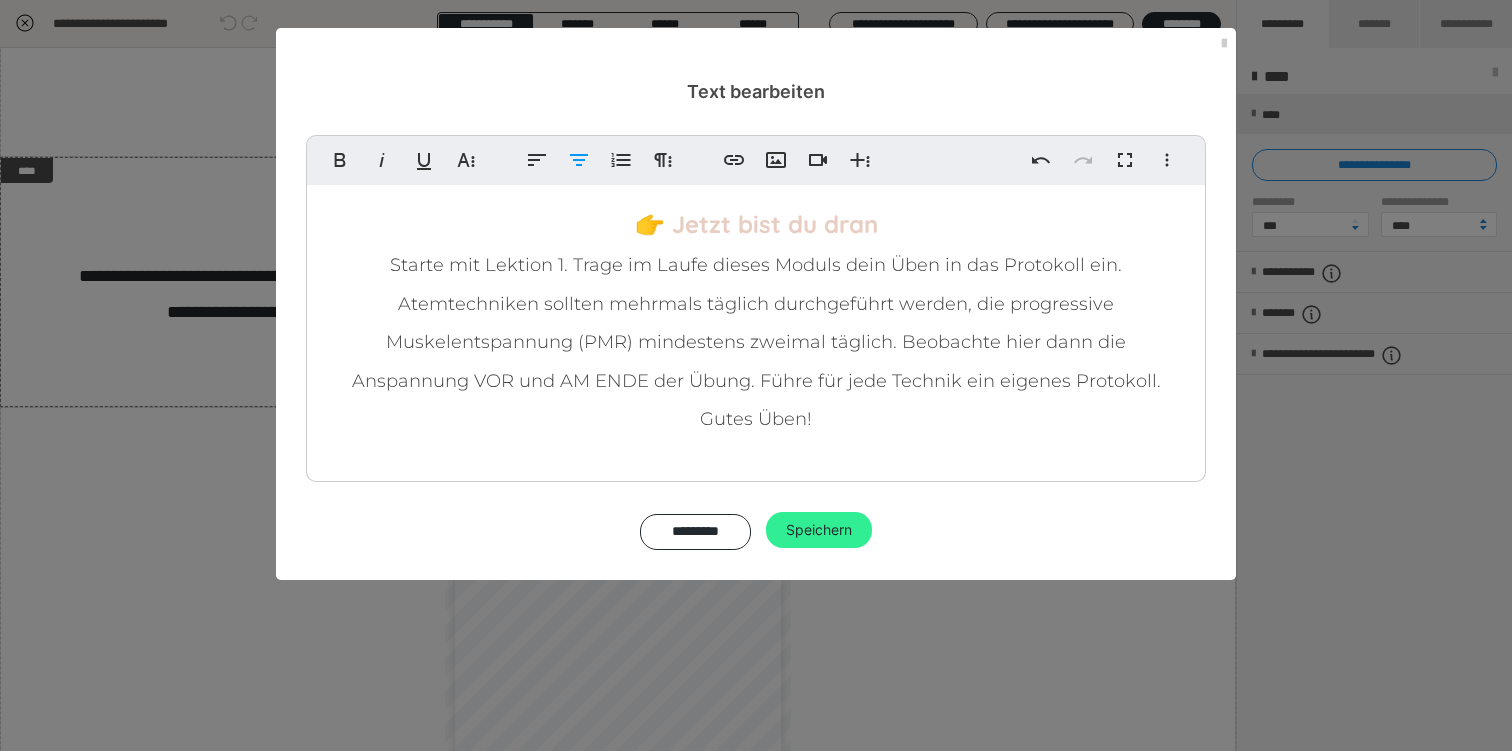 click on "Speichern" at bounding box center (819, 530) 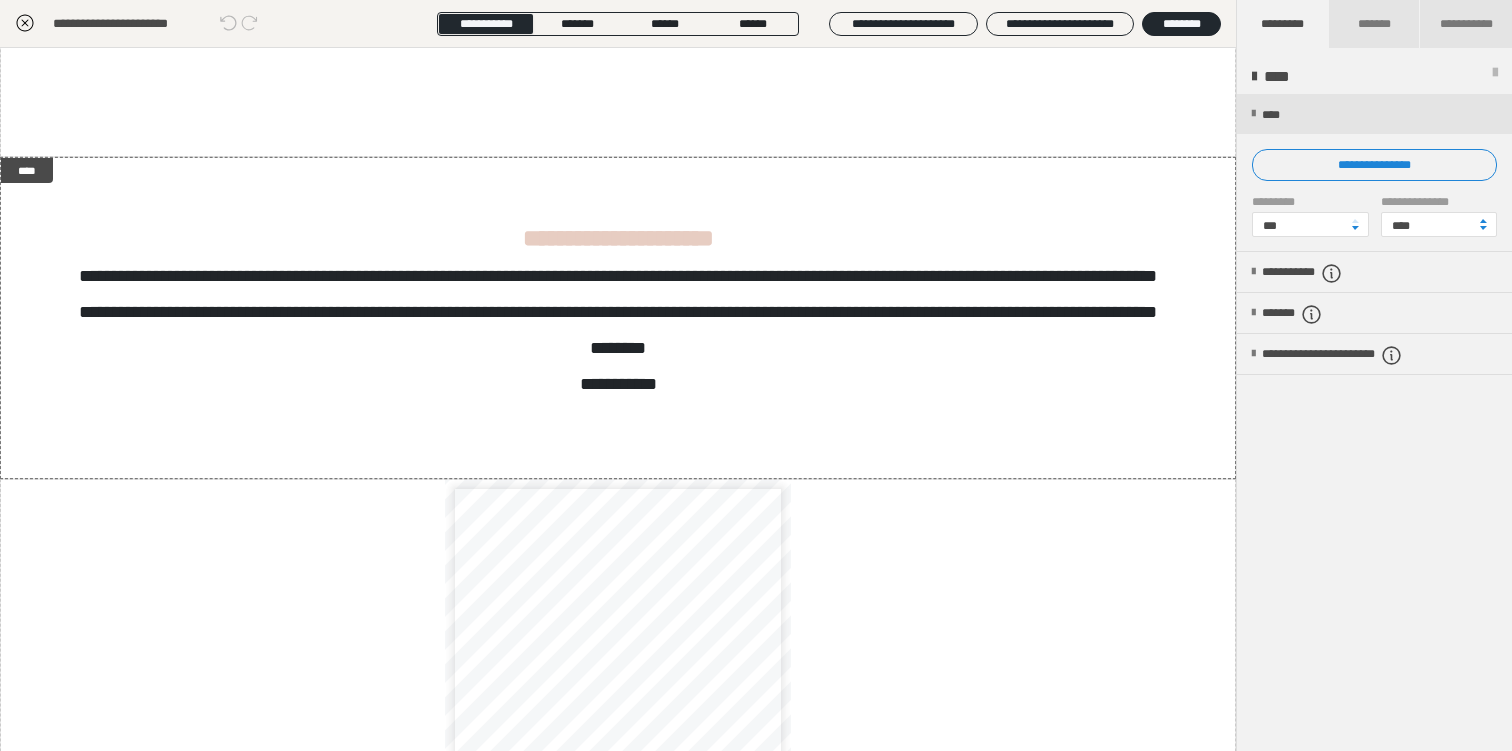 click 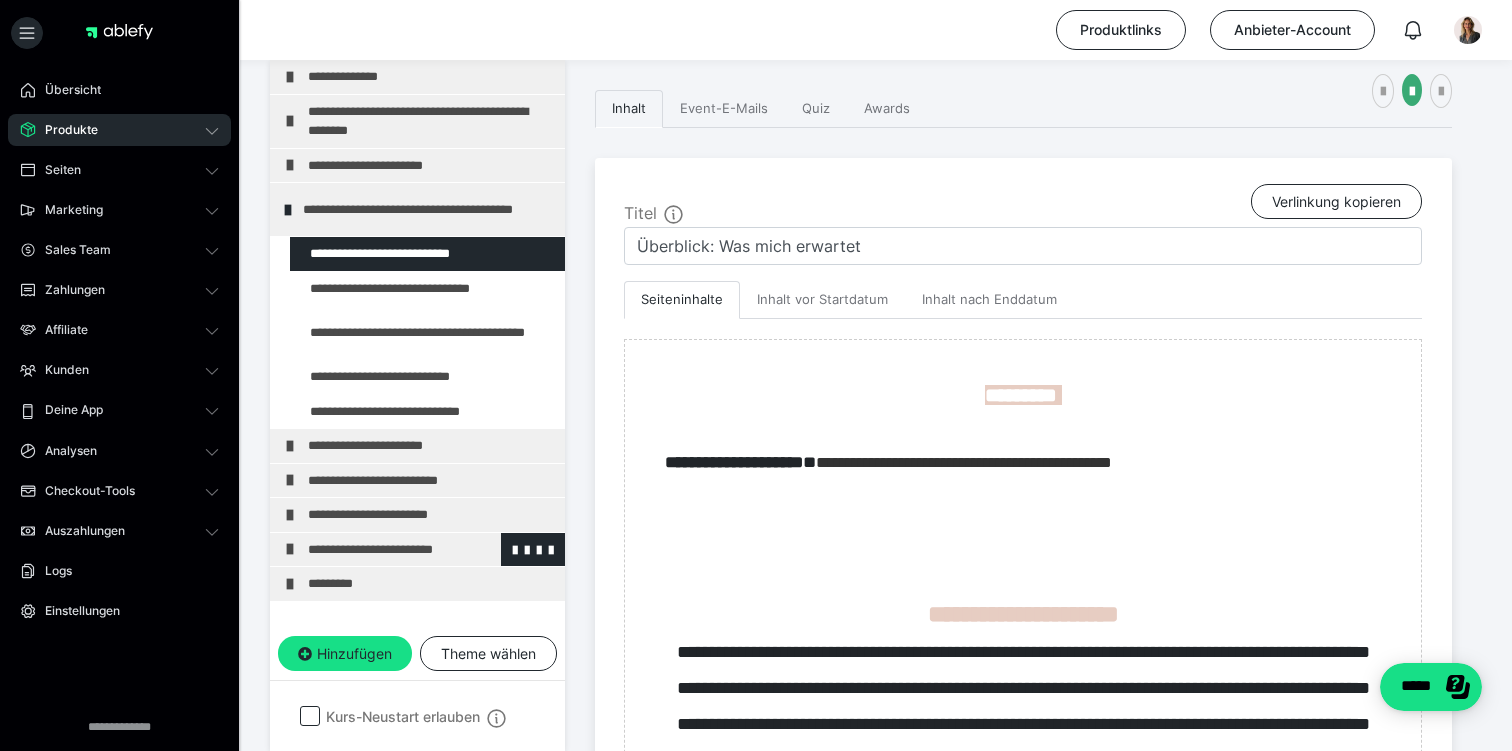 click on "**********" at bounding box center (431, 550) 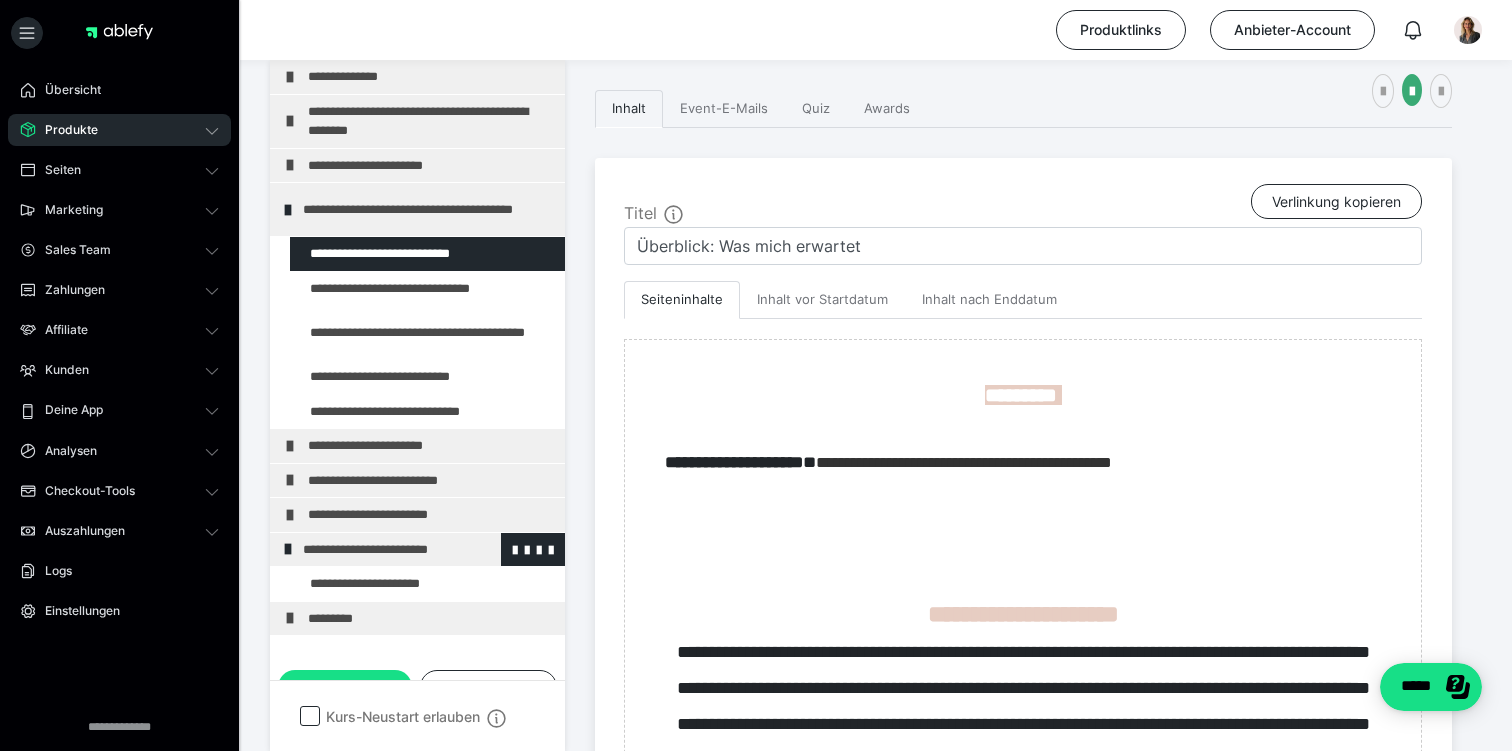 click on "**********" at bounding box center [426, 550] 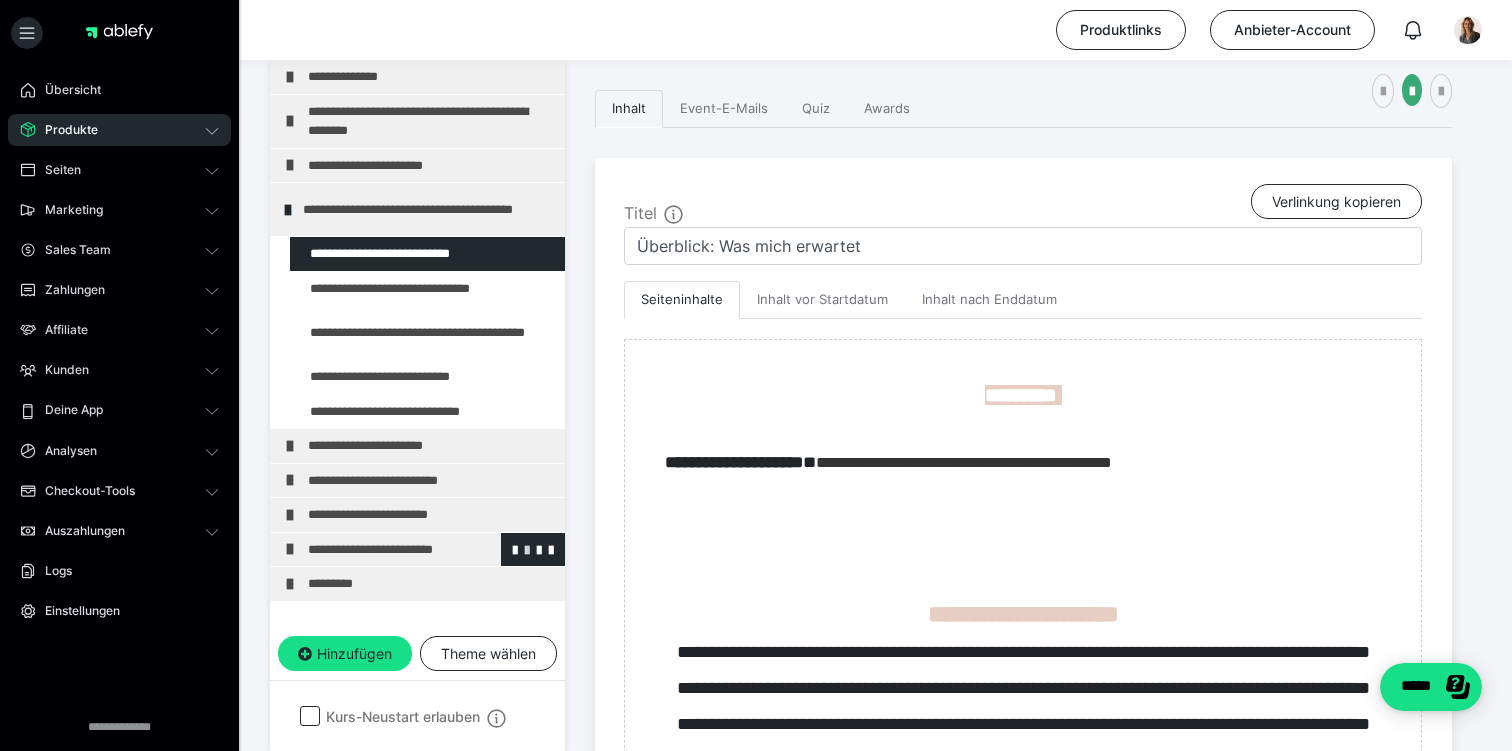 click at bounding box center (527, 549) 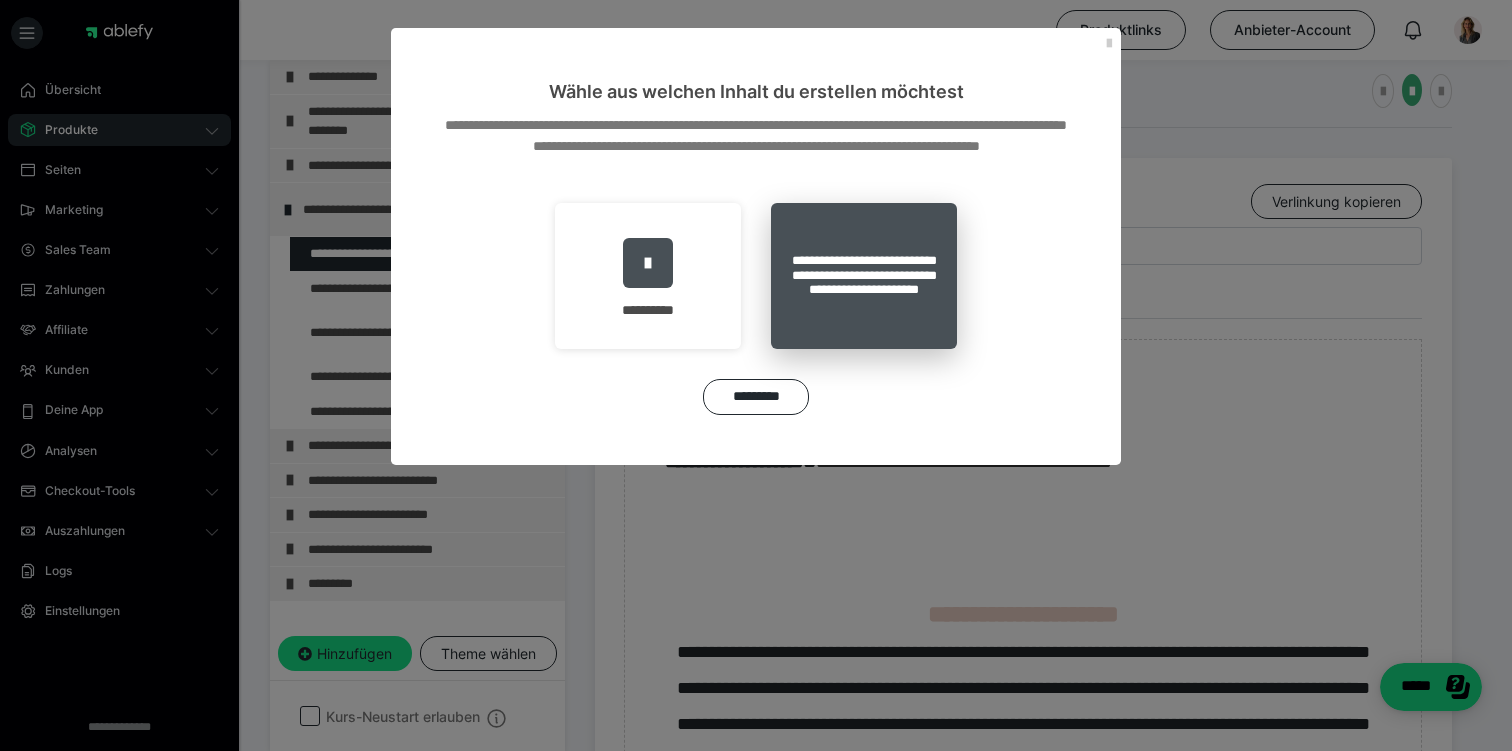 click on "**********" at bounding box center [864, 276] 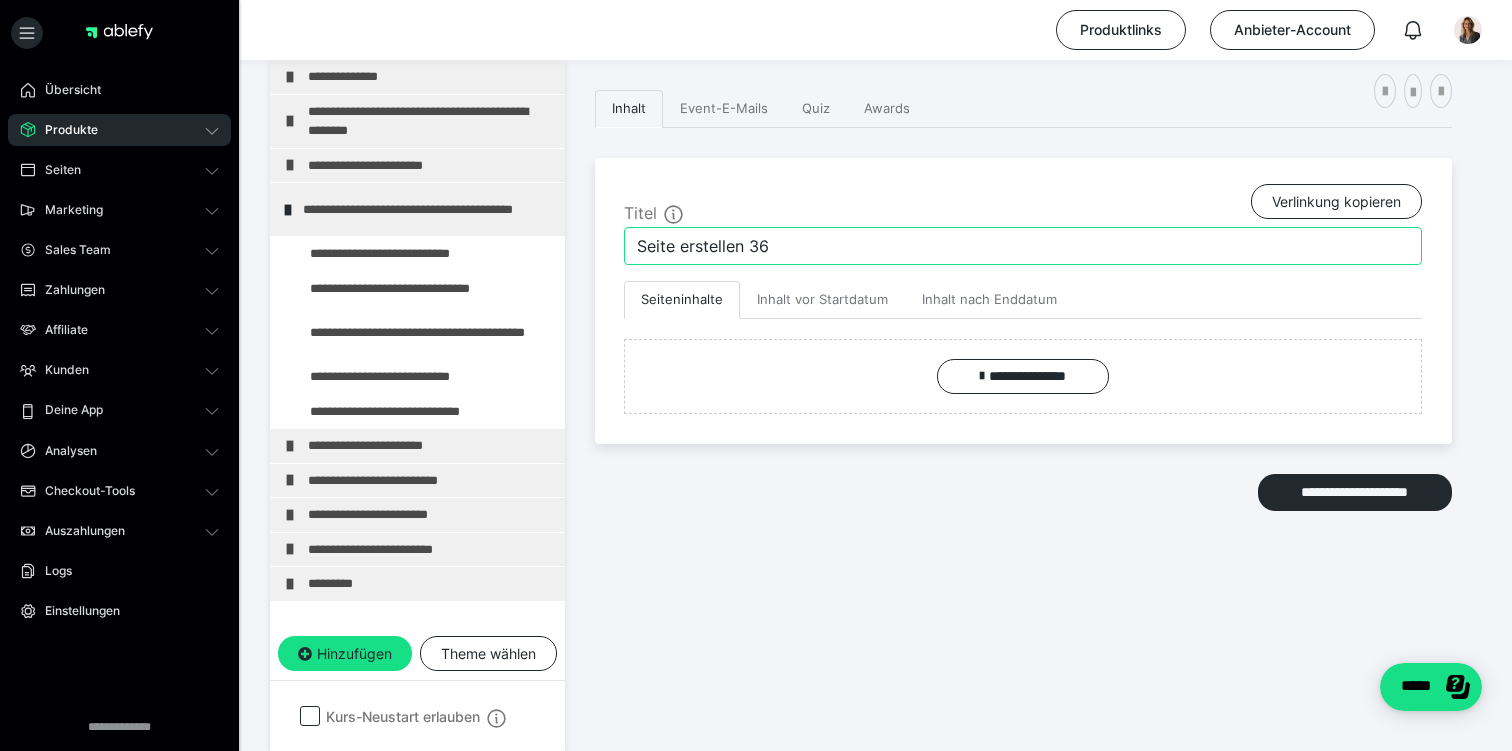 click on "Seite erstellen 36" at bounding box center [1023, 246] 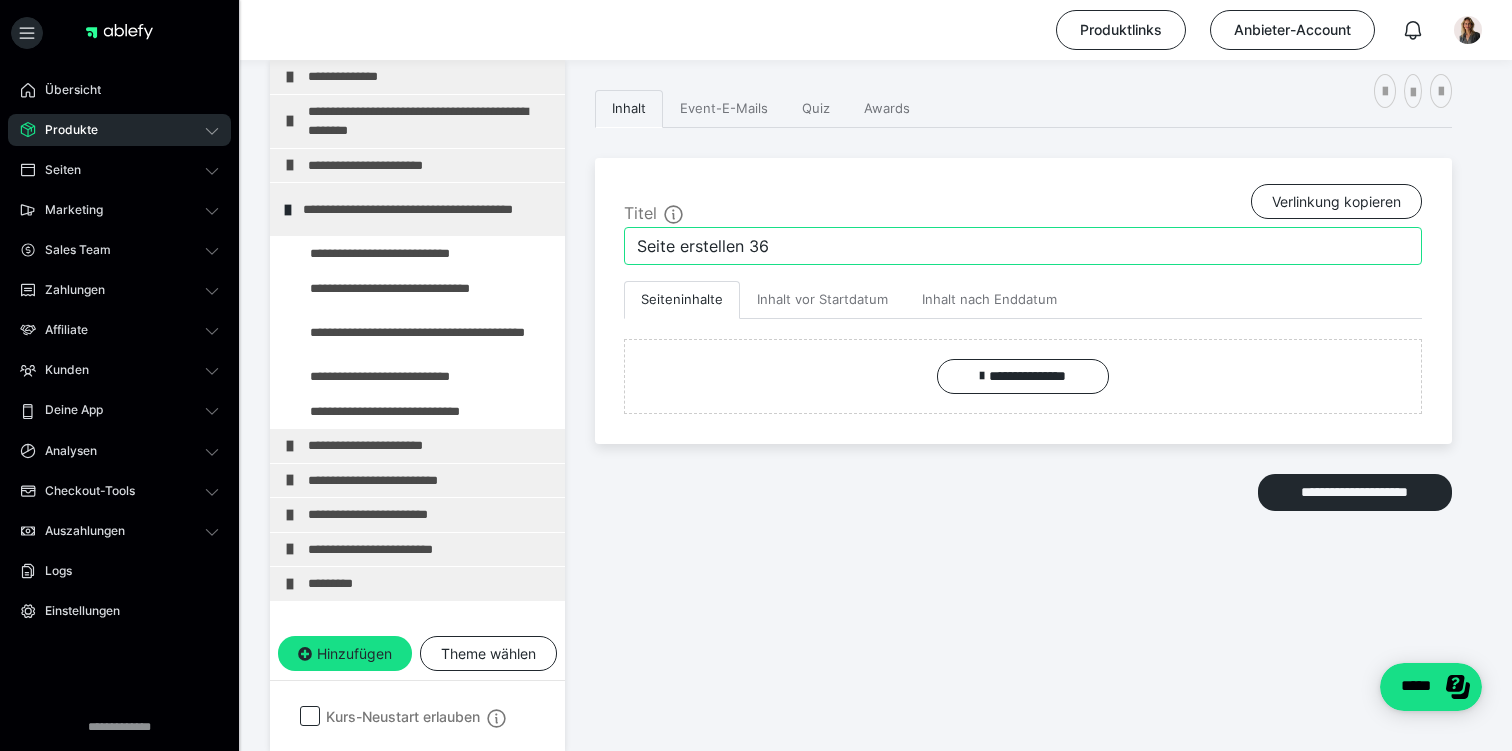 drag, startPoint x: 803, startPoint y: 253, endPoint x: 610, endPoint y: 242, distance: 193.31322 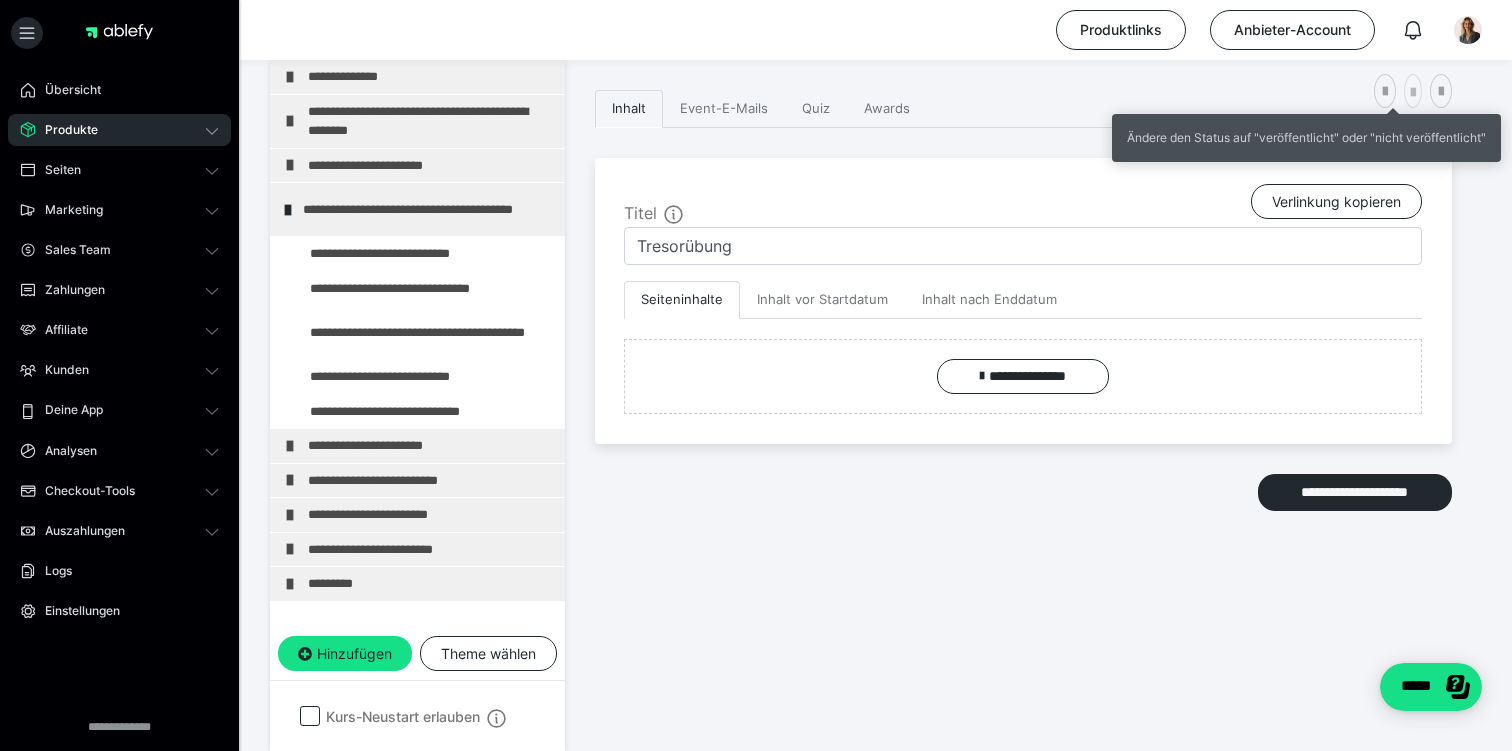 click at bounding box center (1413, 93) 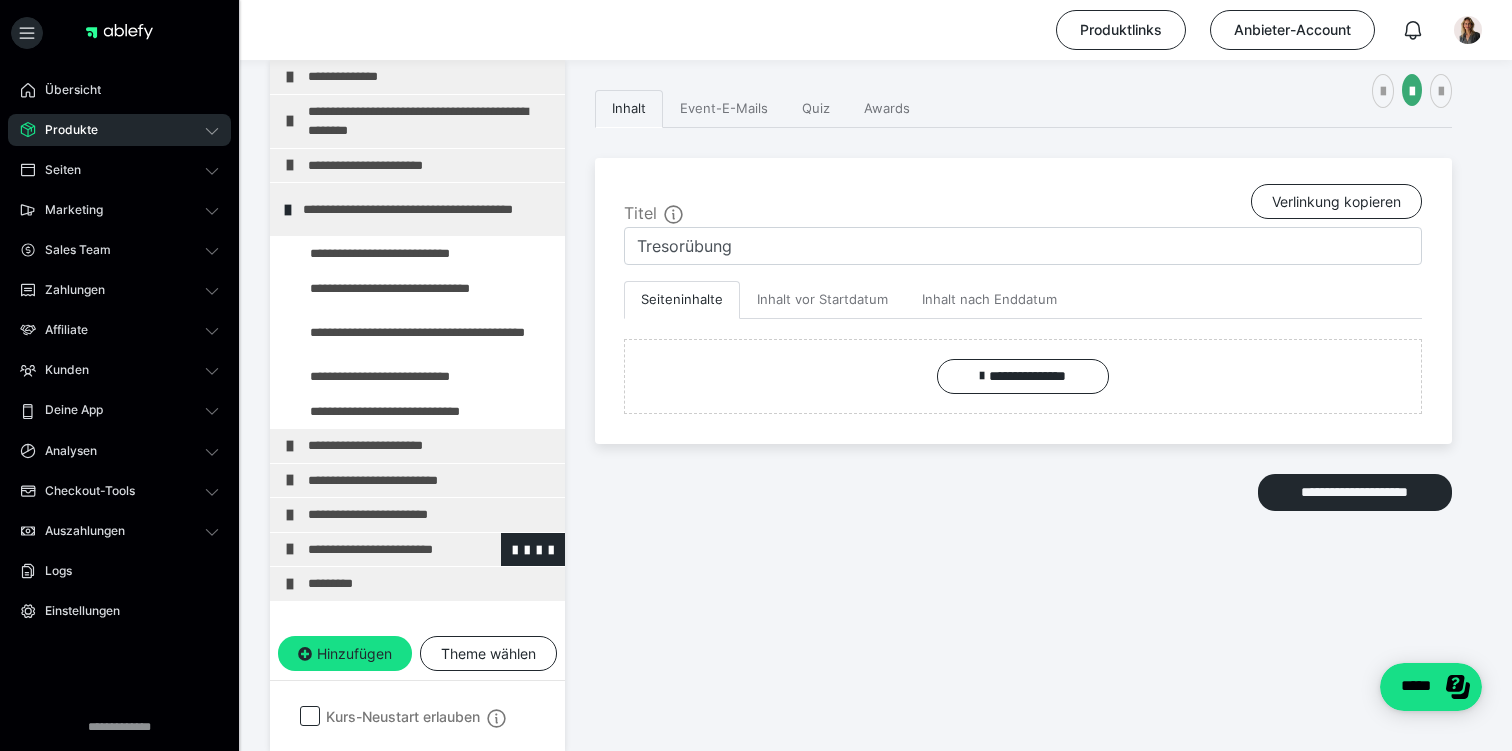 click on "**********" at bounding box center (431, 550) 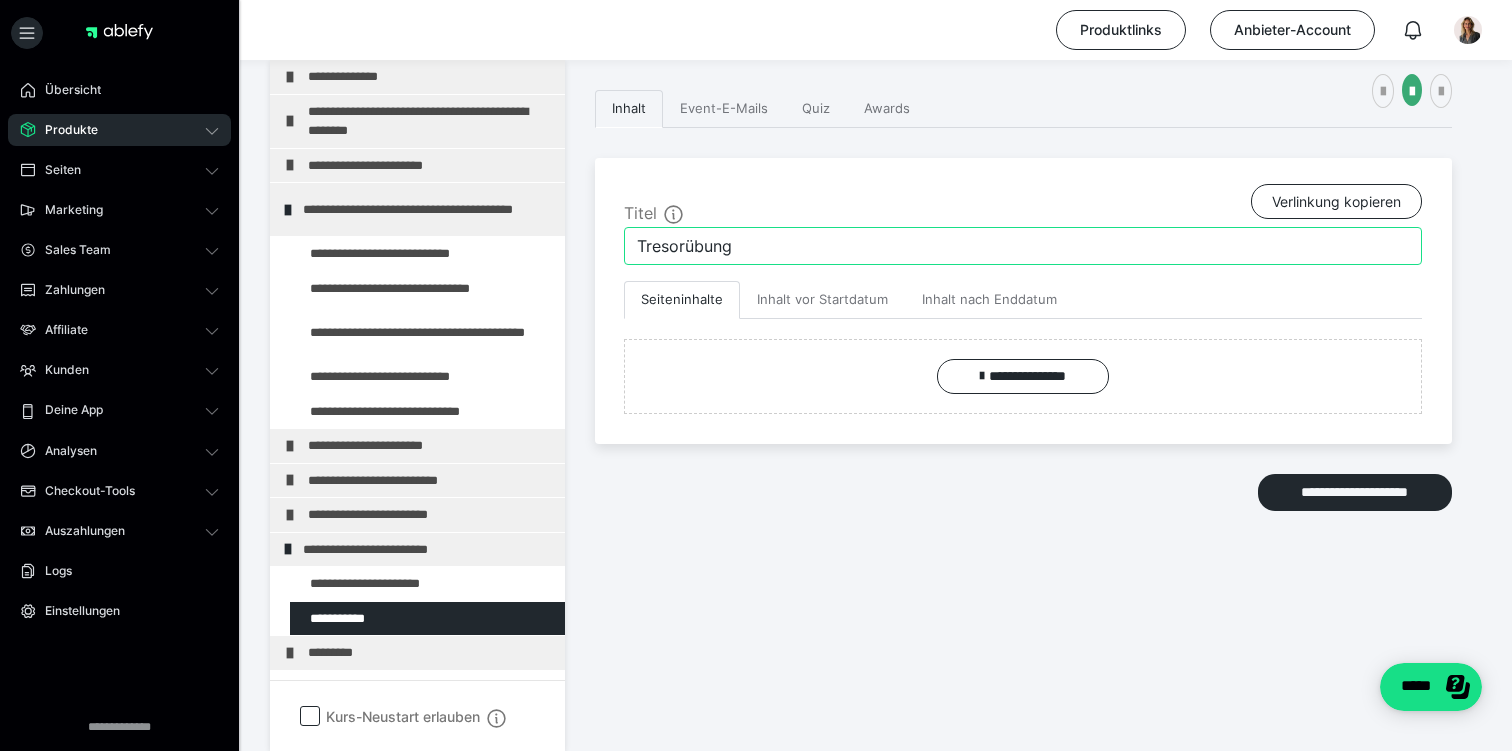 click on "Tresorübung" at bounding box center (1023, 246) 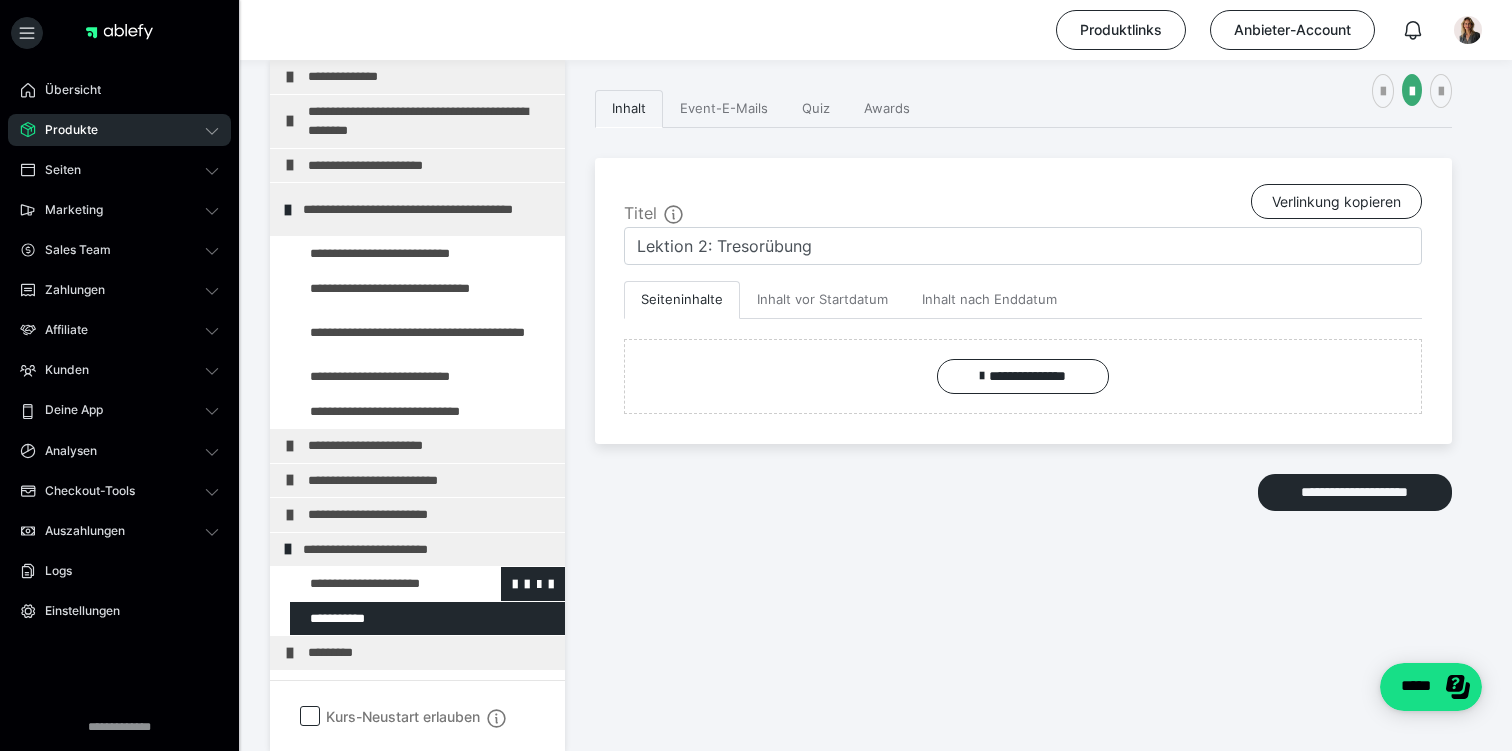 click at bounding box center [375, 584] 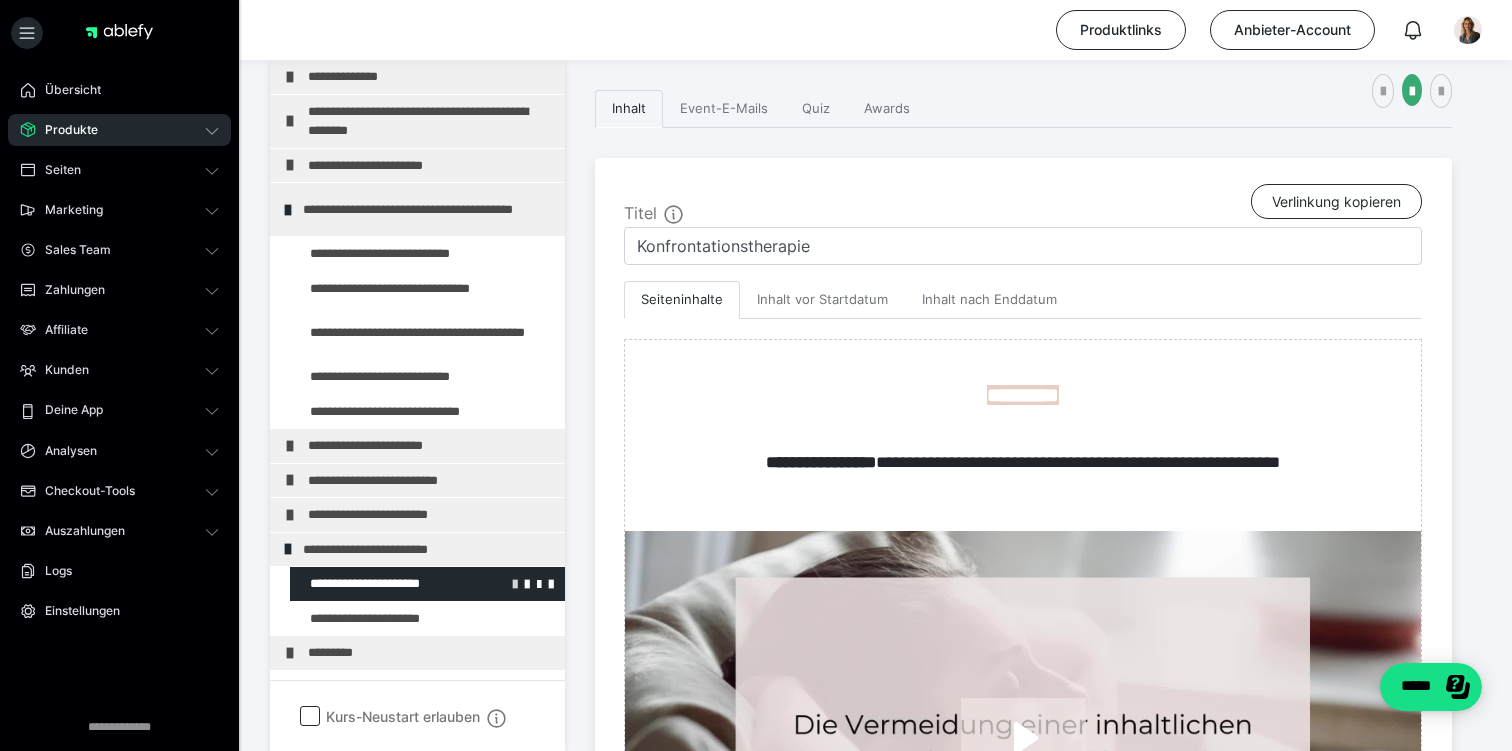 click at bounding box center [515, 583] 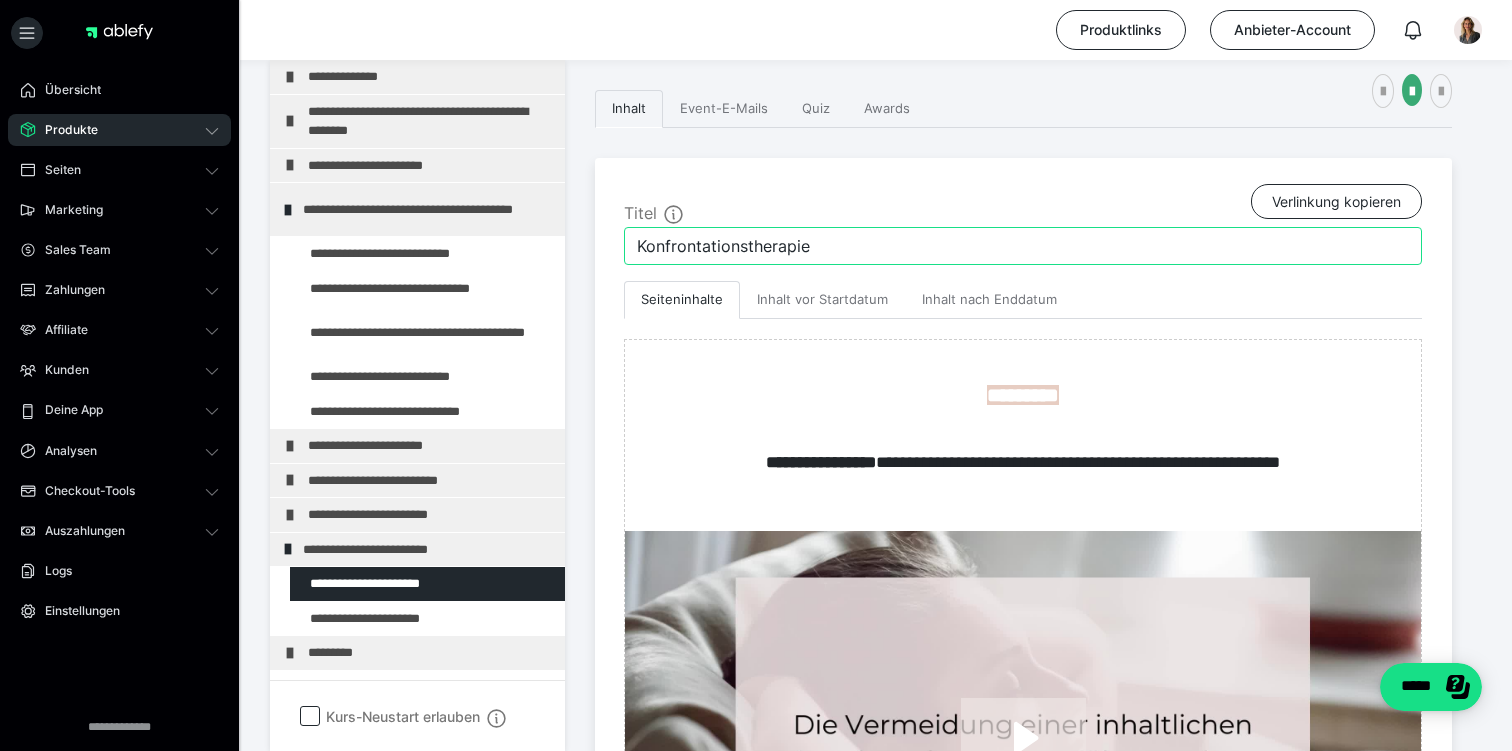 click on "Konfrontationstherapie" at bounding box center [1023, 246] 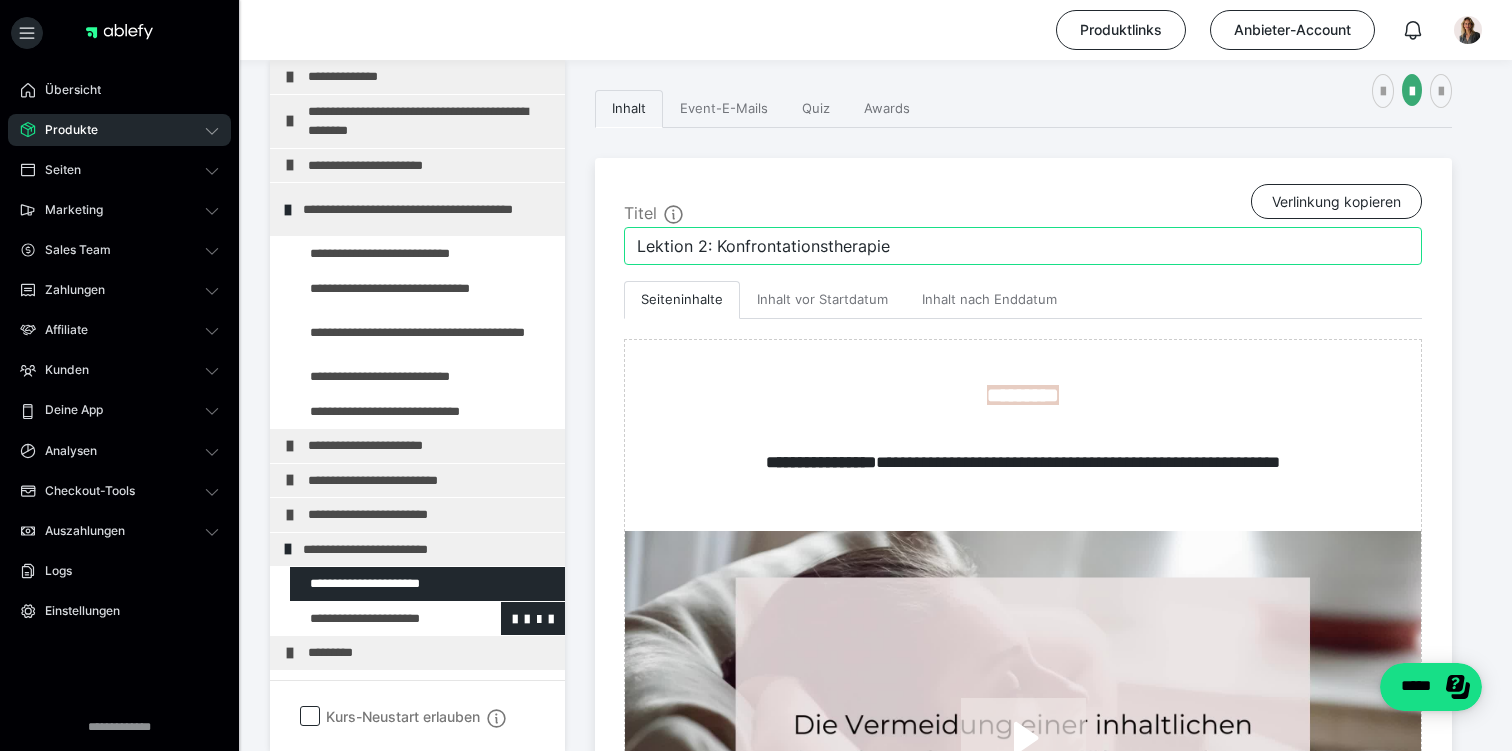 type on "Lektion 2: Konfrontationstherapie" 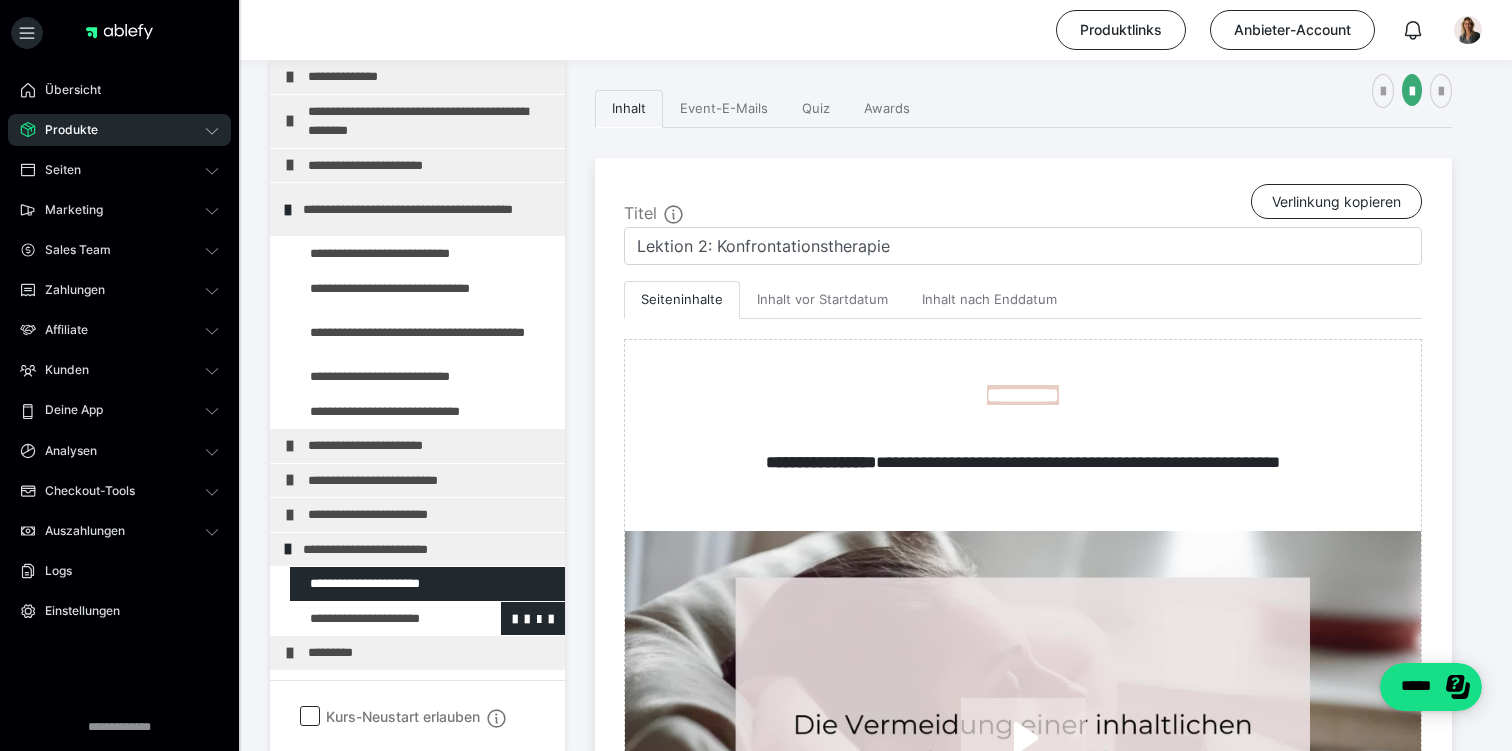 click at bounding box center (375, 619) 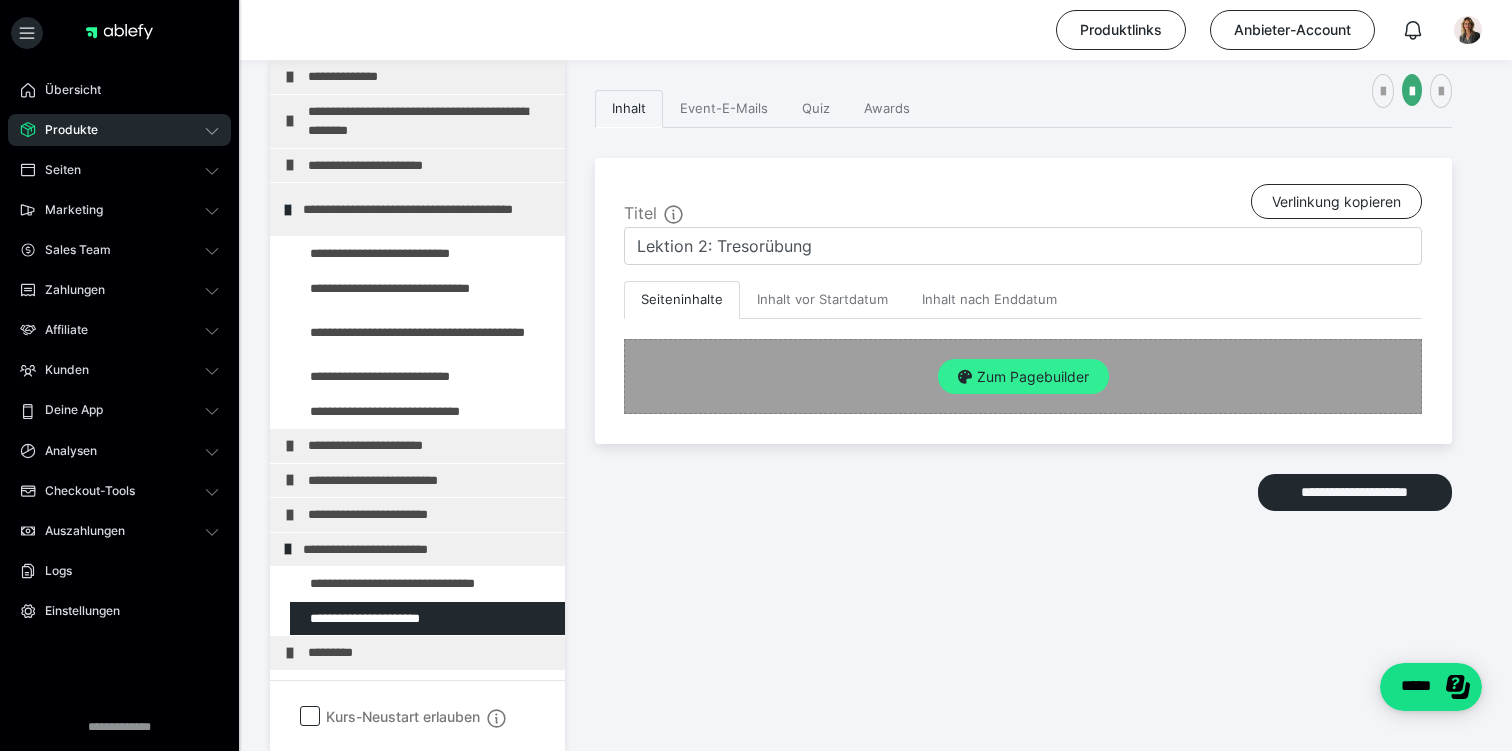 click on "Zum Pagebuilder" at bounding box center [1023, 377] 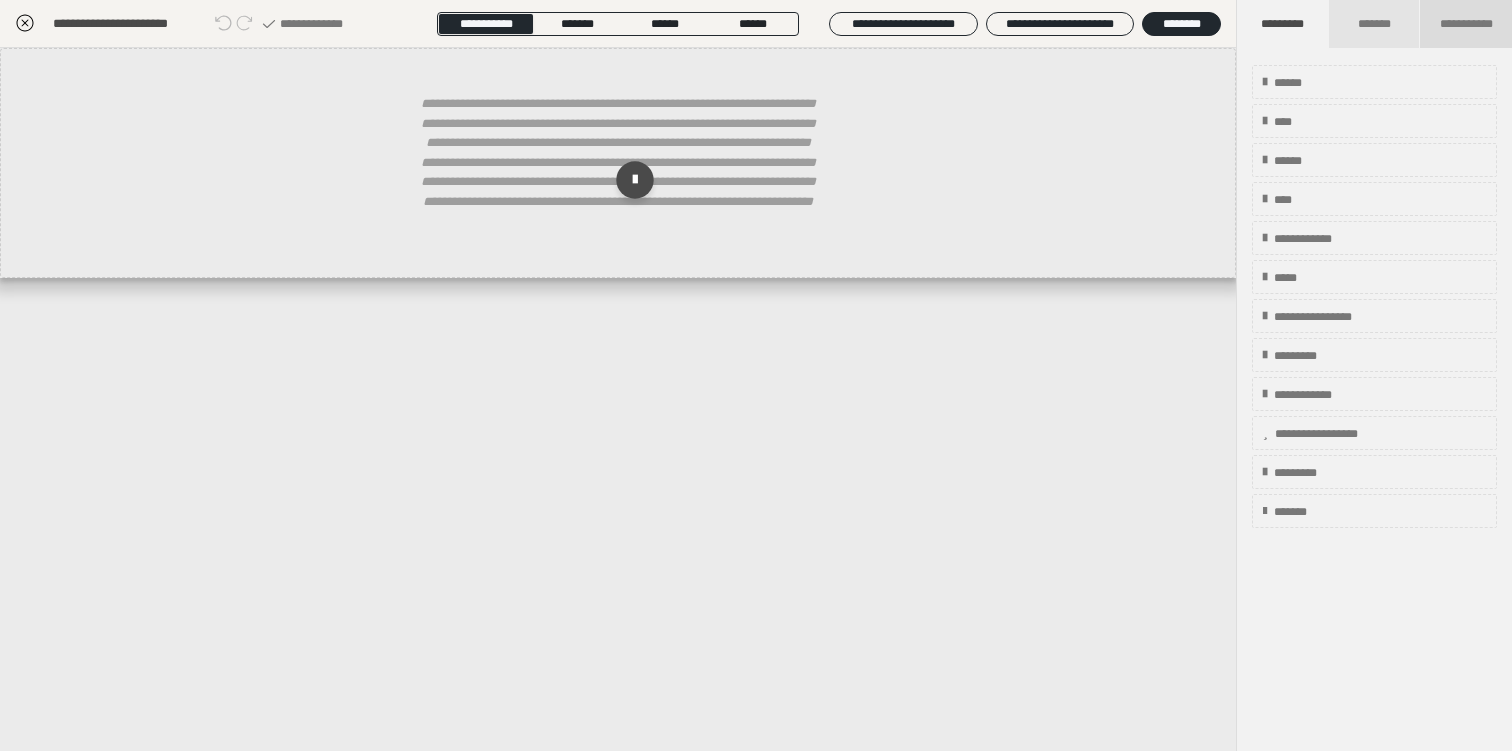 click on "**********" at bounding box center [1466, 24] 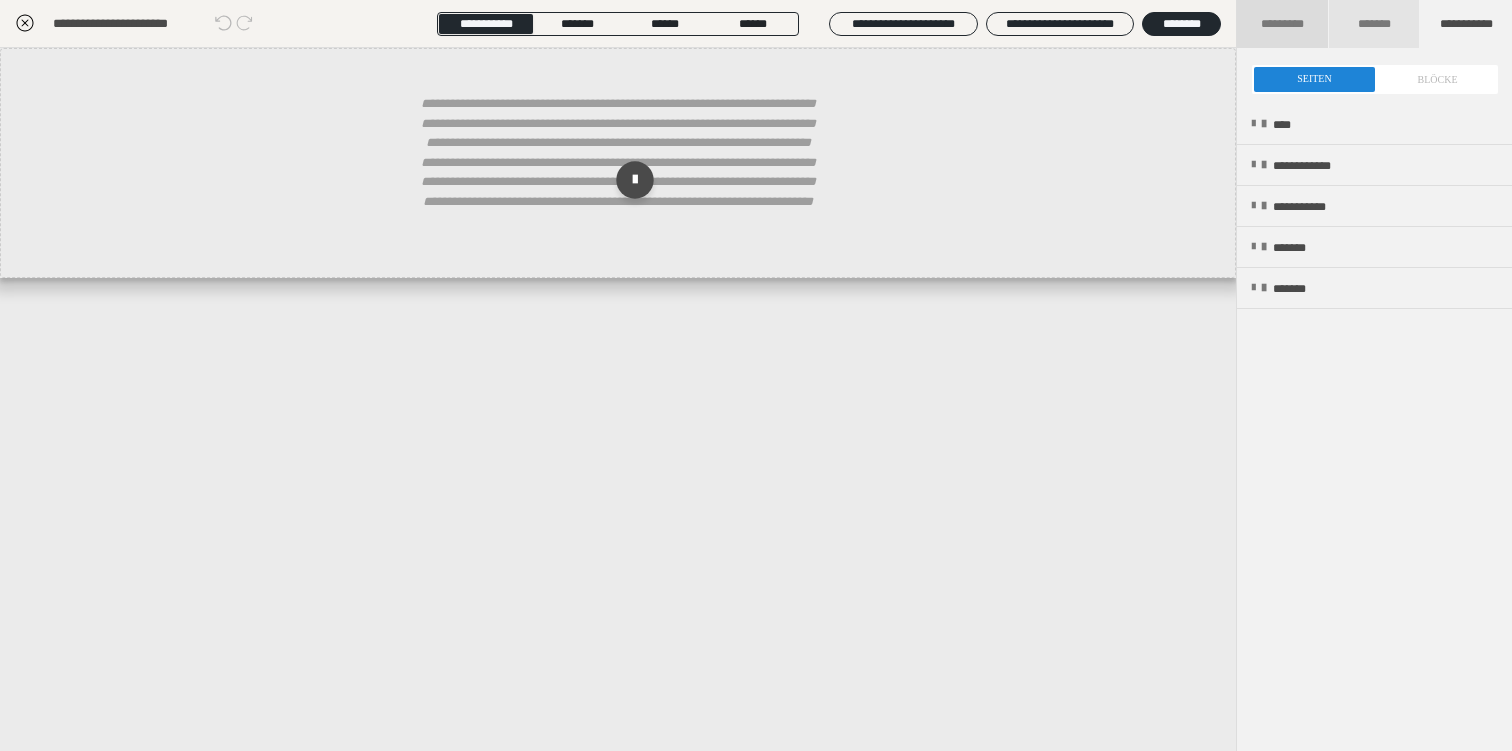 click on "*********" at bounding box center (1282, 24) 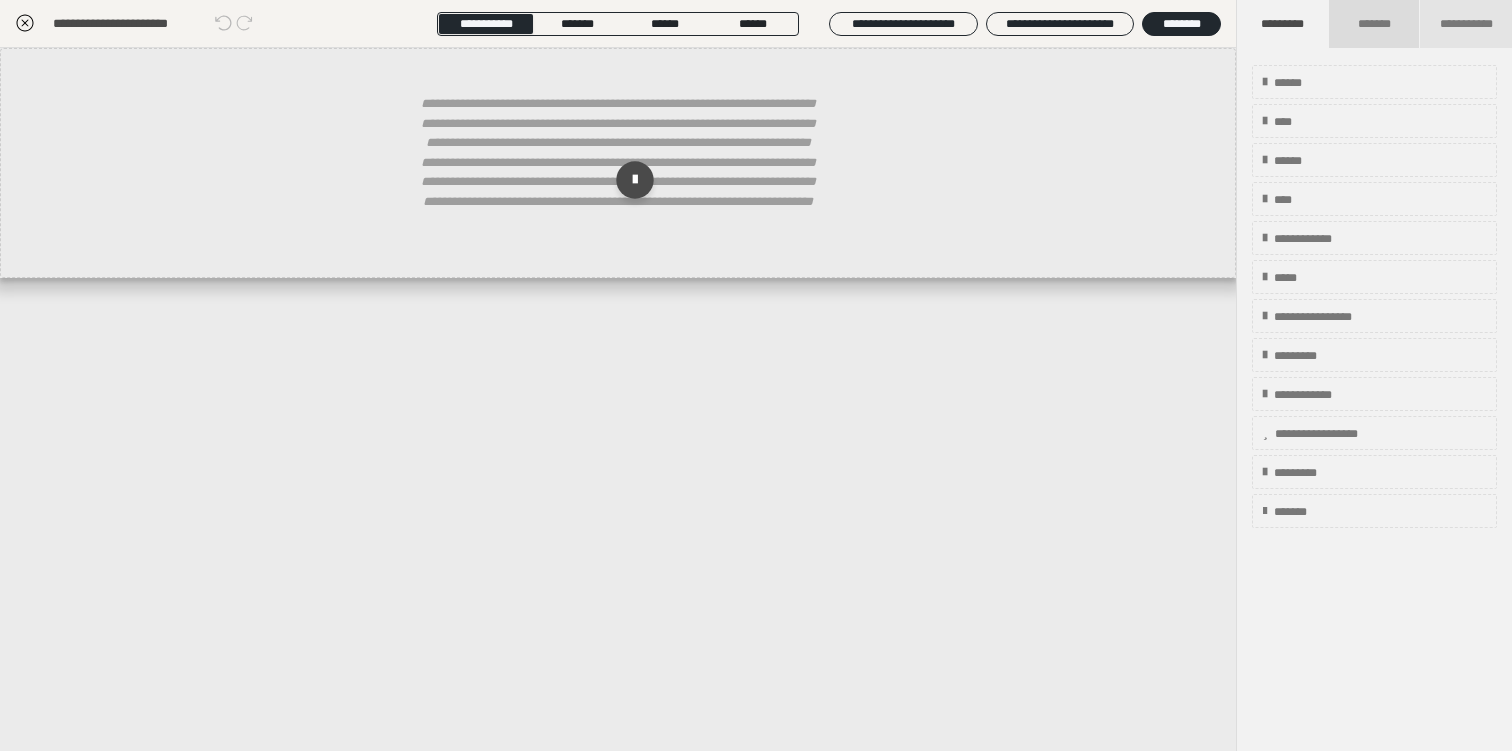 click on "*******" at bounding box center [1373, 24] 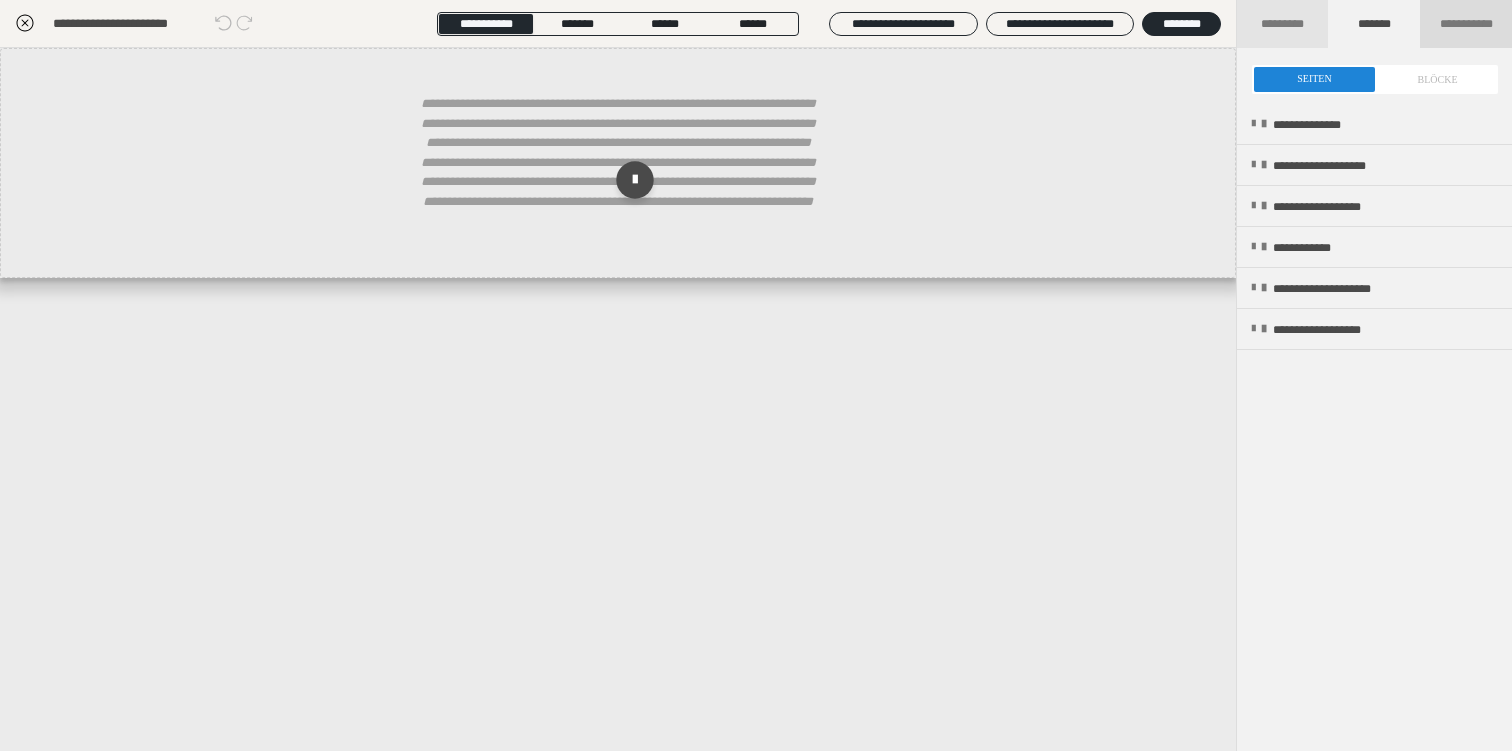 click on "**********" at bounding box center [1466, 24] 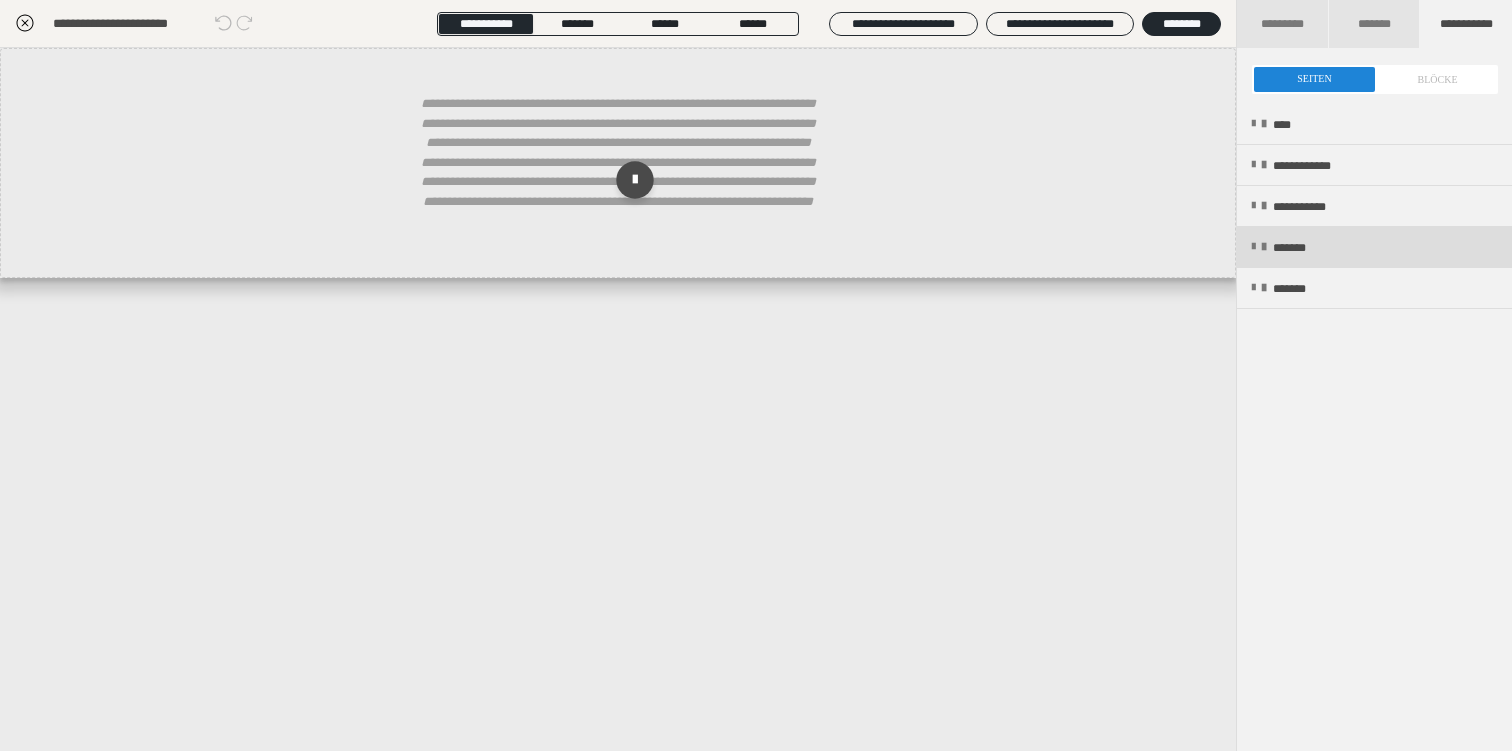 click on "*******" at bounding box center (1303, 248) 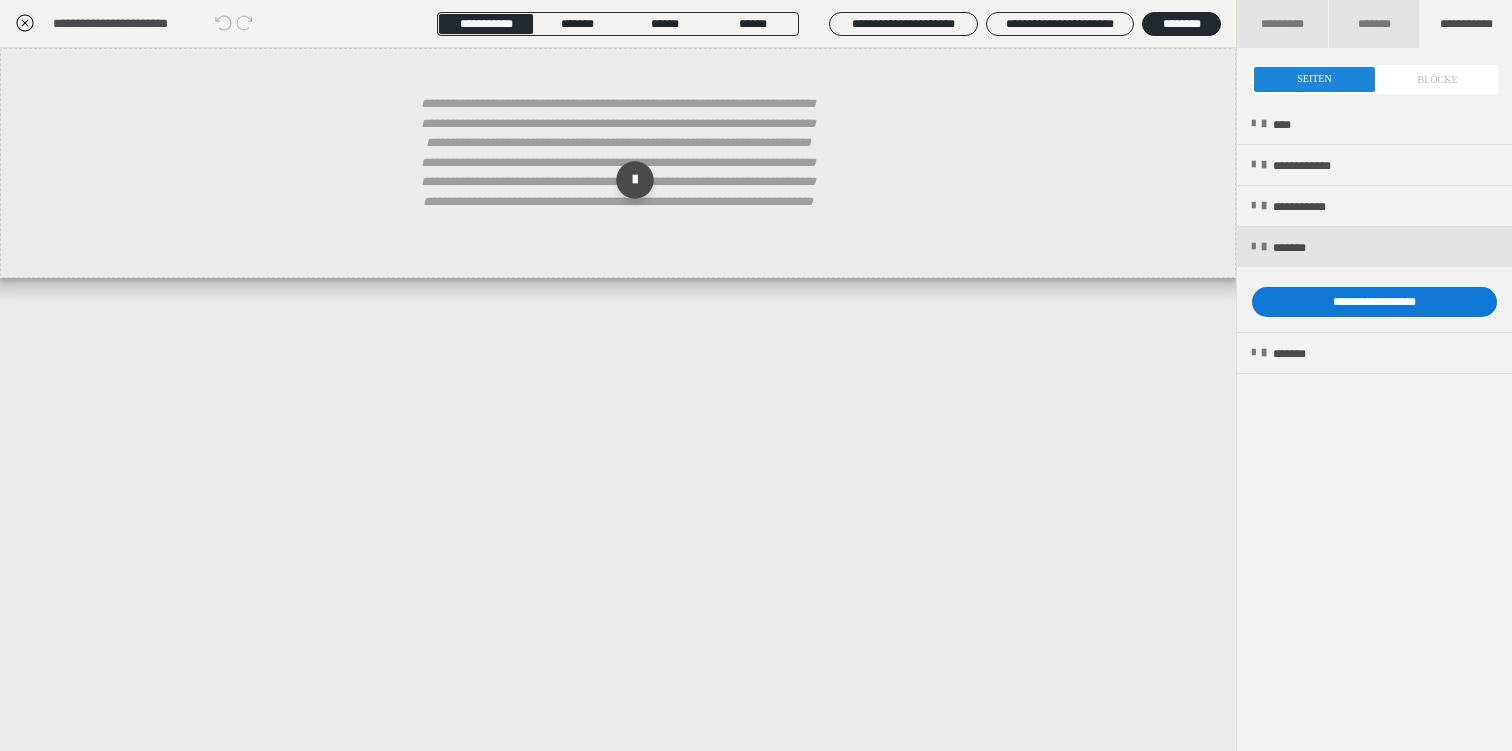 click on "**********" at bounding box center (1374, 302) 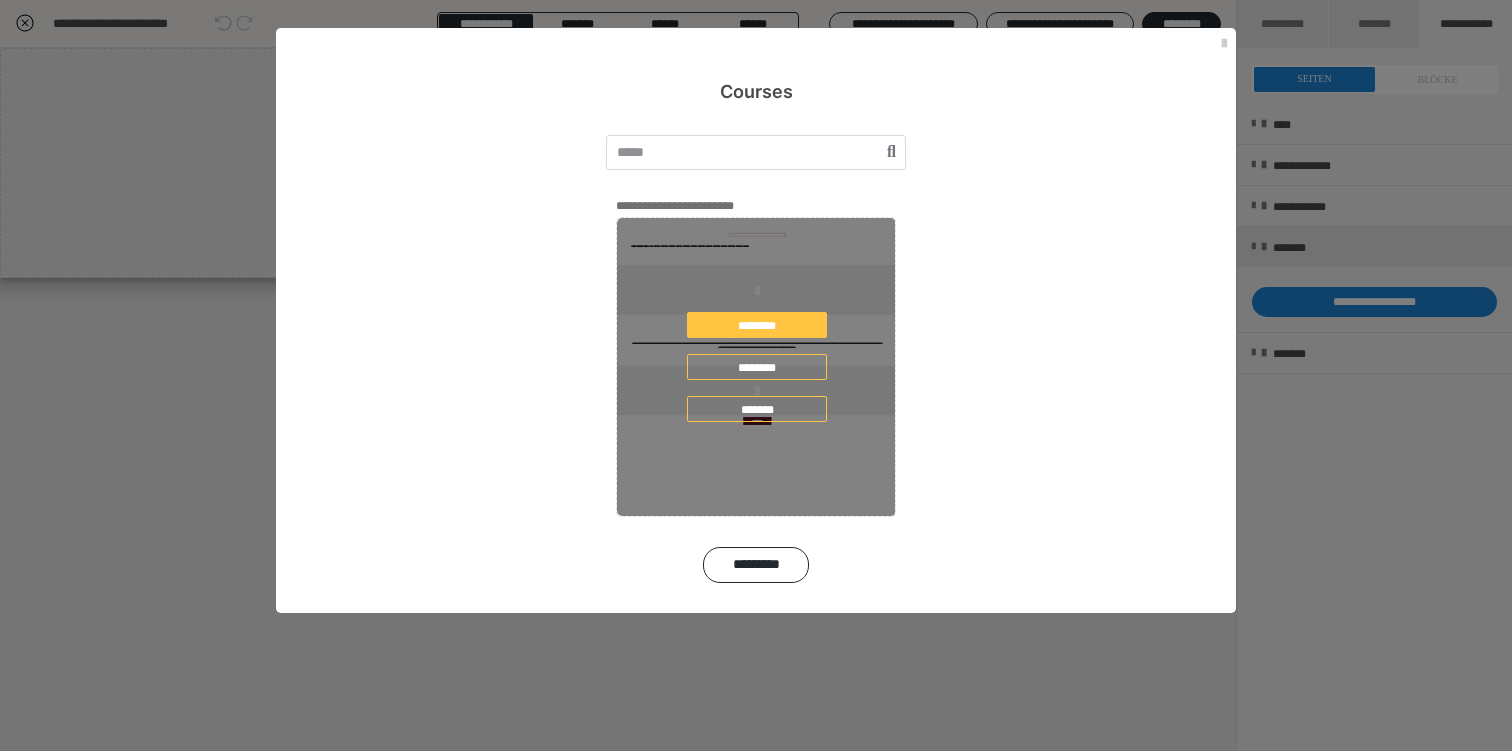click on "******** ******** *******" at bounding box center (757, 367) 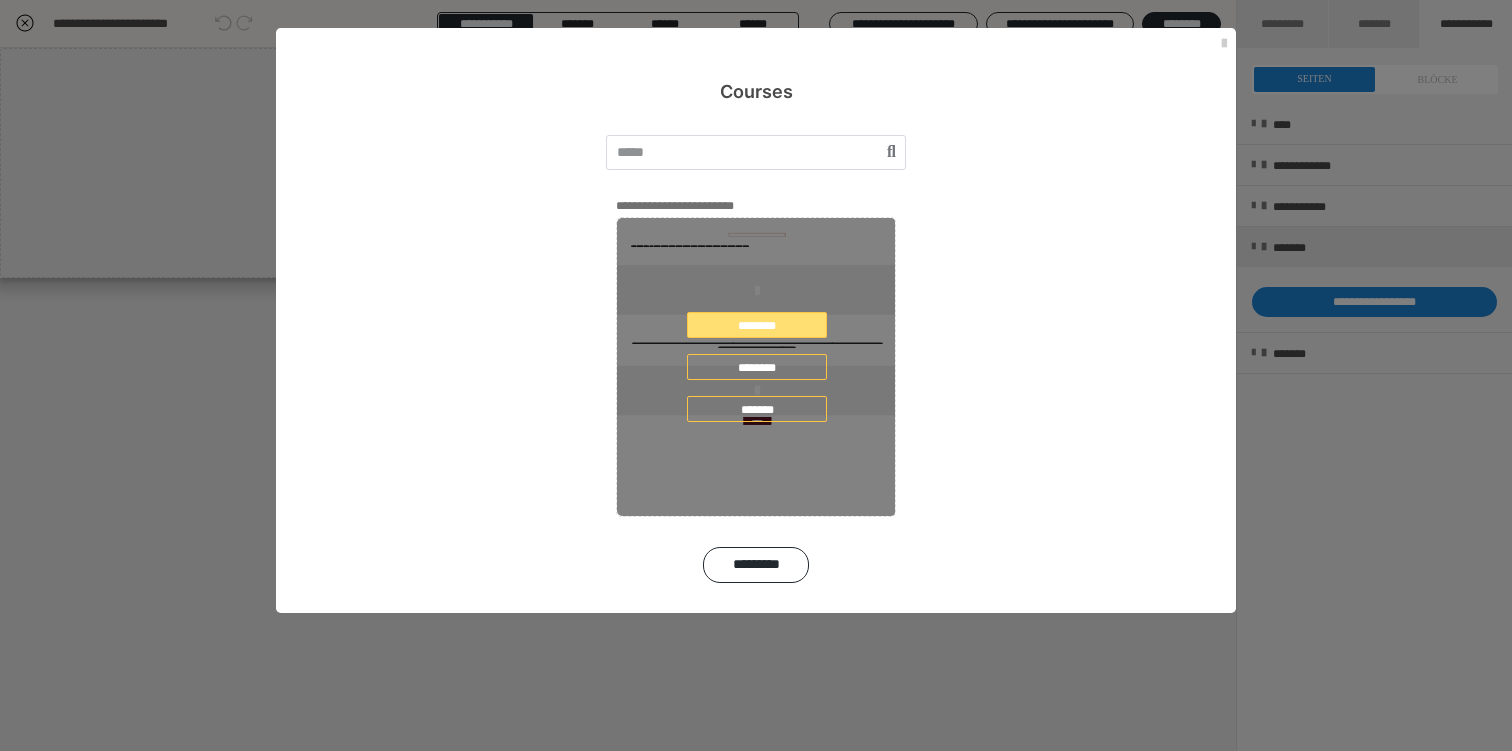 click on "********" at bounding box center (757, 325) 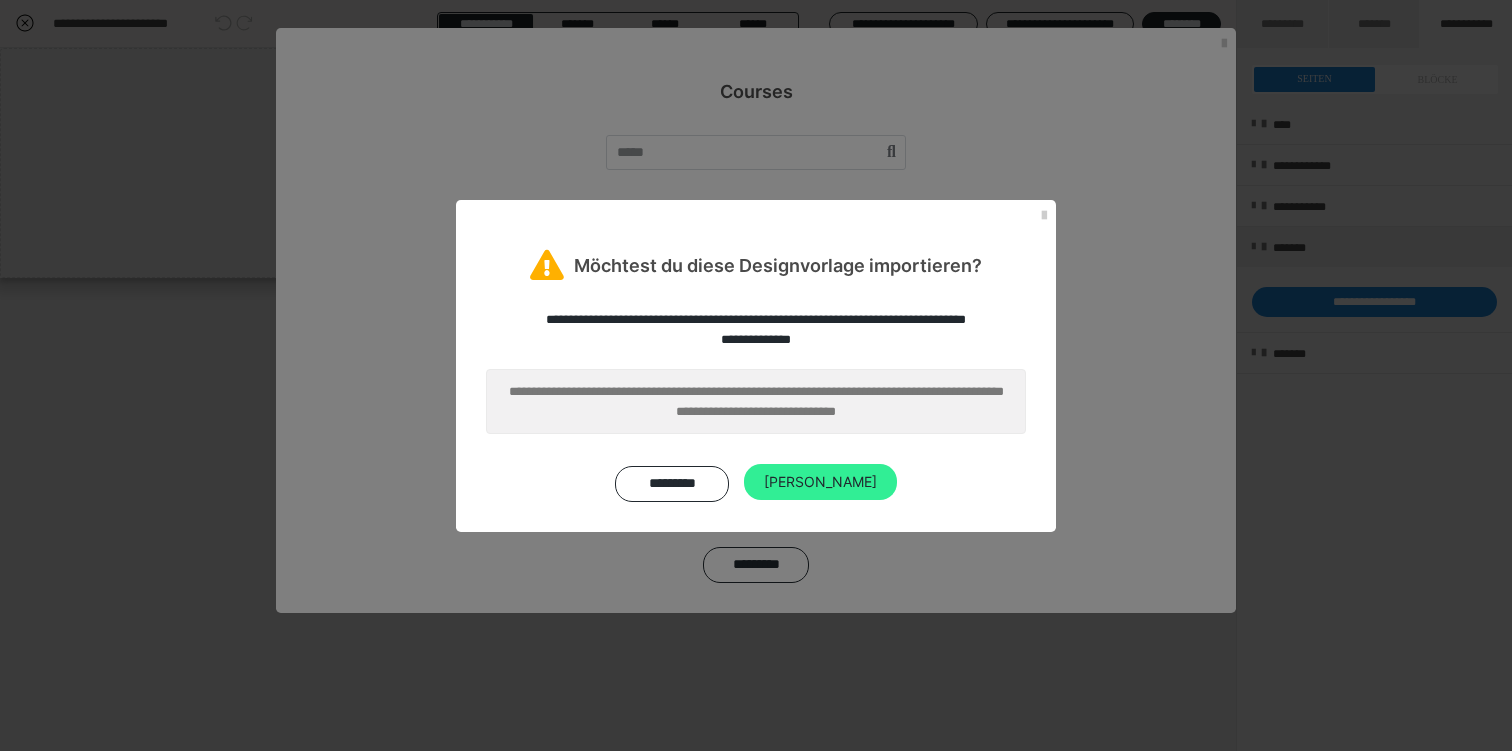click on "[PERSON_NAME]" at bounding box center (820, 482) 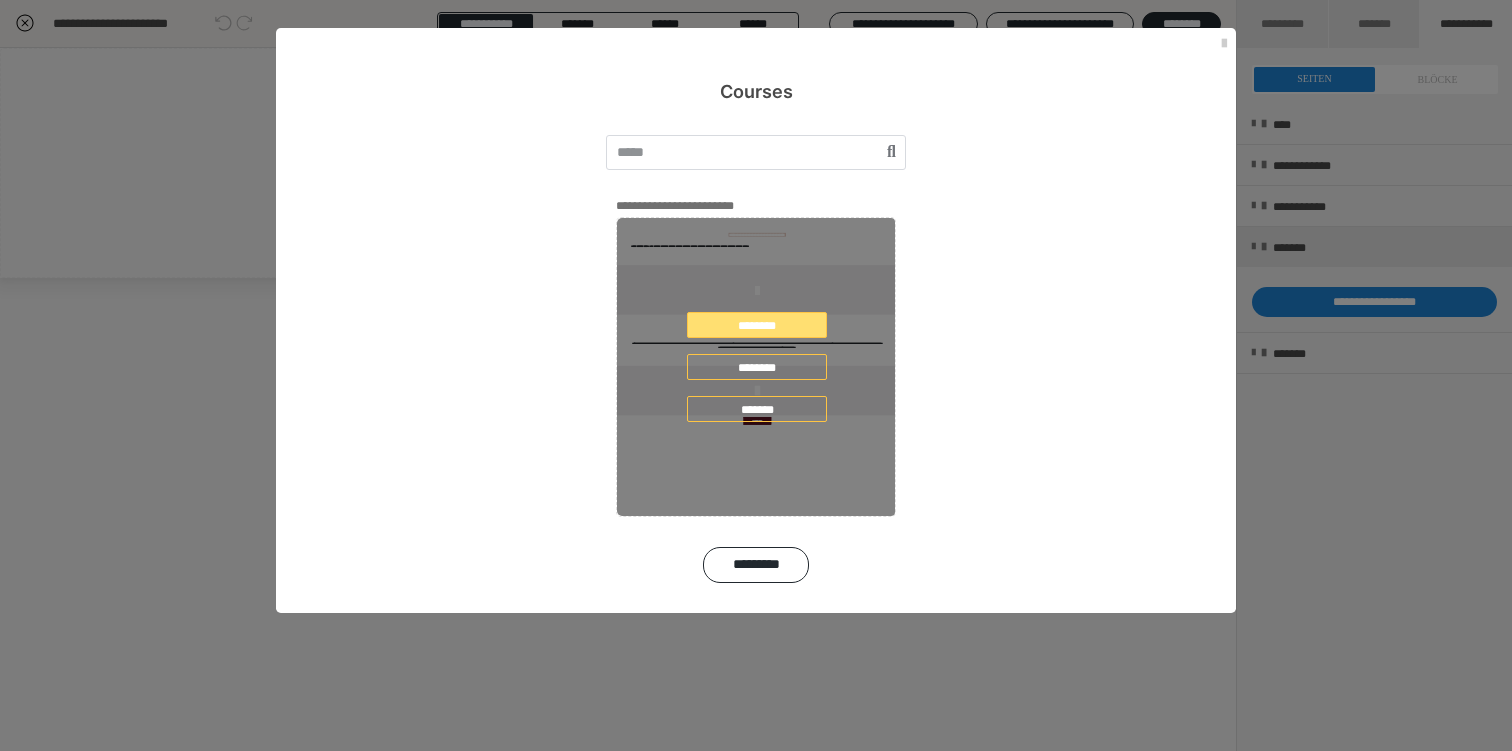click on "********" at bounding box center (757, 325) 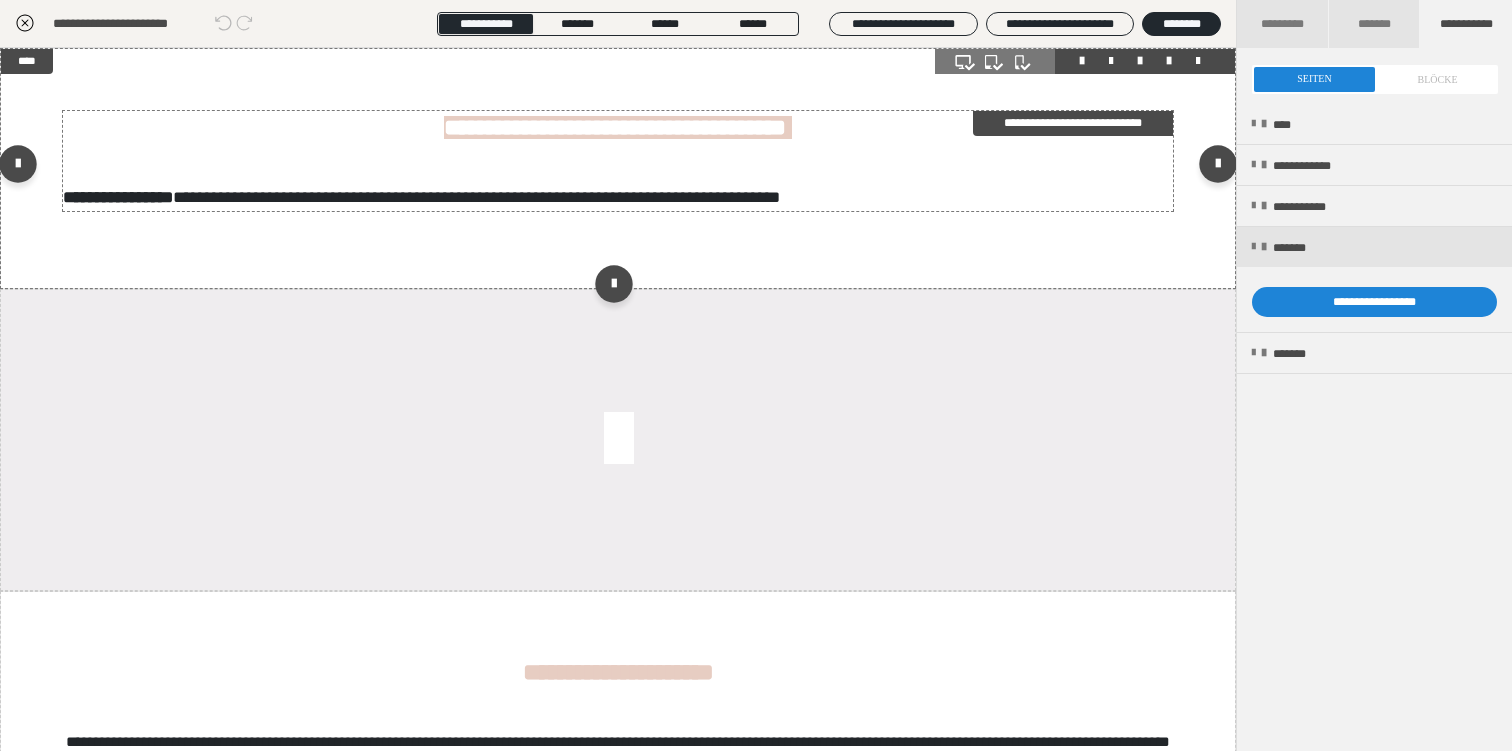 click on "**********" at bounding box center [1073, 123] 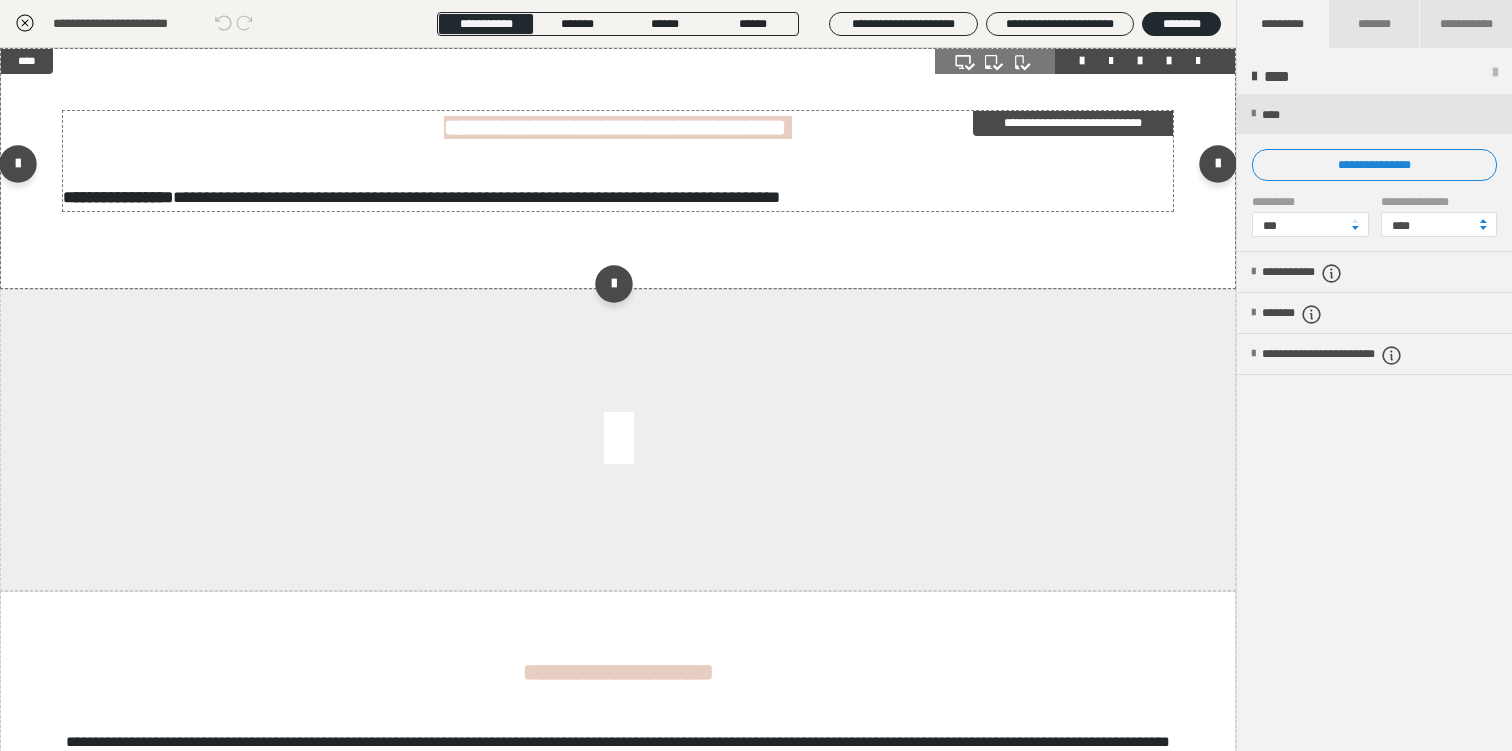 click on "**********" at bounding box center [1073, 123] 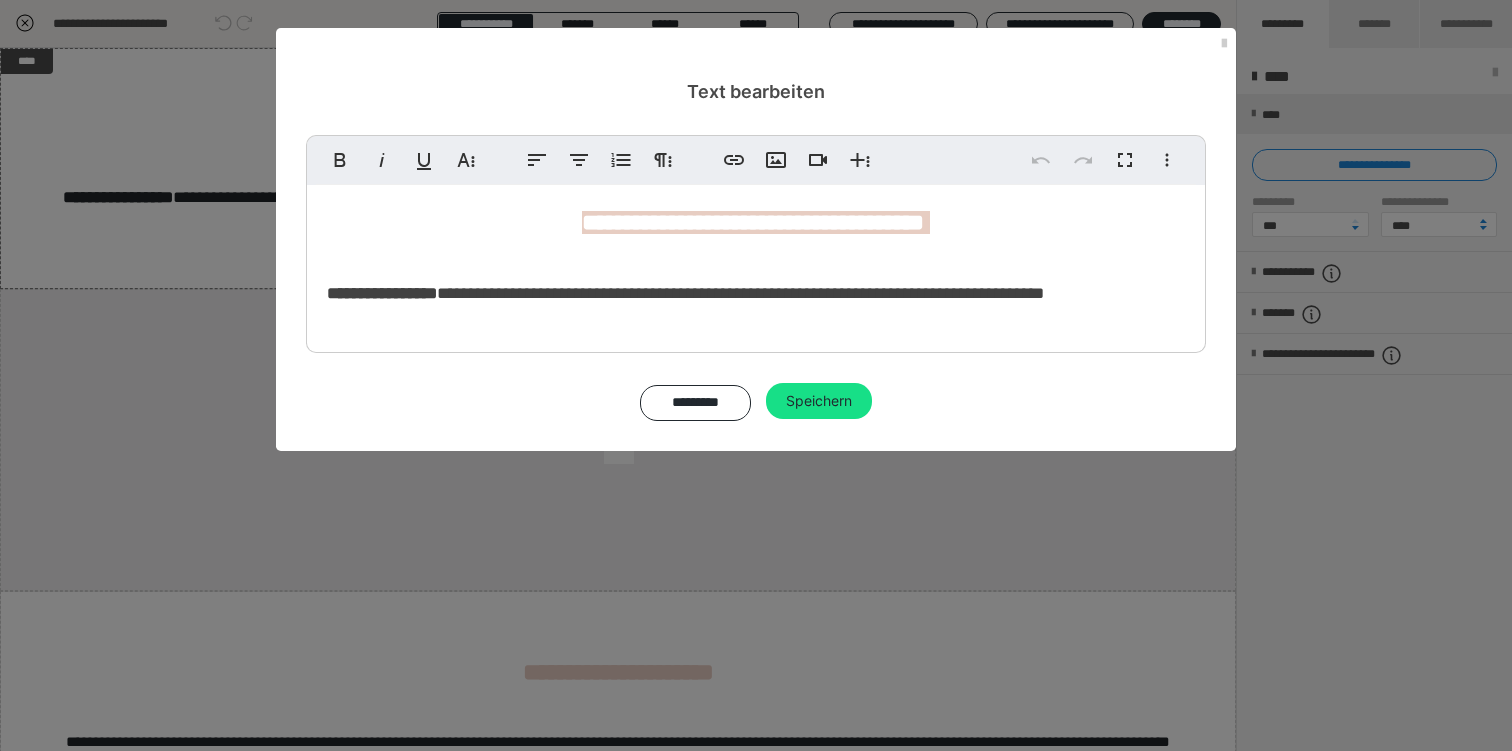 click on "**********" at bounding box center [753, 222] 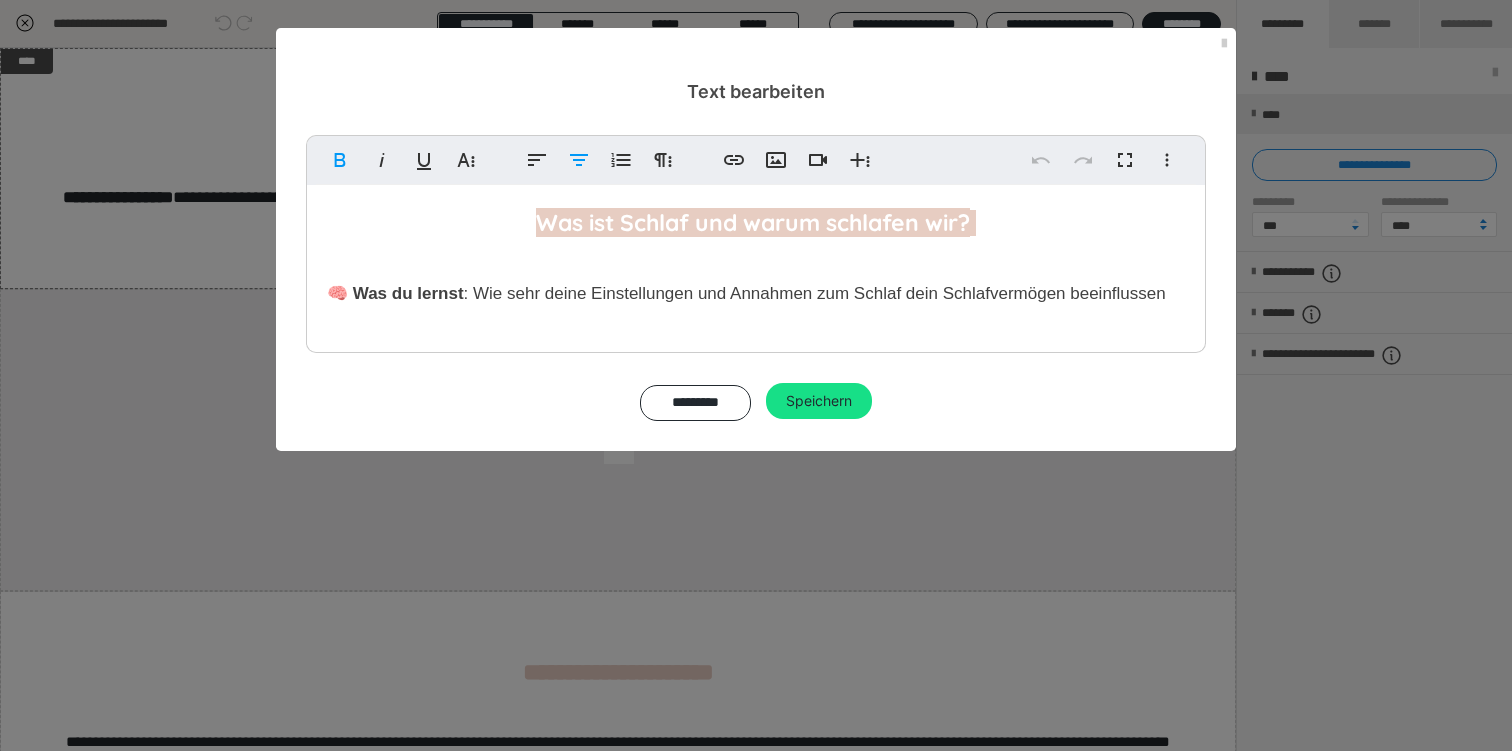 click on "Was ist Schlaf und warum schlafen wir?" at bounding box center [753, 222] 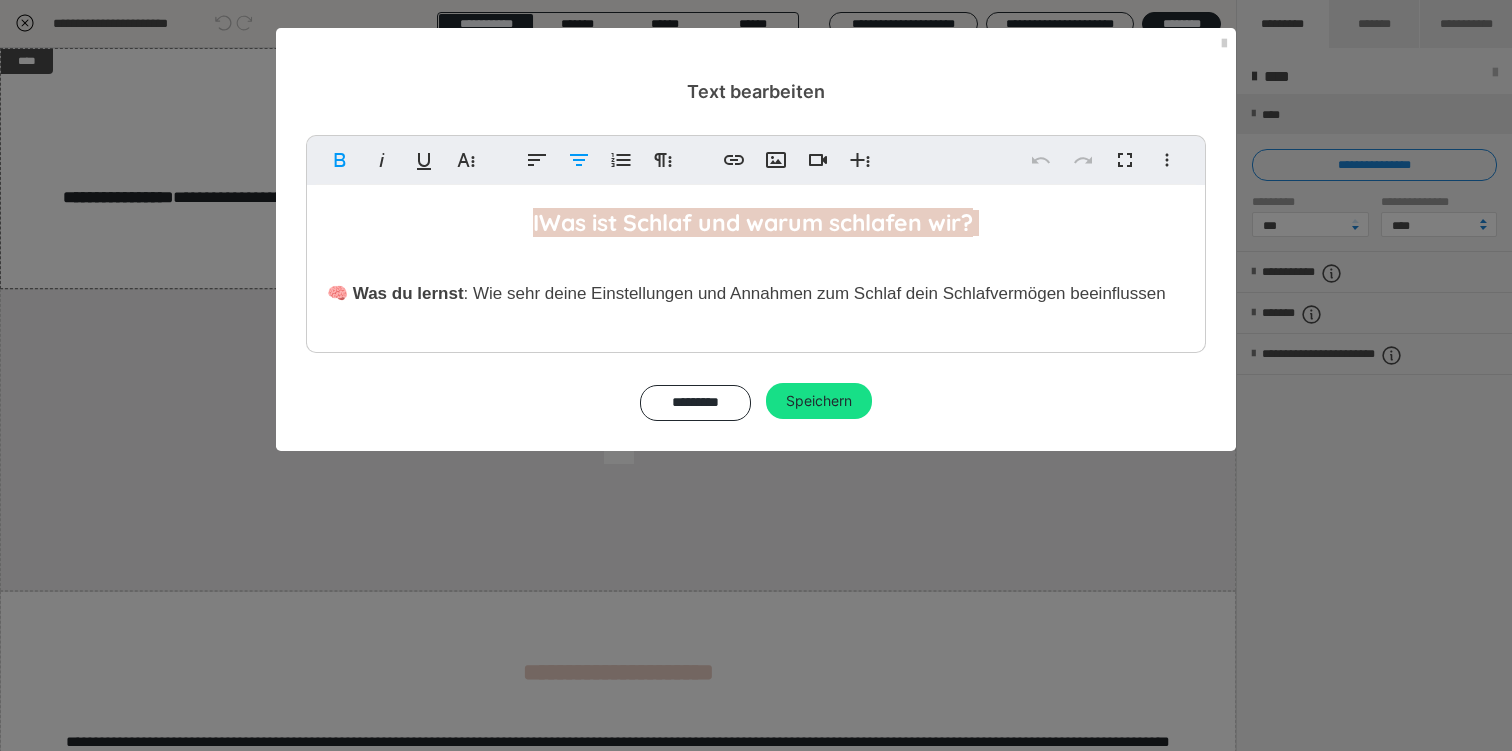 type 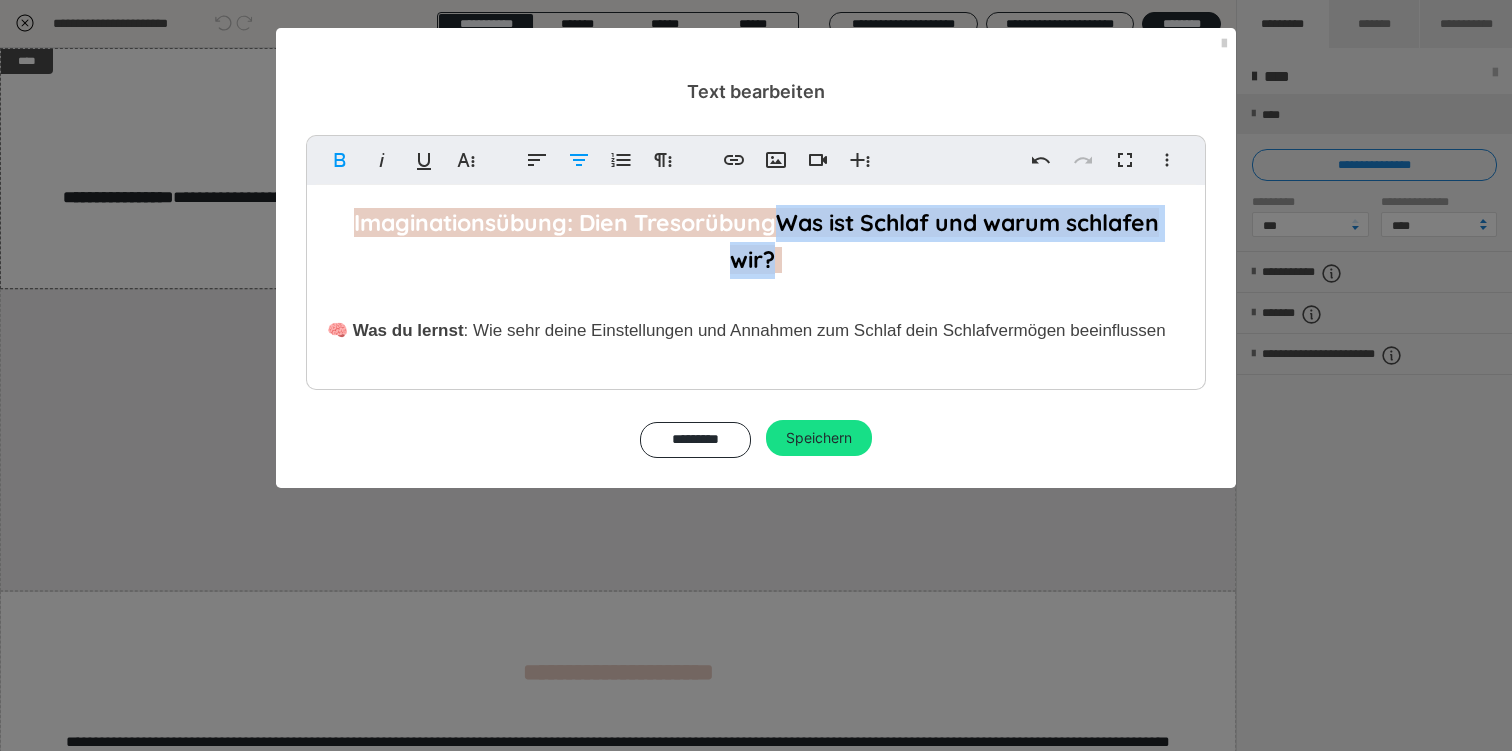 drag, startPoint x: 775, startPoint y: 267, endPoint x: 783, endPoint y: 229, distance: 38.832977 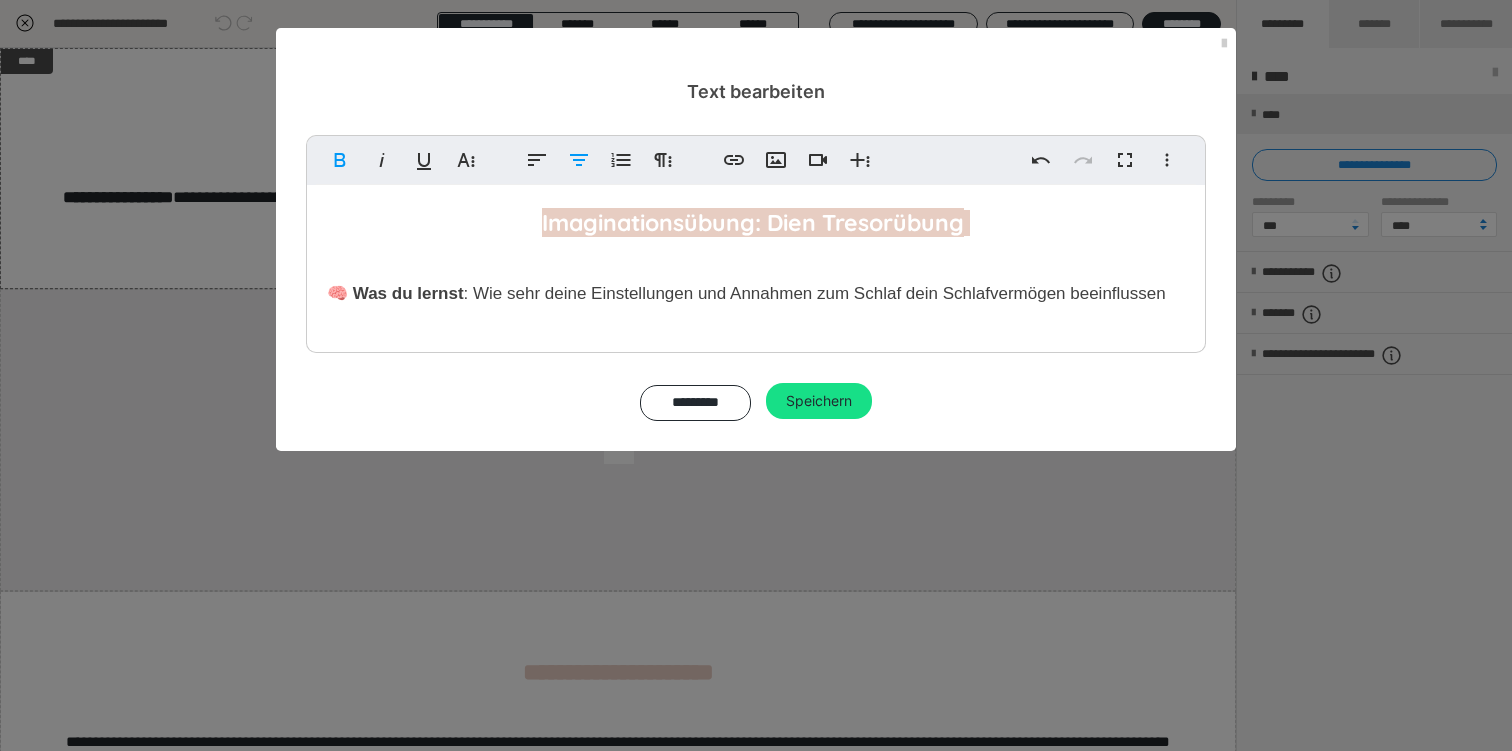 click on "Imaginationsübung: Dien Tresorübung" at bounding box center (753, 222) 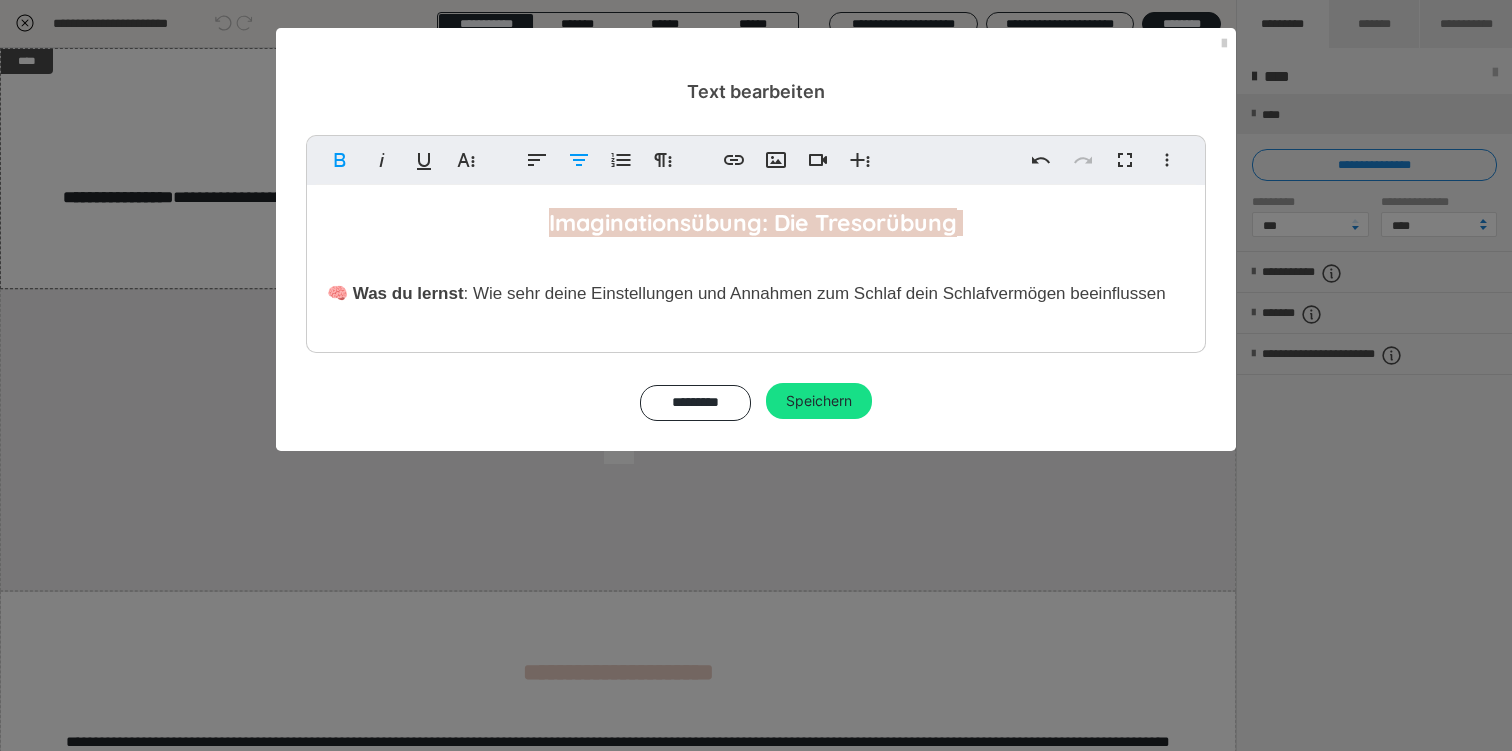 click on "Imaginationsübung: Die Tresorübung" at bounding box center (756, 223) 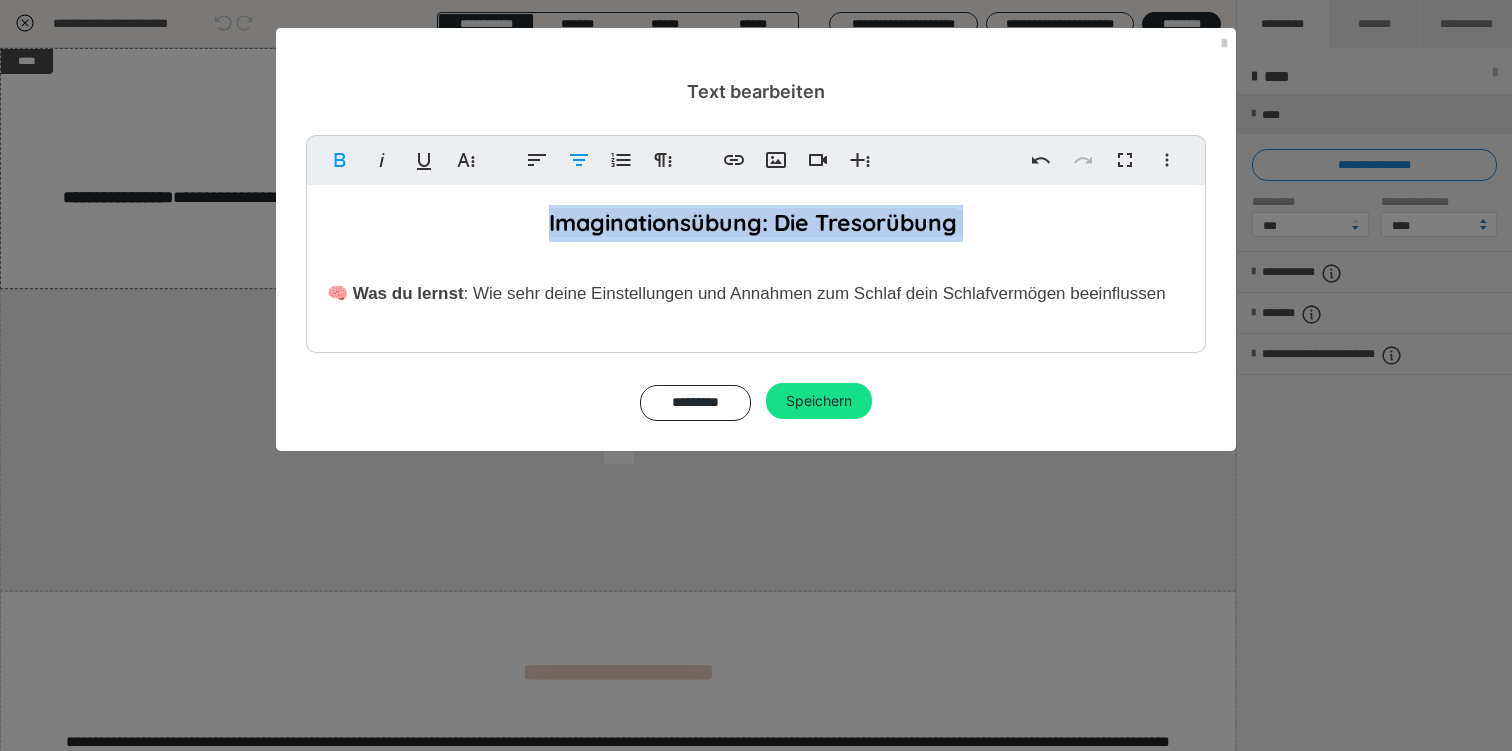 click on "Imaginationsübung: Die Tresorübung" at bounding box center (756, 223) 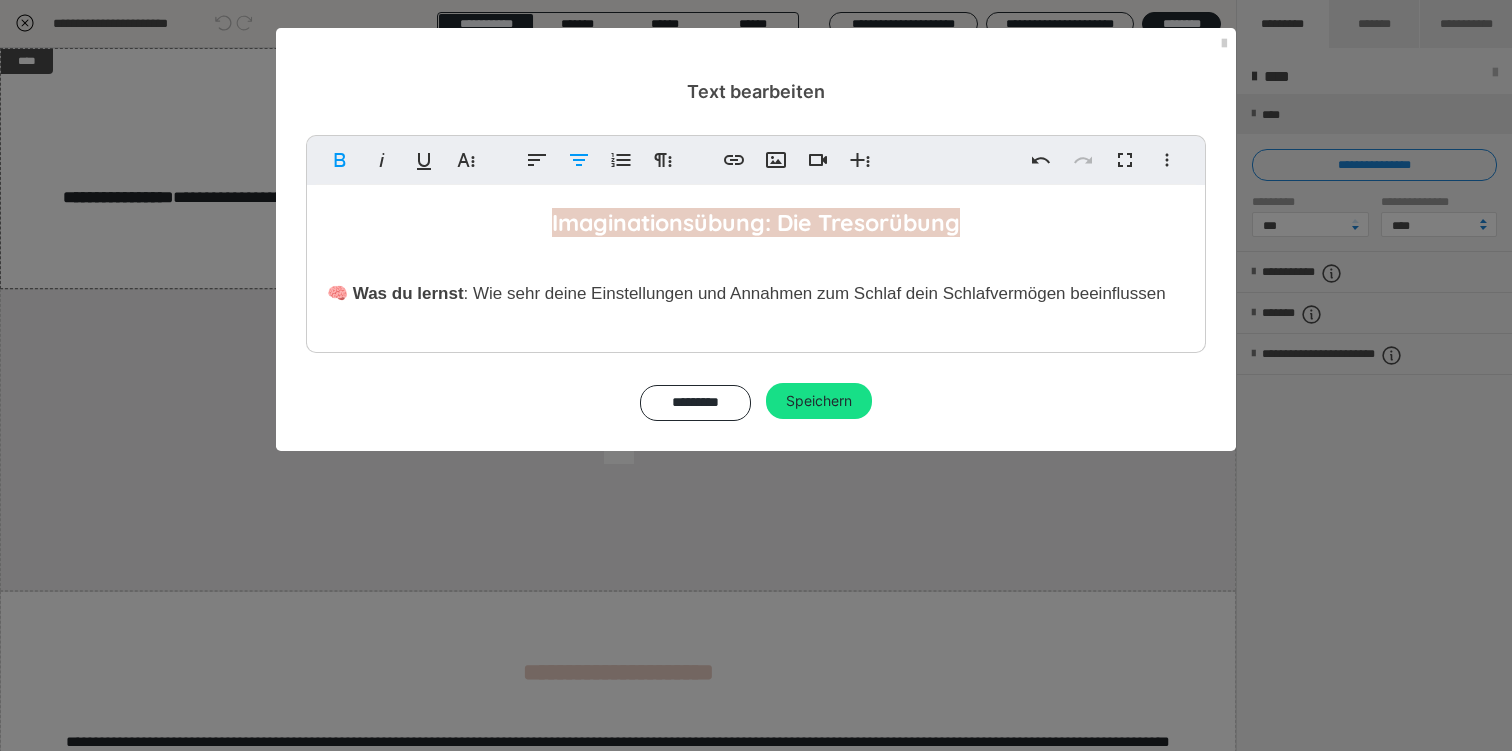click on "Imaginationsübung: Die Tresorübung" at bounding box center (756, 222) 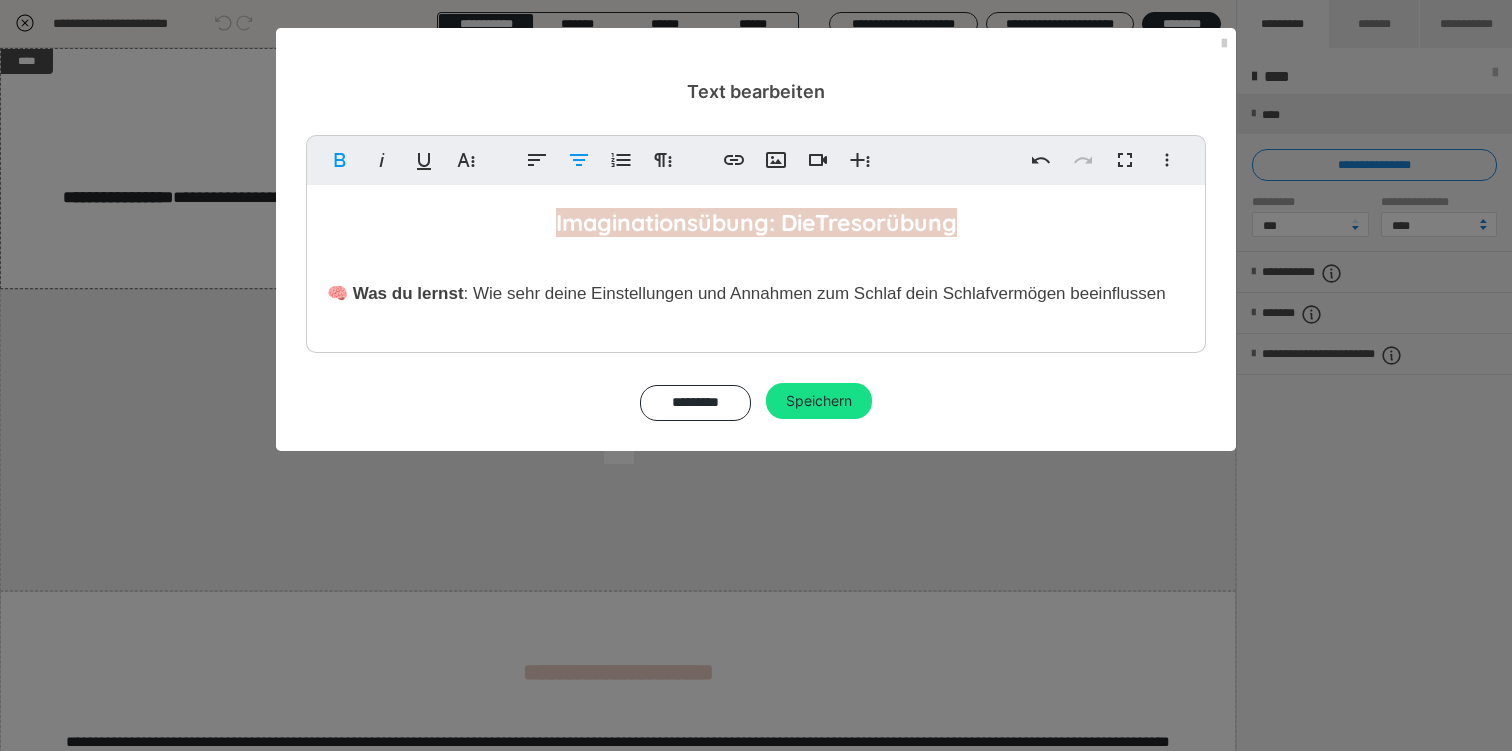 click on "Imaginationsübung: Die  Tresorübung 🧠 Was du lernst : Wie sehr deine Einstellungen und Annahmen zum Schlaf dein Schlafvermögen beeinflussen" at bounding box center [756, 264] 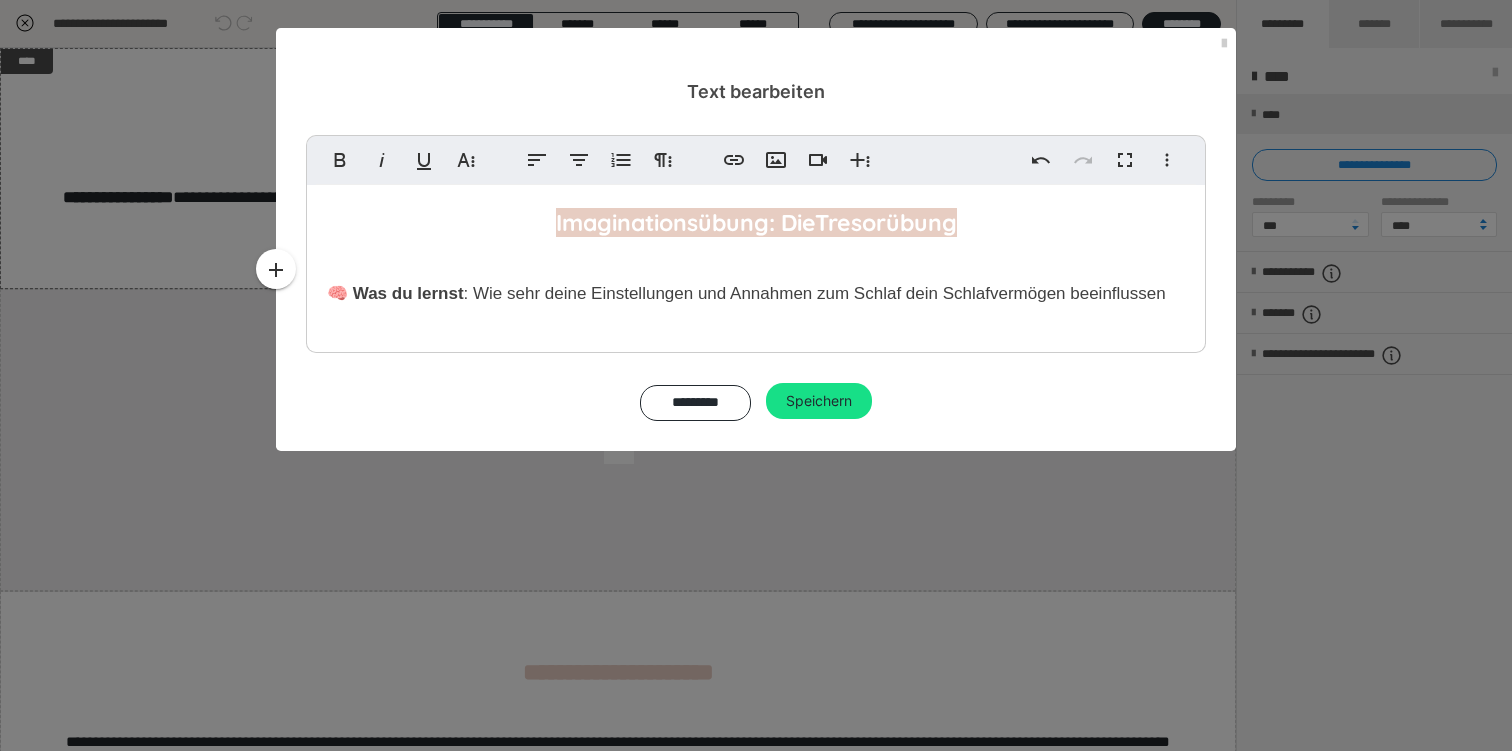 click on ": Wie sehr deine Einstellungen und Annahmen zum Schlaf dein Schlafvermögen beeinflussen" at bounding box center (815, 293) 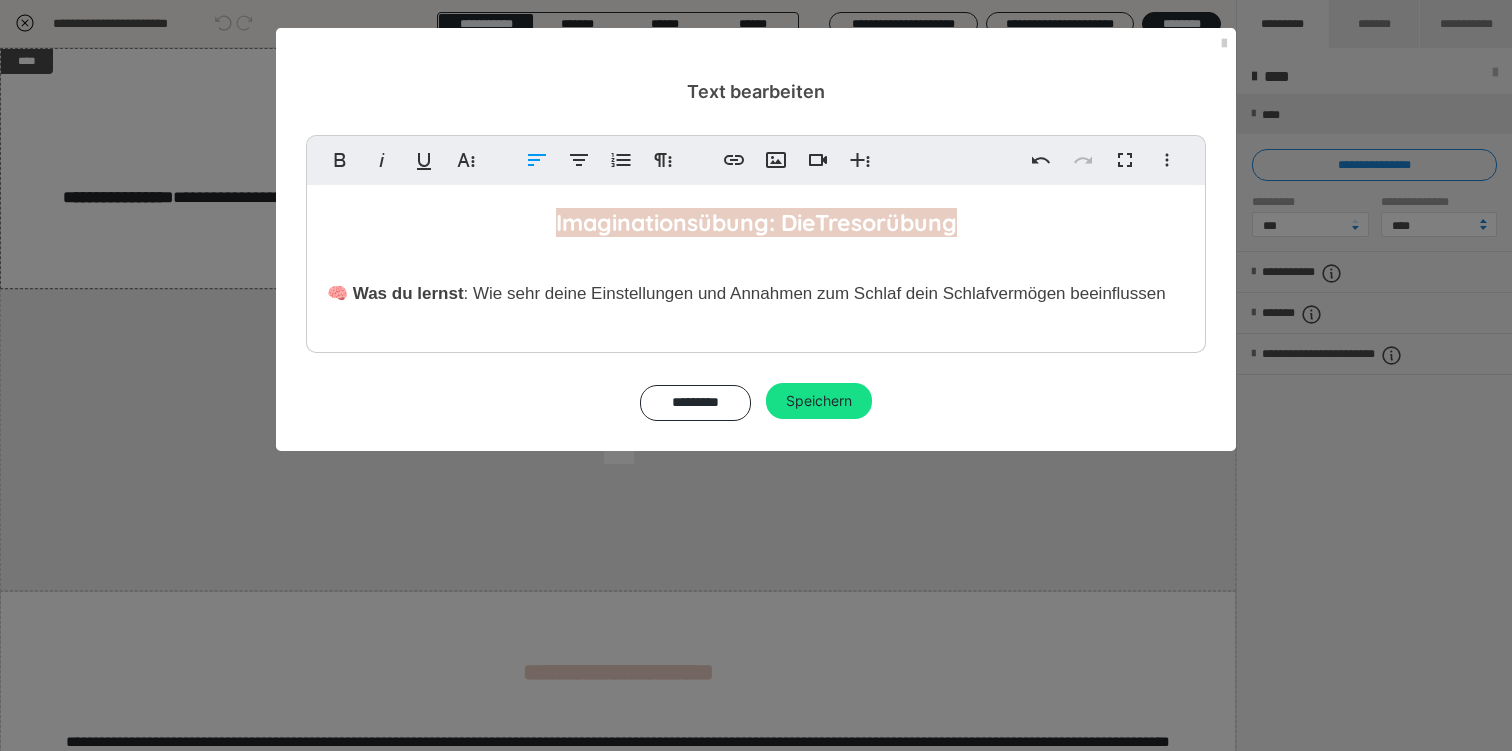 click on ": Wie sehr deine Einstellungen und Annahmen zum Schlaf dein Schlafvermögen beeinflussen" at bounding box center (815, 293) 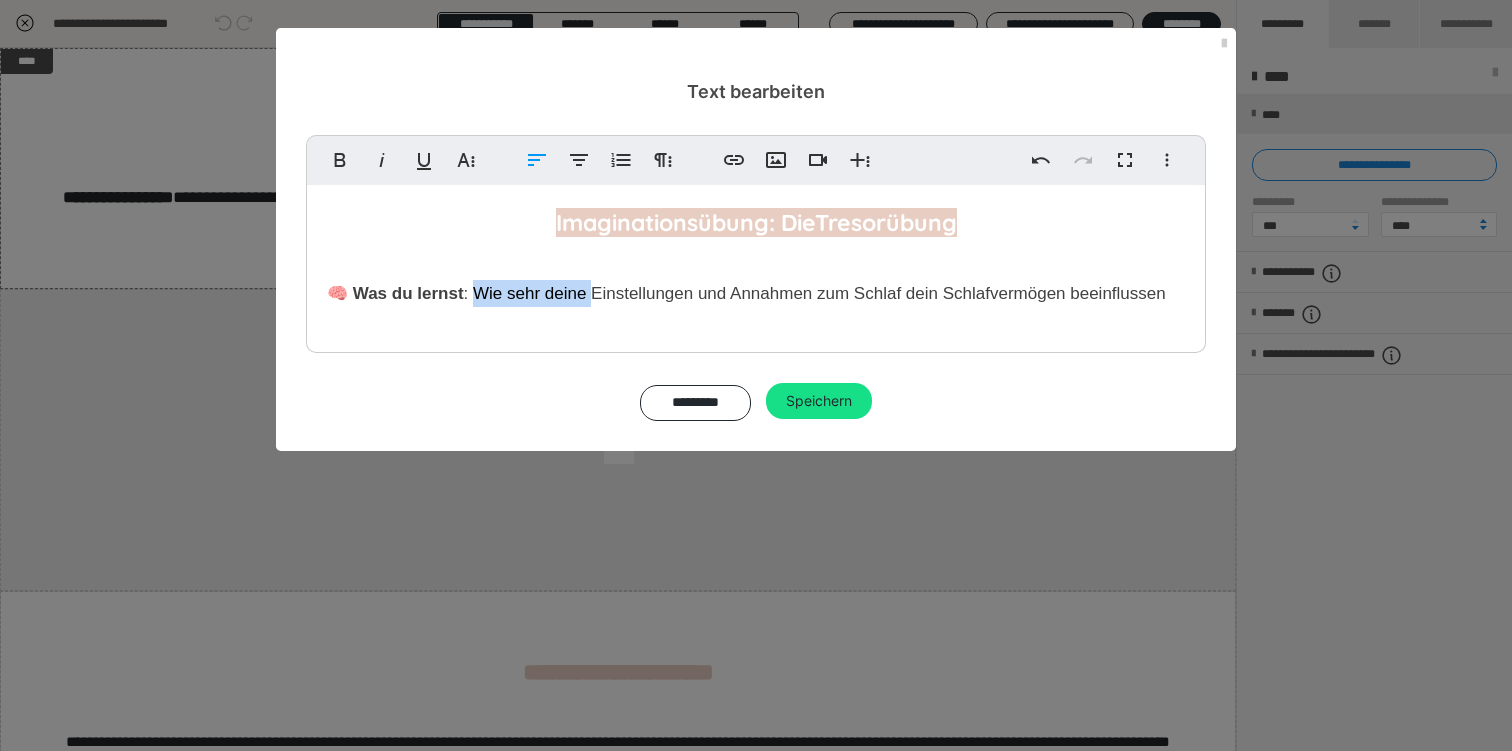 drag, startPoint x: 474, startPoint y: 296, endPoint x: 591, endPoint y: 290, distance: 117.15375 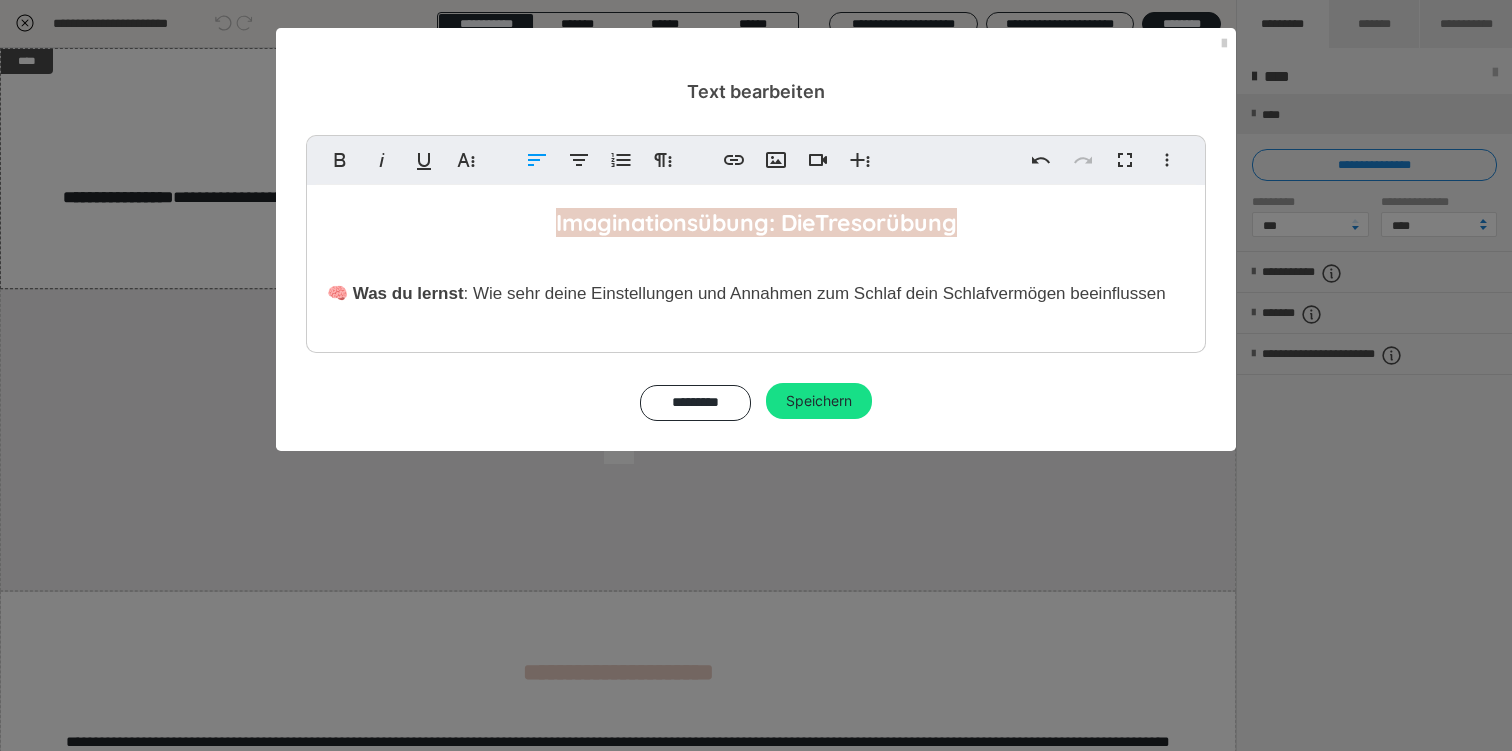 click on ": Wie sehr deine Einstellungen und Annahmen zum Schlaf dein Schlafvermögen beeinflussen" at bounding box center (815, 293) 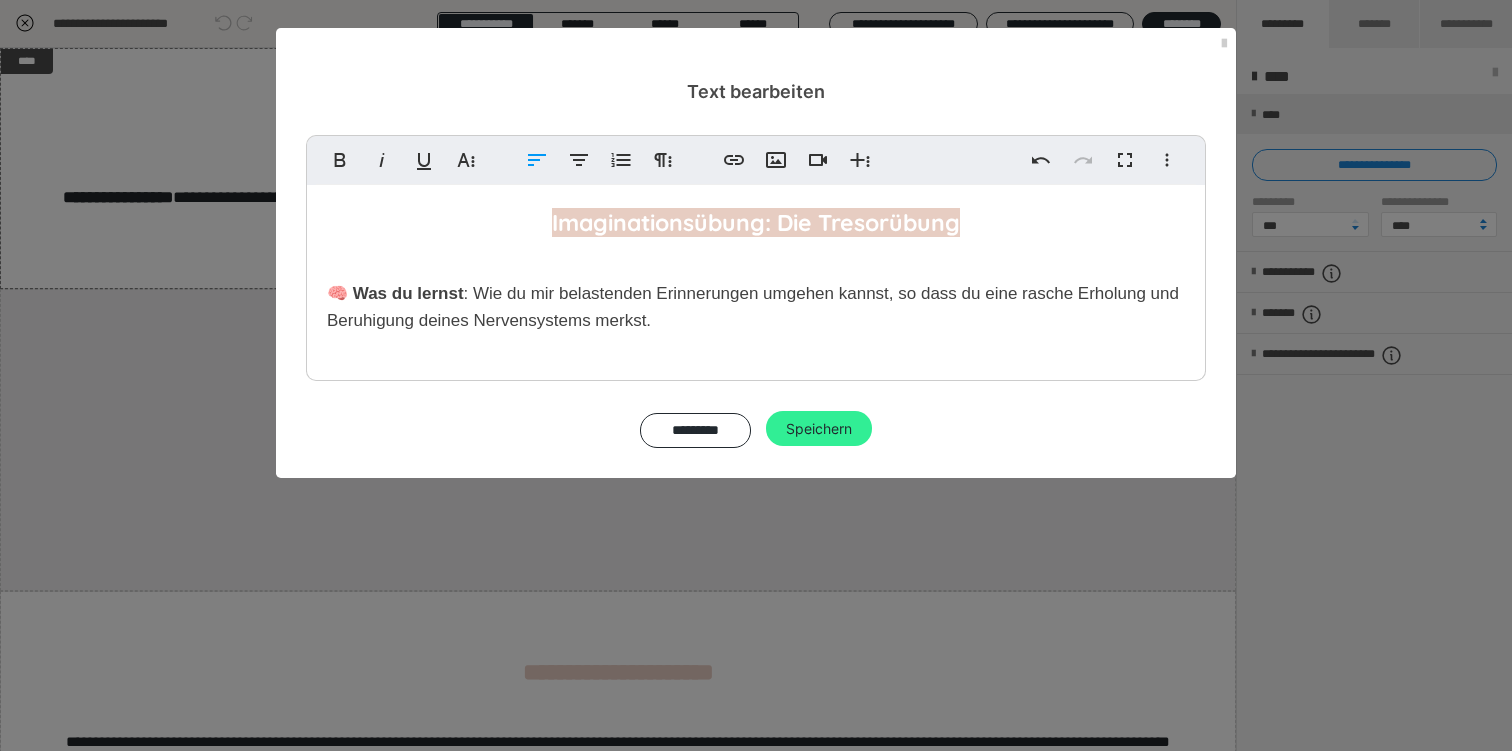 click on "Speichern" at bounding box center [819, 429] 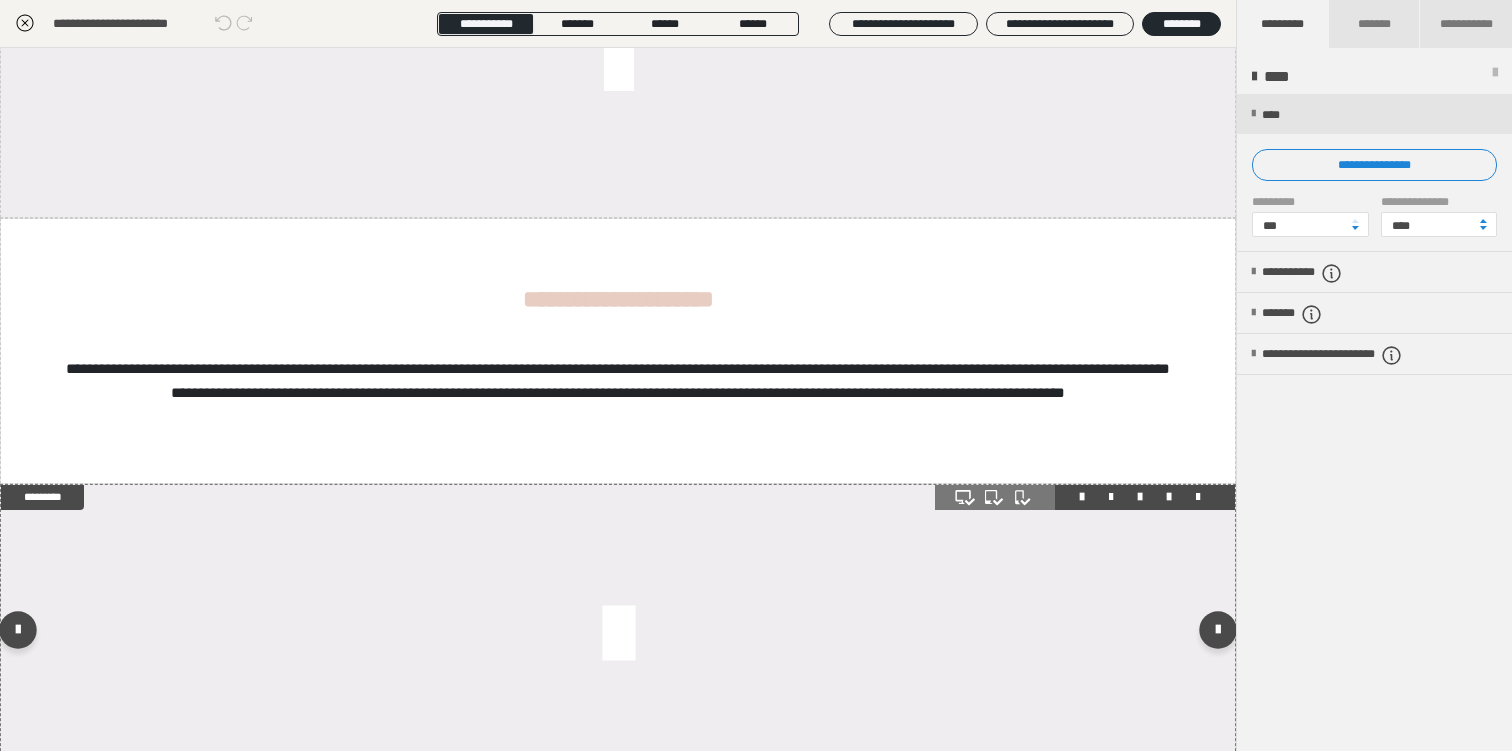 scroll, scrollTop: 598, scrollLeft: 0, axis: vertical 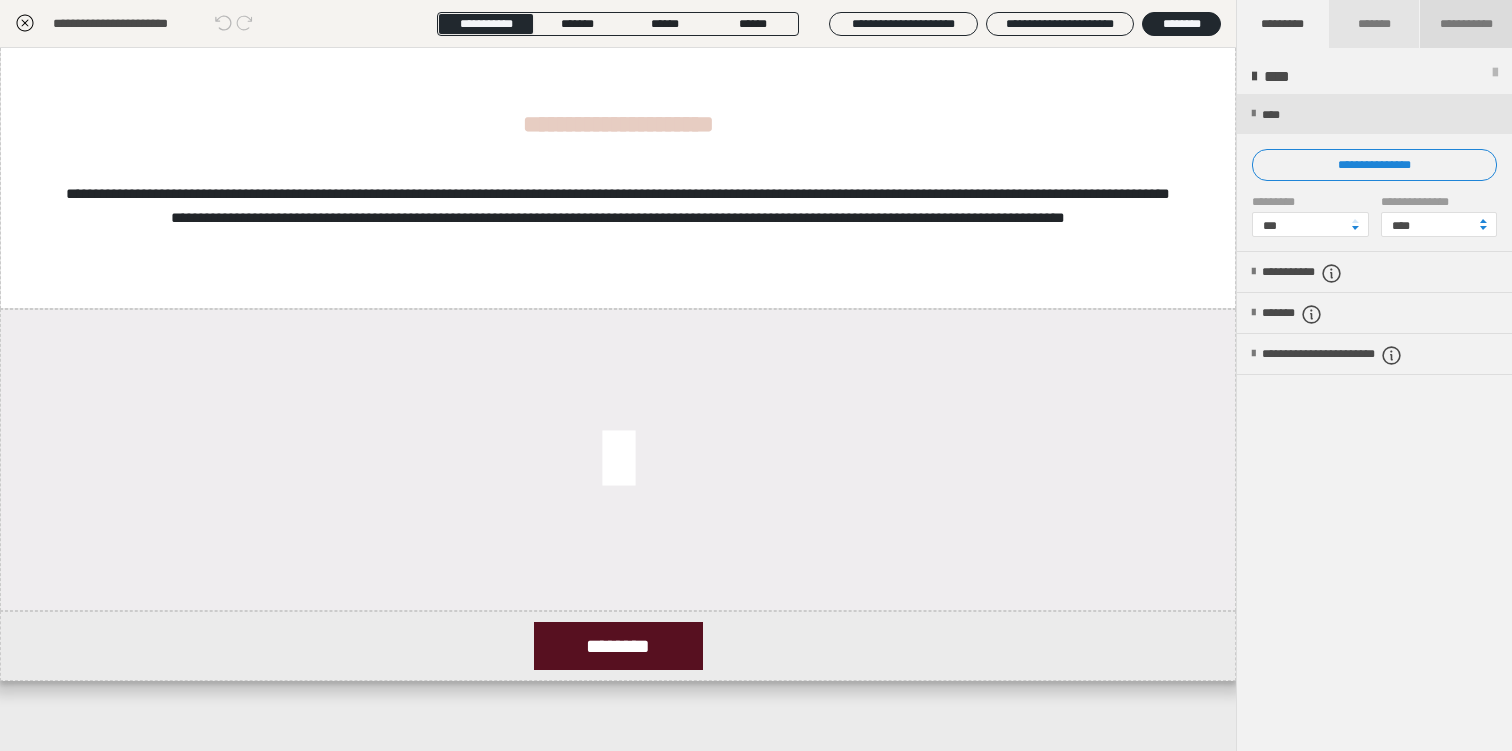 click on "**********" at bounding box center [1466, 24] 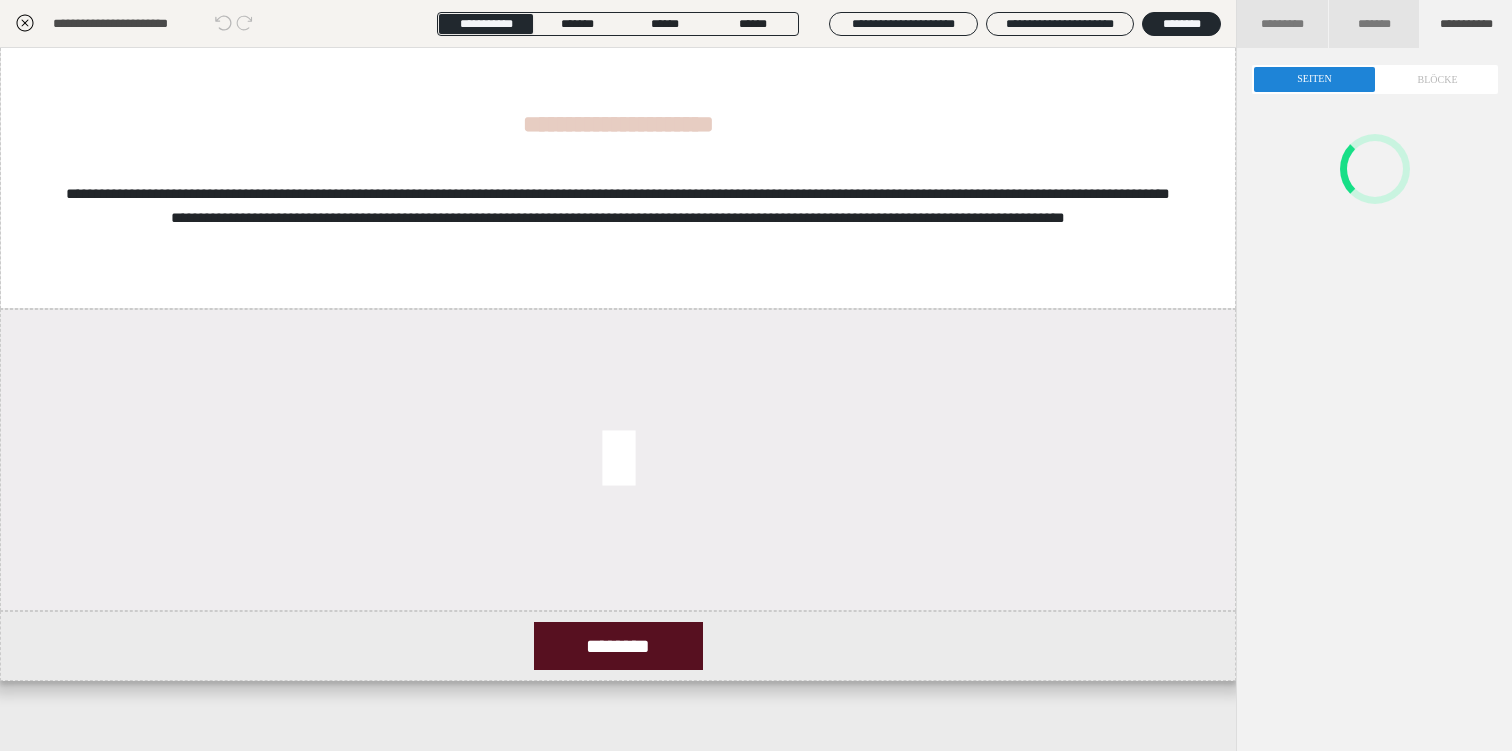 click at bounding box center (1375, 79) 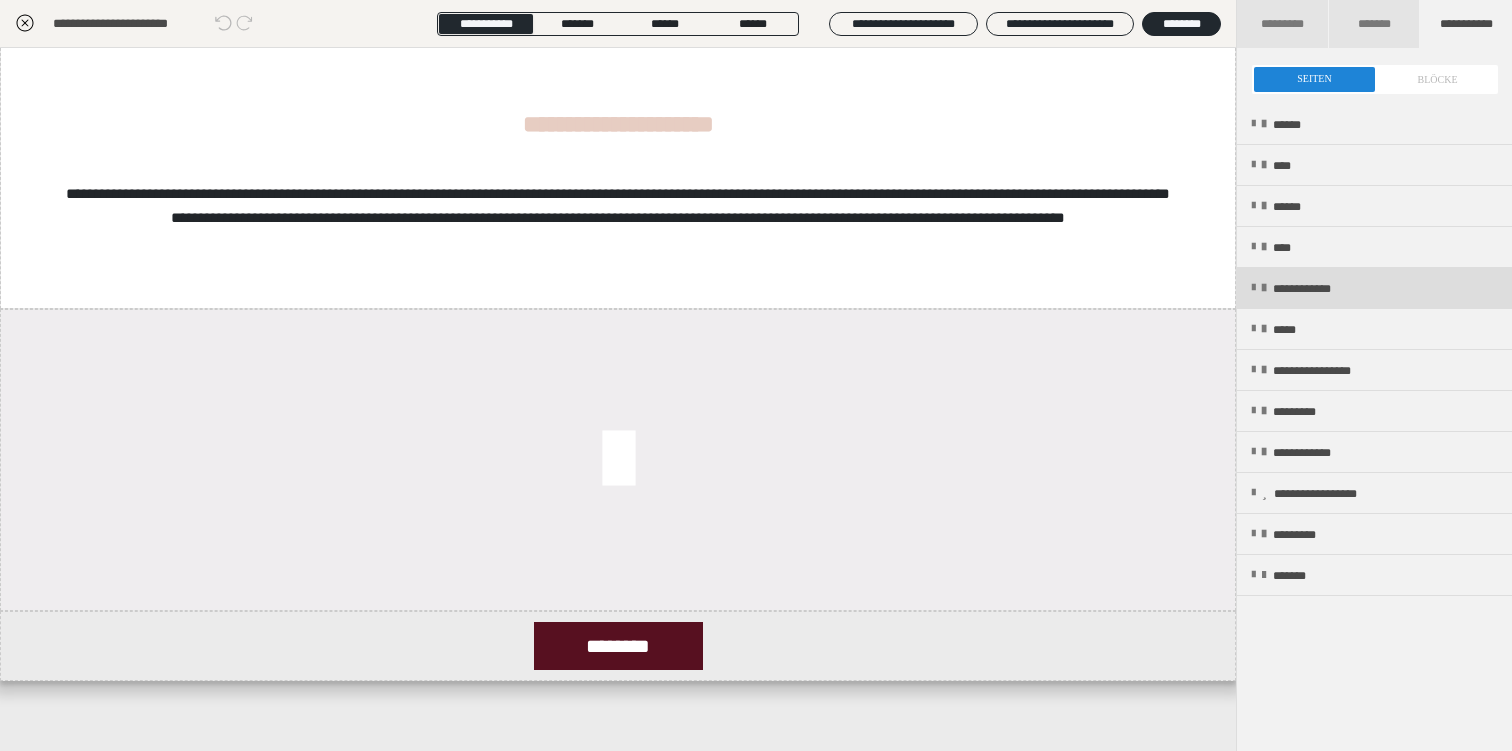 click on "**********" at bounding box center [1320, 289] 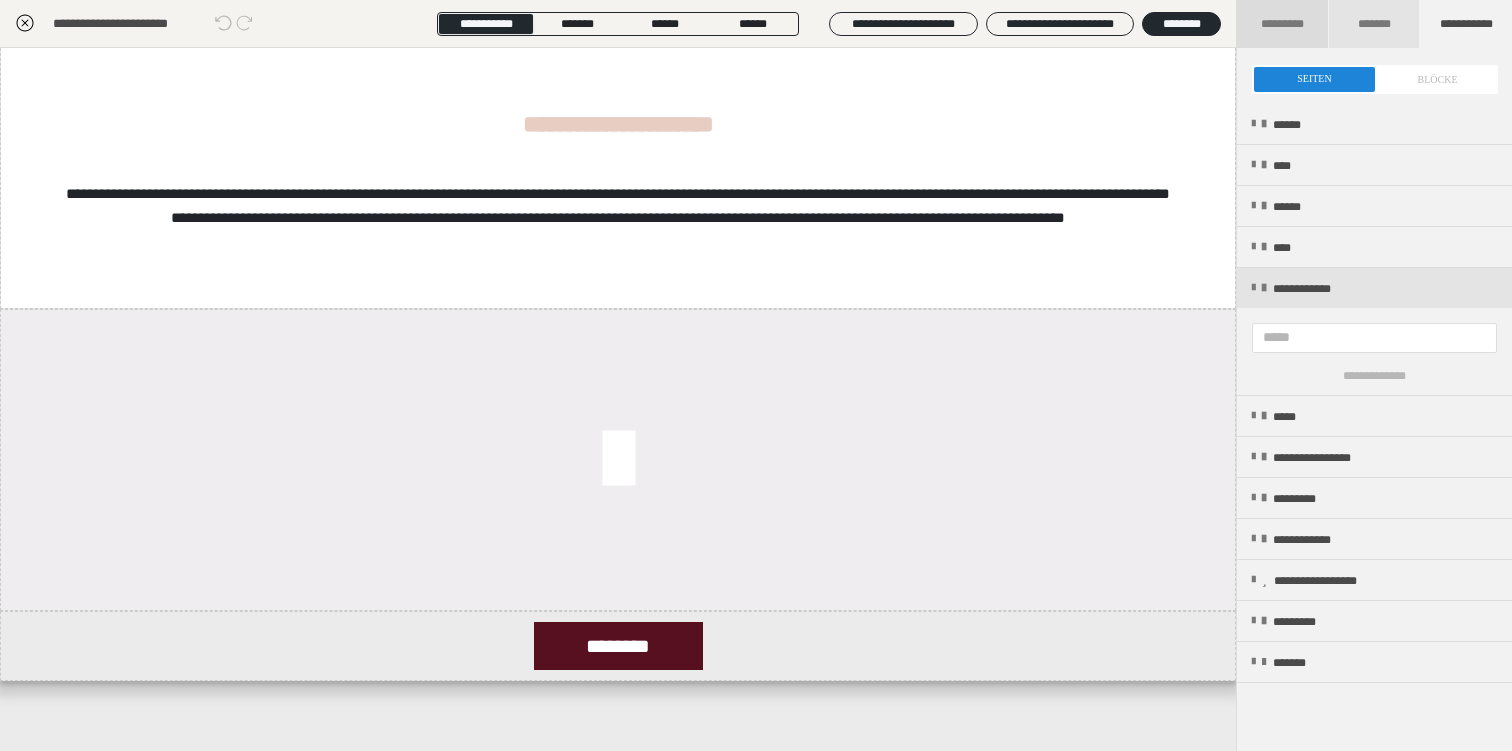 click on "*********" at bounding box center [1282, 24] 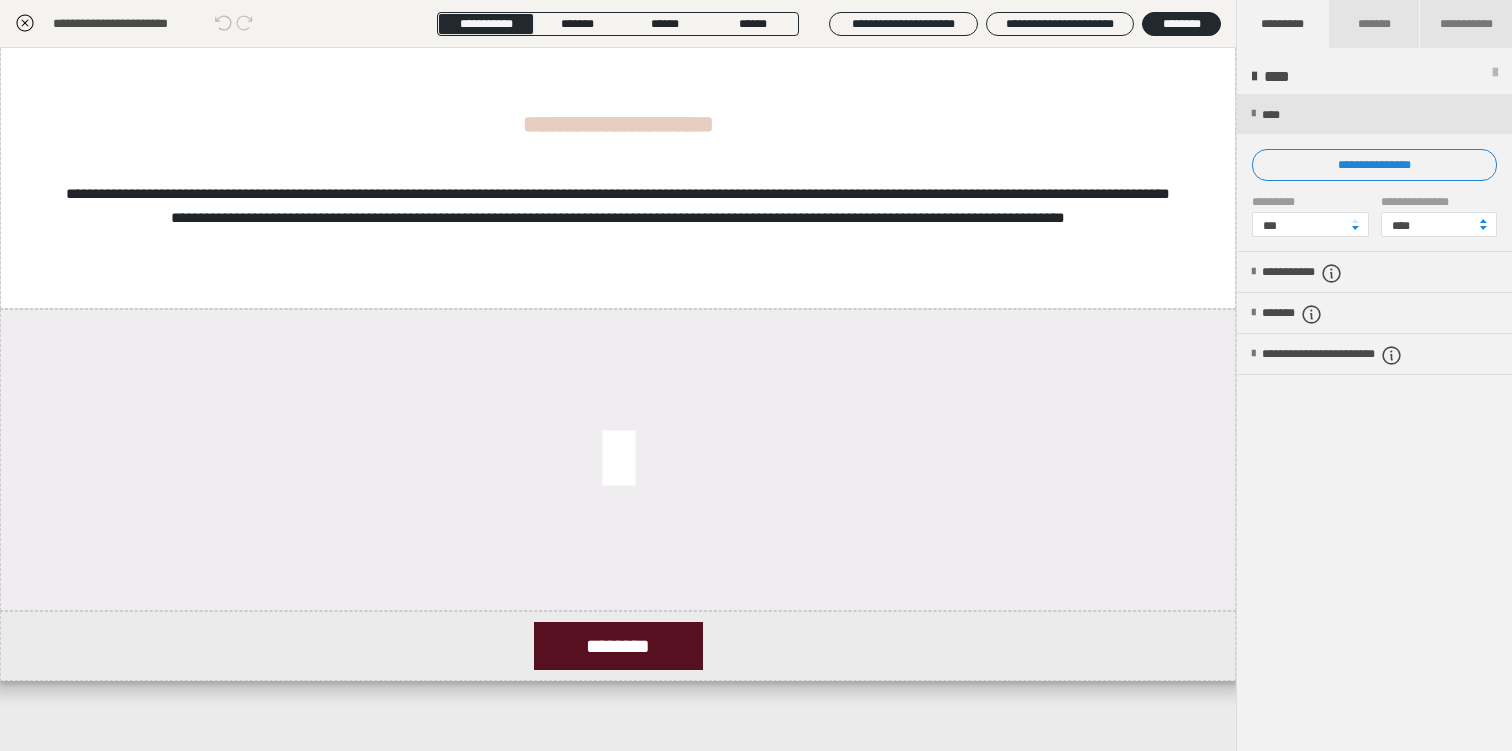 click at bounding box center (1495, 77) 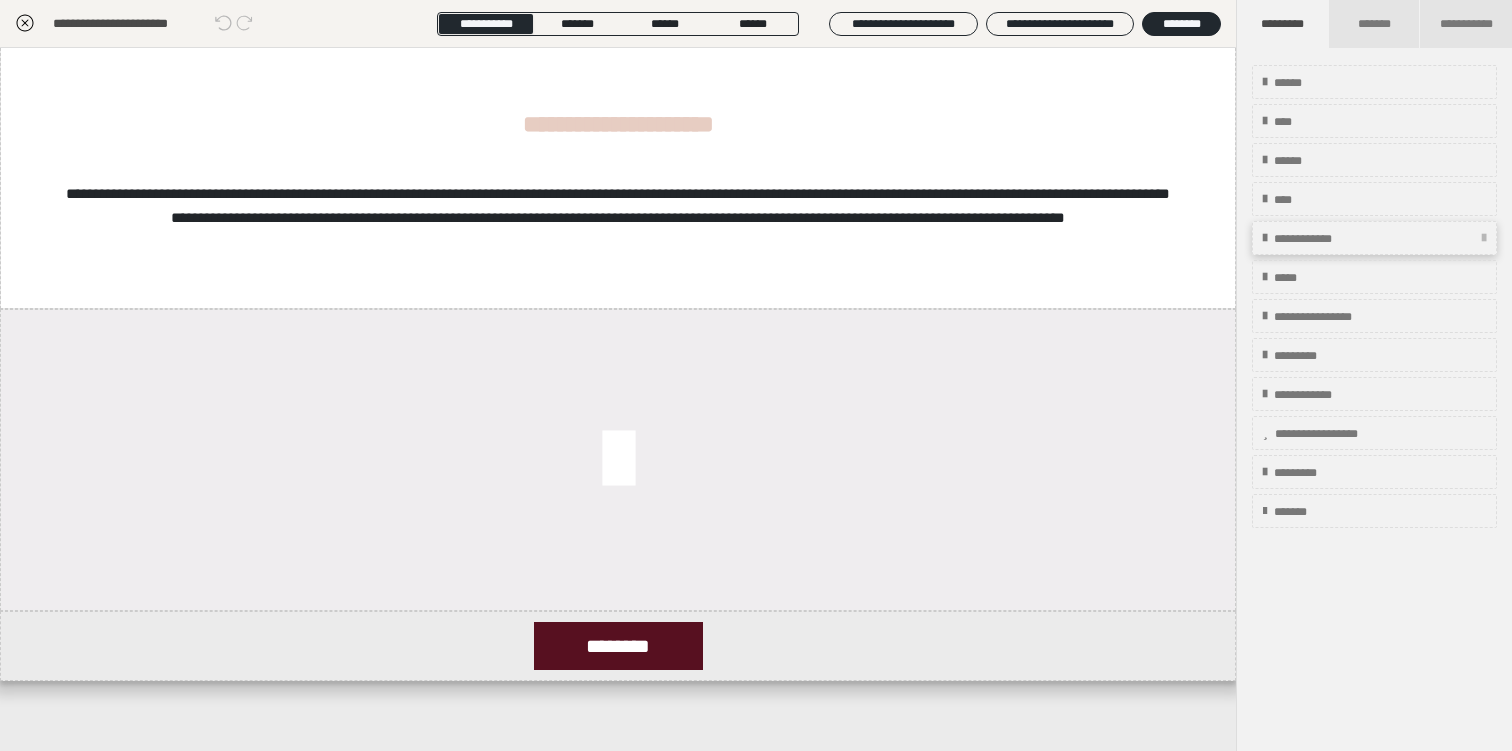 click on "**********" at bounding box center [1374, 238] 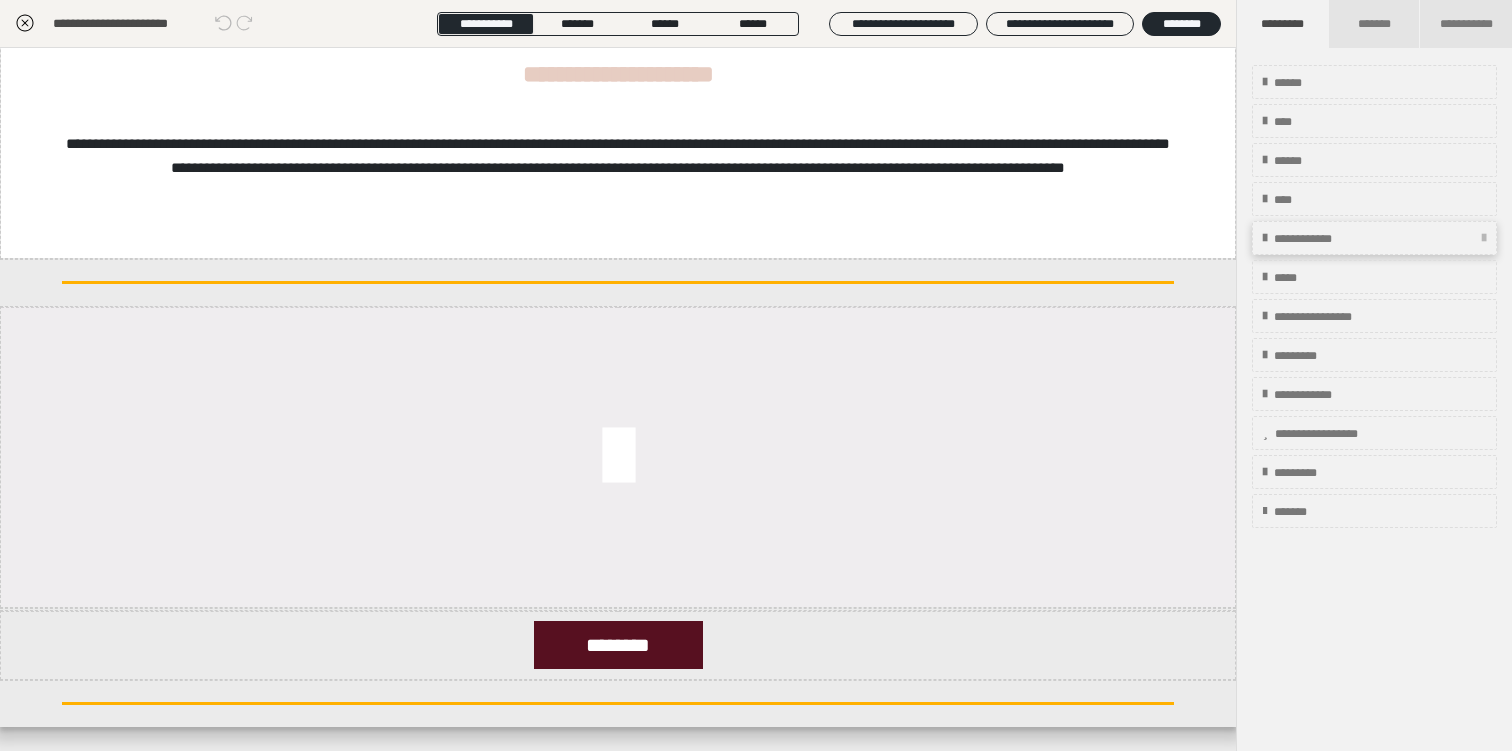 scroll, scrollTop: 598, scrollLeft: 0, axis: vertical 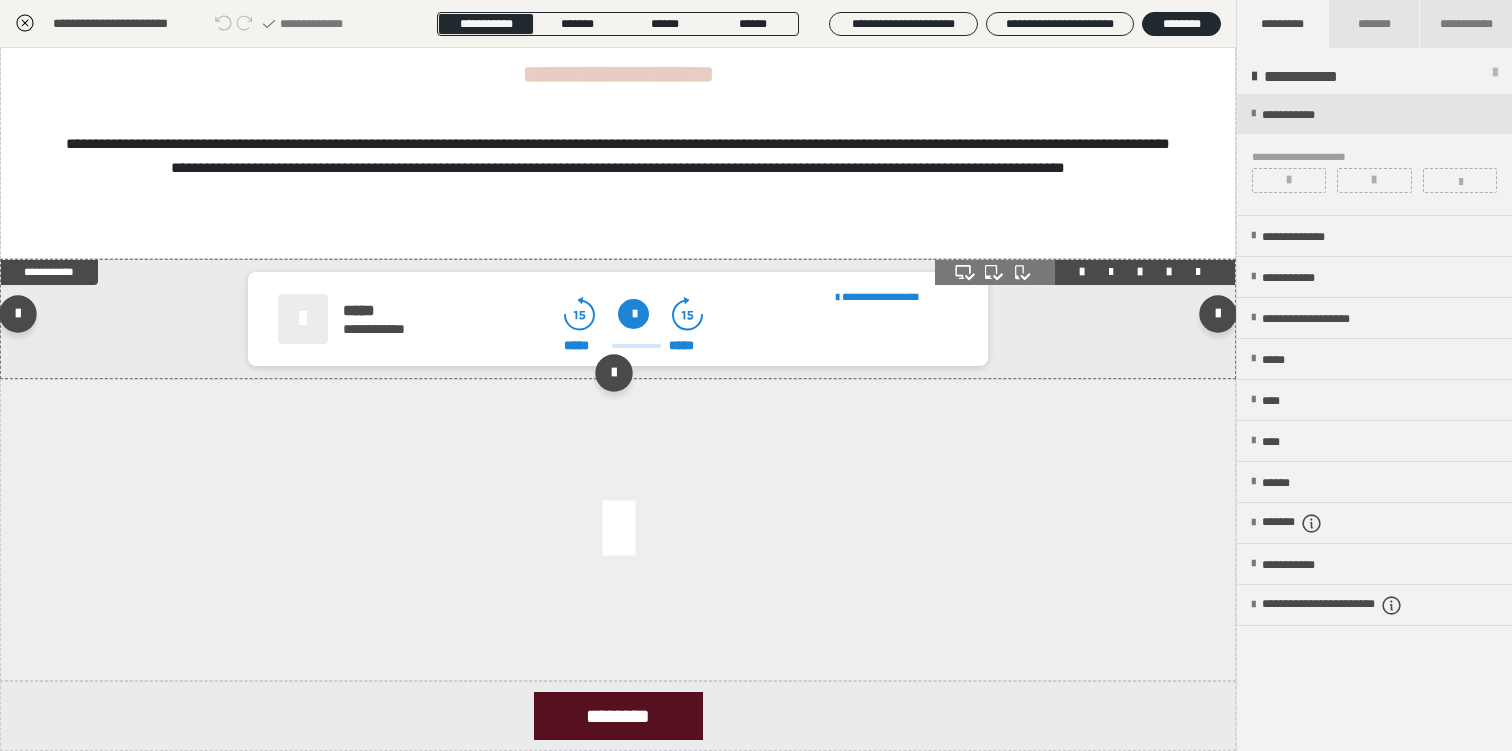 click on "**********" at bounding box center (650, 321) 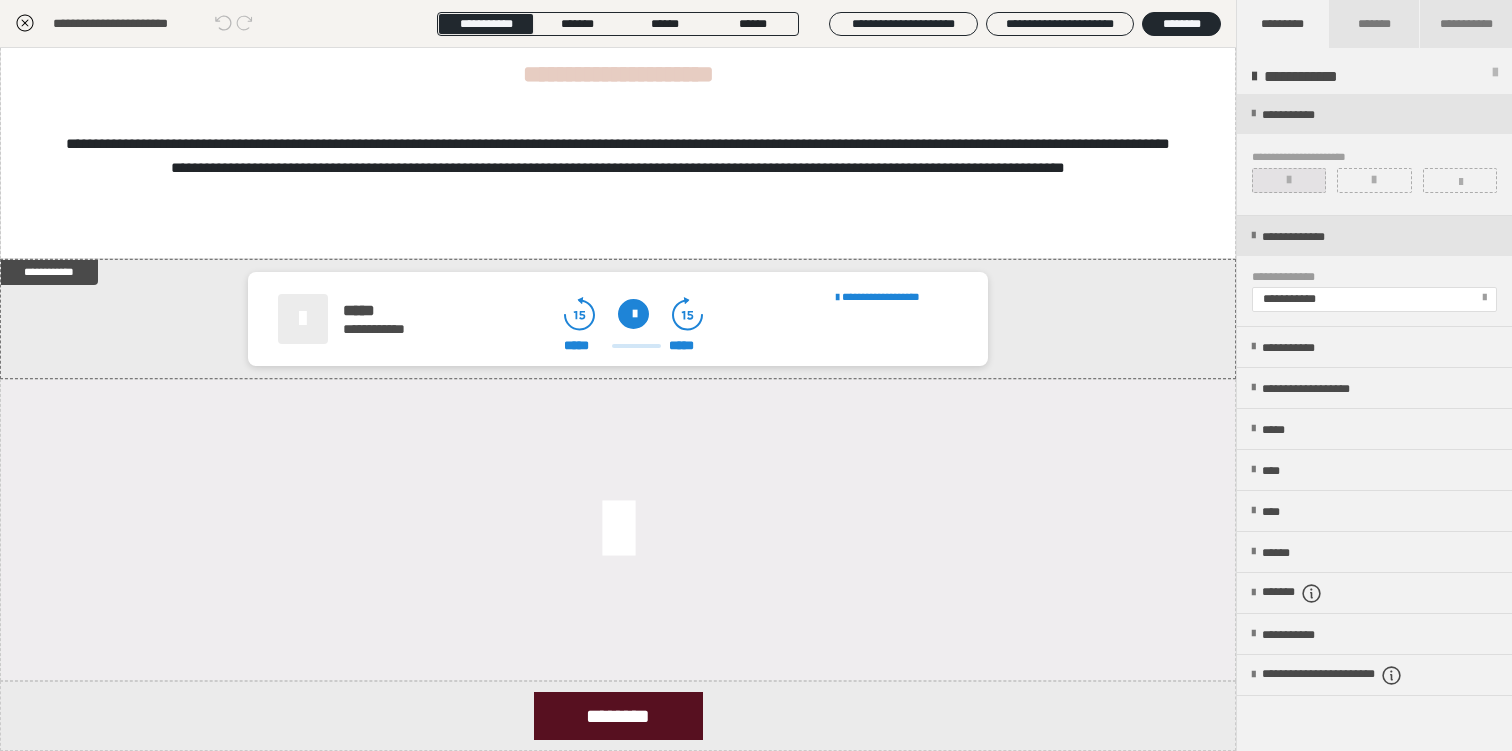 click at bounding box center (1289, 180) 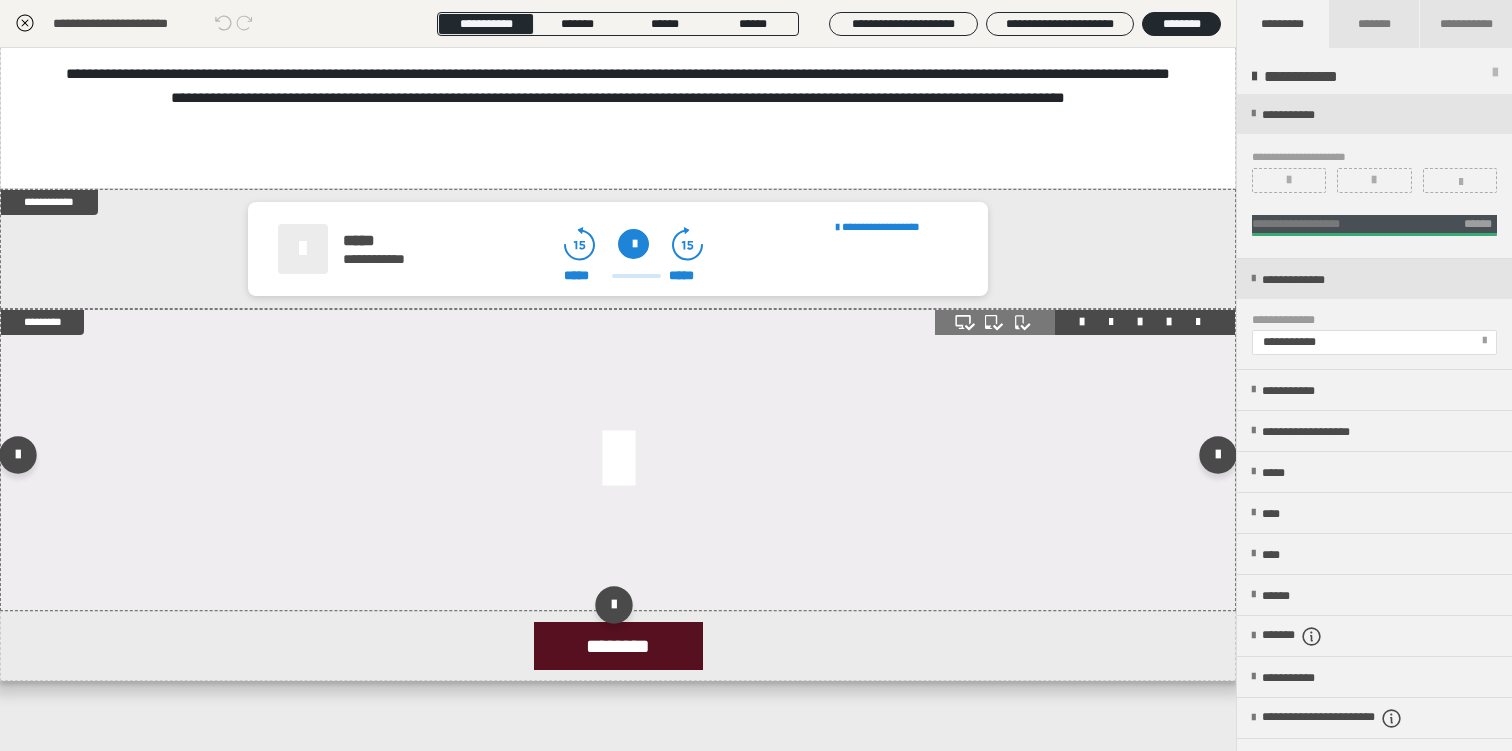 scroll, scrollTop: 718, scrollLeft: 0, axis: vertical 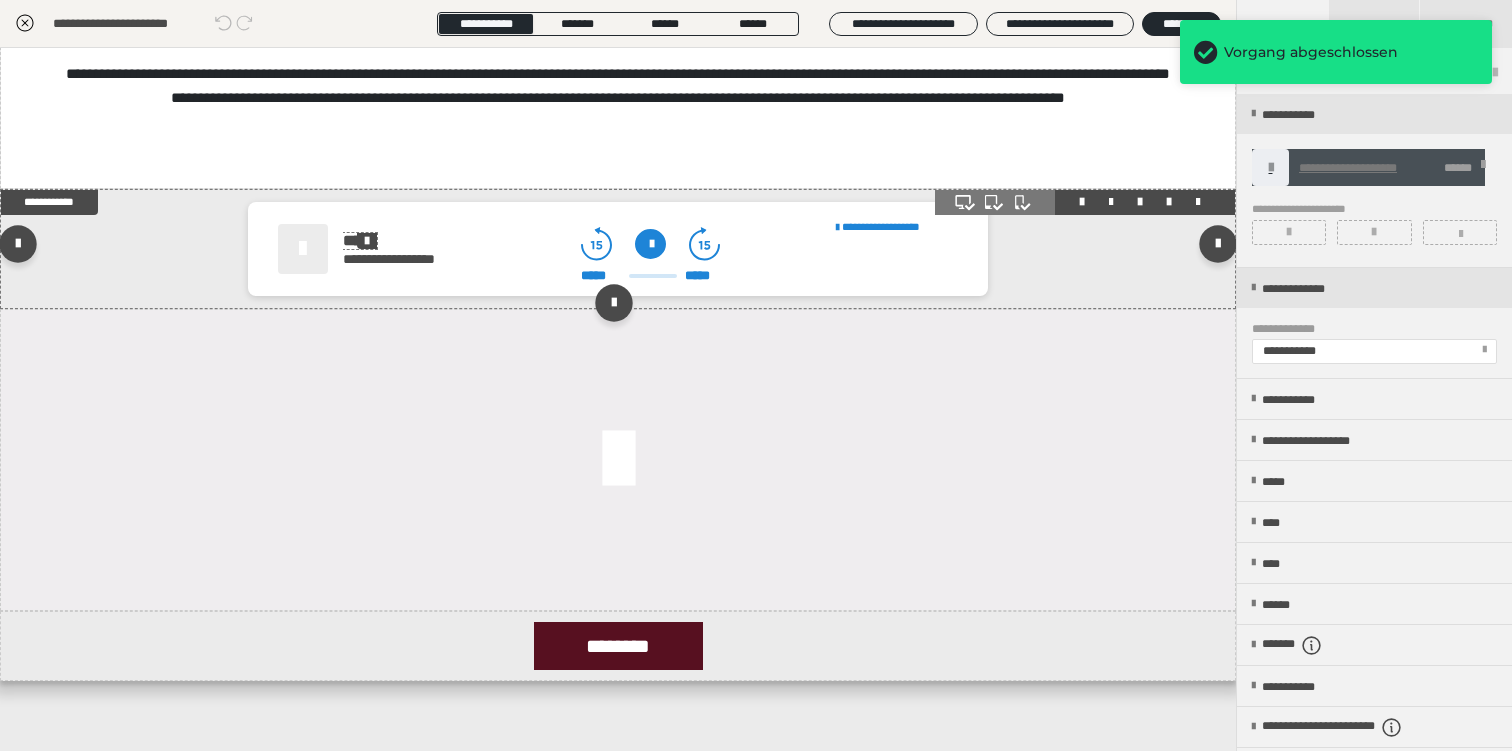 click at bounding box center (367, 241) 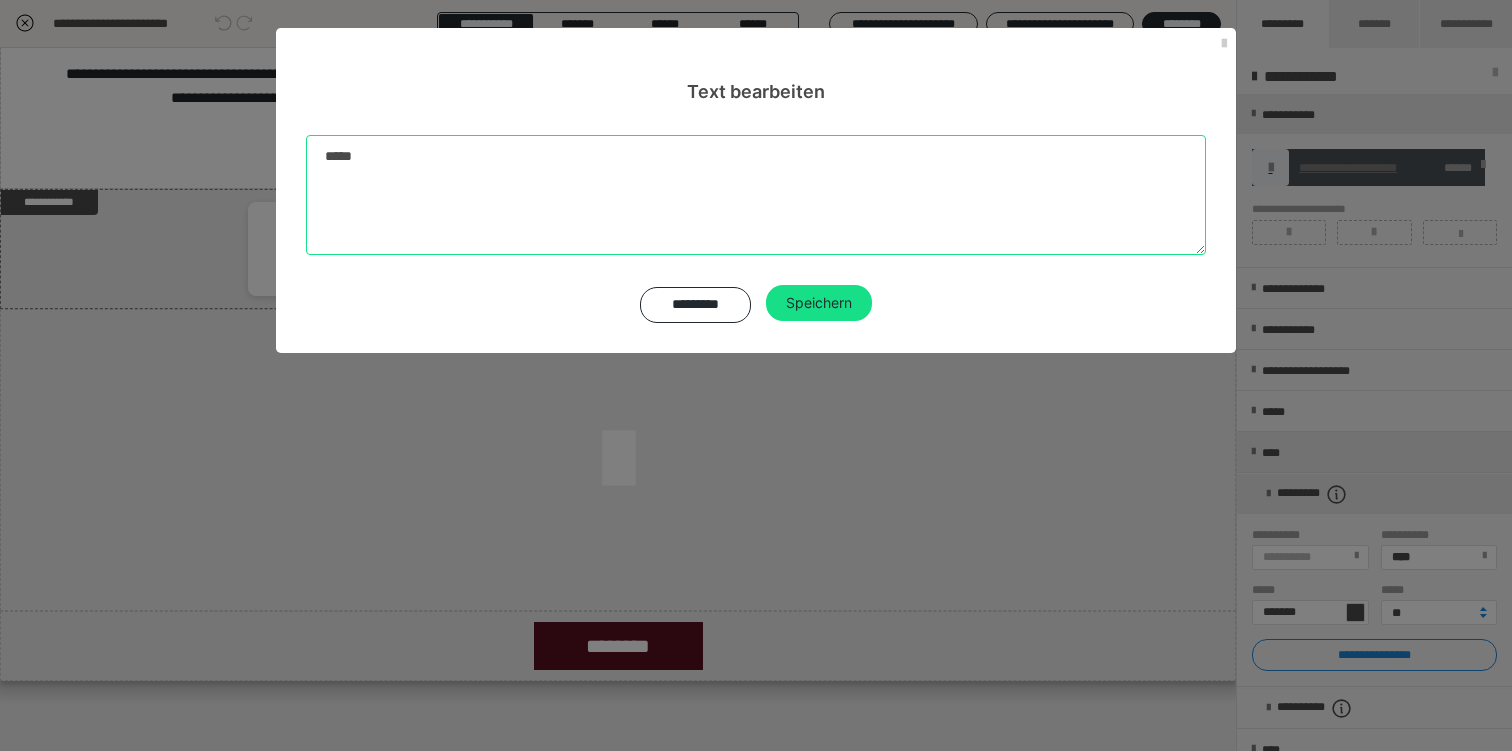 drag, startPoint x: 364, startPoint y: 140, endPoint x: 277, endPoint y: 143, distance: 87.05171 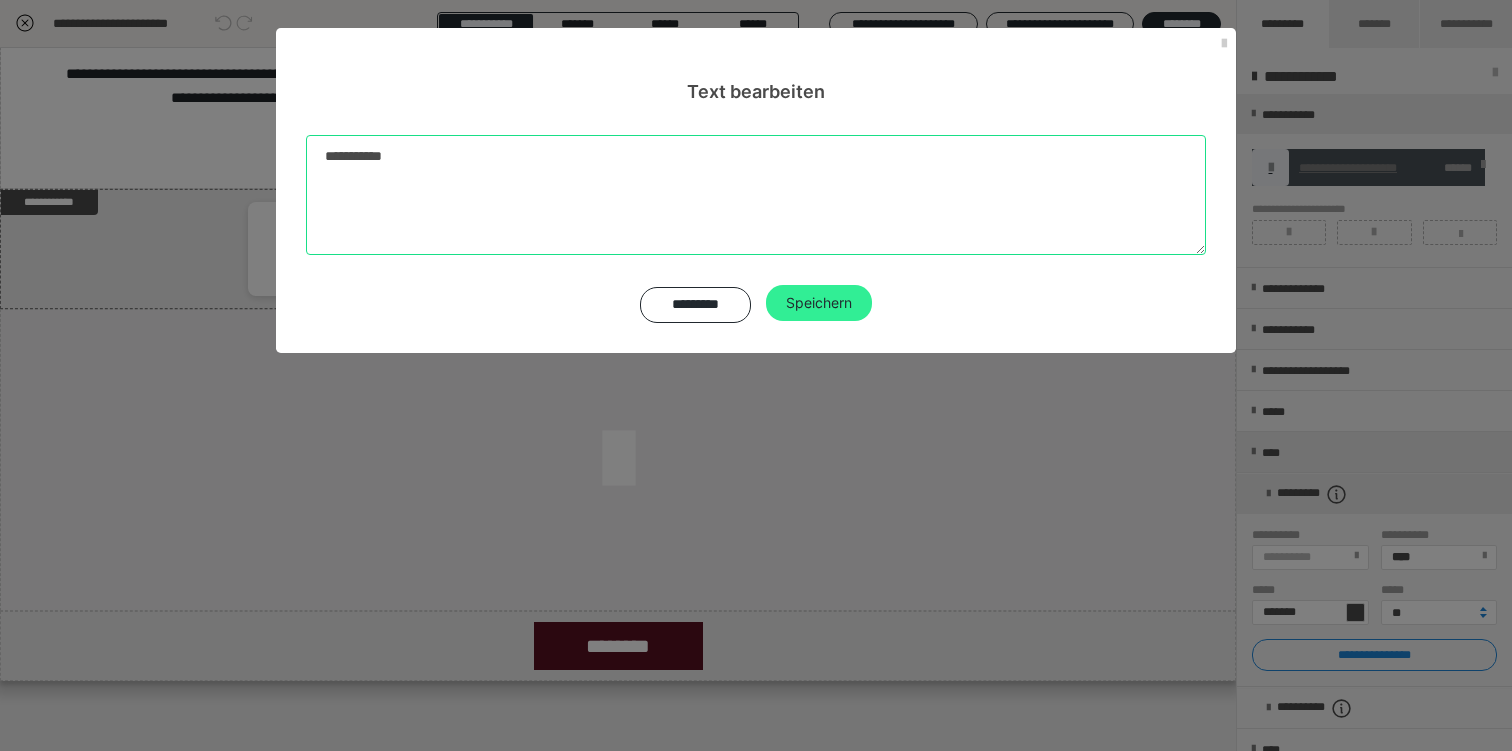 type on "**********" 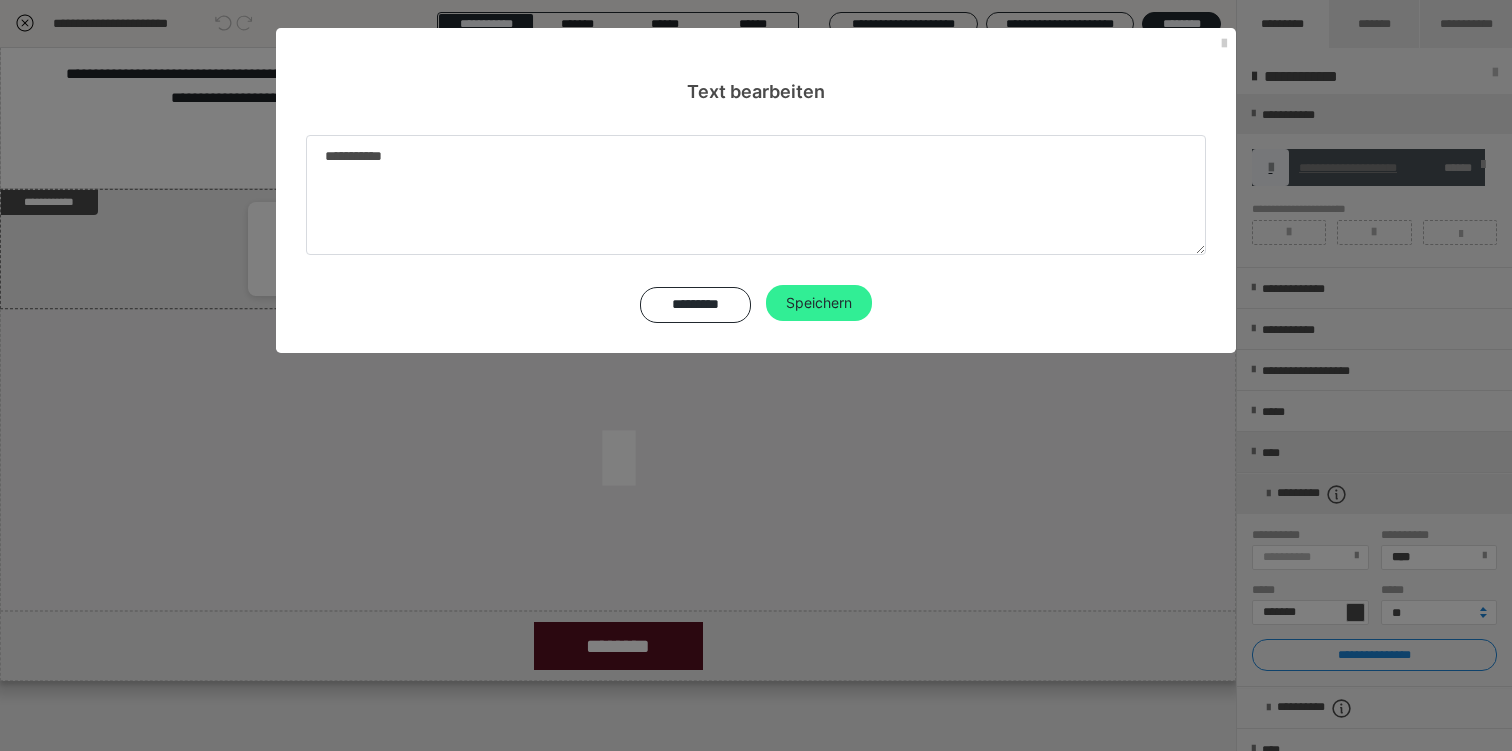 click on "Speichern" at bounding box center (819, 303) 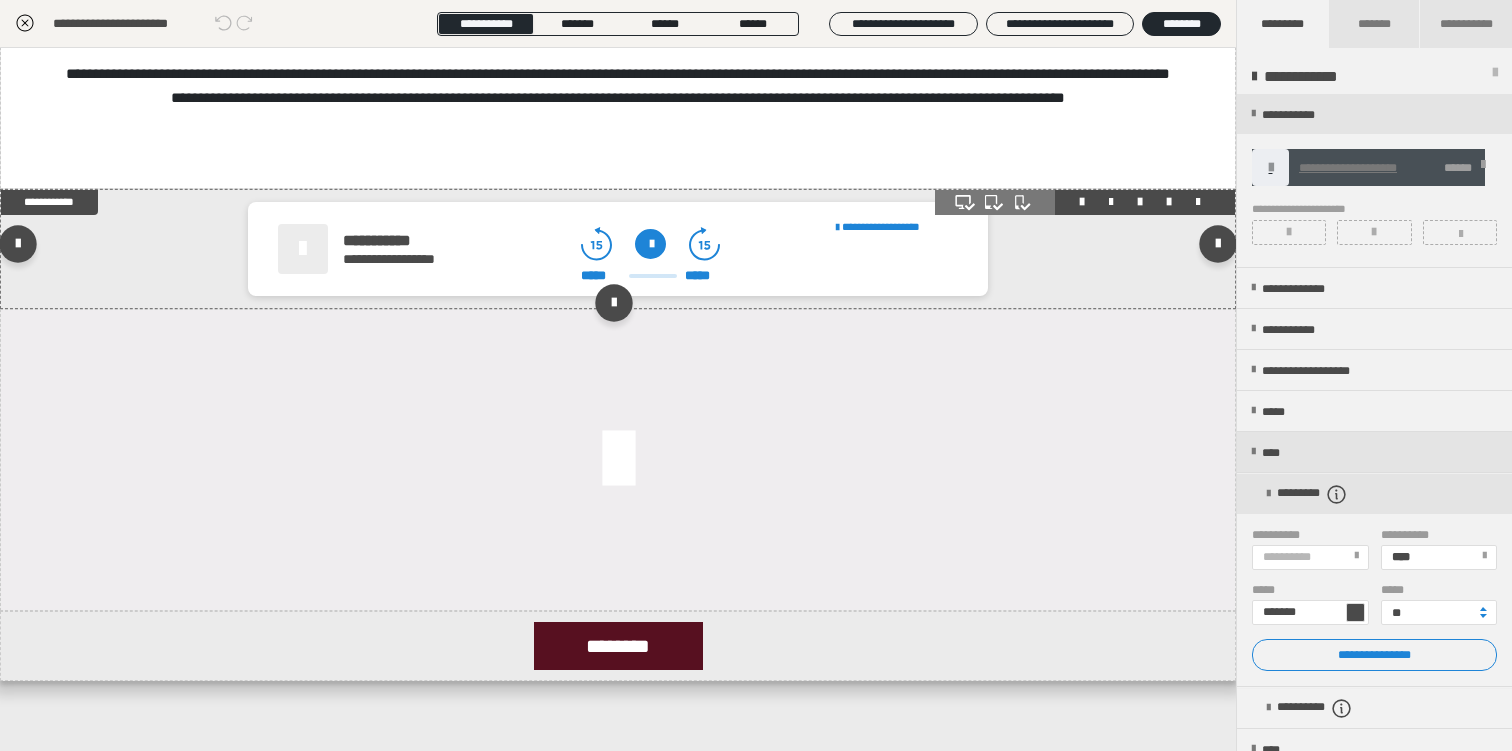 click at bounding box center (302, 249) 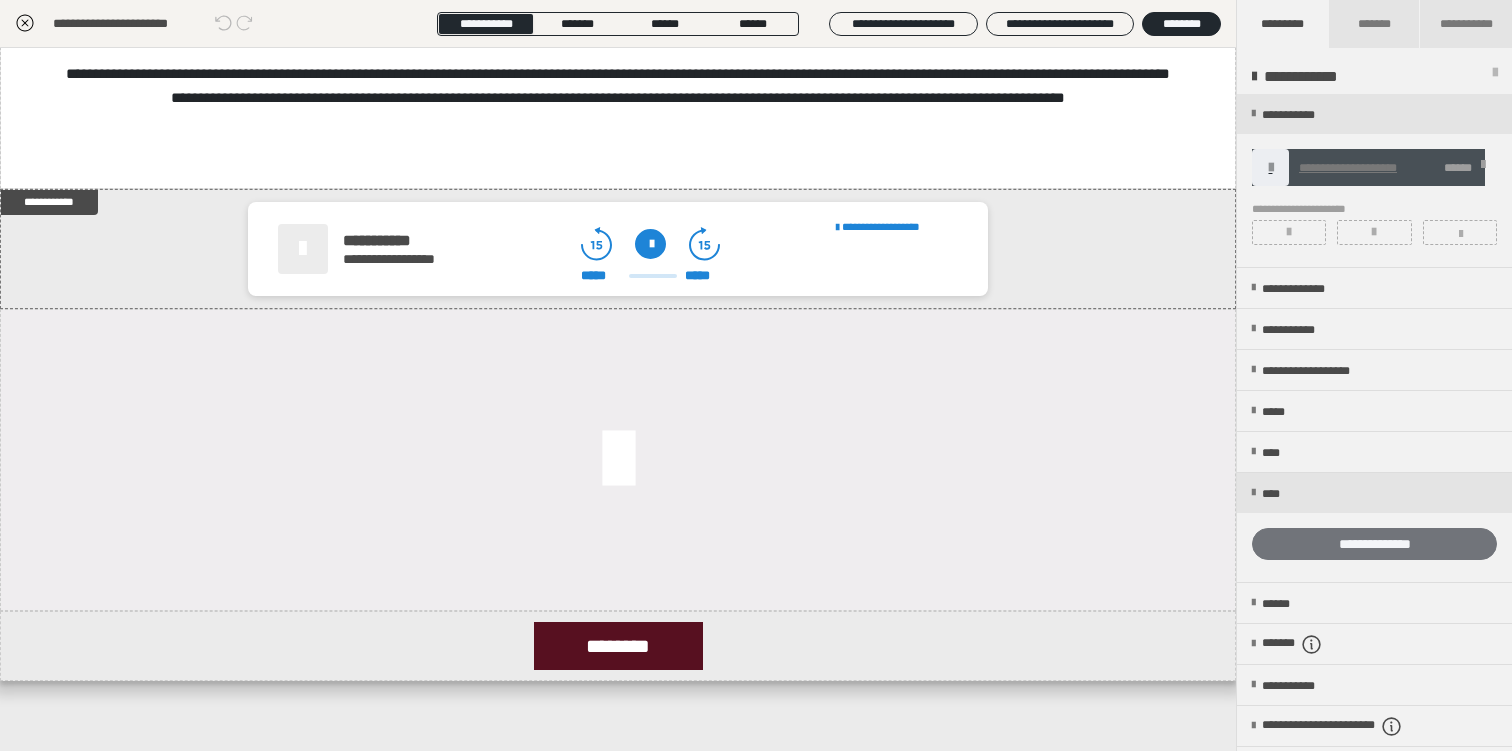click on "**********" at bounding box center [1374, 544] 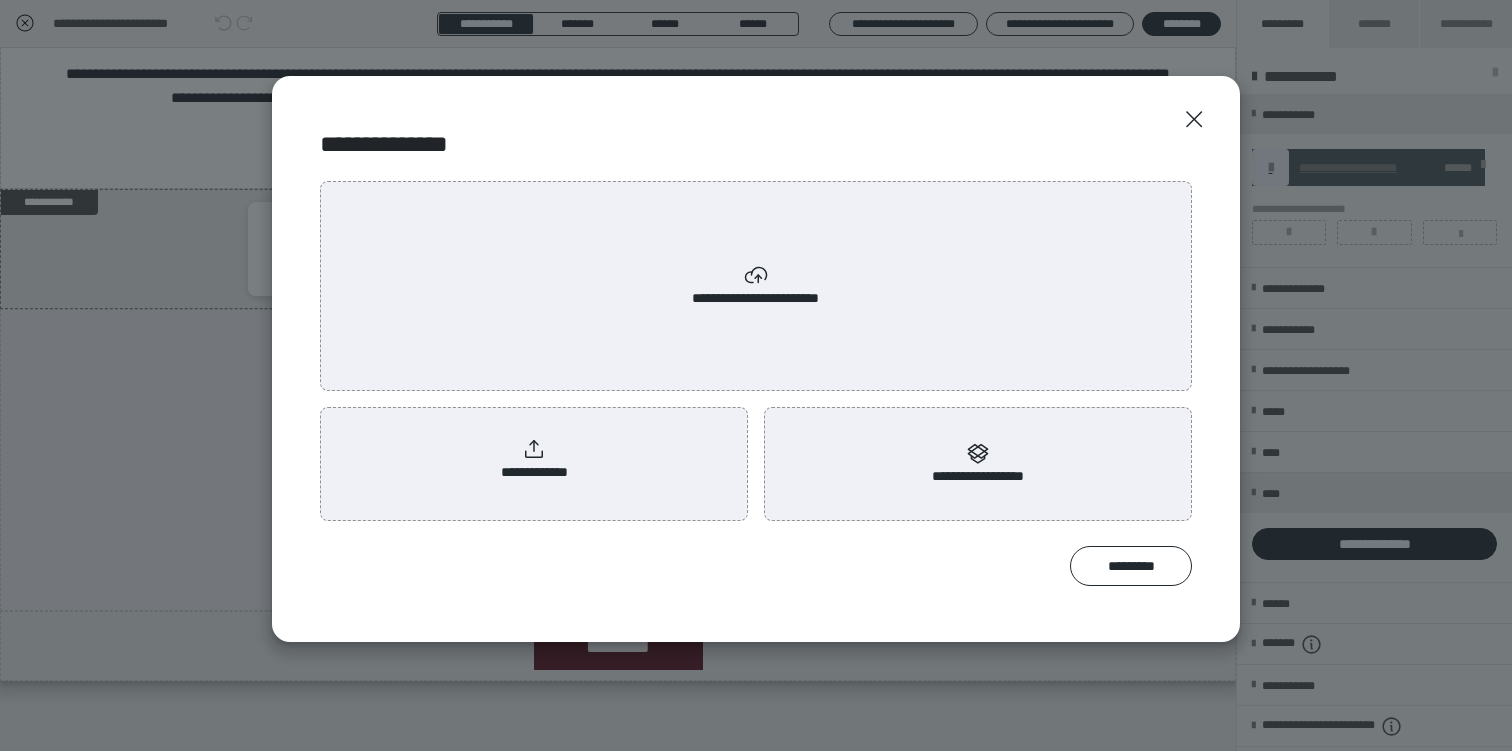 click on "**********" at bounding box center (534, 460) 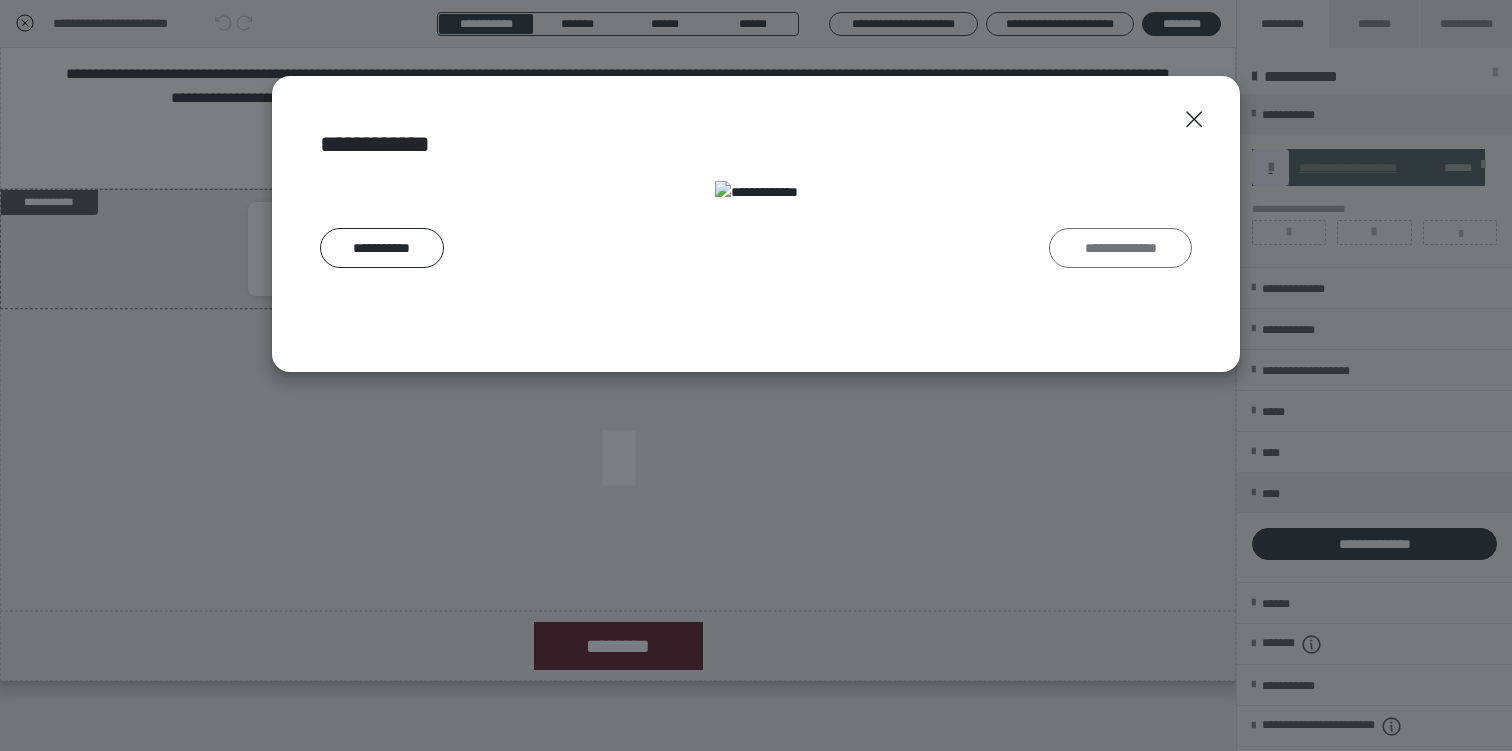 click on "**********" at bounding box center (1120, 248) 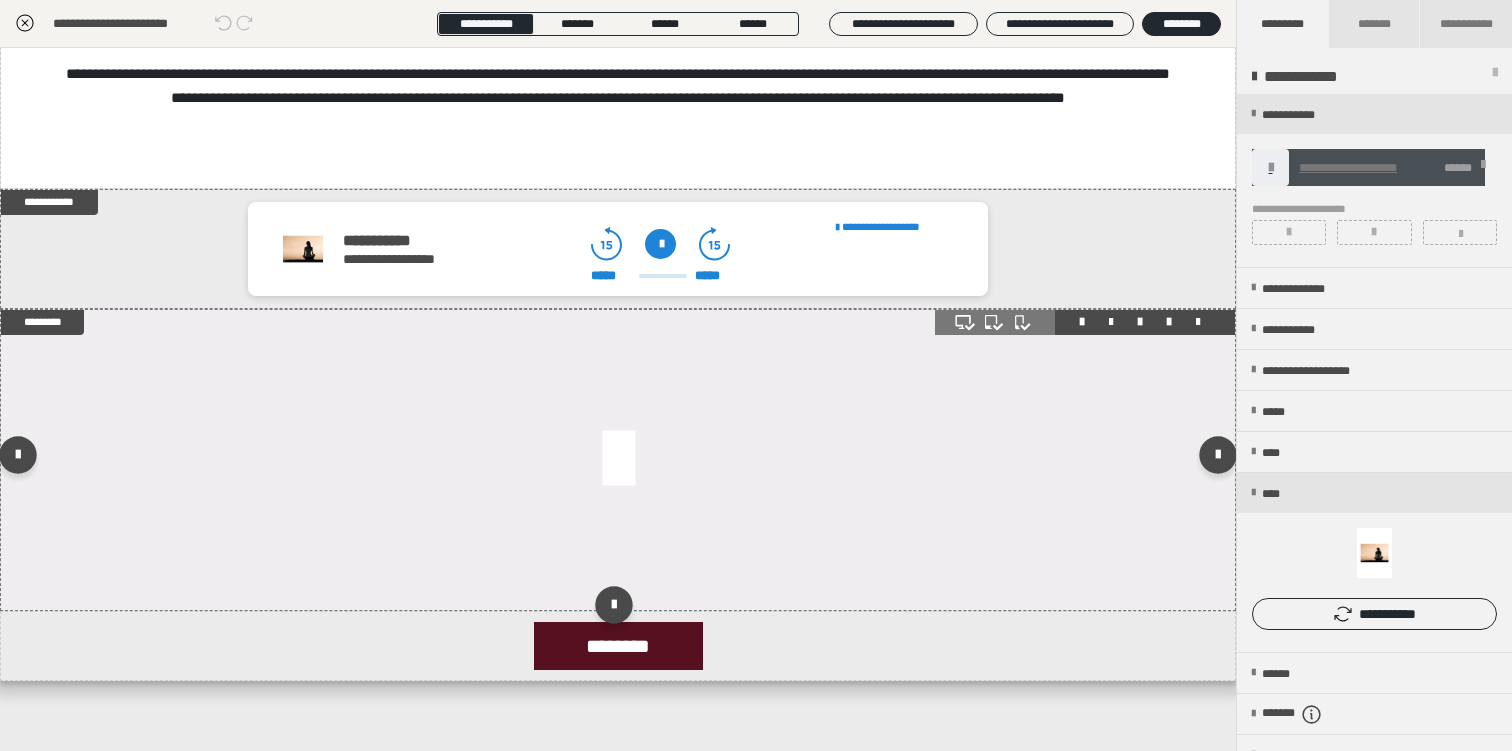 click at bounding box center (618, 460) 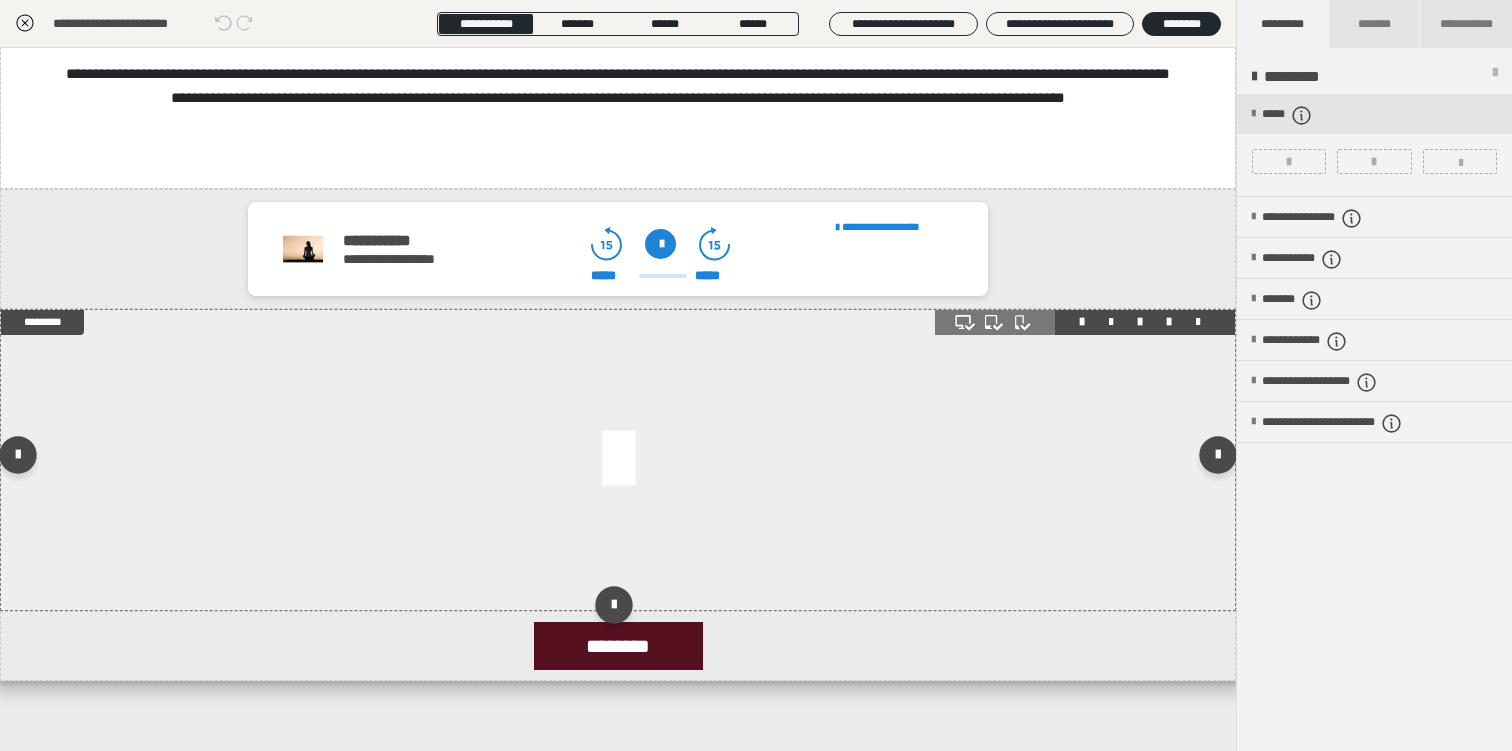 click at bounding box center (1198, 322) 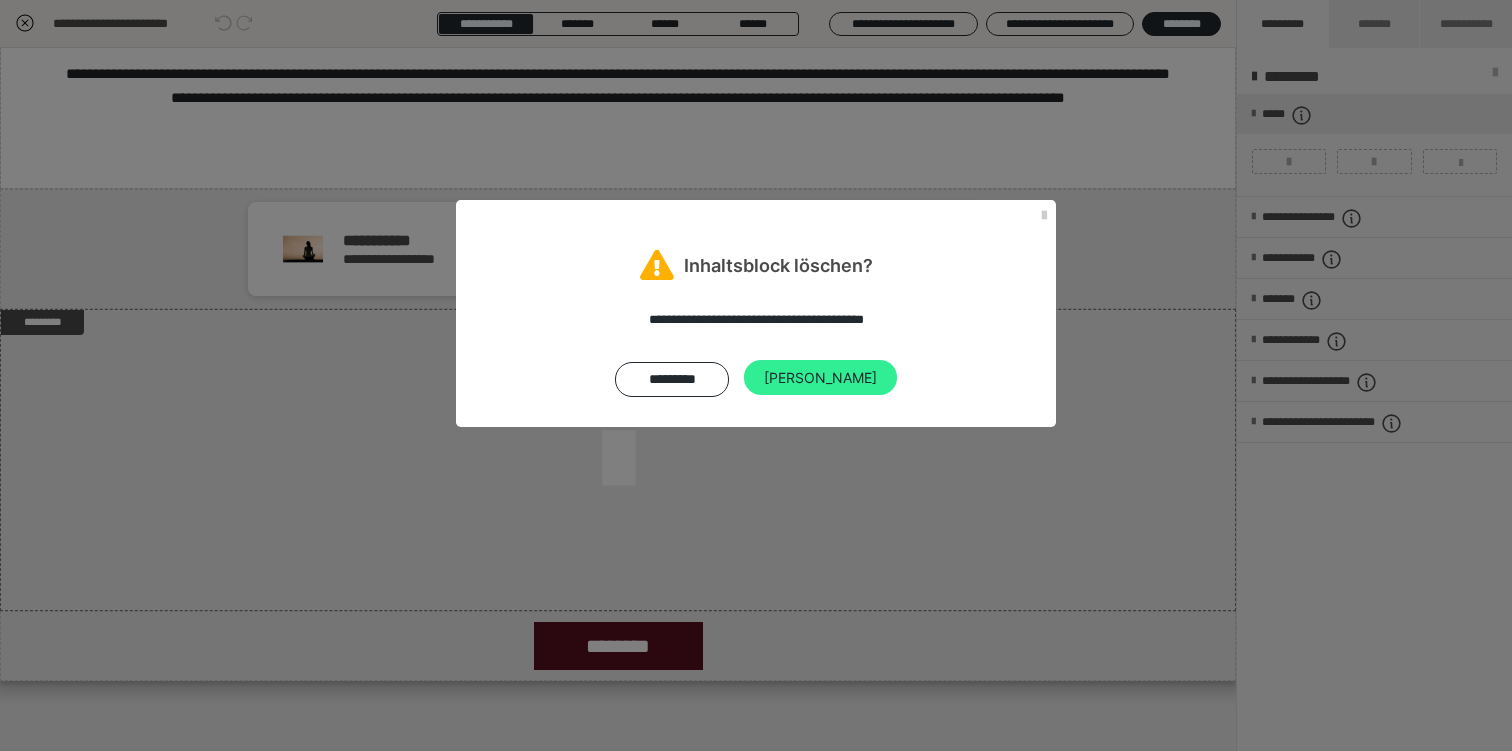 click on "[PERSON_NAME]" at bounding box center (820, 378) 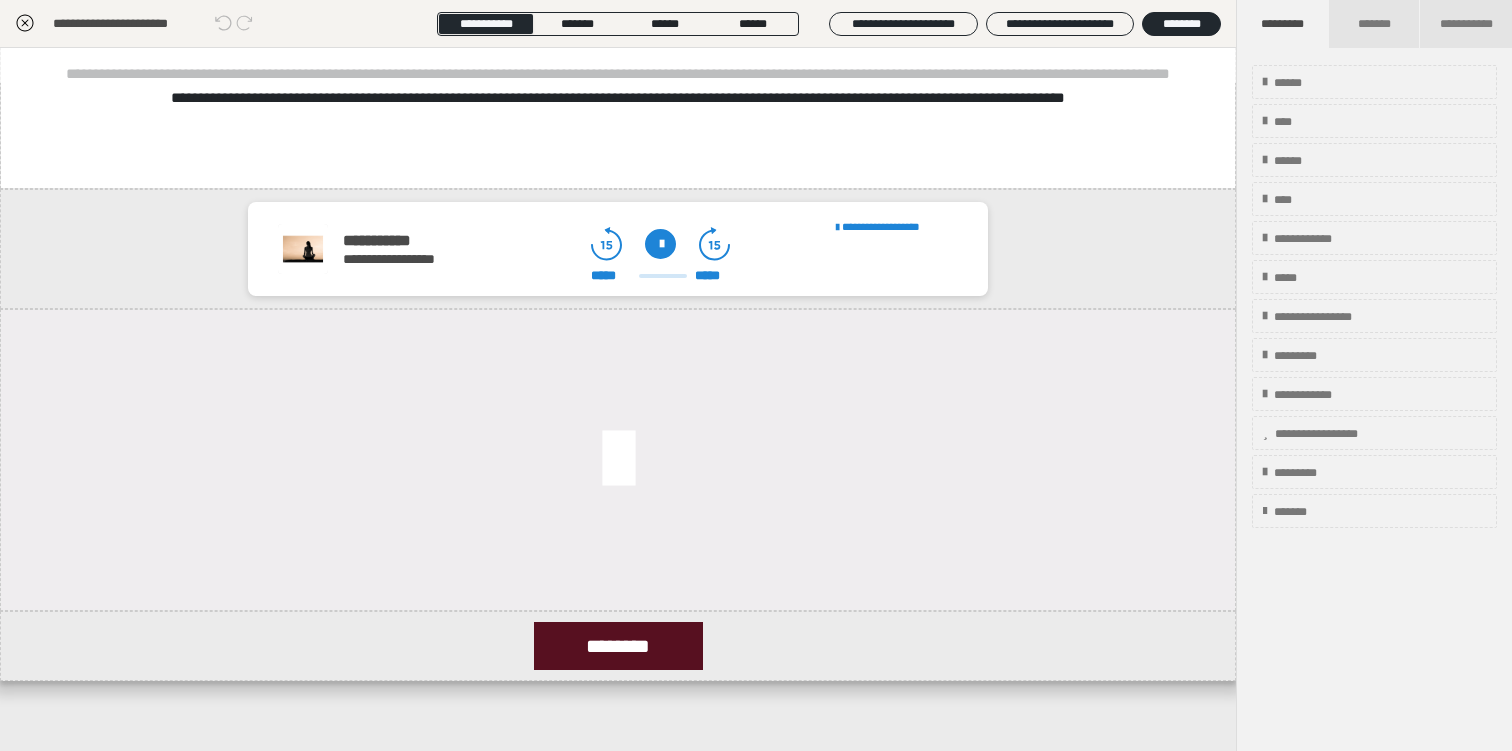 scroll, scrollTop: 416, scrollLeft: 0, axis: vertical 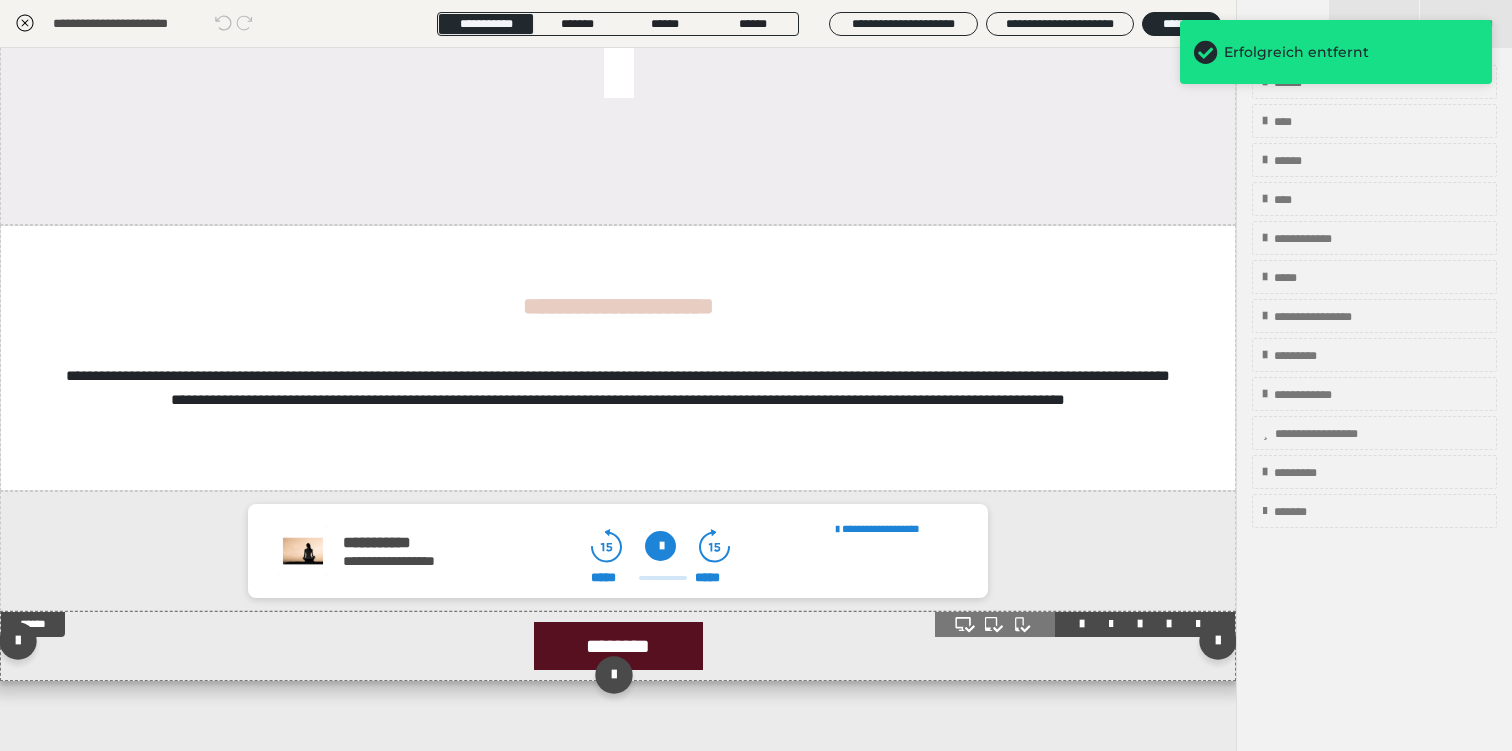 click on "********" at bounding box center (618, 646) 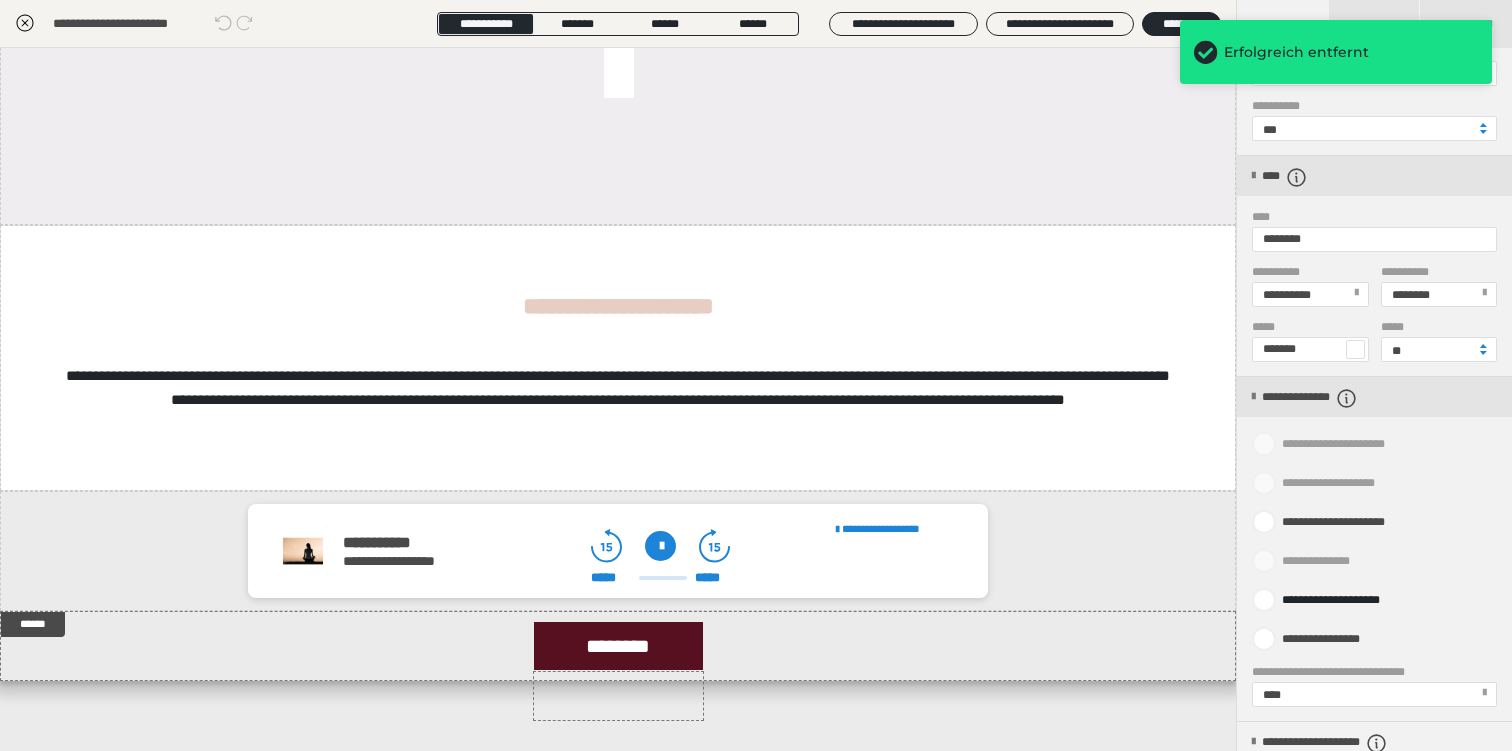 scroll, scrollTop: 849, scrollLeft: 0, axis: vertical 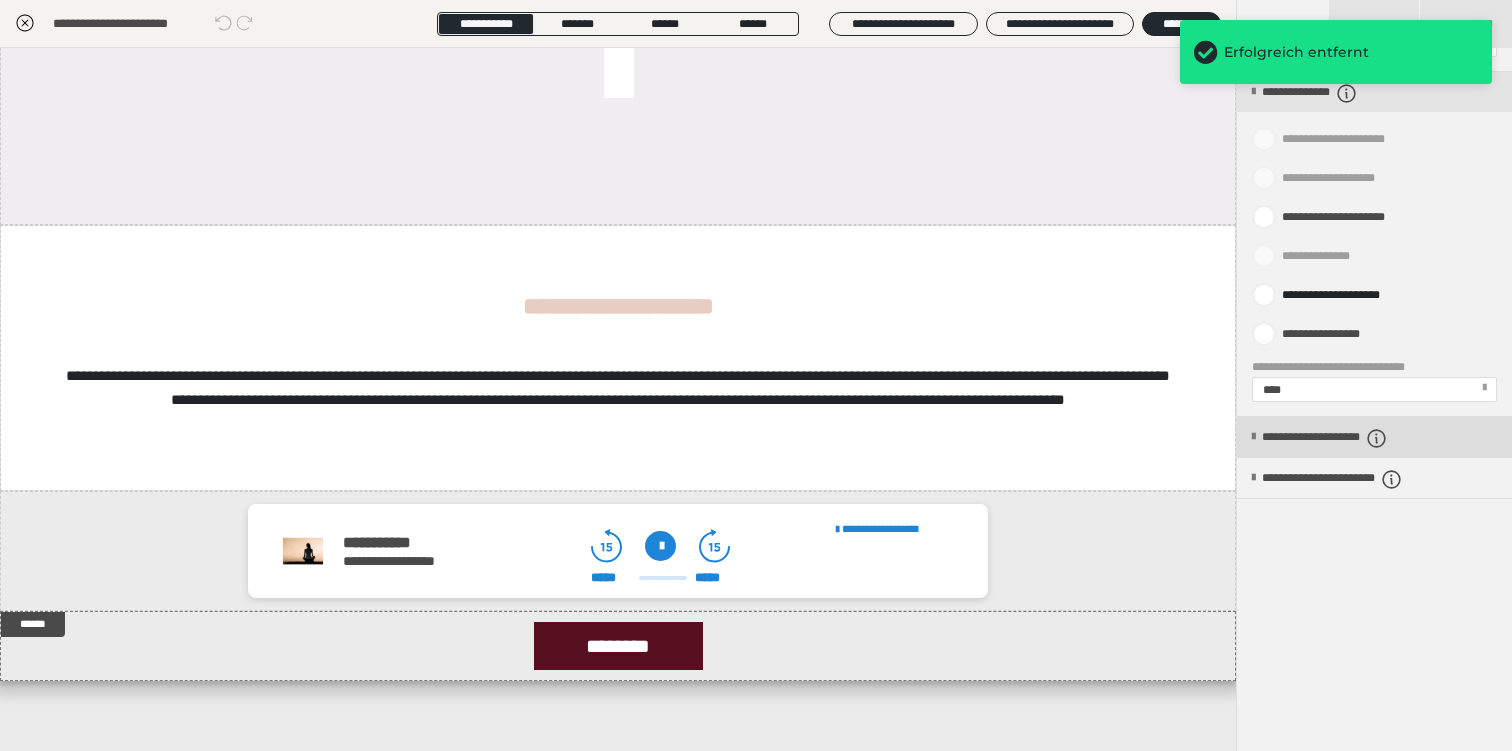 click on "**********" at bounding box center [1354, 438] 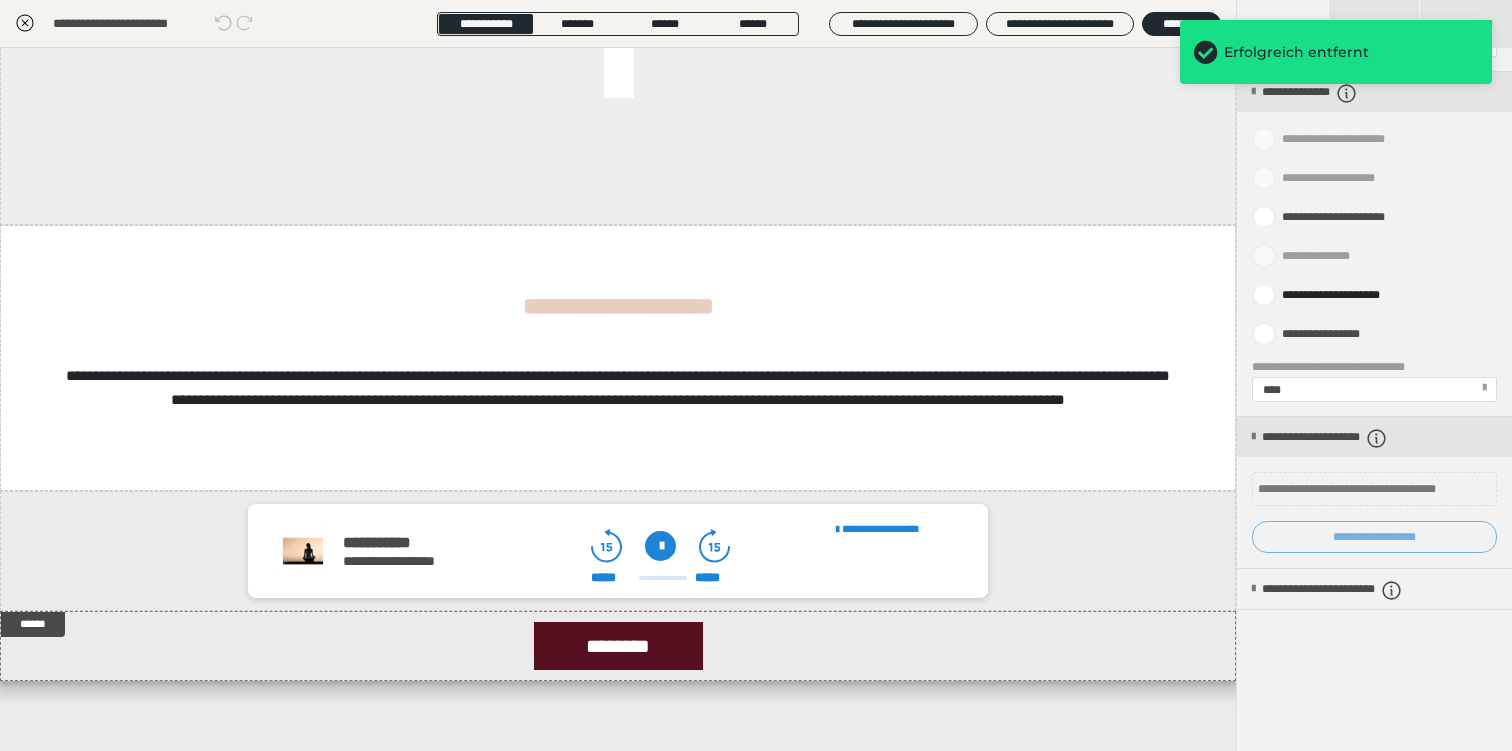 click on "**********" at bounding box center (1374, 537) 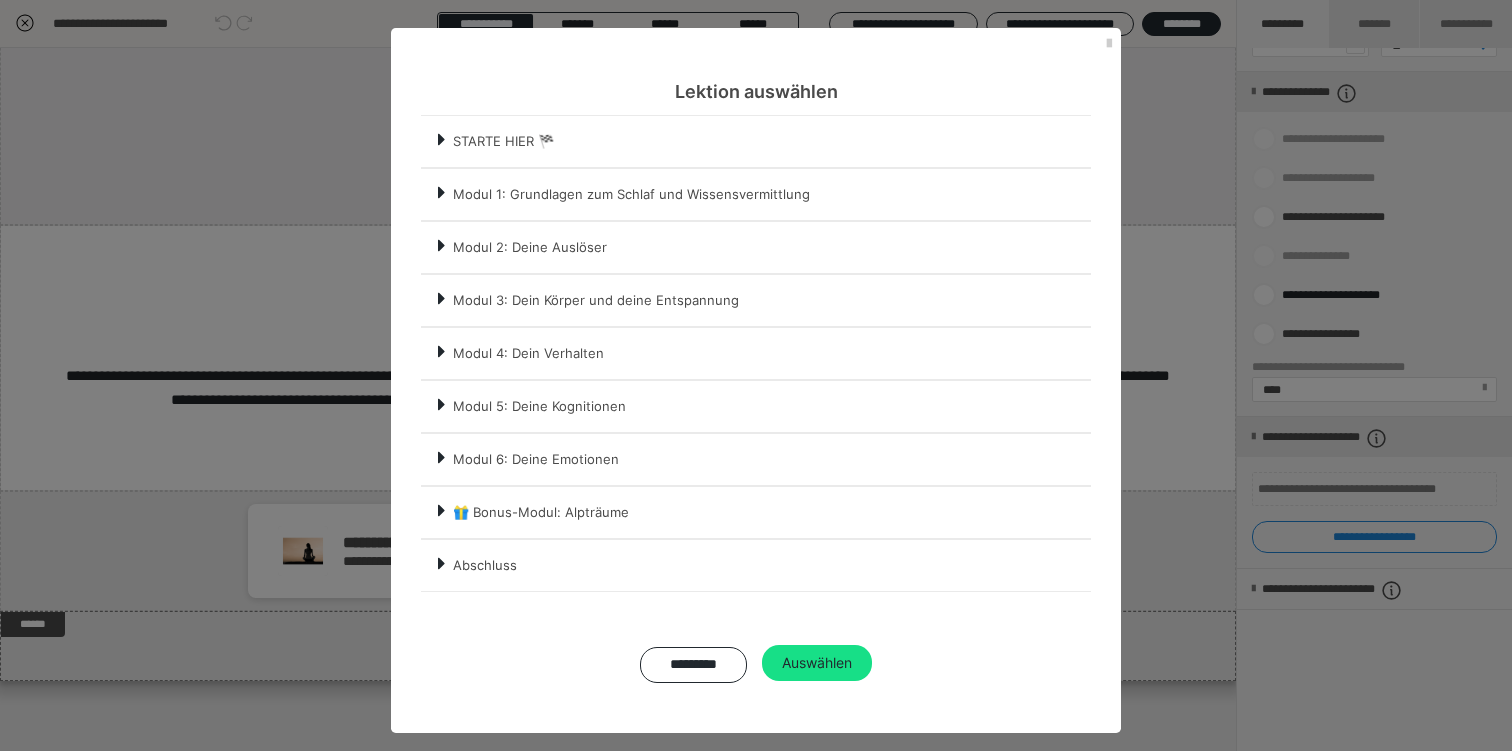 click on "Abschluss" at bounding box center [771, 565] 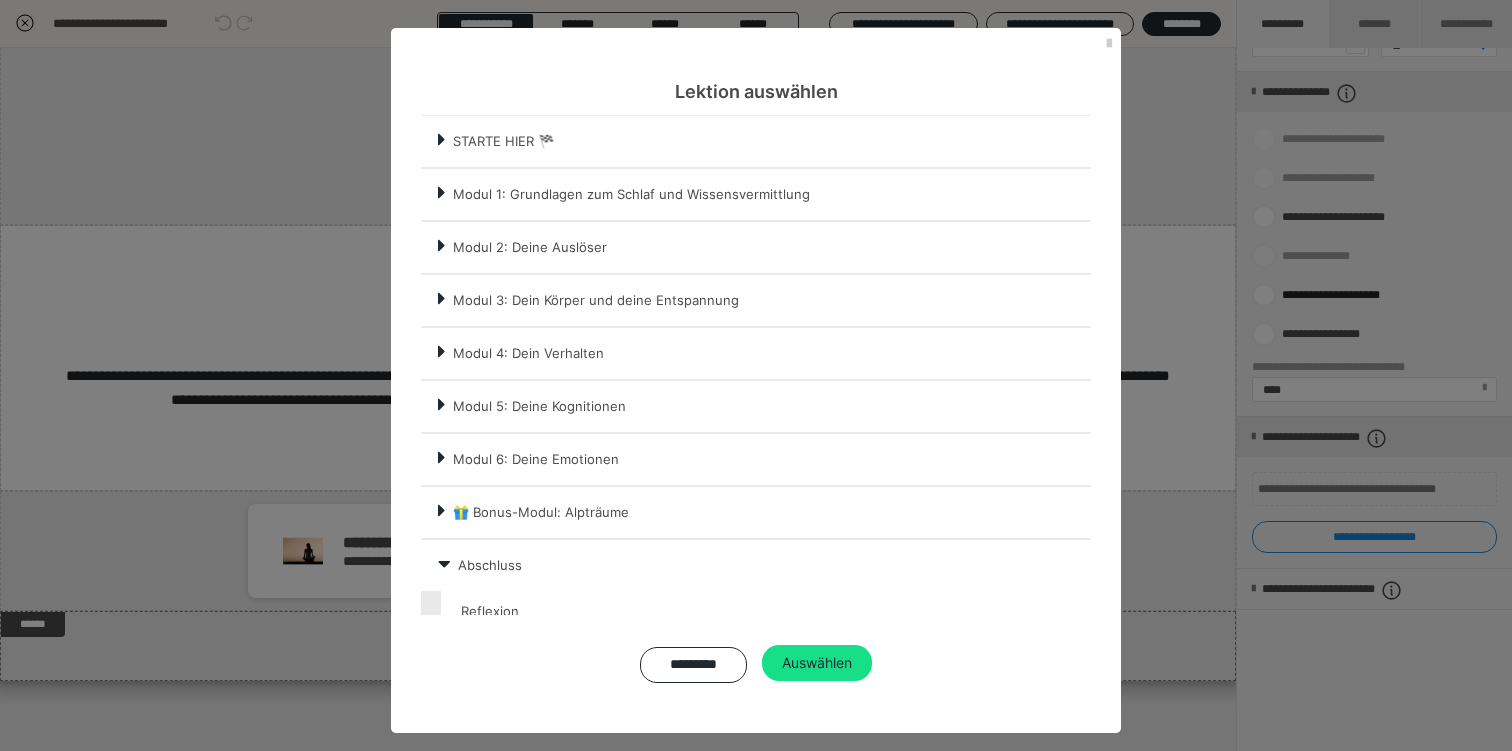 click at bounding box center [766, 611] 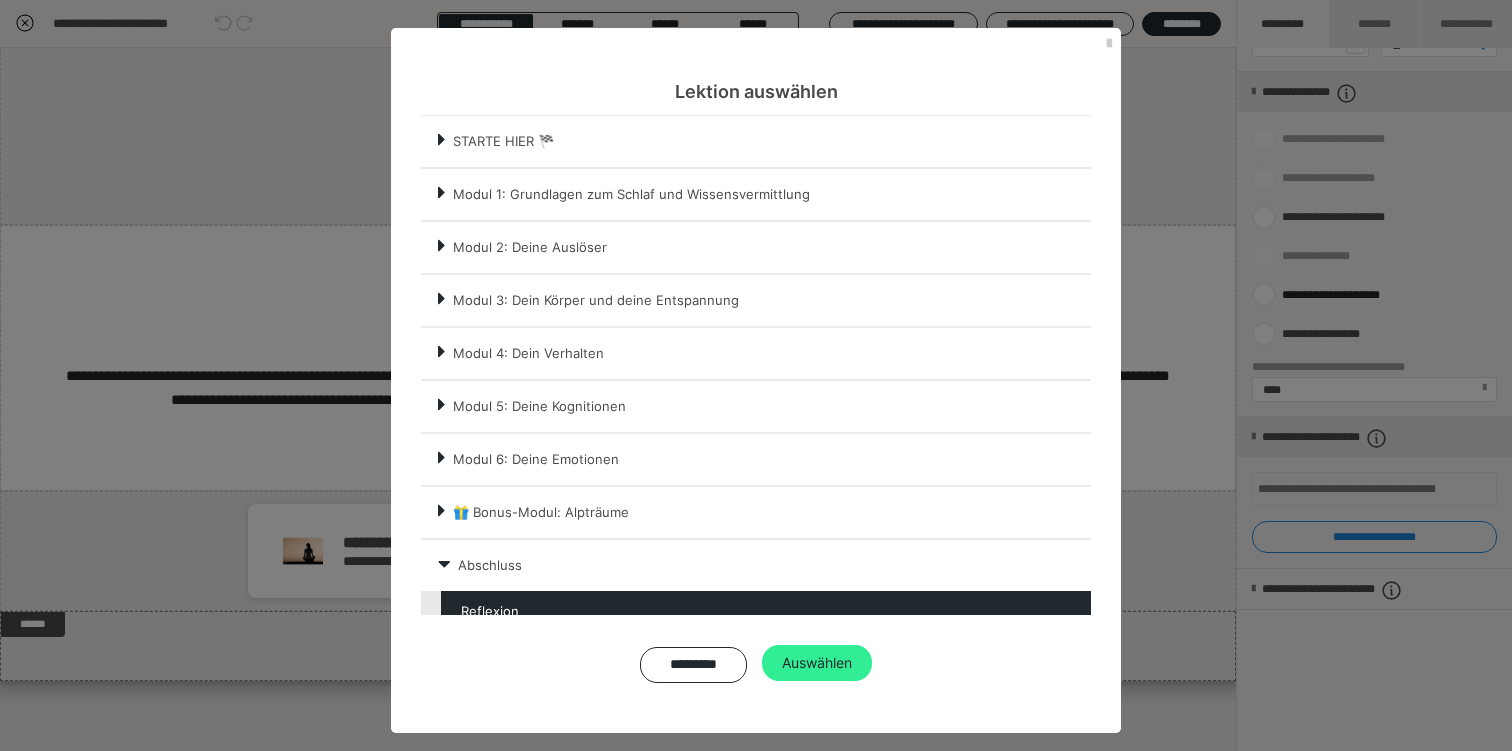 click on "Auswählen" at bounding box center [817, 663] 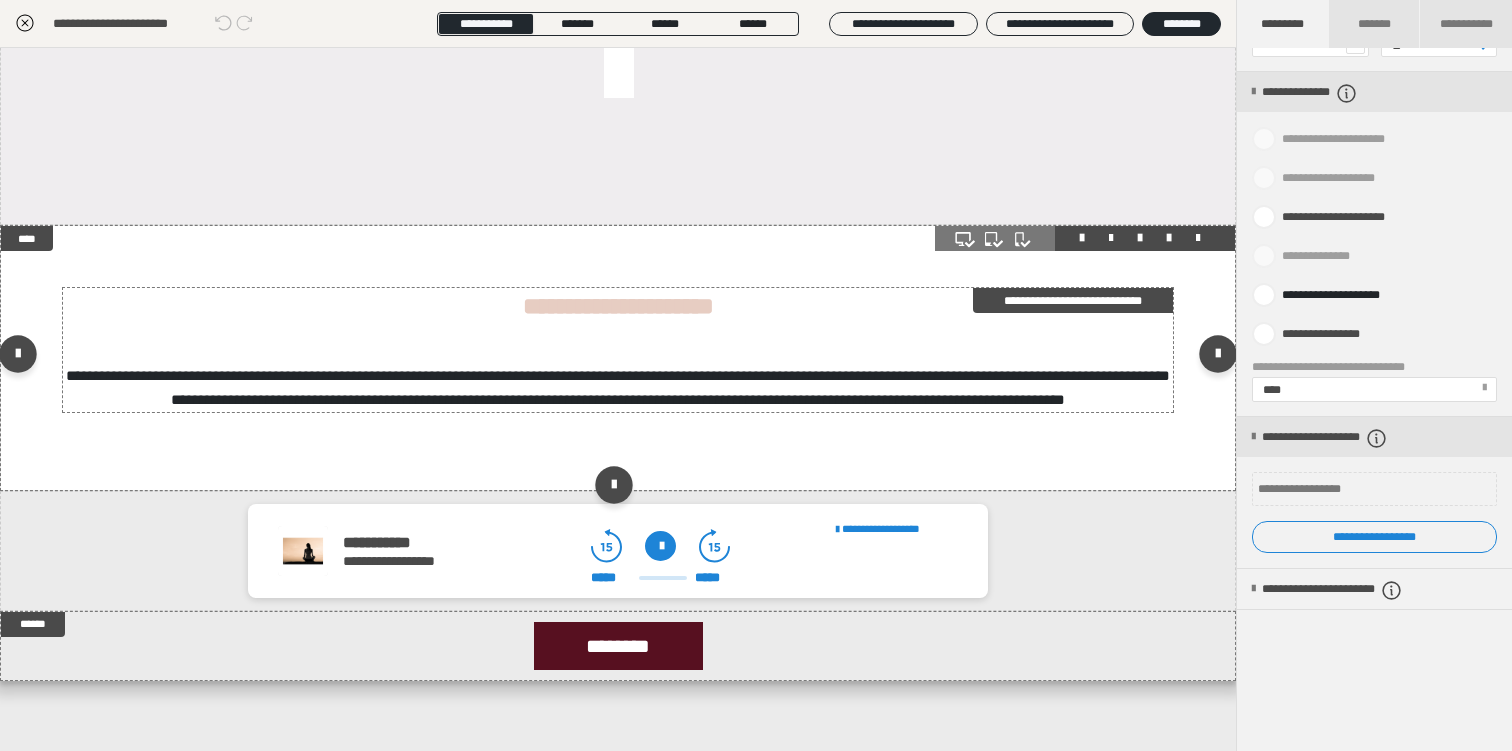 click on "**********" at bounding box center (1073, 300) 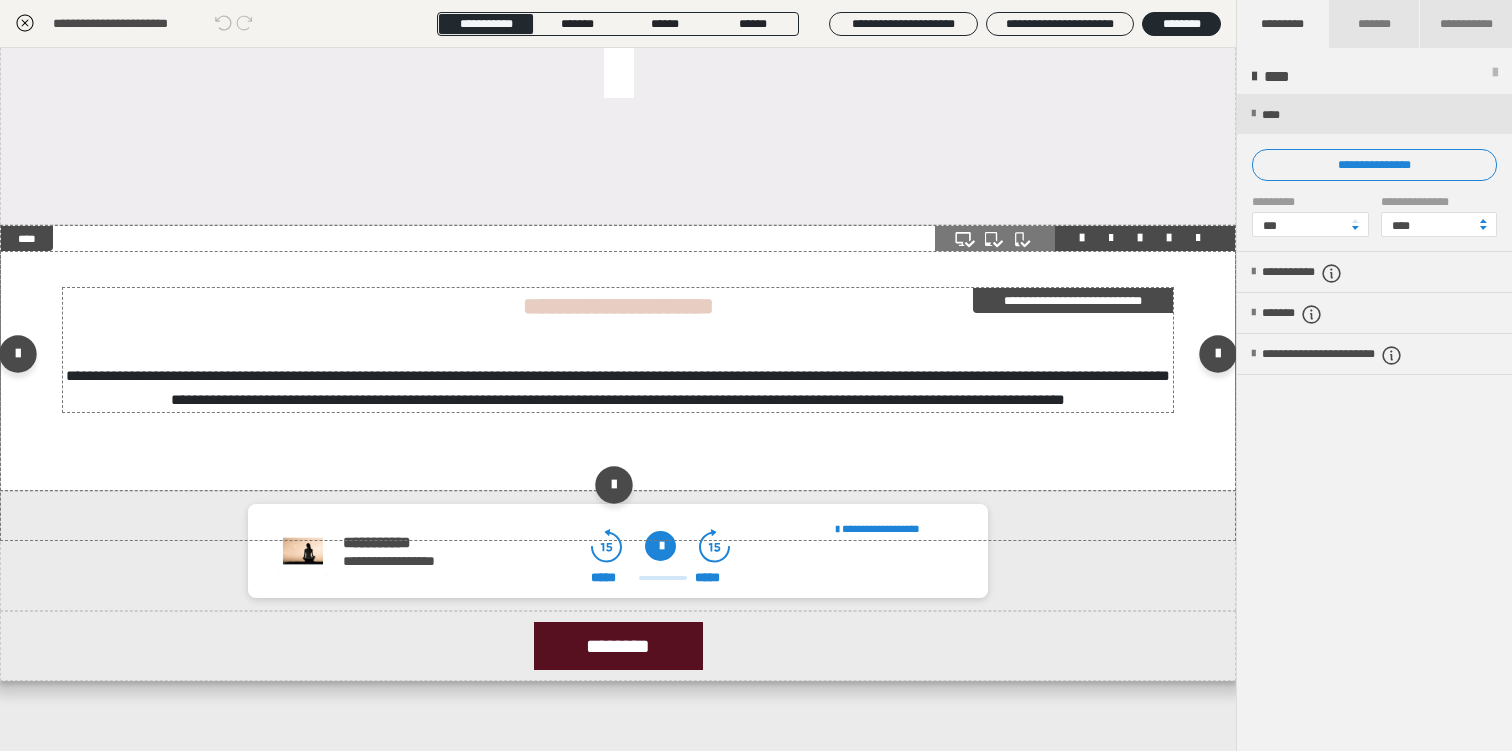click on "**********" at bounding box center (1073, 300) 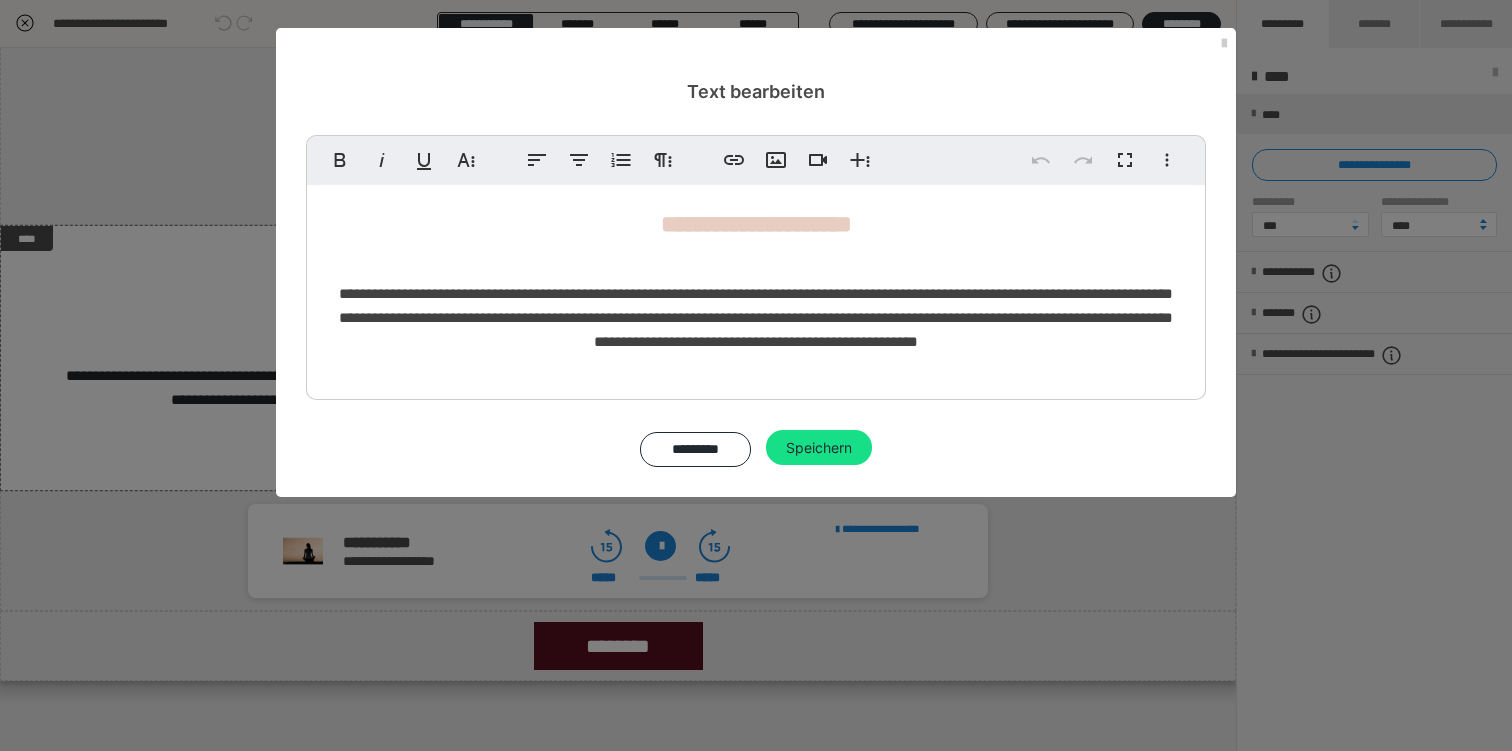 click on "**********" at bounding box center (756, 317) 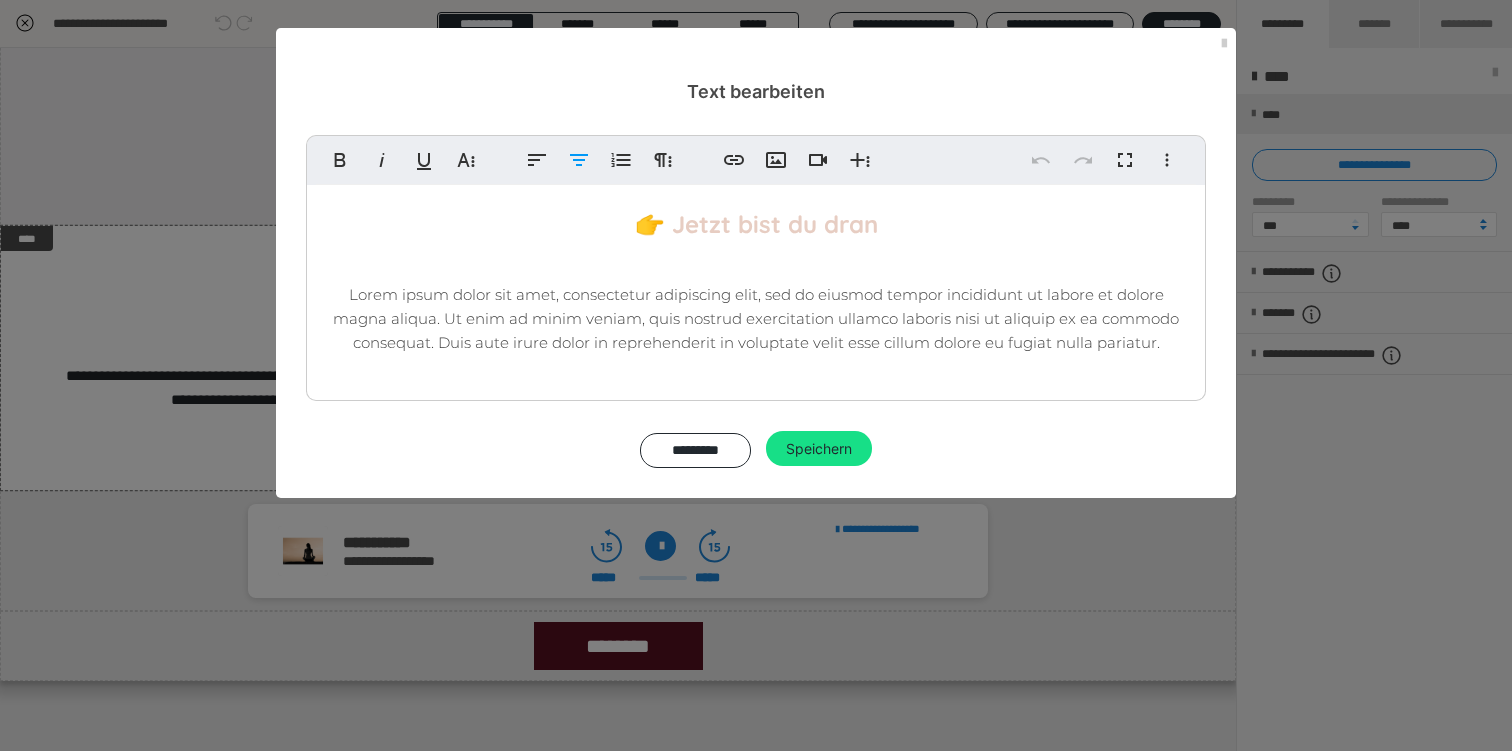 click on "Lorem ipsum dolor sit amet, consectetur adipiscing elit, sed do eiusmod tempor incididunt ut labore et dolore magna aliqua. Ut enim ad minim veniam, quis nostrud exercitation ullamco laboris nisi ut aliquip ex ea commodo consequat. Duis aute irure dolor in reprehenderit in voluptate velit esse cillum dolore eu fugiat nulla pariatur." at bounding box center (756, 318) 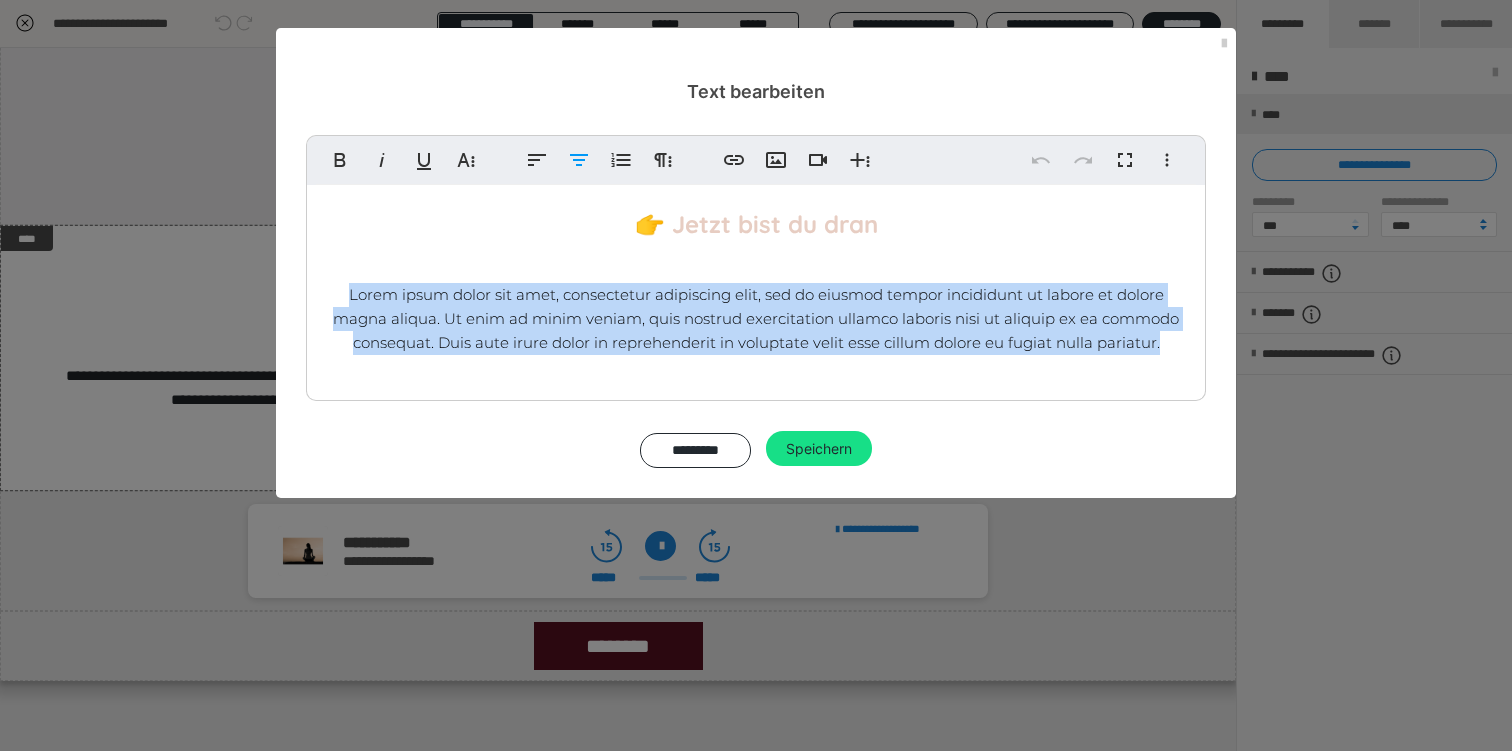 type 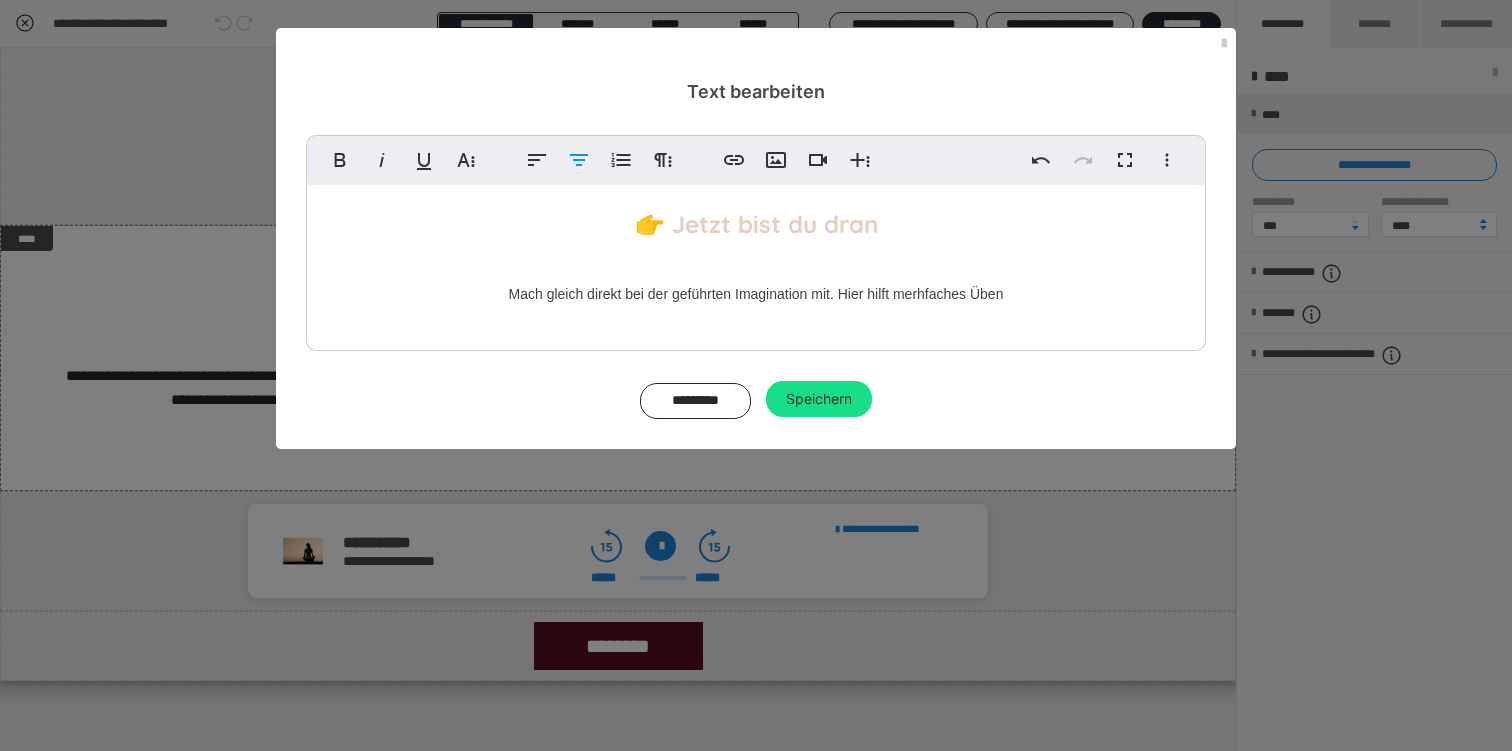 click on "Mach gleich direkt bei der geführten Imagination mit. Hier hilft merhfaches Üben" at bounding box center [756, 294] 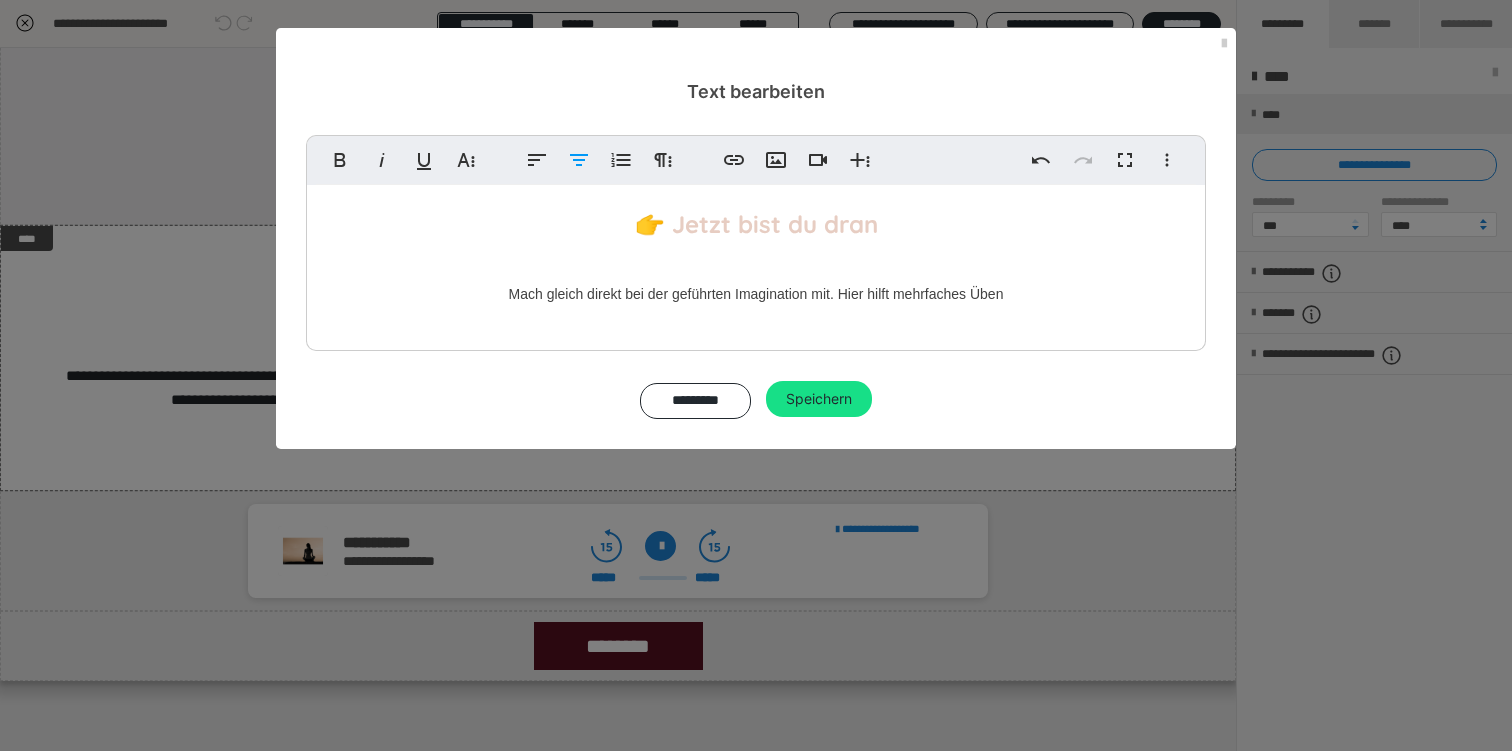 click on "Mach gleich direkt bei der geführten Imagination mit. Hier hilft mehrfaches Üben" at bounding box center (756, 294) 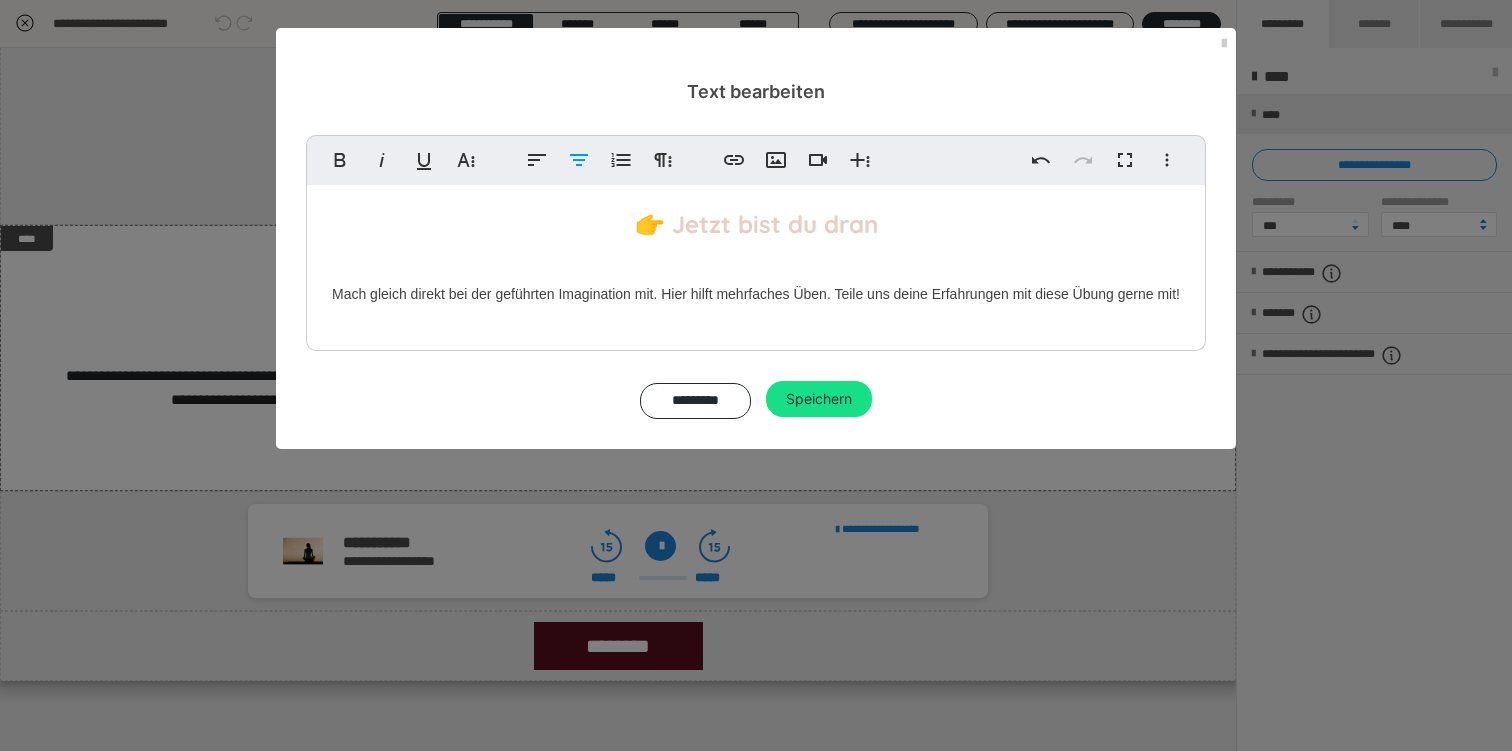 click on "Mach gleich direkt bei der geführten Imagination mit. Hier hilft mehrfaches Üben. Teile uns deine Erfahrungen mit diese Übung gerne mit!" at bounding box center (756, 294) 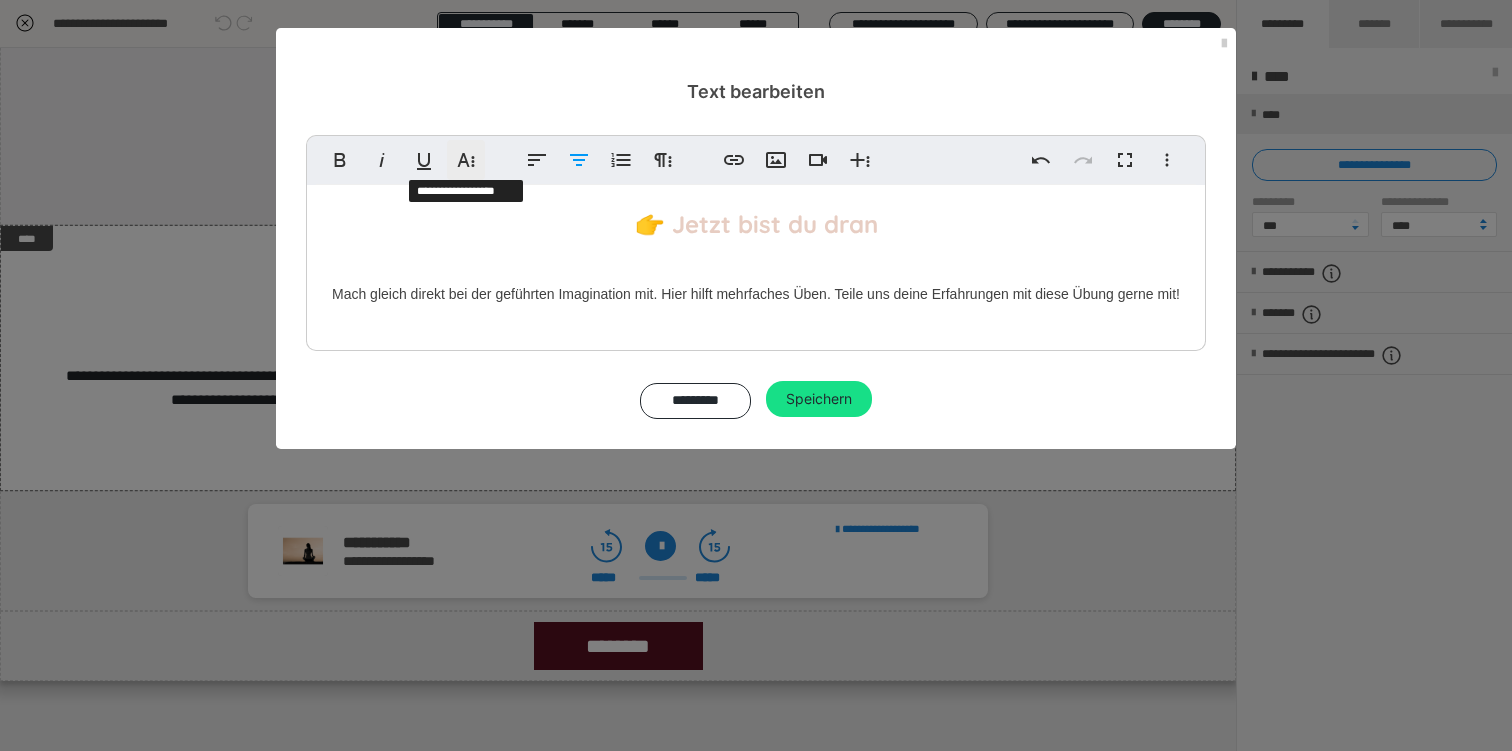 click 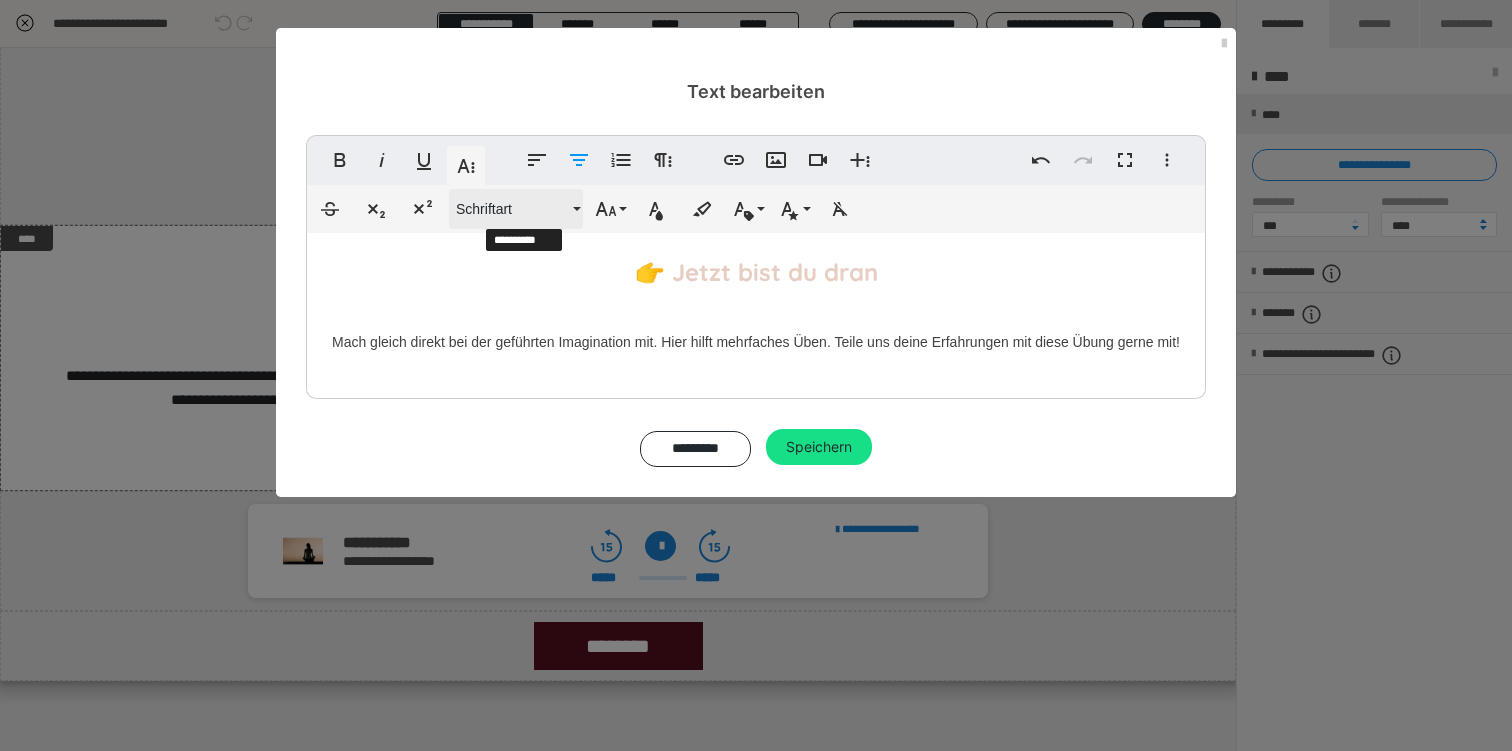 click on "Schriftart" at bounding box center (516, 209) 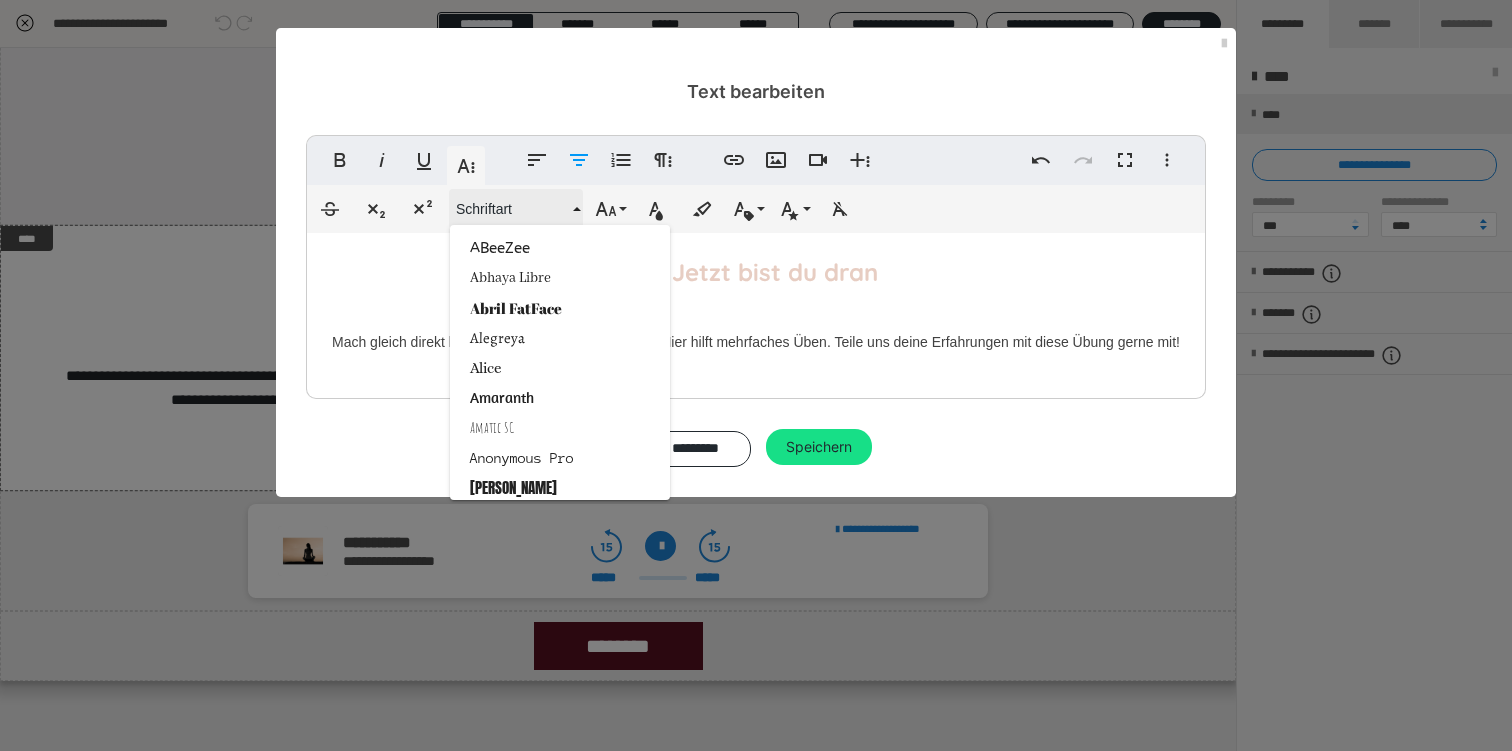 click on "Schriftart" at bounding box center [512, 209] 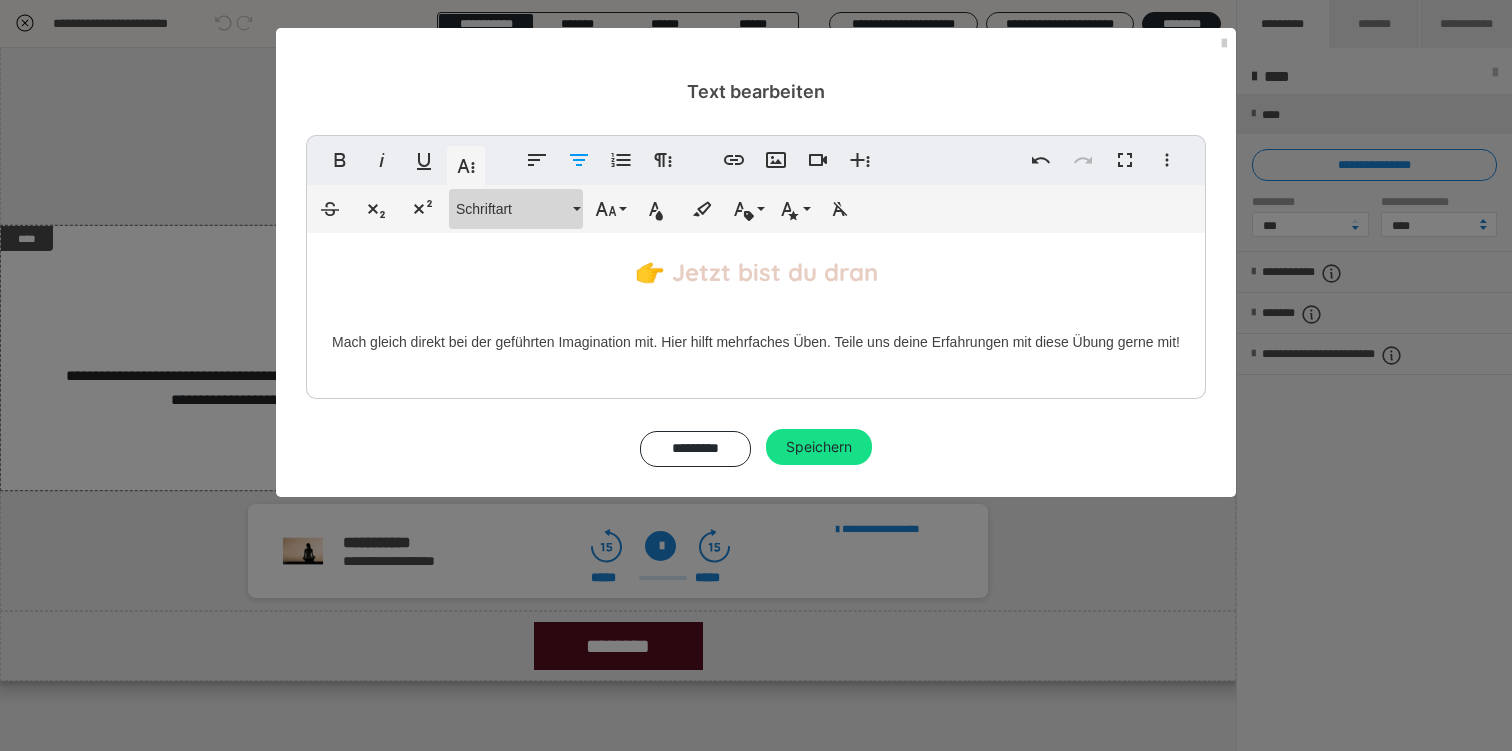 click on "Schriftart" at bounding box center (512, 209) 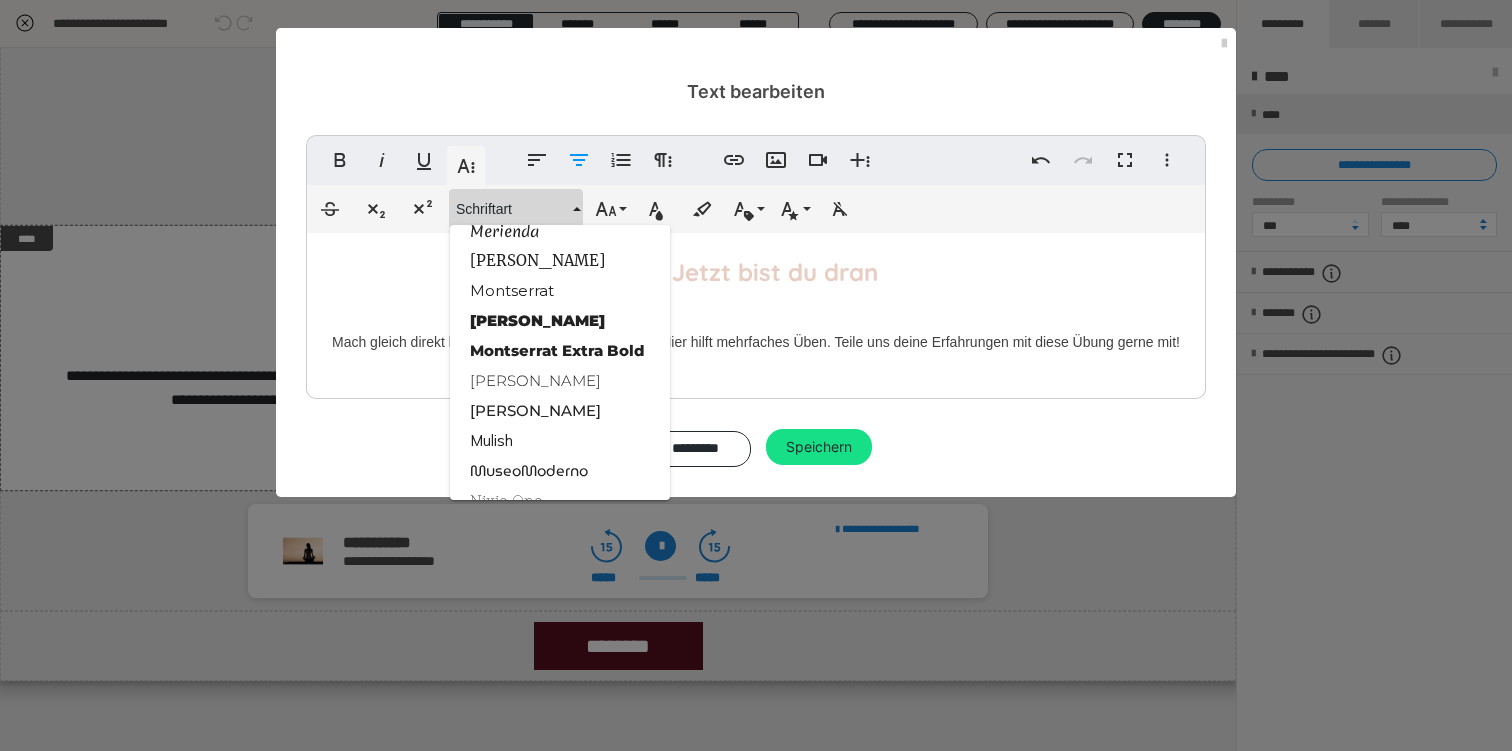 scroll, scrollTop: 1841, scrollLeft: 0, axis: vertical 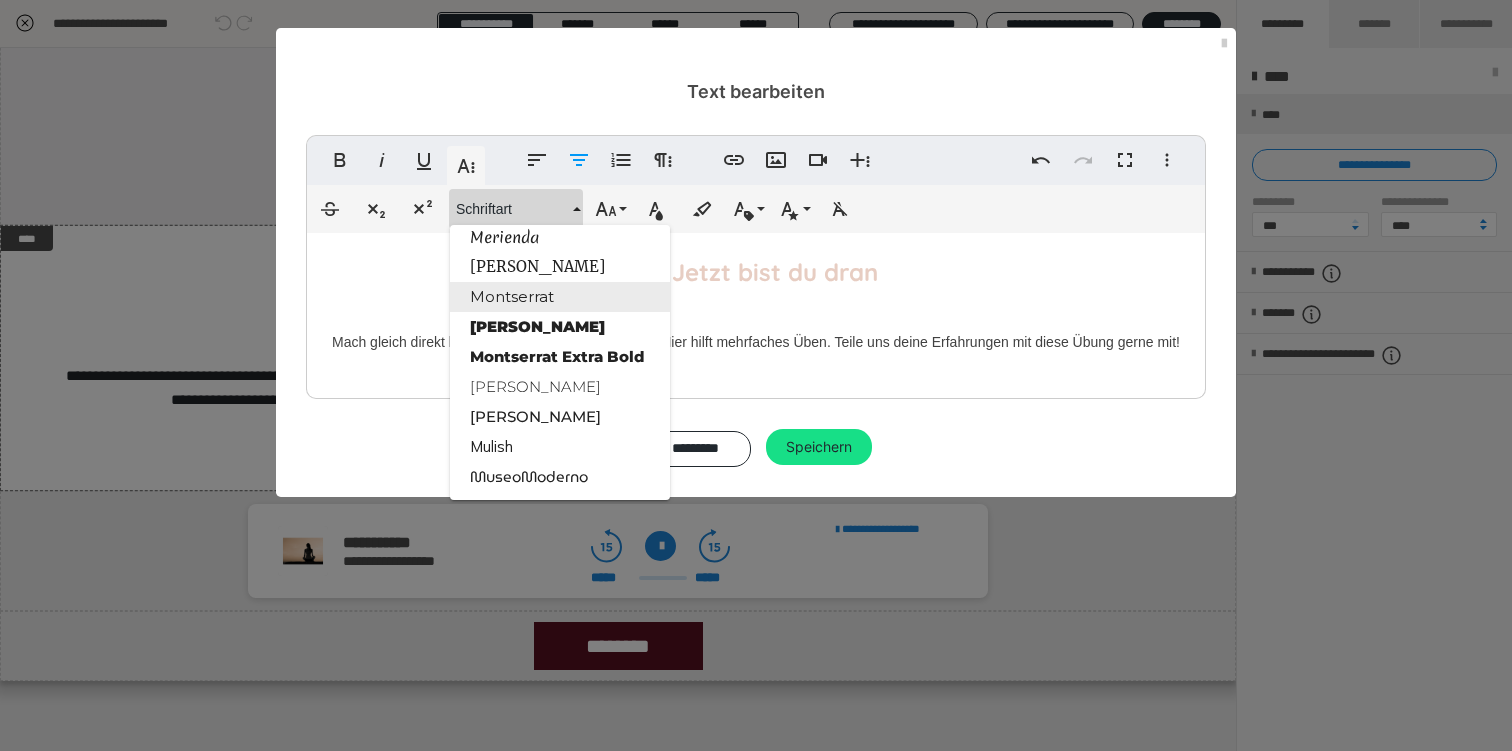 click on "Montserrat" at bounding box center (560, 297) 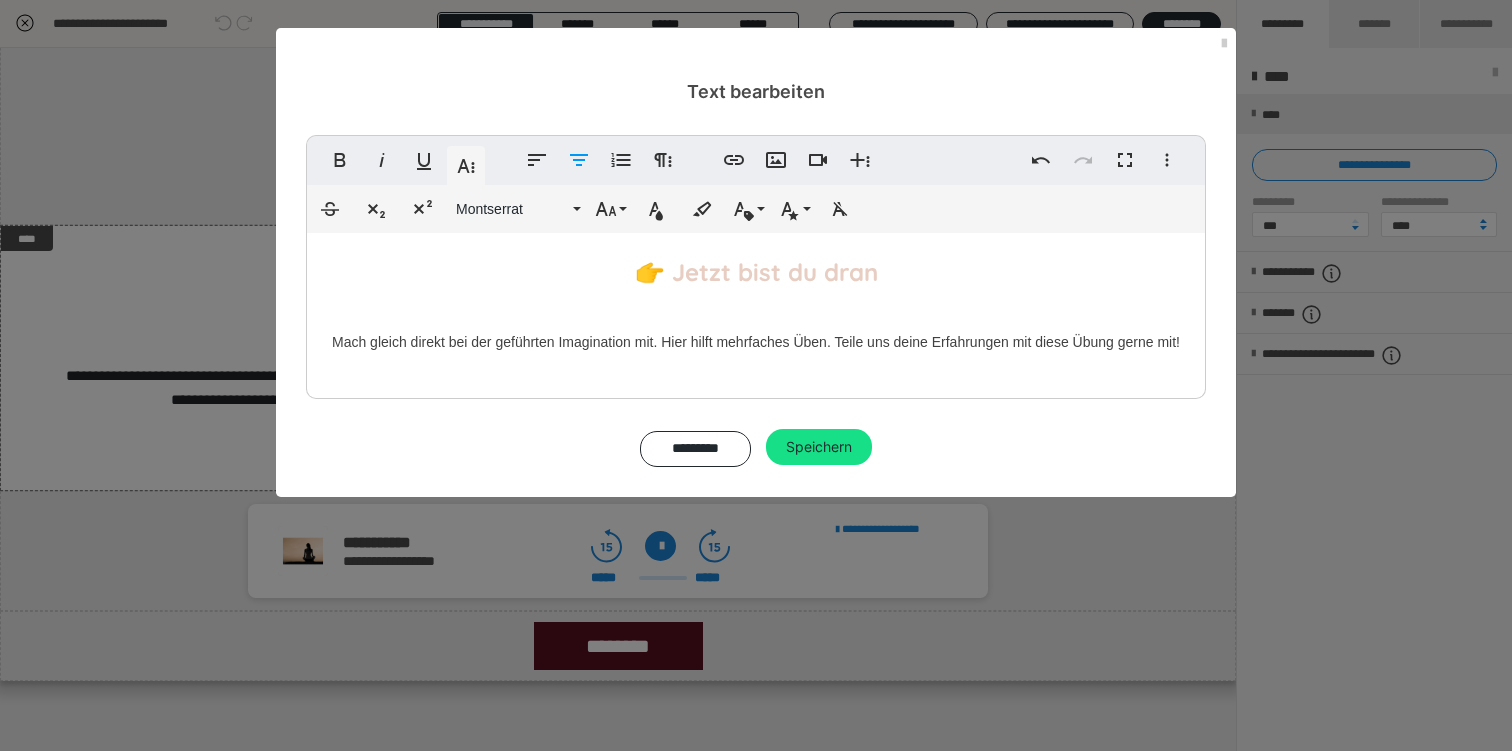 click on "Mach gleich direkt bei der geführten Imagination mit. Hier hilft mehrfaches Üben. Teile uns deine Erfahrun ​ gen mit diese Übung gerne mit!" at bounding box center (756, 342) 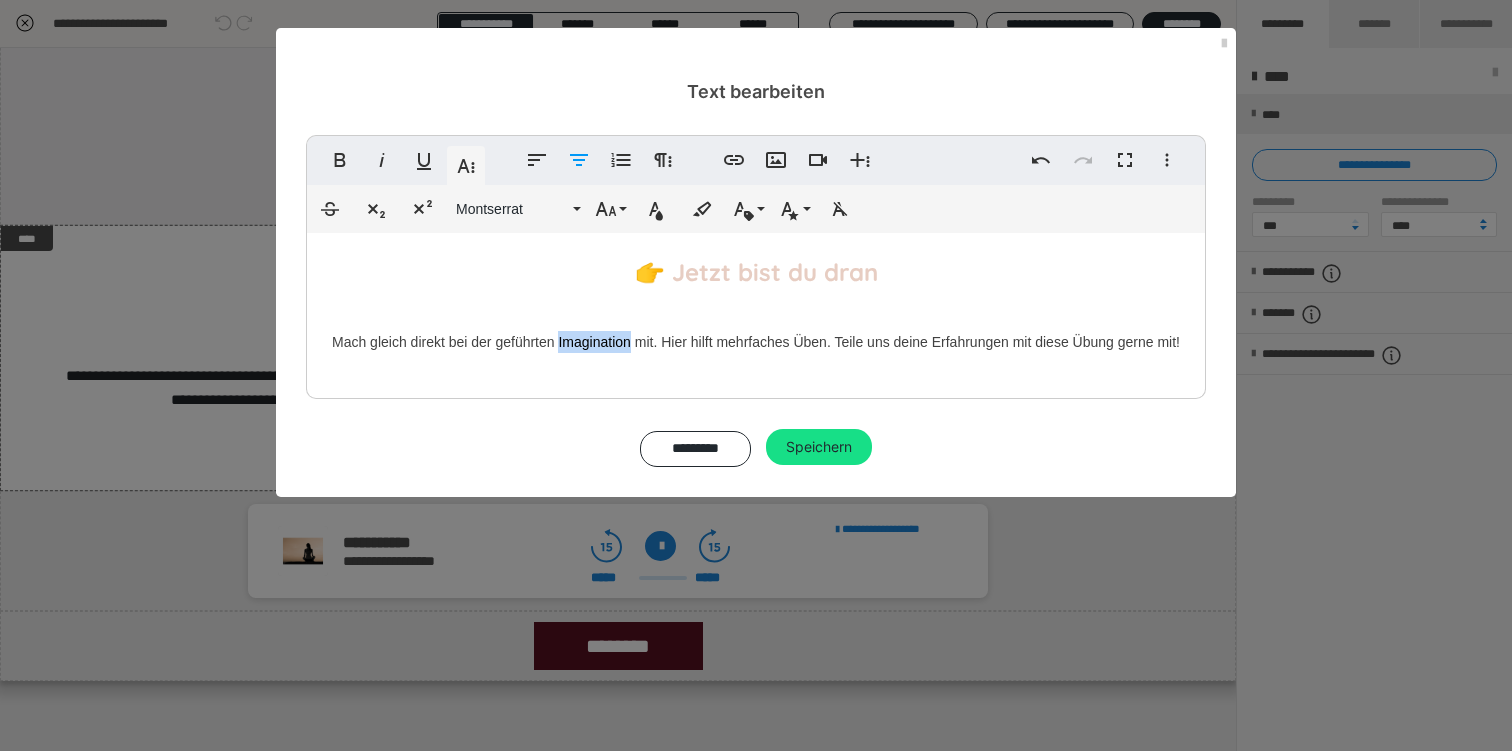 click on "Mach gleich direkt bei der geführten Imagination mit. Hier hilft mehrfaches Üben. Teile uns deine Erfahrun ​ gen mit diese Übung gerne mit!" at bounding box center [756, 342] 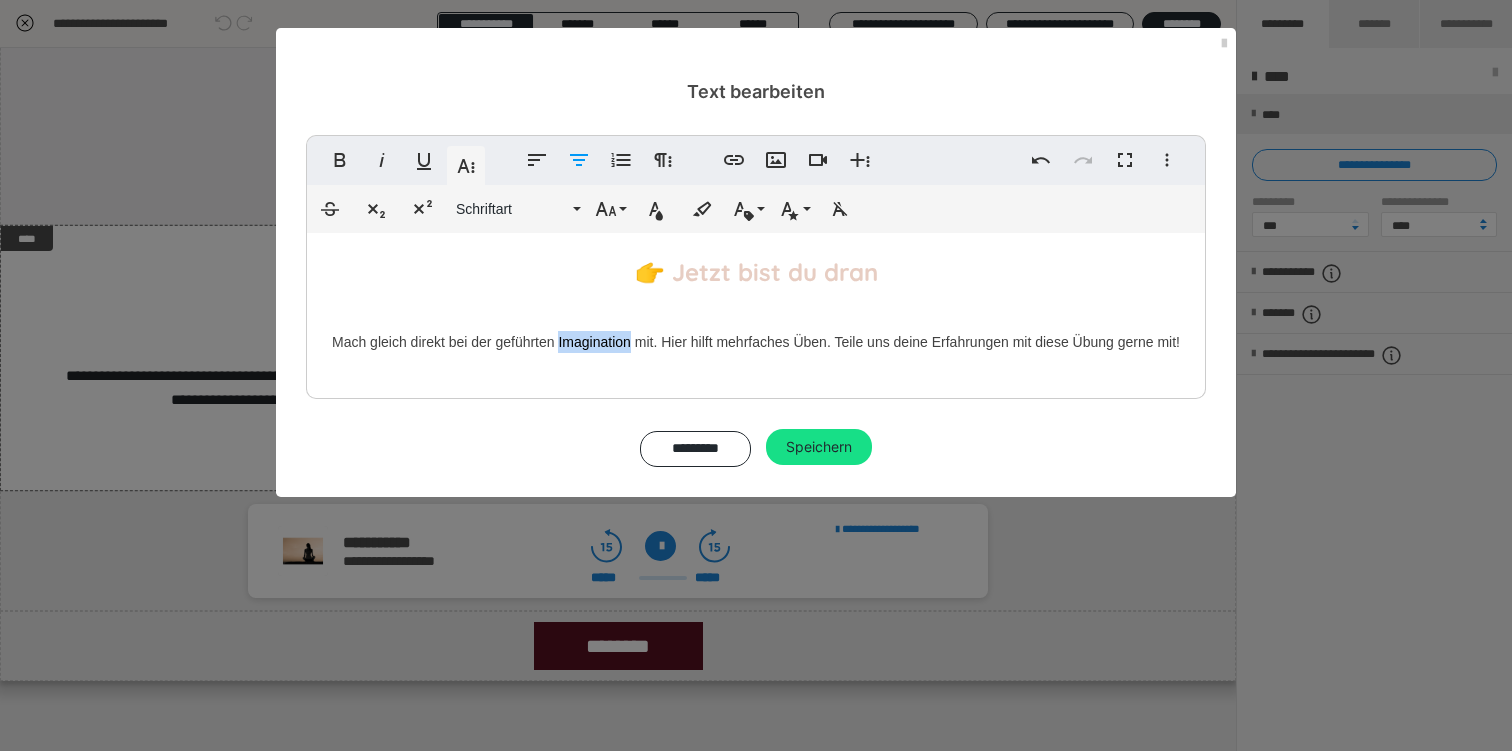 click on "Mach gleich direkt bei der geführten Imagination mit. Hier hilft mehrfaches Üben. Teile uns deine Erfahrun ​ gen mit diese Übung gerne mit!" at bounding box center [756, 342] 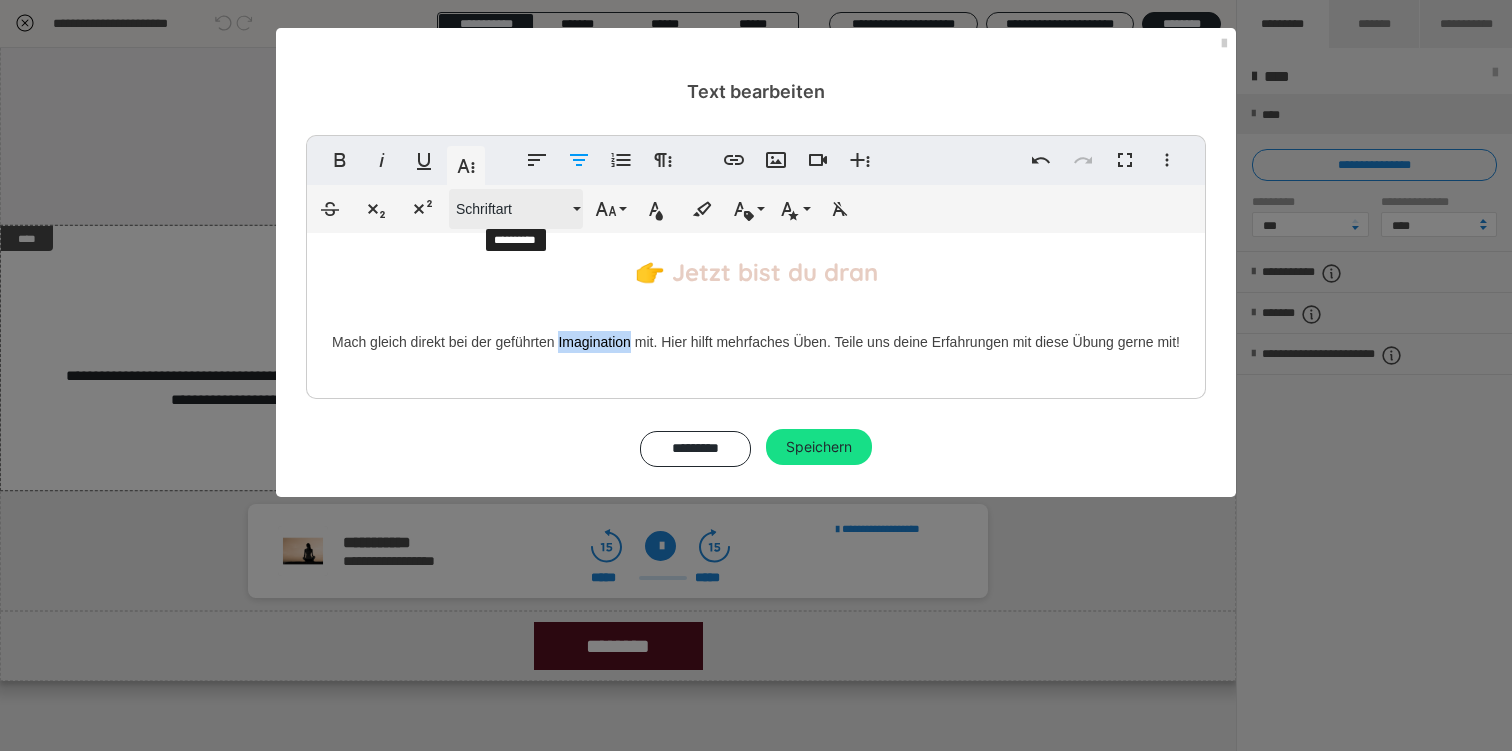 click on "Schriftart" at bounding box center [512, 209] 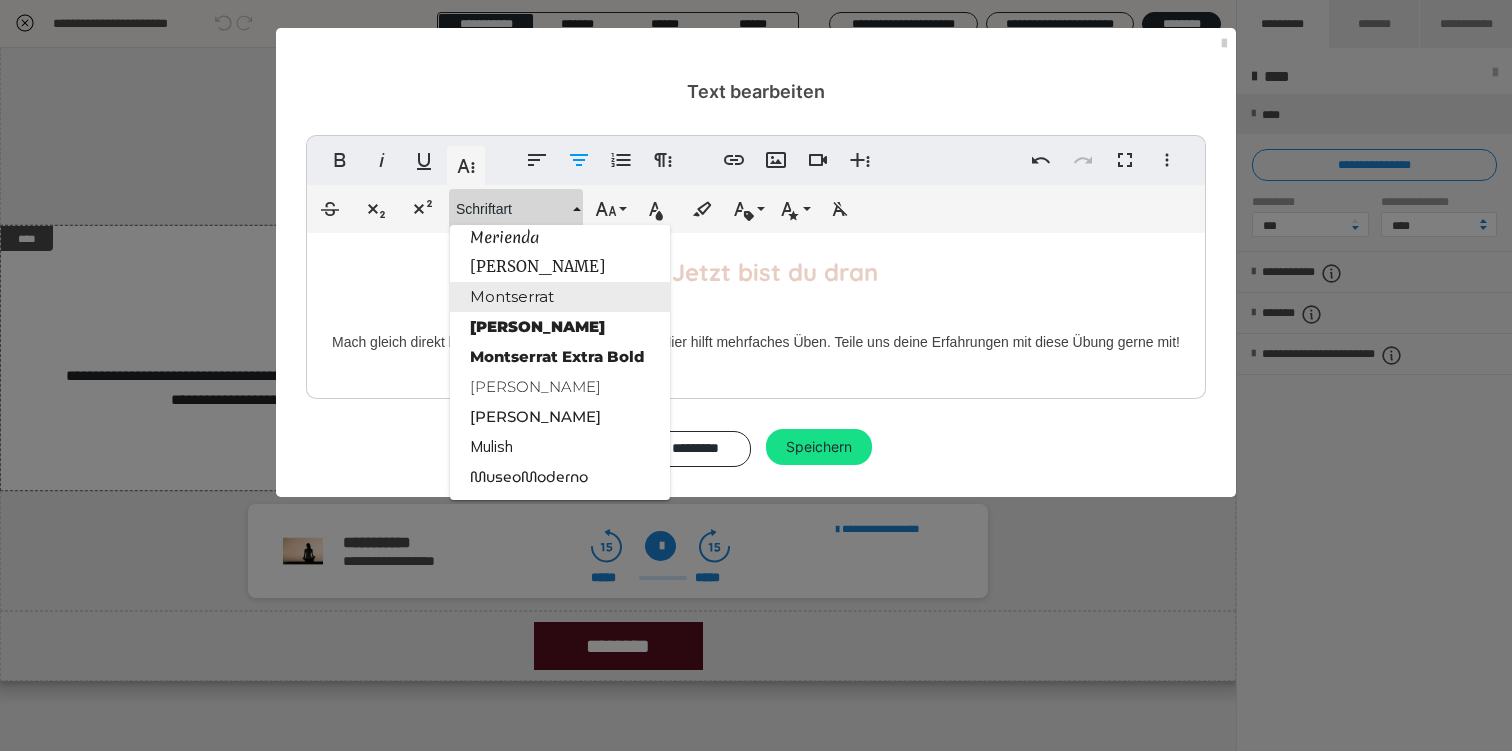 click on "Montserrat" at bounding box center (560, 297) 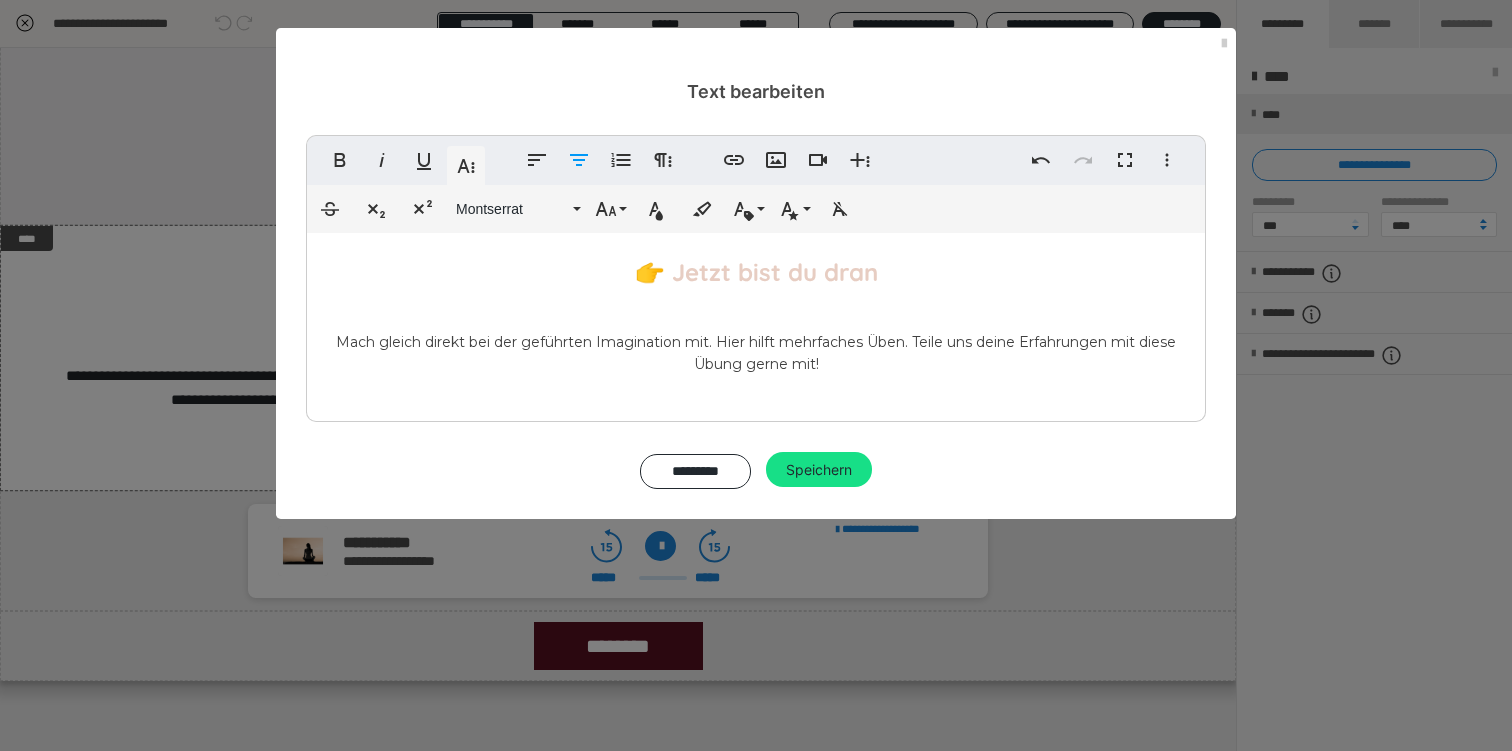 click on "Mach gleich direkt bei der geführten Imagination mit. Hier hilft mehrfaches Üben. Teile uns deine Erfahrun​gen mit diese Übung gerne mit!" at bounding box center (756, 353) 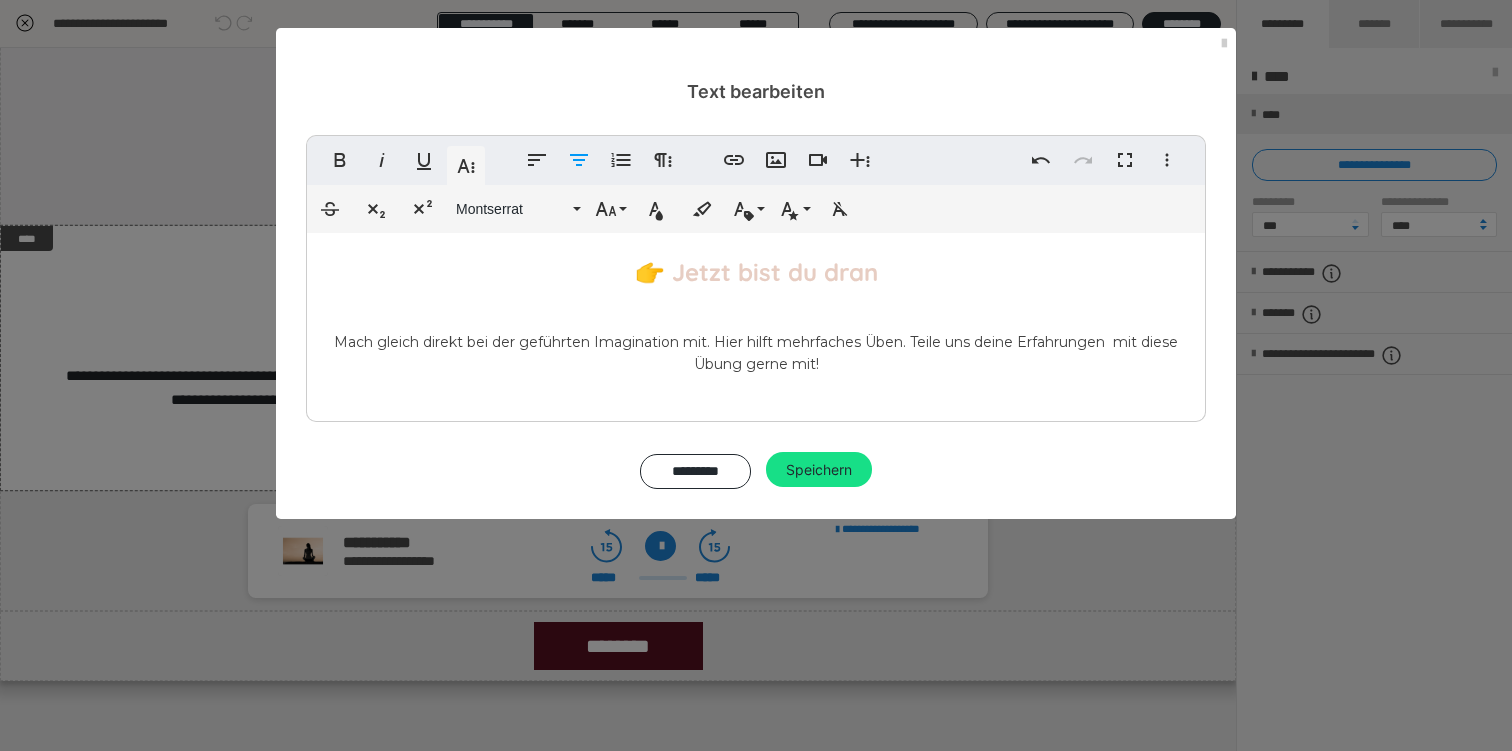 type 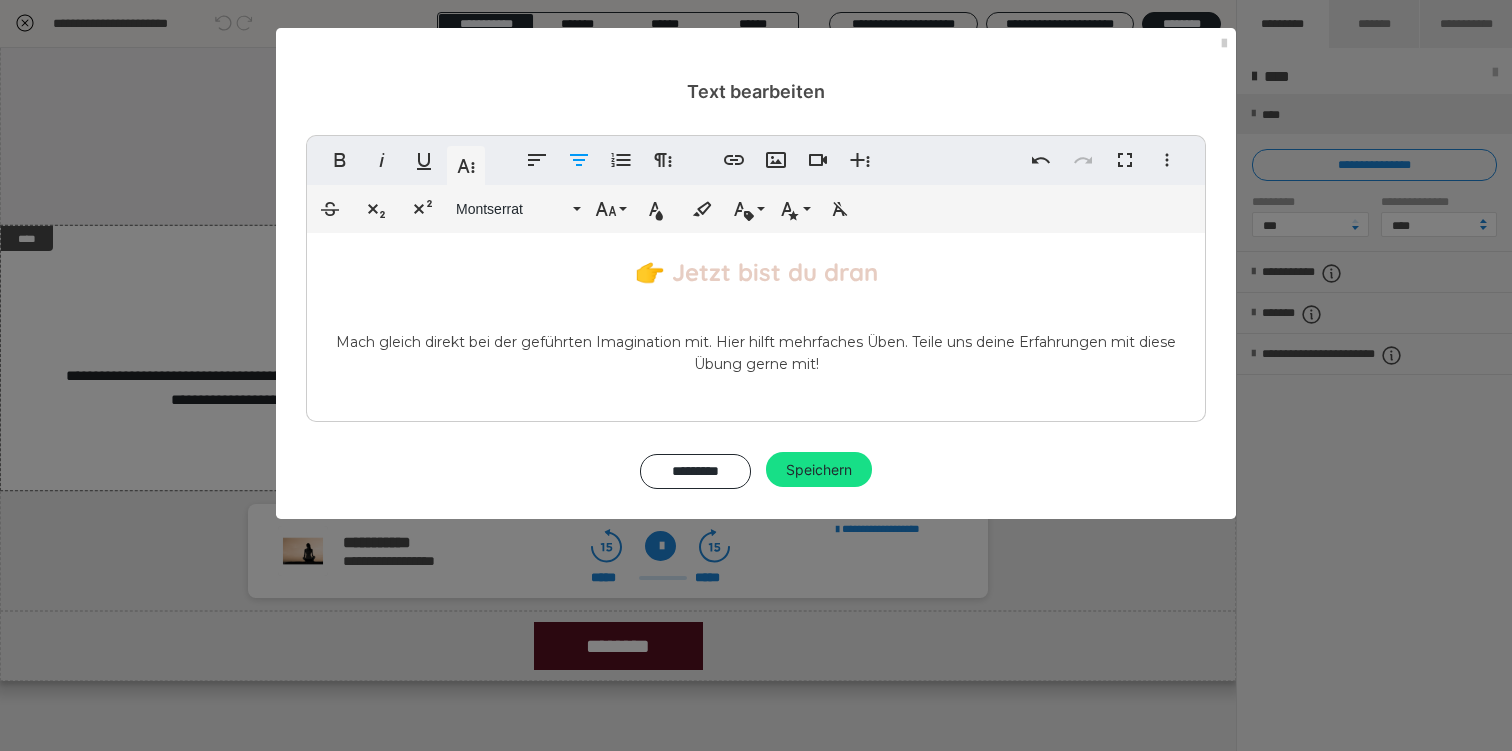 click on "Mach gleich direkt bei der geführten Imagination mit. Hier hilft mehrfaches Üben. Teile uns deine Erfahrungen mit diese Übung gerne mit!" at bounding box center (756, 353) 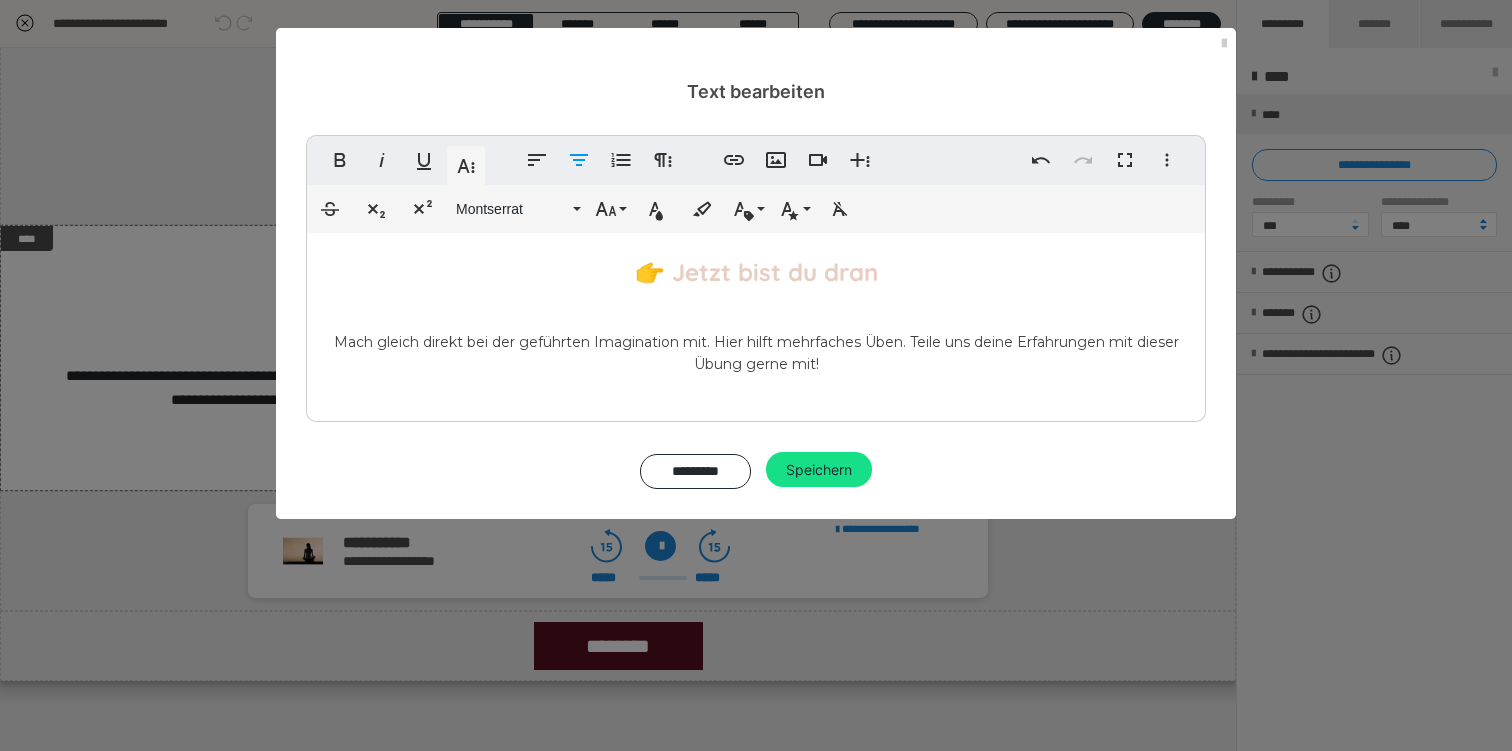 click on "Mach gleich direkt bei der geführten Imagination mit. Hier hilft mehrfaches Üben. Teile uns deine Erfahrungen mit dieser Übung gerne mit!" at bounding box center (756, 353) 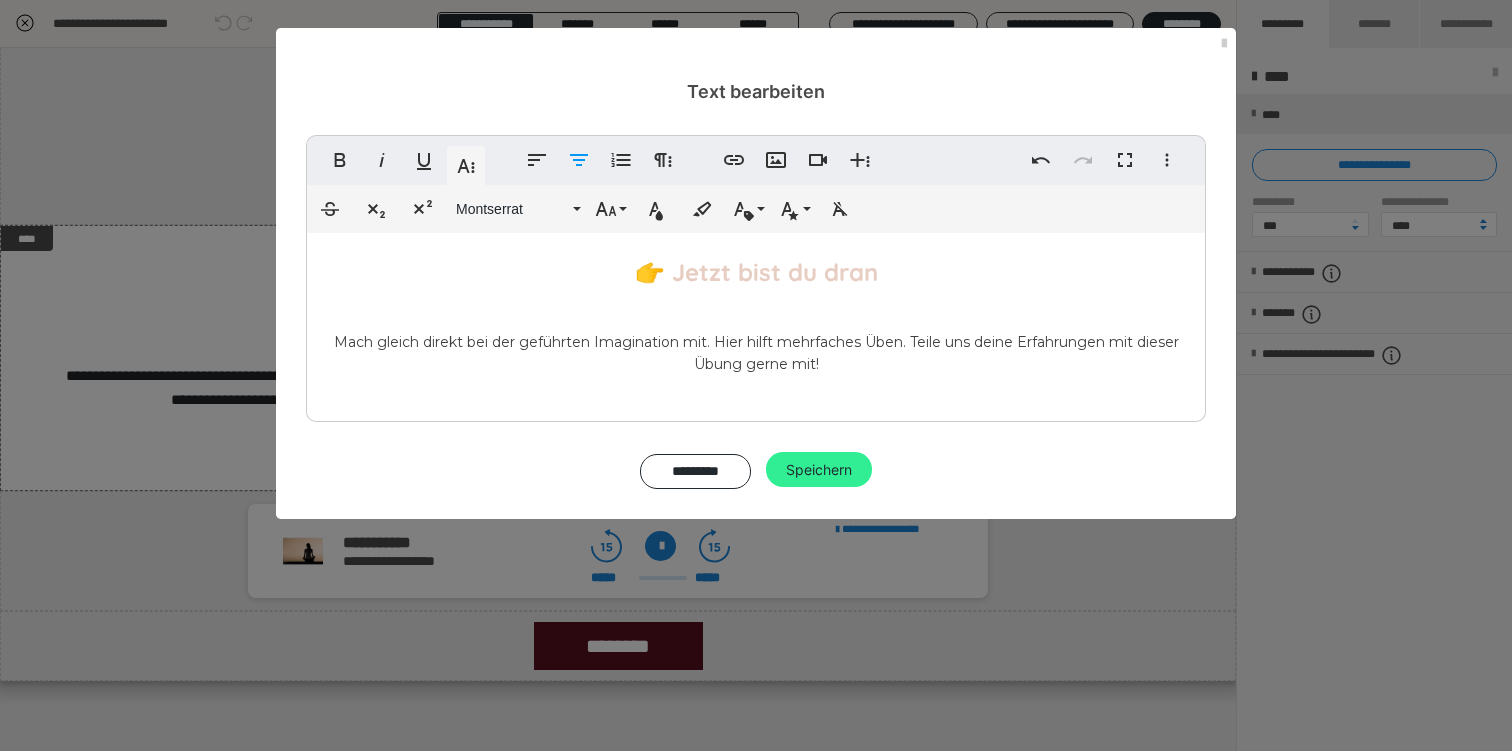 click on "Speichern" at bounding box center (819, 470) 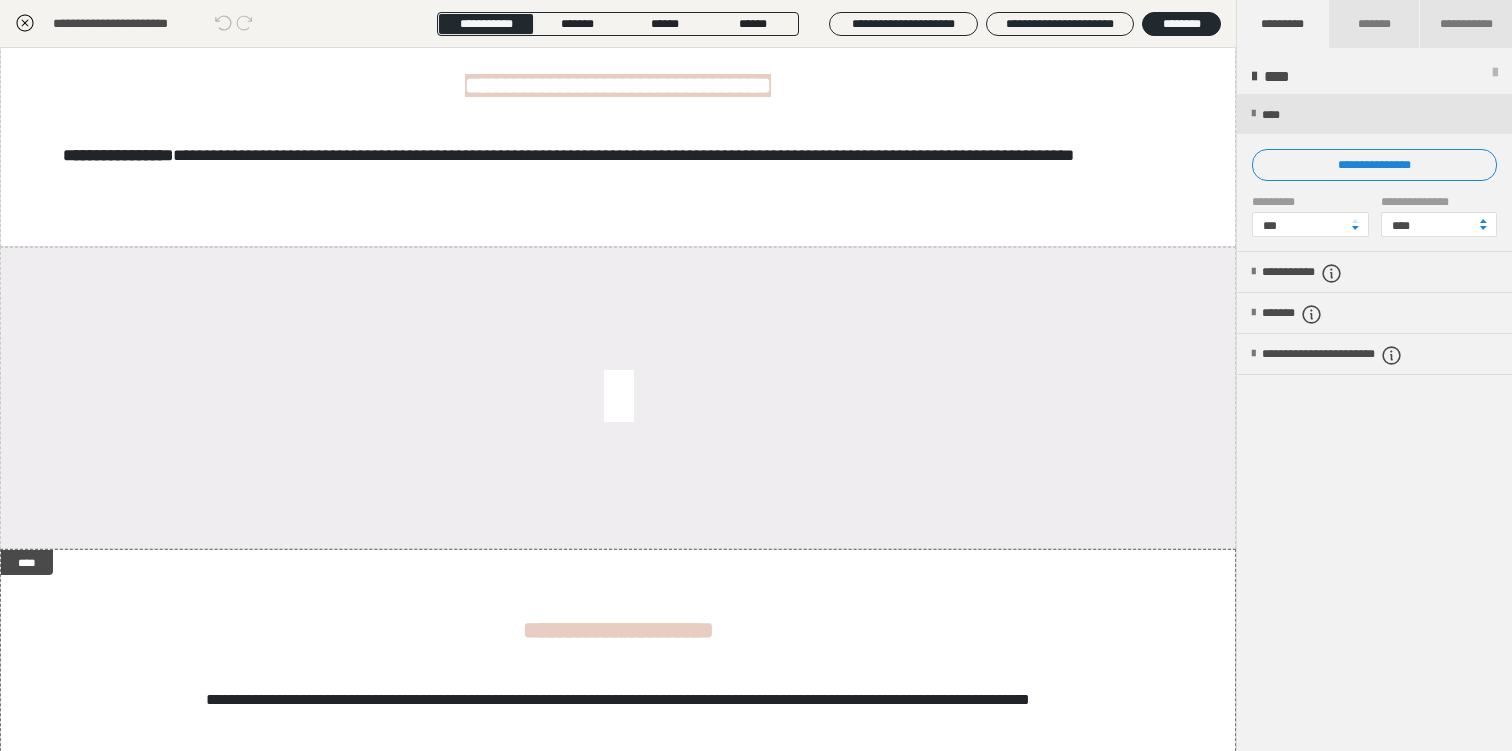 scroll, scrollTop: 0, scrollLeft: 0, axis: both 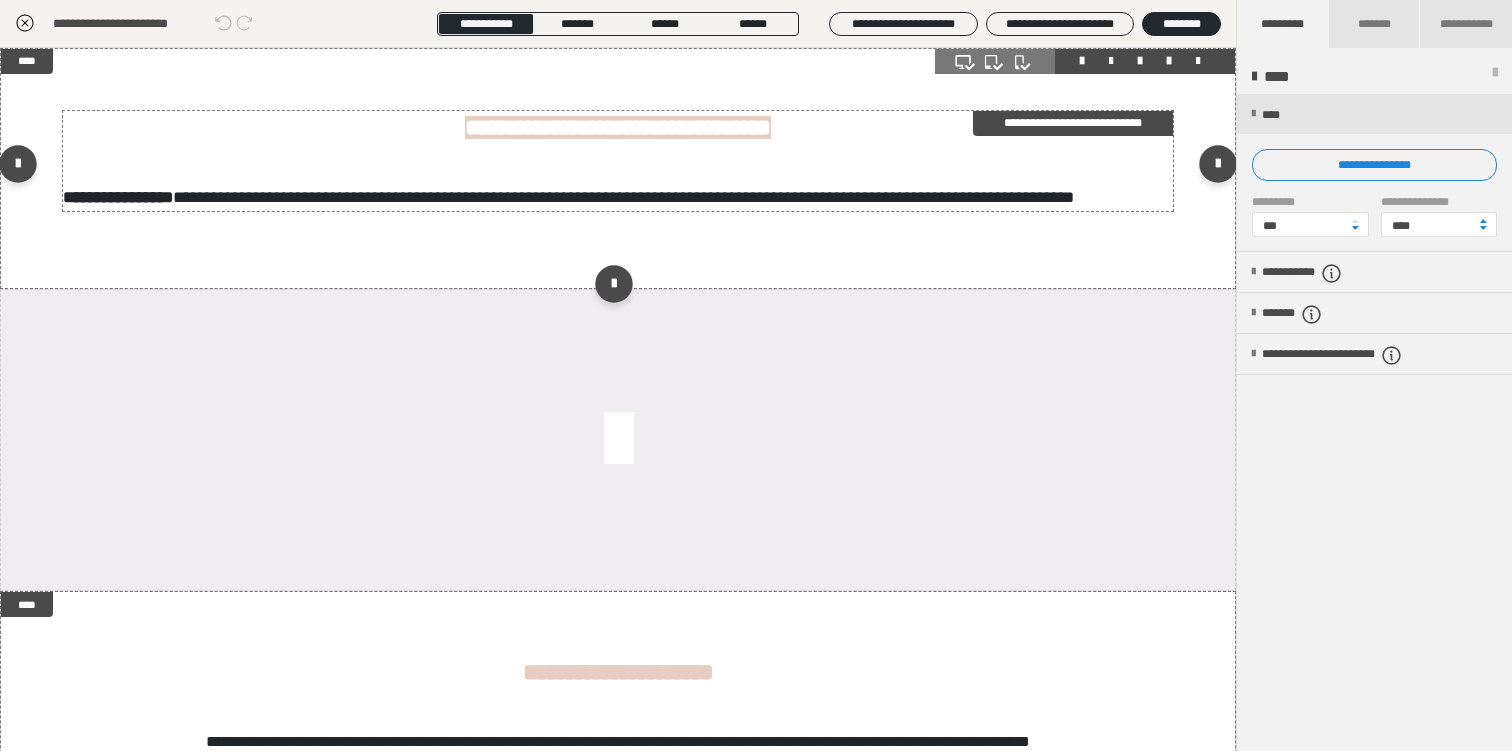 click on "**********" at bounding box center (1073, 123) 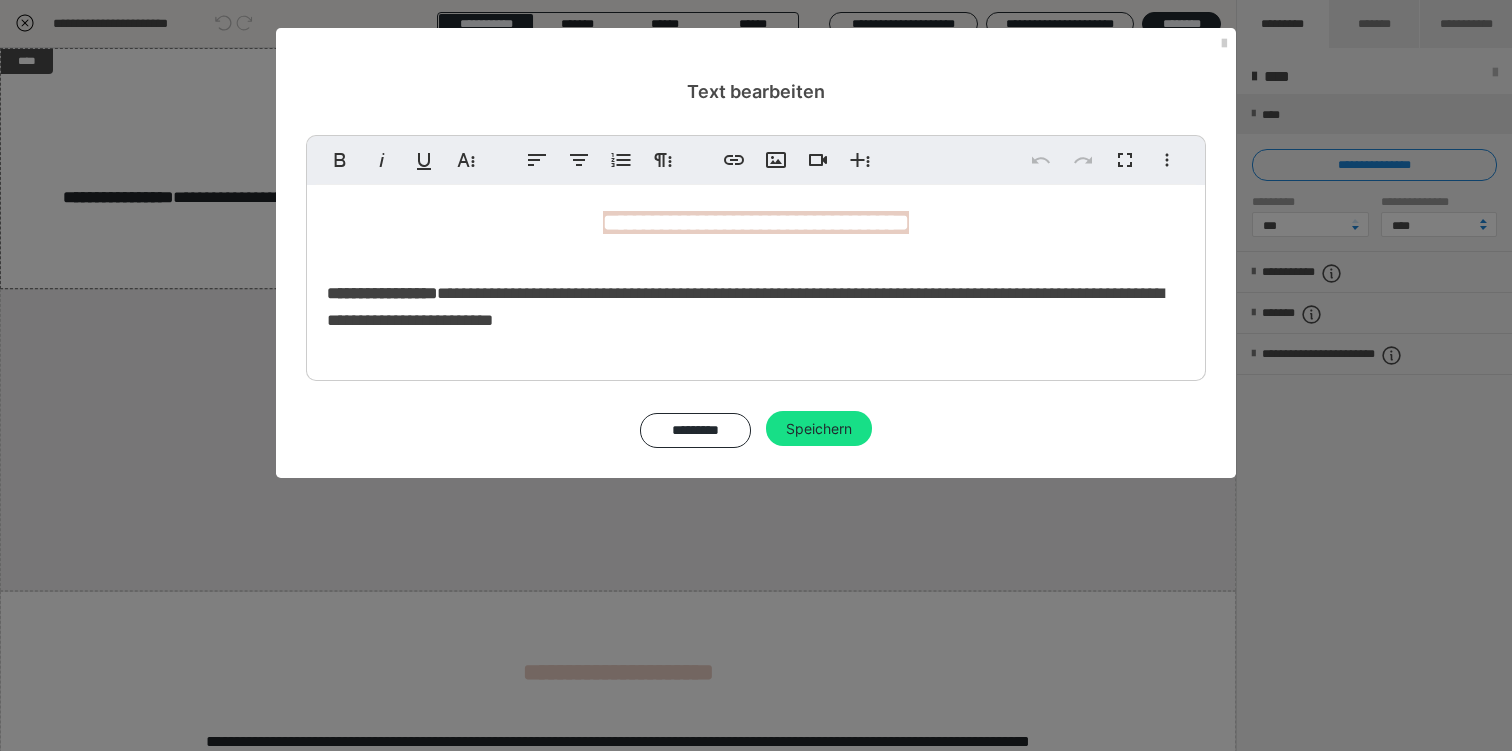 click on "**********" at bounding box center [745, 307] 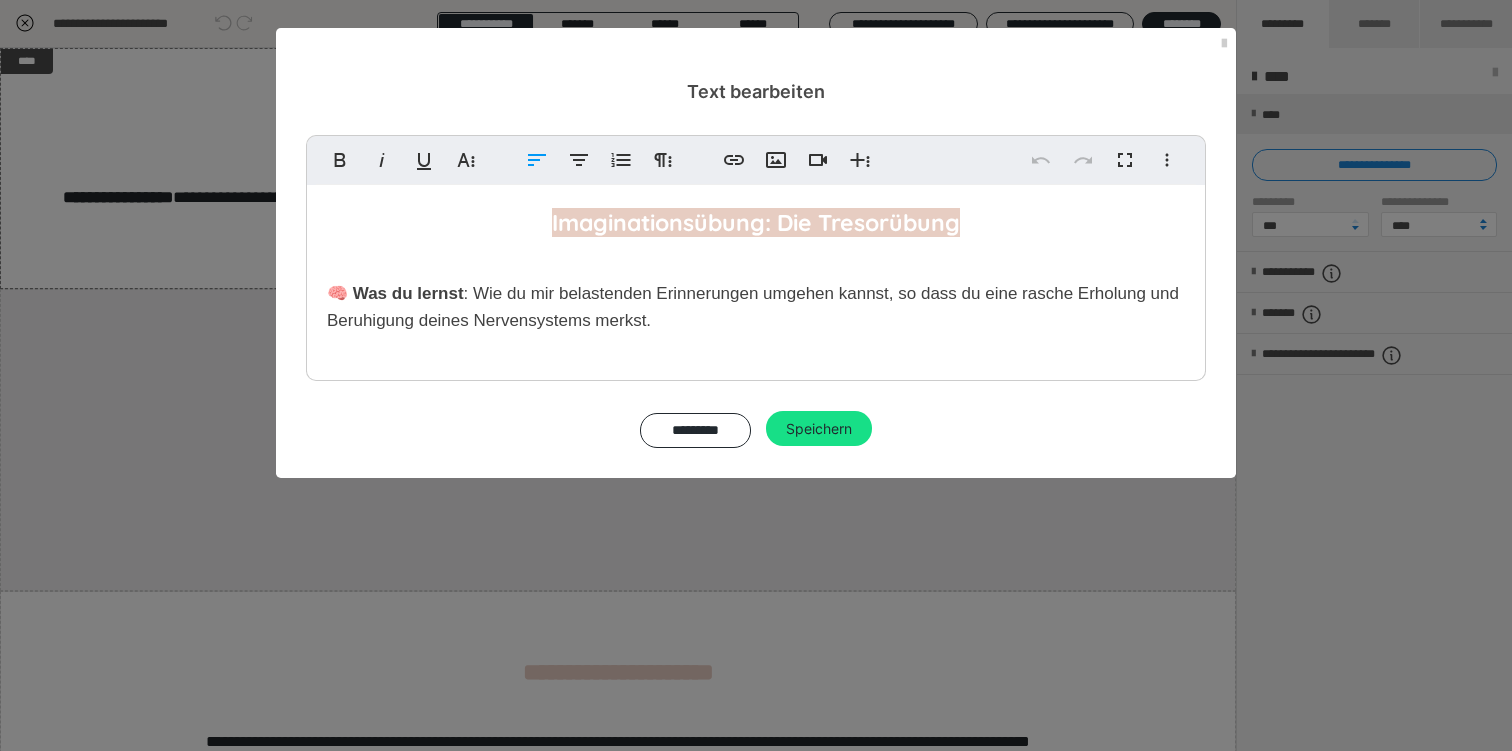 click on ": Wie du mir belastenden Erinnerungen umgehen kannst, so dass du eine rasche Erholung und Beruhigung deines Nervensystems merkst." at bounding box center [753, 307] 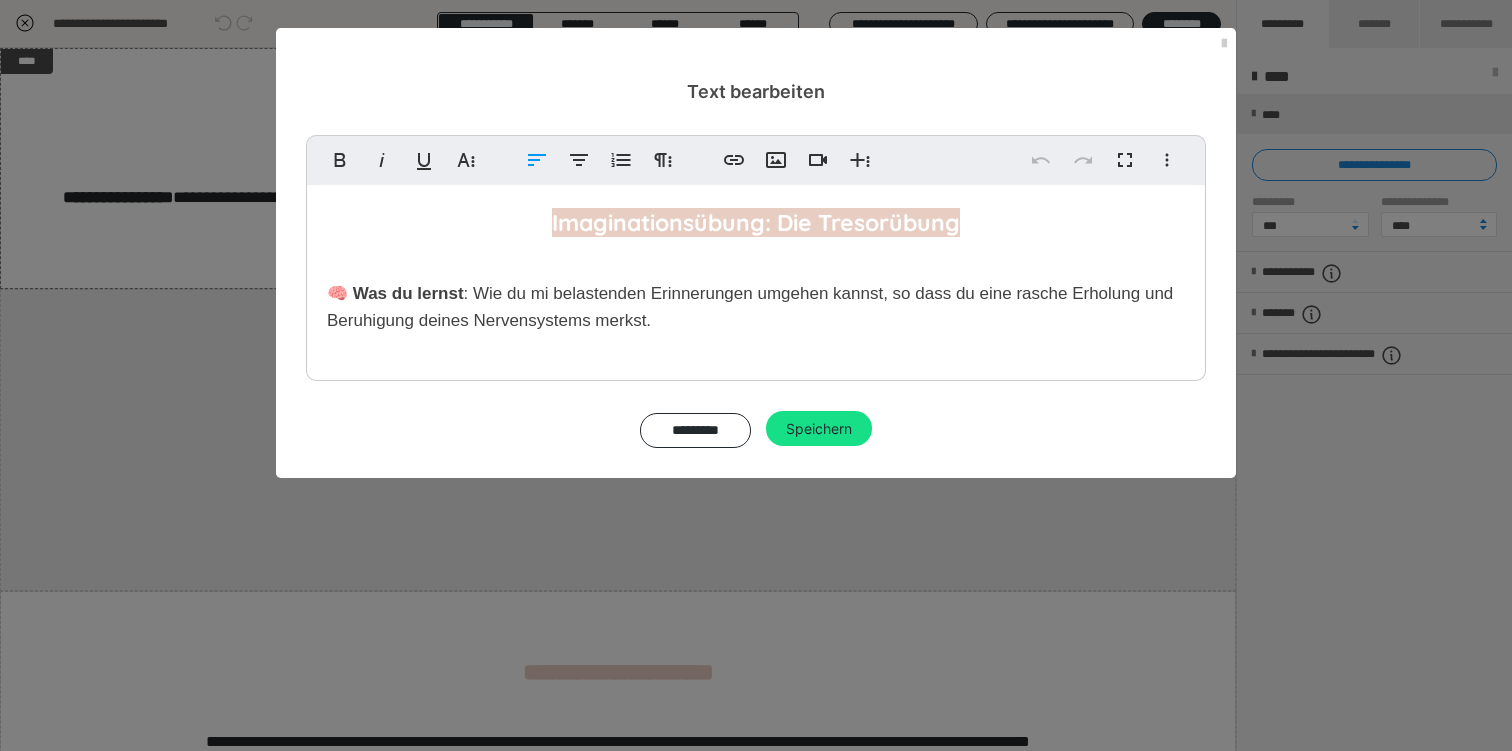 type 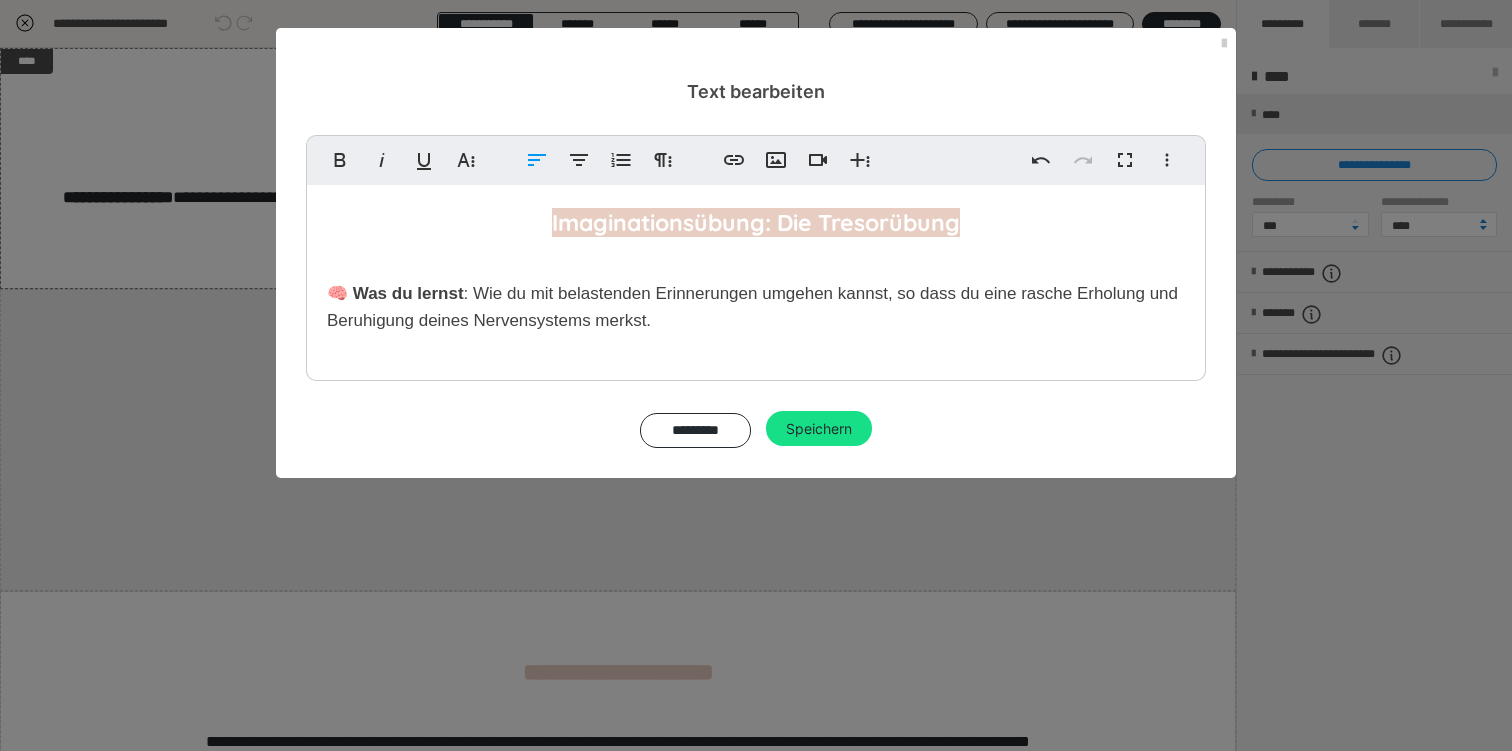 click on ": Wie du mit belastenden Erinnerungen umgehen kannst, so dass du eine rasche Erholung und Beruhigung deines Nervensystems merkst." at bounding box center (752, 307) 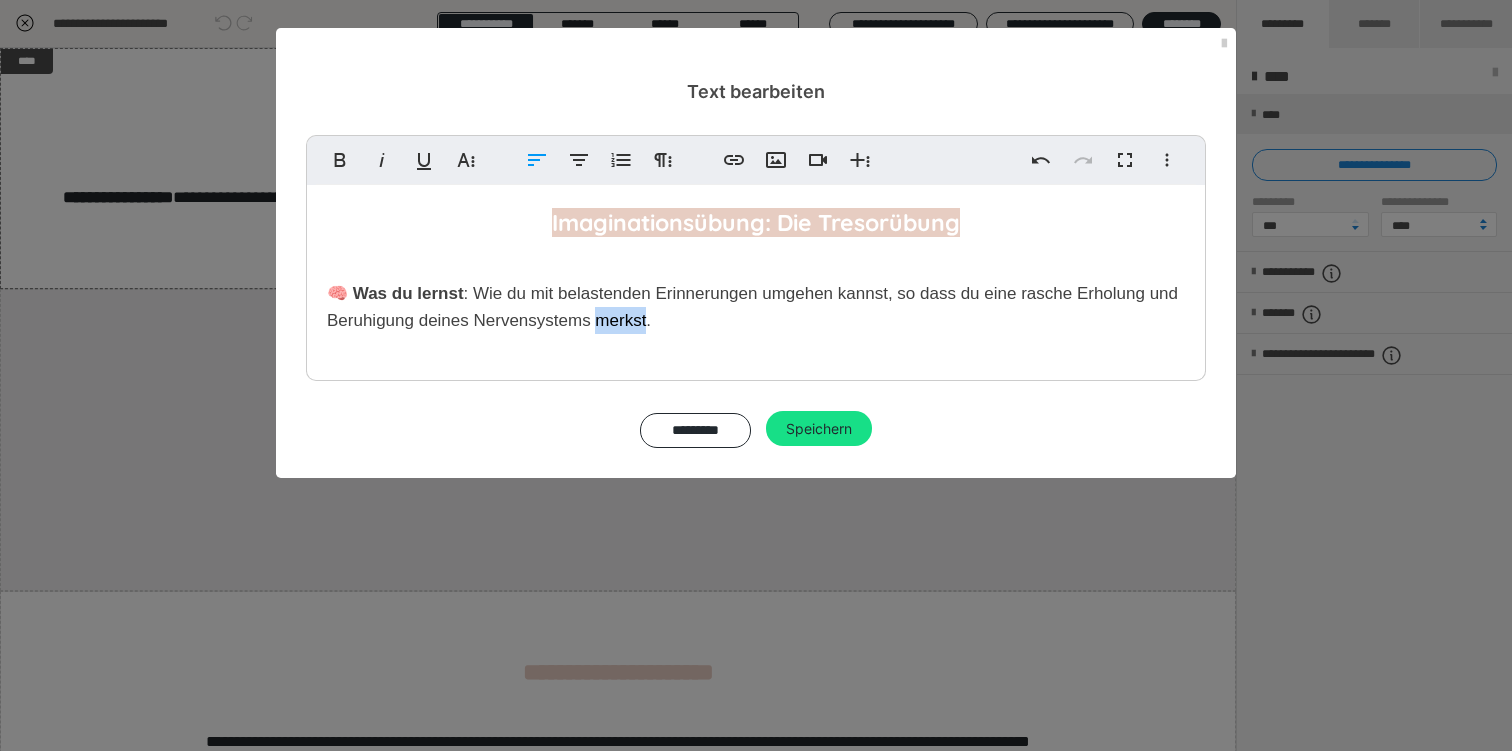 click on ": Wie du mit belastenden Erinnerungen umgehen kannst, so dass du eine rasche Erholung und Beruhigung deines Nervensystems merkst." at bounding box center [752, 307] 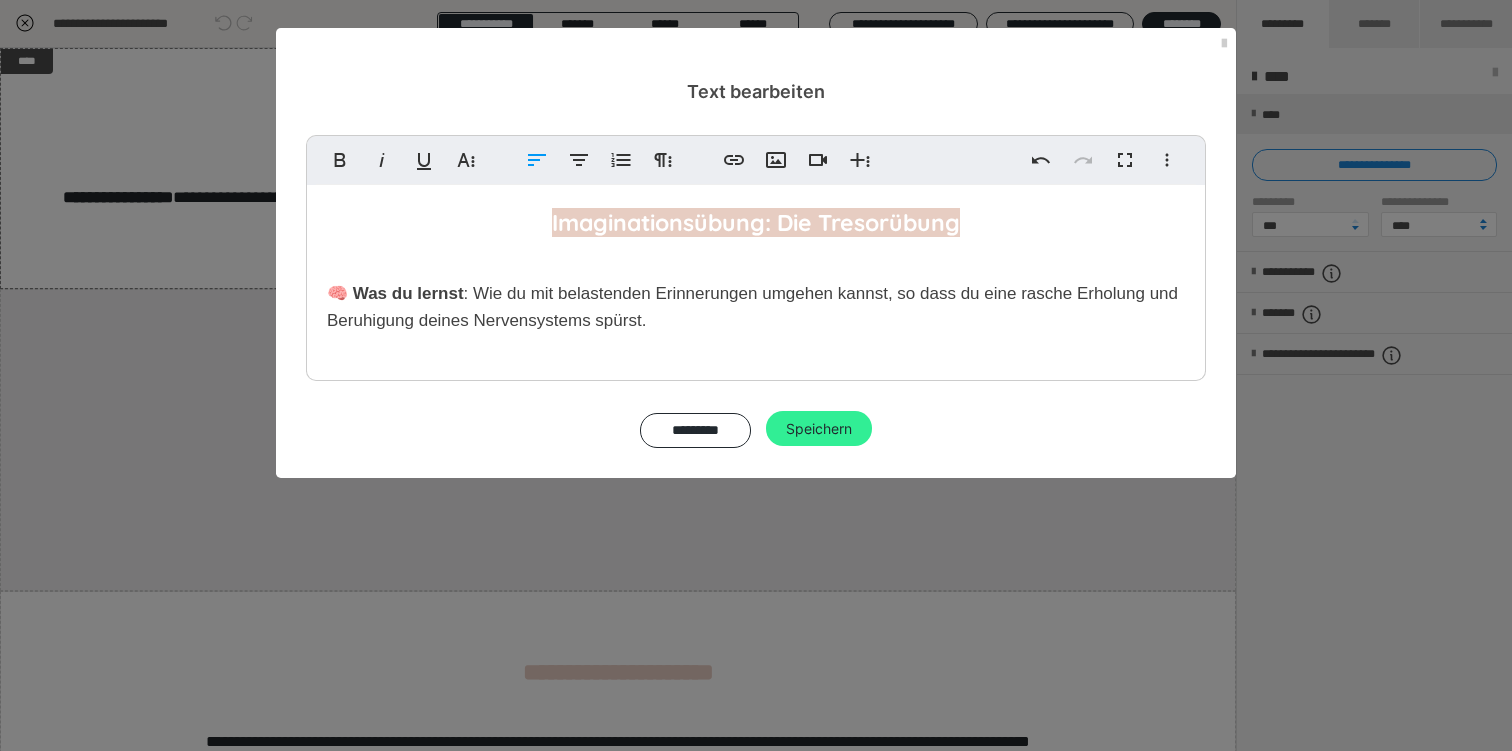 click on "Speichern" at bounding box center (819, 429) 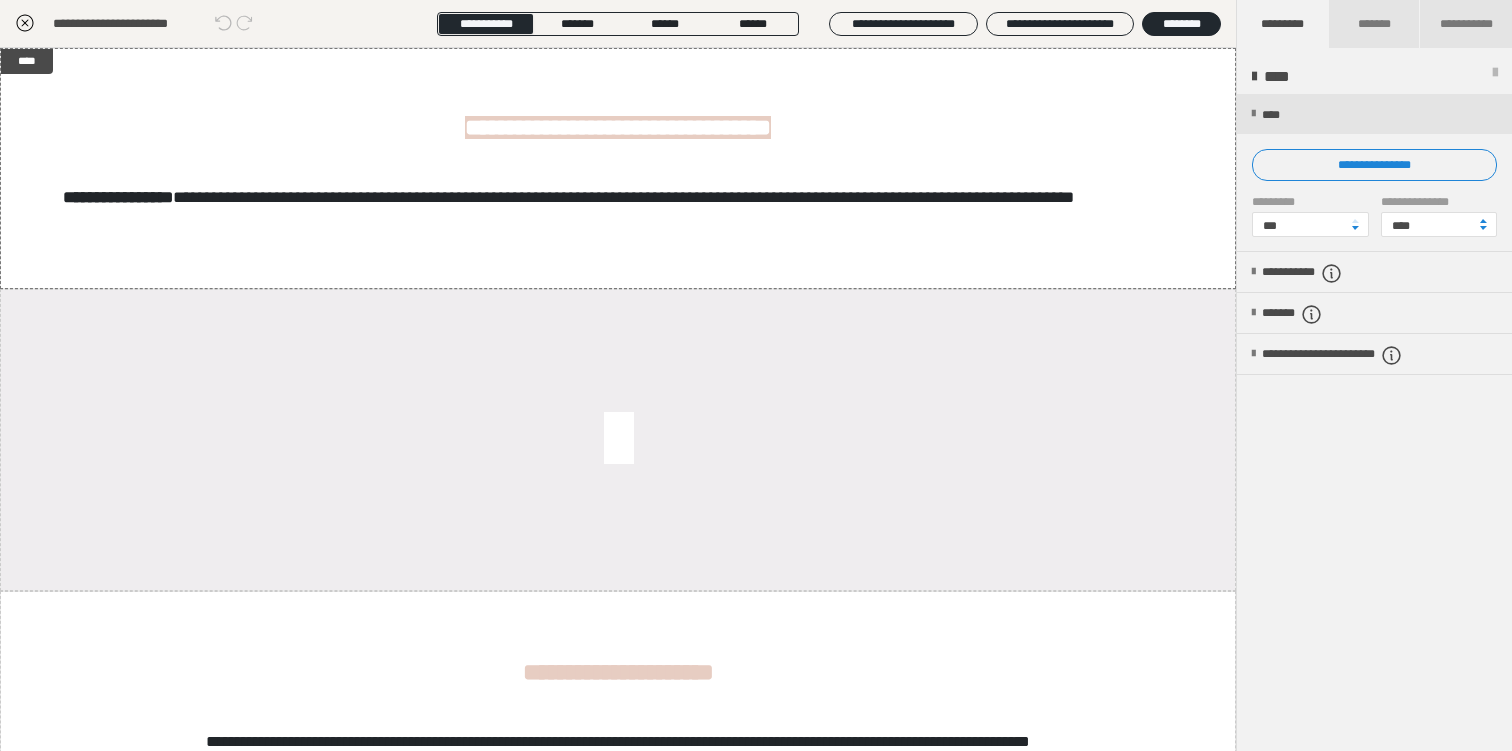 click 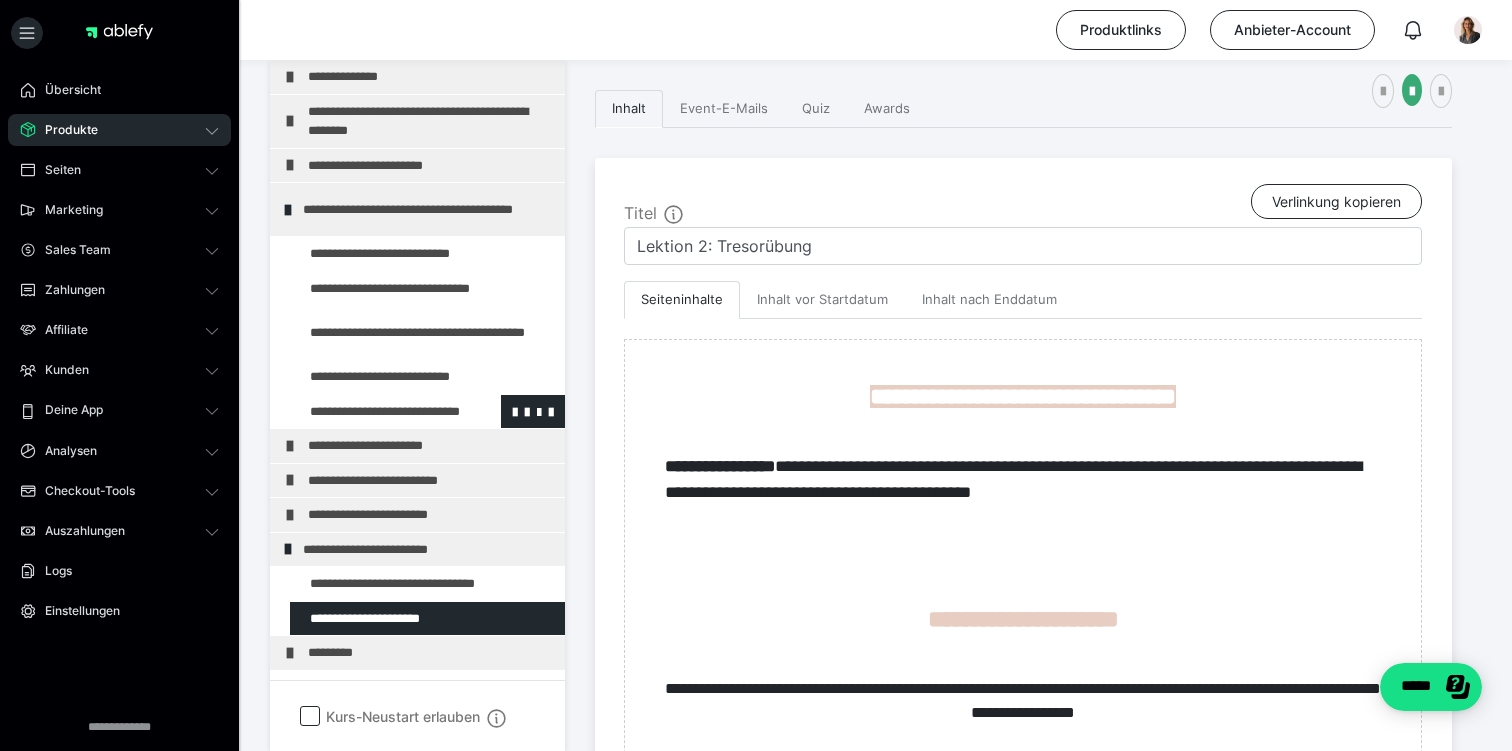 click at bounding box center (375, 412) 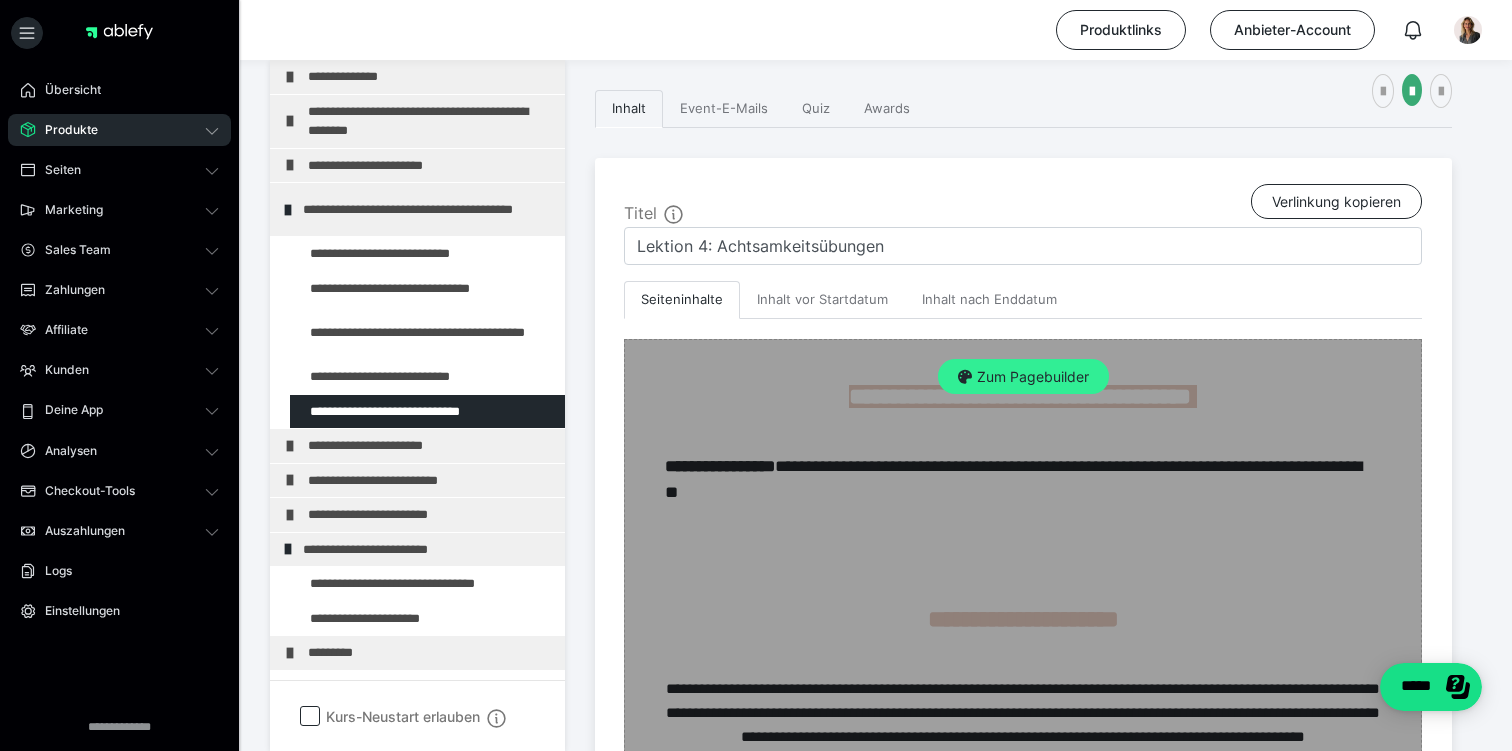 click on "Zum Pagebuilder" at bounding box center (1023, 377) 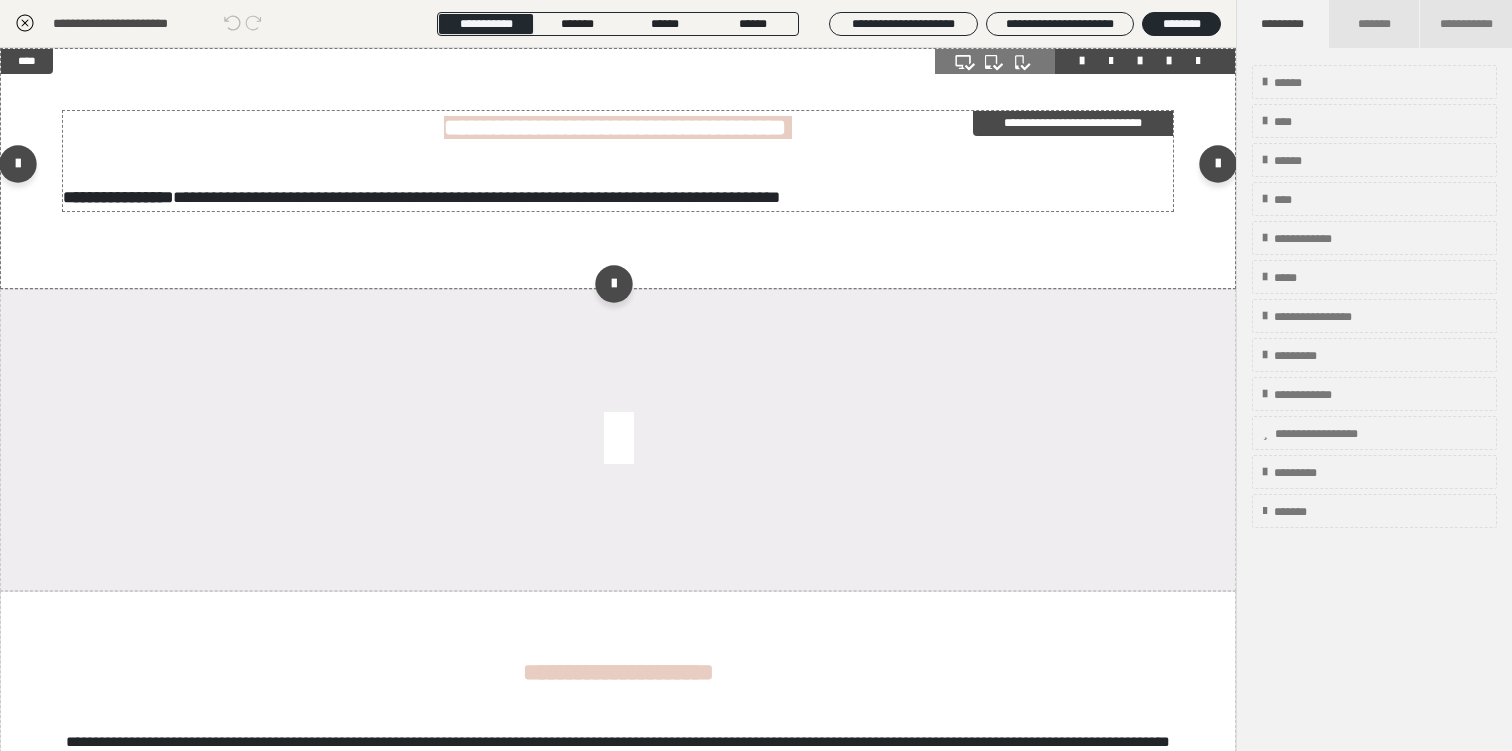click on "**********" at bounding box center (1073, 123) 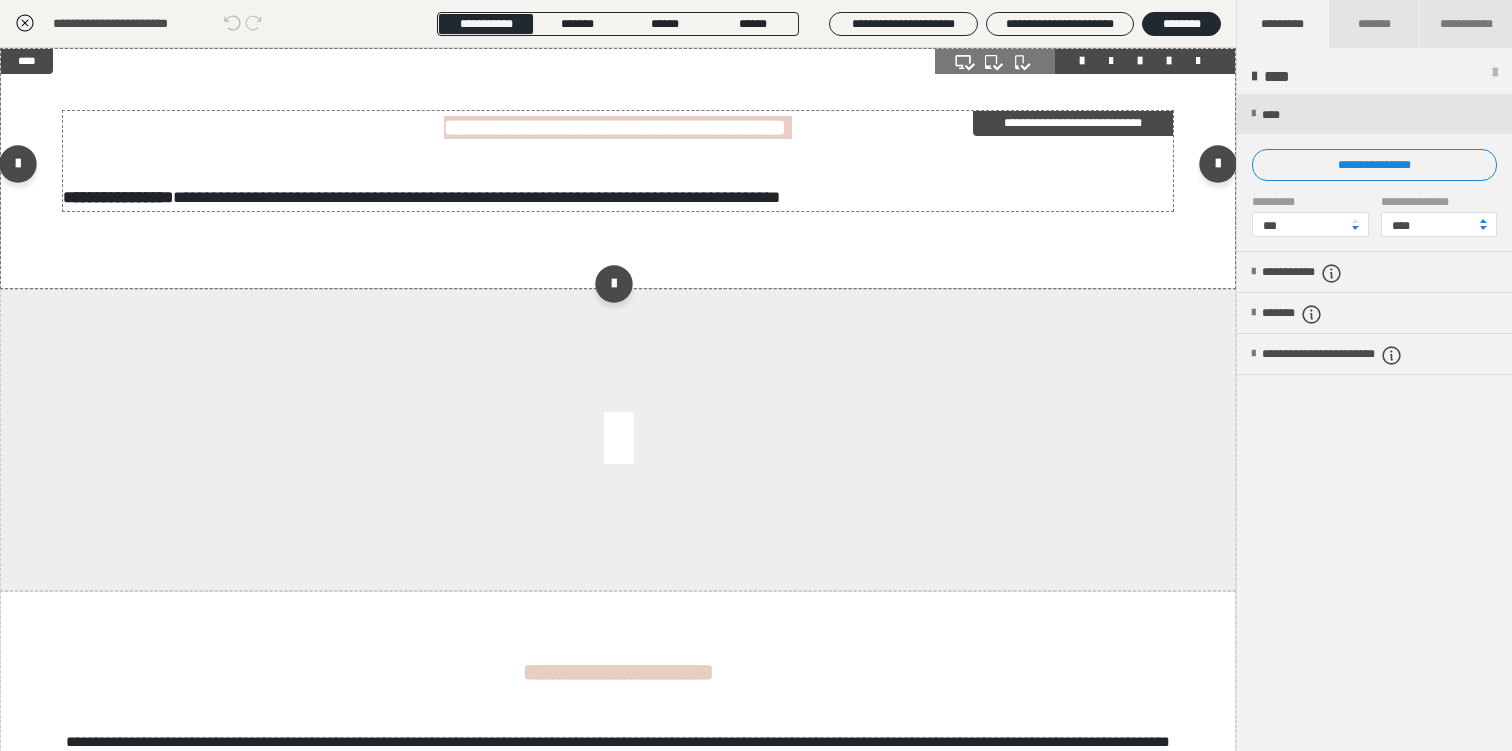 click on "**********" at bounding box center (1073, 123) 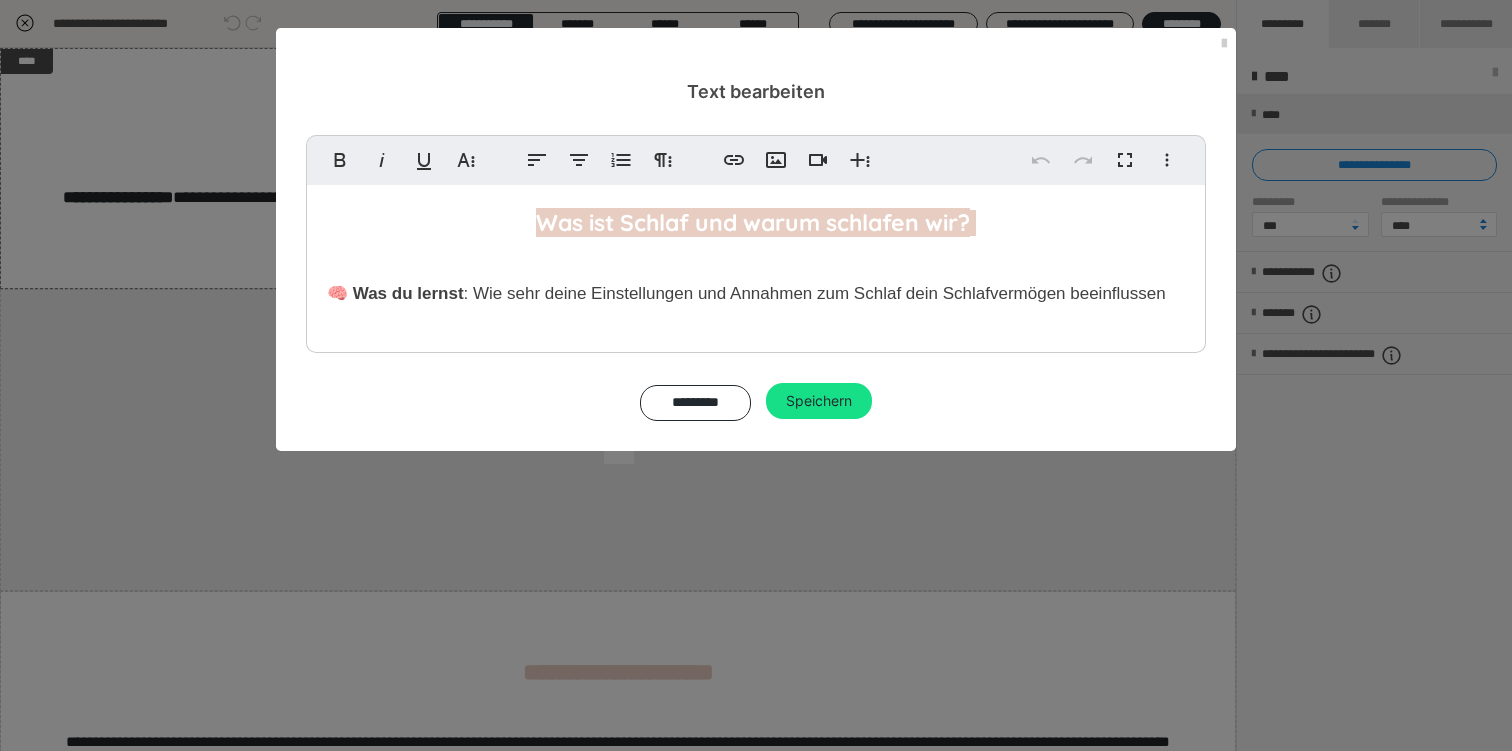click on "Was ist Schlaf und warum schlafen wir?" at bounding box center [753, 222] 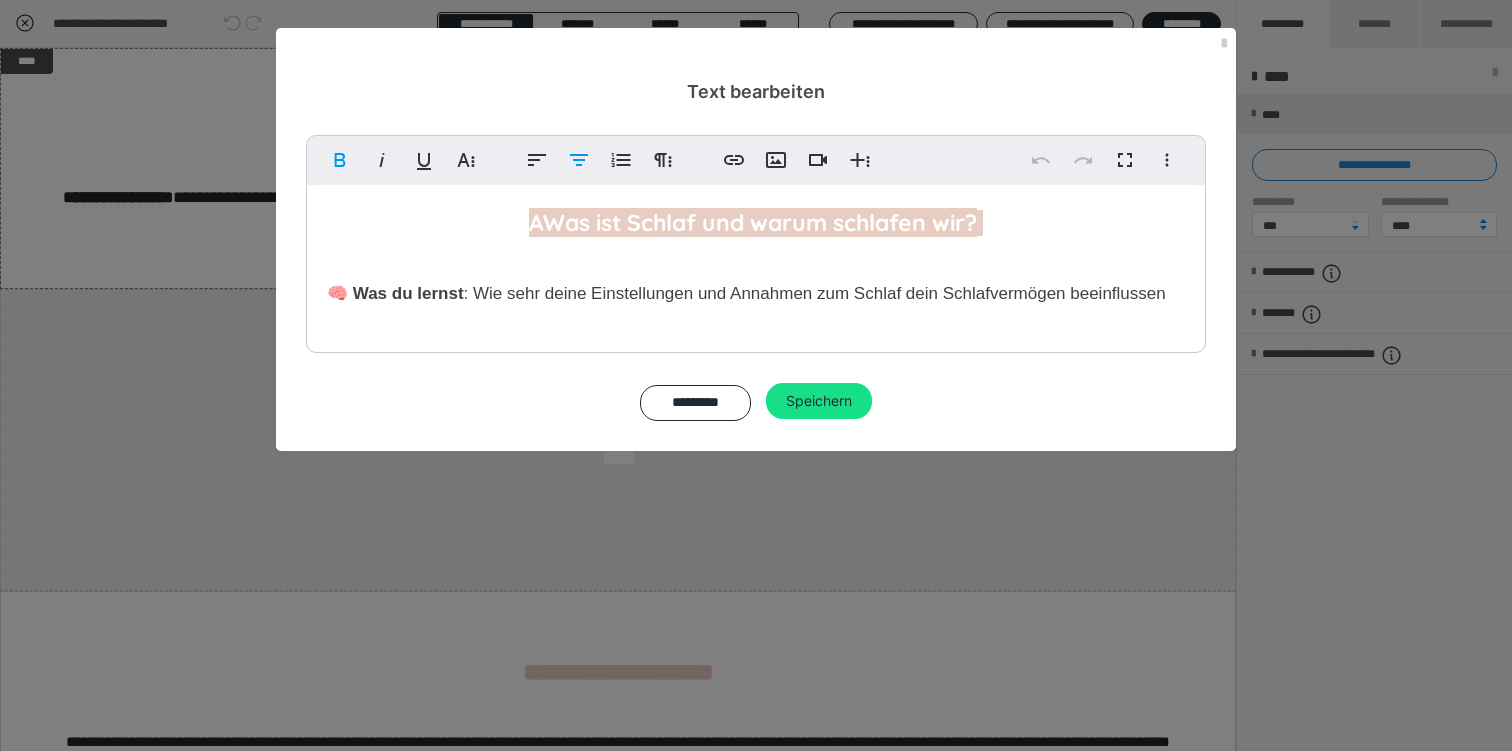 type 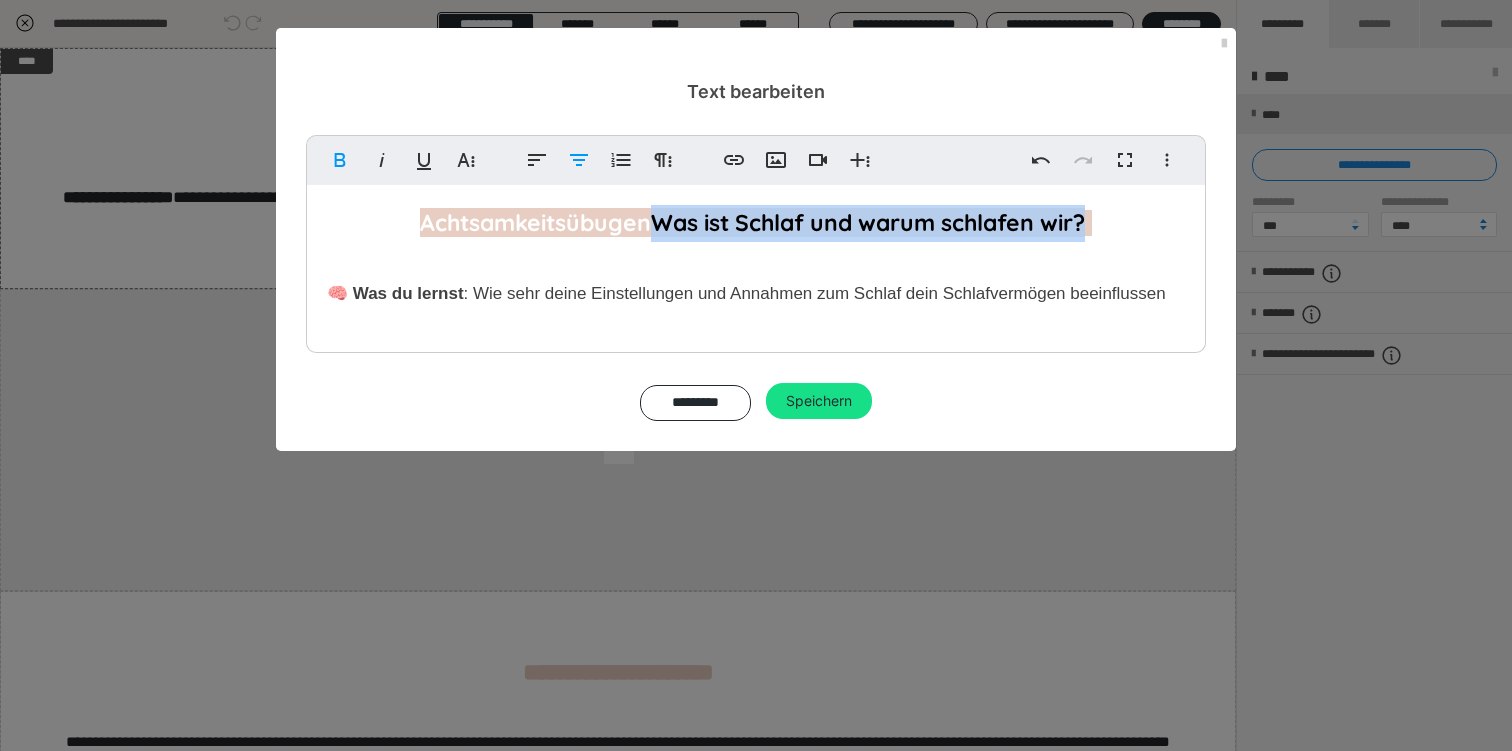 drag, startPoint x: 1091, startPoint y: 226, endPoint x: 657, endPoint y: 230, distance: 434.01843 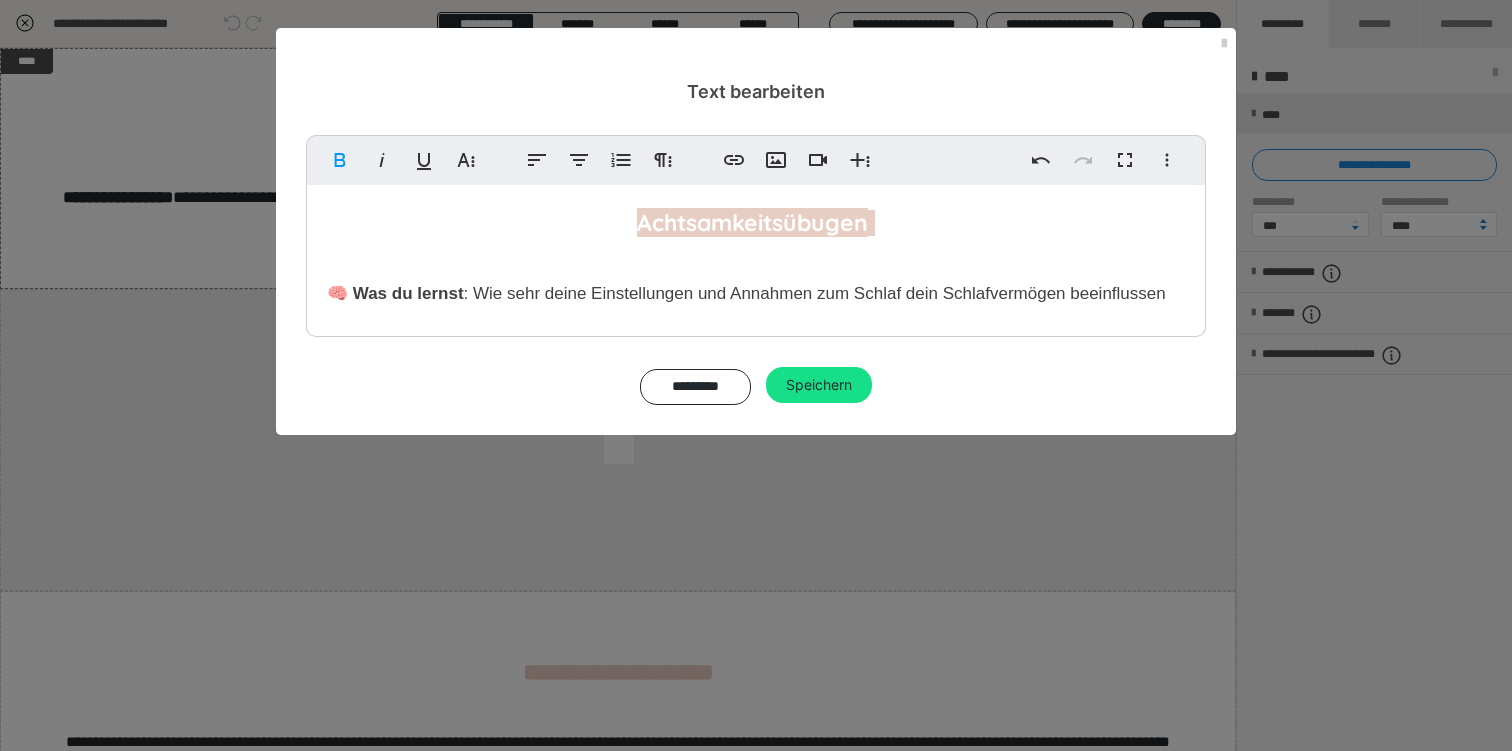 click on "Achtsamkeitsübugen" at bounding box center (756, 223) 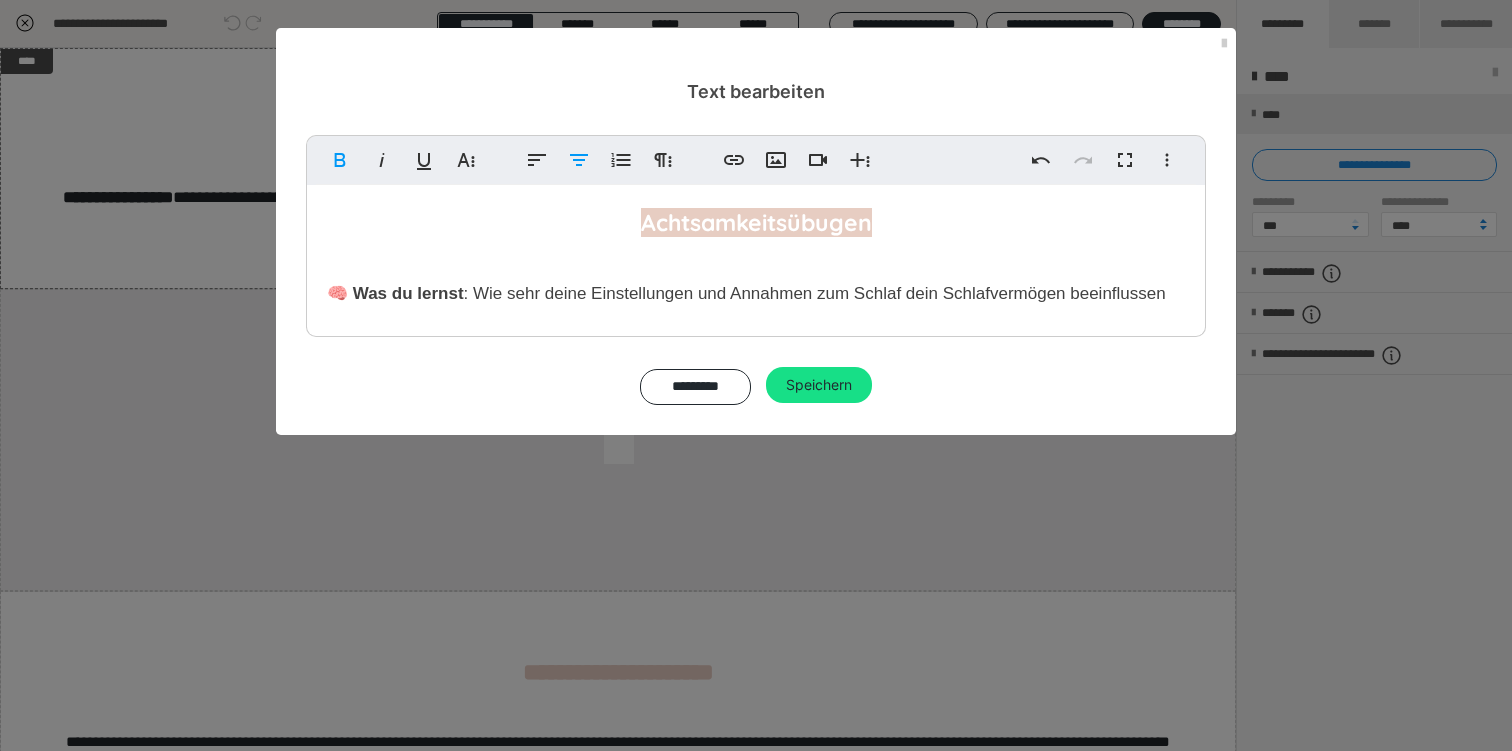 click on "Achtsamkeitsübugen" at bounding box center (756, 222) 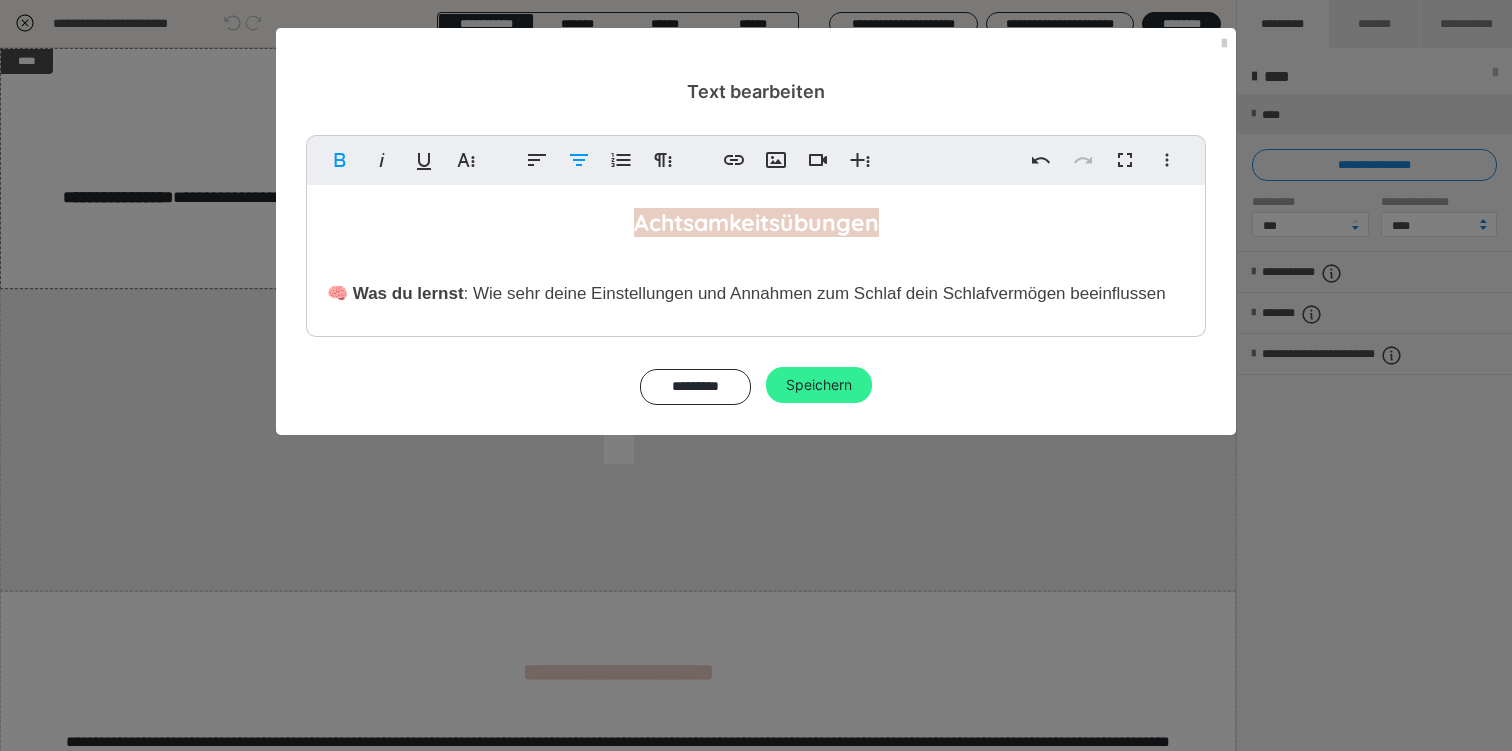 click on "Speichern" at bounding box center [819, 385] 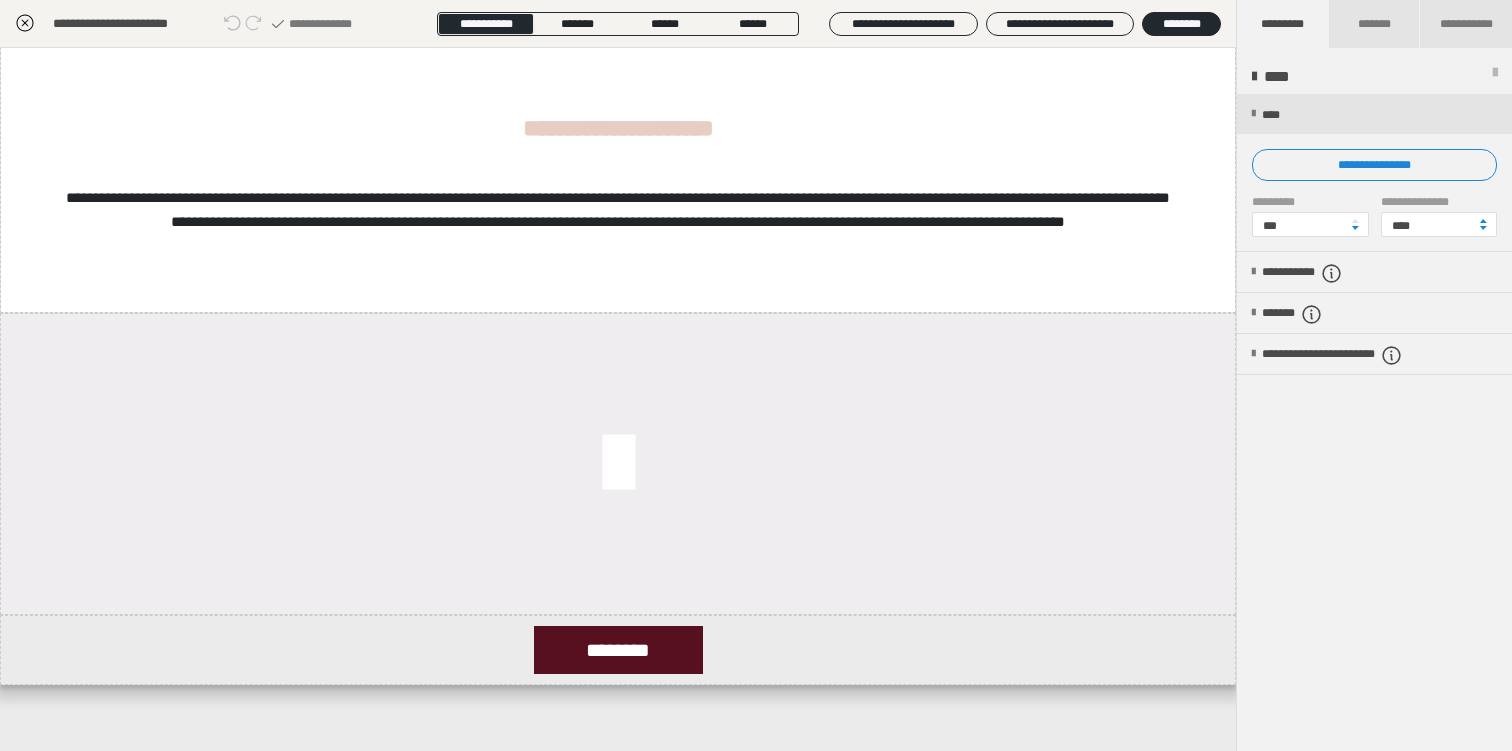 scroll, scrollTop: 556, scrollLeft: 0, axis: vertical 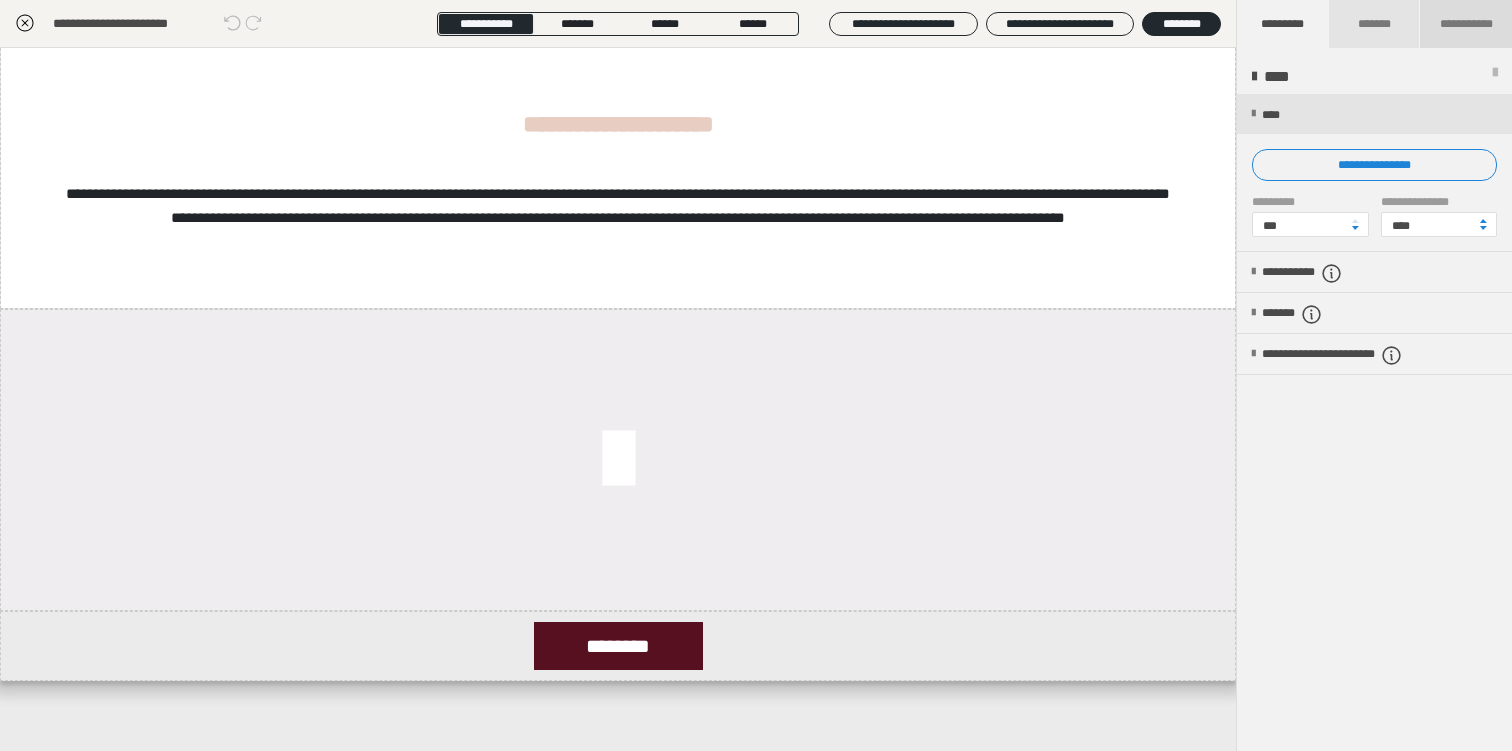 click on "**********" at bounding box center (1466, 24) 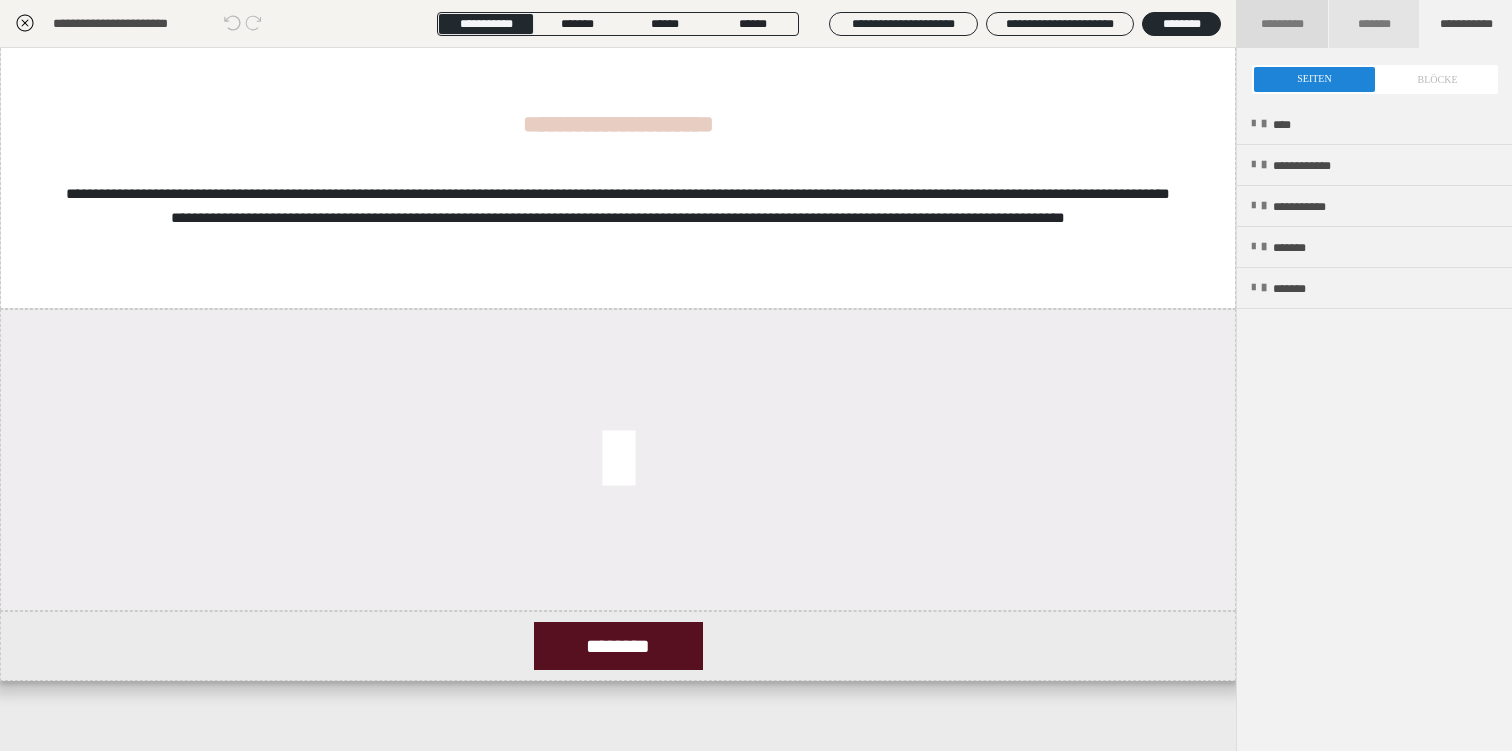 click on "*********" at bounding box center (1283, 24) 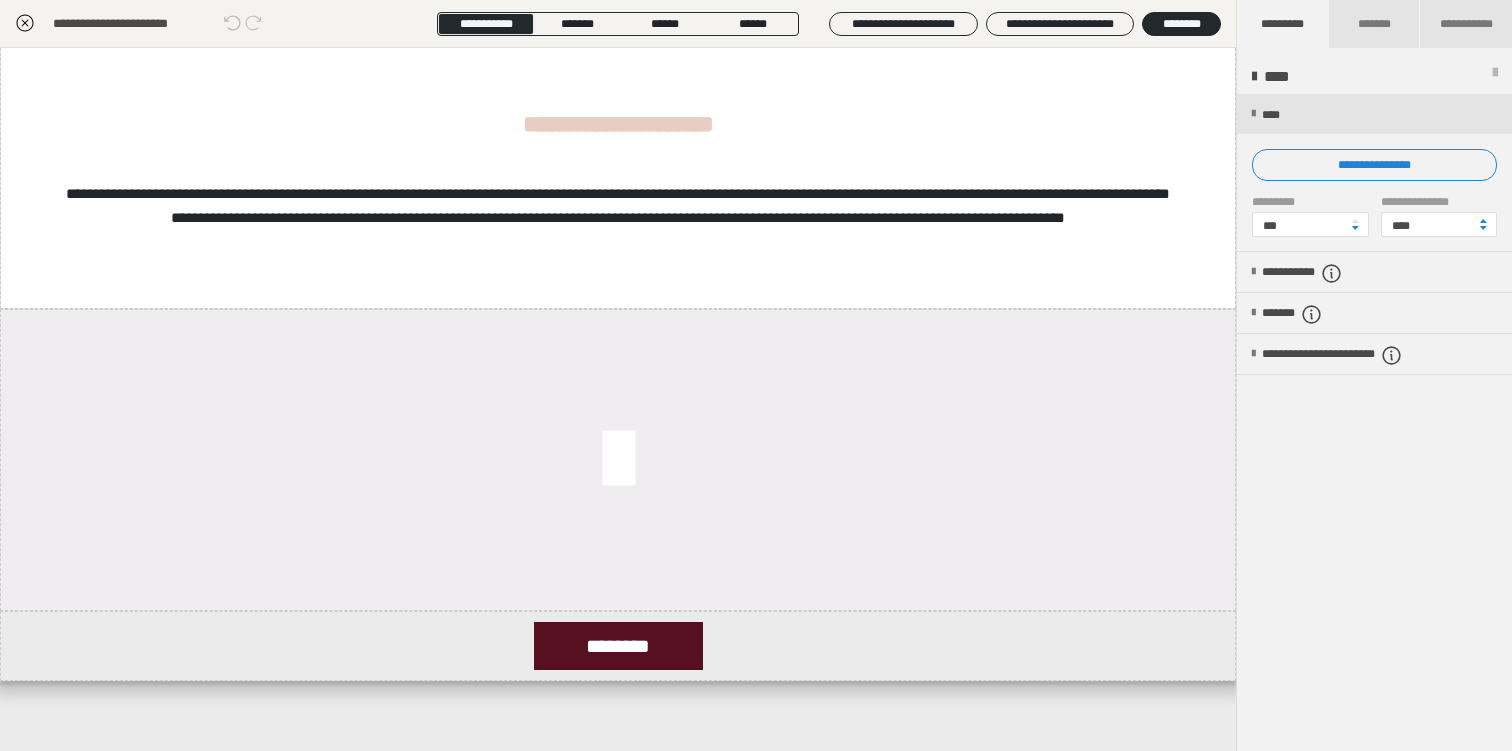 click at bounding box center (1495, 77) 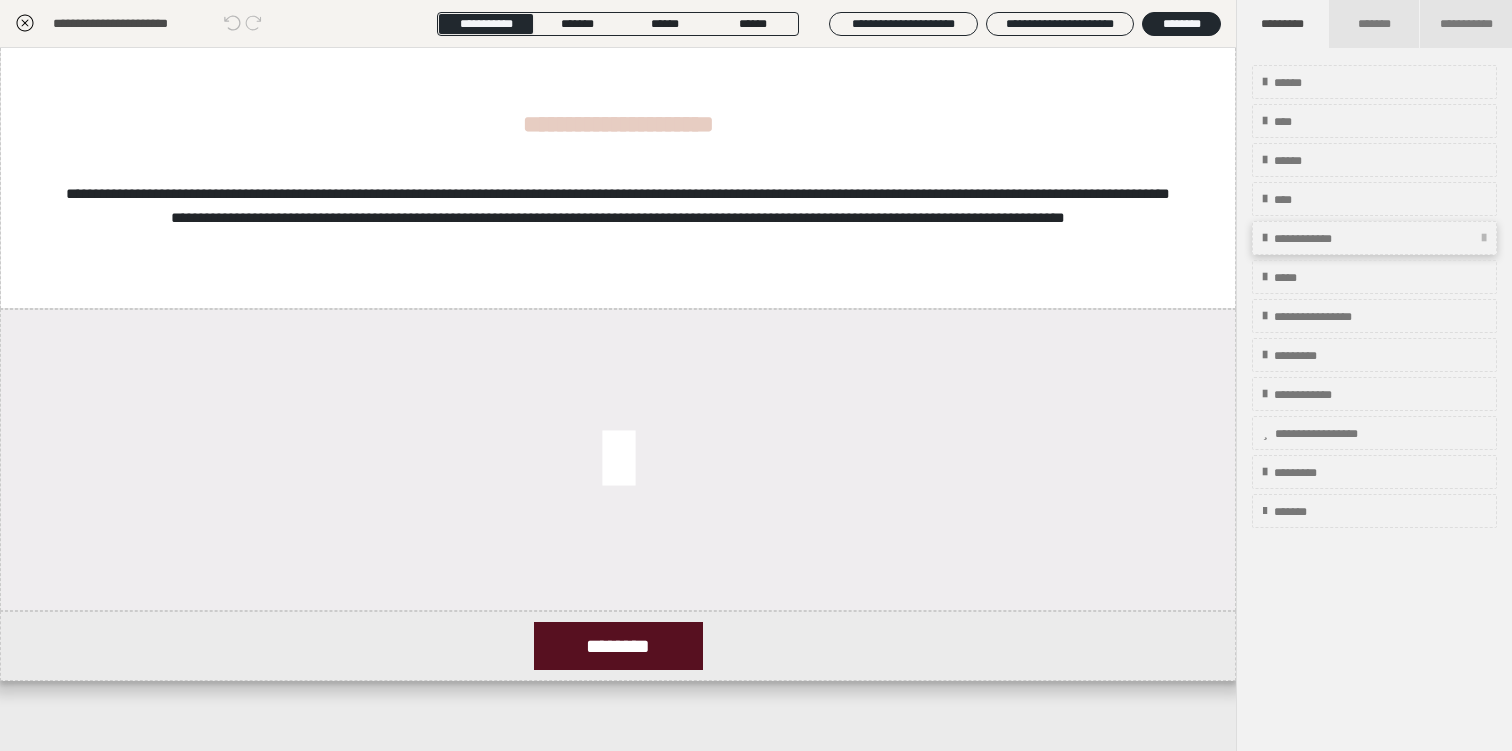 click on "**********" at bounding box center (1321, 239) 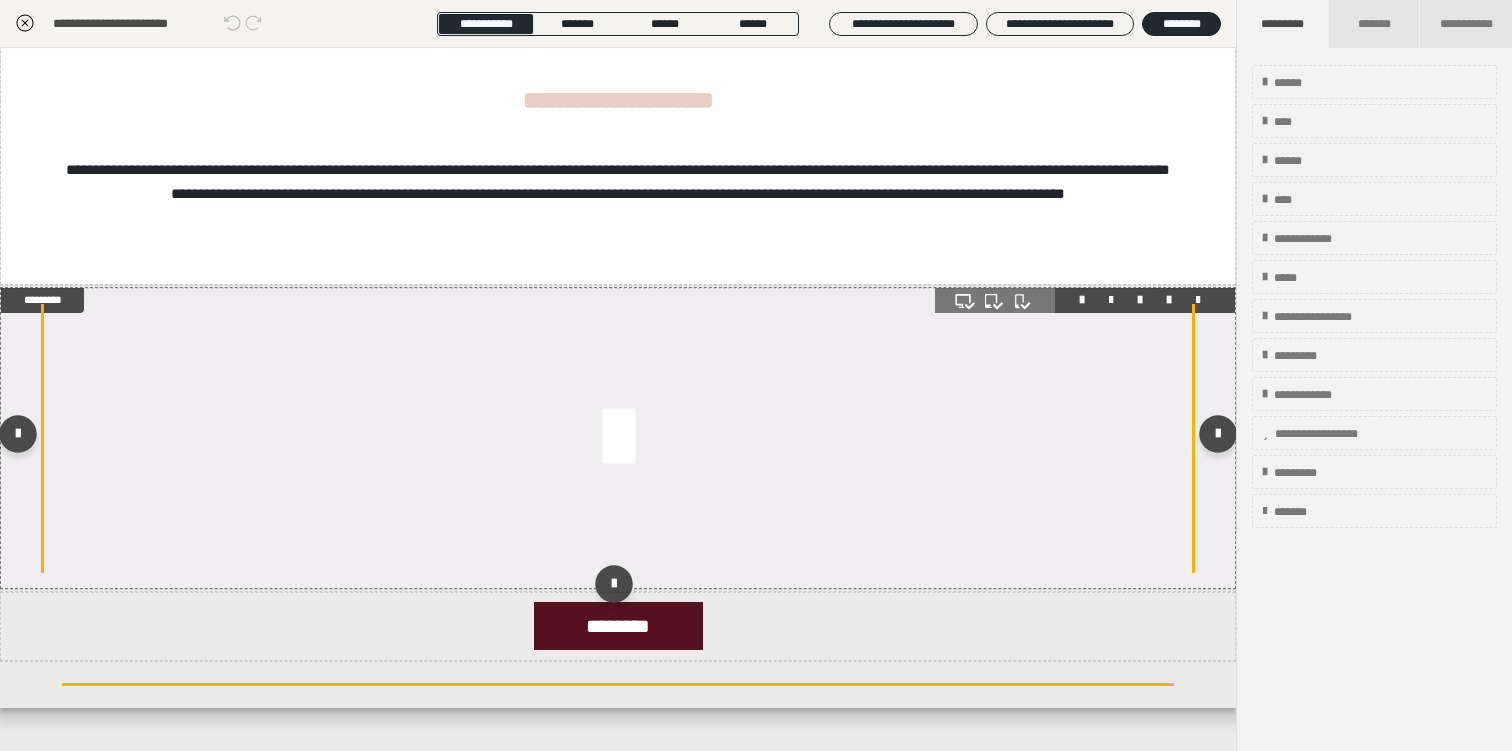 scroll, scrollTop: 556, scrollLeft: 0, axis: vertical 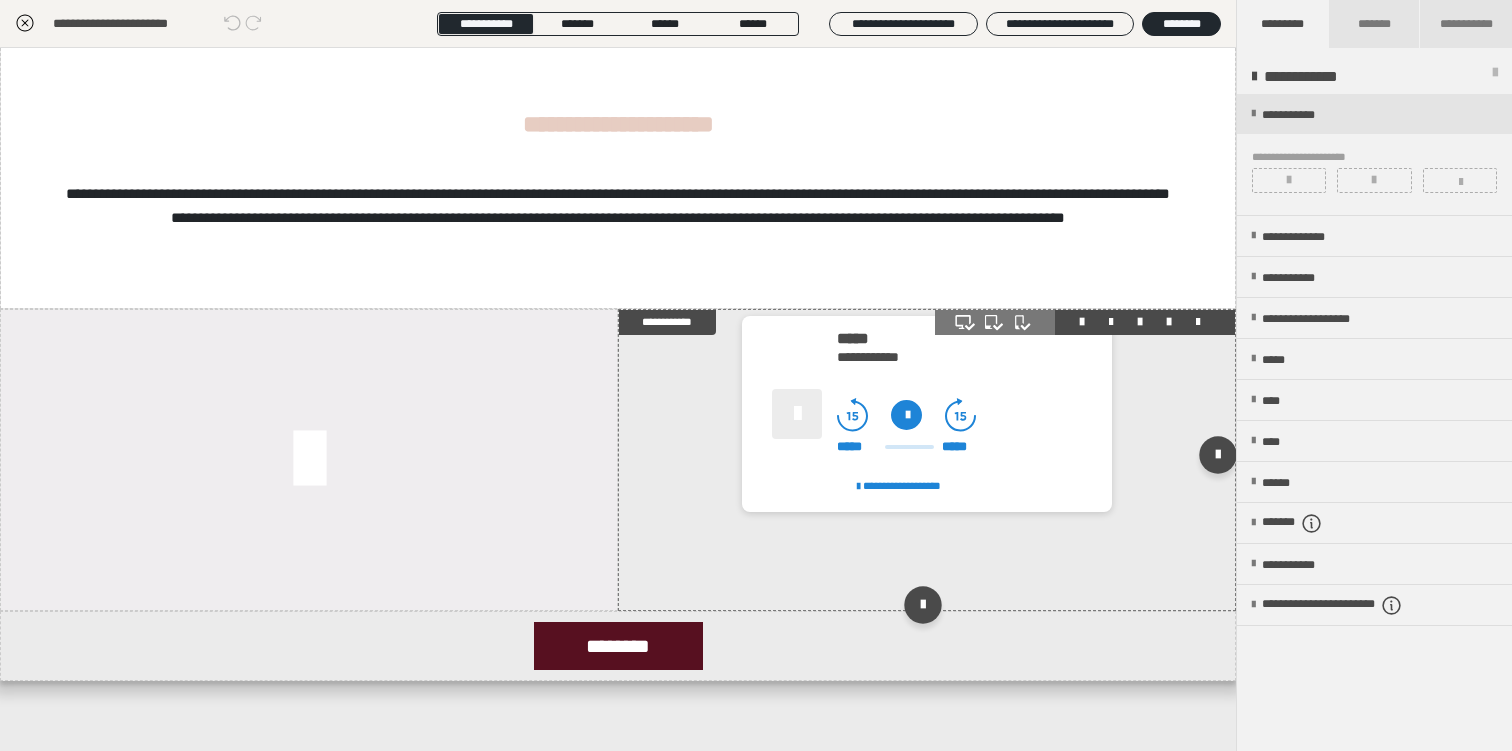 click on "**********" at bounding box center (959, 416) 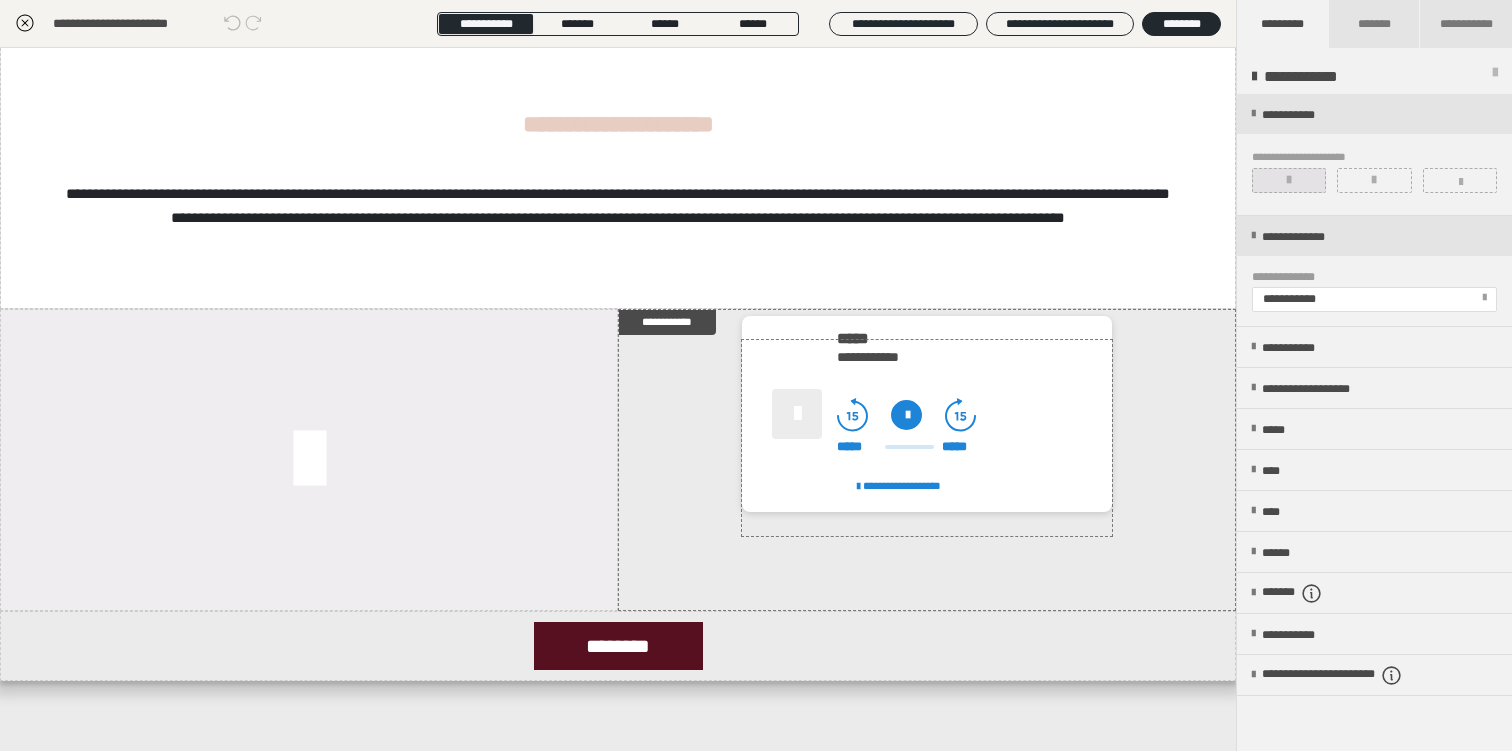 click at bounding box center [1289, 180] 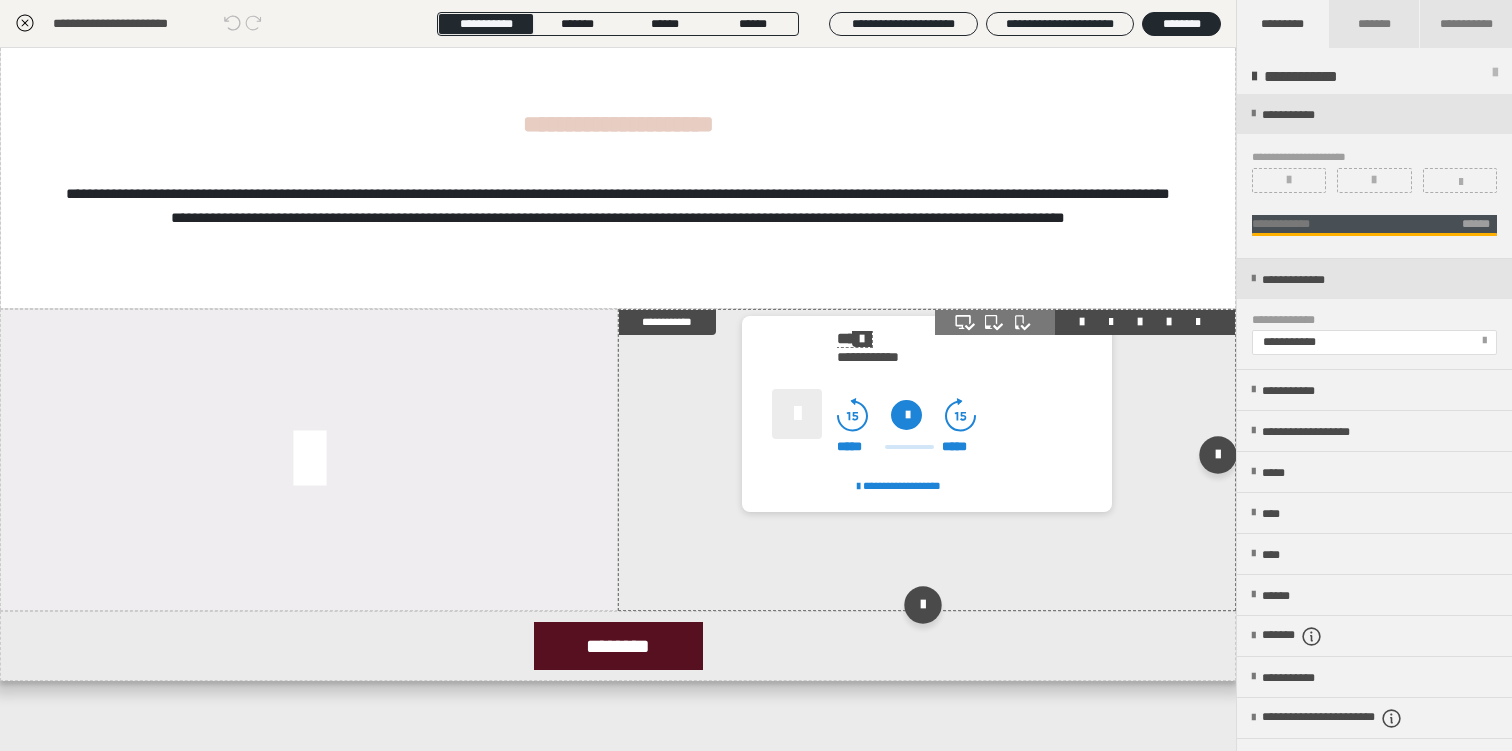 click at bounding box center [862, 339] 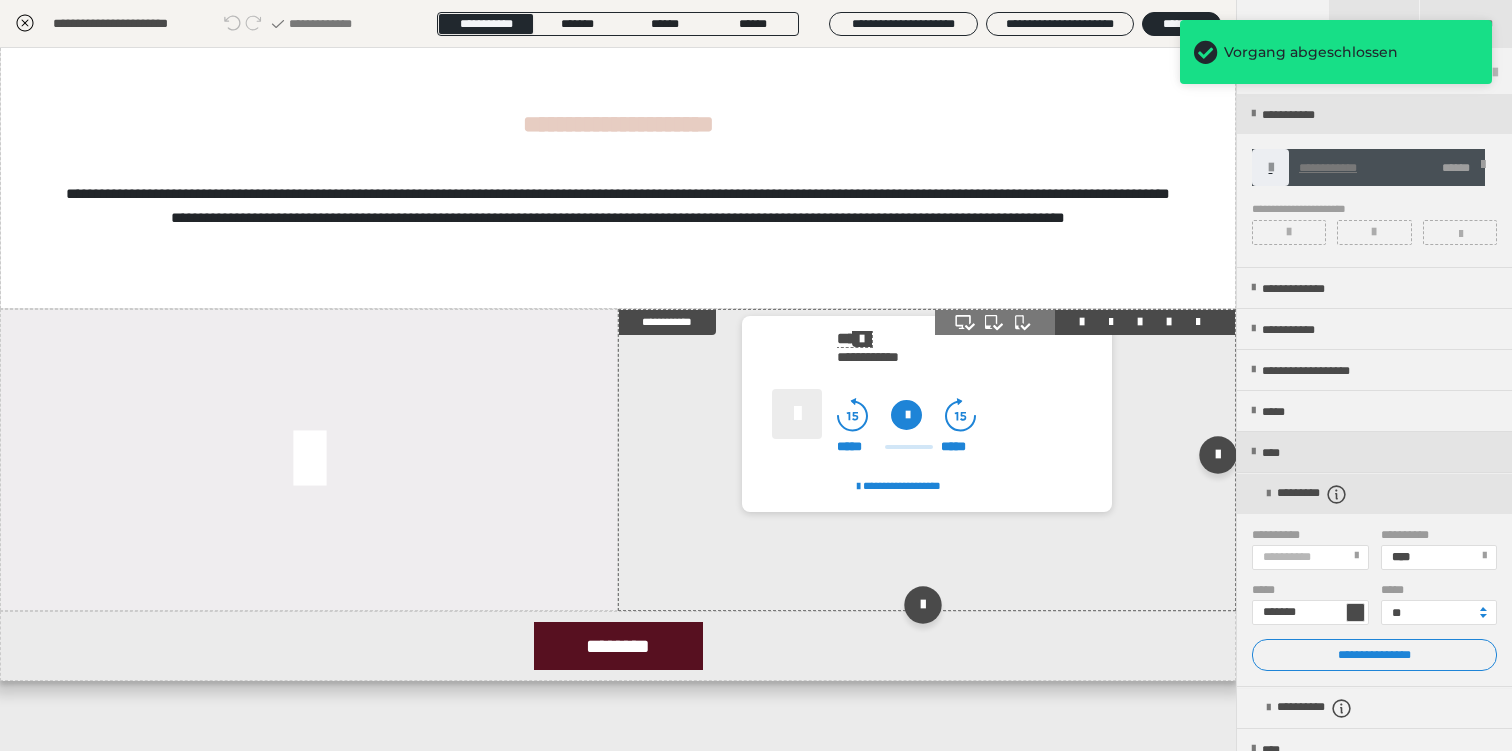 click at bounding box center [862, 339] 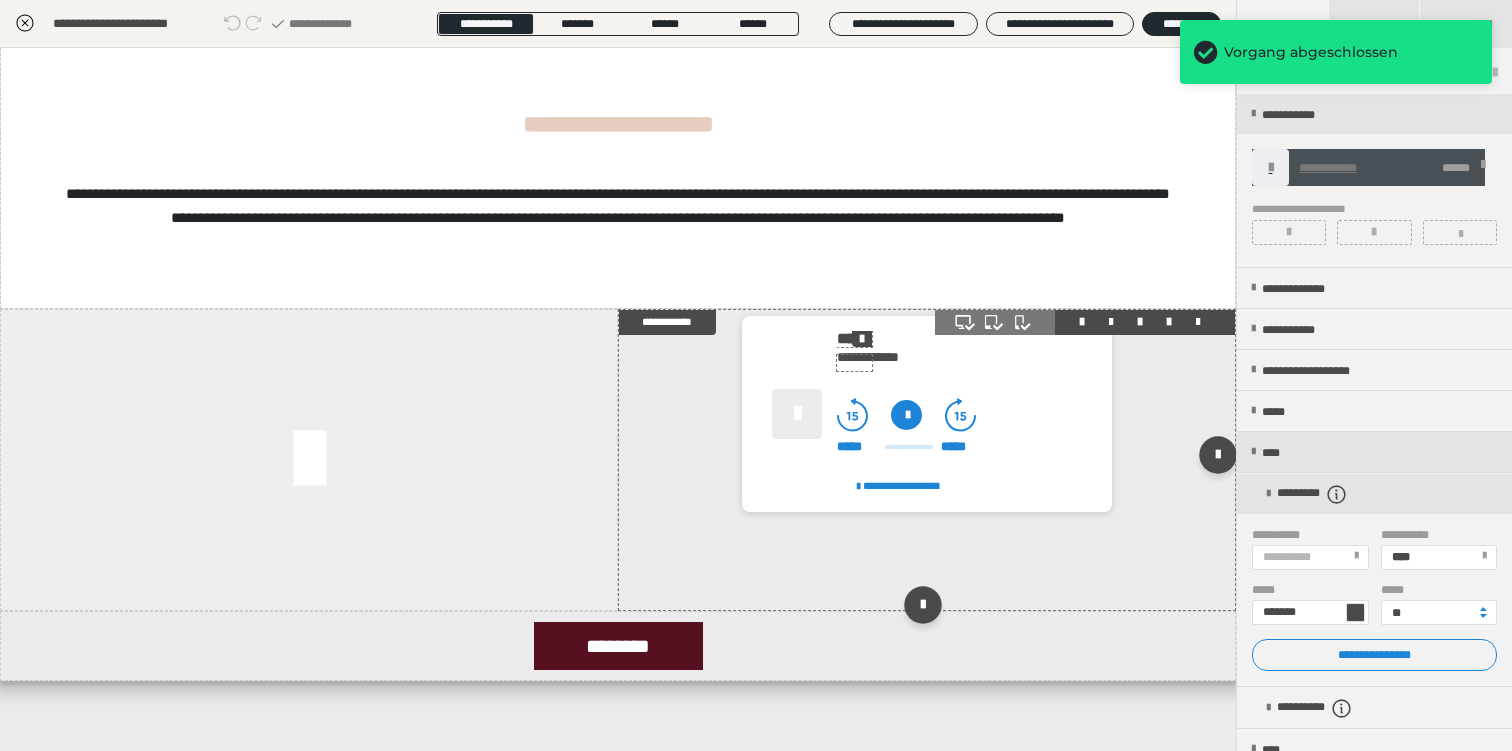 click on "Text bearbeiten ***** ********* Speichern" at bounding box center (756, 375) 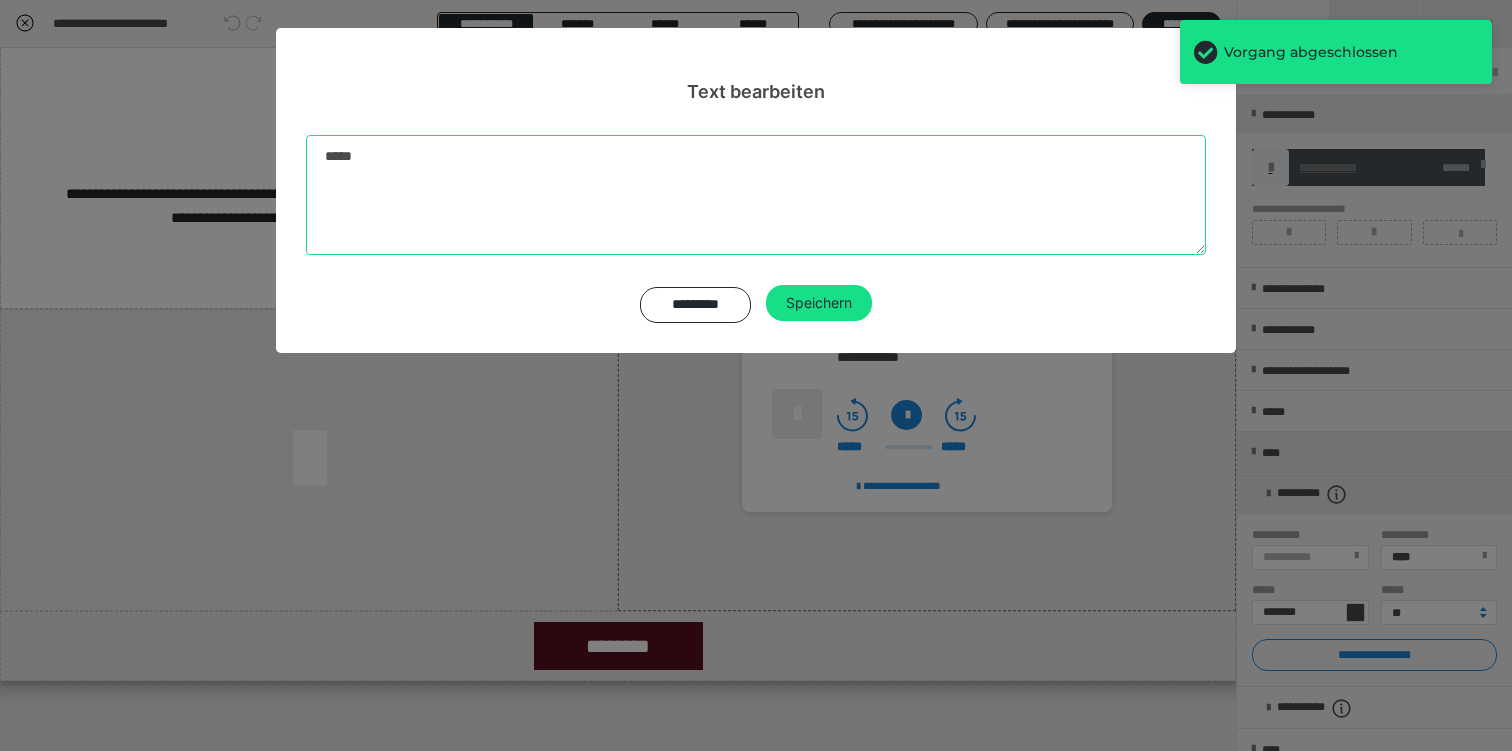 click on "*****" at bounding box center [756, 195] 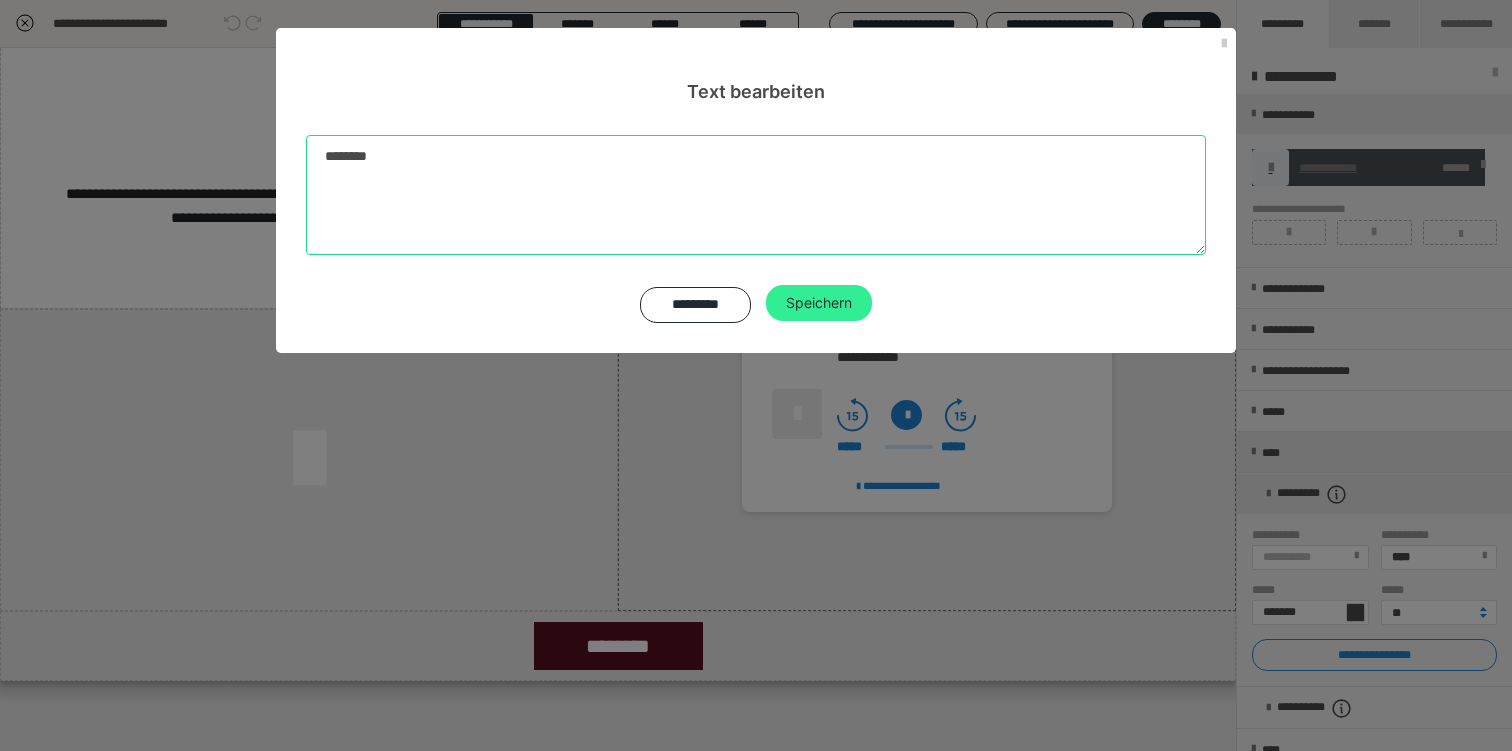 type on "********" 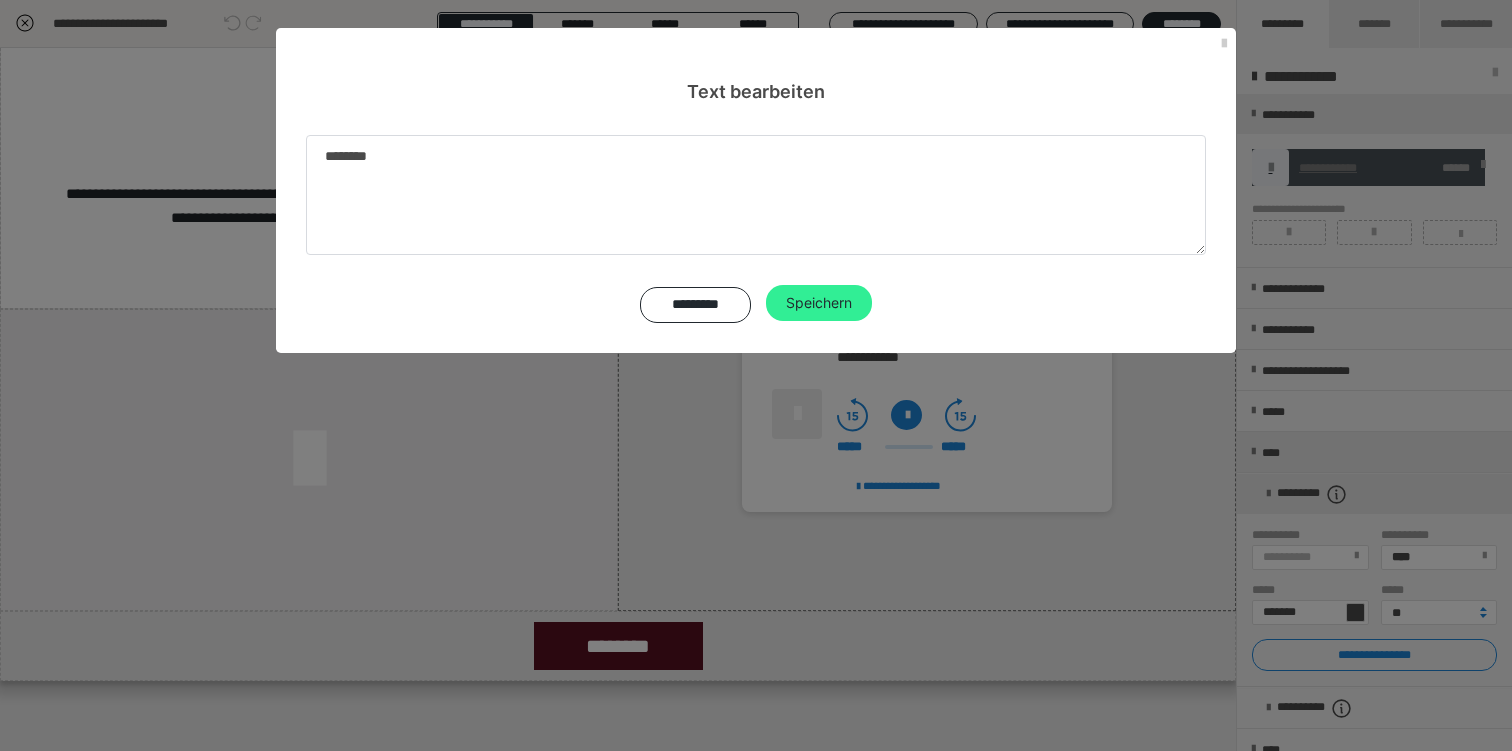 click on "Speichern" at bounding box center [819, 303] 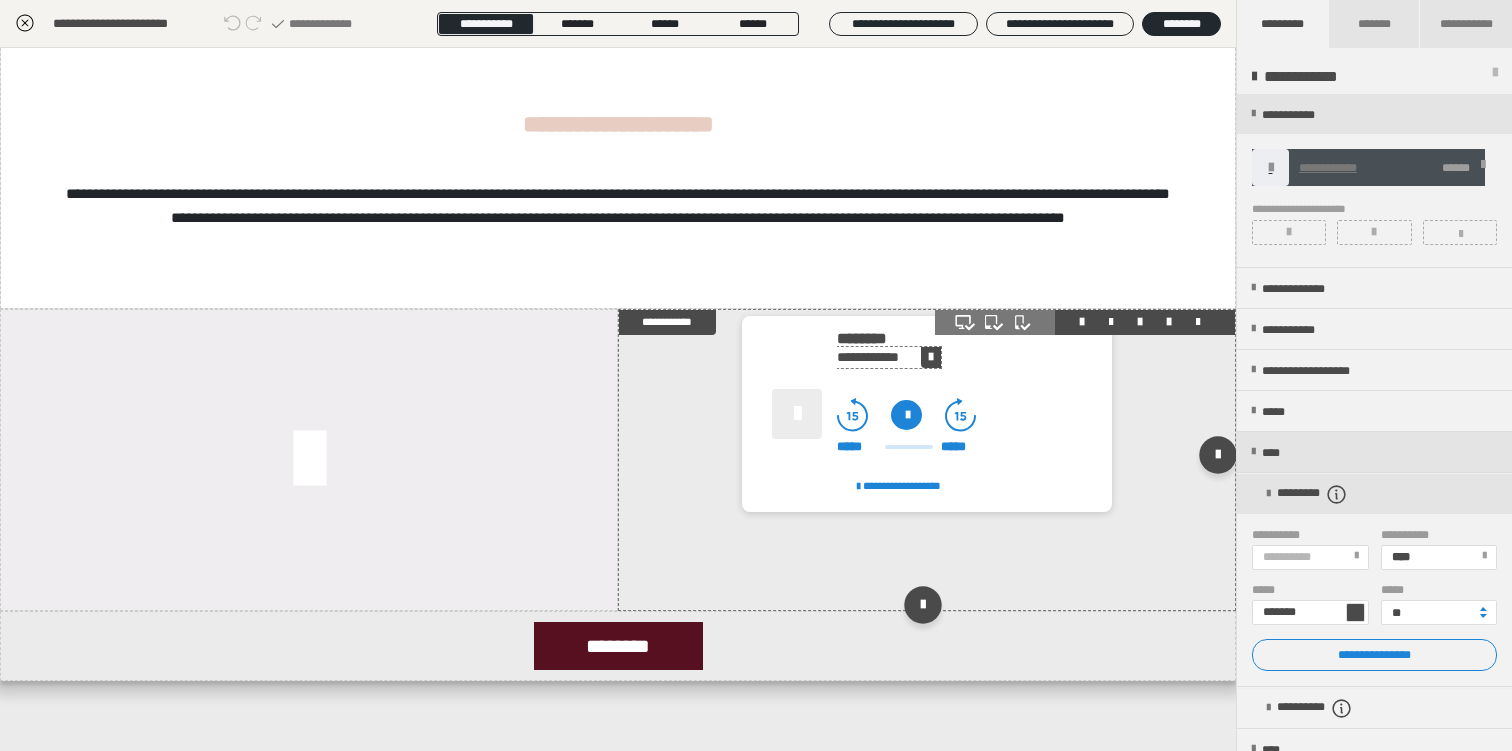 click on "**********" at bounding box center (889, 357) 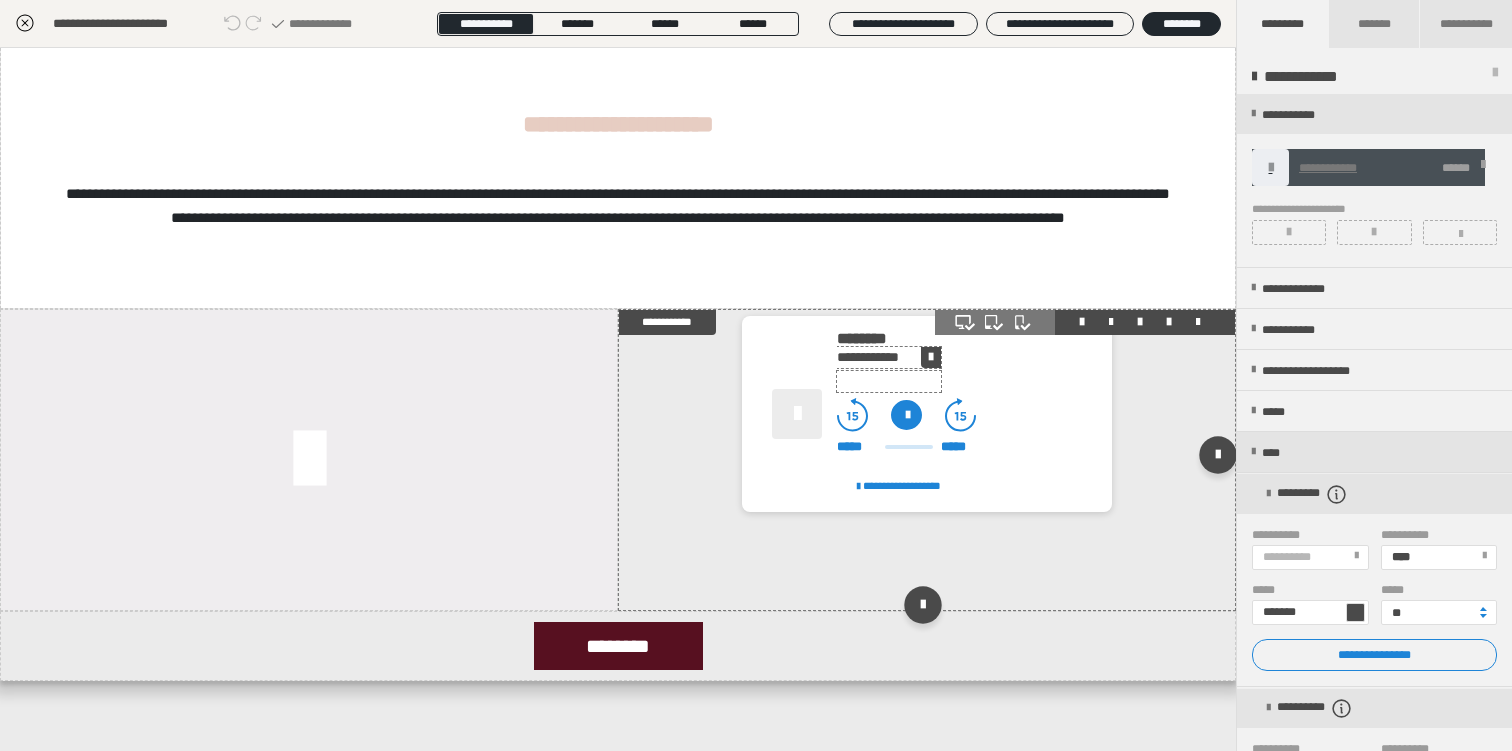 click on "**********" at bounding box center [889, 357] 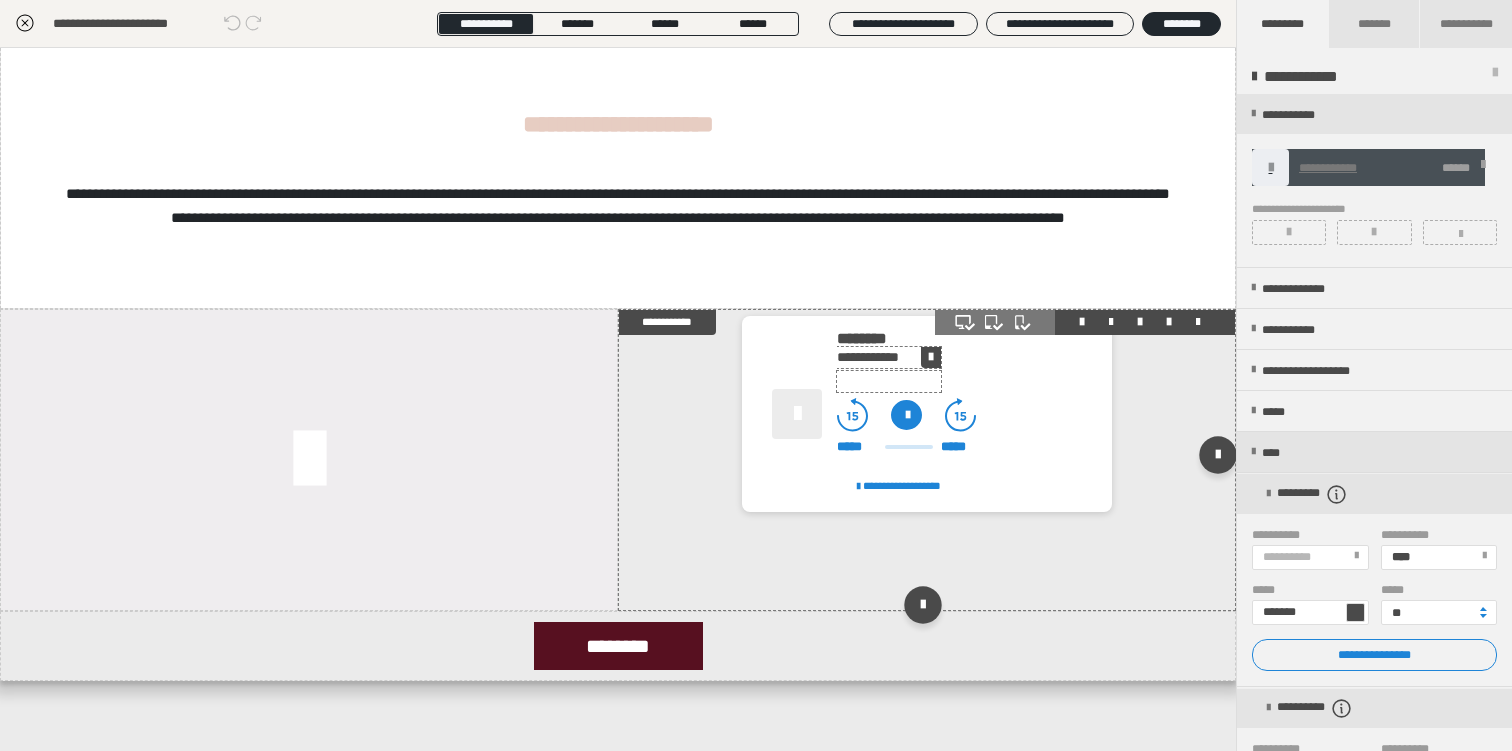 click on "**********" at bounding box center (889, 357) 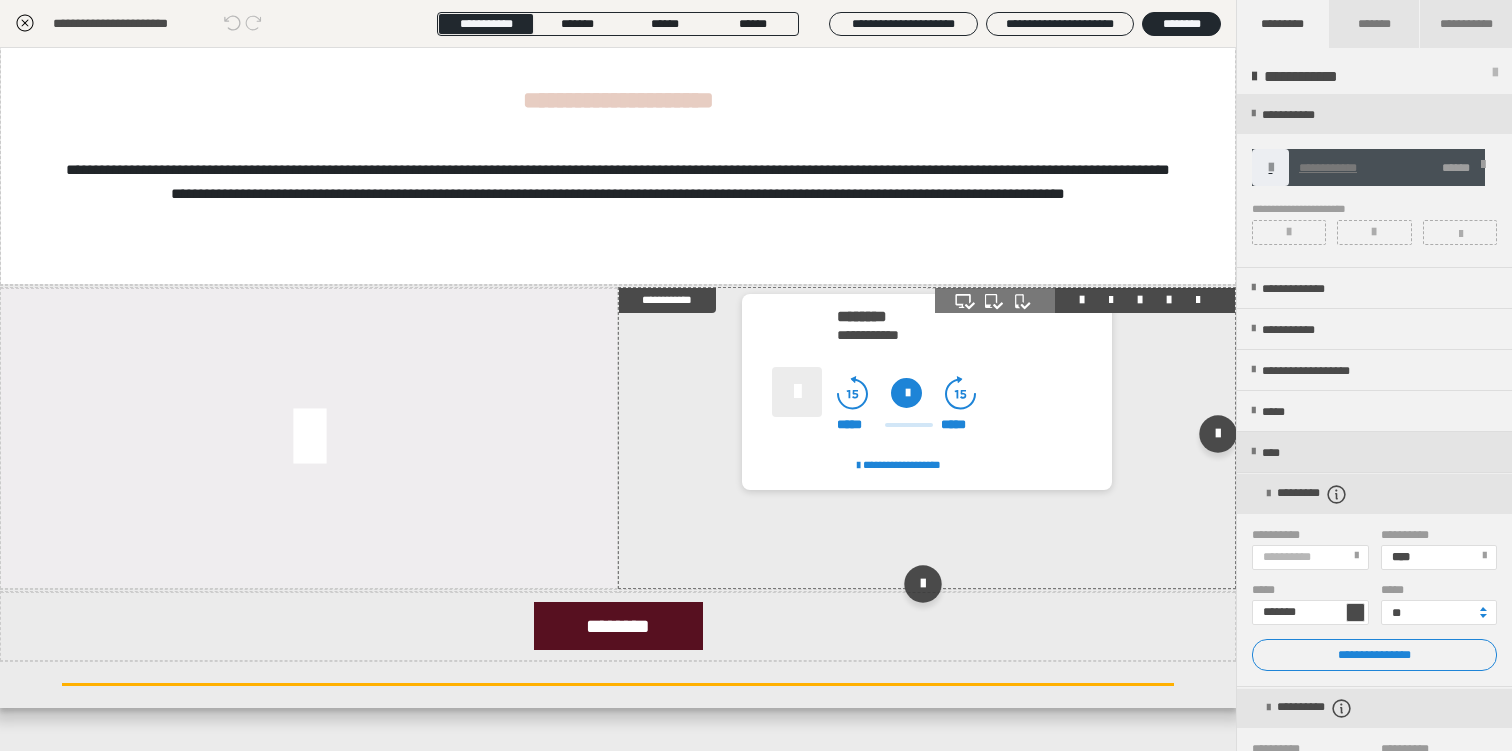 scroll, scrollTop: 556, scrollLeft: 0, axis: vertical 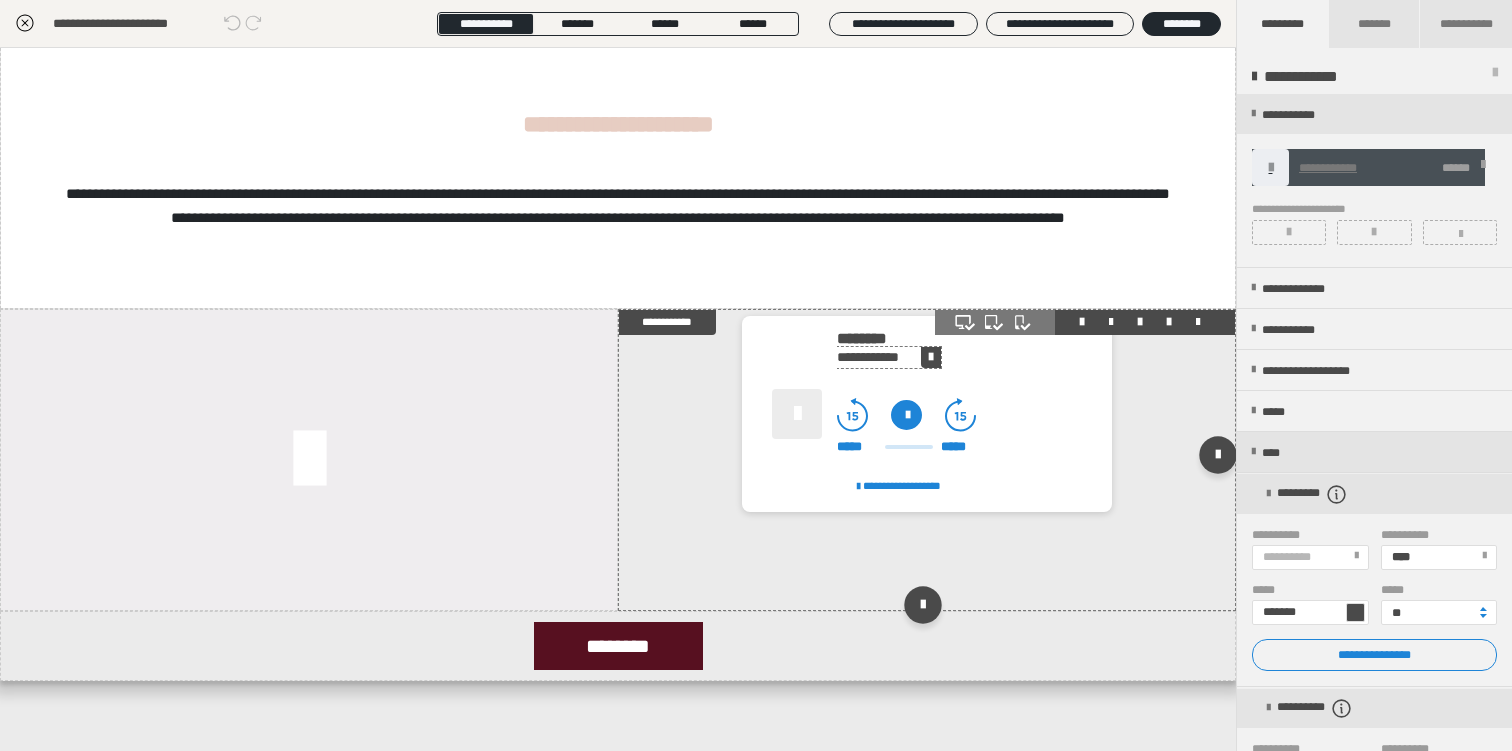 click at bounding box center (931, 357) 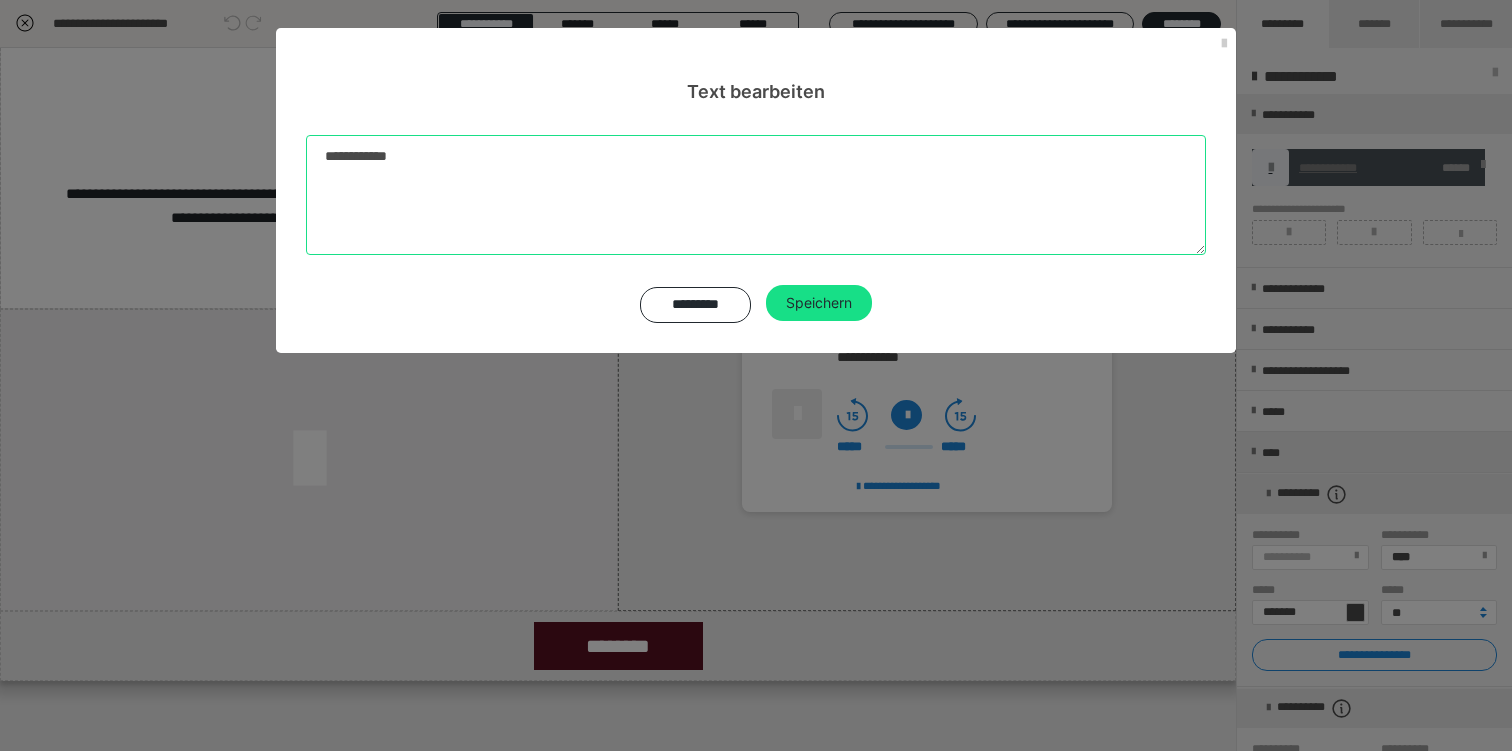click on "**********" at bounding box center (756, 195) 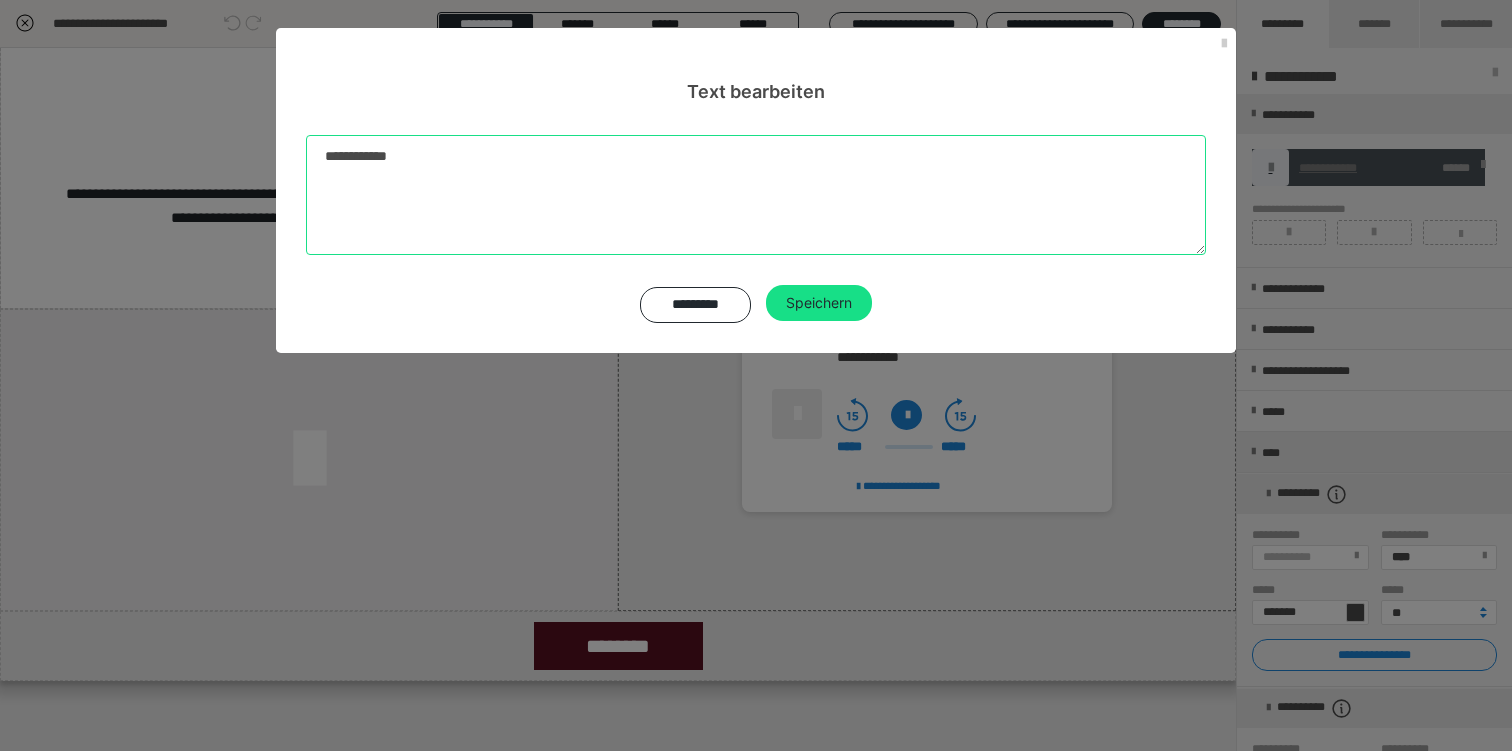drag, startPoint x: 380, startPoint y: 156, endPoint x: 279, endPoint y: 147, distance: 101.4002 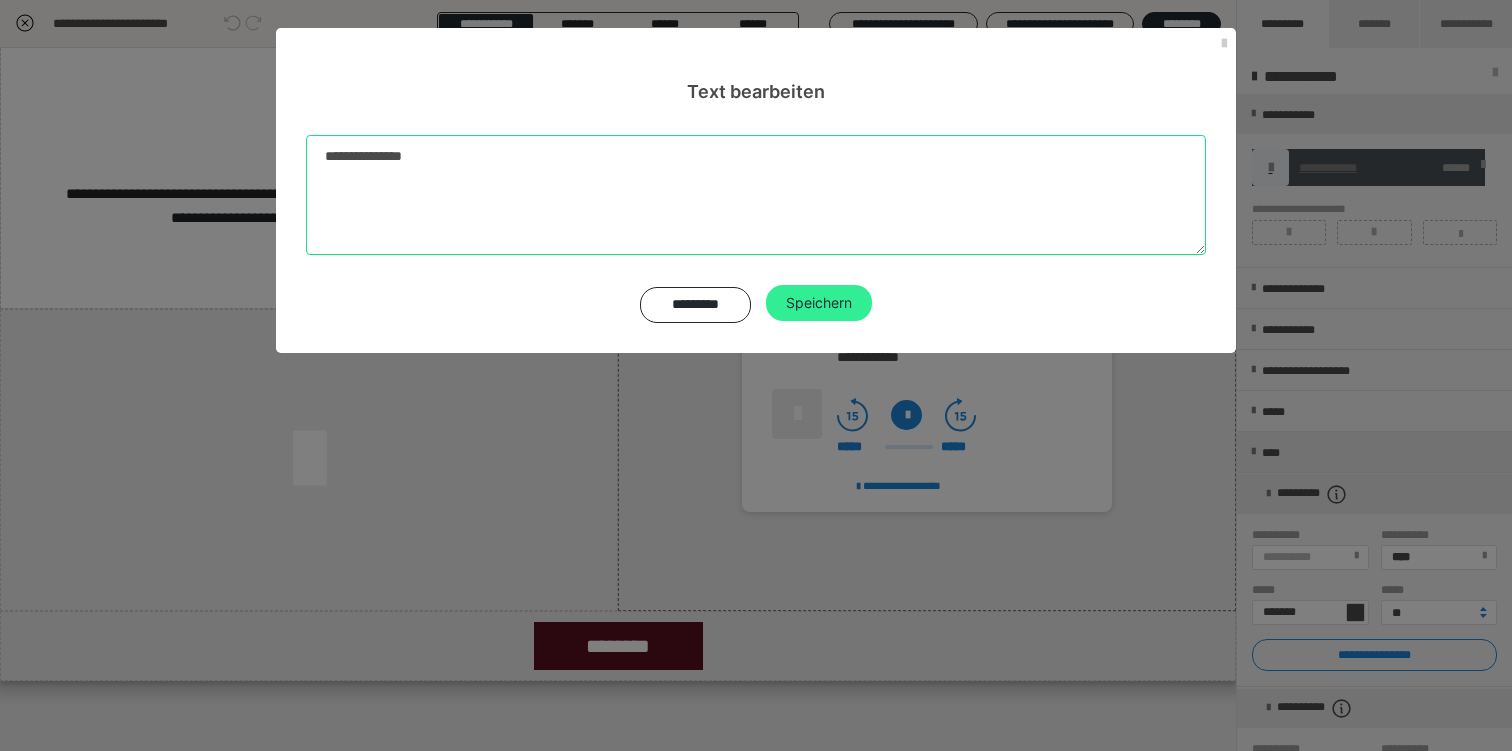 type on "**********" 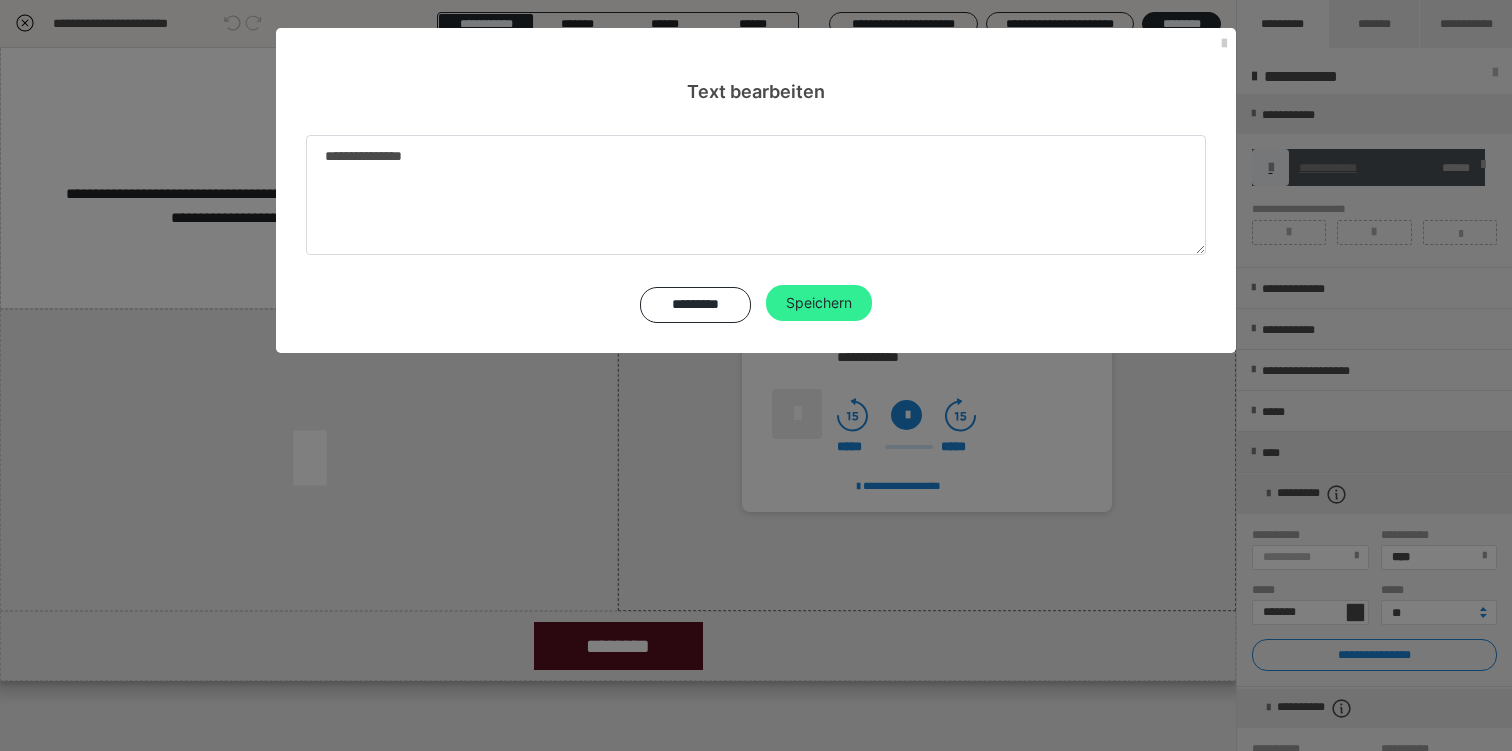 click on "Speichern" at bounding box center (819, 303) 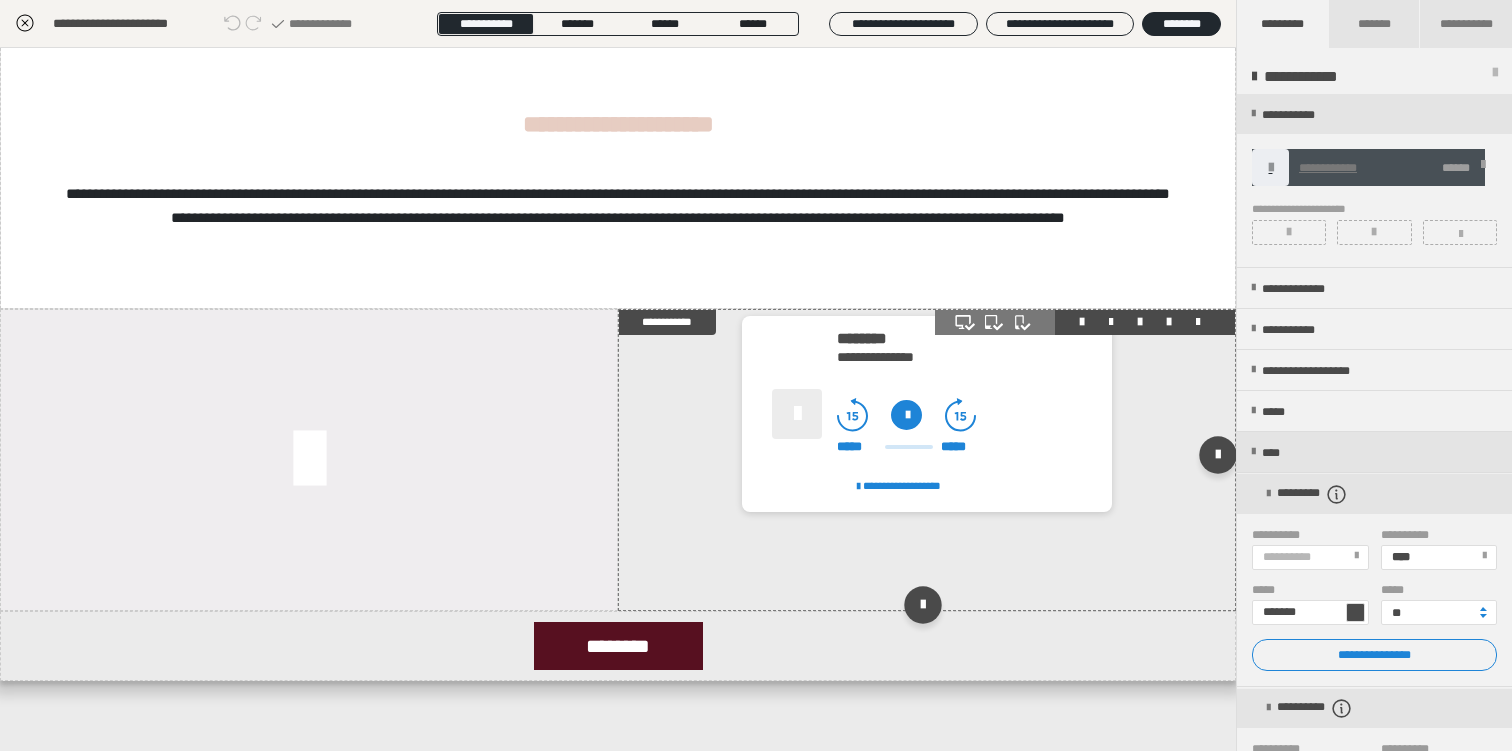 click at bounding box center (797, 414) 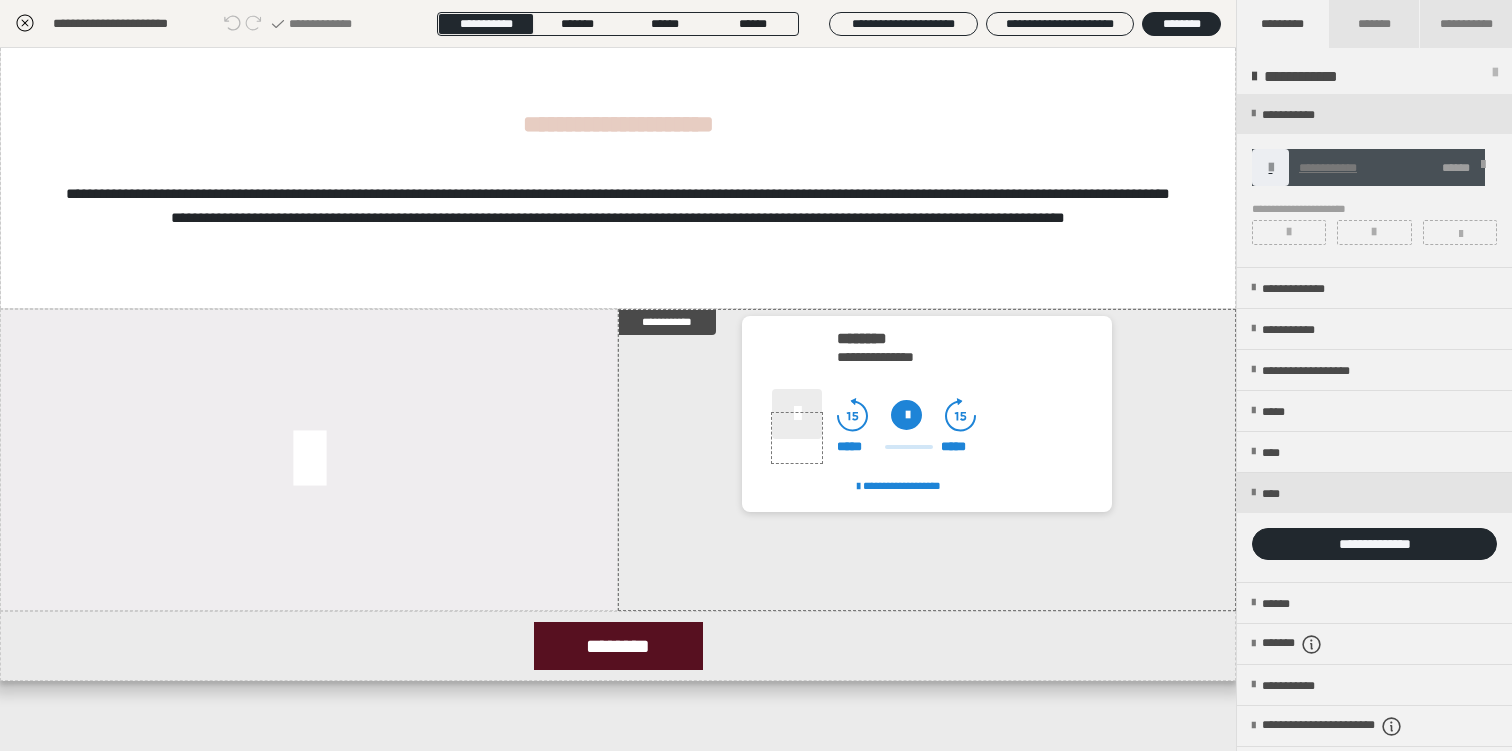click at bounding box center [1374, 527] 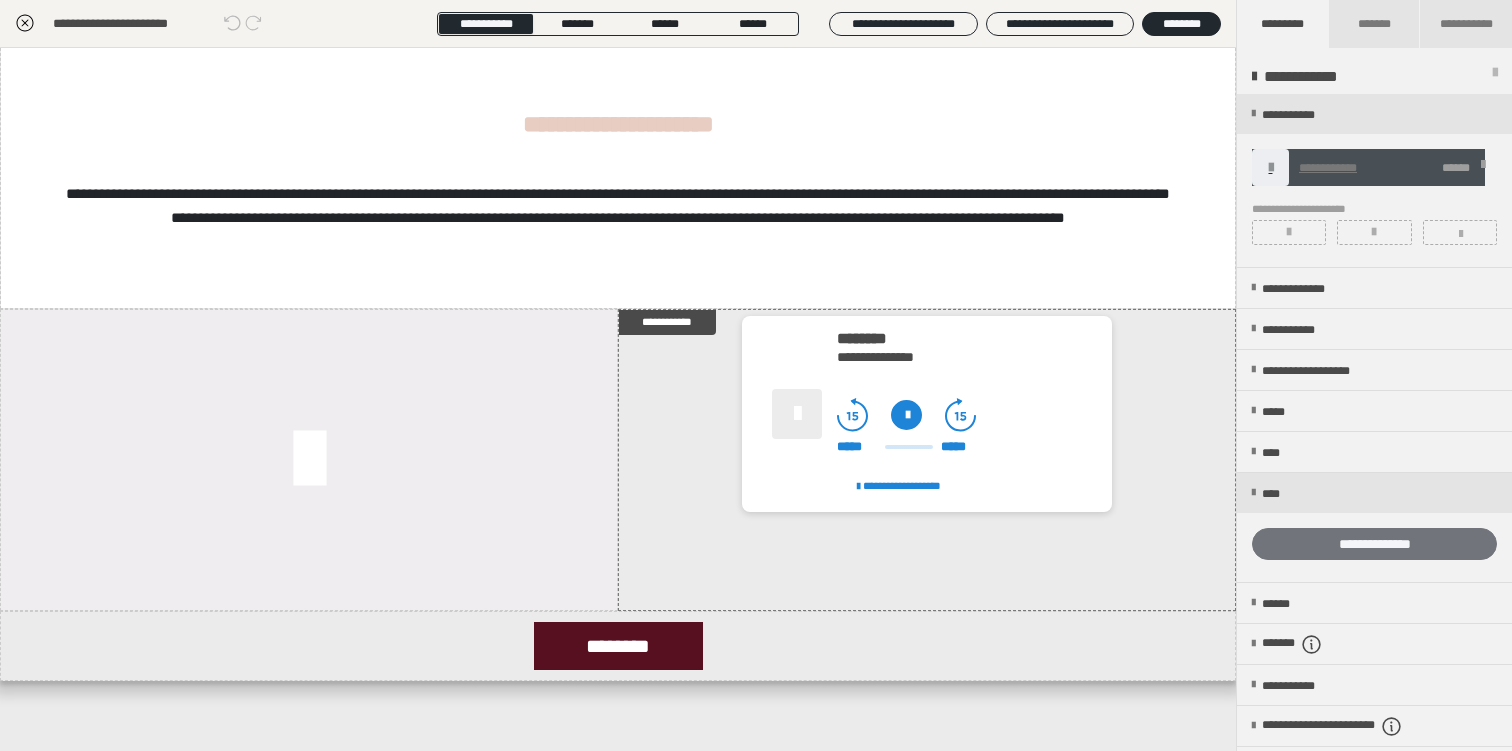 click on "**********" at bounding box center [1374, 544] 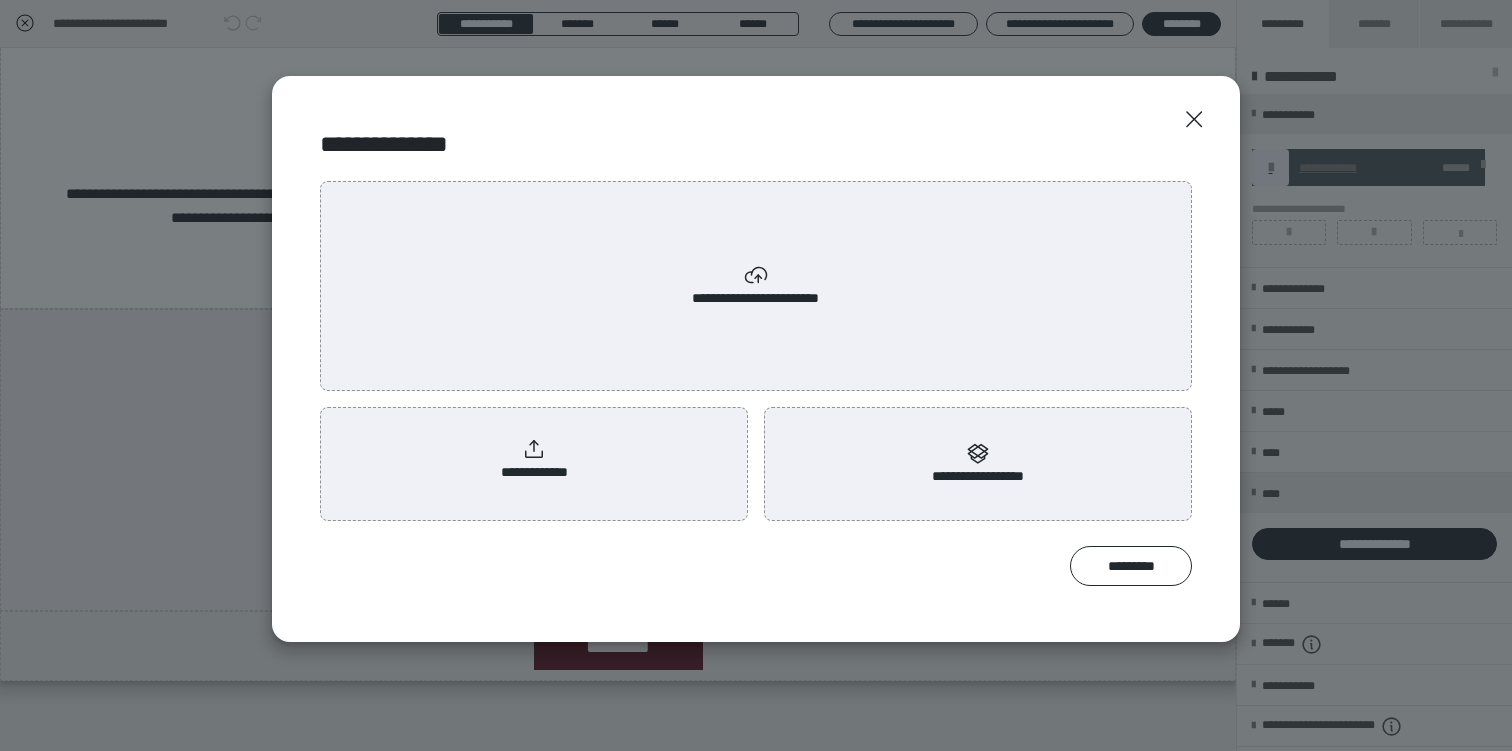 click on "**********" at bounding box center (534, 460) 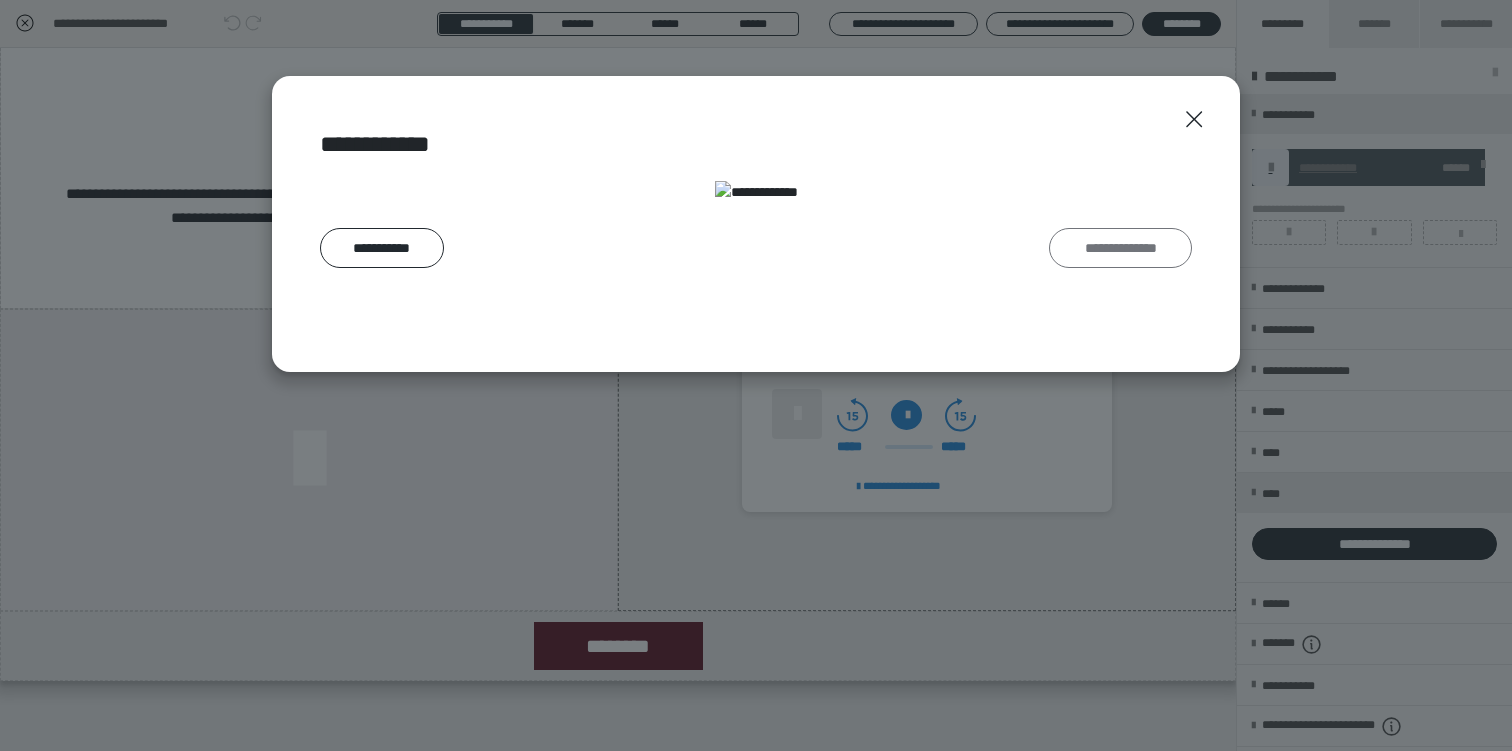 click on "**********" at bounding box center (1120, 248) 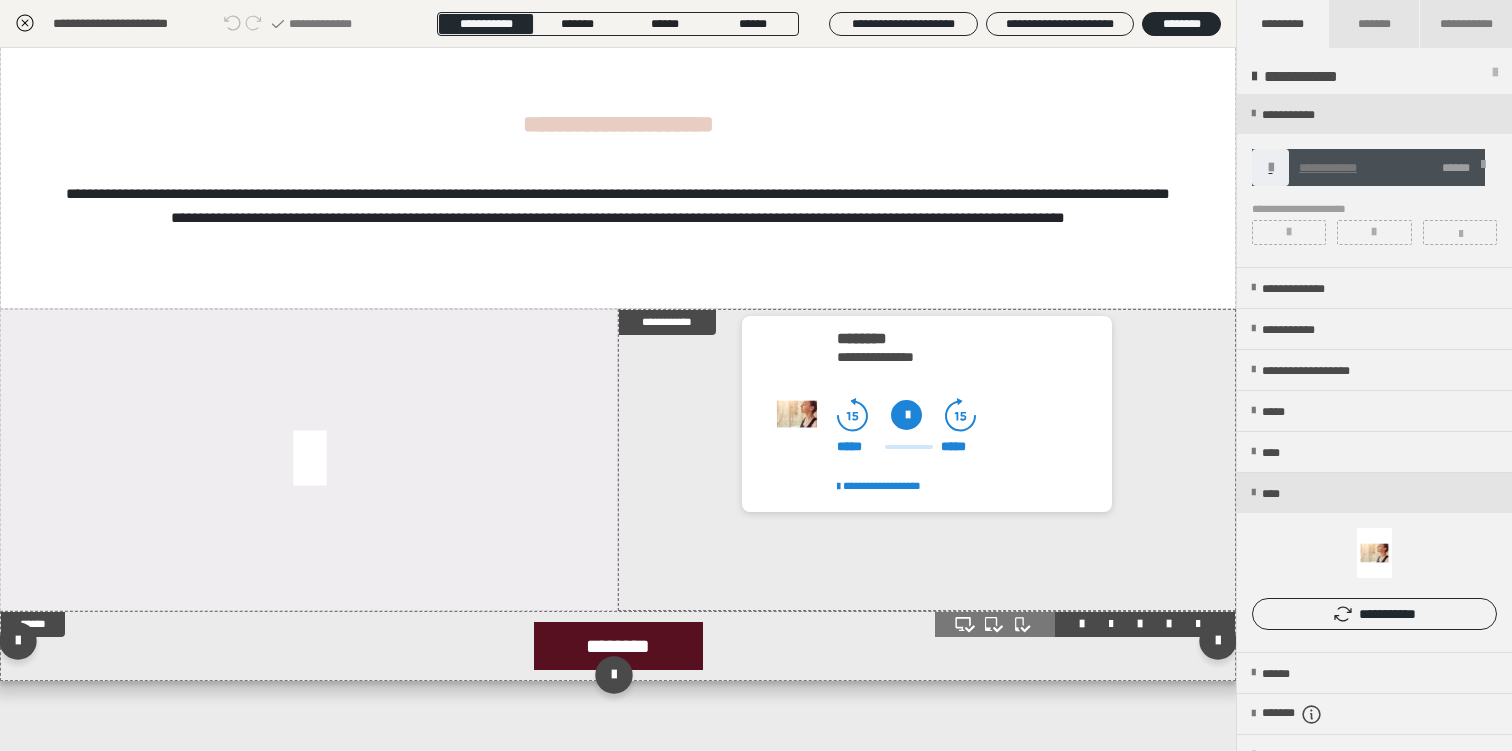 click on "********" at bounding box center [618, 646] 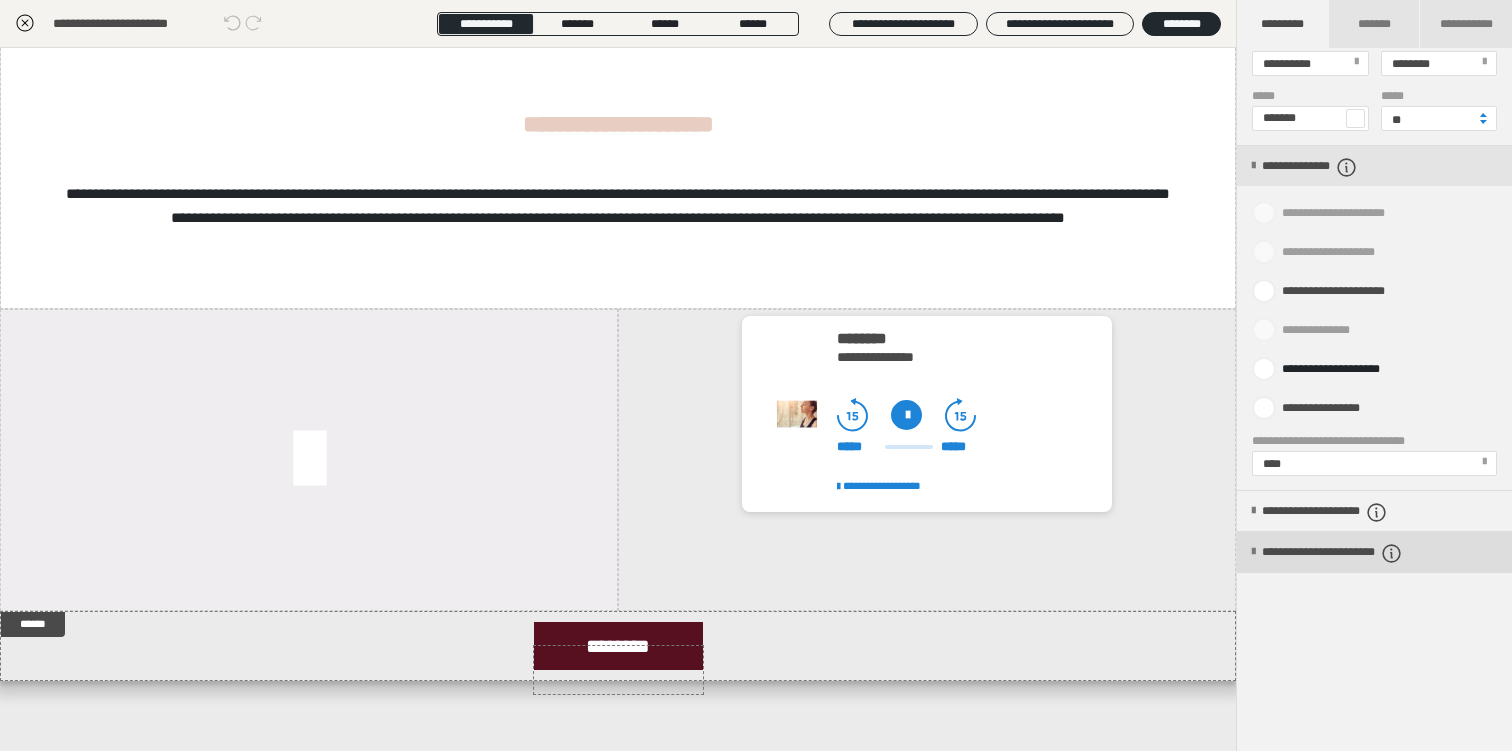 scroll, scrollTop: 837, scrollLeft: 0, axis: vertical 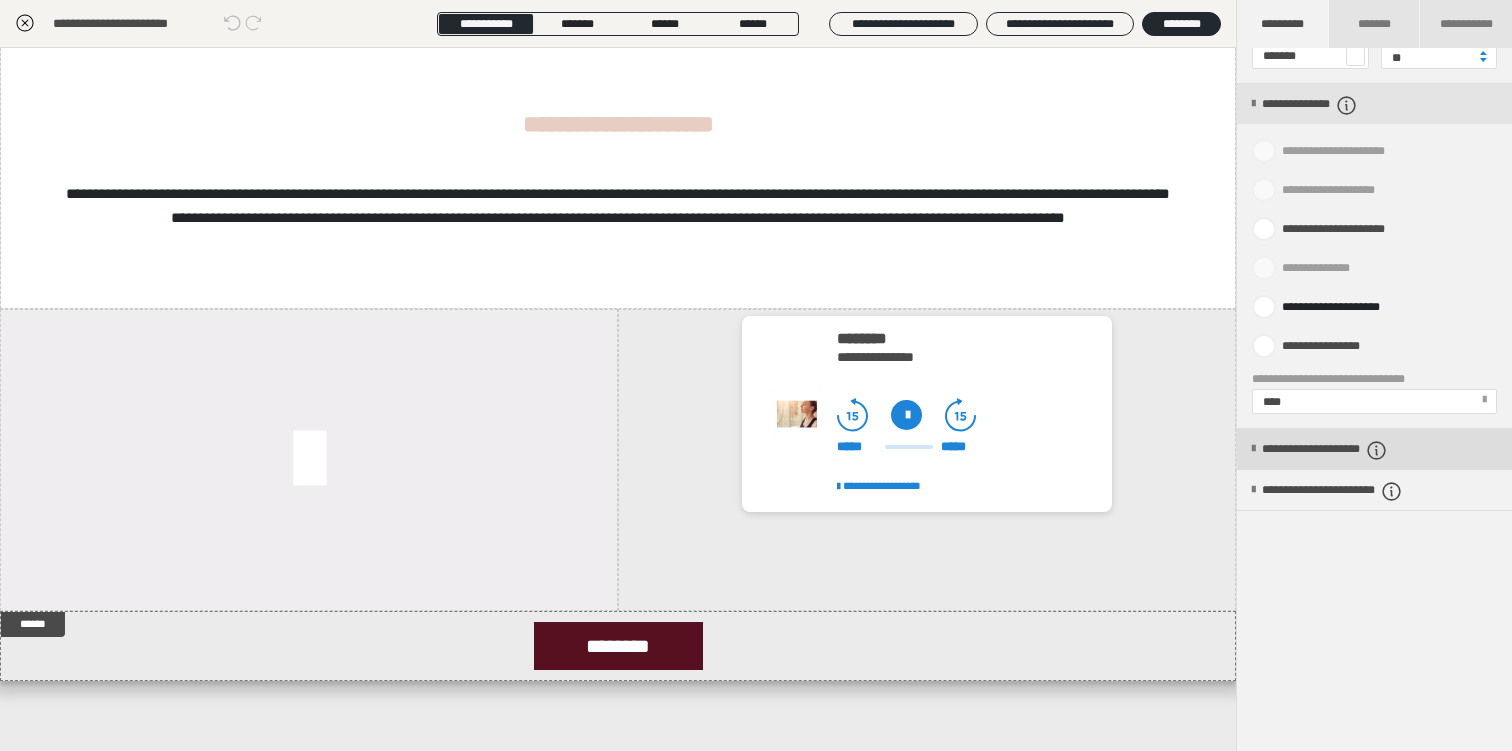 click on "**********" at bounding box center (1374, 449) 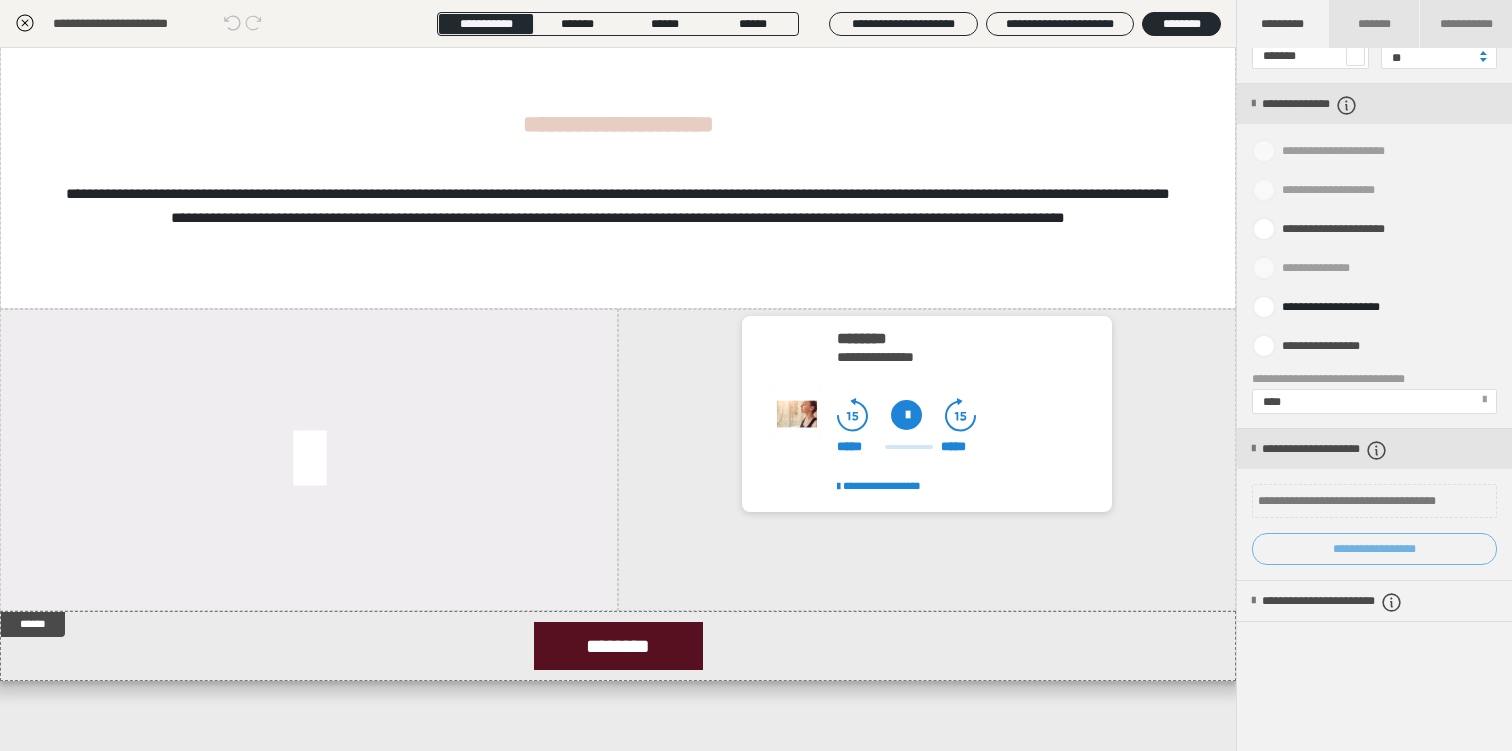 click on "**********" at bounding box center [1374, 549] 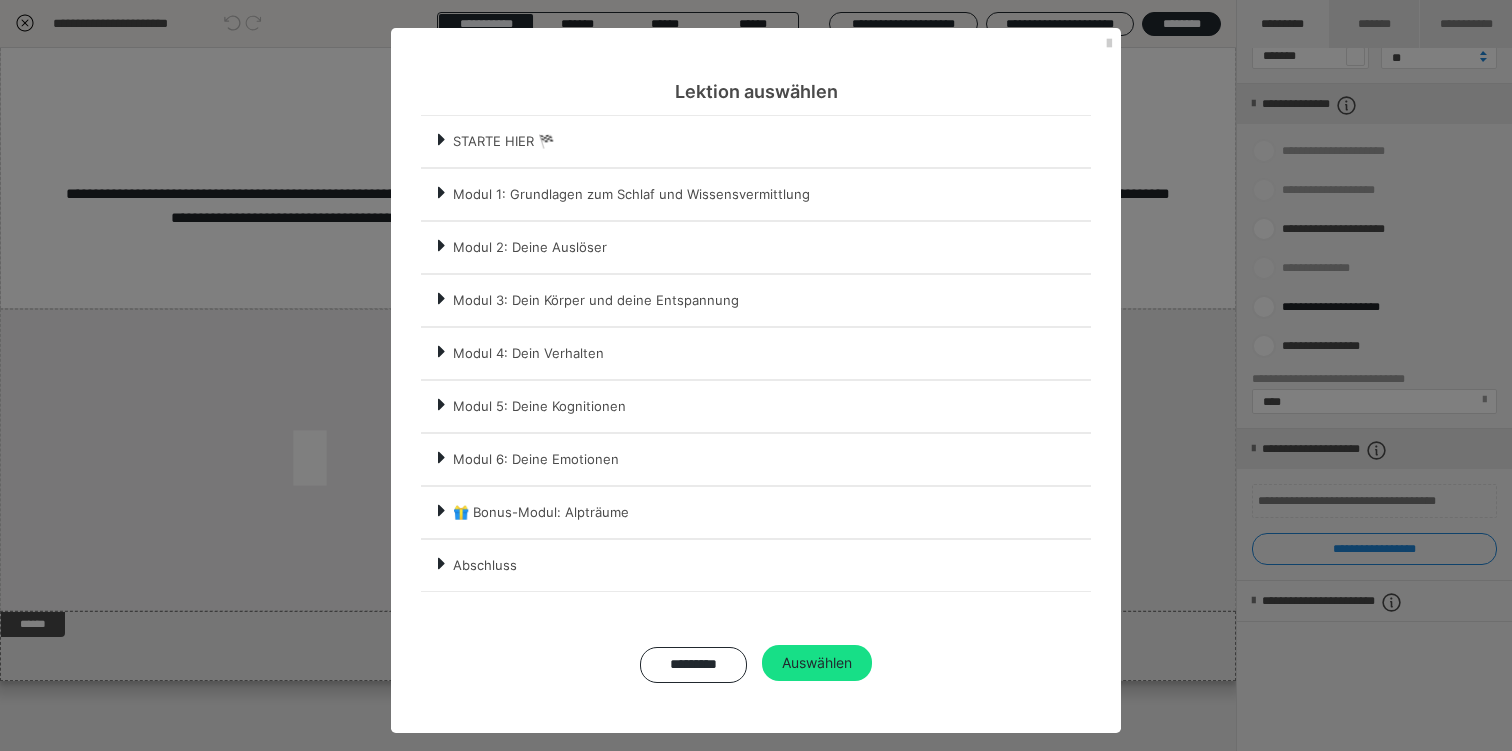 click on "Modul 3: Dein Körper und deine Entspannung" at bounding box center (771, 300) 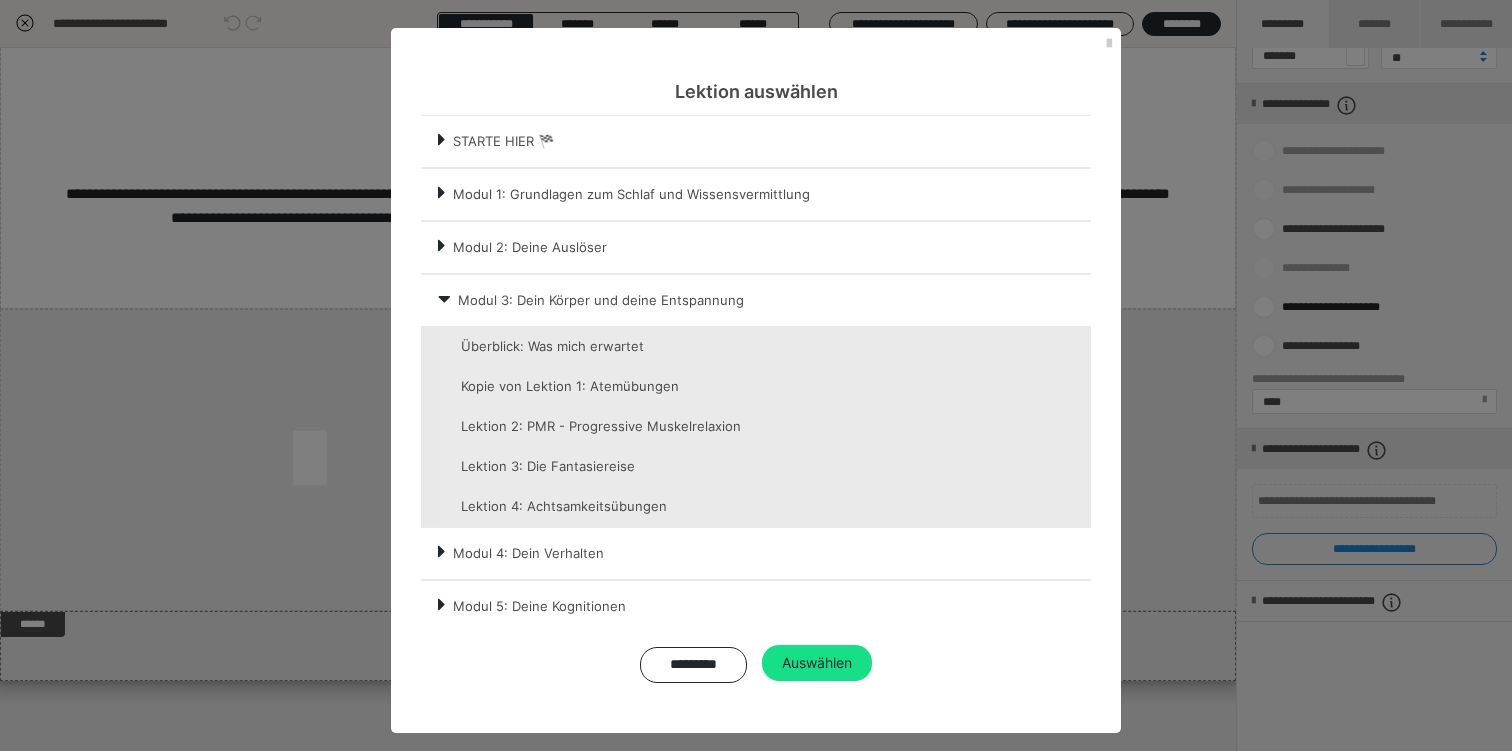 click on "Modul 4: Dein Verhalten" at bounding box center [771, 553] 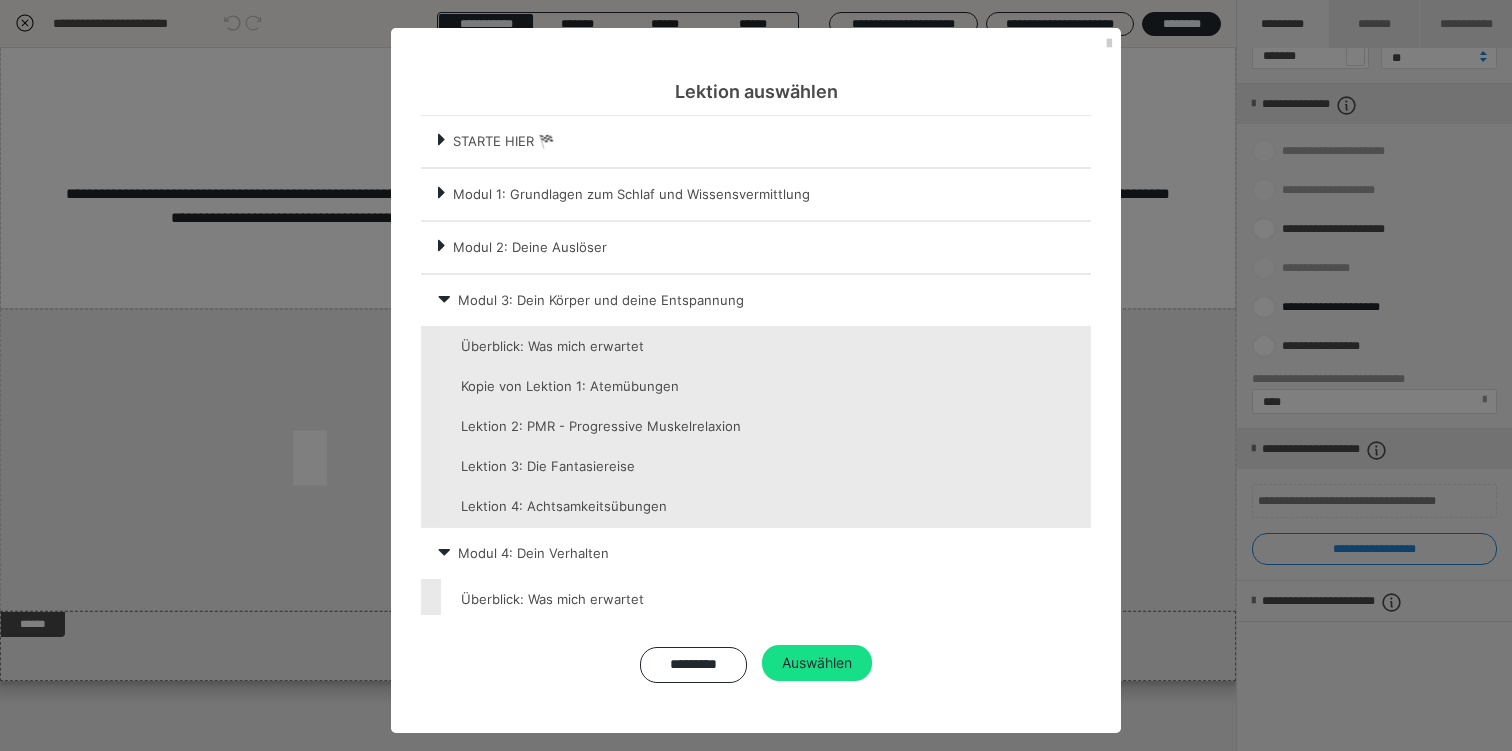 click at bounding box center [766, 599] 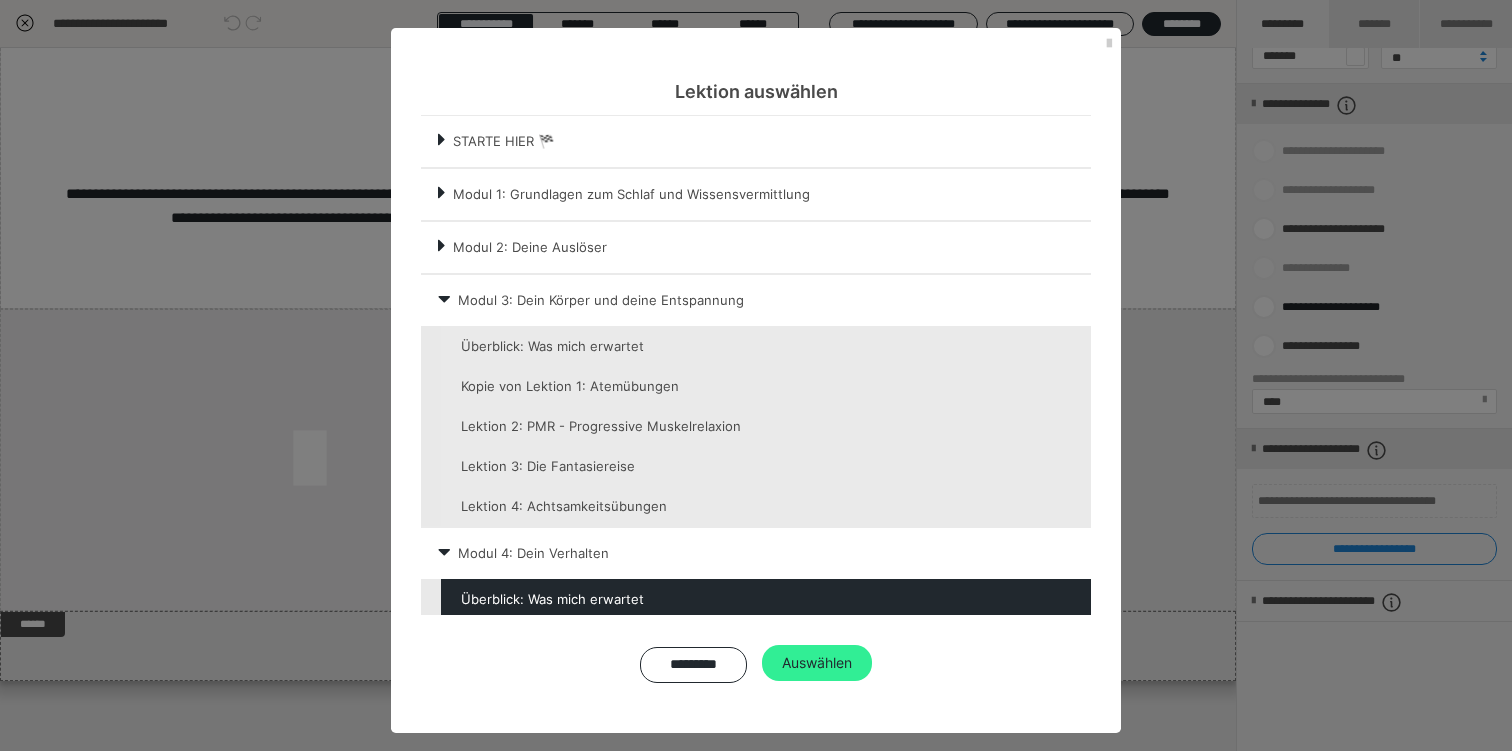 click on "Auswählen" at bounding box center (817, 663) 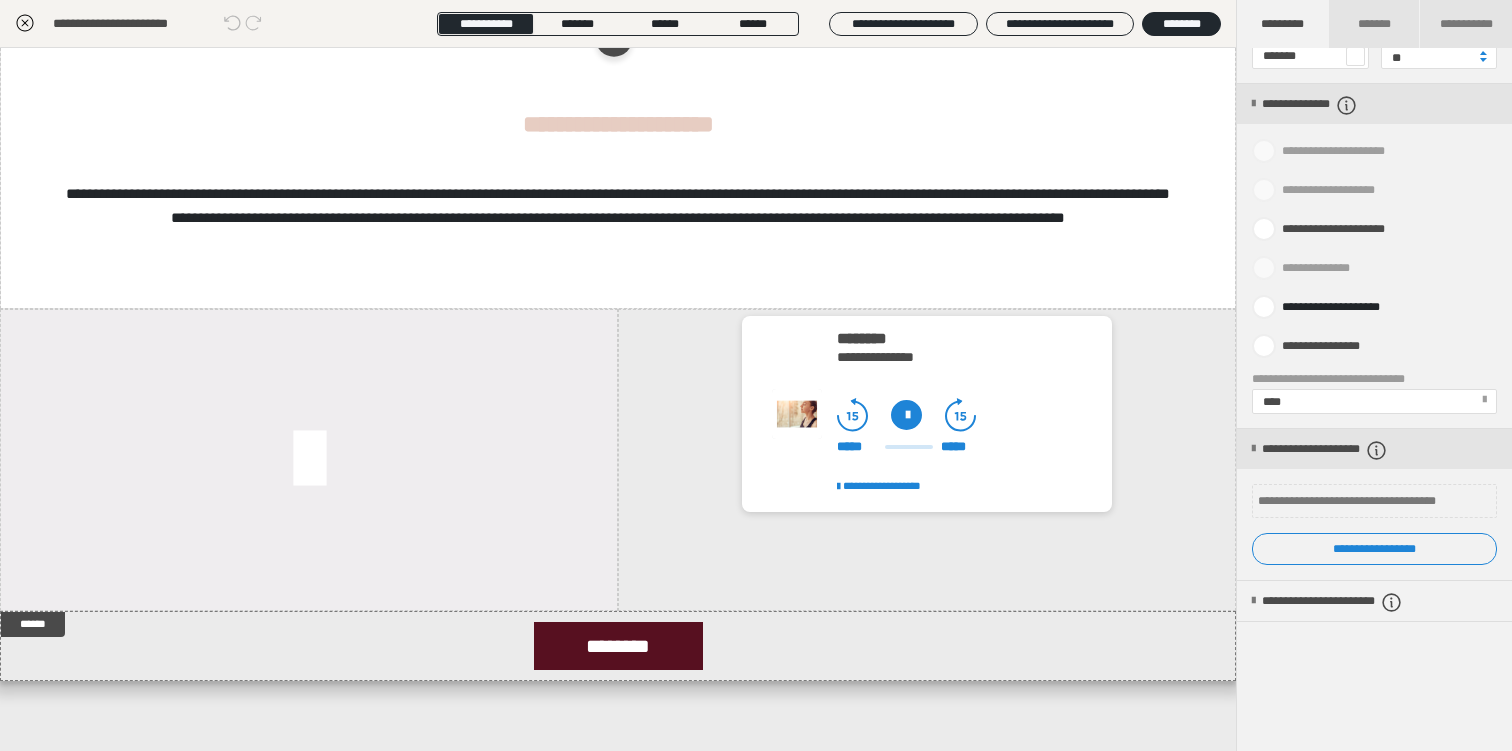 scroll, scrollTop: 556, scrollLeft: 0, axis: vertical 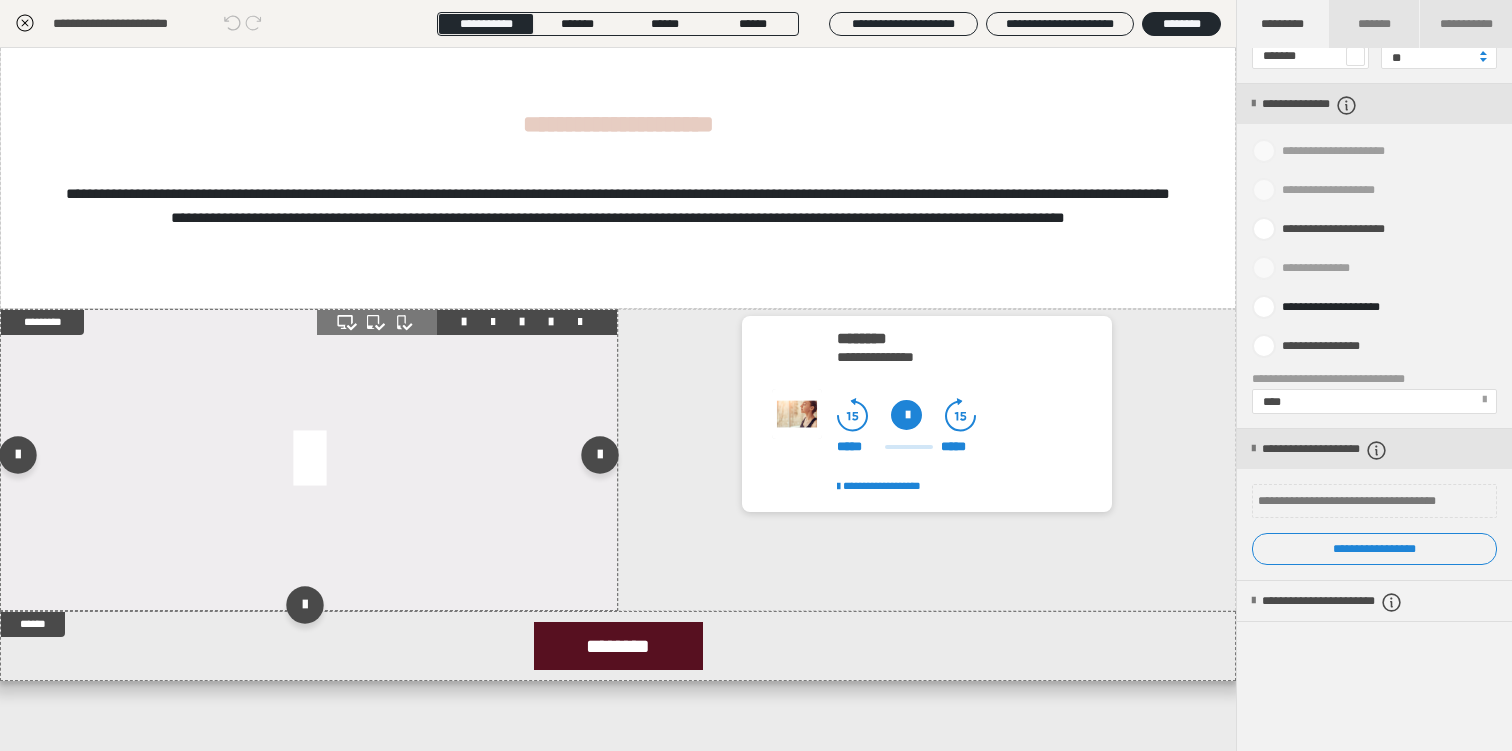 click at bounding box center [309, 460] 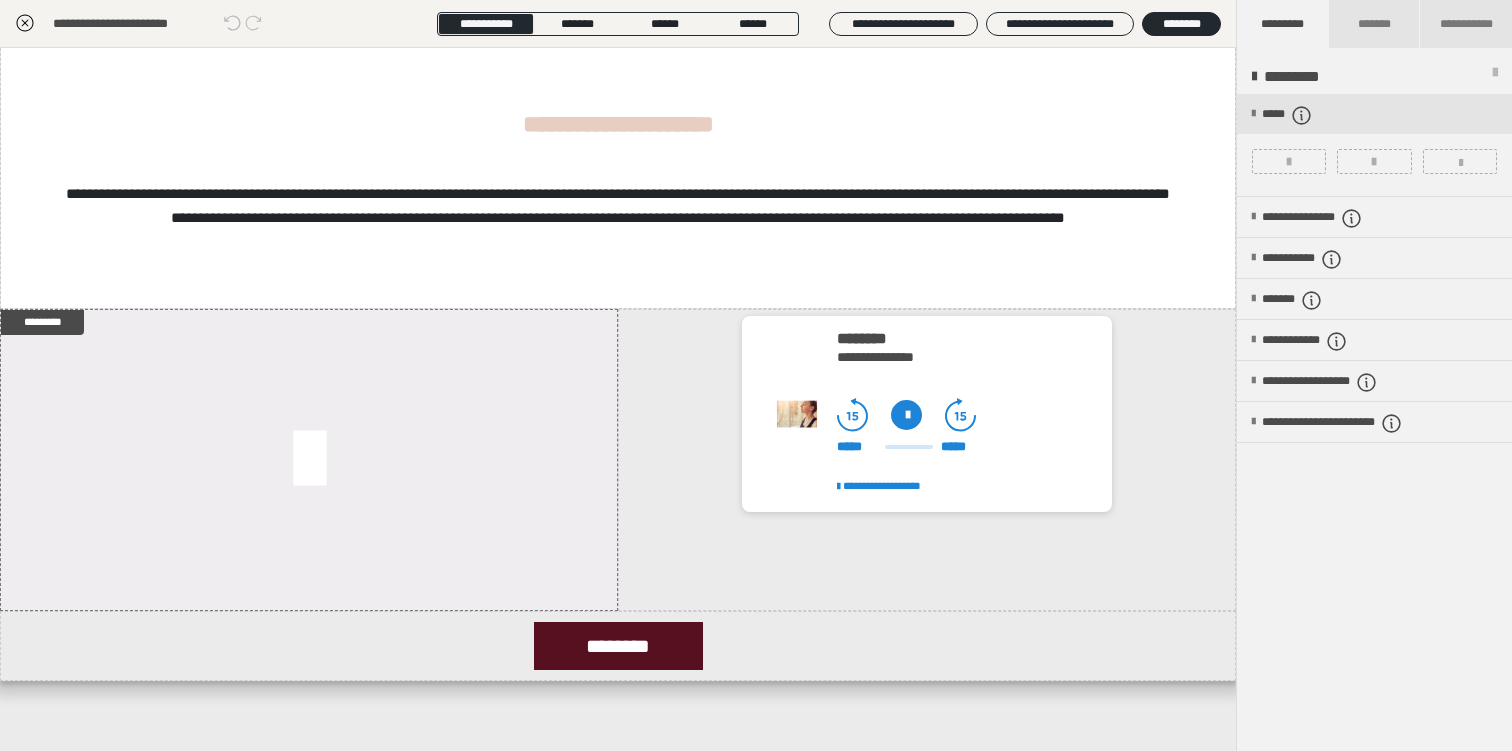 click at bounding box center [1495, 77] 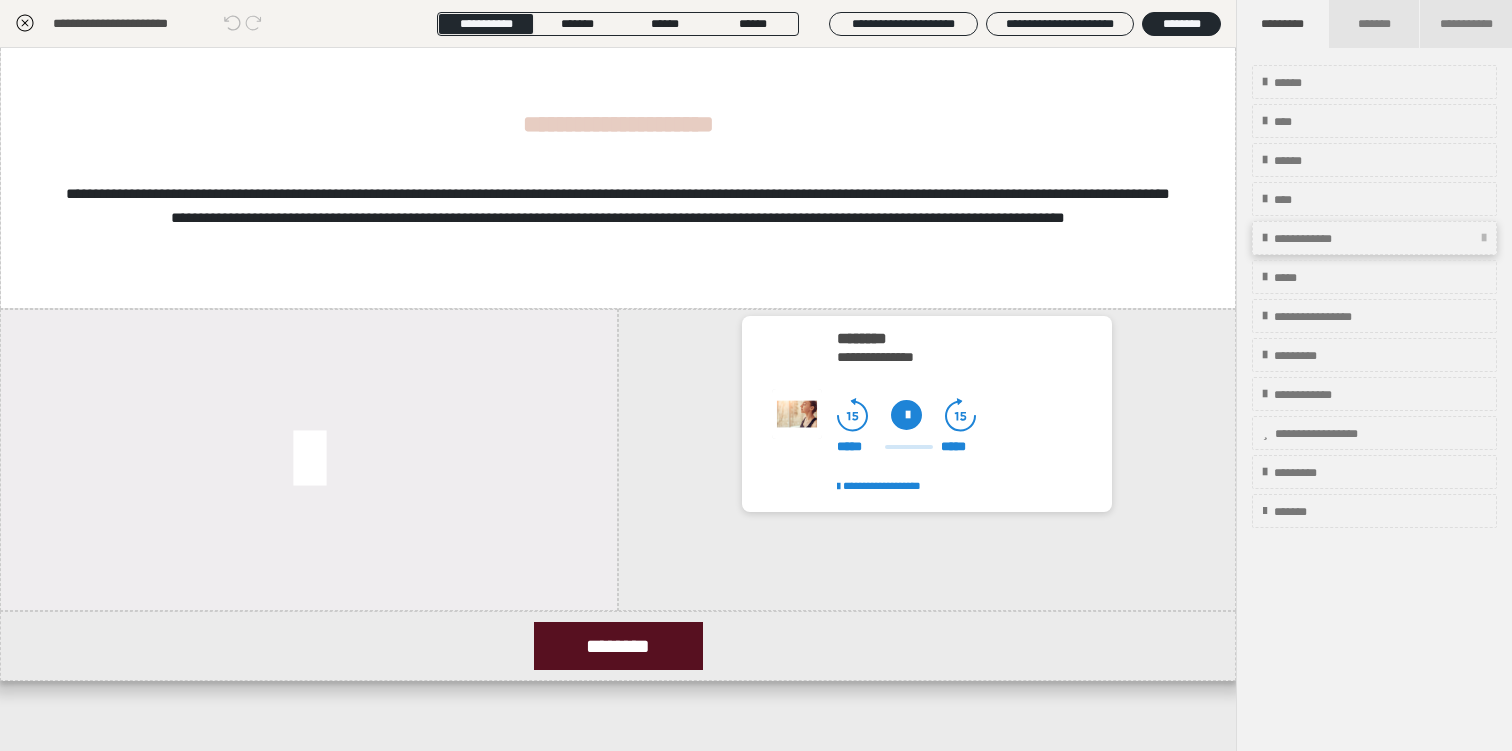 click on "**********" at bounding box center [1374, 238] 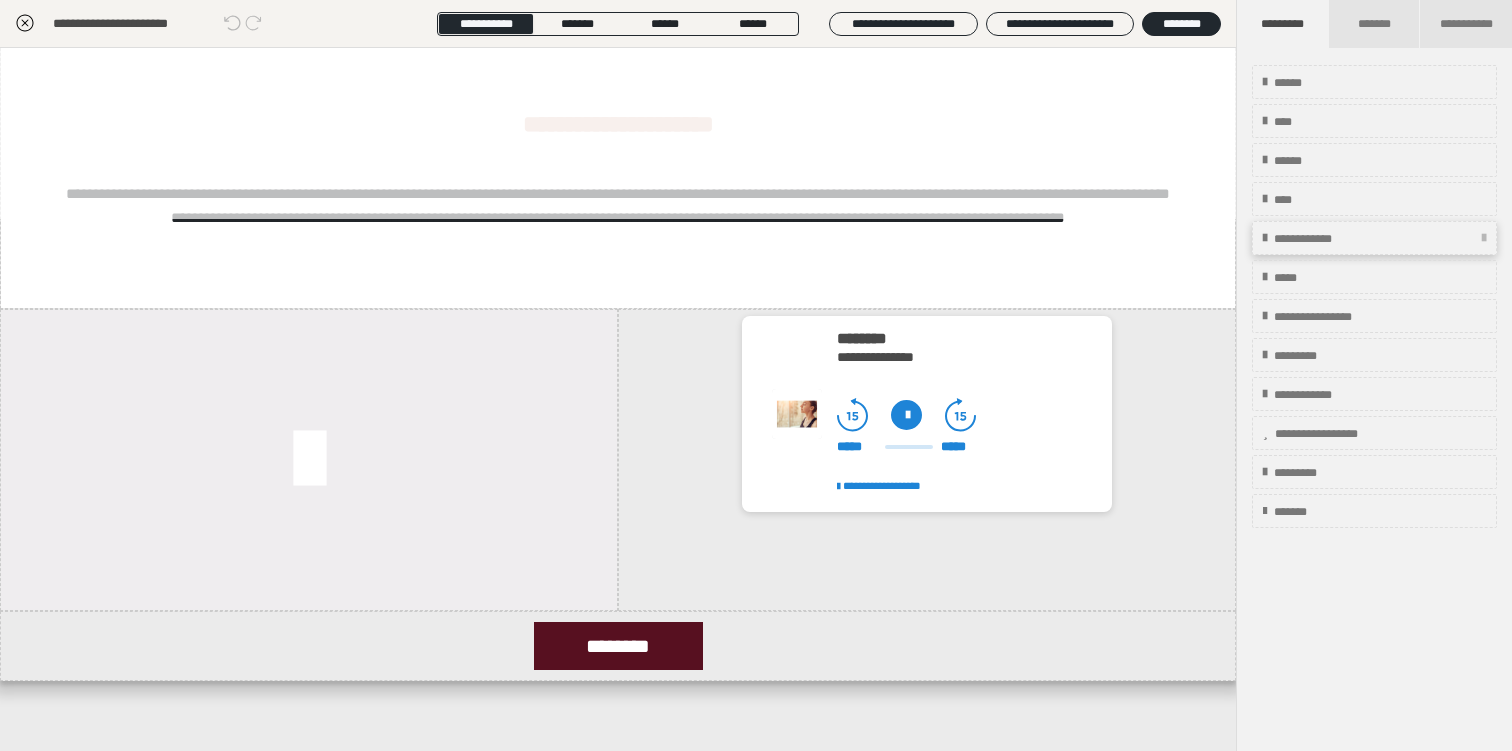 scroll, scrollTop: 556, scrollLeft: 0, axis: vertical 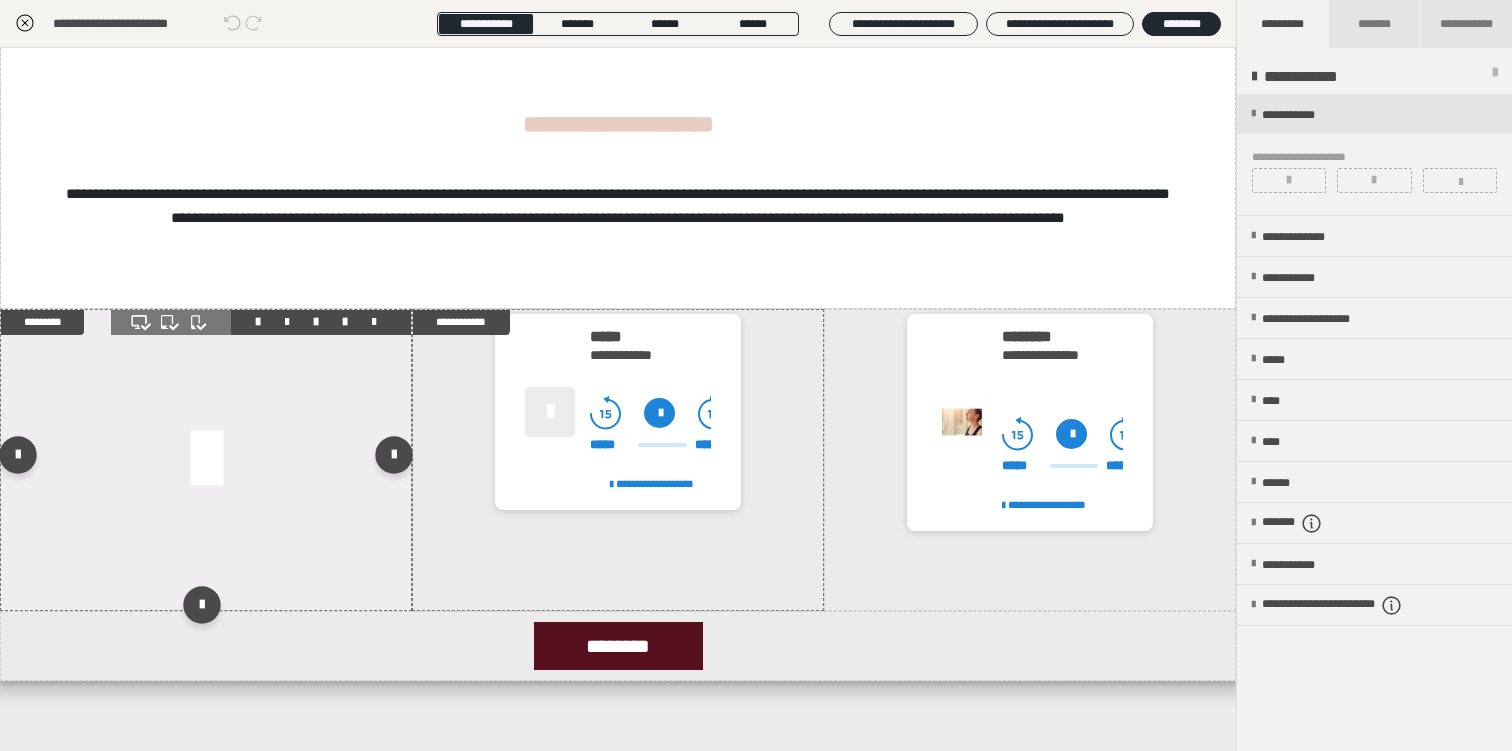 click at bounding box center [374, 322] 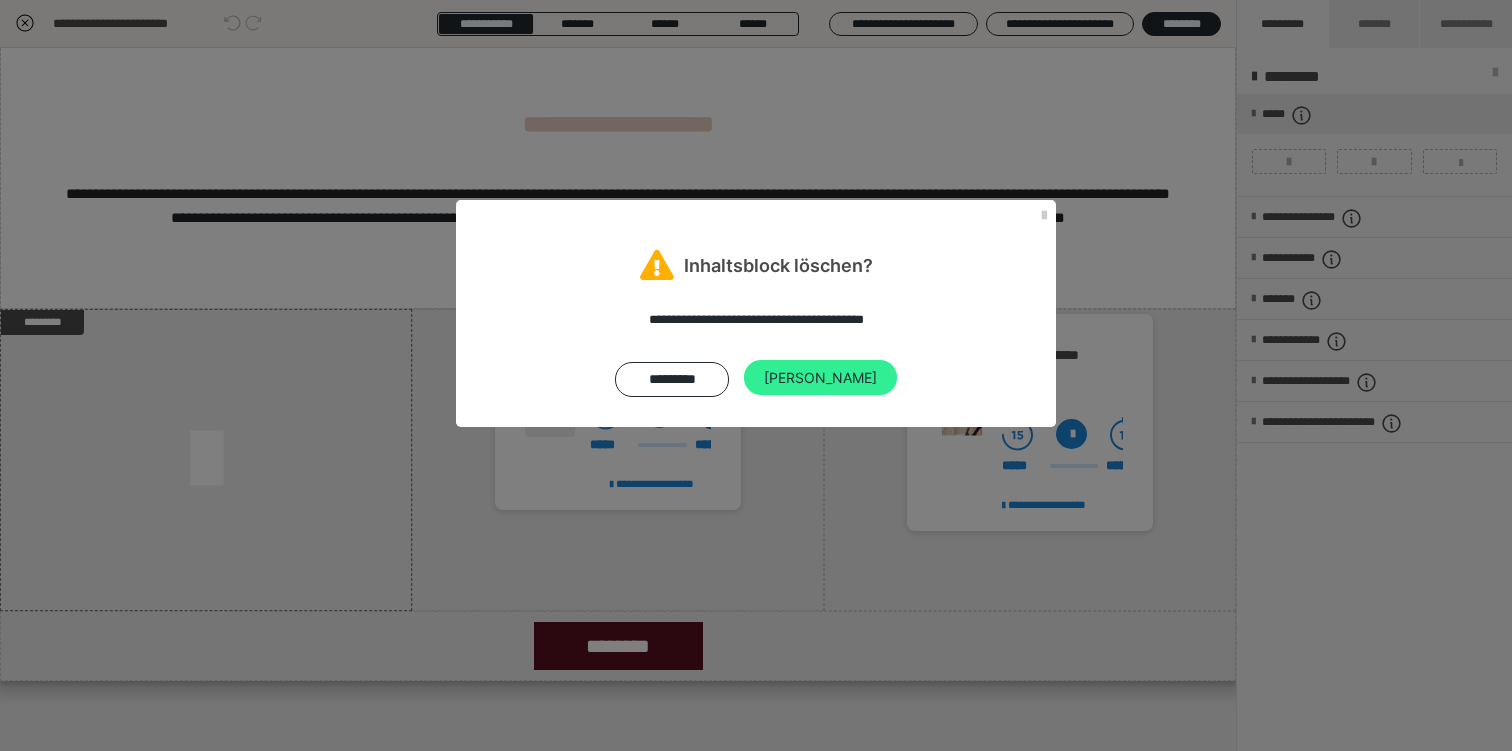 click on "[PERSON_NAME]" at bounding box center [820, 378] 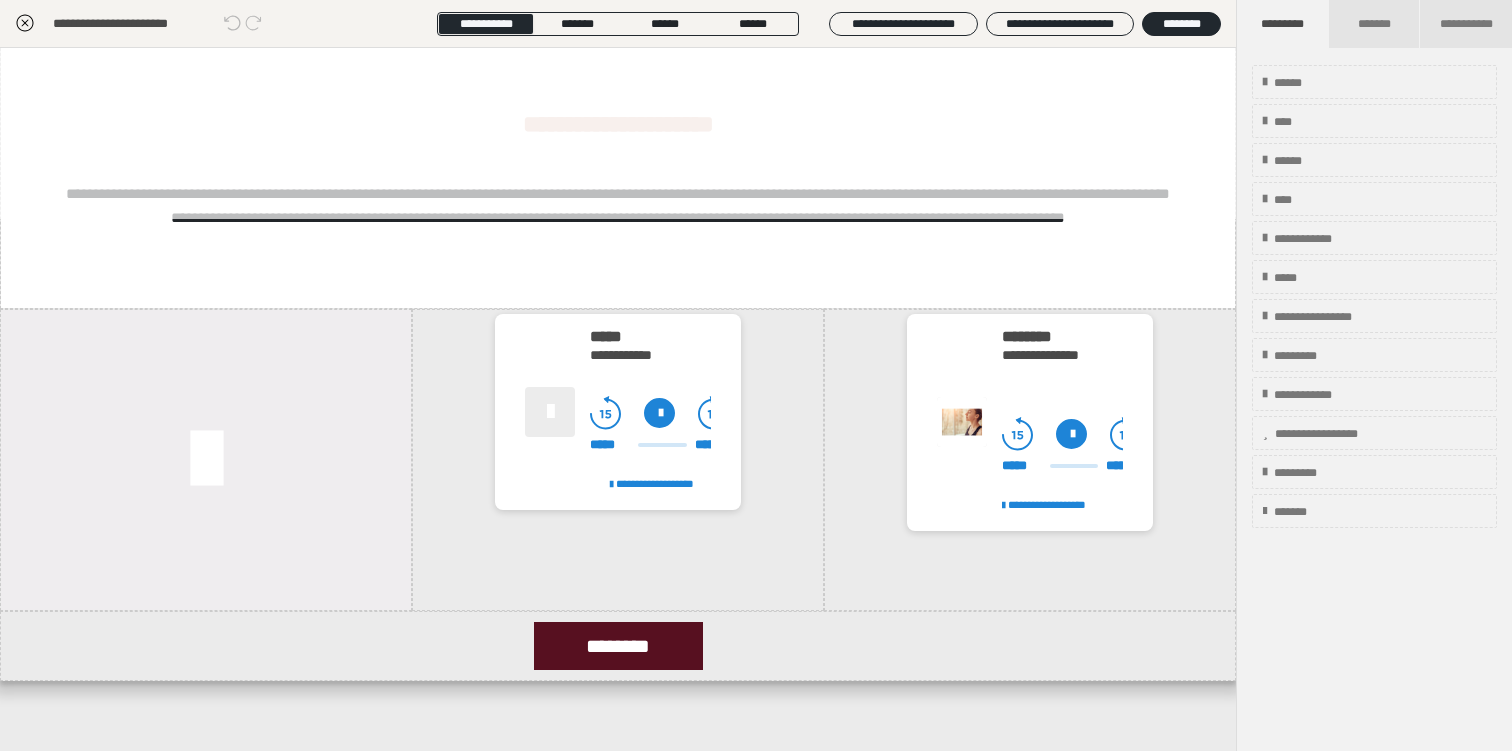 scroll, scrollTop: 464, scrollLeft: 0, axis: vertical 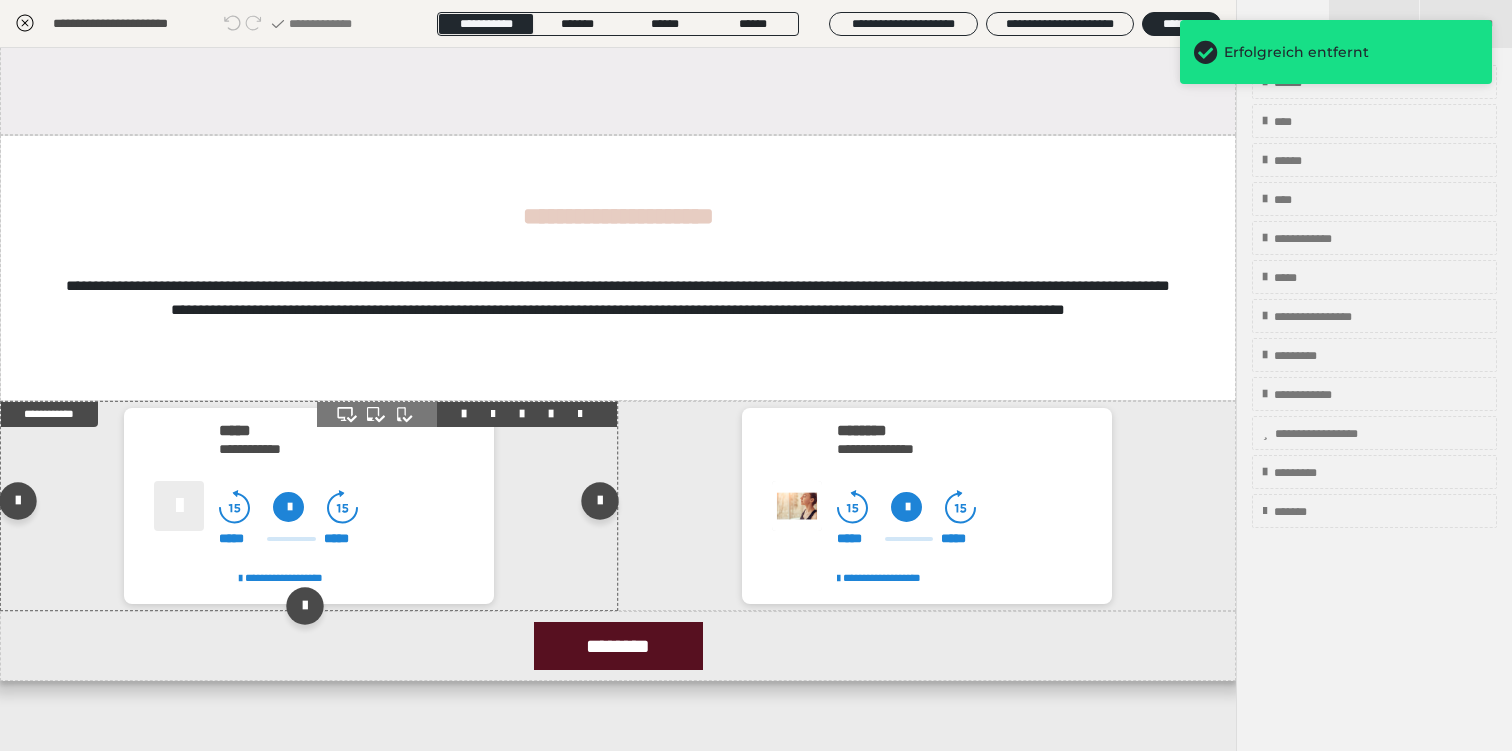 click on "**********" at bounding box center [341, 508] 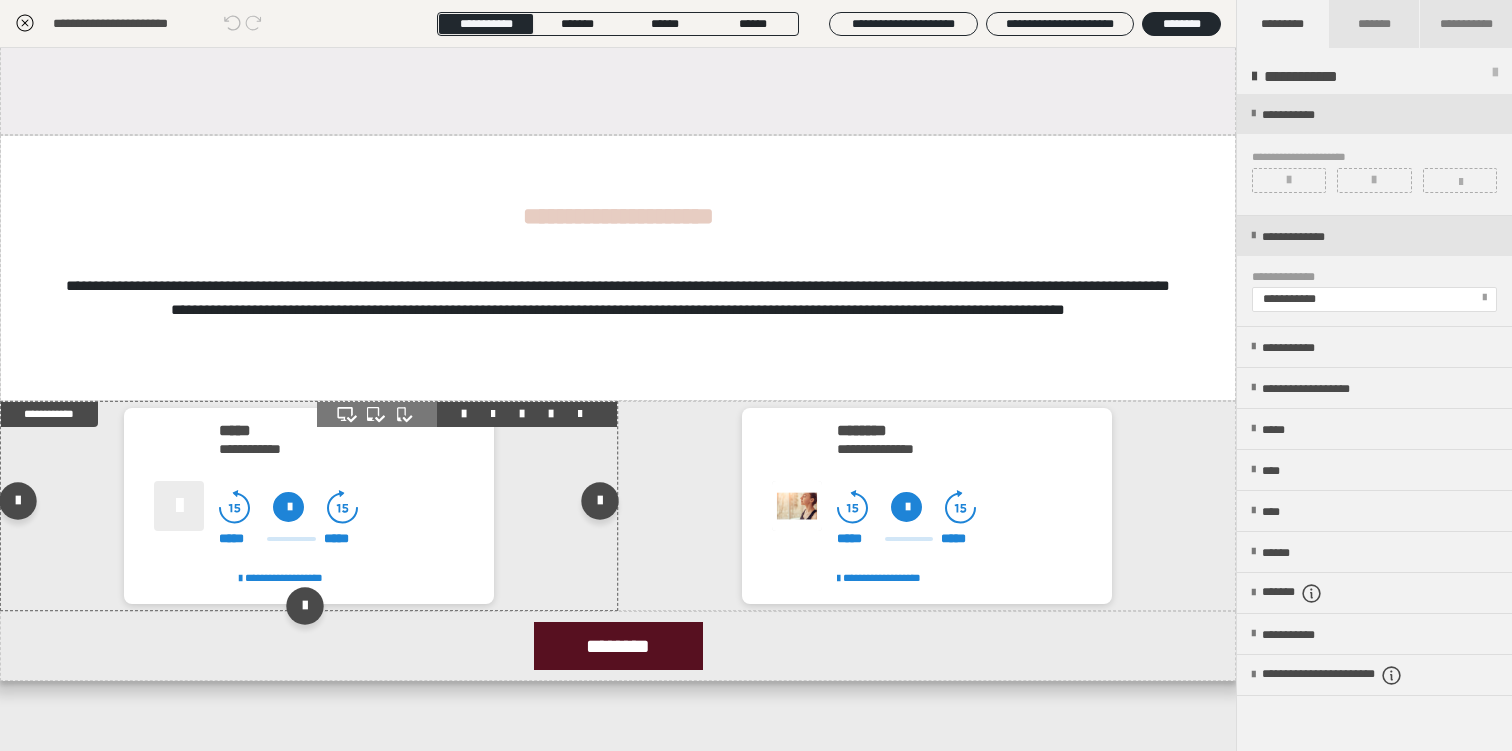 click on "**********" at bounding box center [309, 506] 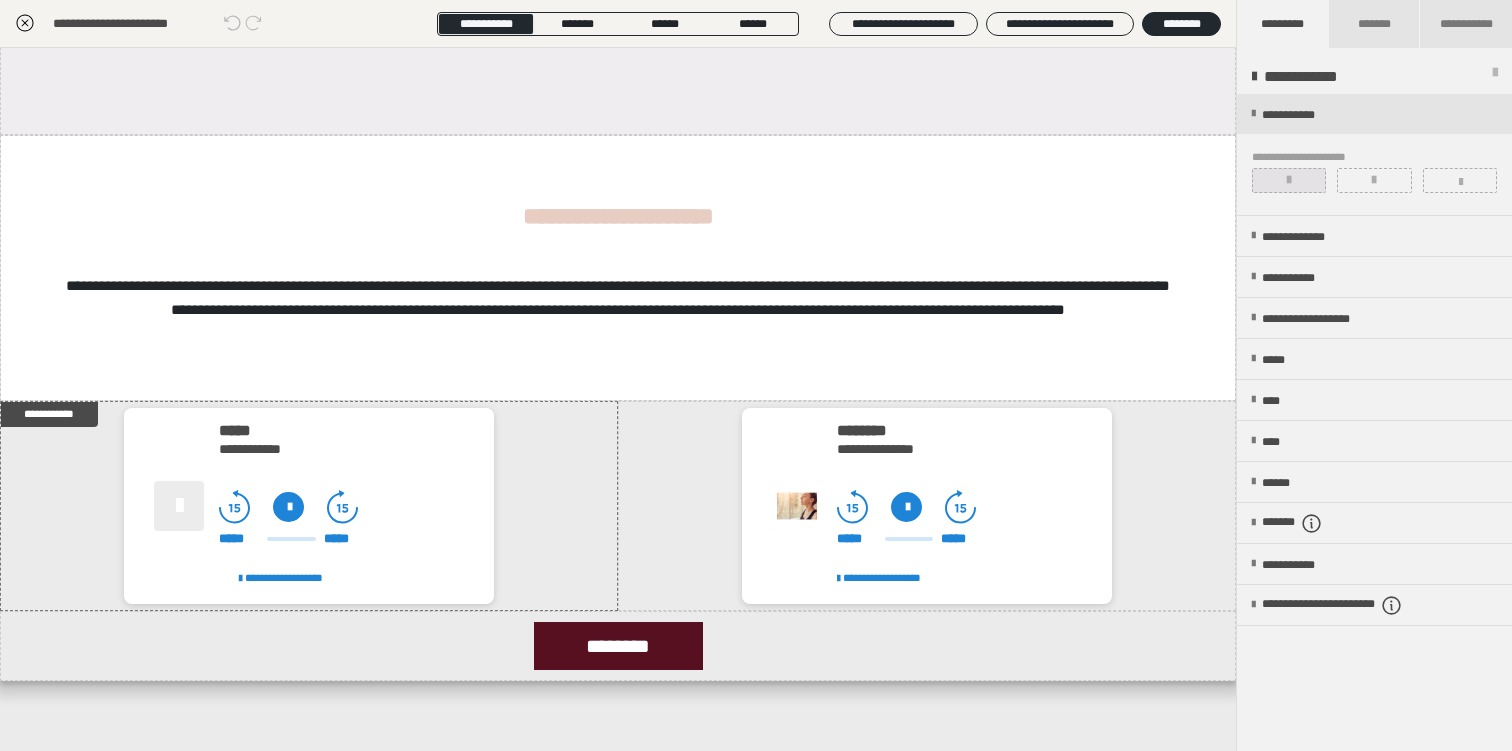 click at bounding box center (1289, 180) 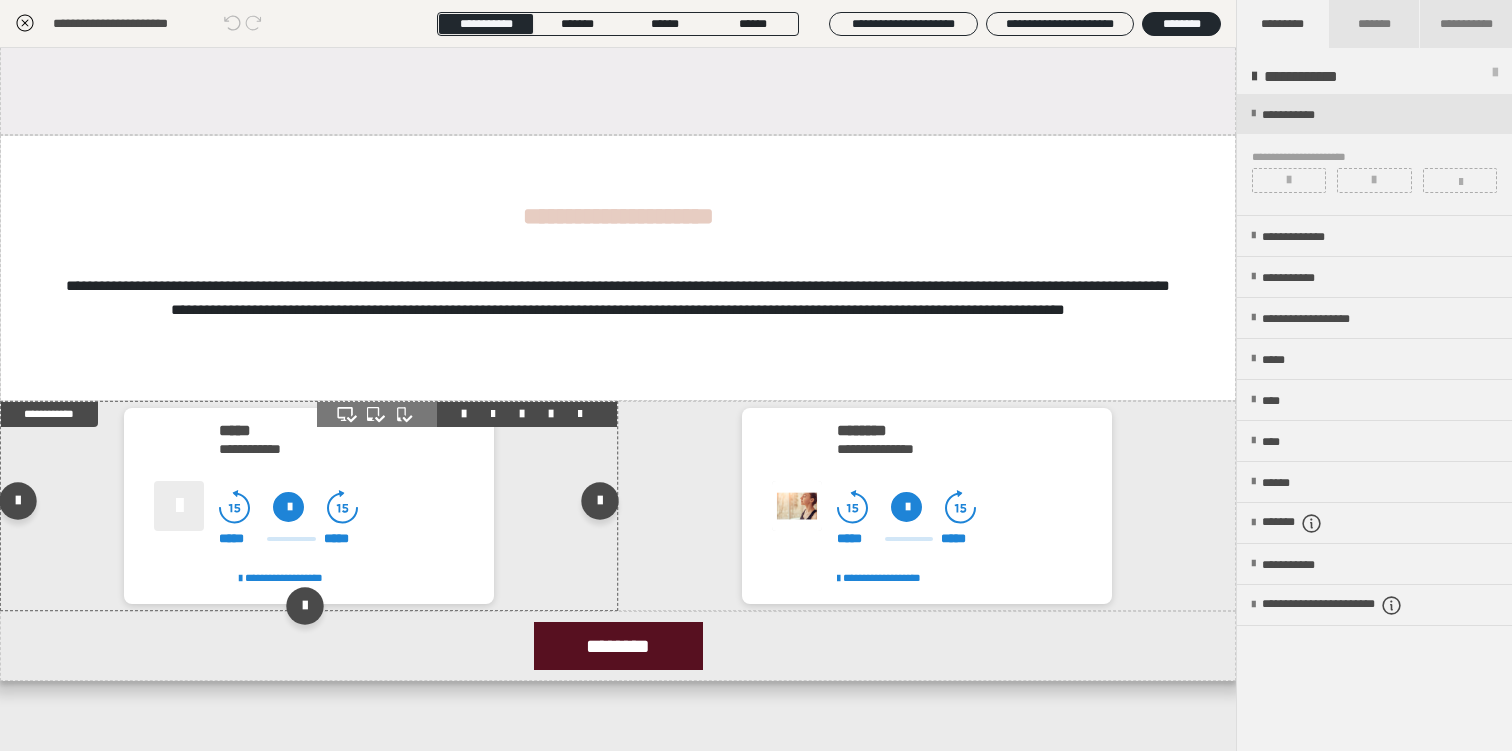 click on "**********" at bounding box center [309, 506] 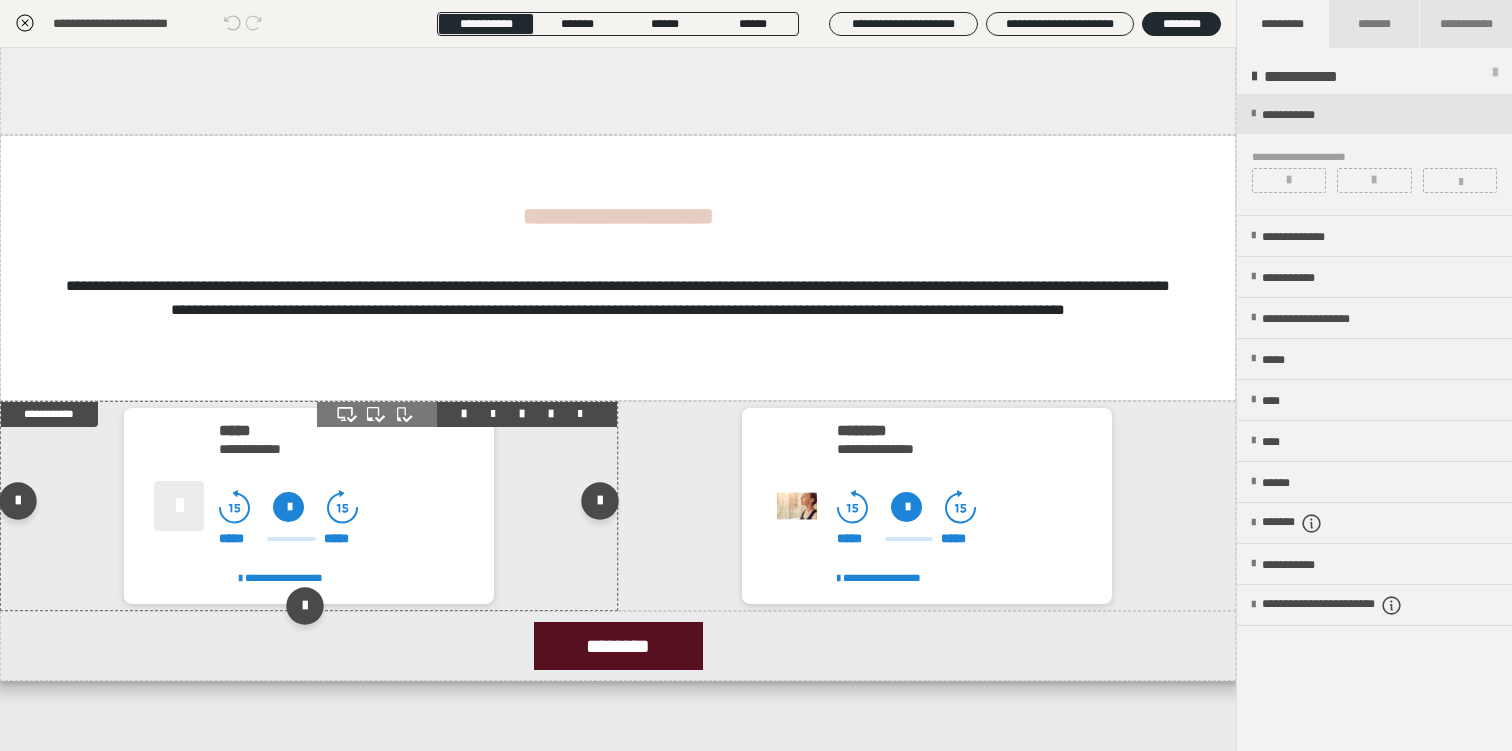 click at bounding box center [580, 414] 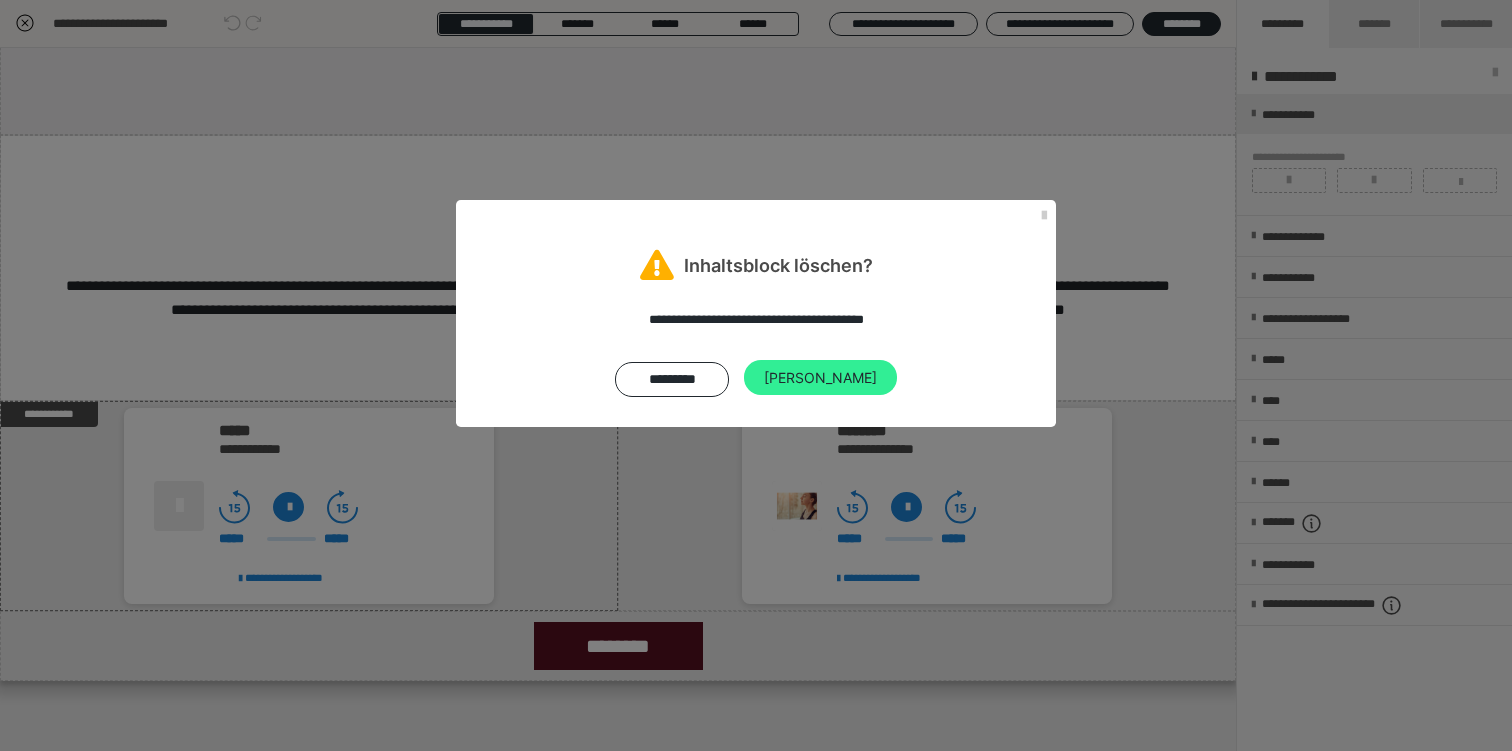 click on "[PERSON_NAME]" at bounding box center [820, 378] 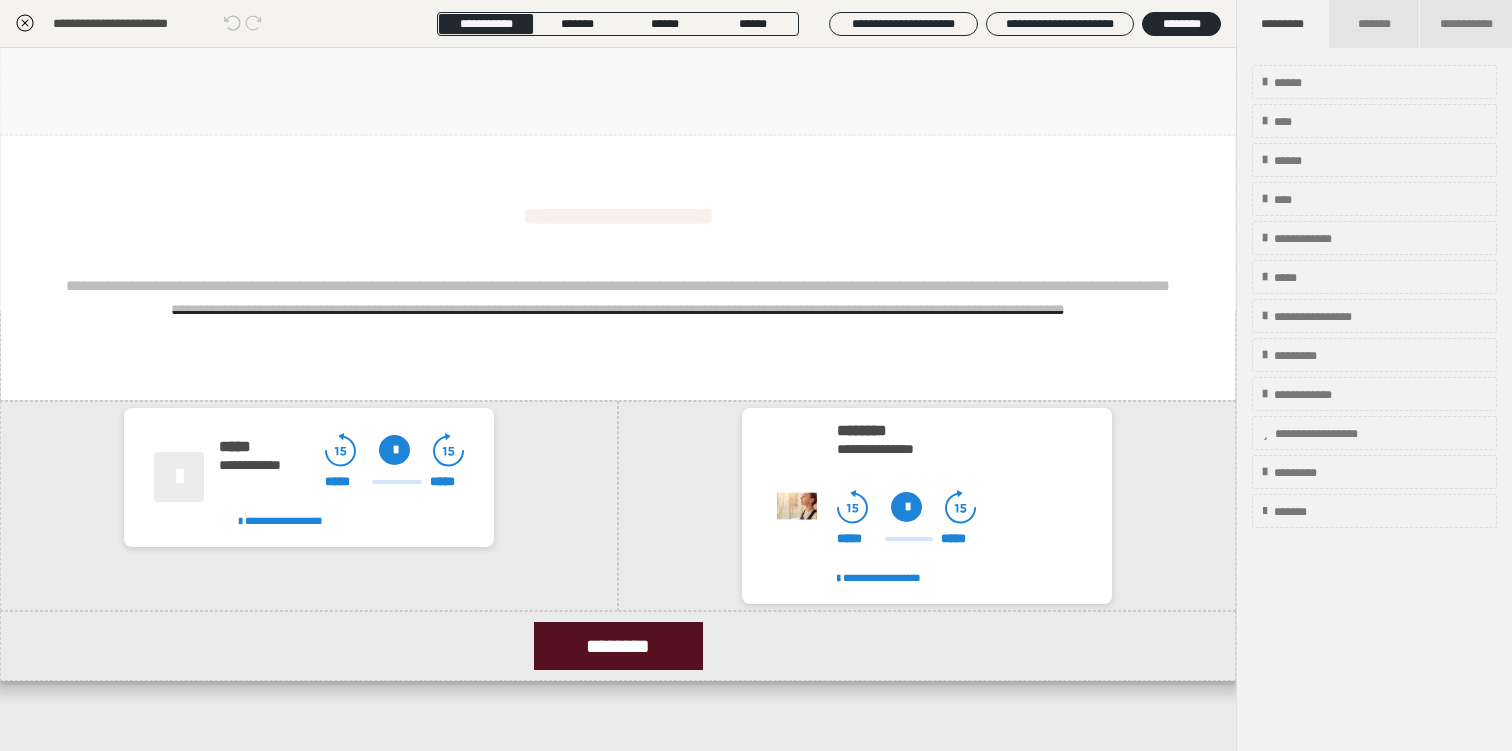 scroll, scrollTop: 374, scrollLeft: 0, axis: vertical 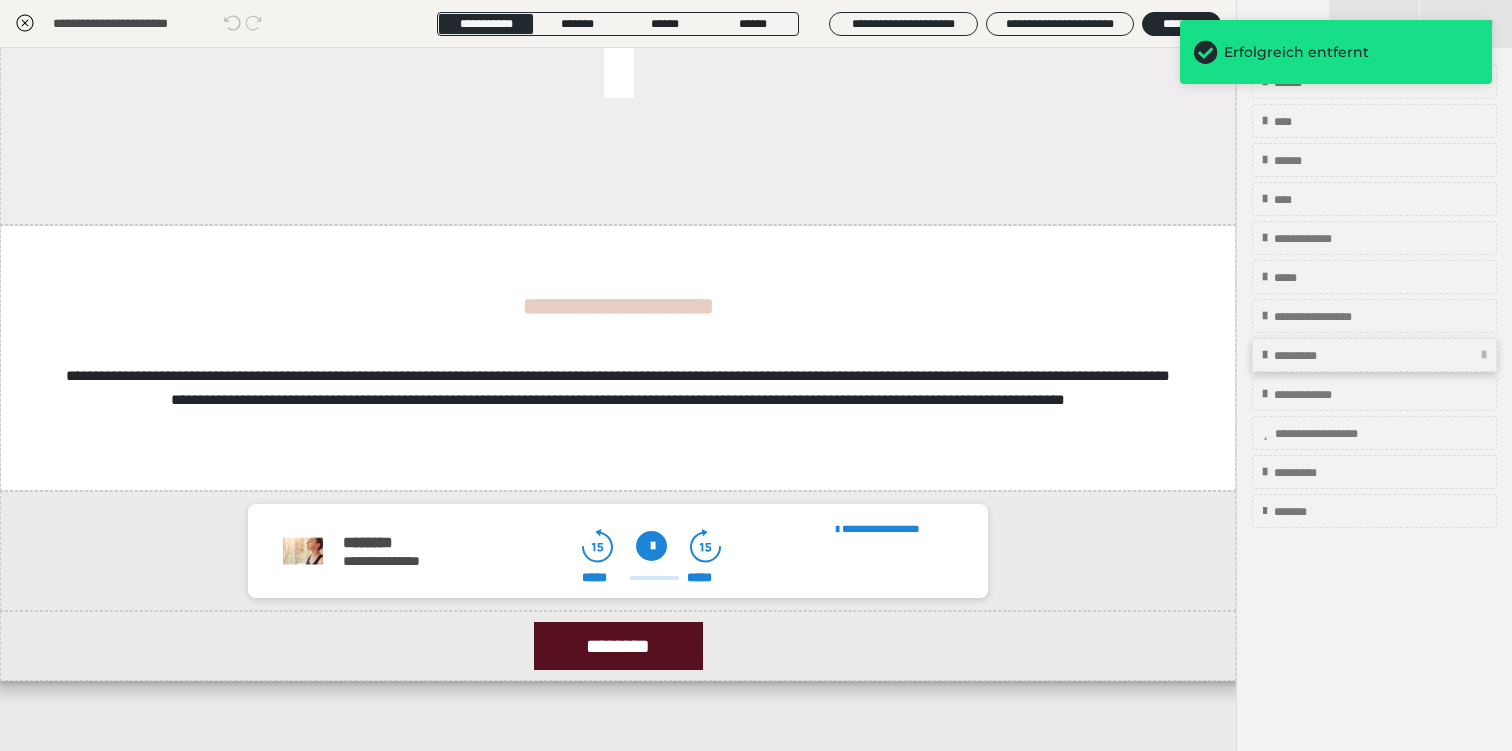 click on "*********" at bounding box center (1308, 356) 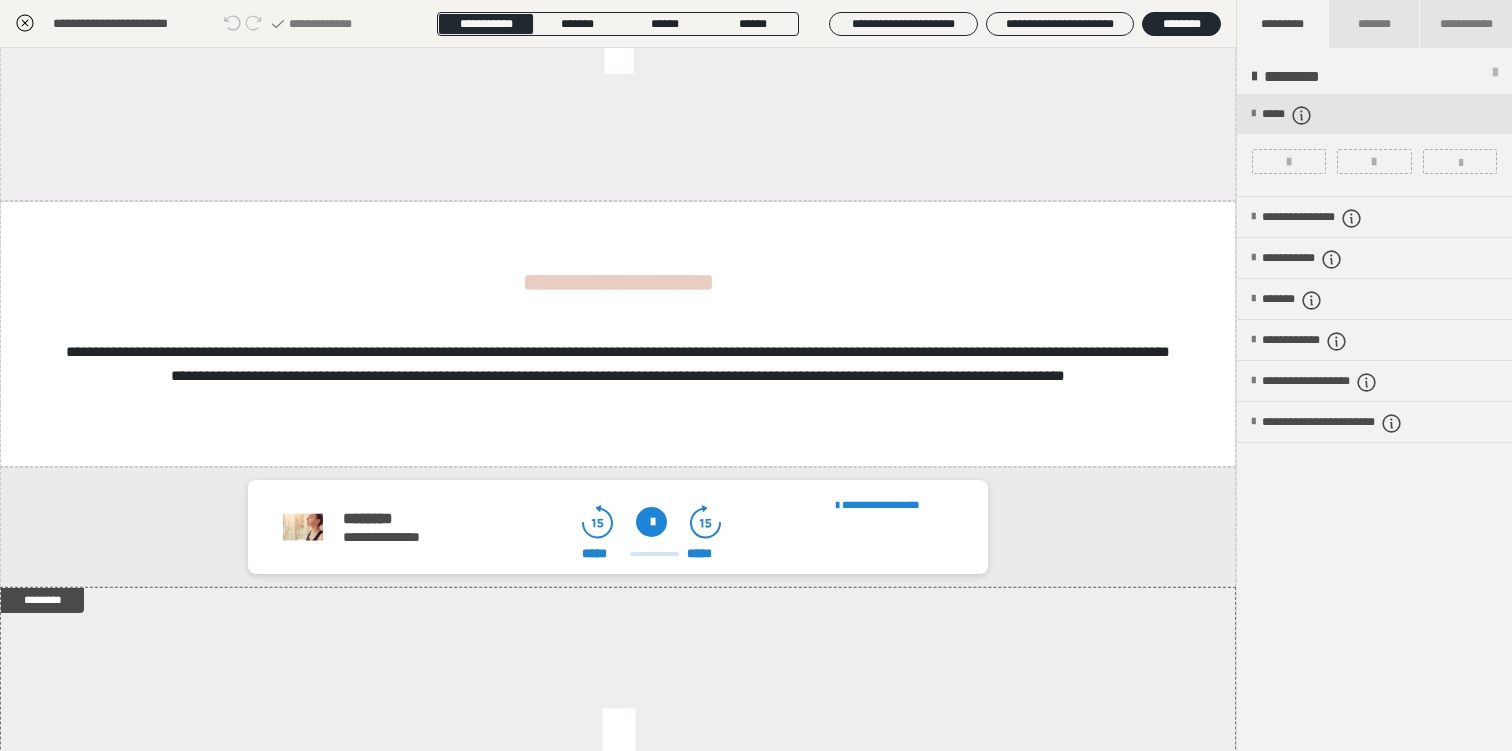 scroll, scrollTop: 556, scrollLeft: 0, axis: vertical 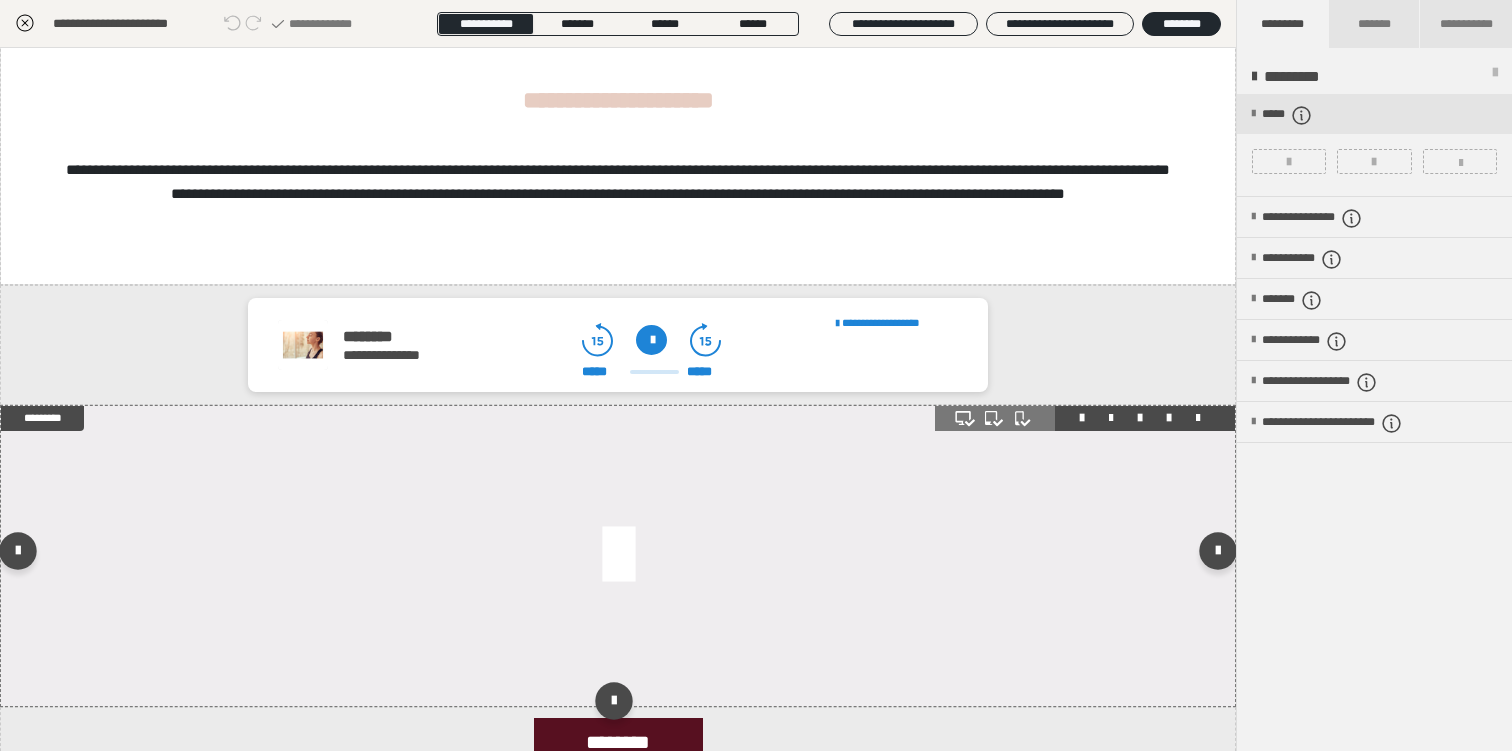 click at bounding box center [618, 556] 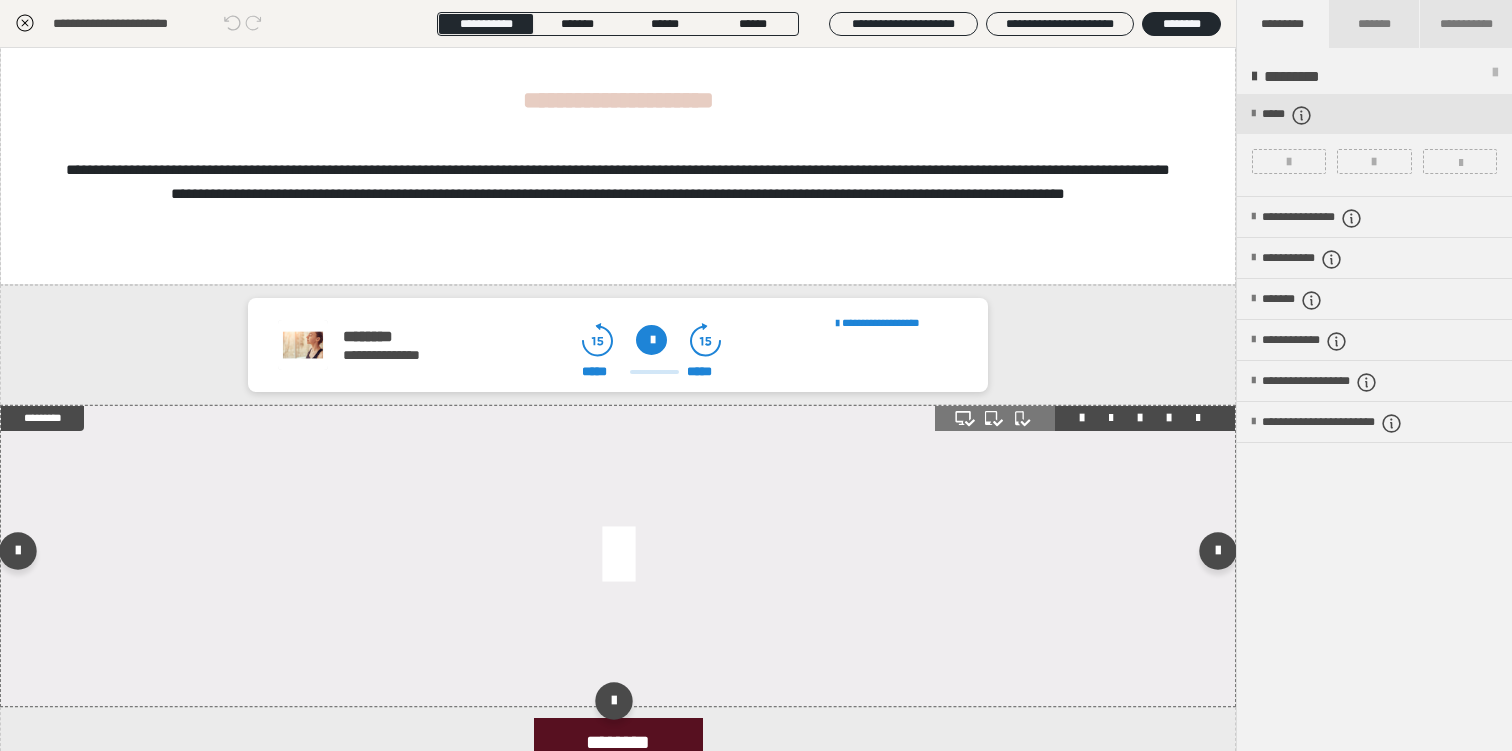 click at bounding box center (618, 556) 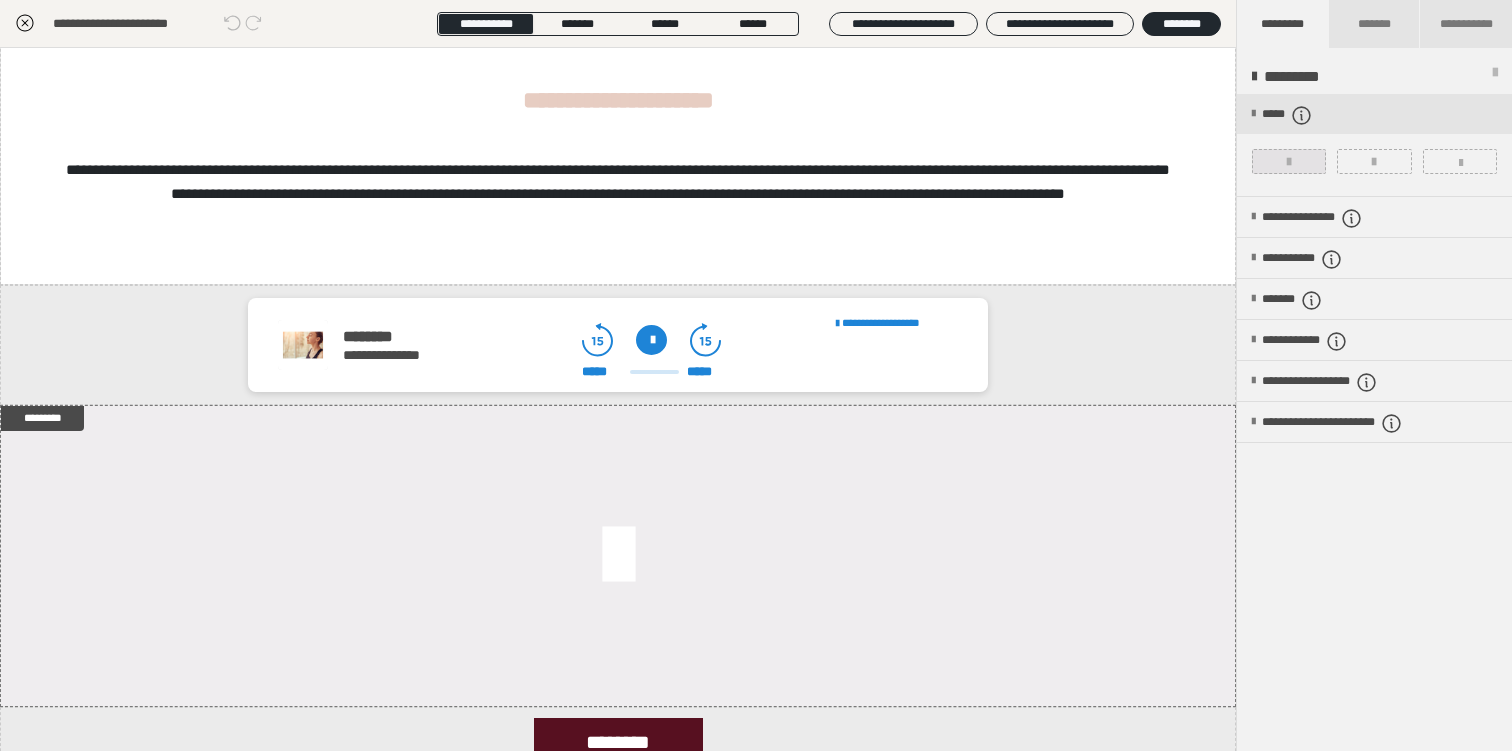 click at bounding box center (1289, 161) 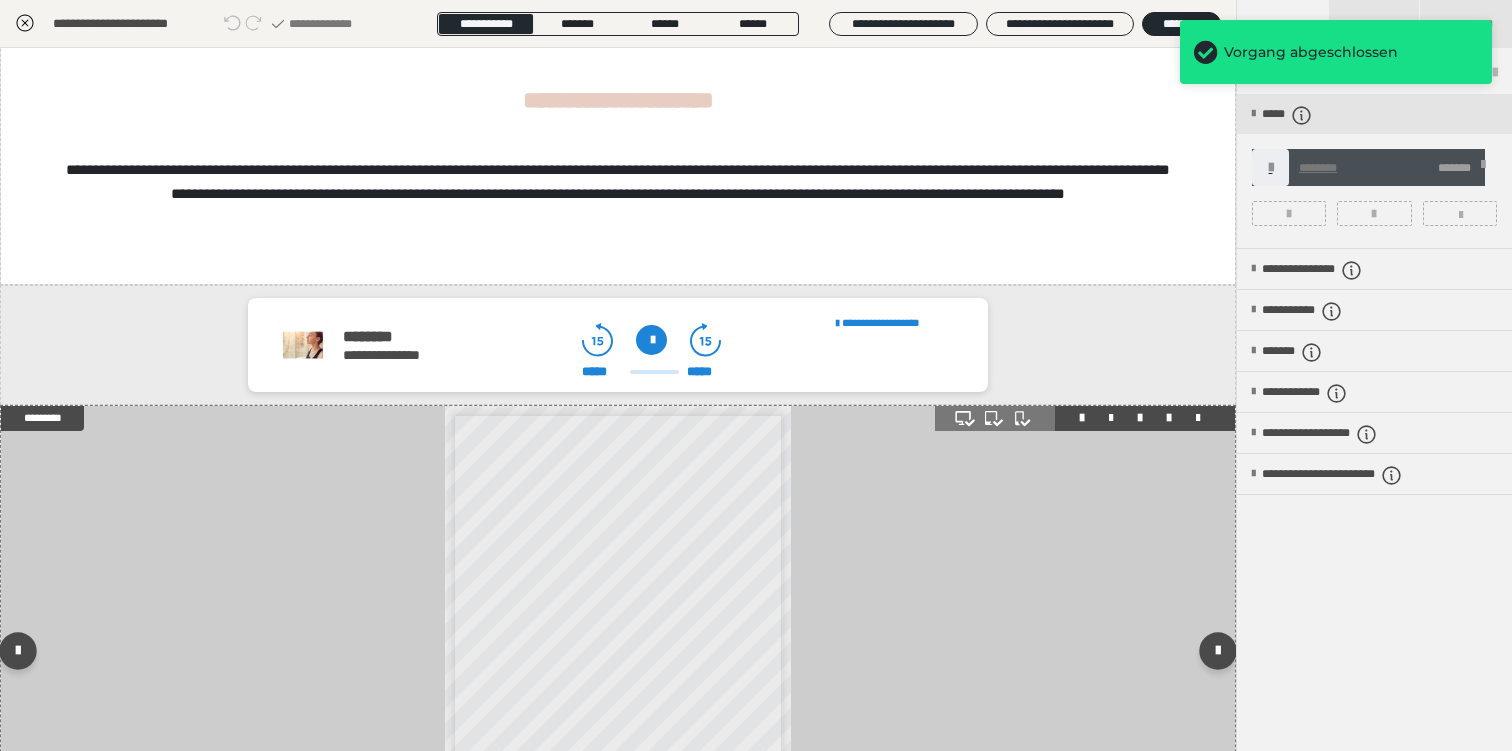 scroll, scrollTop: 1, scrollLeft: 0, axis: vertical 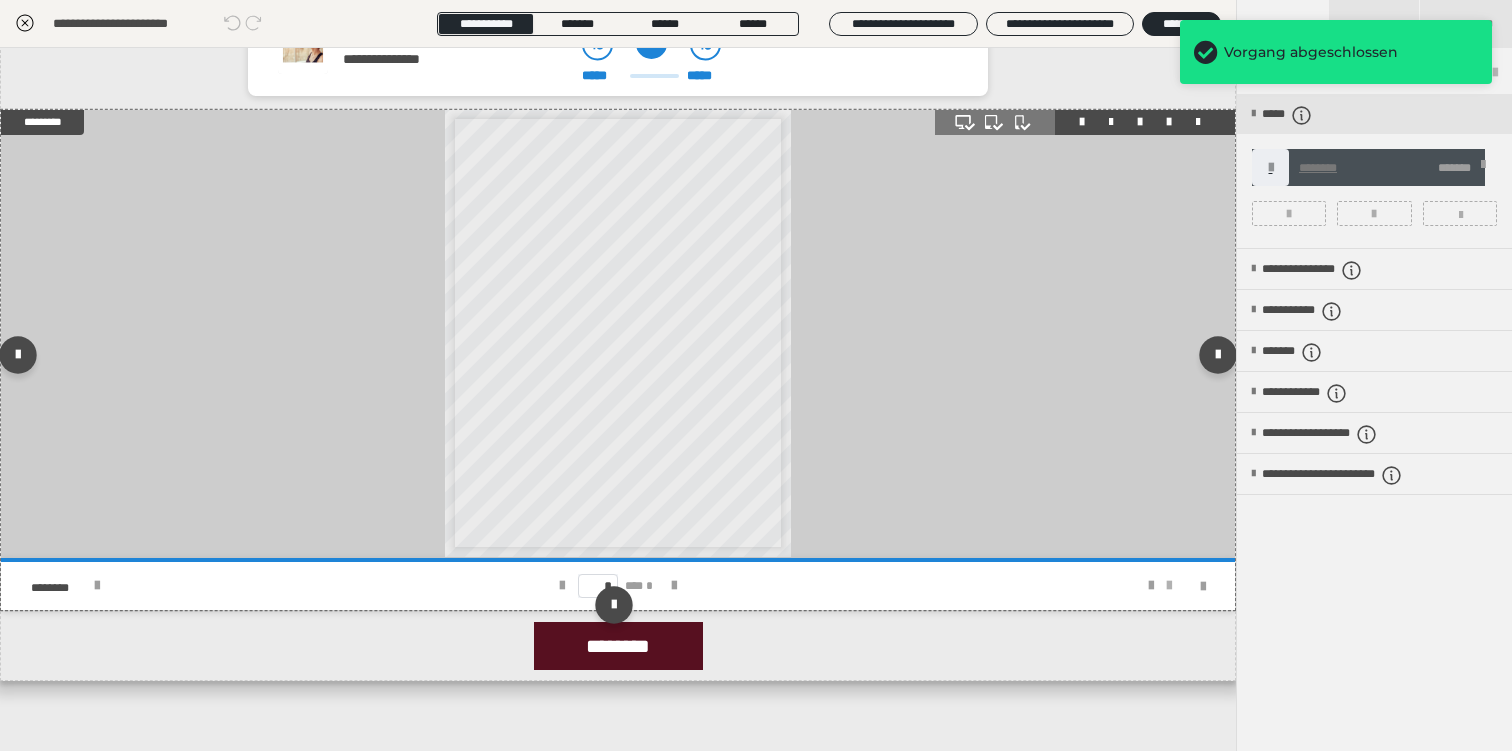 click at bounding box center (1169, 586) 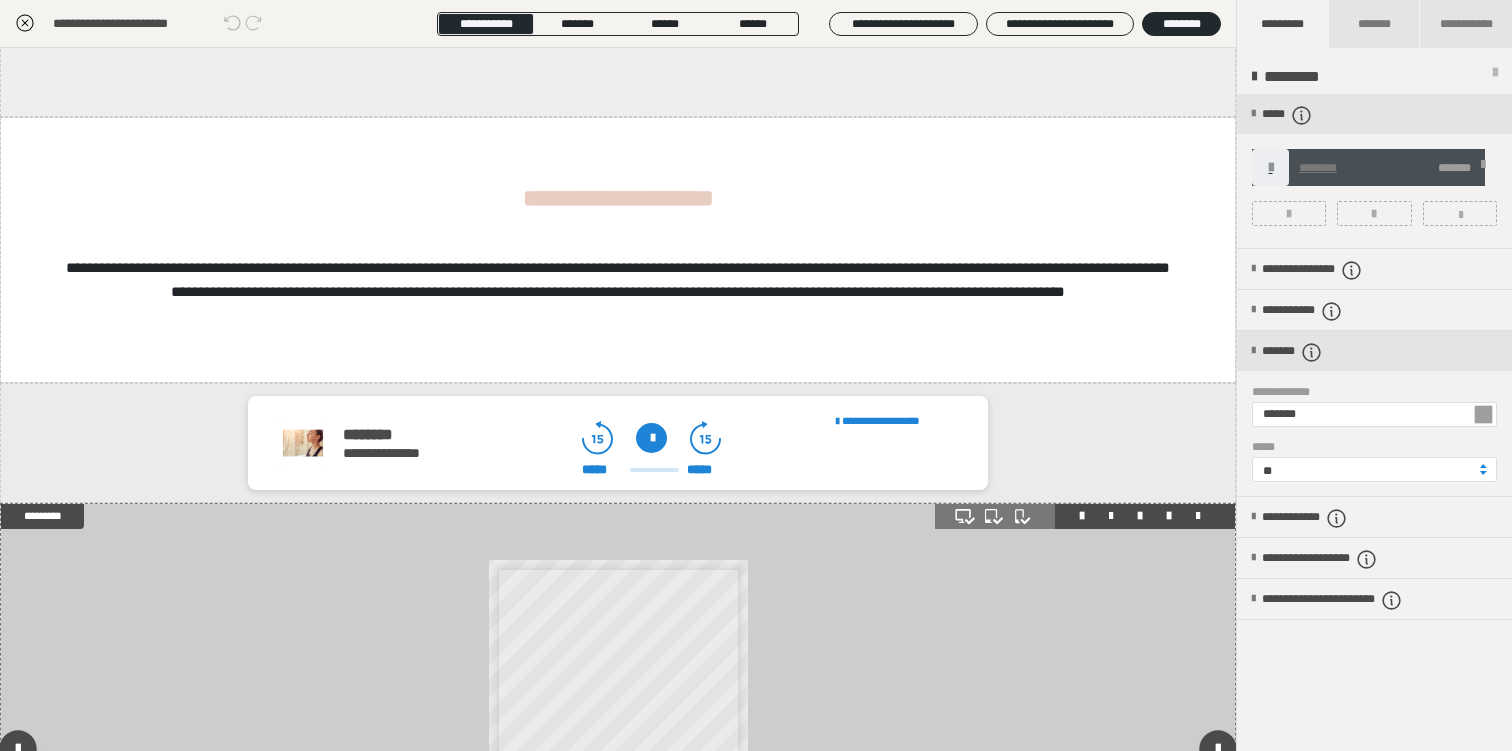 scroll, scrollTop: 436, scrollLeft: 0, axis: vertical 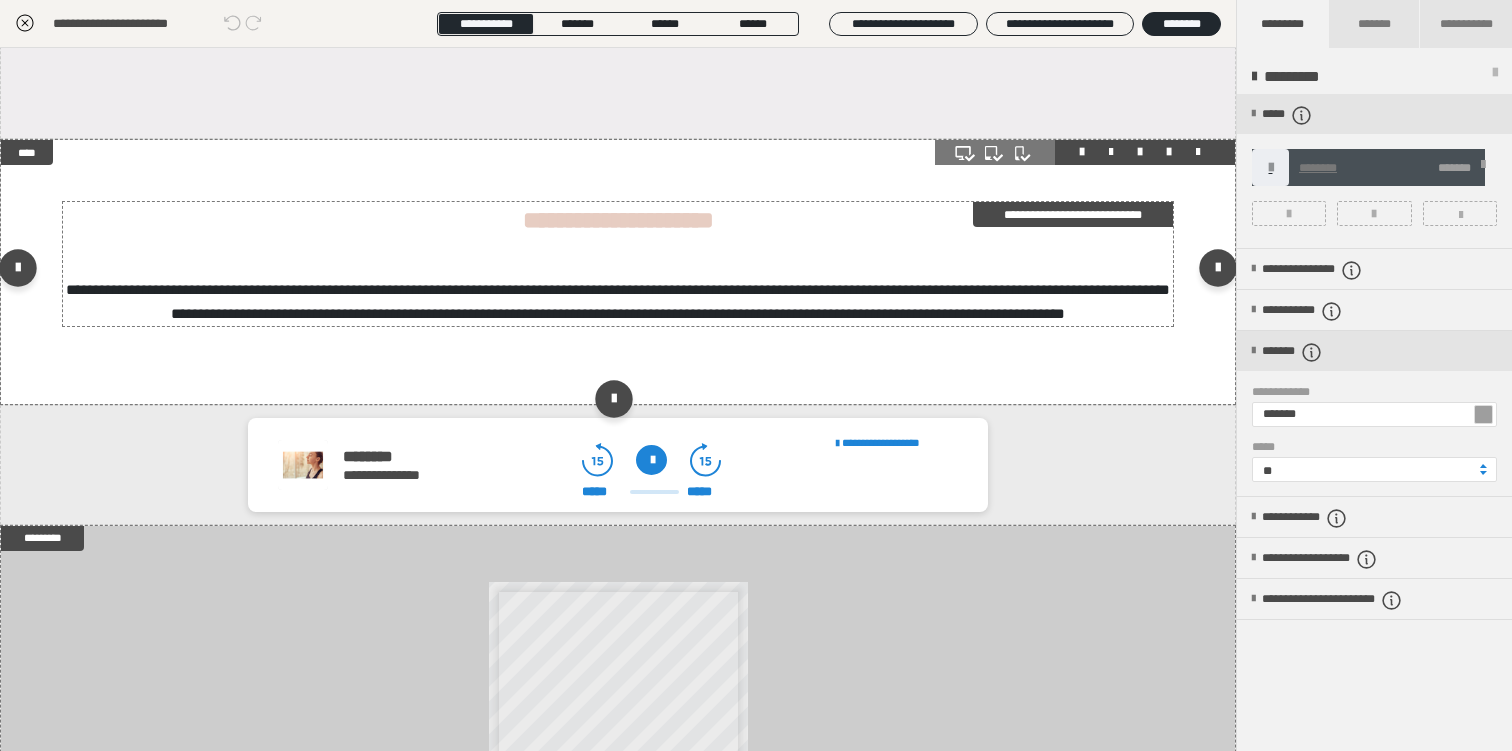 click on "**********" at bounding box center [1073, 214] 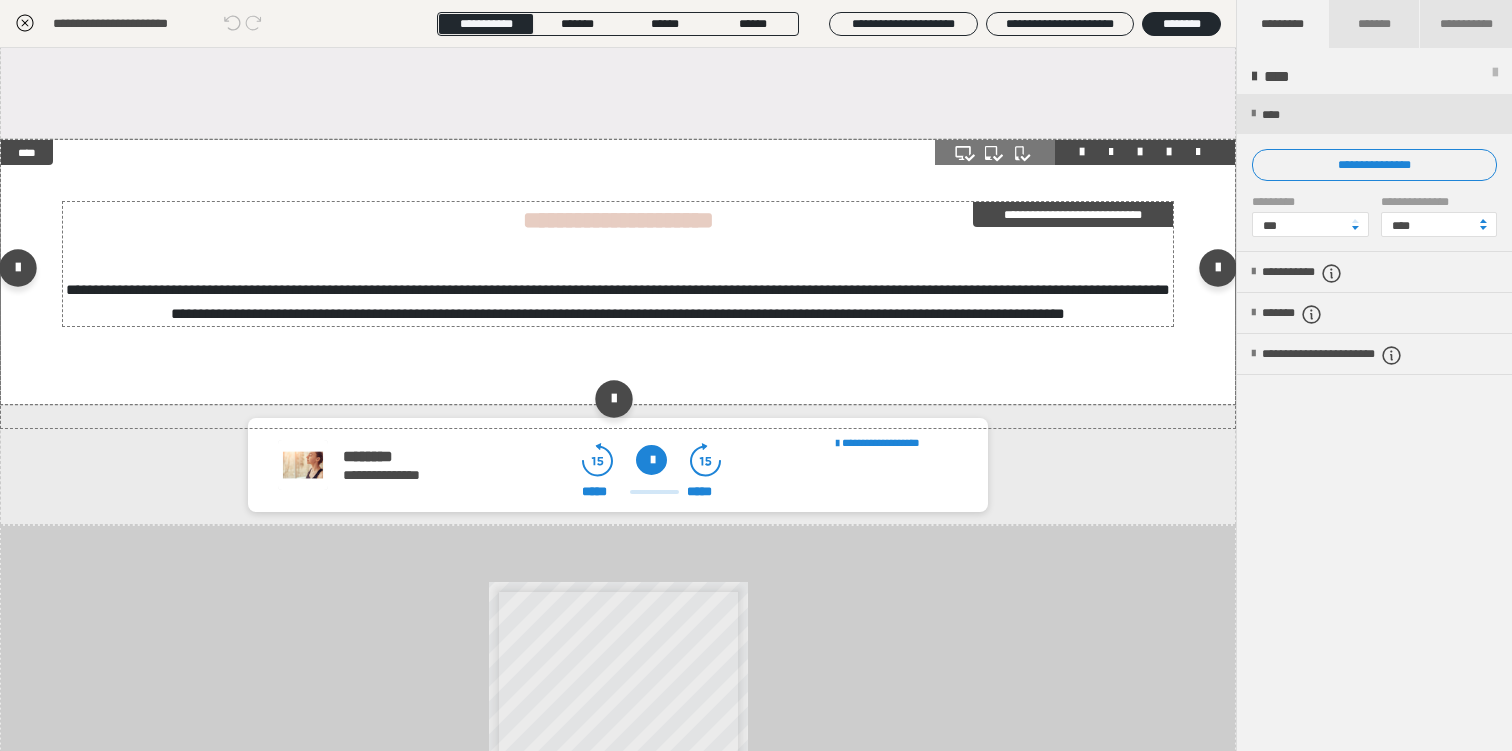 click on "**********" at bounding box center (1073, 214) 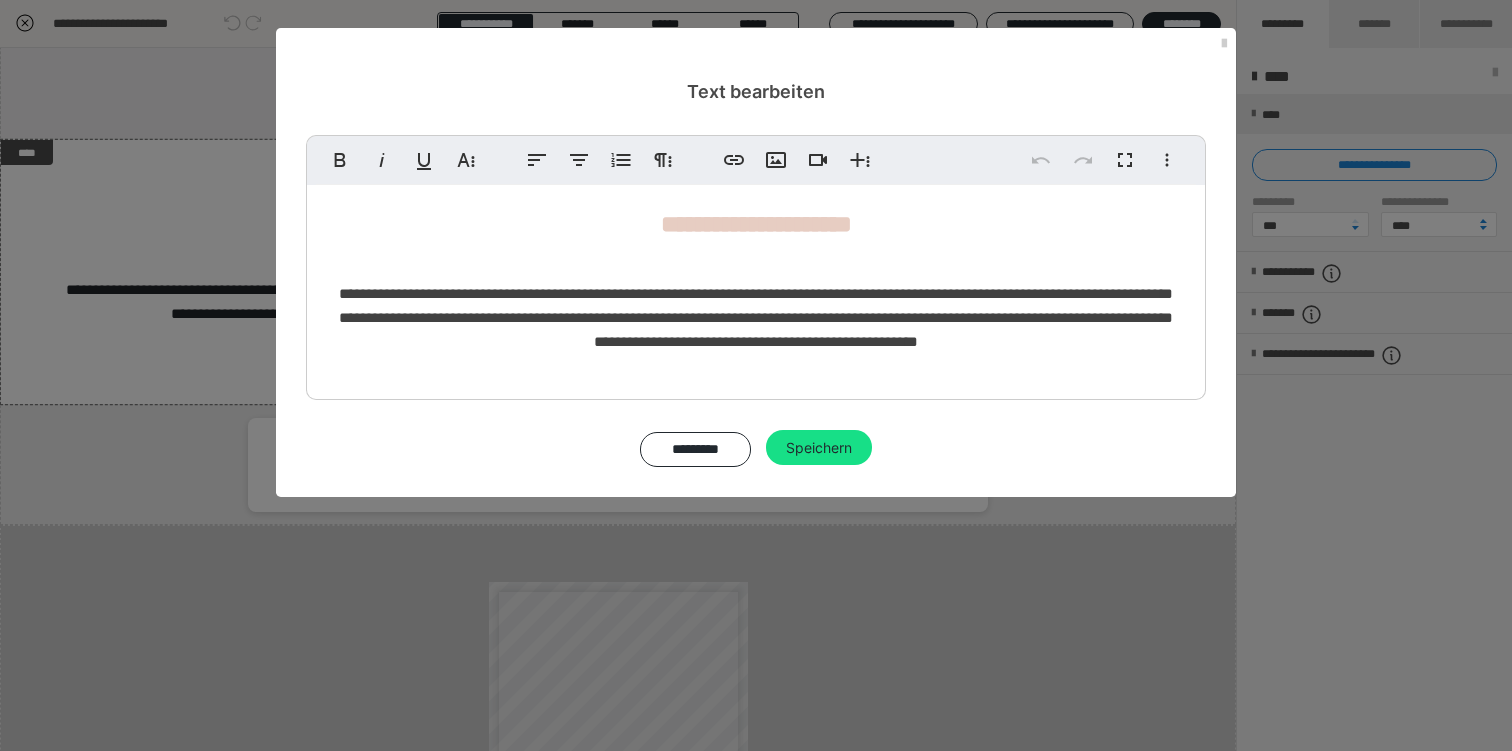 click on "**********" at bounding box center (756, 317) 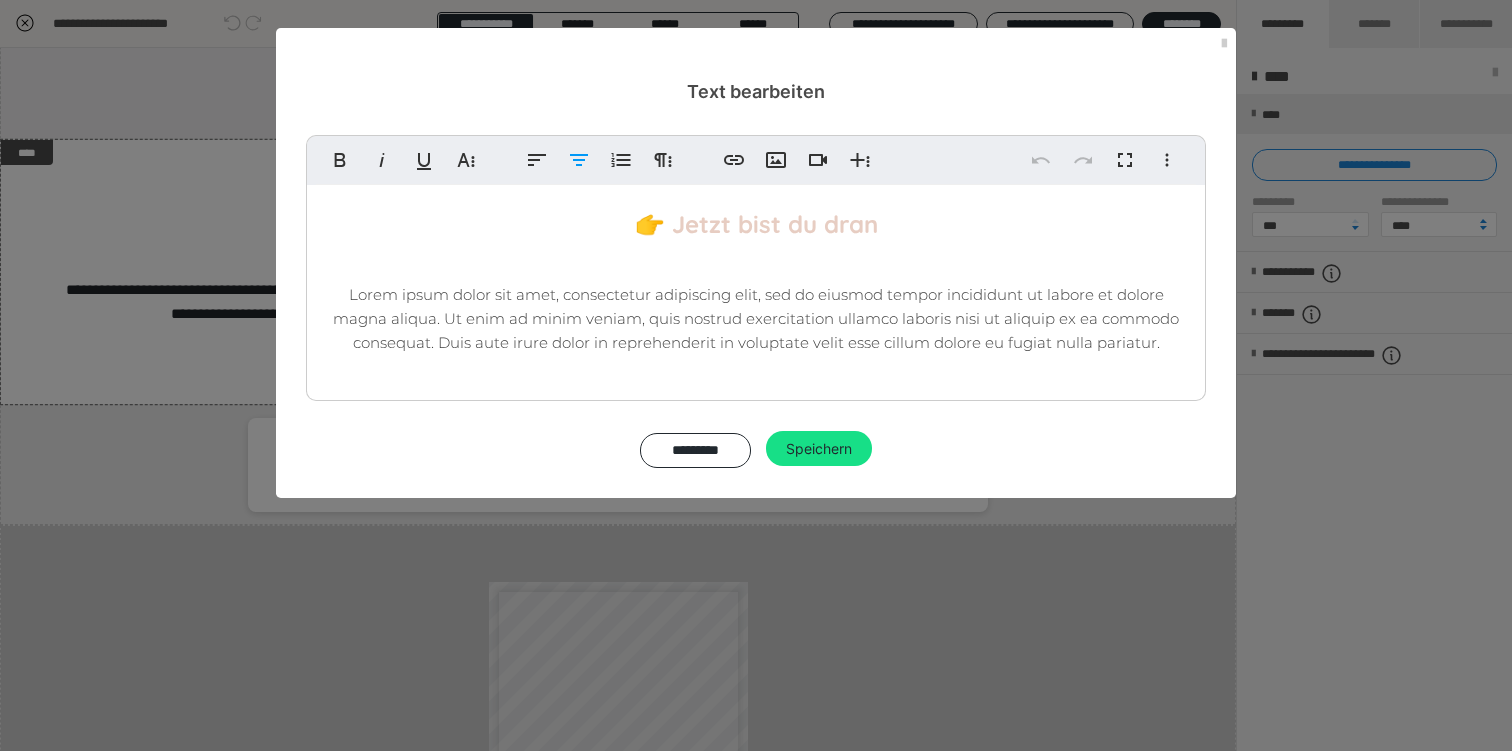 click on "Lorem ipsum dolor sit amet, consectetur adipiscing elit, sed do eiusmod tempor incididunt ut labore et dolore magna aliqua. Ut enim ad minim veniam, quis nostrud exercitation ullamco laboris nisi ut aliquip ex ea commodo consequat. Duis aute irure dolor in reprehenderit in voluptate velit esse cillum dolore eu fugiat nulla pariatur." at bounding box center (756, 318) 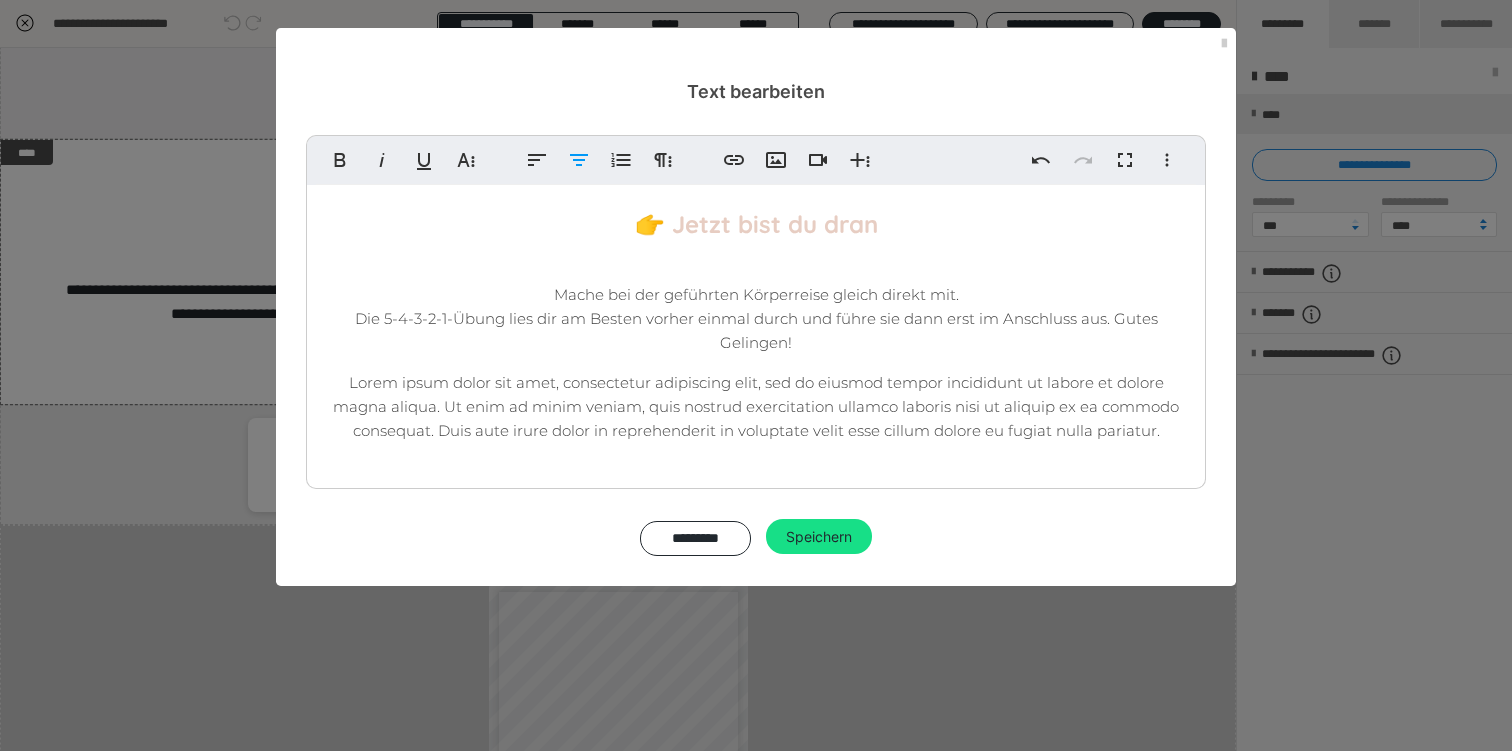 click on "Lorem ipsum dolor sit amet, consectetur adipiscing elit, sed do eiusmod tempor incididunt ut labore et dolore magna aliqua. Ut enim ad minim veniam, quis nostrud exercitation ullamco laboris nisi ut aliquip ex ea commodo consequat. Duis aute irure dolor in reprehenderit in voluptate velit esse cillum dolore eu fugiat nulla pariatur." at bounding box center (756, 406) 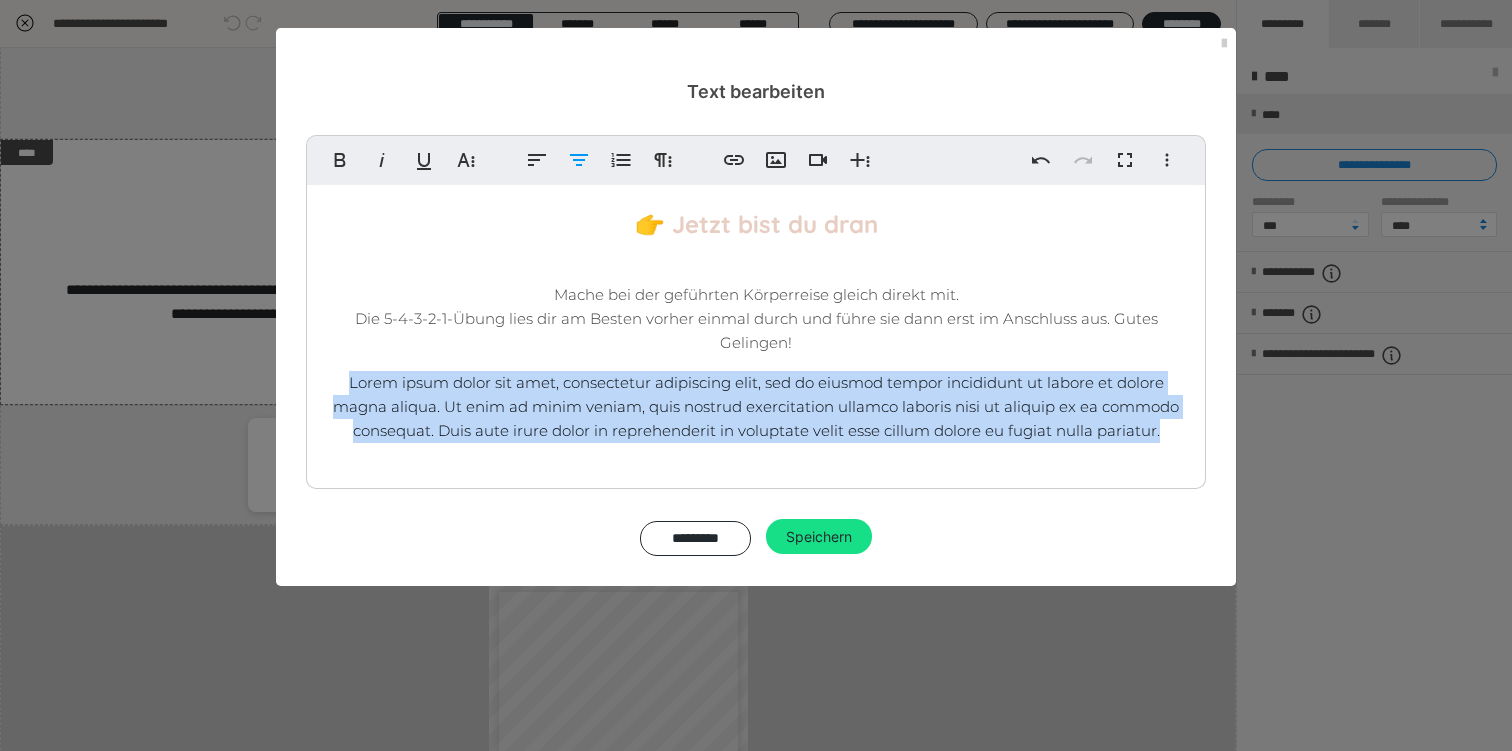 click on "Lorem ipsum dolor sit amet, consectetur adipiscing elit, sed do eiusmod tempor incididunt ut labore et dolore magna aliqua. Ut enim ad minim veniam, quis nostrud exercitation ullamco laboris nisi ut aliquip ex ea commodo consequat. Duis aute irure dolor in reprehenderit in voluptate velit esse cillum dolore eu fugiat nulla pariatur." at bounding box center (756, 407) 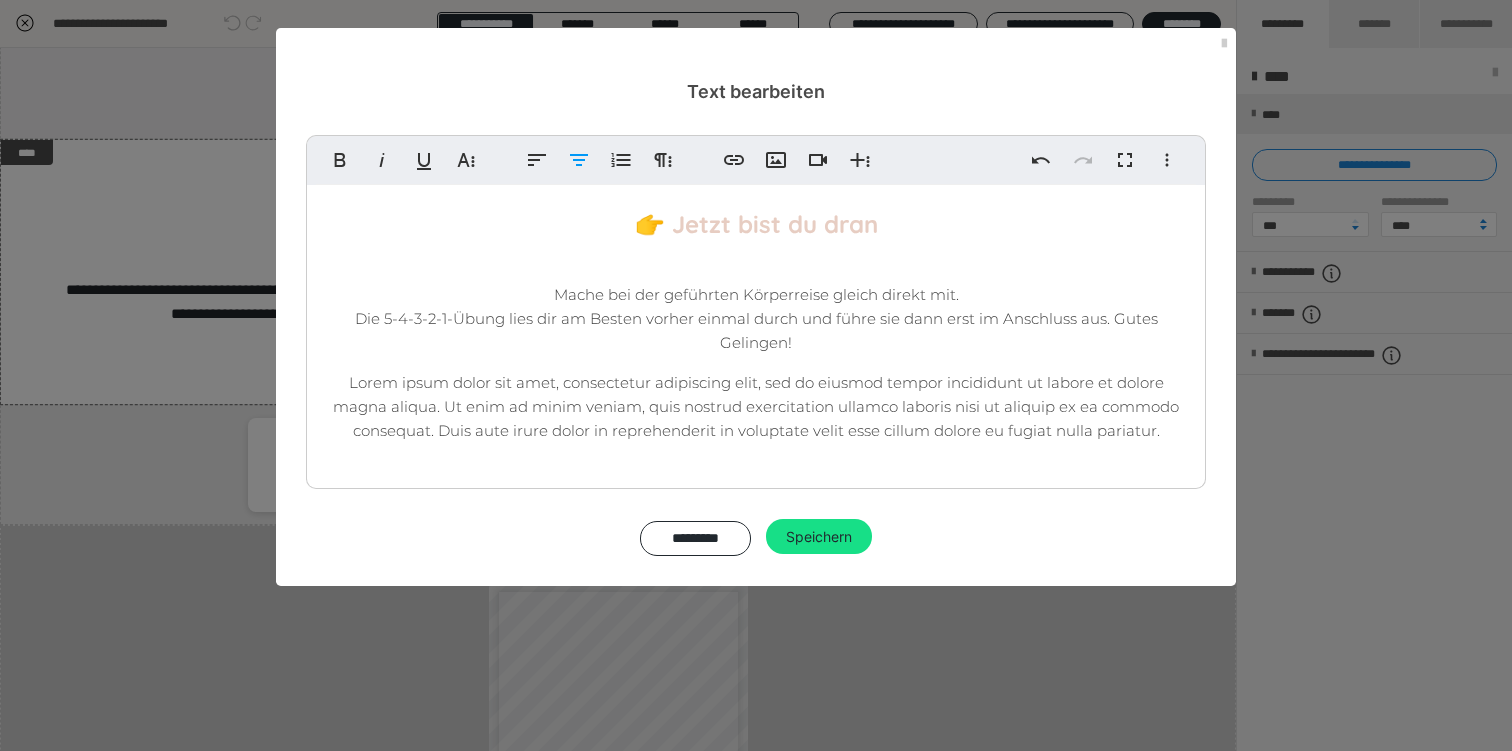 click on "Lorem ipsum dolor sit amet, consectetur adipiscing elit, sed do eiusmod tempor incididunt ut labore et dolore magna aliqua. Ut enim ad minim veniam, quis nostrud exercitation ullamco laboris nisi ut aliquip ex ea commodo consequat. Duis aute irure dolor in reprehenderit in voluptate velit esse cillum dolore eu fugiat nulla pariatur." at bounding box center (756, 406) 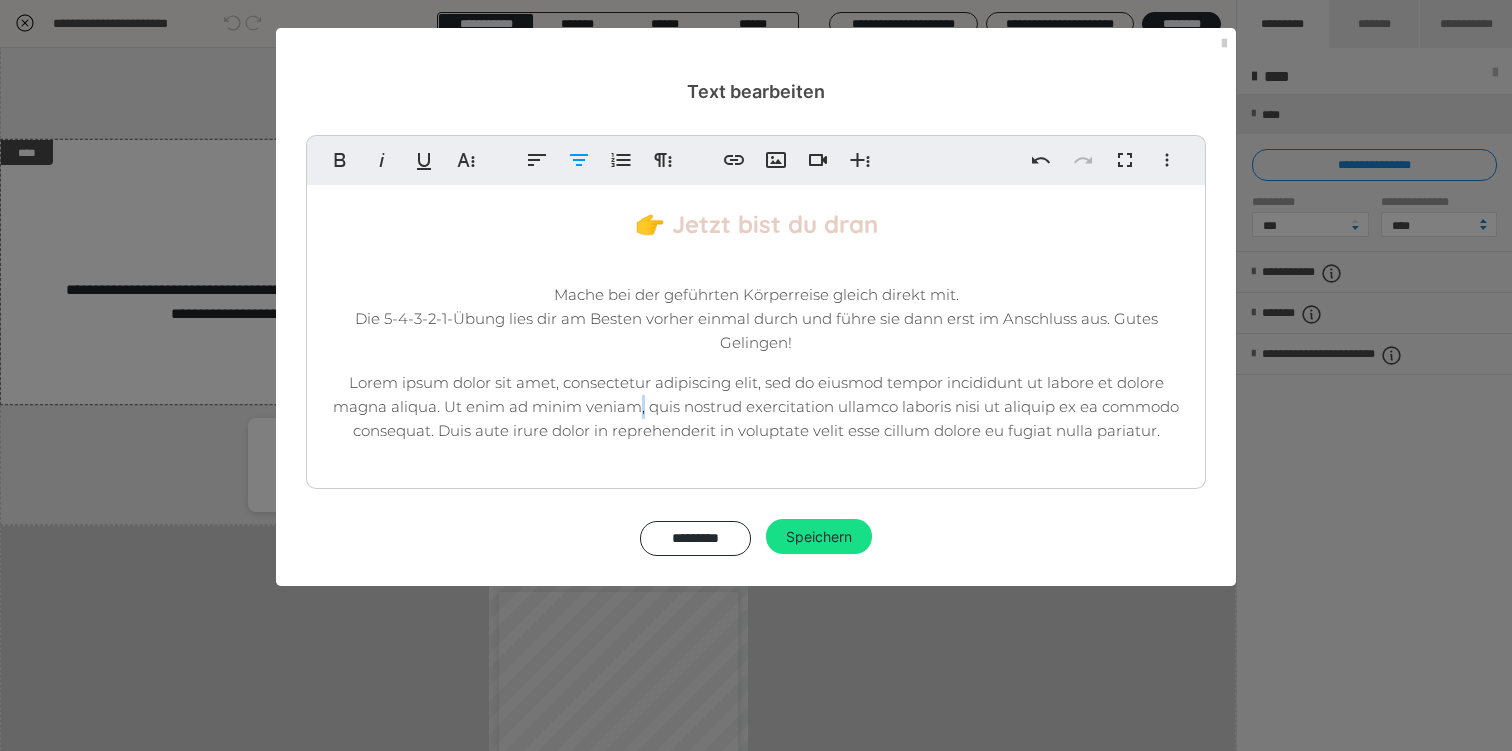 click on "Lorem ipsum dolor sit amet, consectetur adipiscing elit, sed do eiusmod tempor incididunt ut labore et dolore magna aliqua. Ut enim ad minim veniam, quis nostrud exercitation ullamco laboris nisi ut aliquip ex ea commodo consequat. Duis aute irure dolor in reprehenderit in voluptate velit esse cillum dolore eu fugiat nulla pariatur." at bounding box center [756, 406] 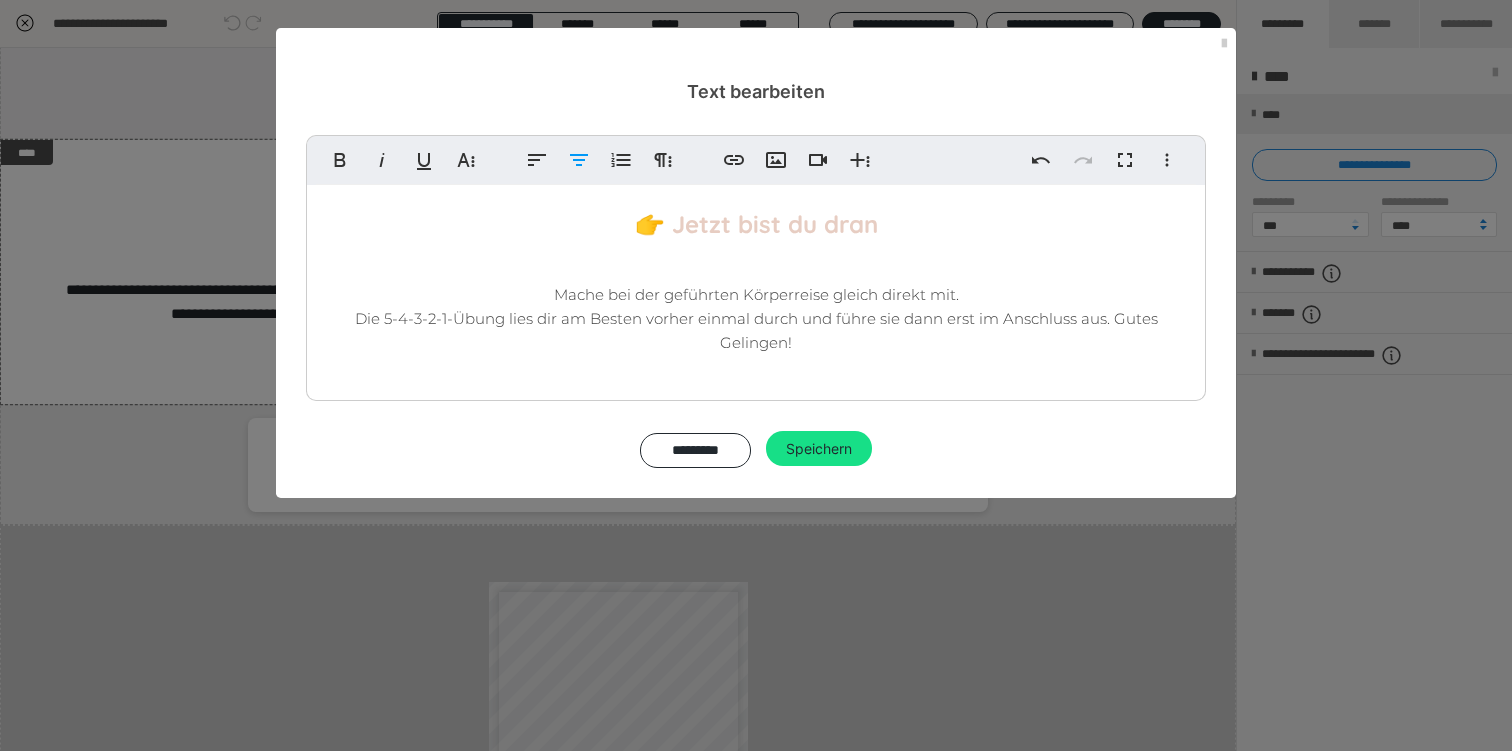 click on "Die 5-4-3-2-1-Übung lies dir am Besten vorher einmal durch und führe sie dann erst im Anschluss aus. Gutes Gelingen!" at bounding box center (756, 330) 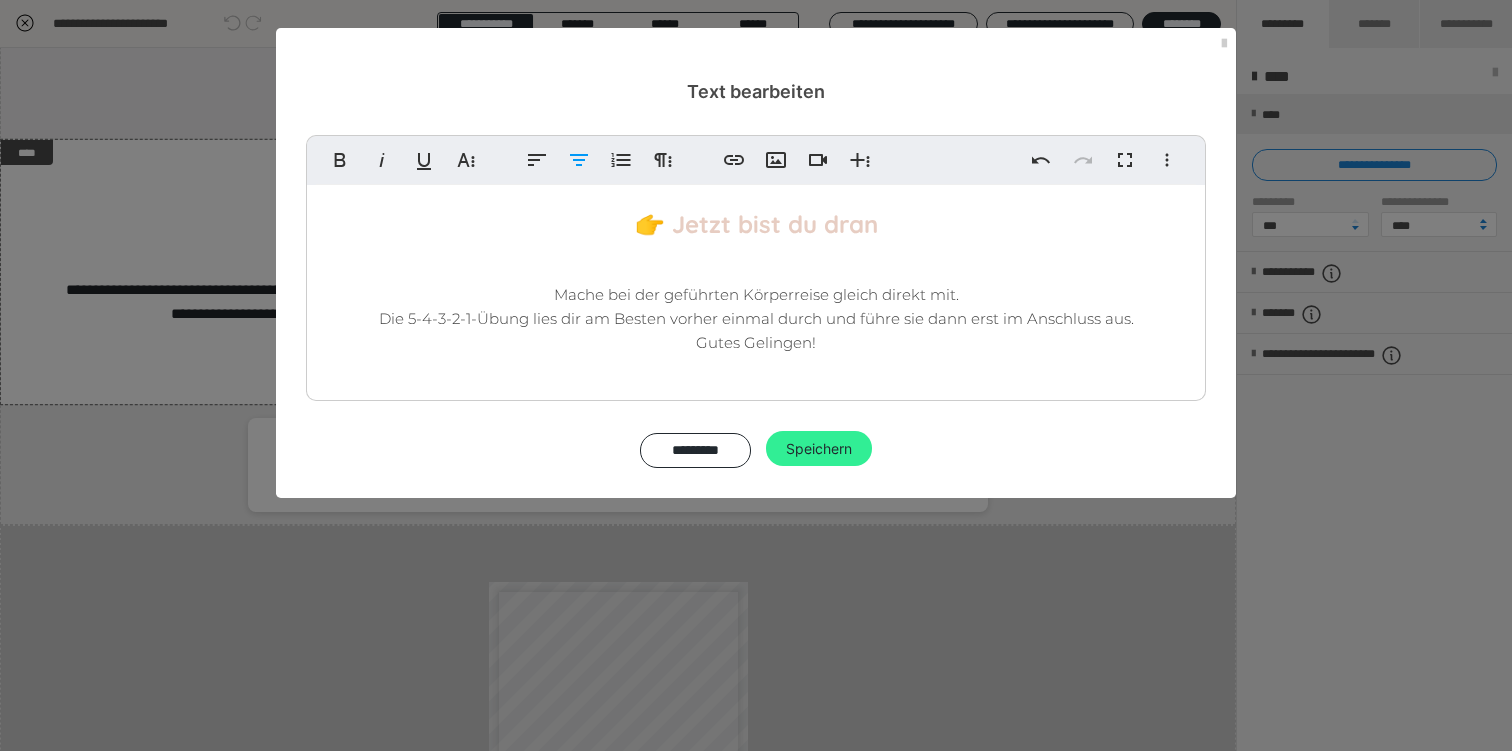 click on "Speichern" at bounding box center [819, 449] 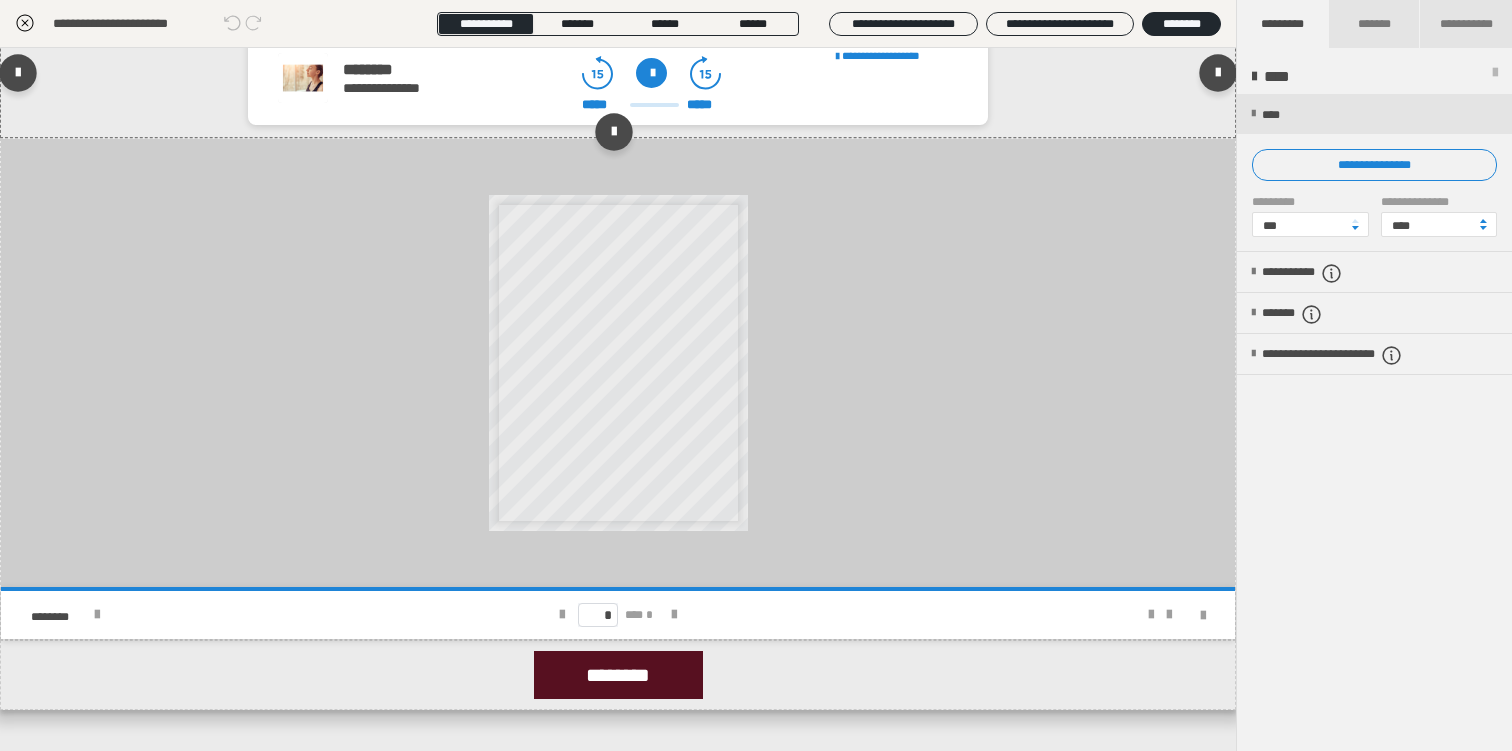 scroll, scrollTop: 876, scrollLeft: 0, axis: vertical 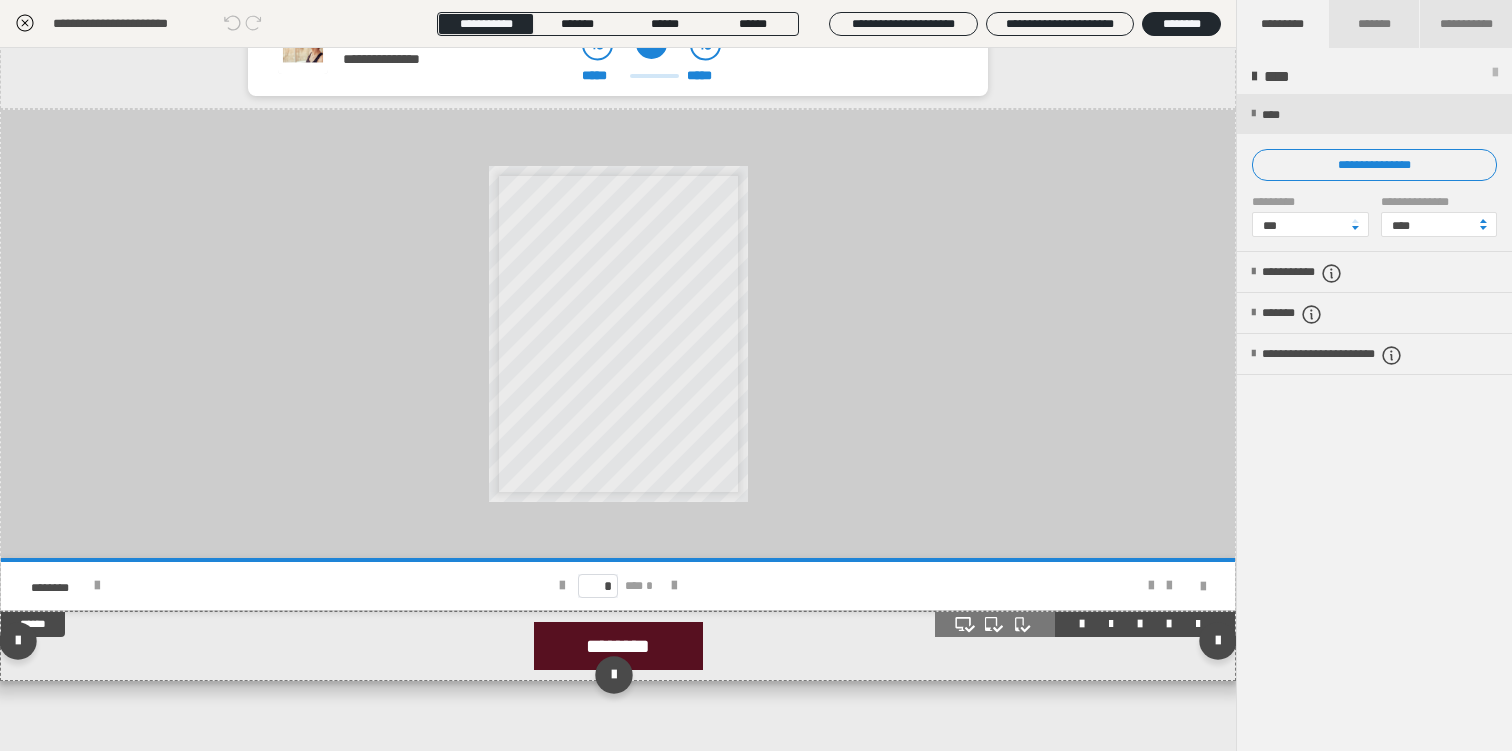 click on "********" at bounding box center (618, 646) 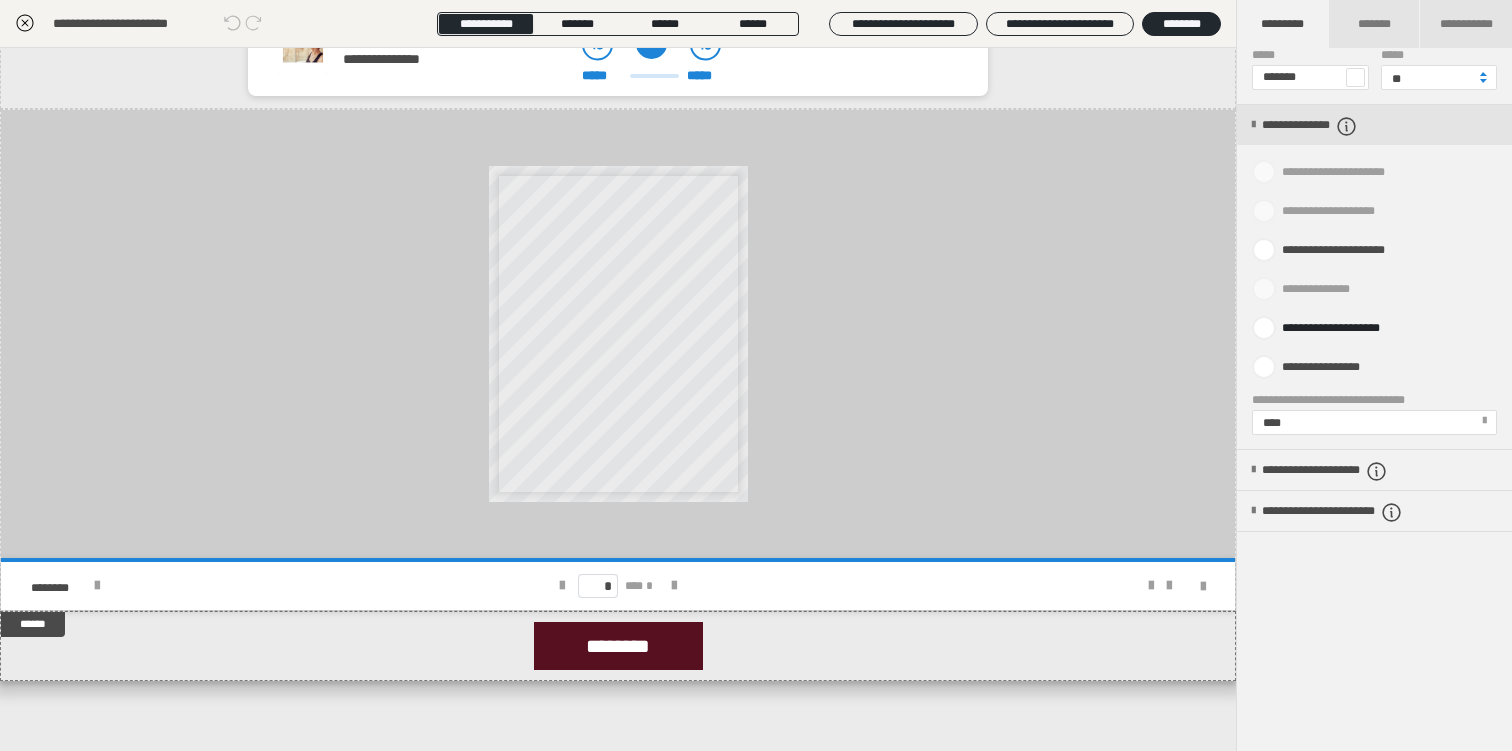 scroll, scrollTop: 849, scrollLeft: 0, axis: vertical 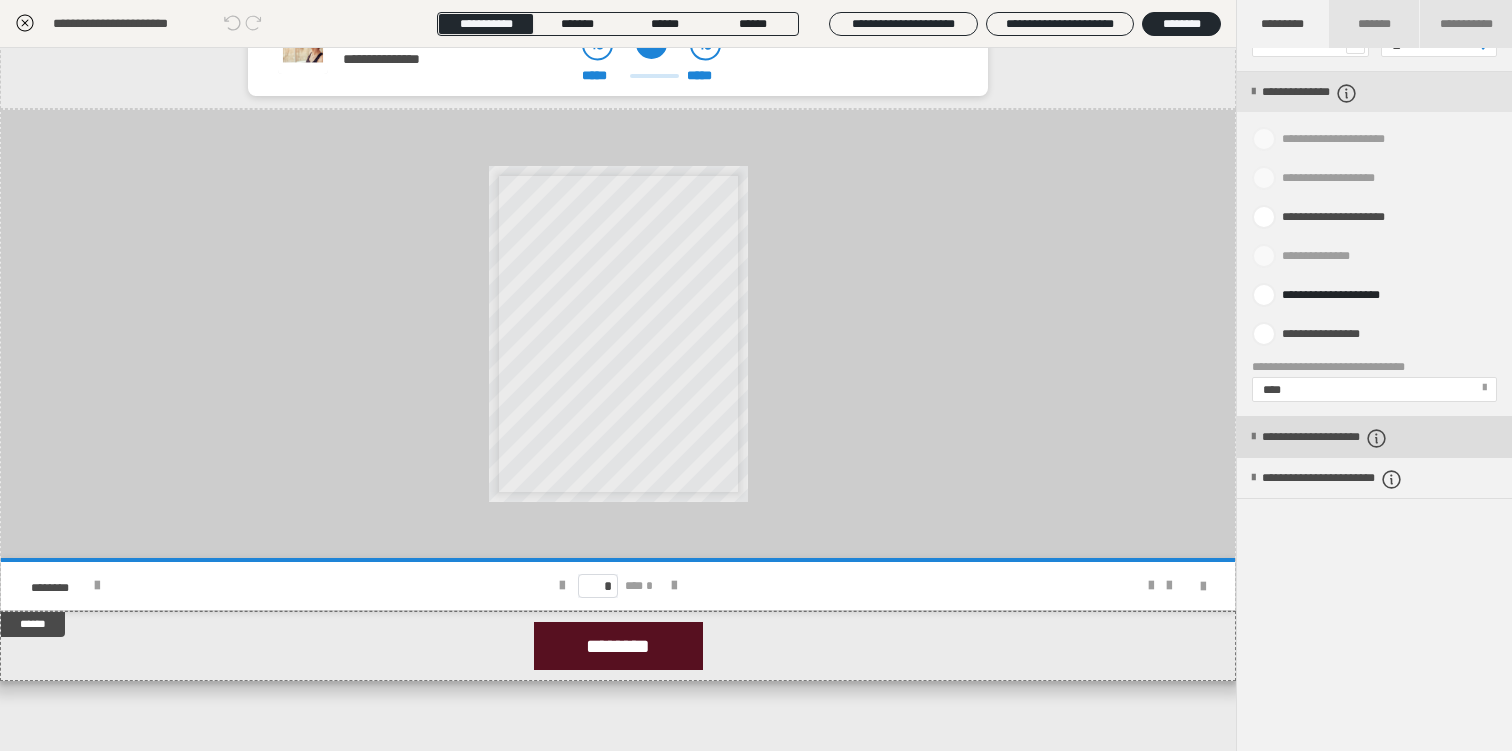 click on "**********" at bounding box center [1354, 438] 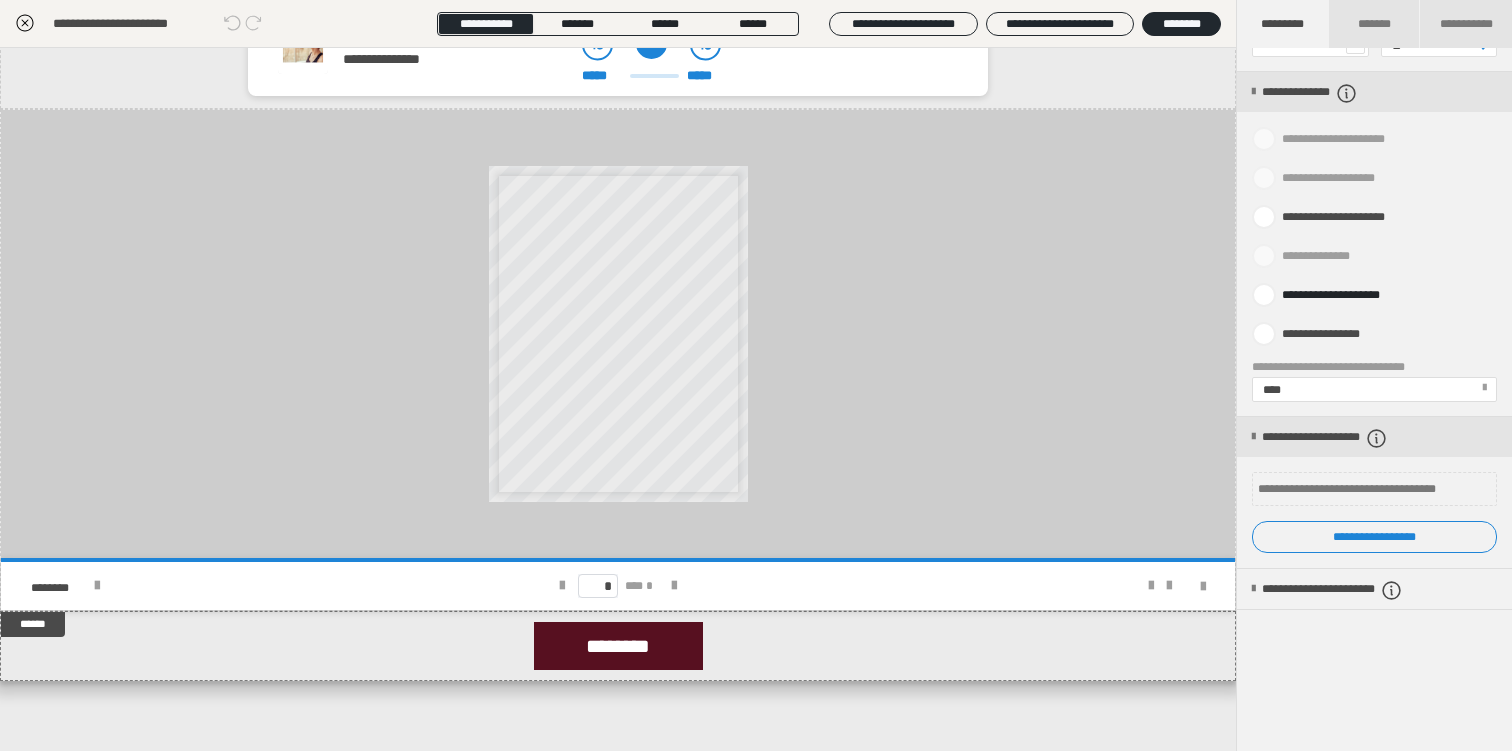 click on "**********" at bounding box center [1374, 493] 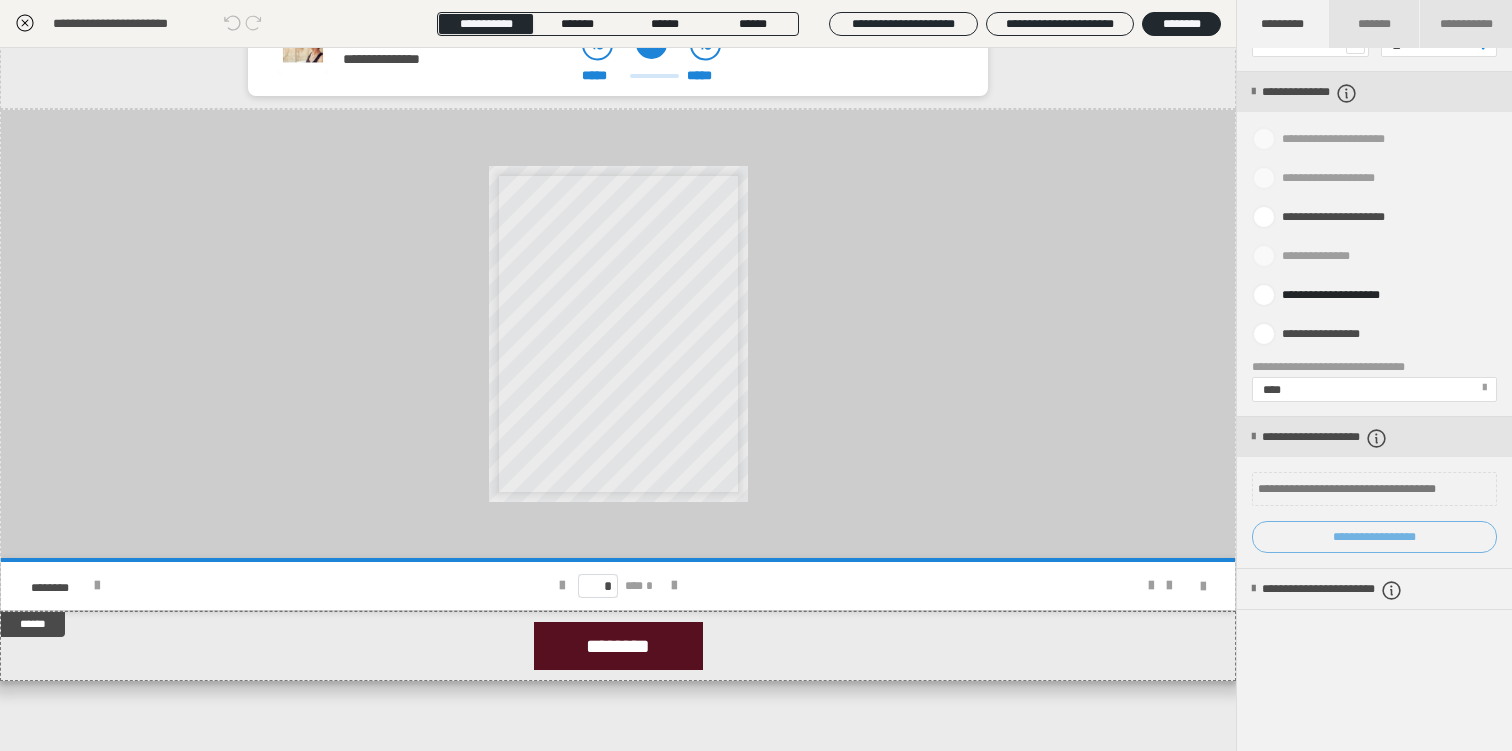 click on "**********" at bounding box center [1374, 537] 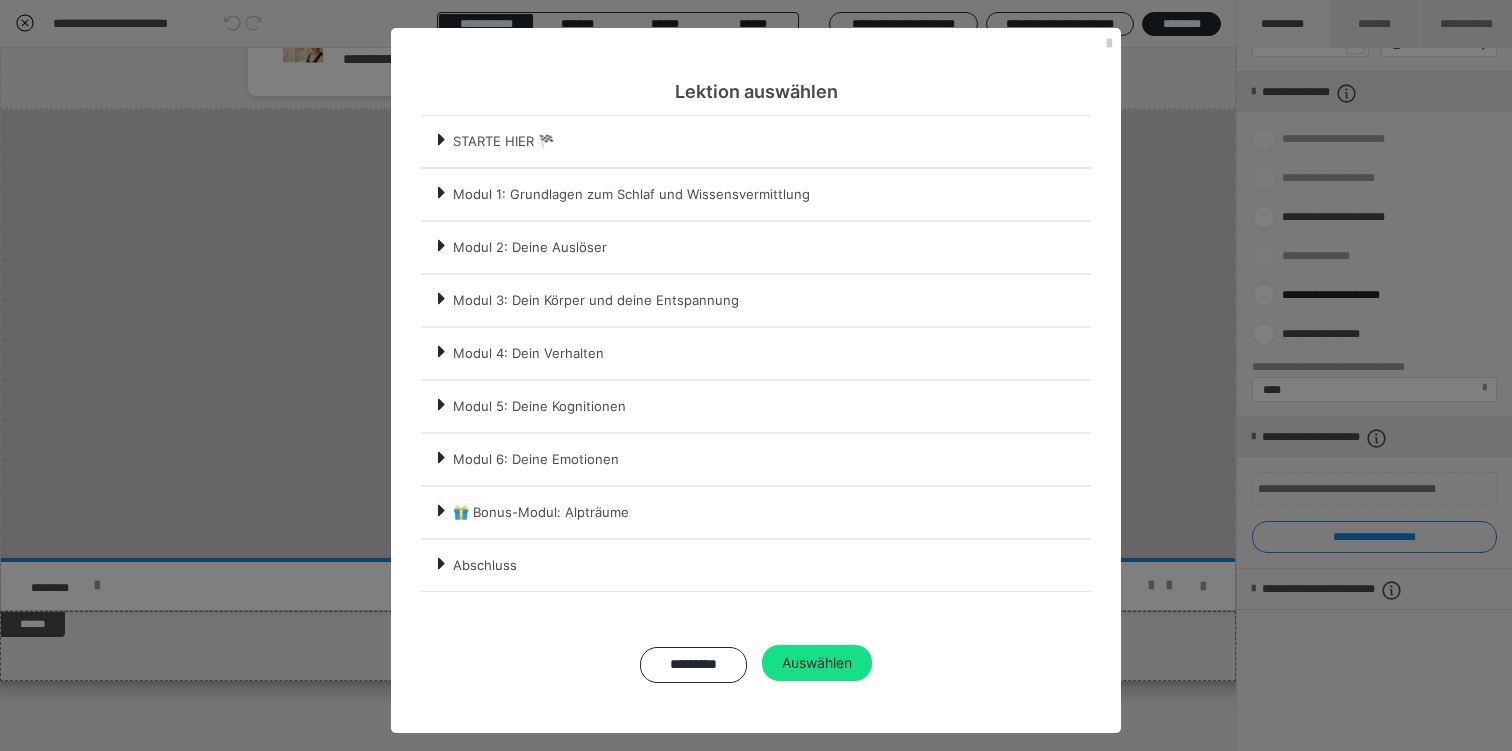 click on "Modul 3: Dein Körper und deine Entspannung" at bounding box center (771, 300) 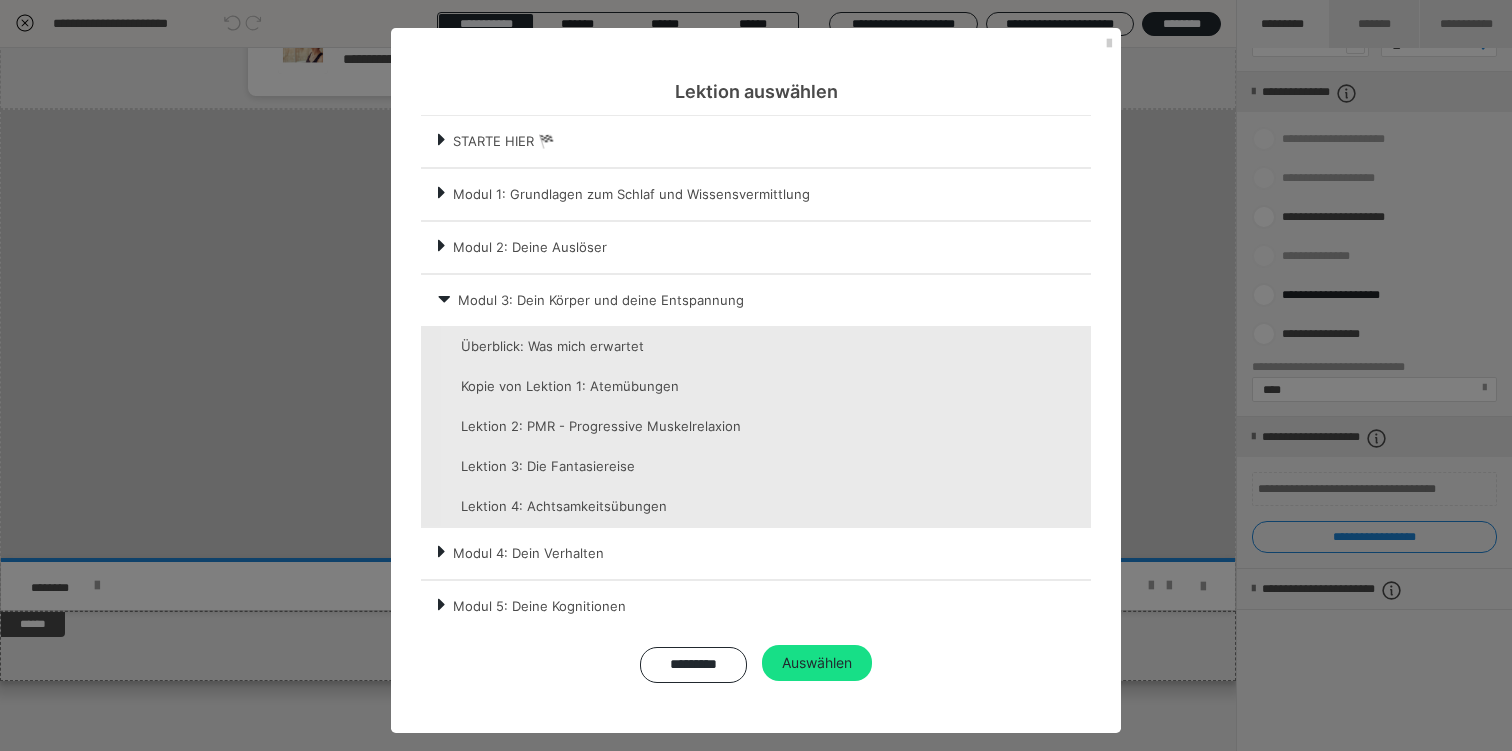click on "Modul 4: Dein Verhalten" at bounding box center (771, 553) 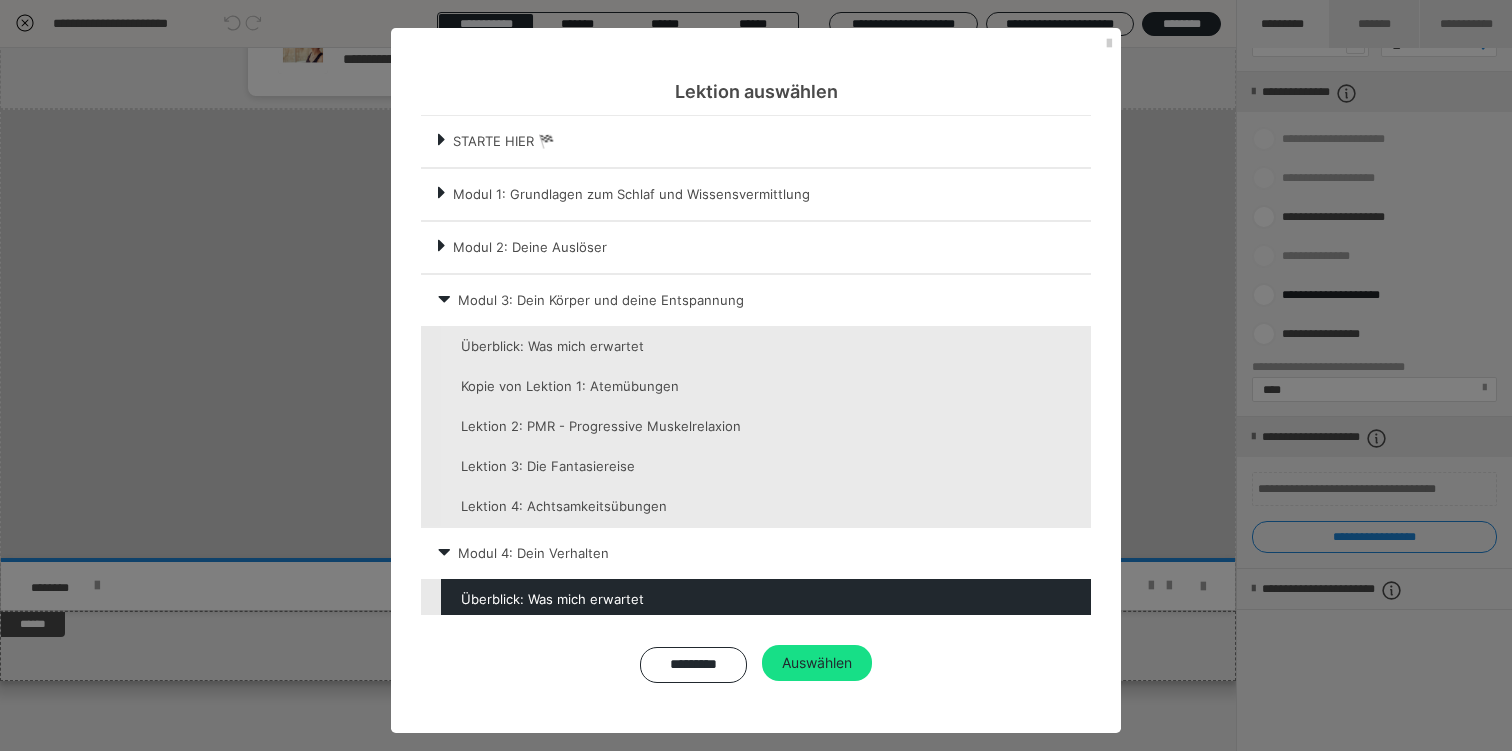 click at bounding box center (766, 599) 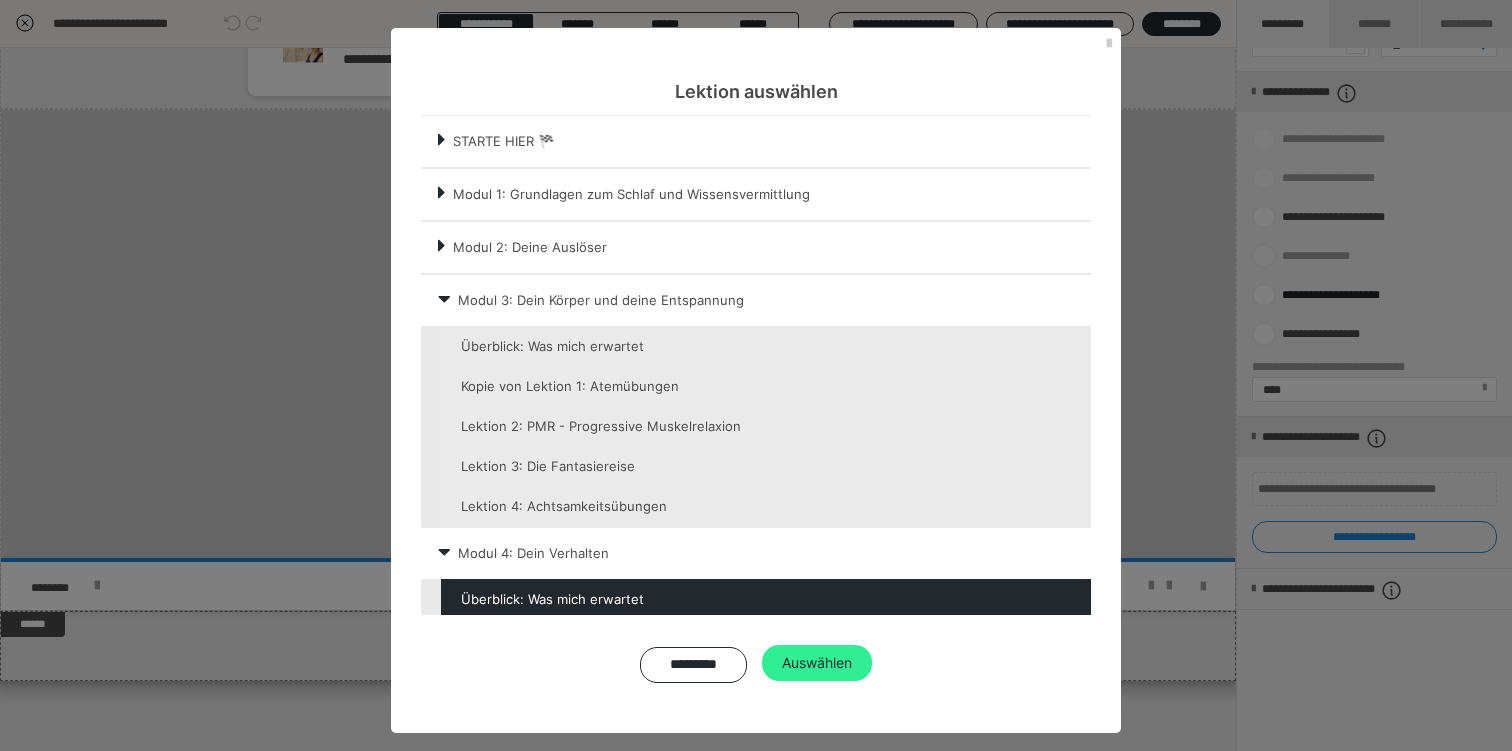 click on "Auswählen" at bounding box center [817, 663] 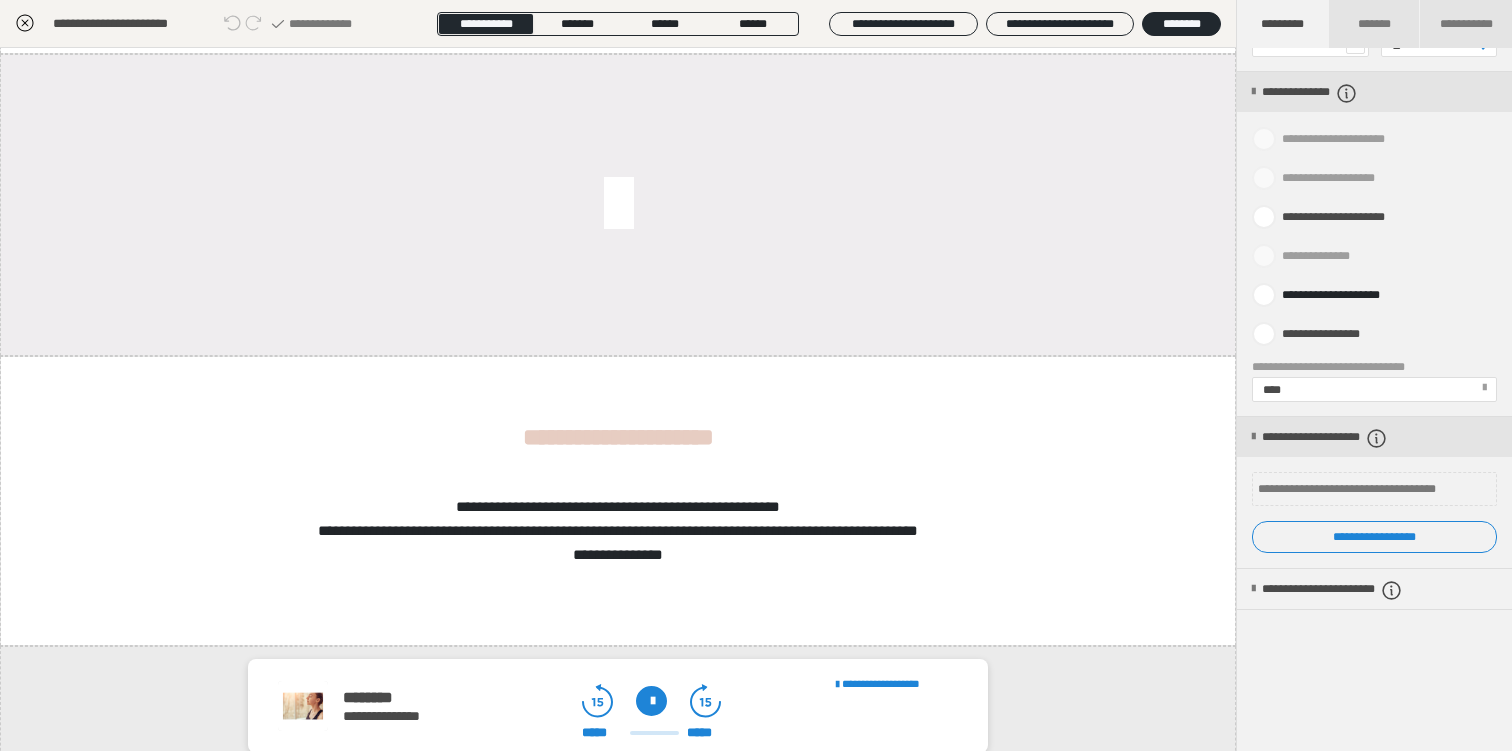 scroll, scrollTop: 0, scrollLeft: 0, axis: both 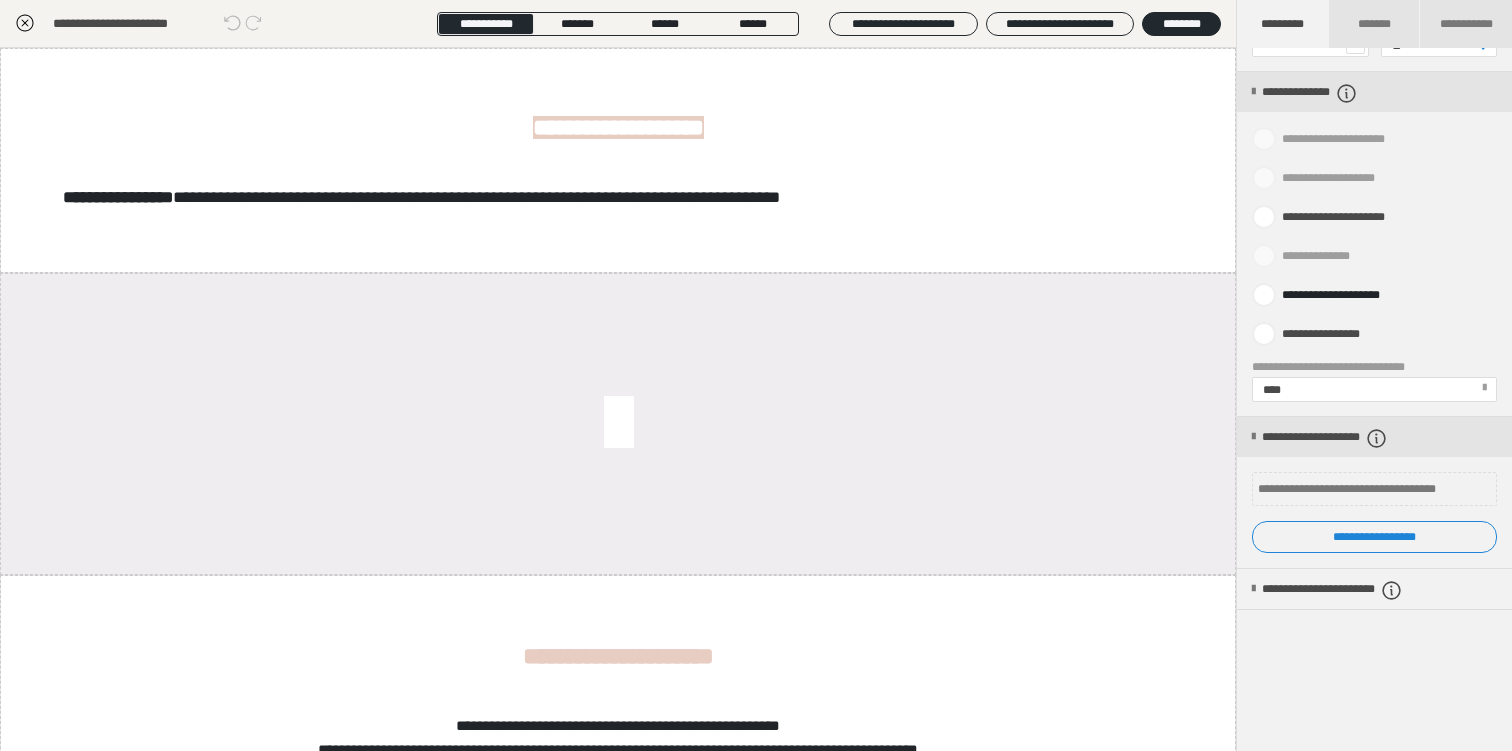 click 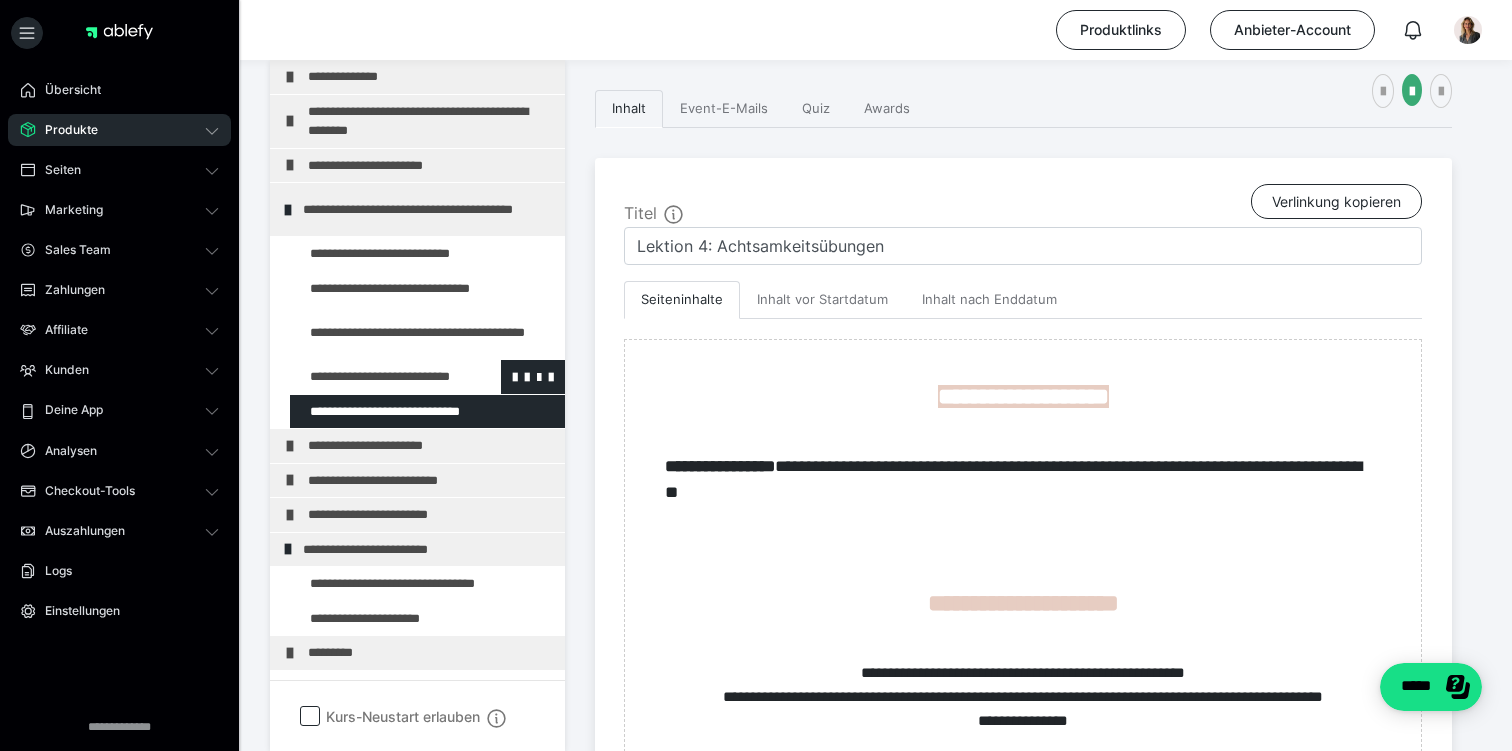 click at bounding box center (375, 377) 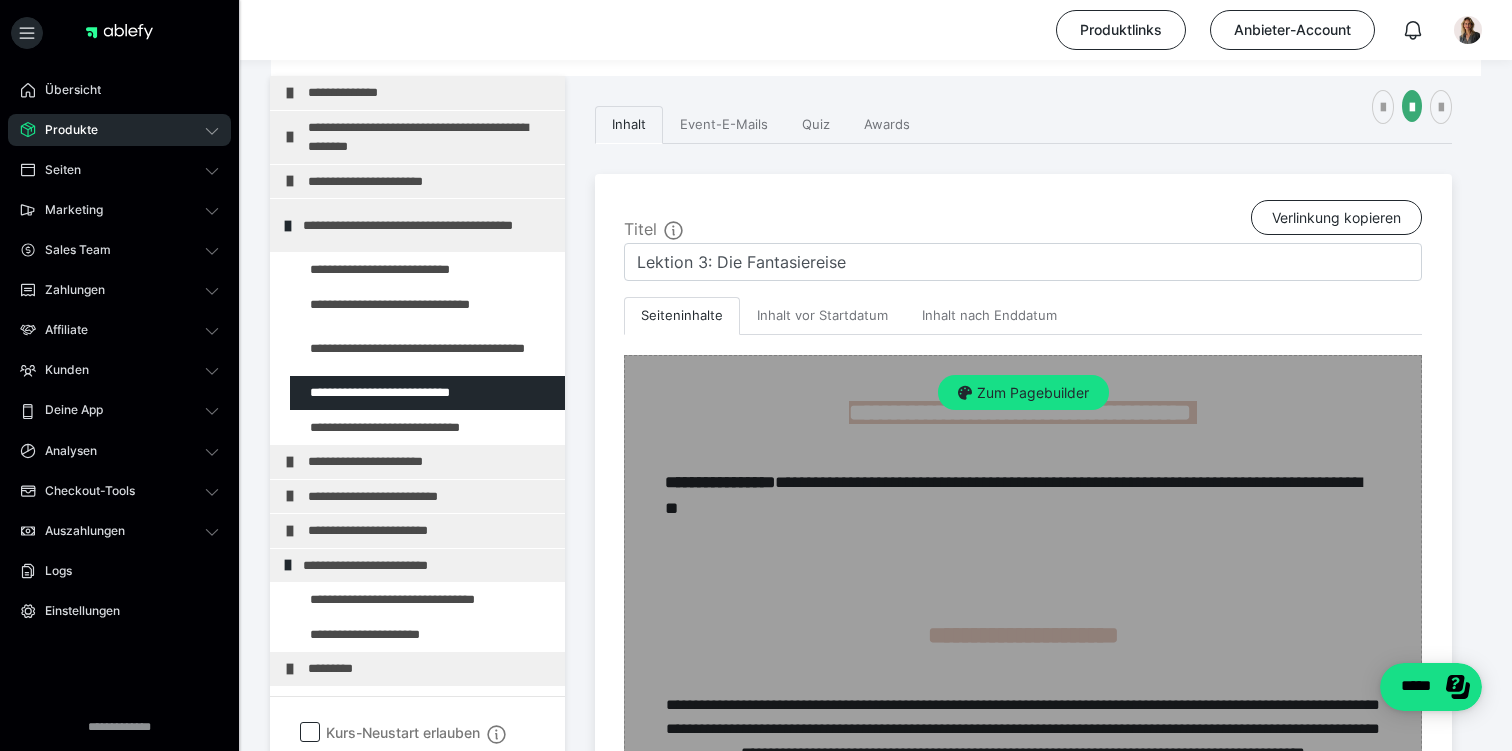 scroll, scrollTop: 278, scrollLeft: 0, axis: vertical 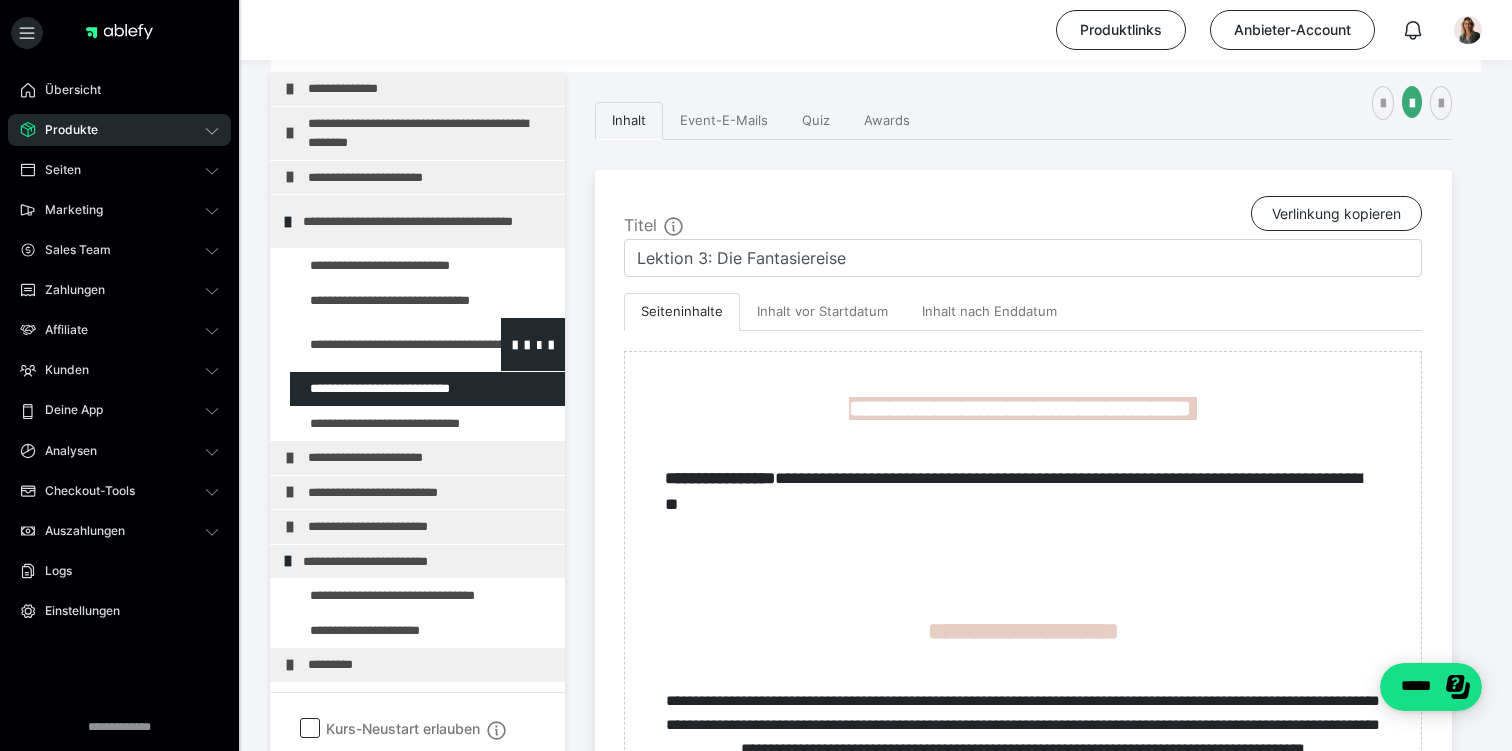 click at bounding box center (375, 344) 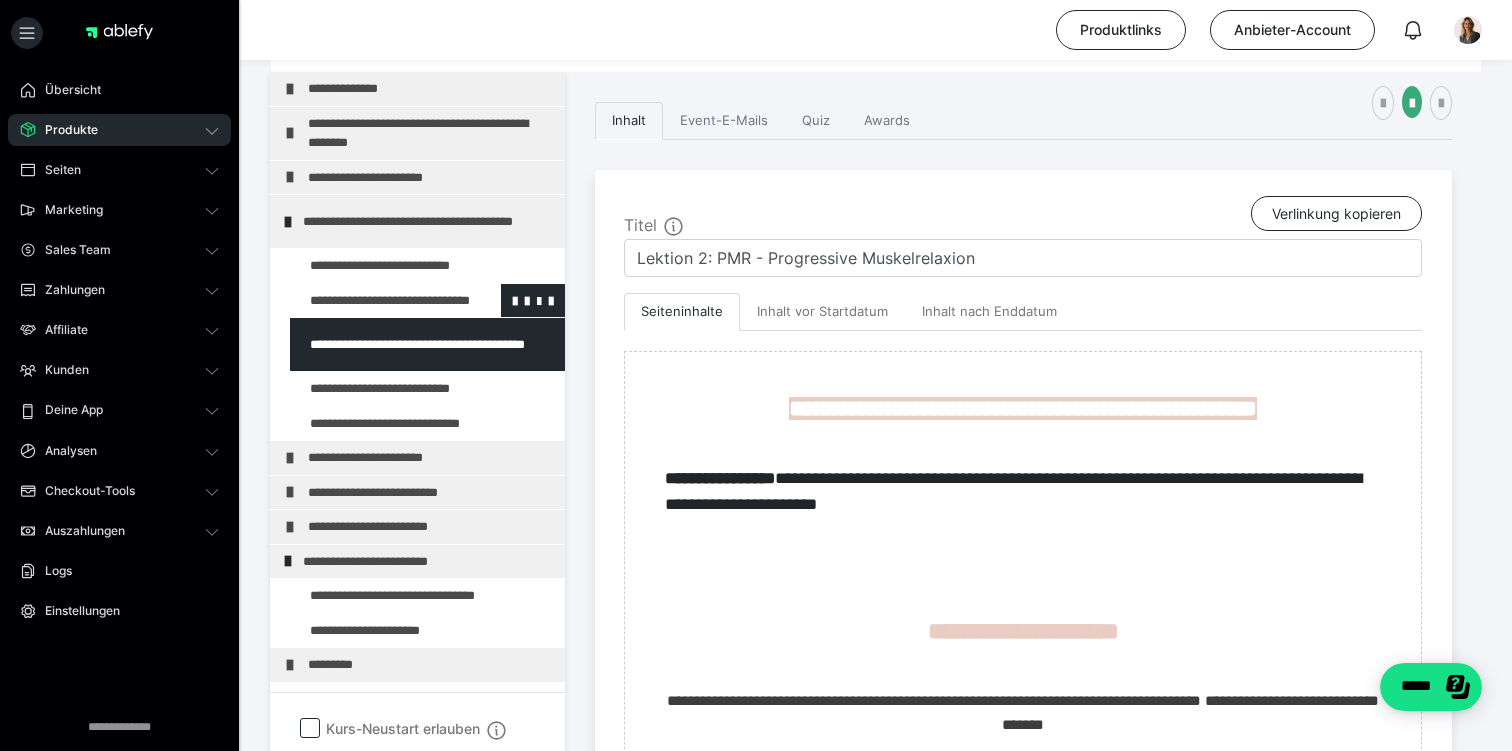 click at bounding box center (375, 301) 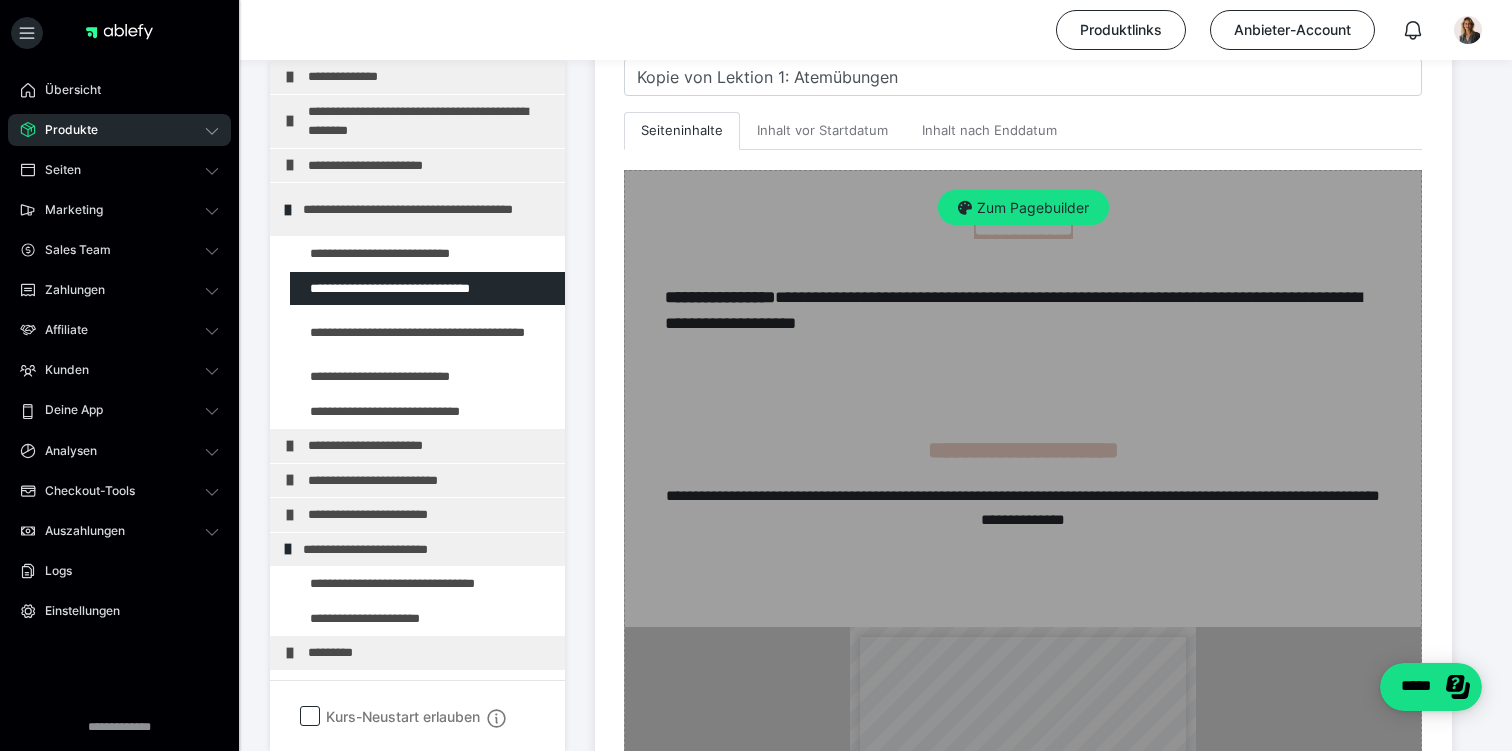 scroll, scrollTop: 478, scrollLeft: 0, axis: vertical 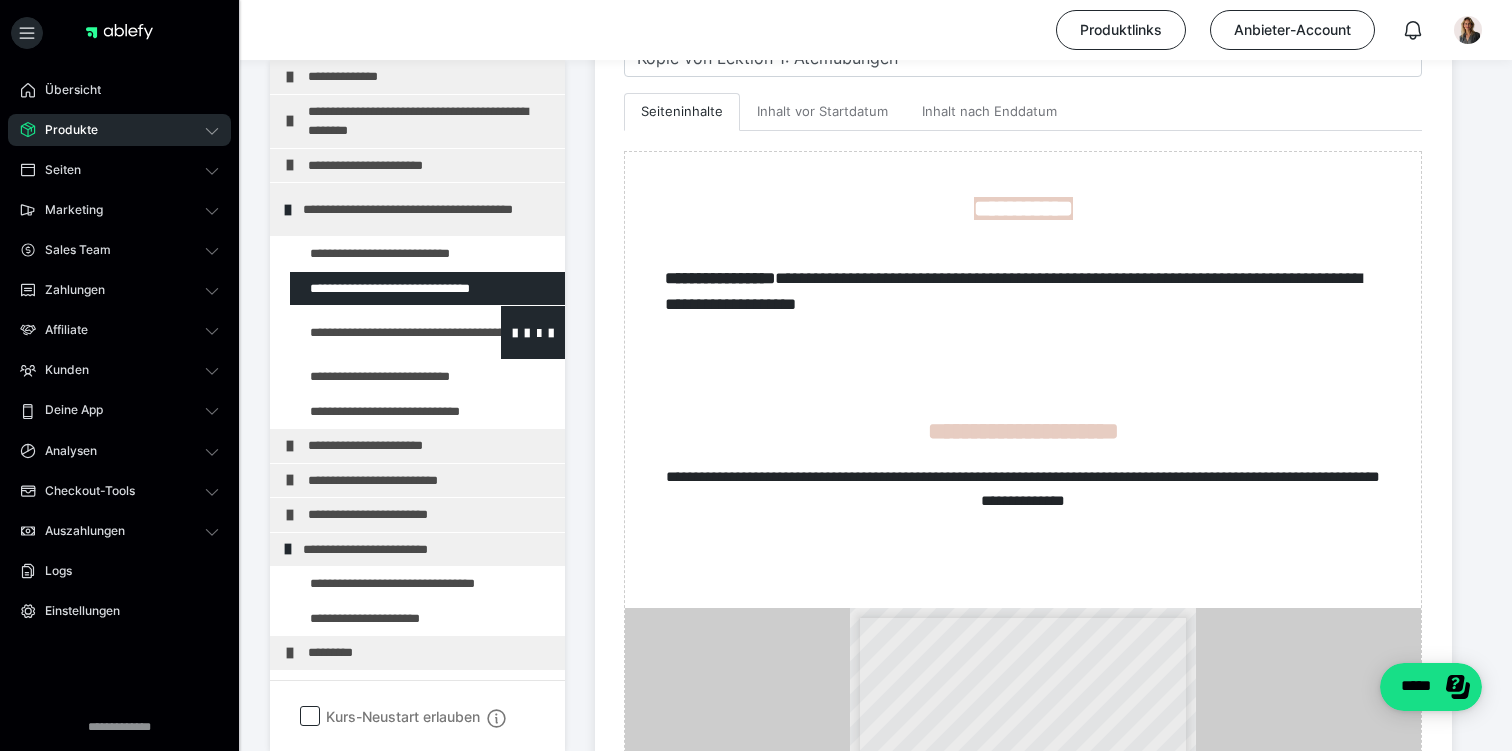 click at bounding box center (375, 332) 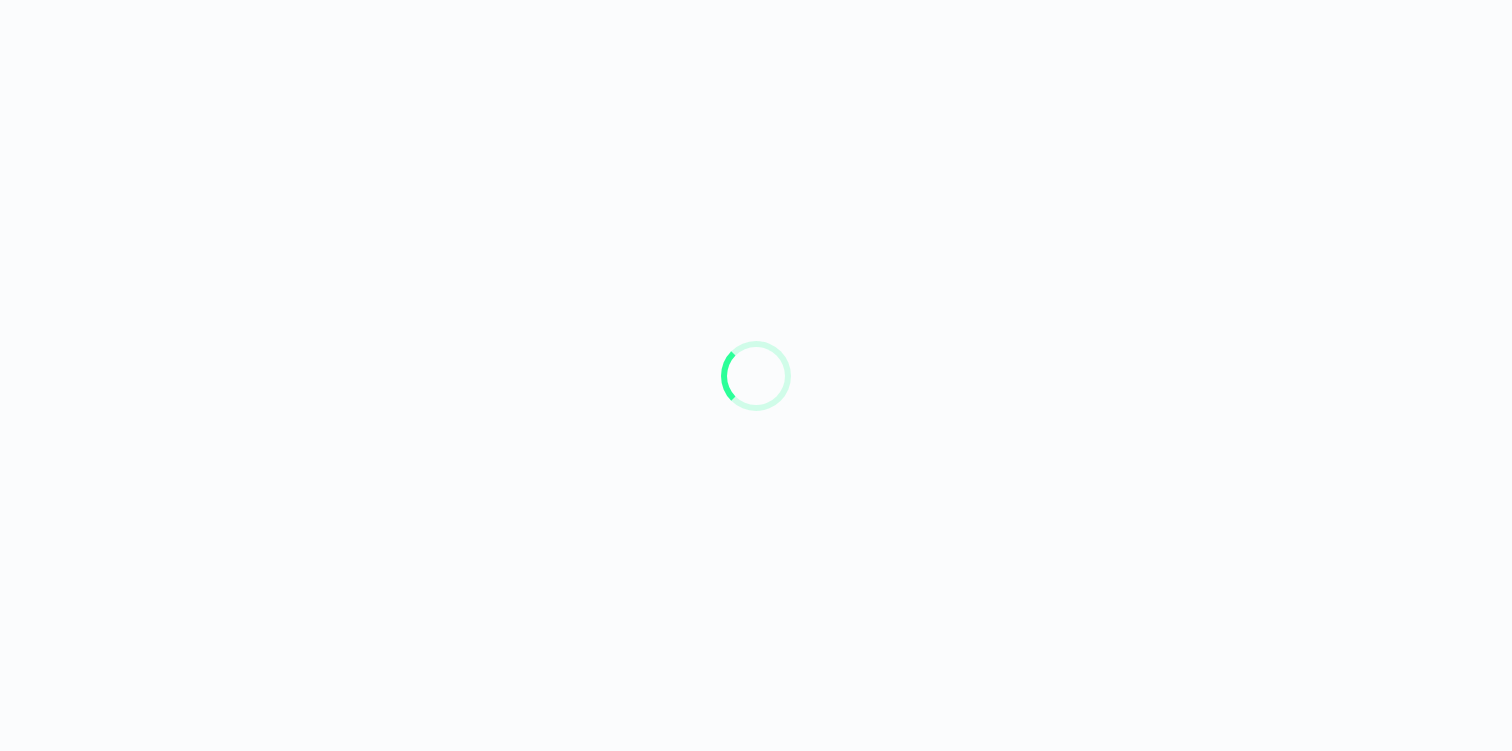 scroll, scrollTop: 0, scrollLeft: 0, axis: both 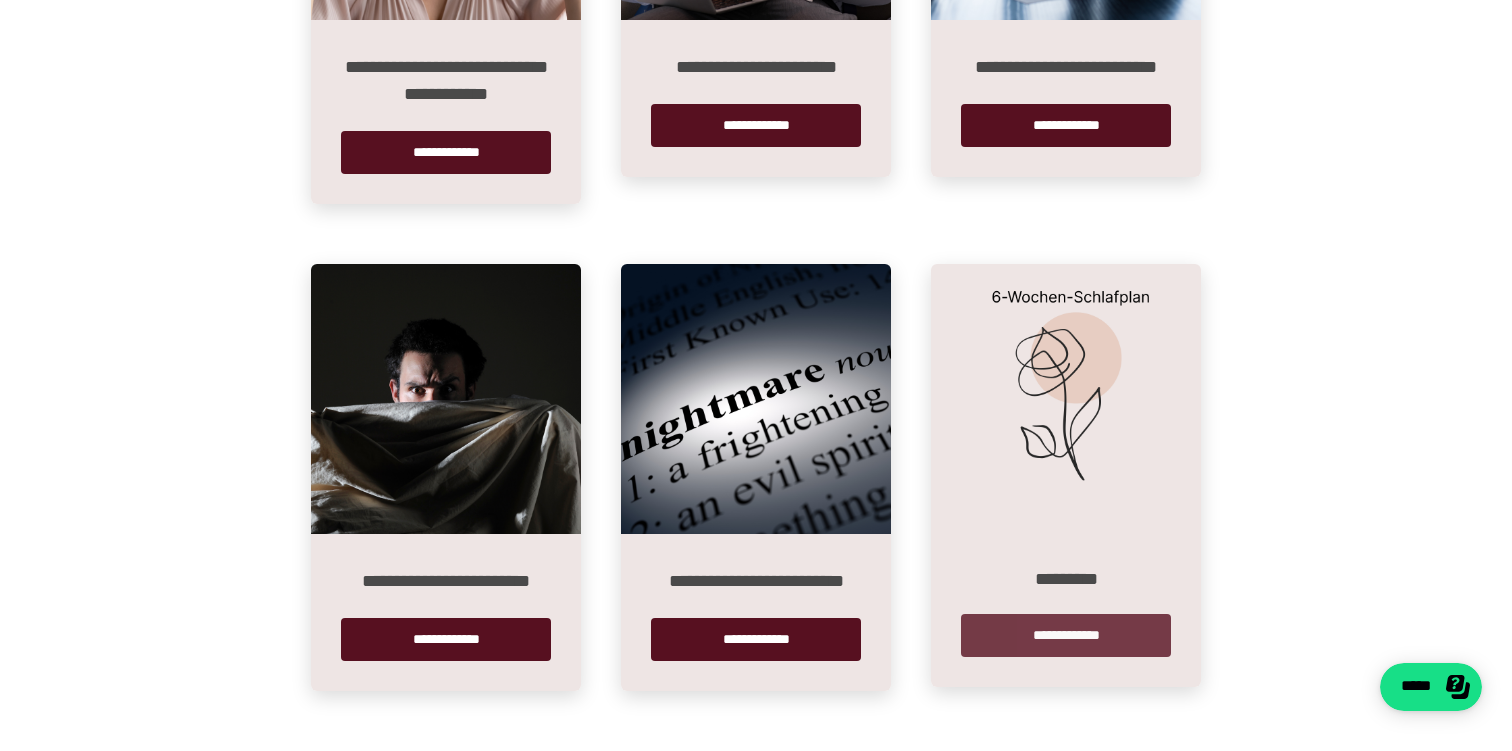 click on "**********" at bounding box center [1066, 635] 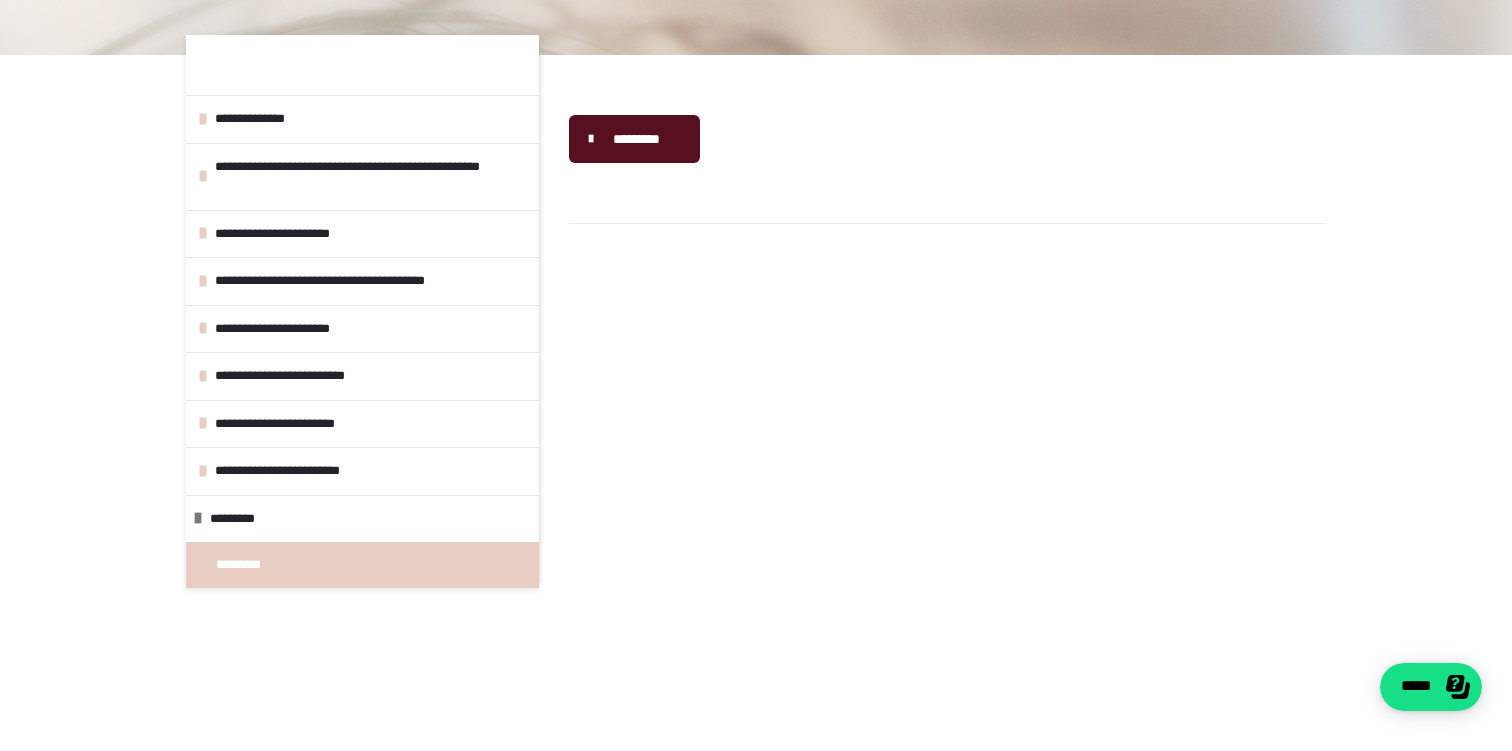 scroll, scrollTop: 228, scrollLeft: 0, axis: vertical 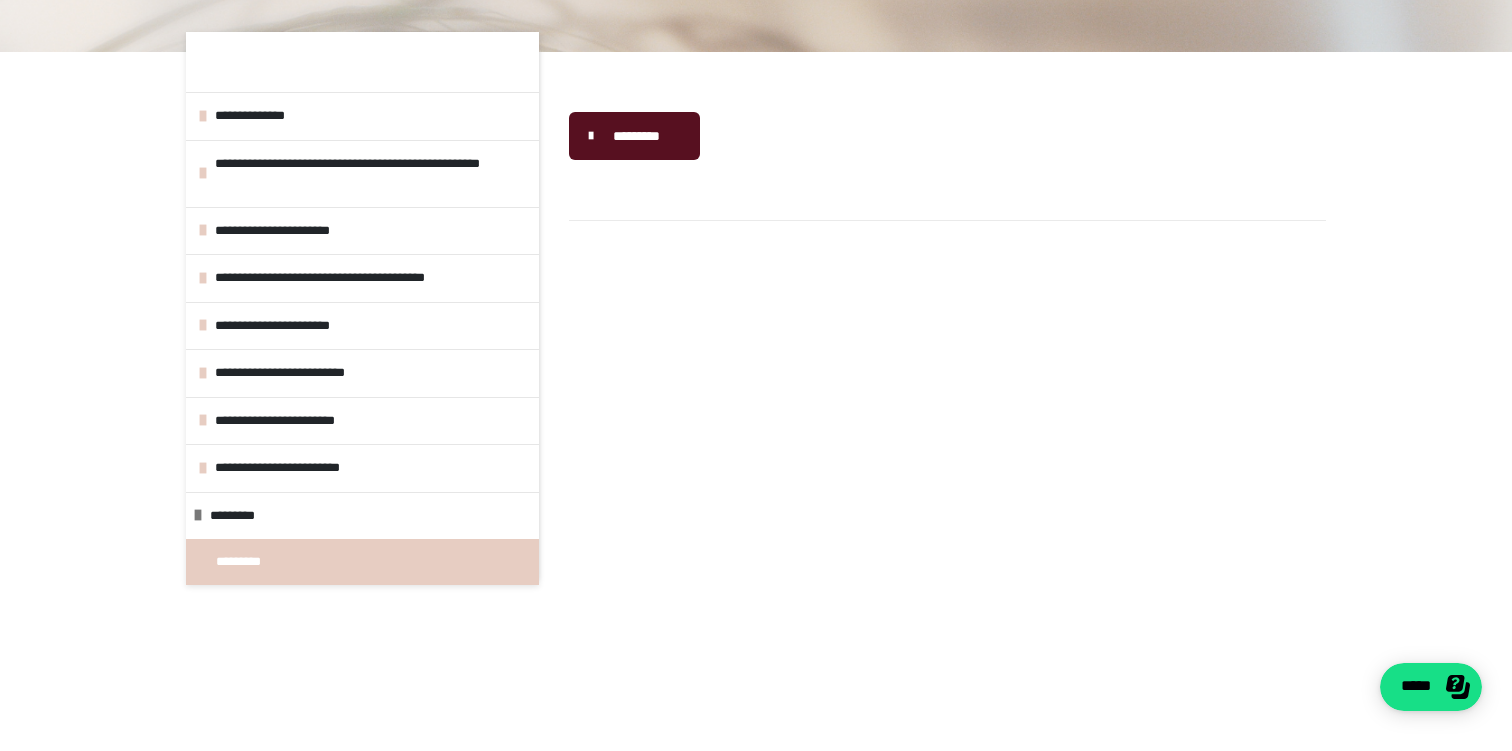 click on "*********" at bounding box center (636, 136) 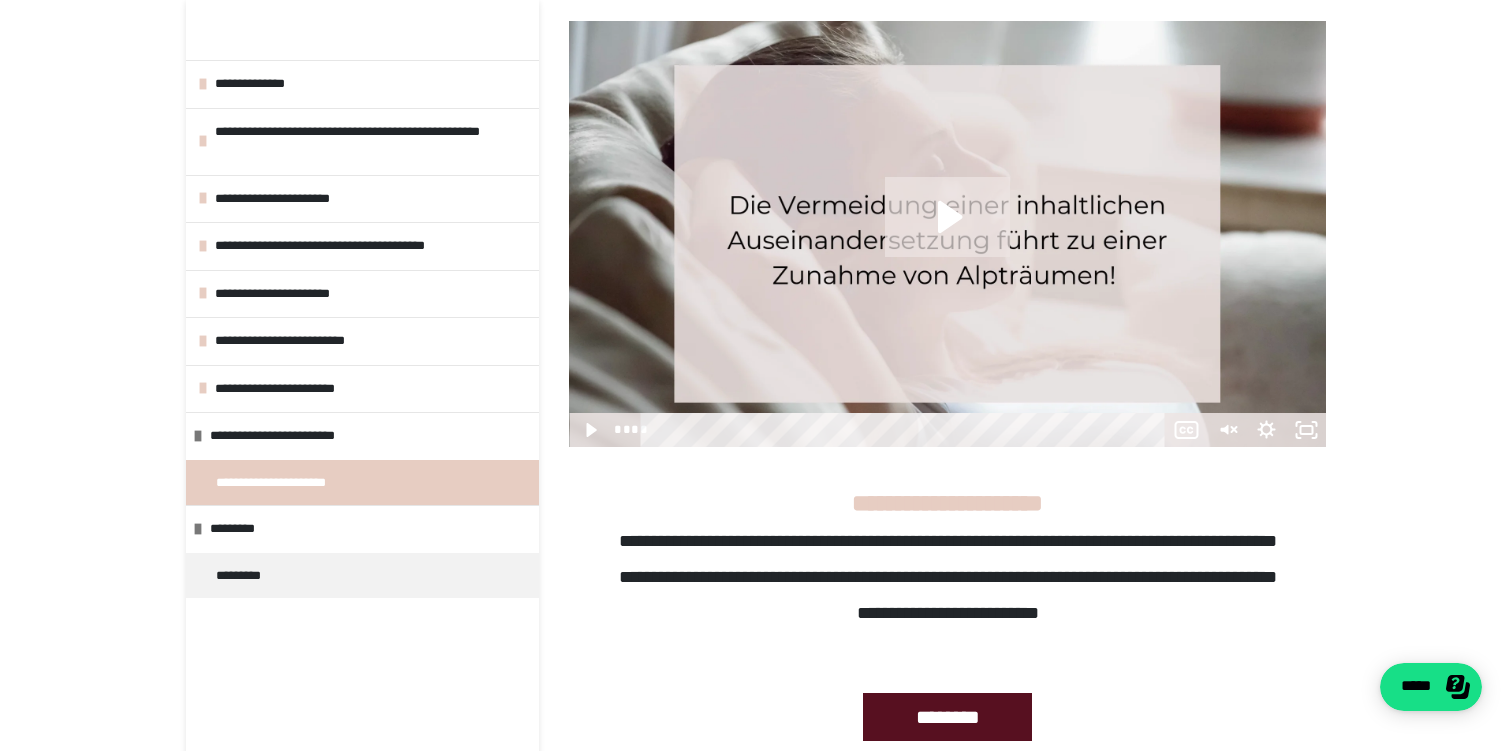 scroll, scrollTop: 711, scrollLeft: 0, axis: vertical 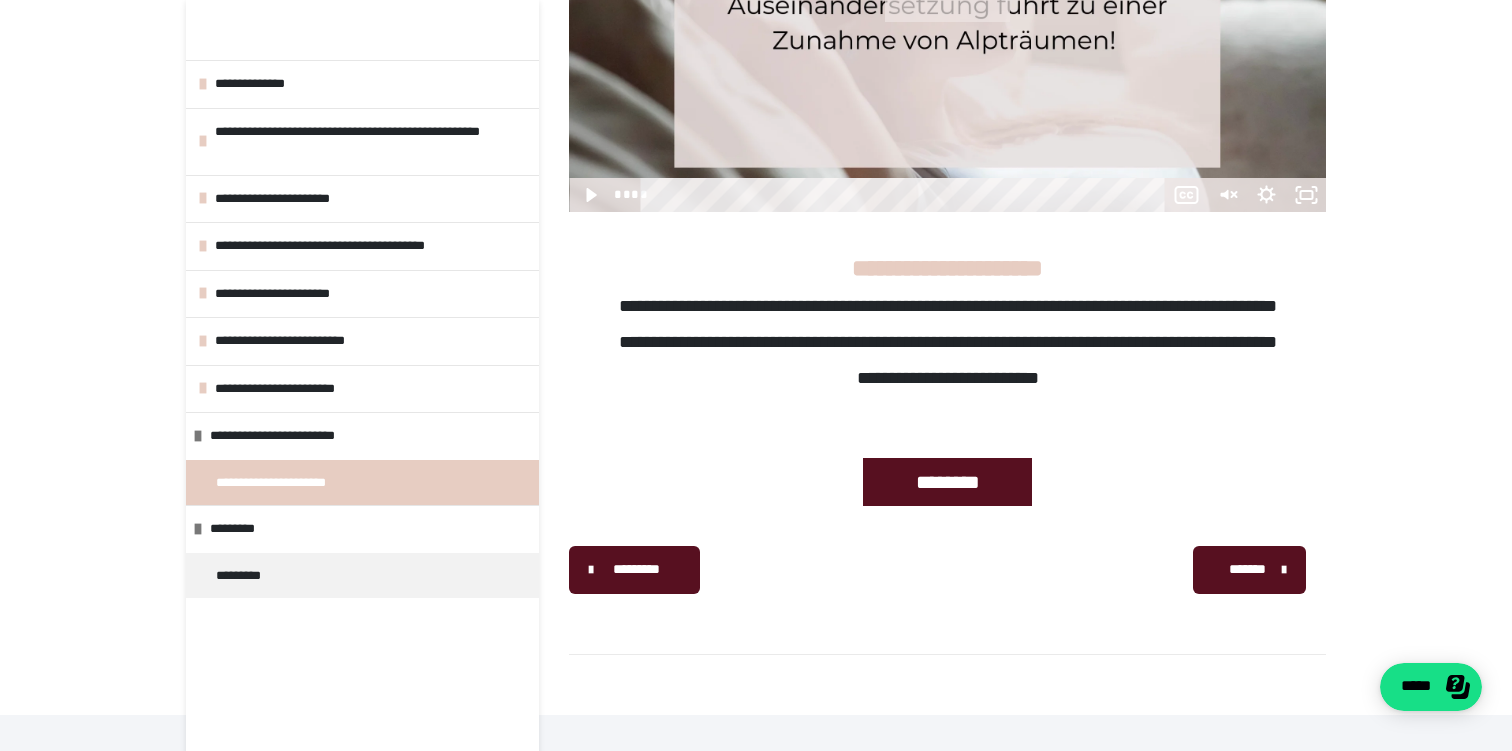 click on "*********" at bounding box center [636, 569] 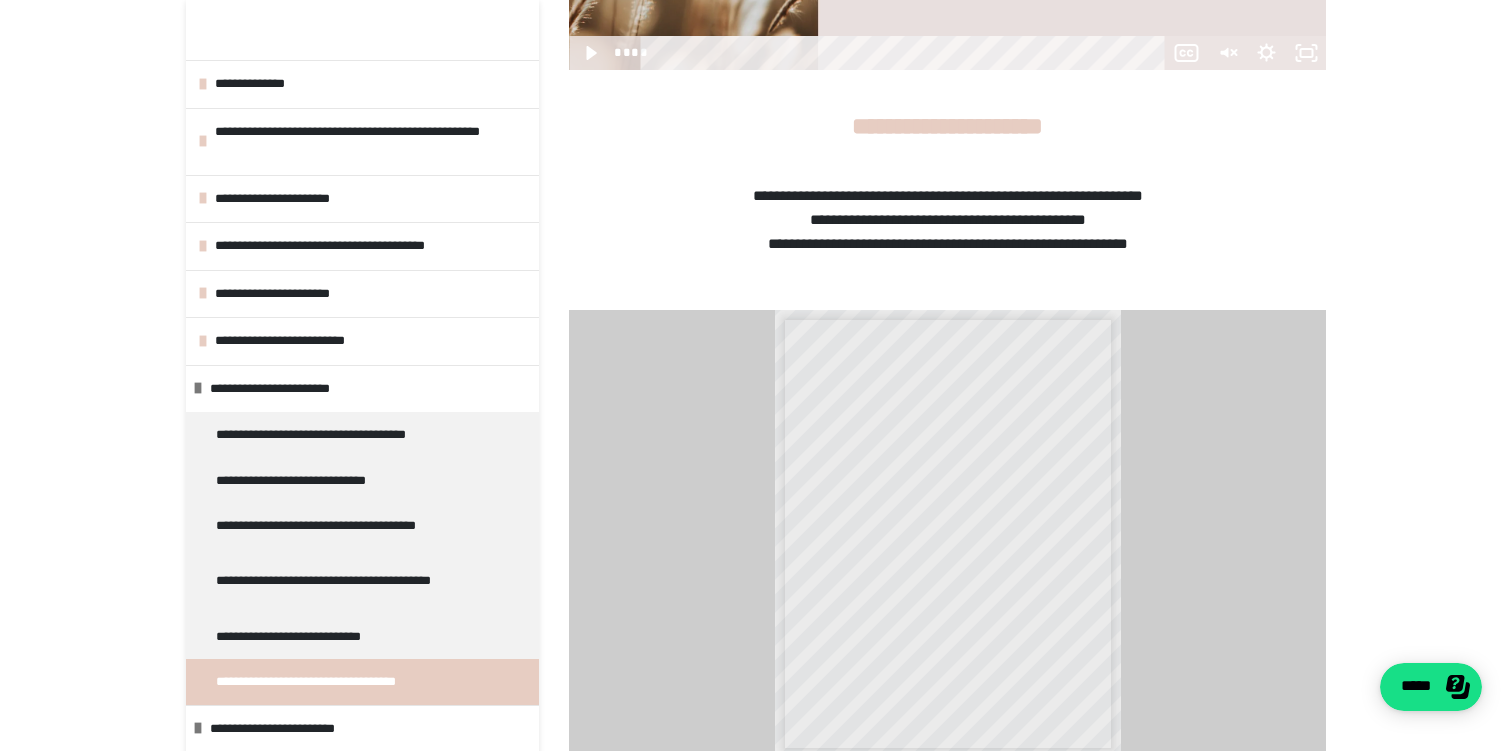 scroll, scrollTop: 885, scrollLeft: 0, axis: vertical 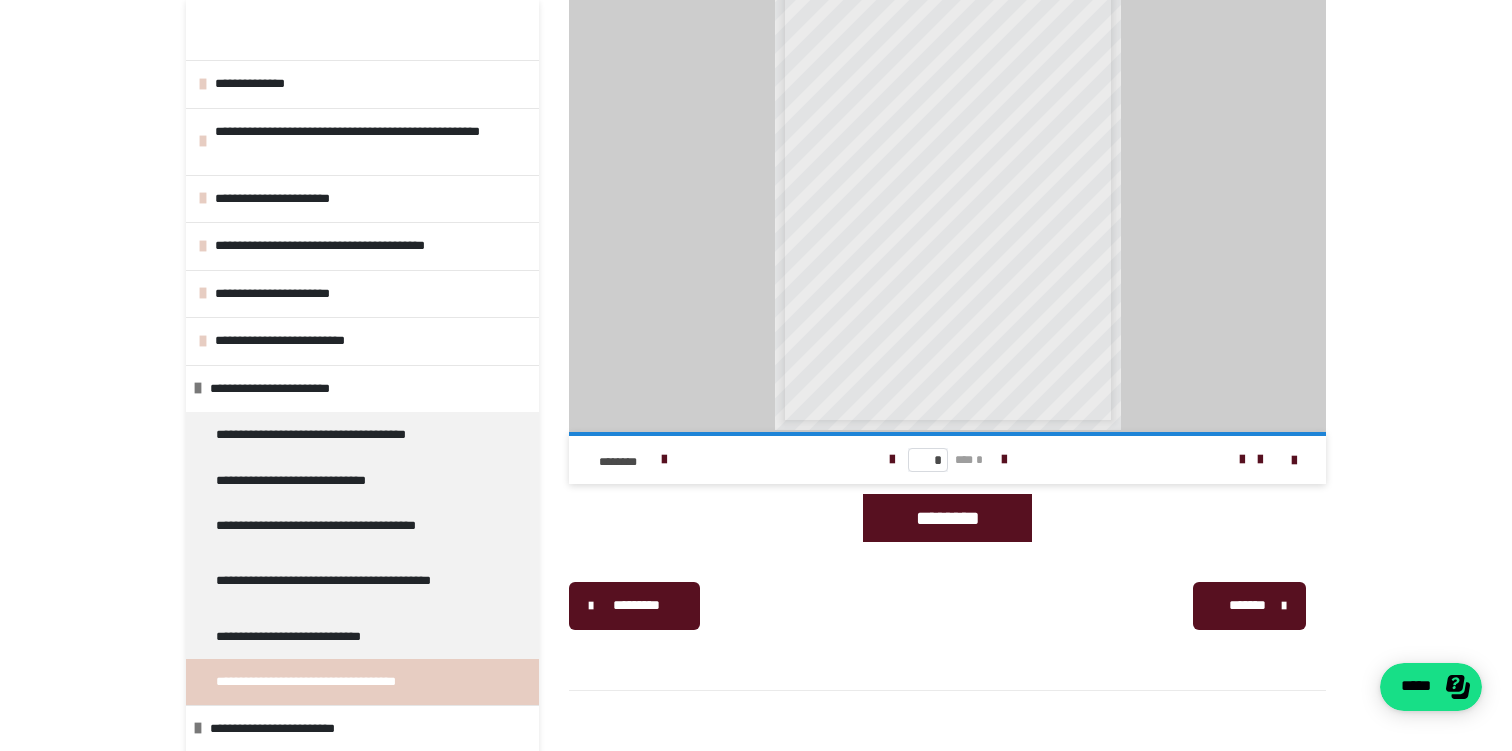 click on "*******" at bounding box center [1247, 605] 